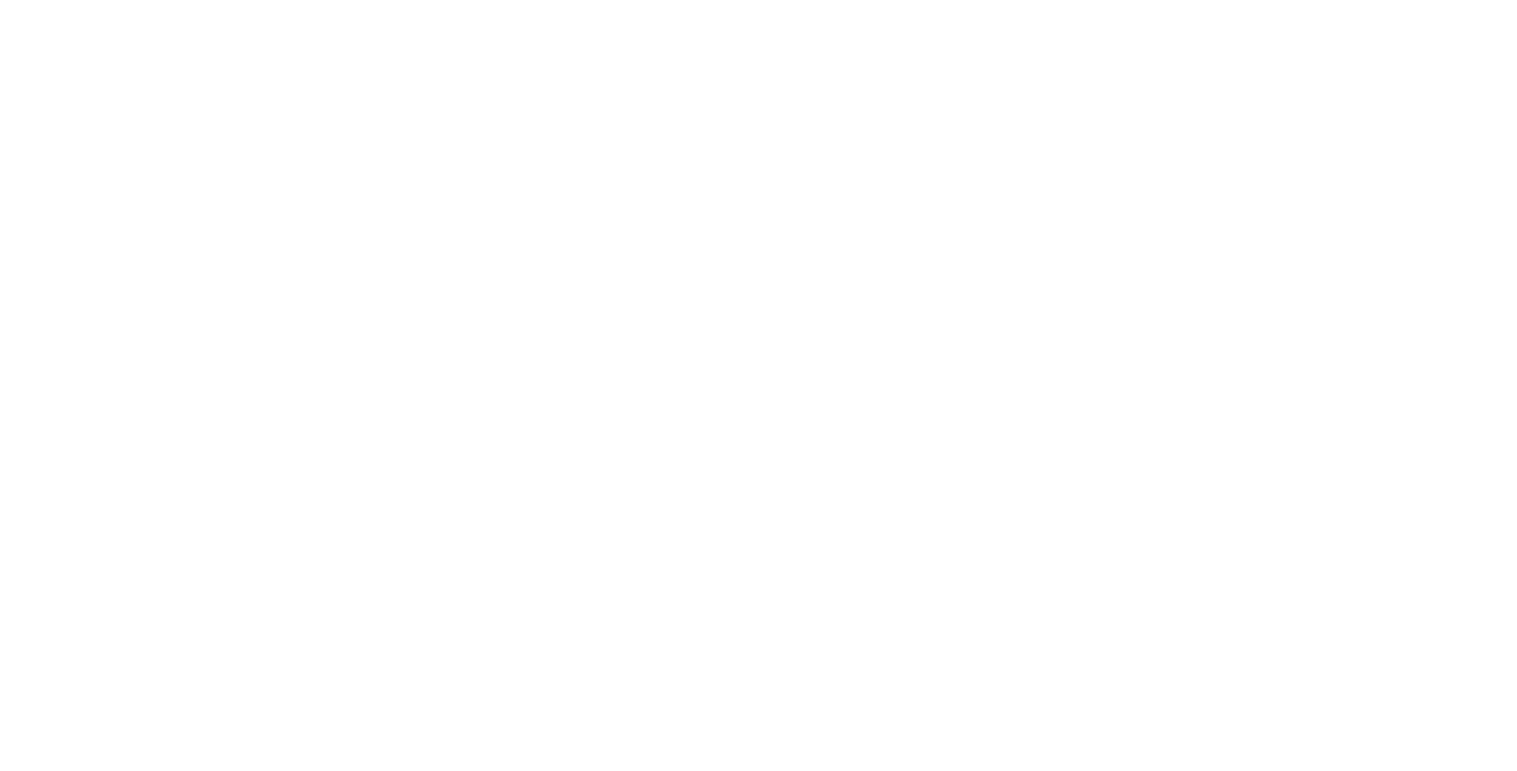 scroll, scrollTop: 0, scrollLeft: 0, axis: both 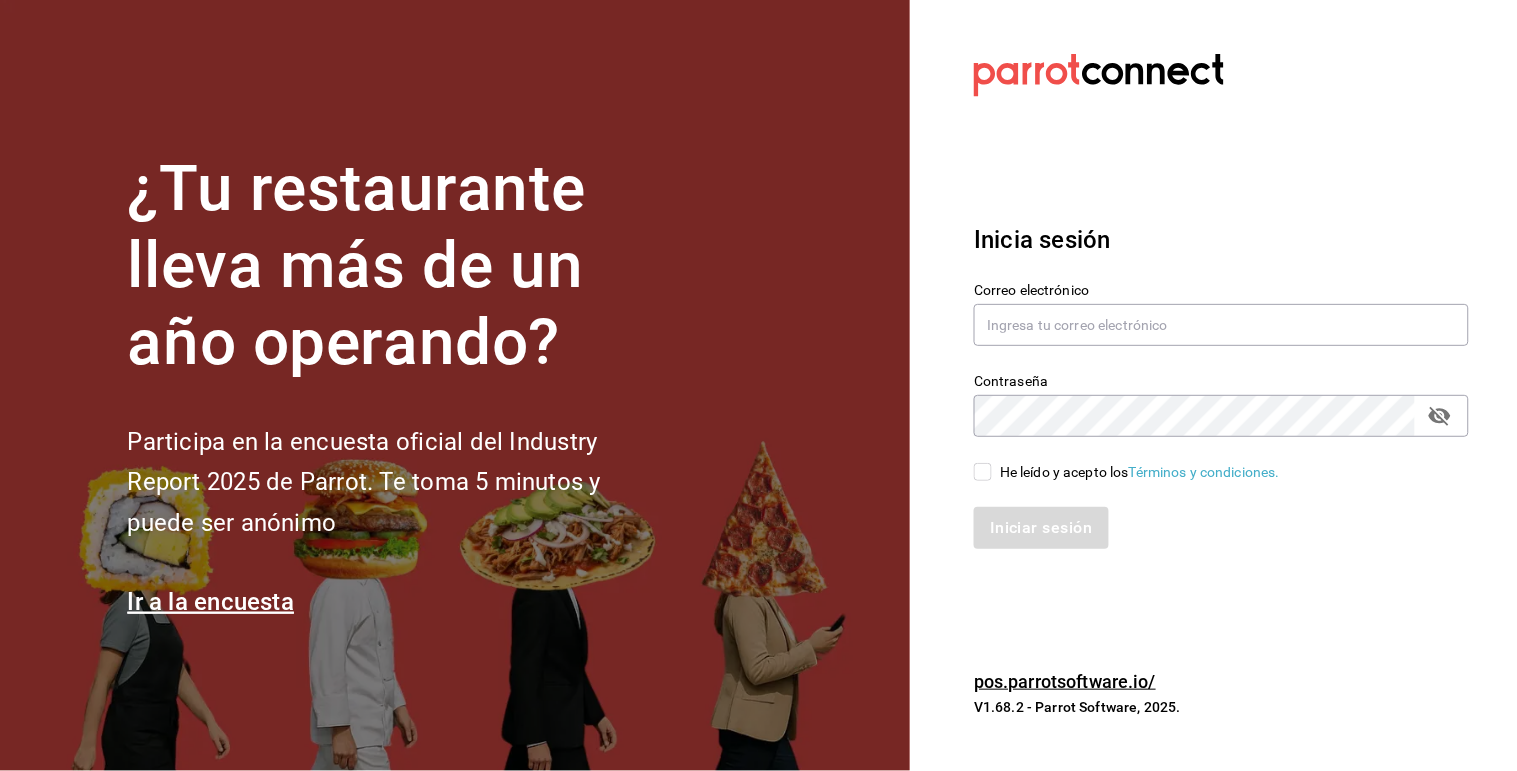click on "Contraseña Contraseña" at bounding box center [1209, 393] 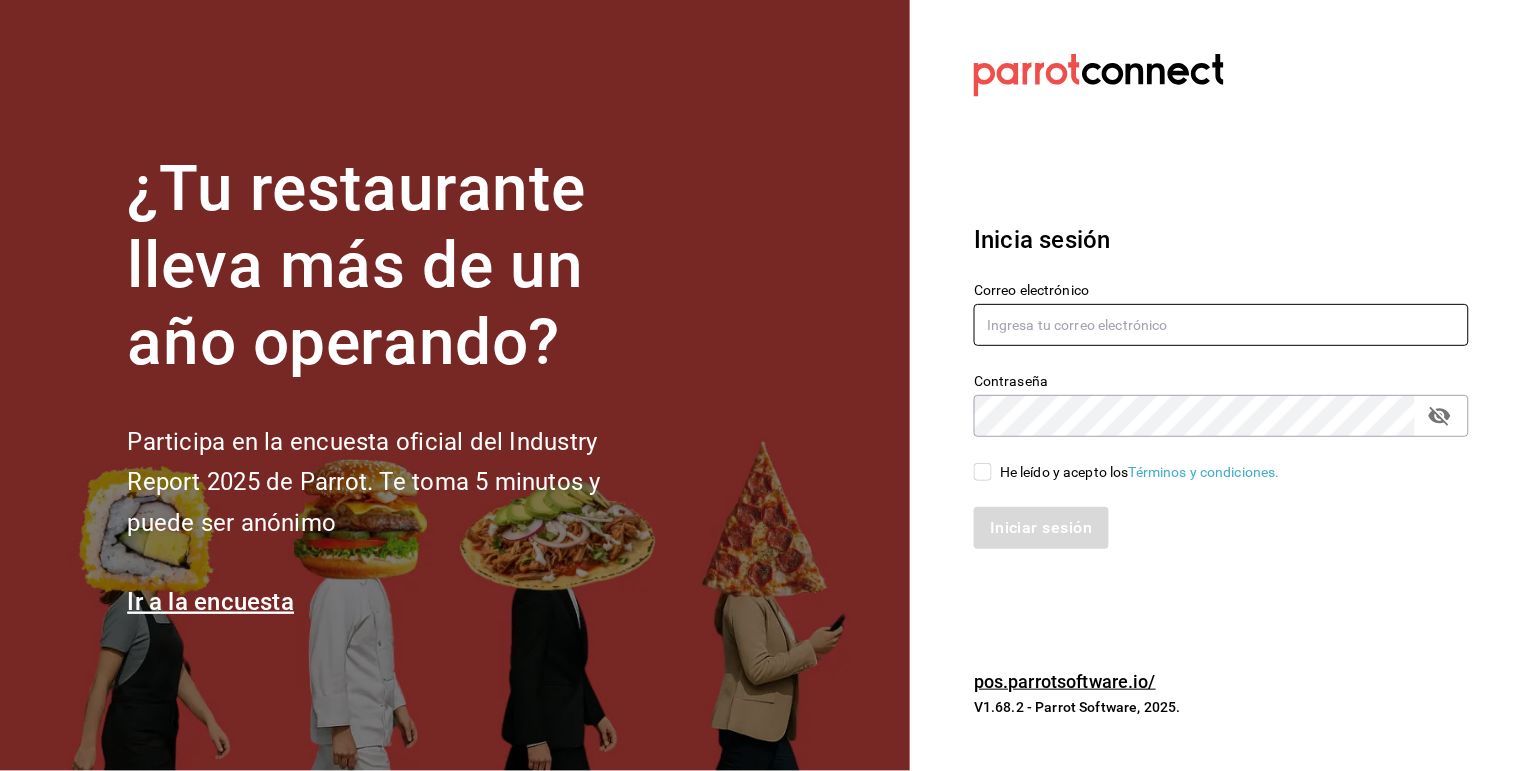 click at bounding box center (1221, 325) 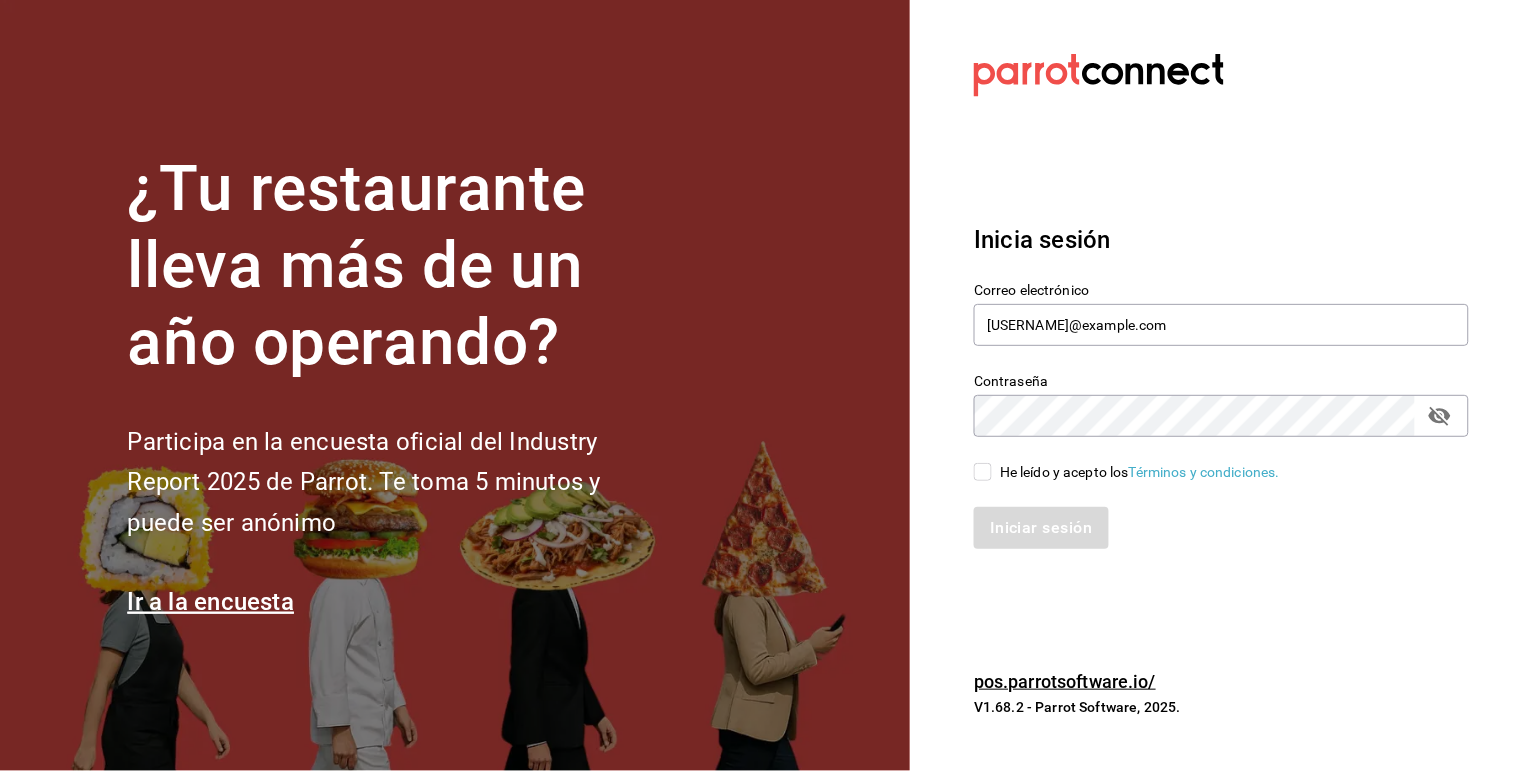 click on "He leído y acepto los  Términos y condiciones." at bounding box center [983, 472] 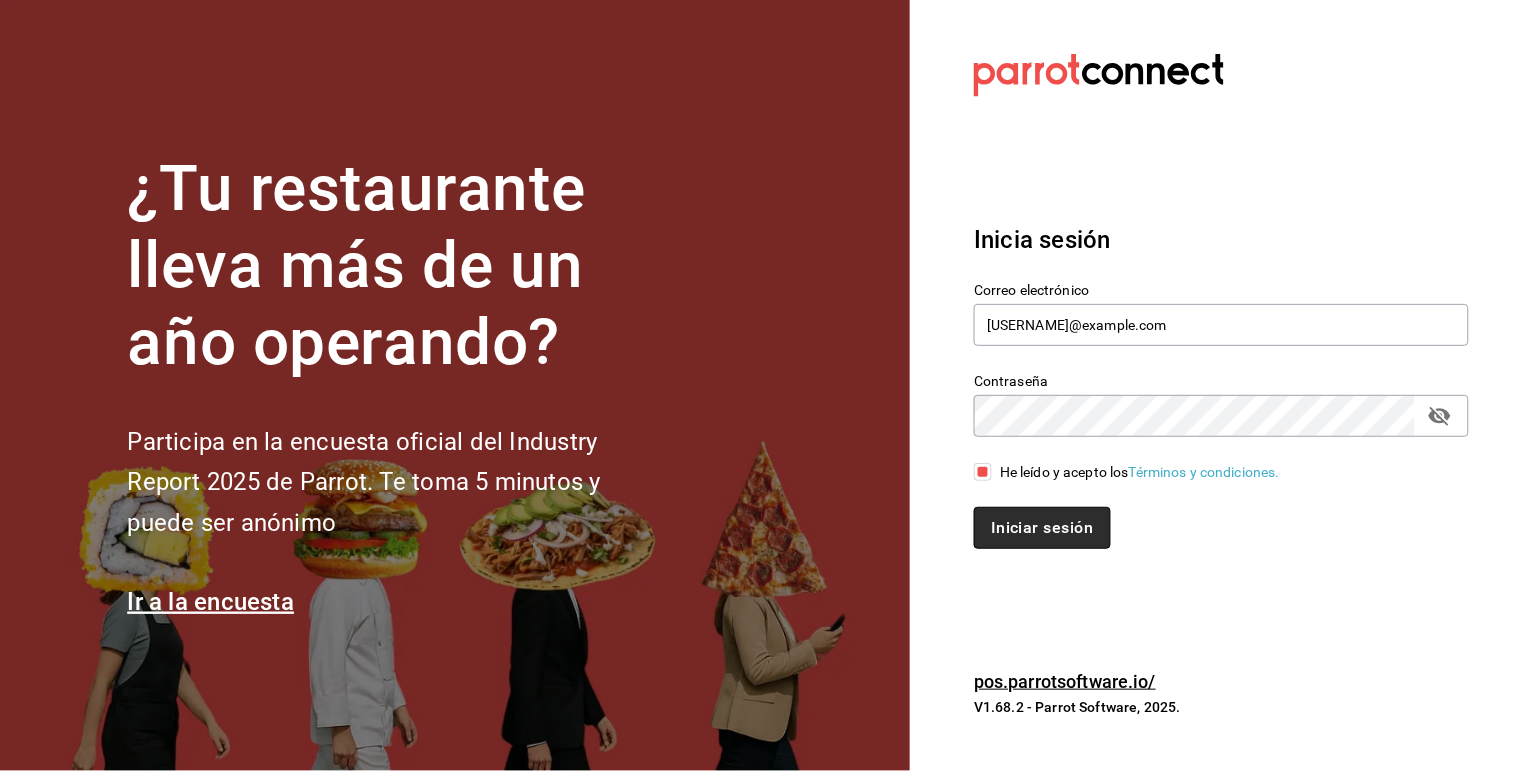 click on "Iniciar sesión" at bounding box center (1042, 528) 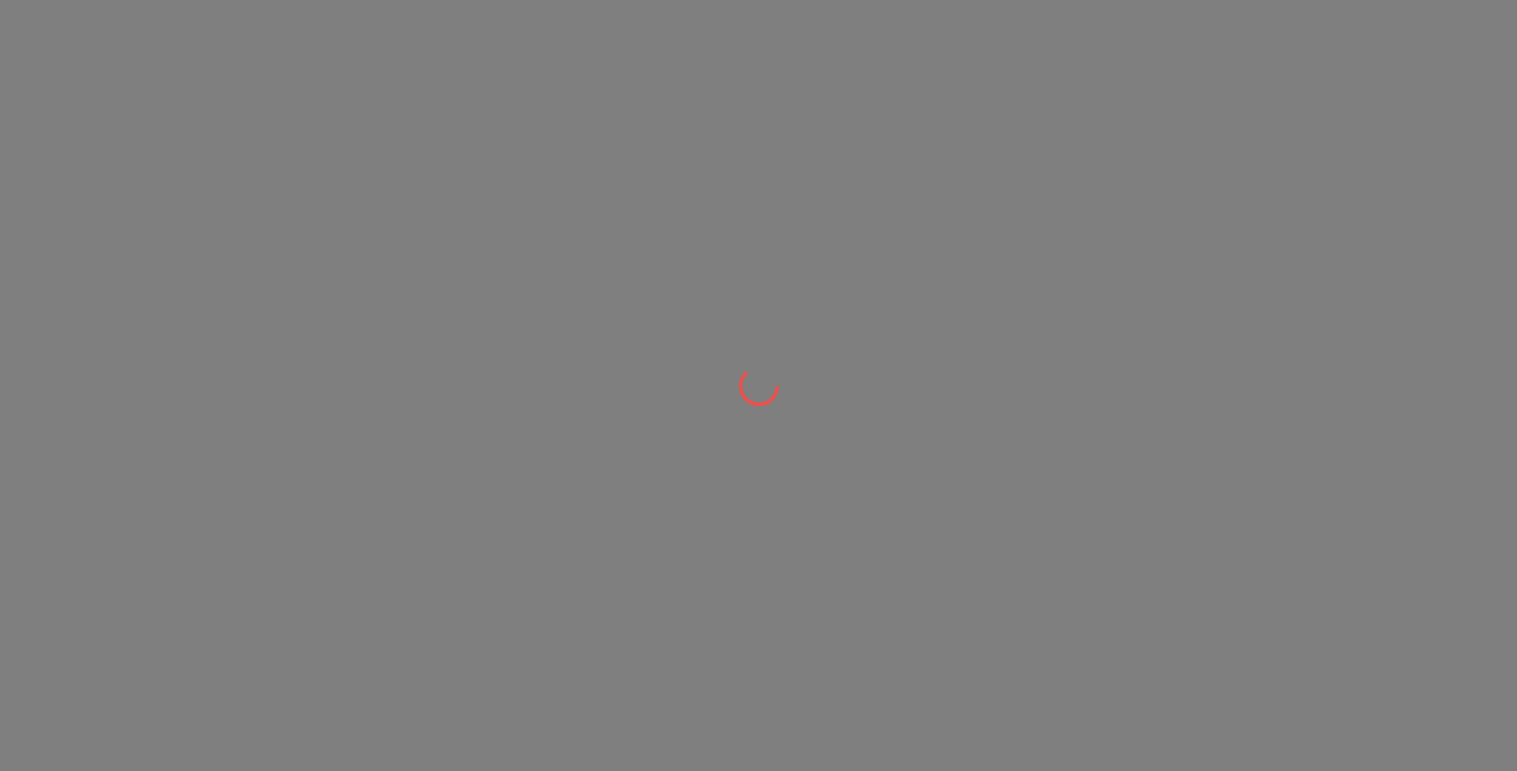 scroll, scrollTop: 0, scrollLeft: 0, axis: both 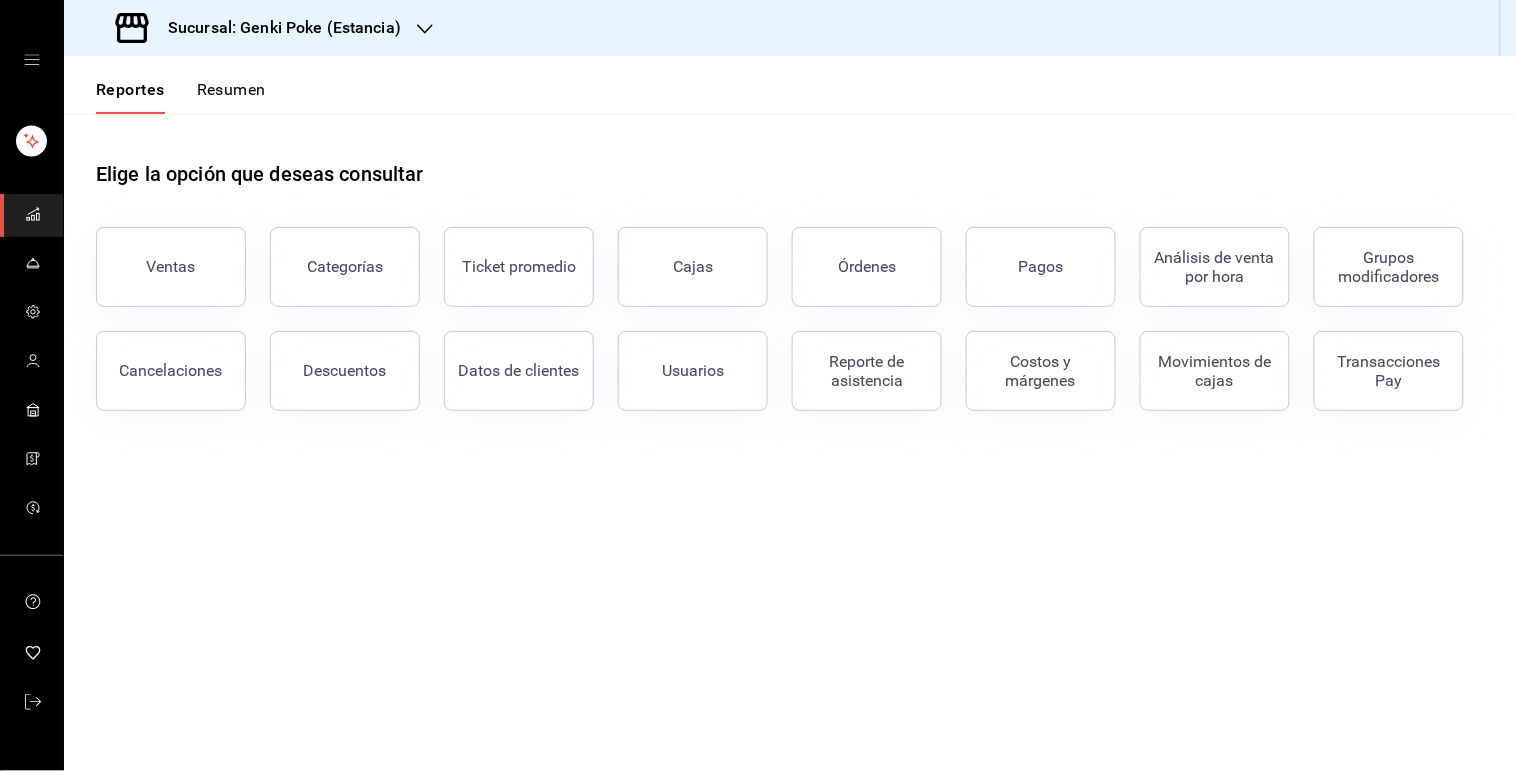 click on "Sucursal: Genki Poke (Estancia)" at bounding box center (276, 28) 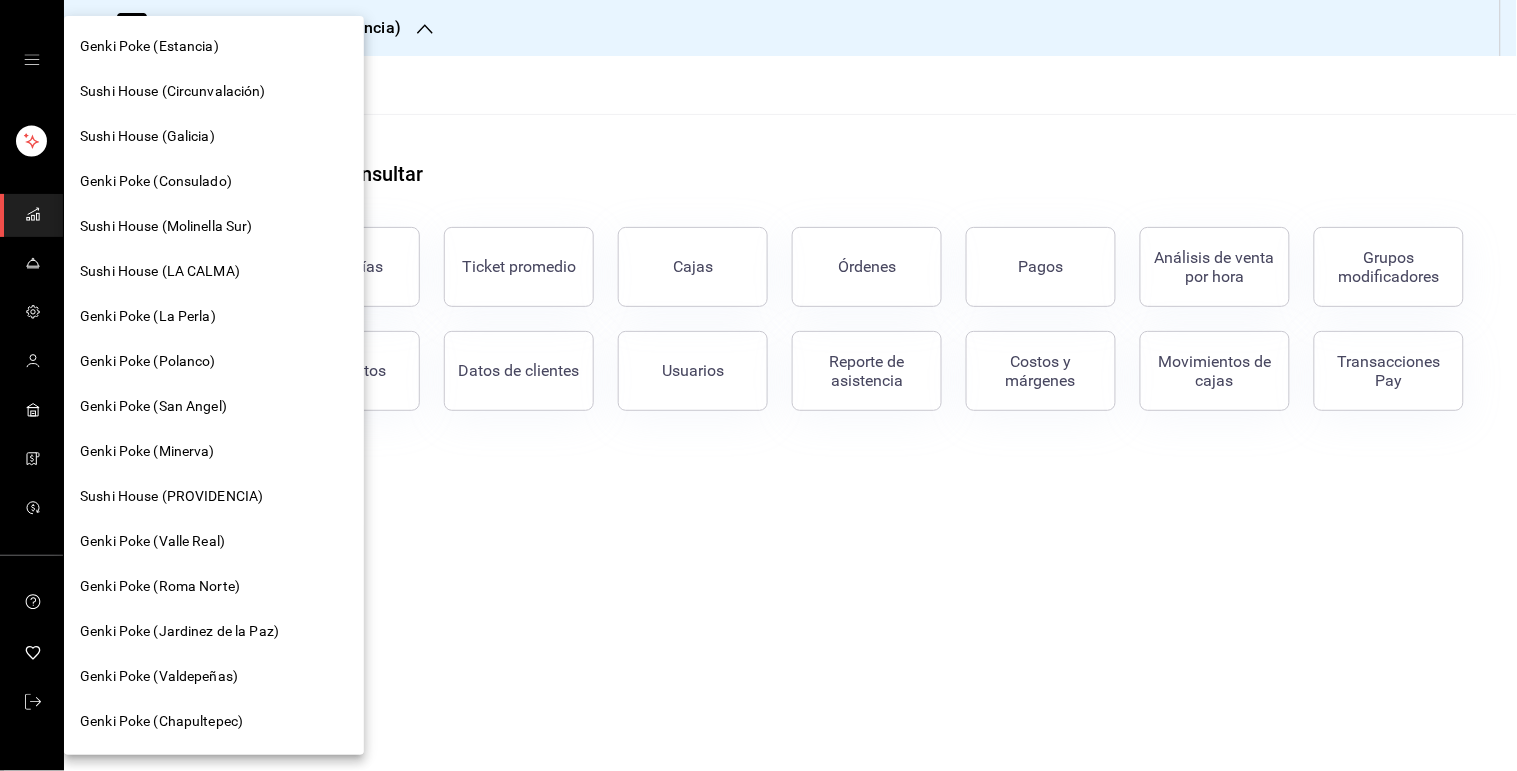 click on "Genki Poke (Consulado)" at bounding box center [214, 181] 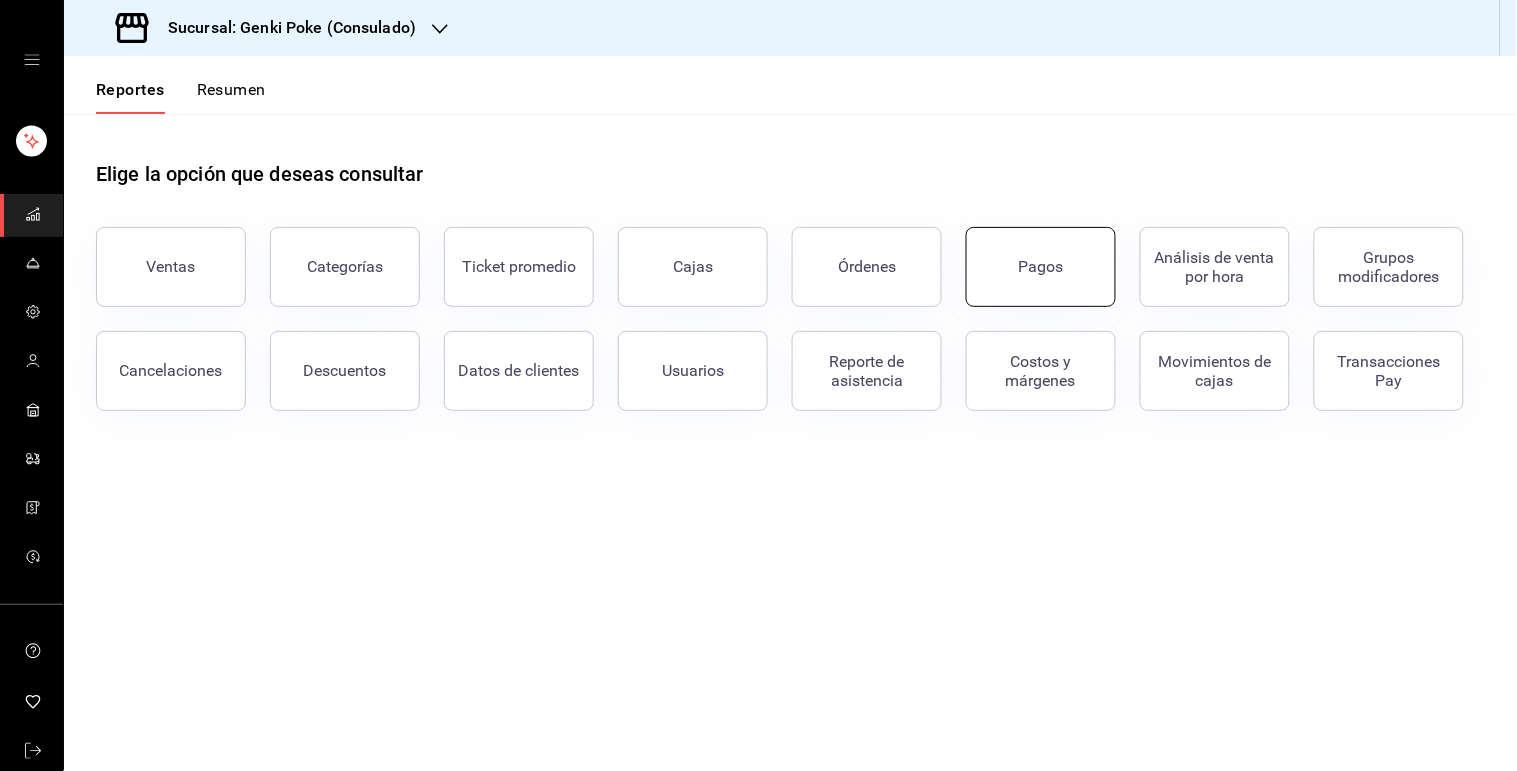 click on "Pagos" at bounding box center (1041, 267) 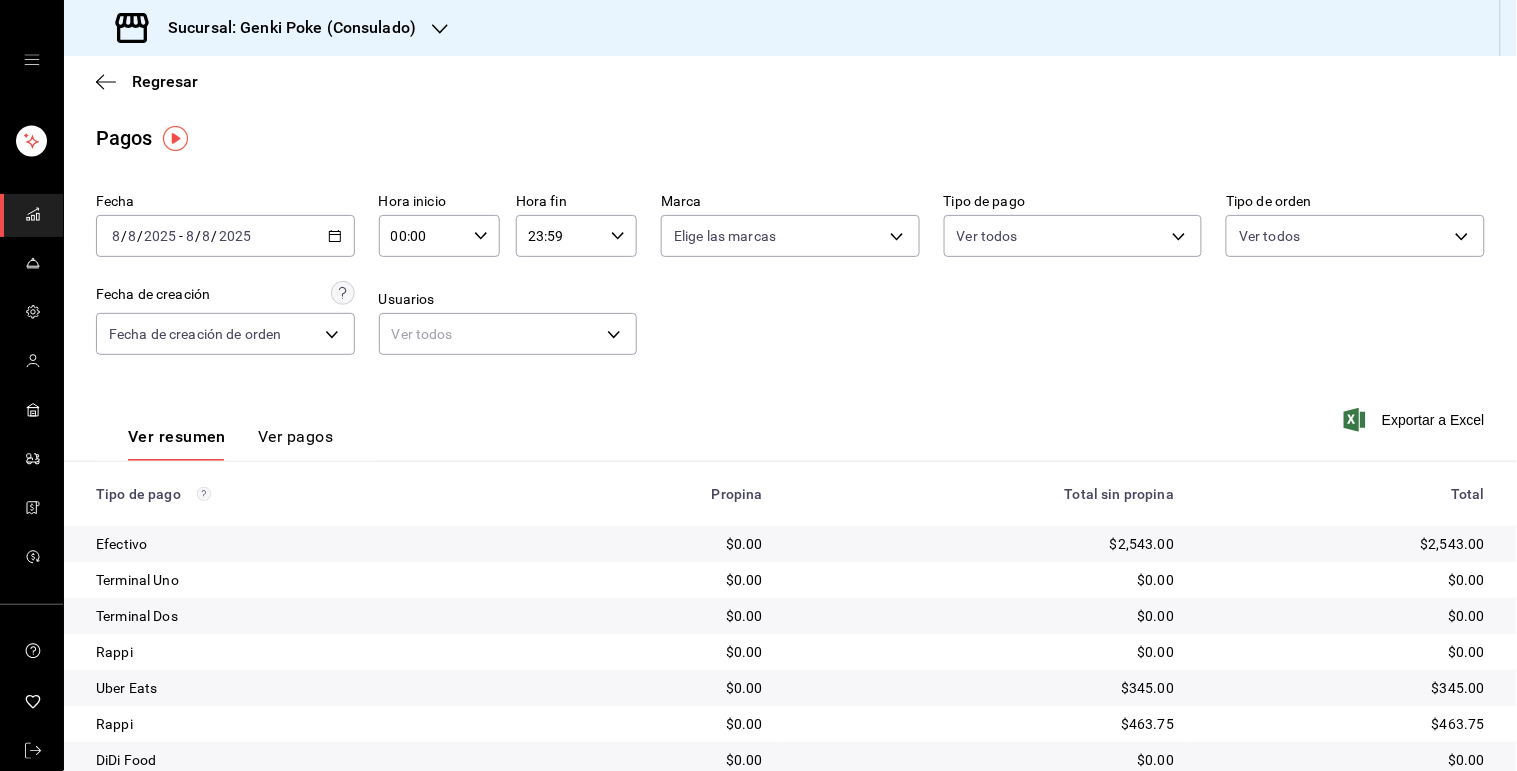 click 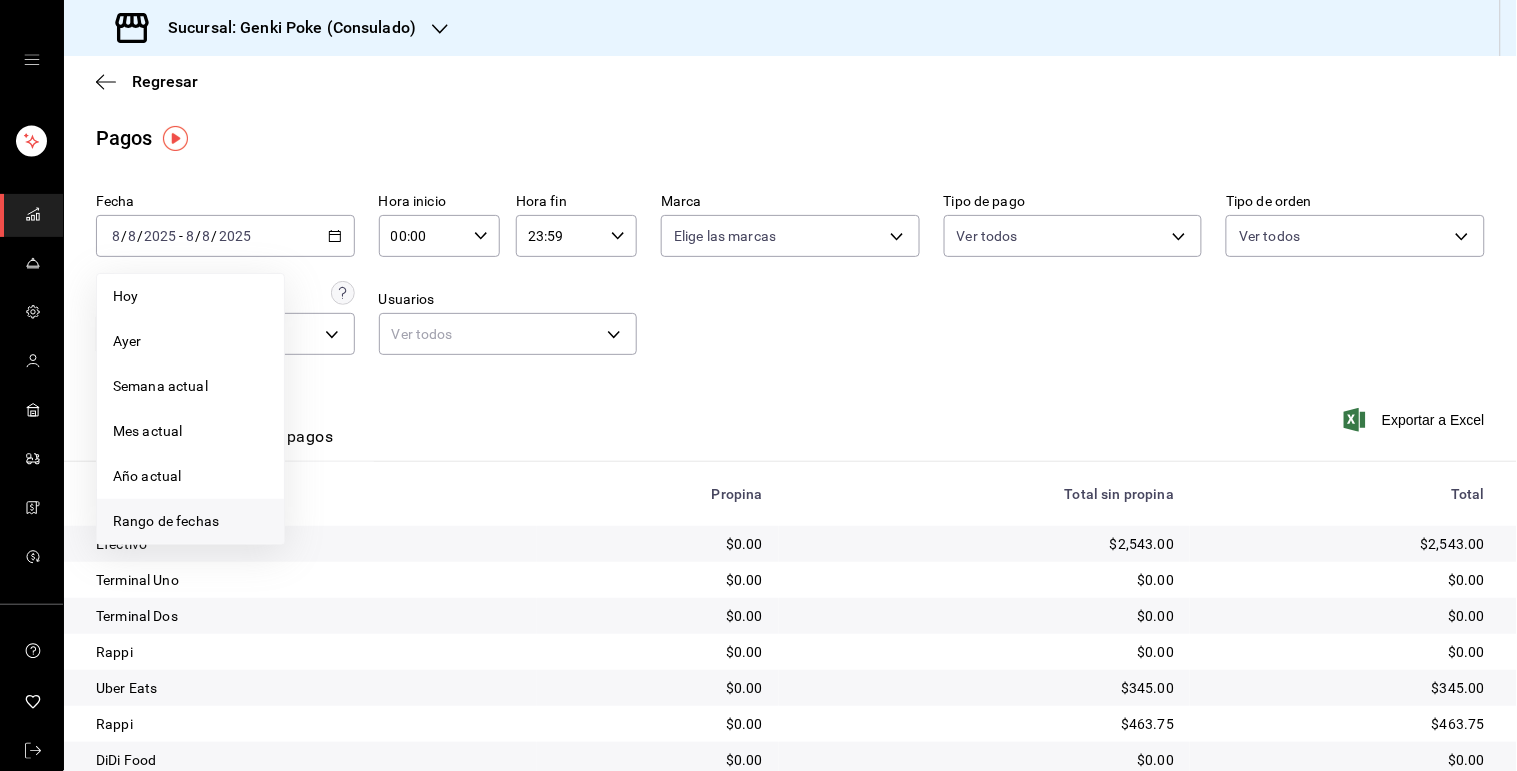 click on "Rango de fechas" at bounding box center [190, 521] 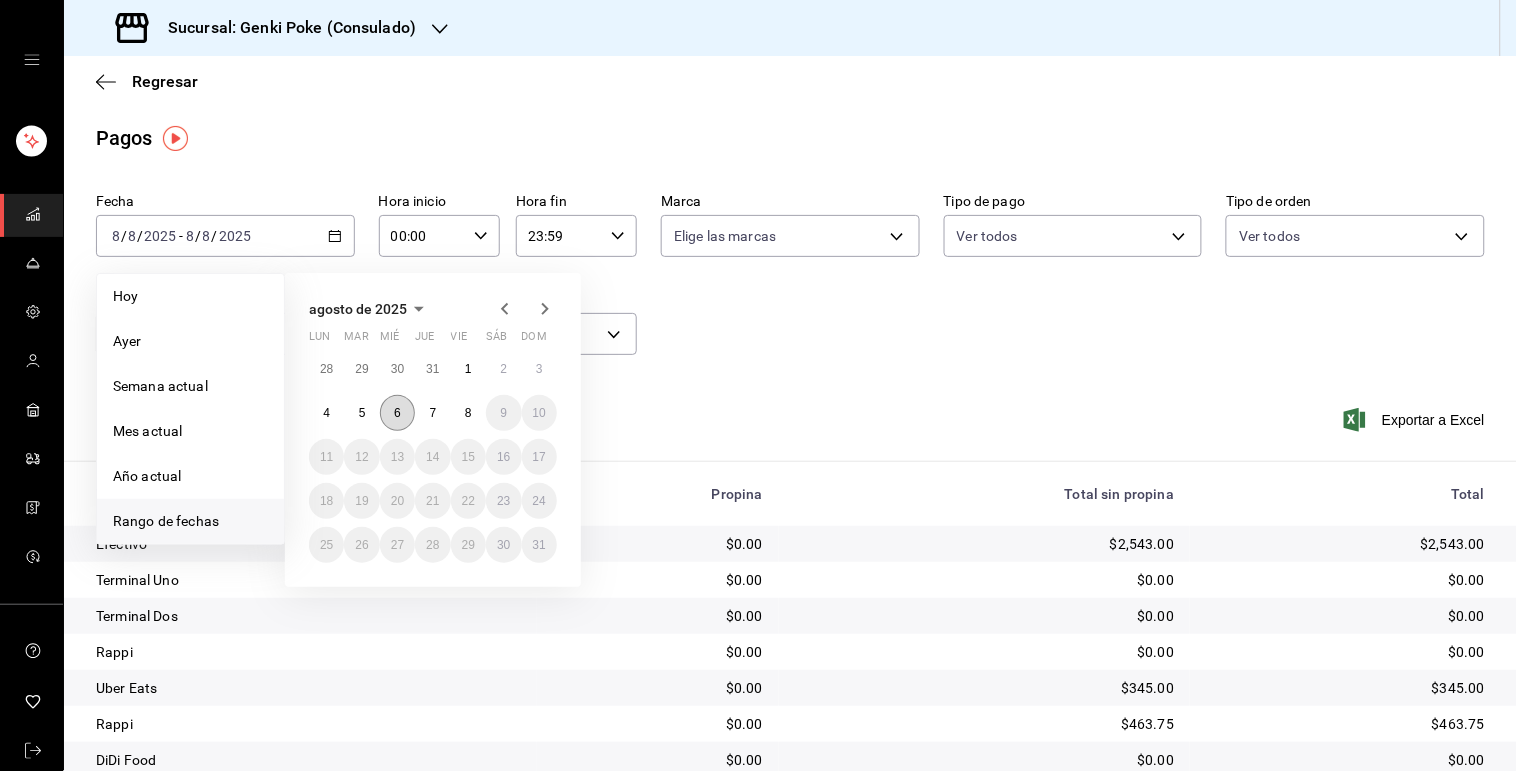 click on "6" at bounding box center [397, 413] 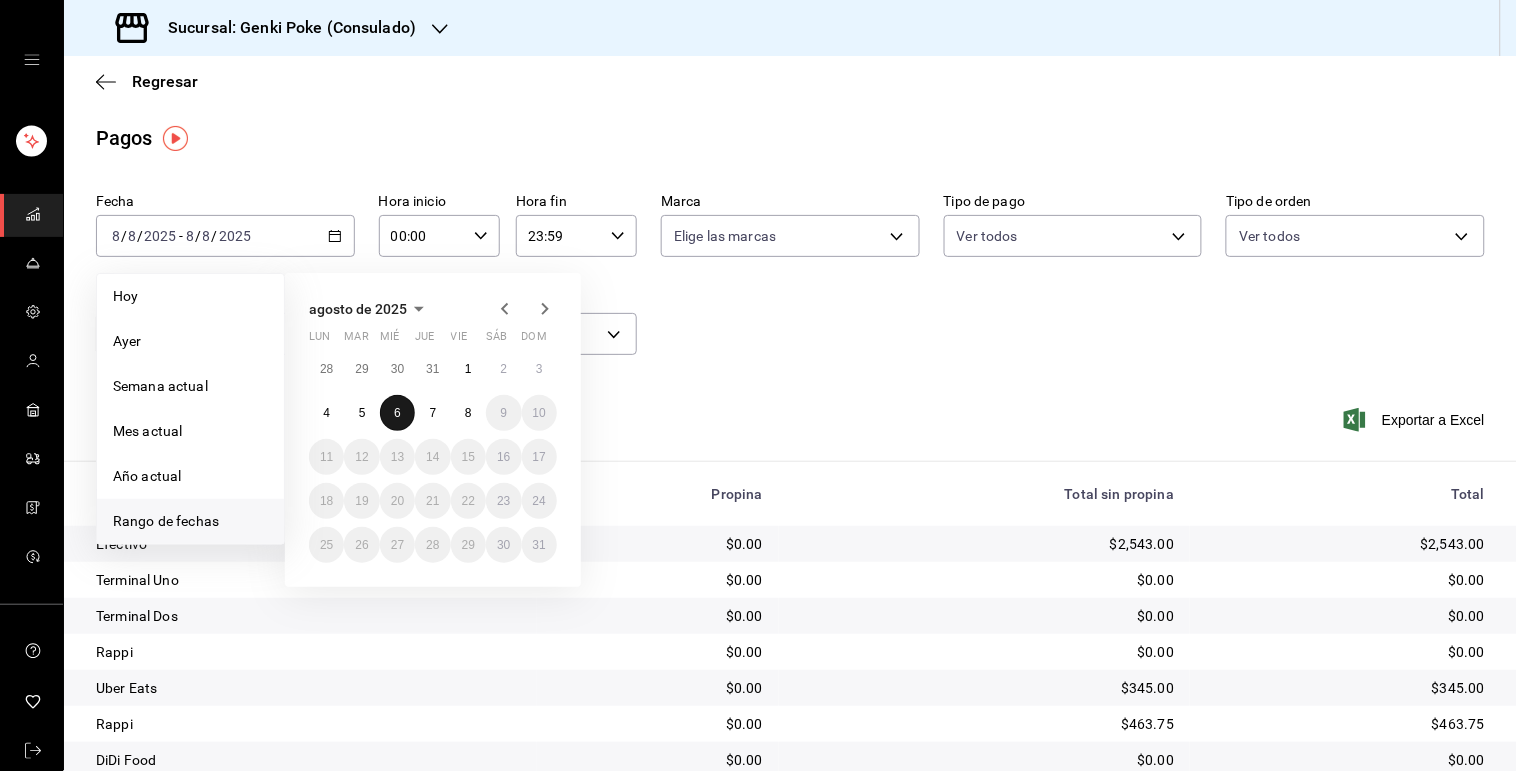 click on "6" at bounding box center (397, 413) 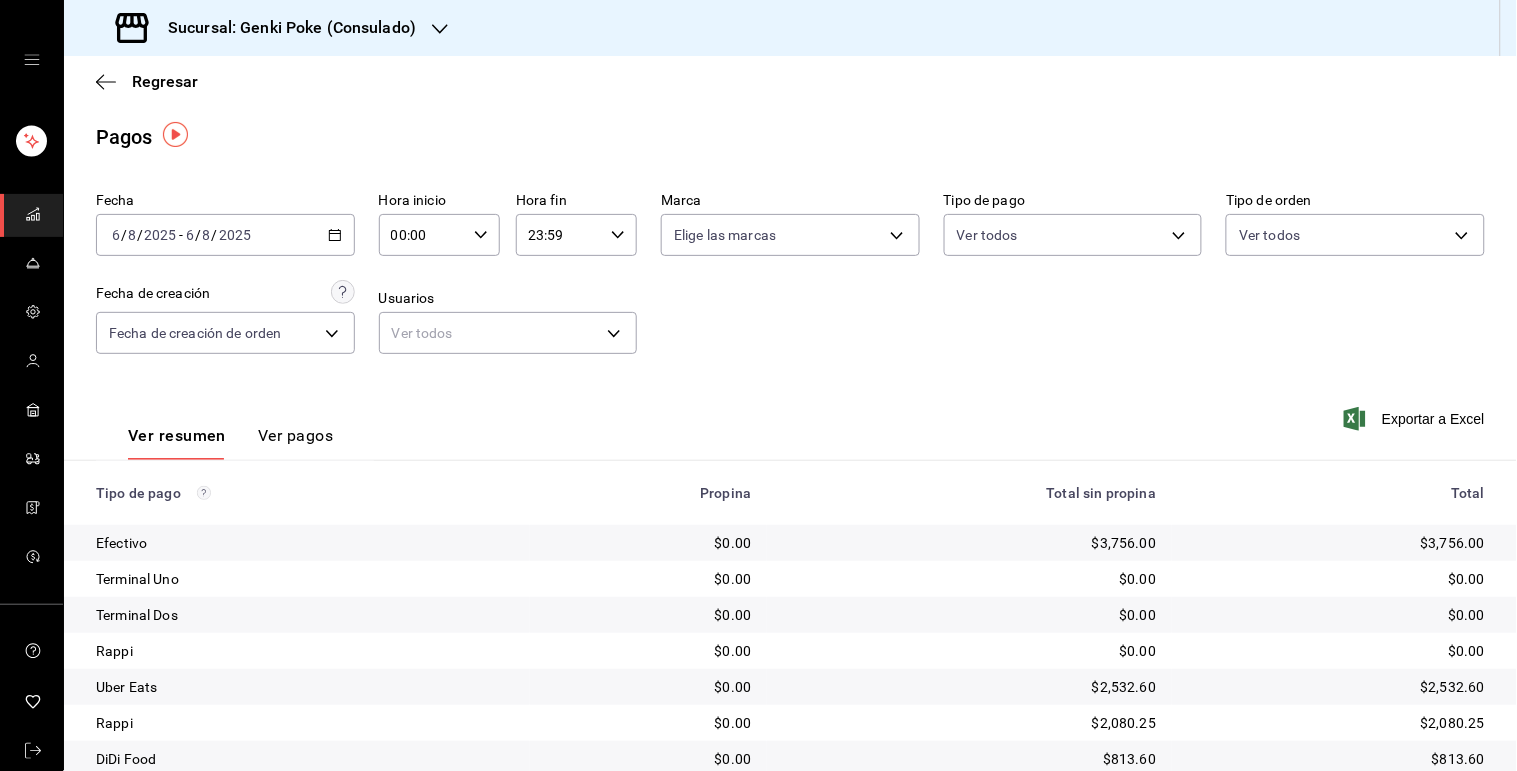scroll, scrollTop: 0, scrollLeft: 0, axis: both 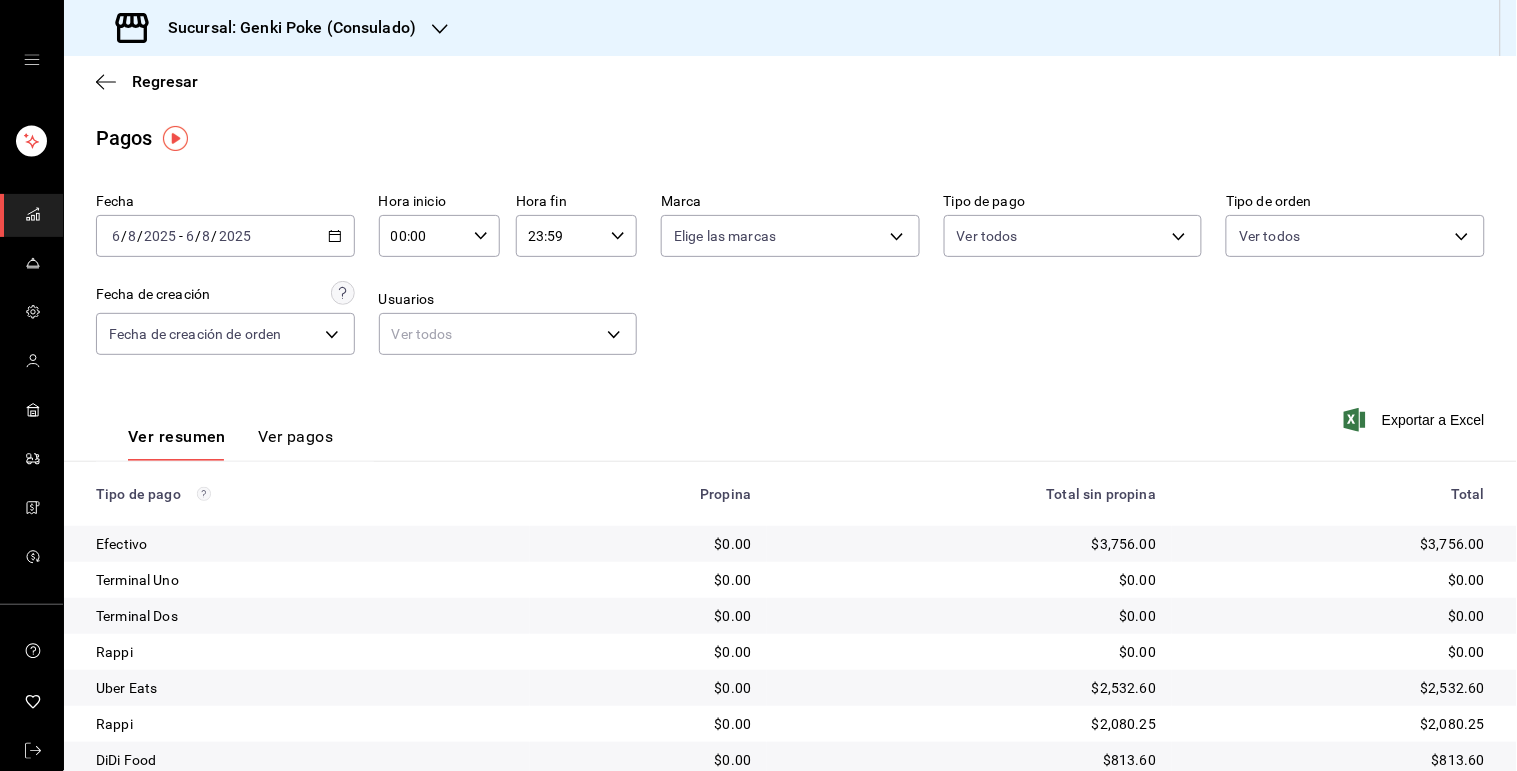 click 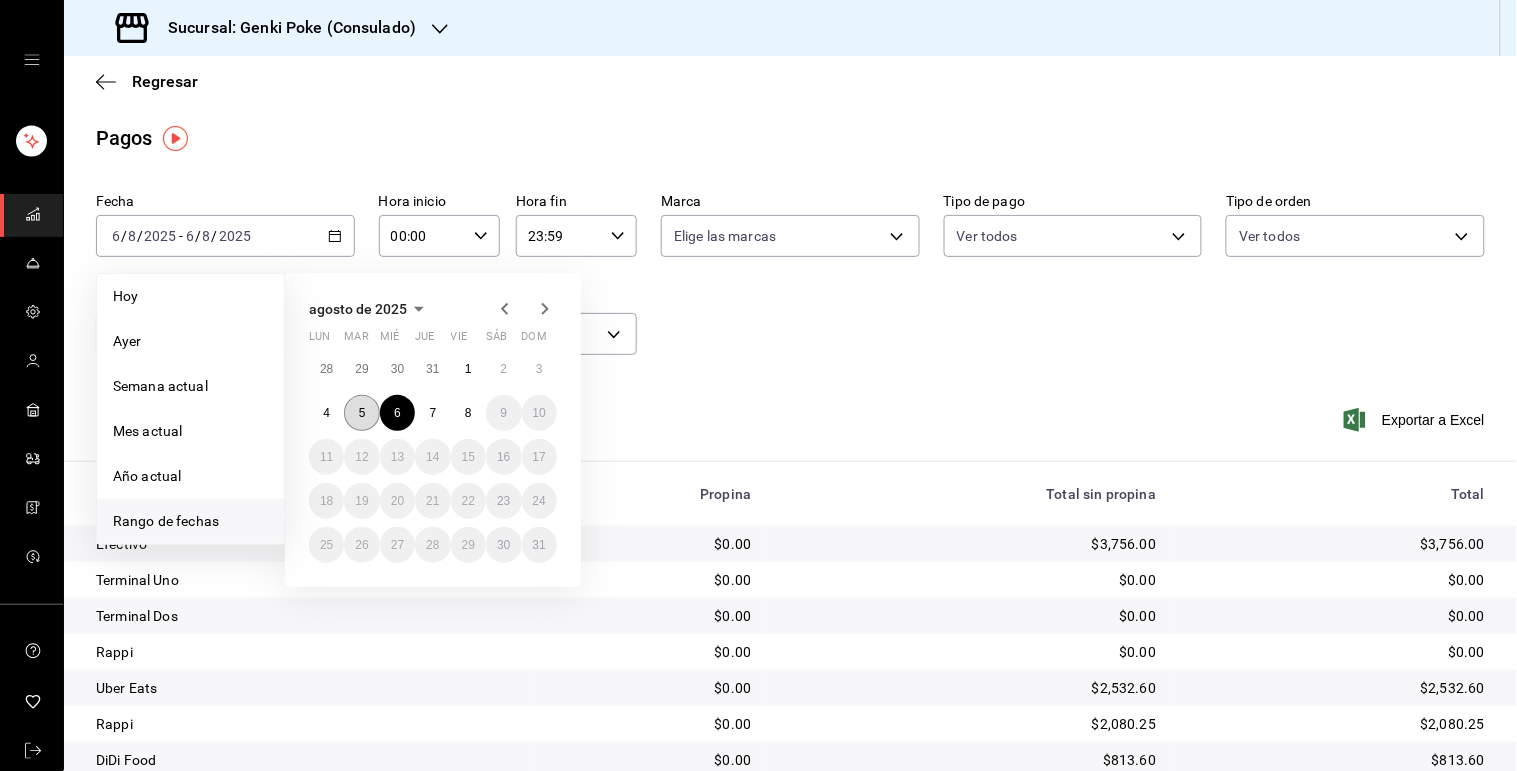 click on "5" at bounding box center (361, 413) 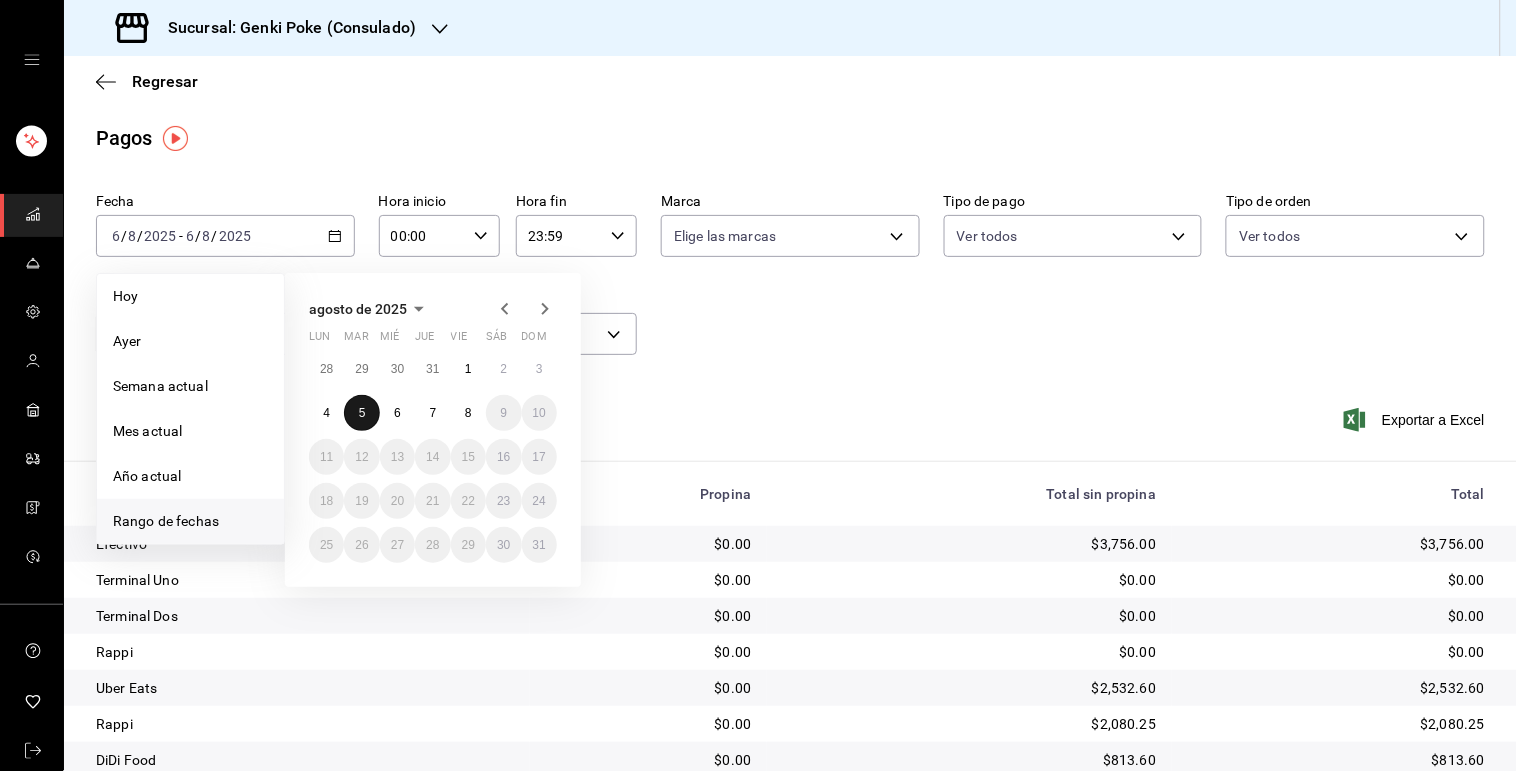 click on "5" at bounding box center (361, 413) 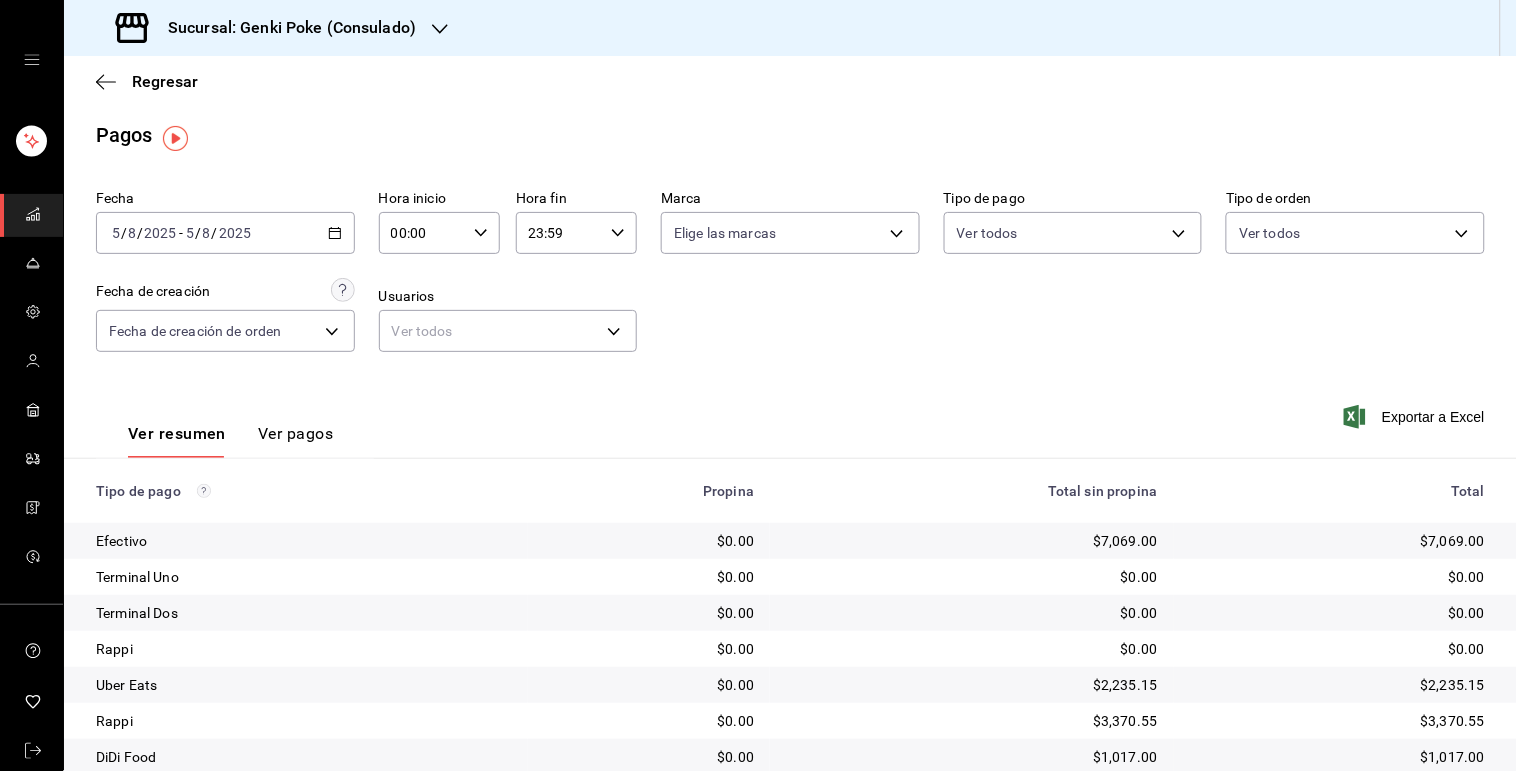 scroll, scrollTop: 0, scrollLeft: 0, axis: both 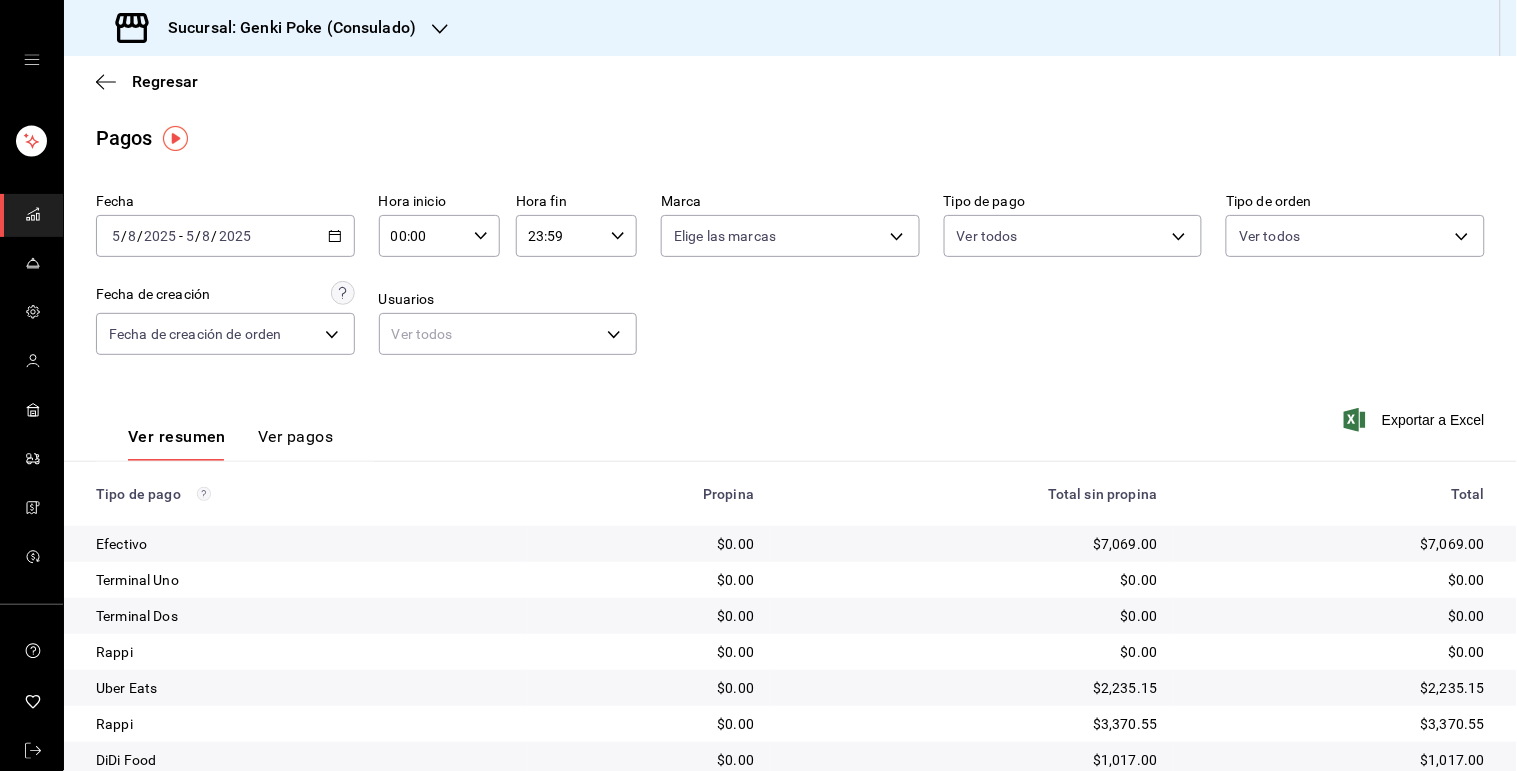 click 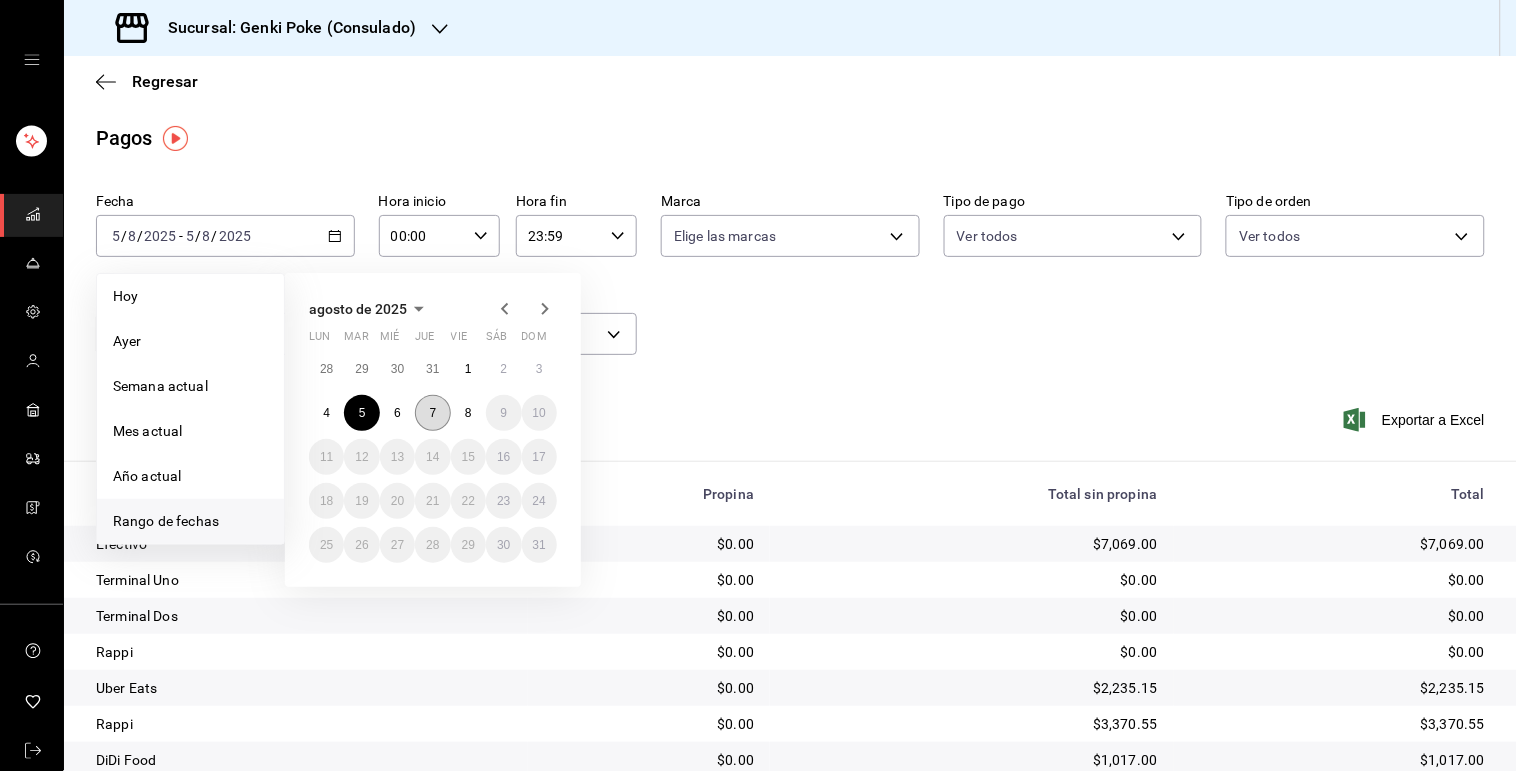 click on "7" at bounding box center [432, 413] 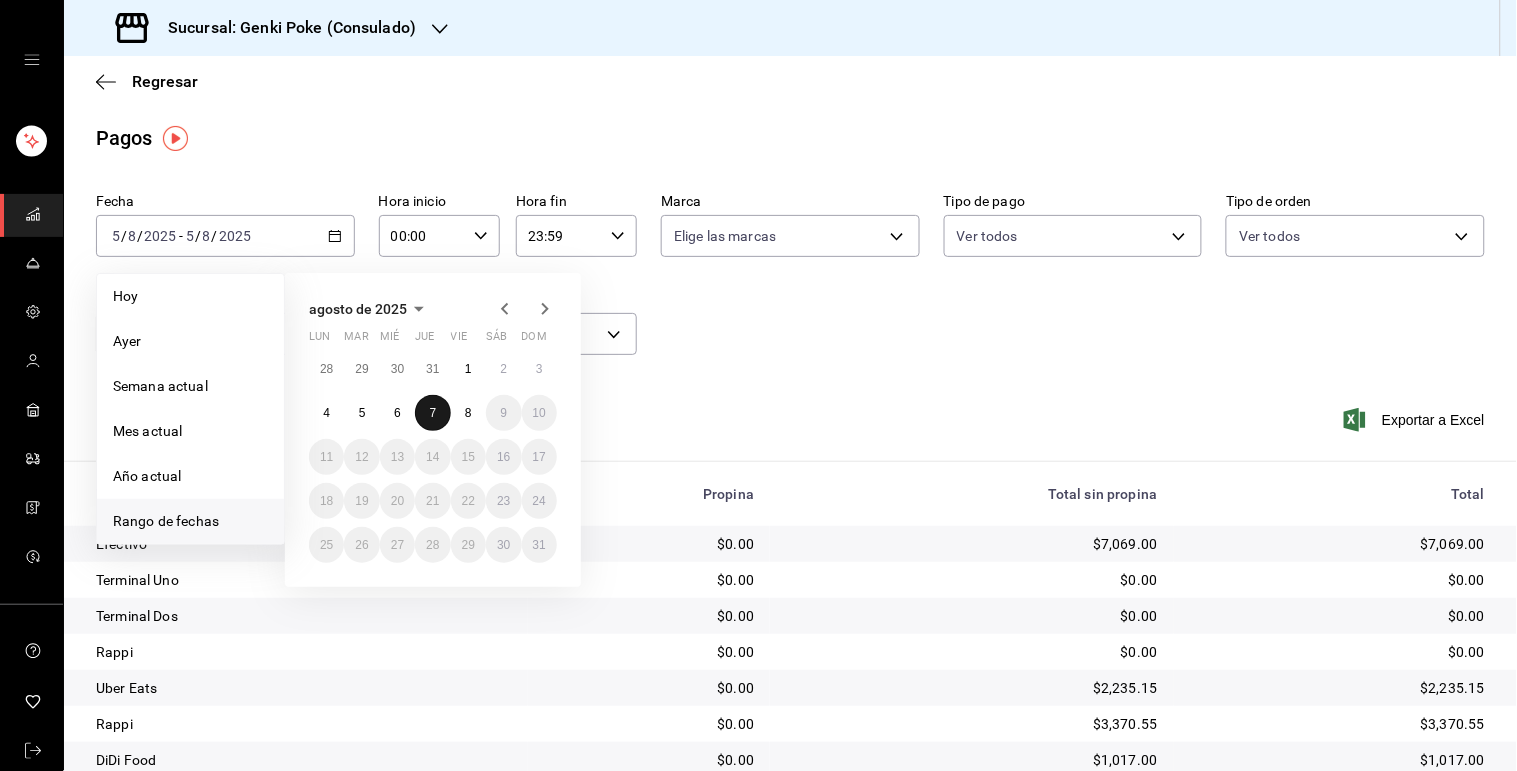 click on "7" at bounding box center [432, 413] 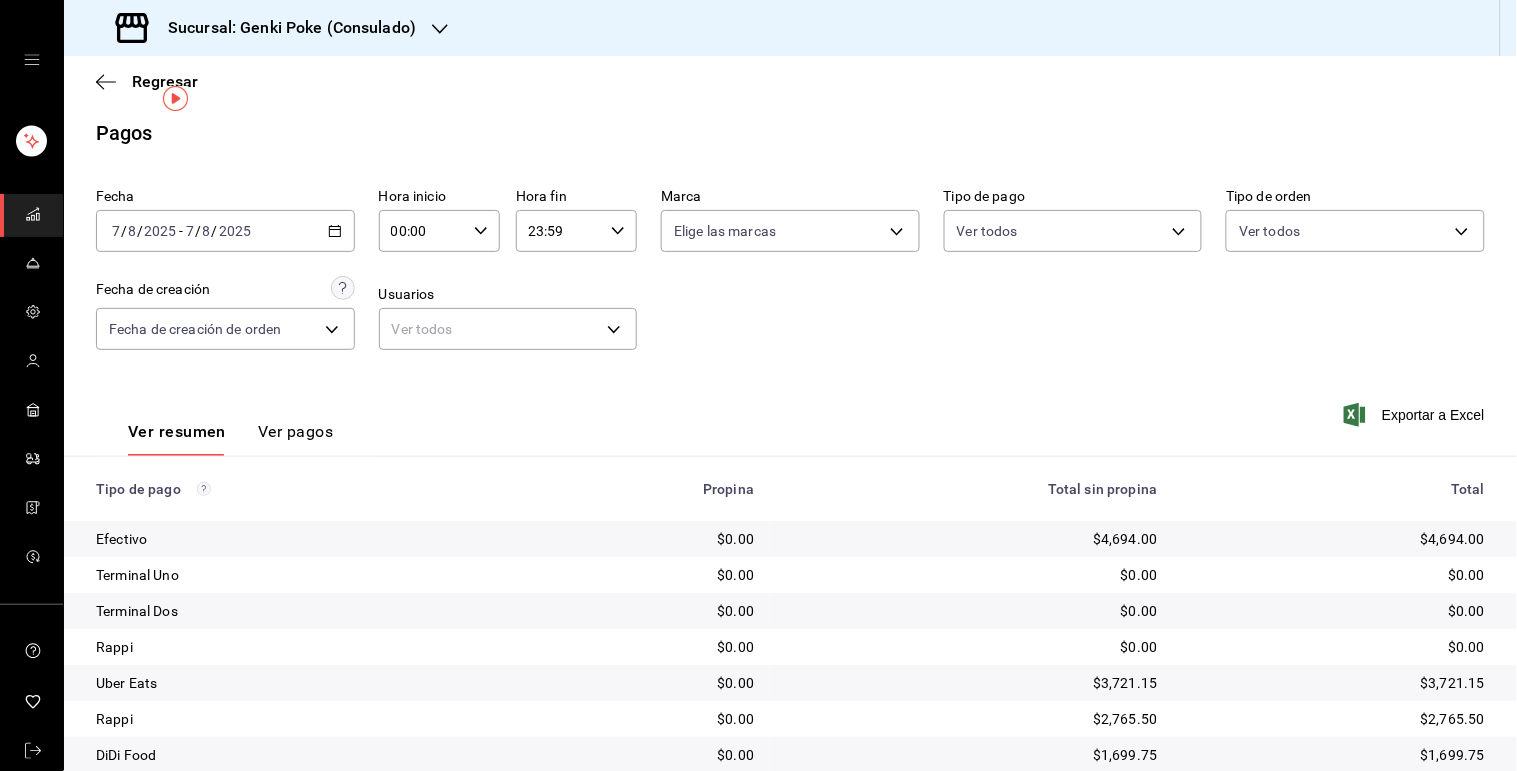 scroll, scrollTop: 0, scrollLeft: 0, axis: both 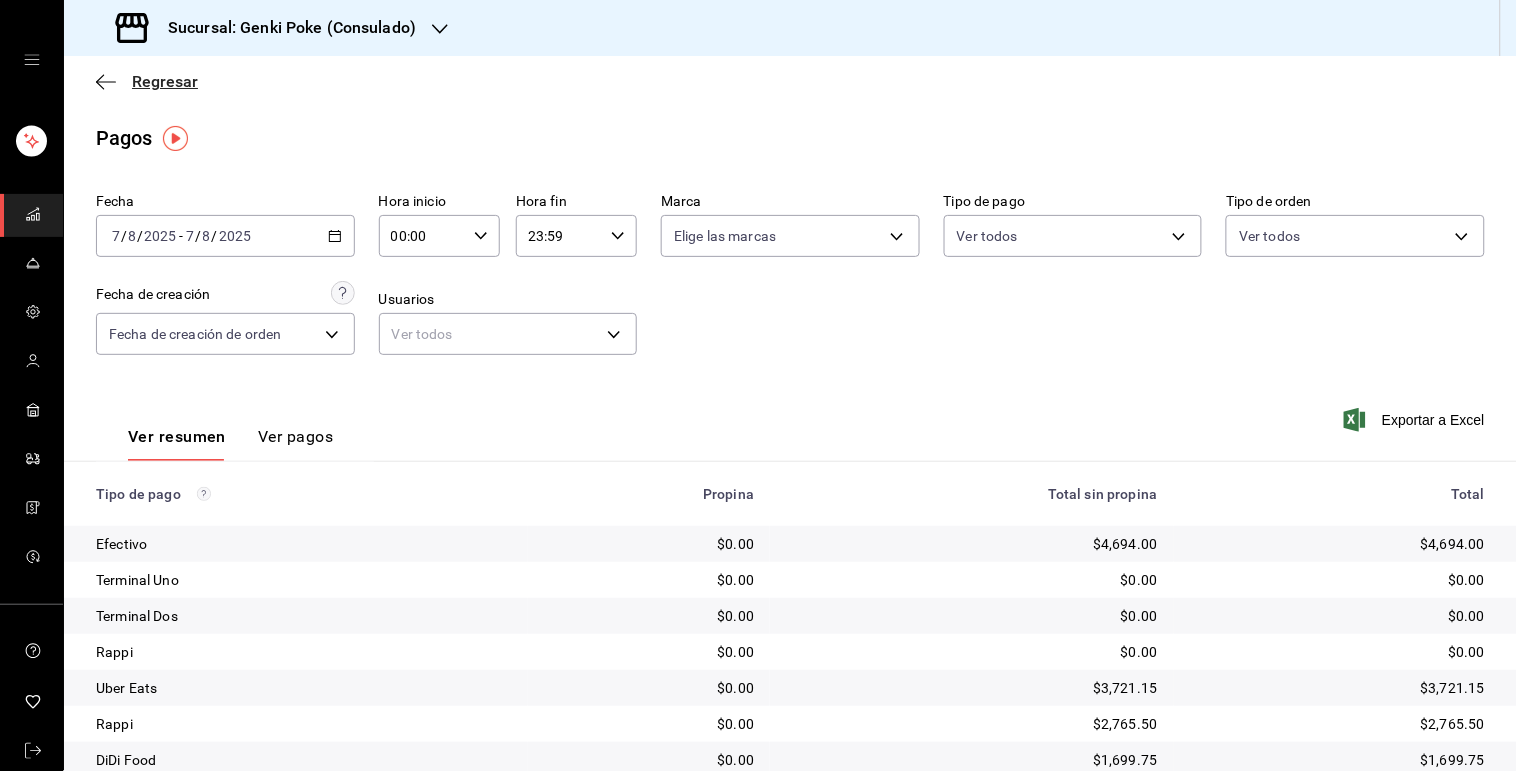 click on "Regresar" at bounding box center (165, 81) 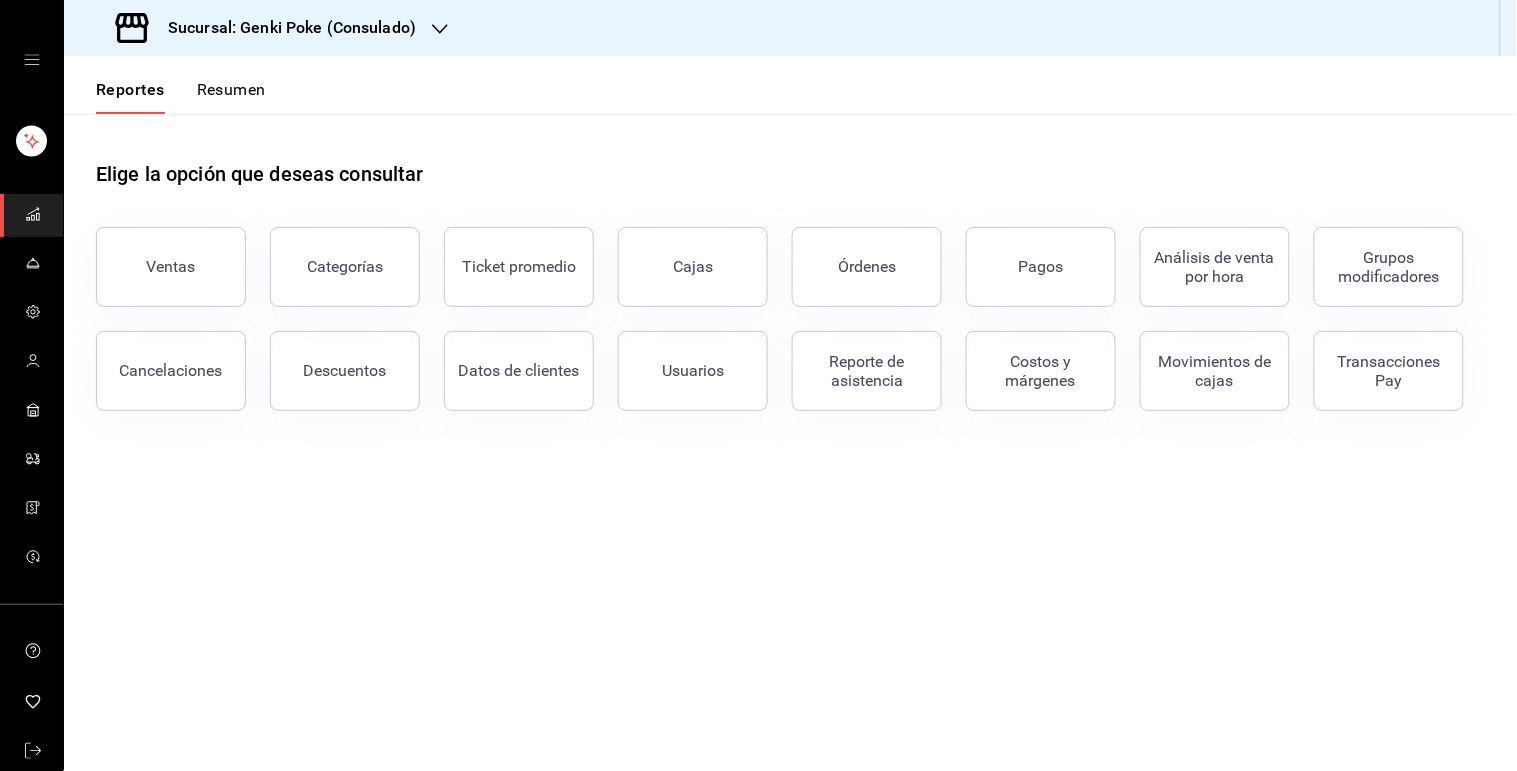 click on "Resumen" at bounding box center [231, 97] 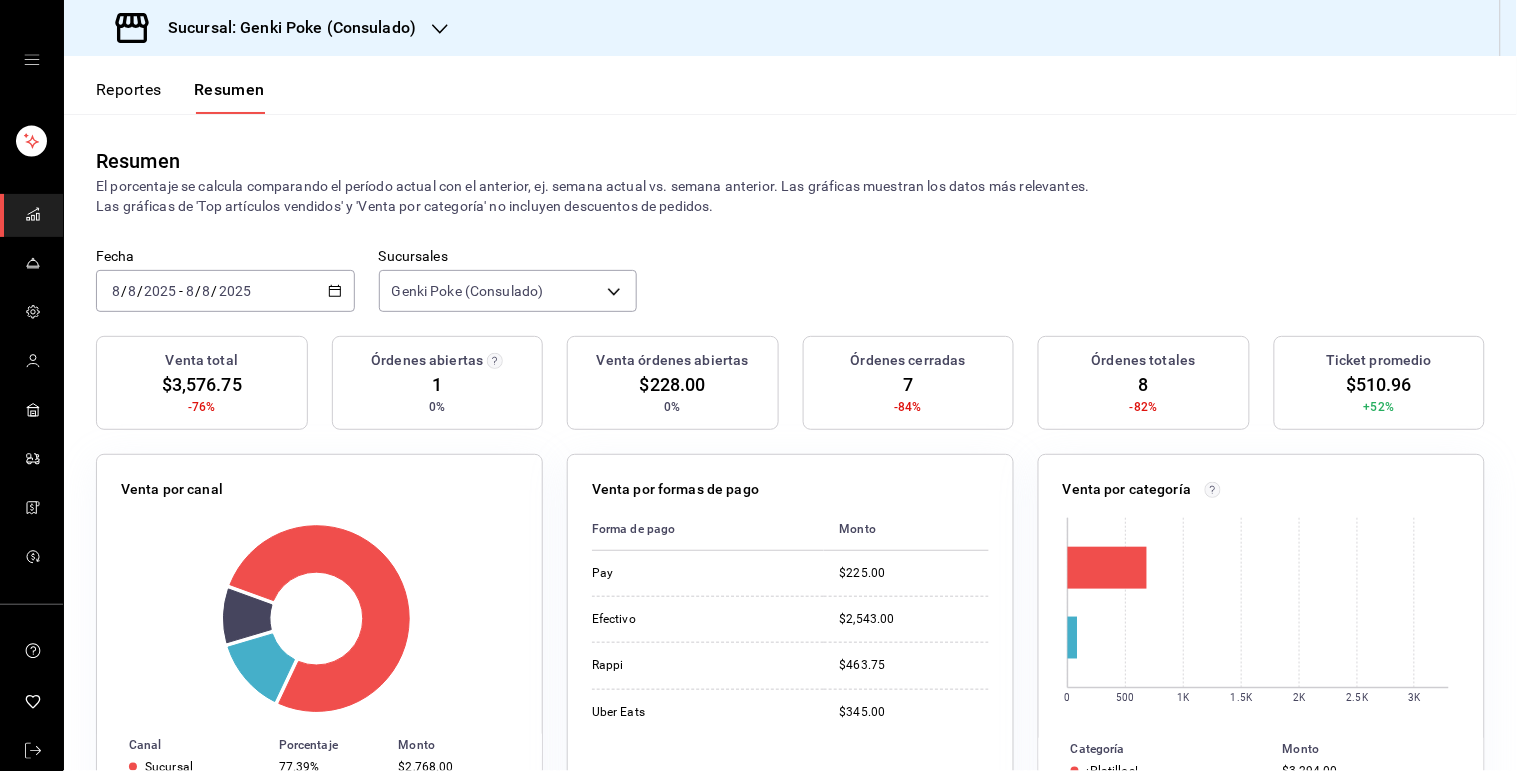 click 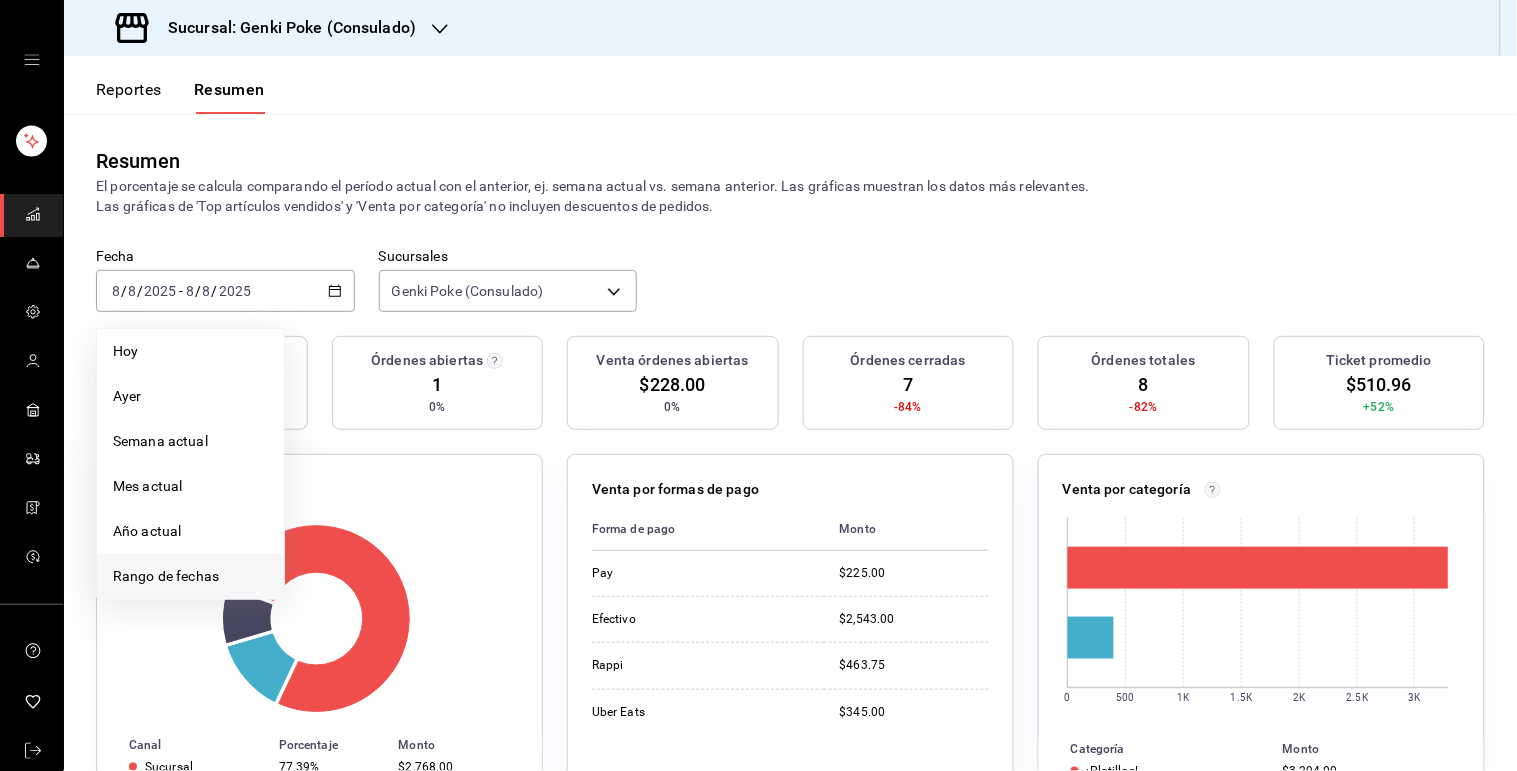 click on "Rango de fechas" at bounding box center (190, 576) 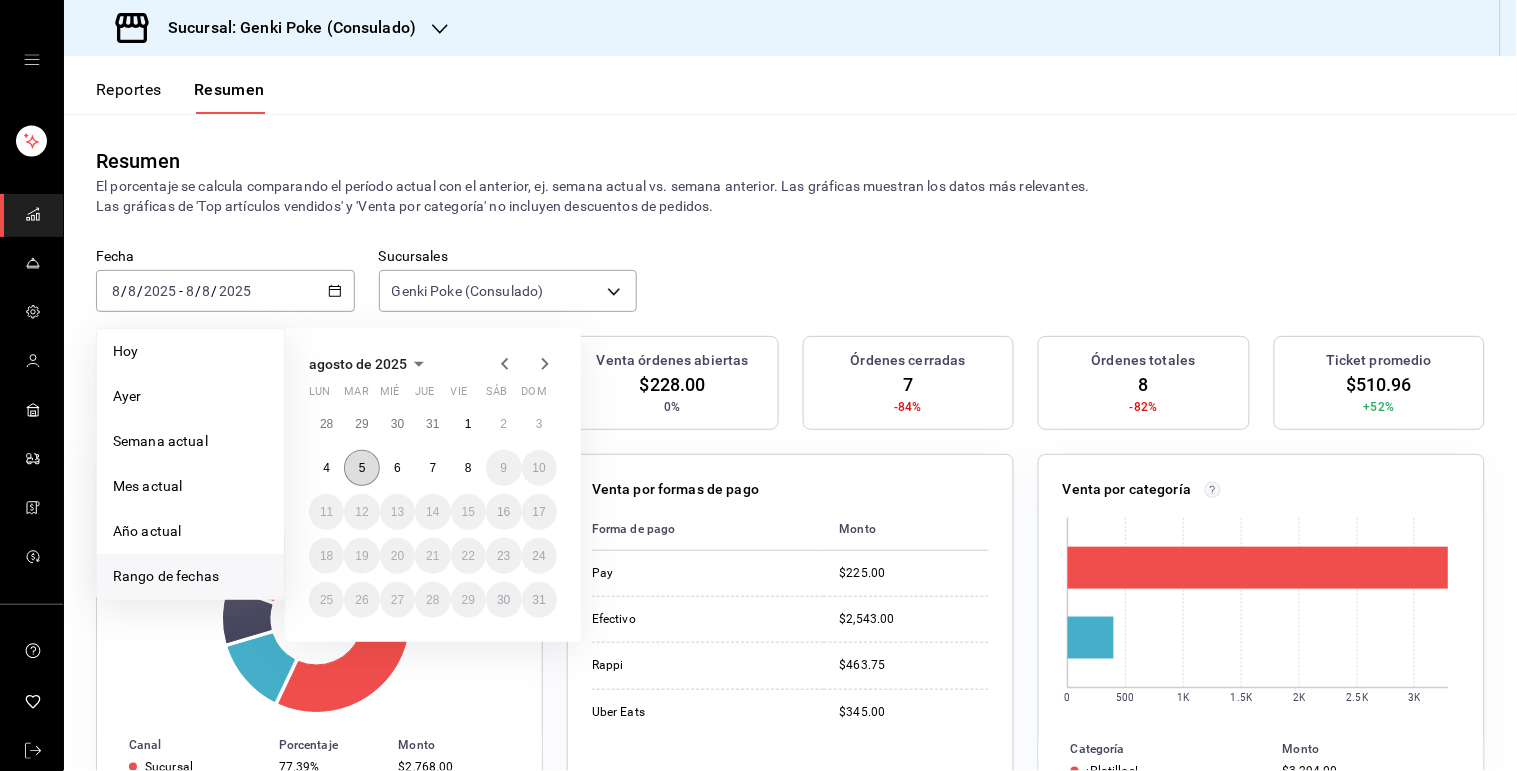 click on "5" at bounding box center (361, 468) 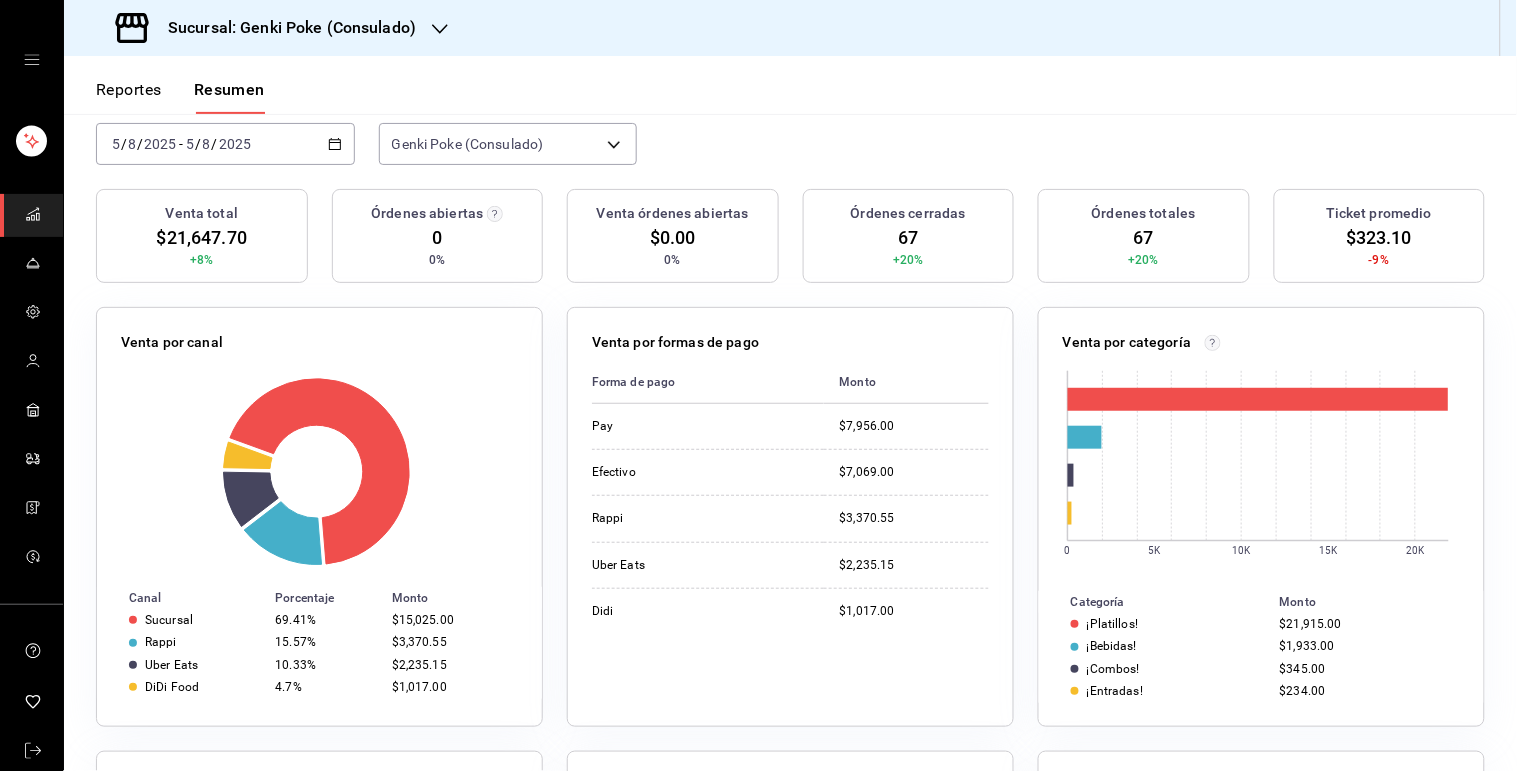scroll, scrollTop: 105, scrollLeft: 0, axis: vertical 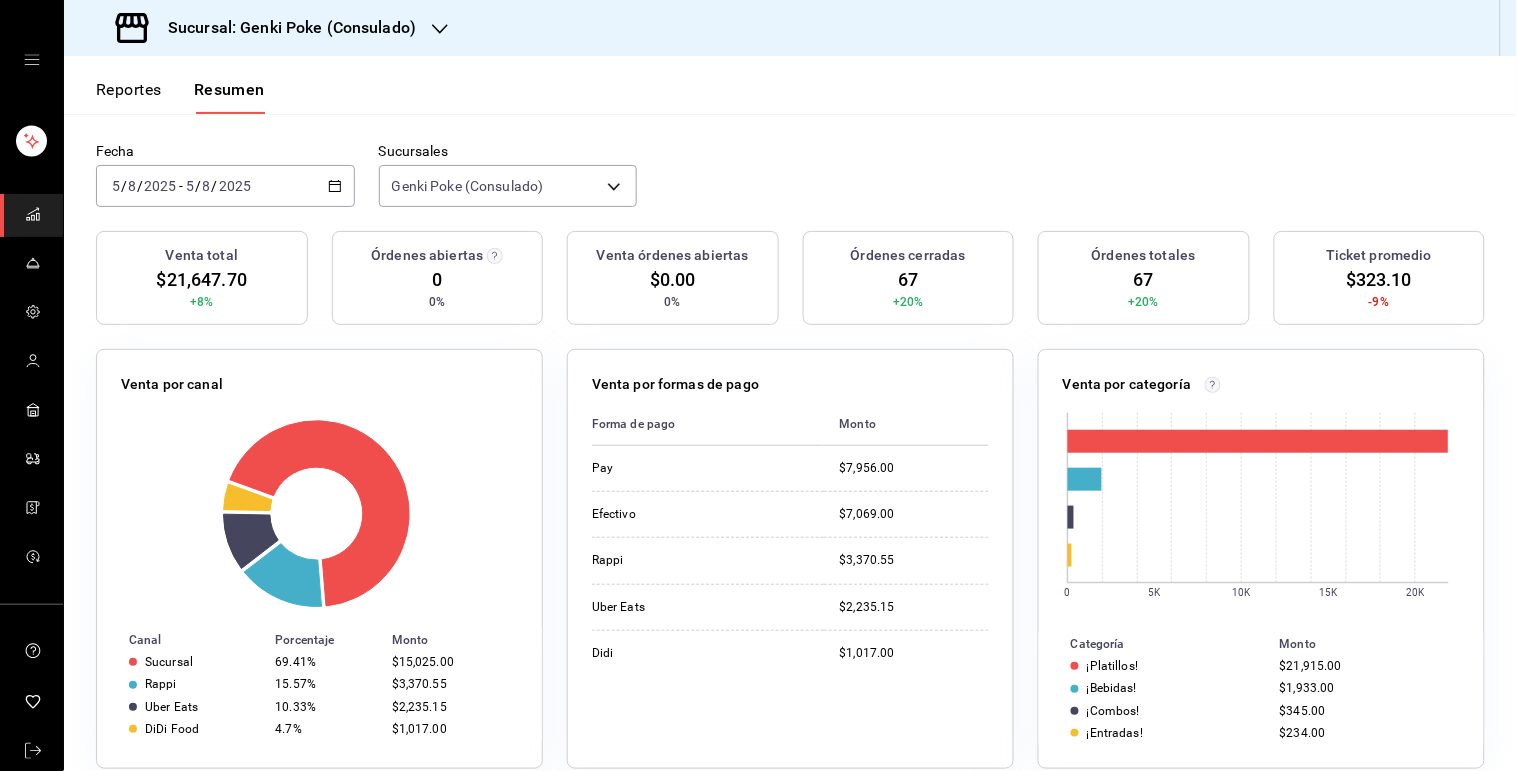 click on "2025-08-05 5 / 8 / 2025 - 2025-08-05 5 / 8 / 2025" at bounding box center (225, 186) 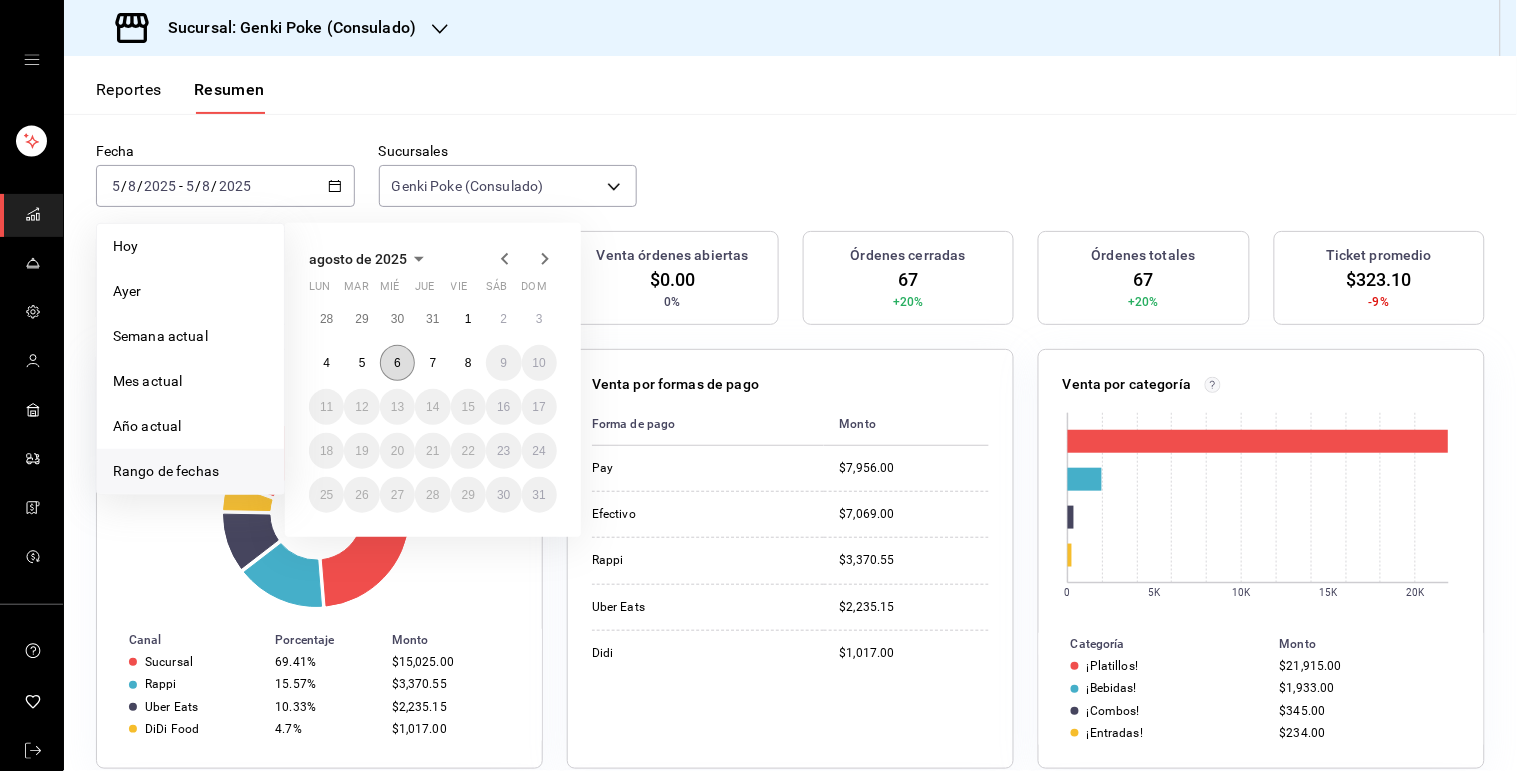 click on "6" at bounding box center (397, 363) 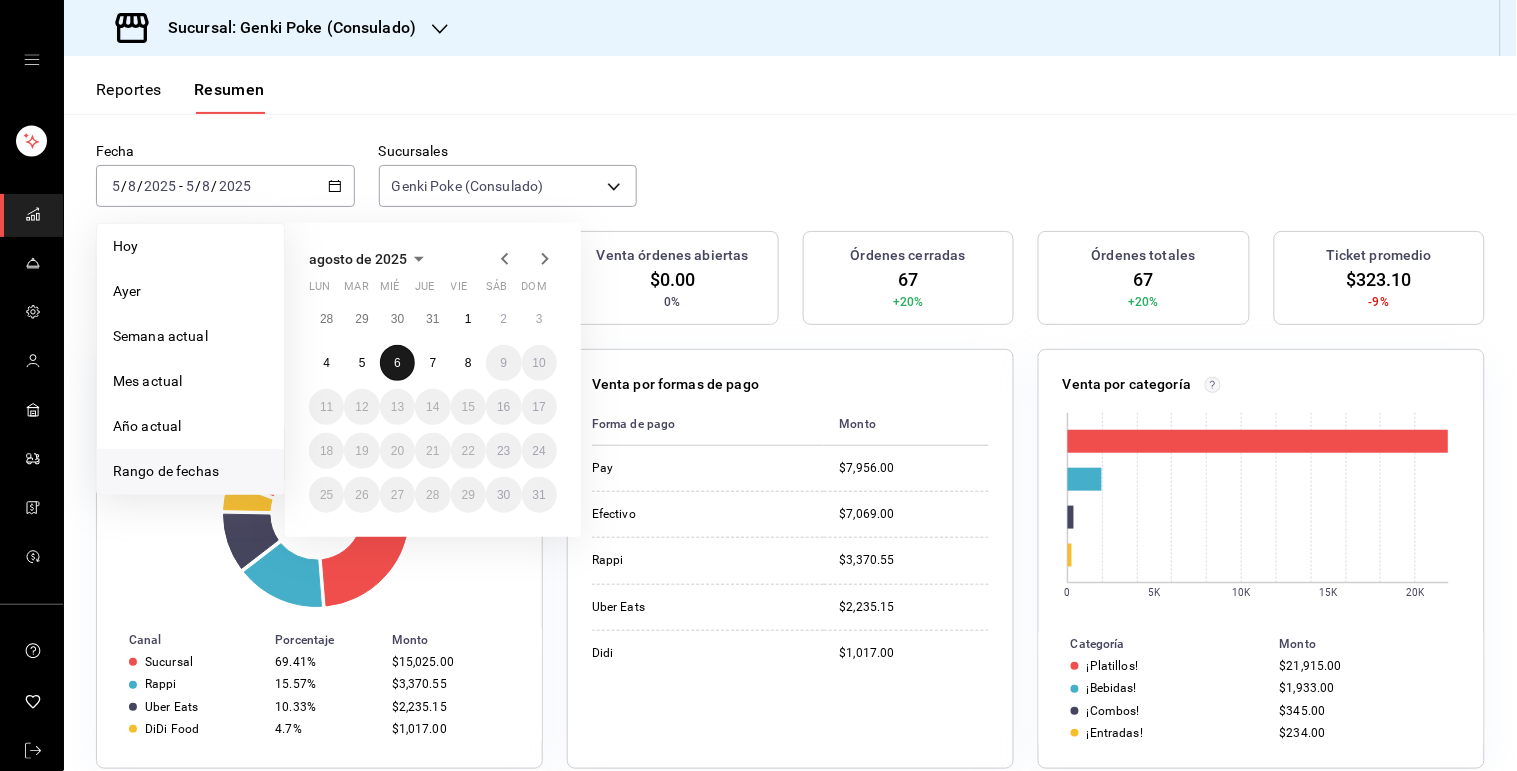 click on "6" at bounding box center [397, 363] 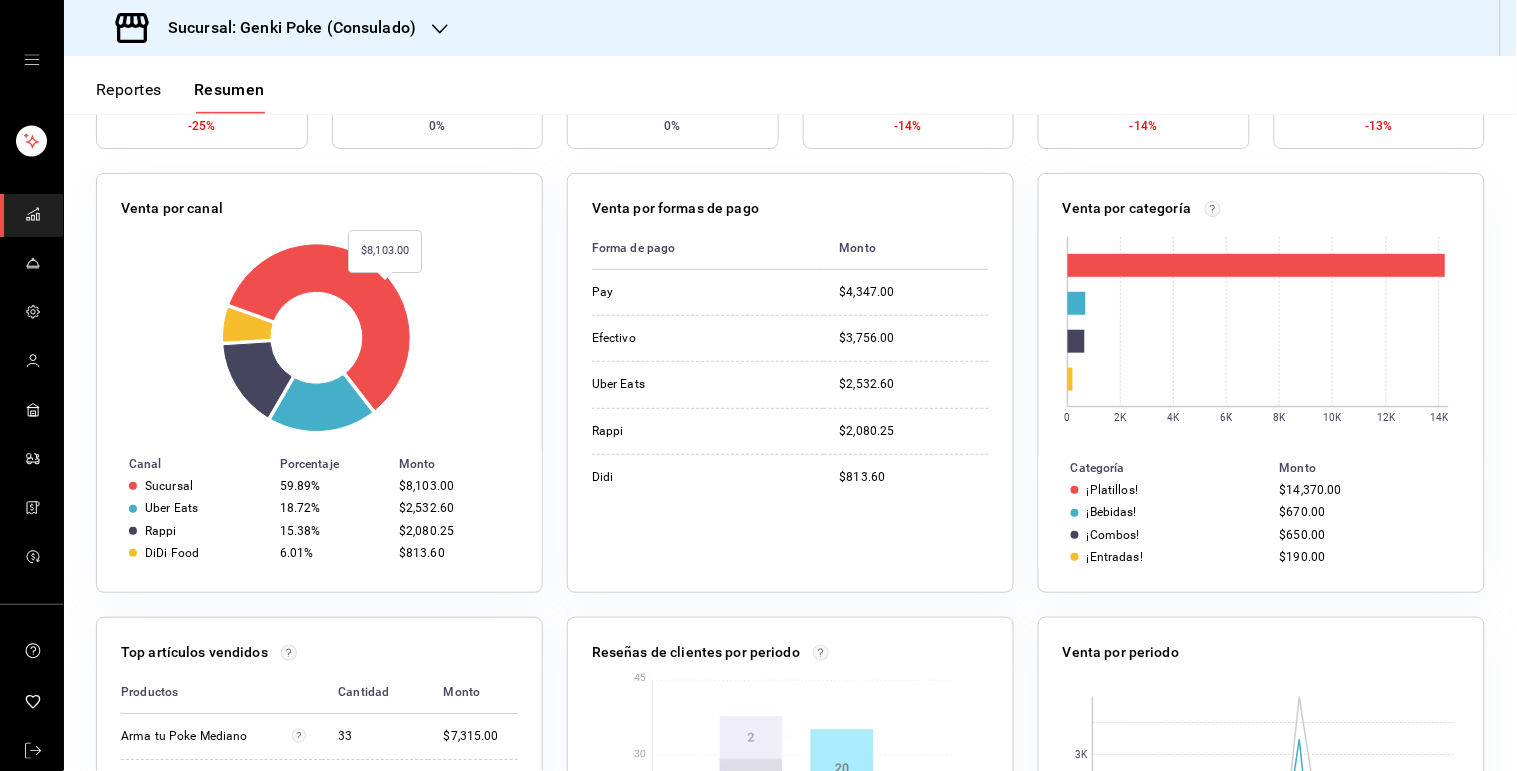 scroll, scrollTop: 323, scrollLeft: 0, axis: vertical 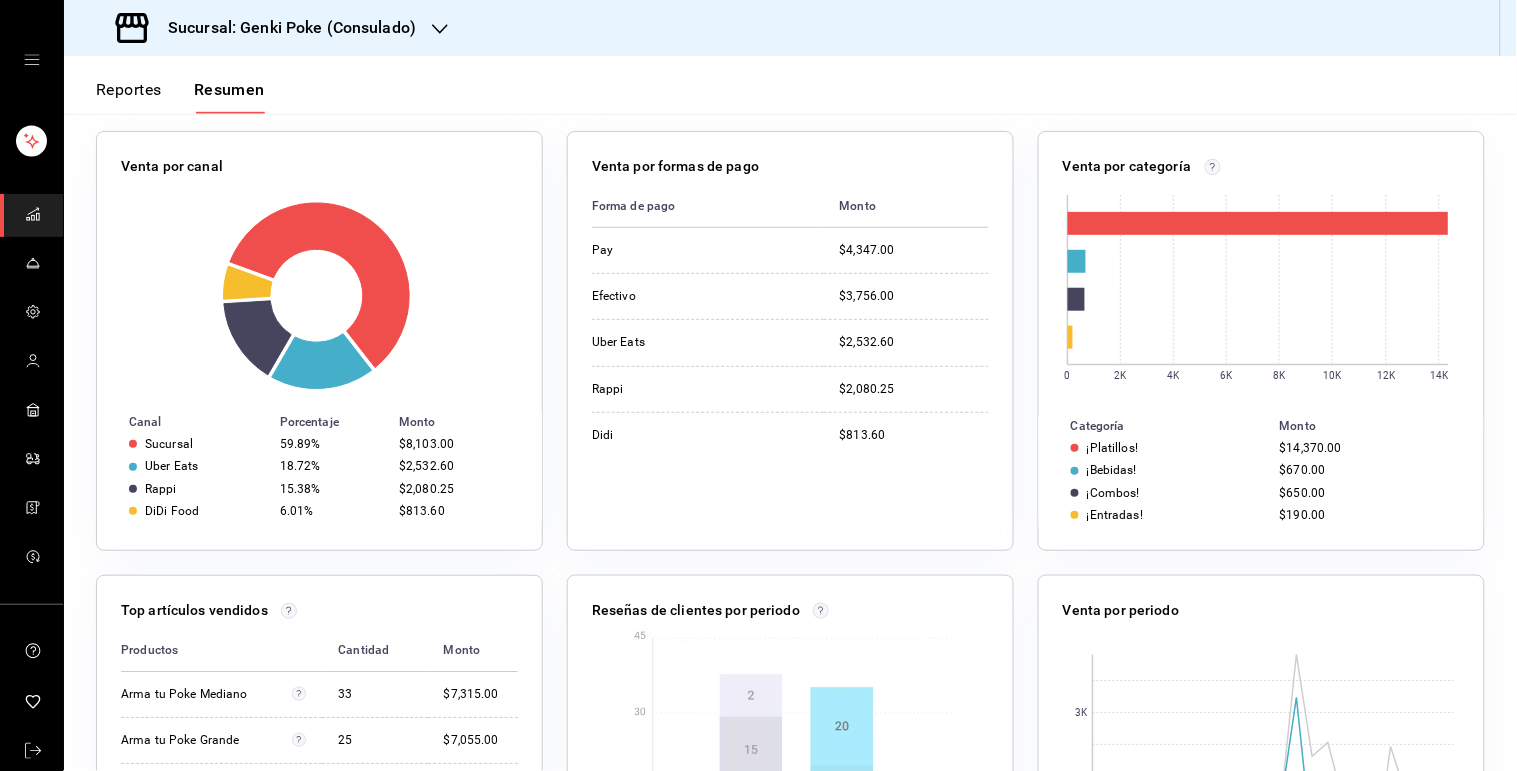 click 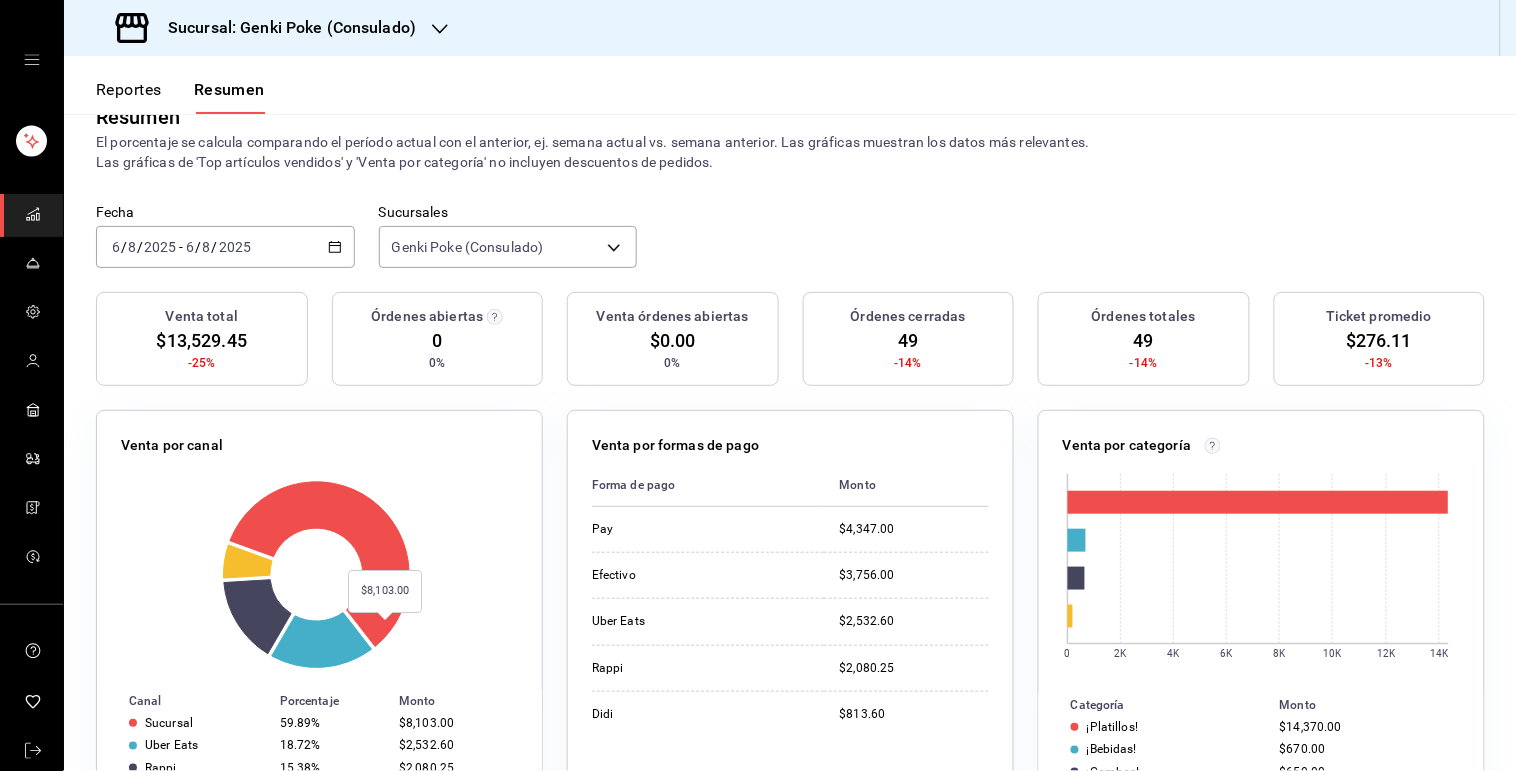 scroll, scrollTop: 43, scrollLeft: 0, axis: vertical 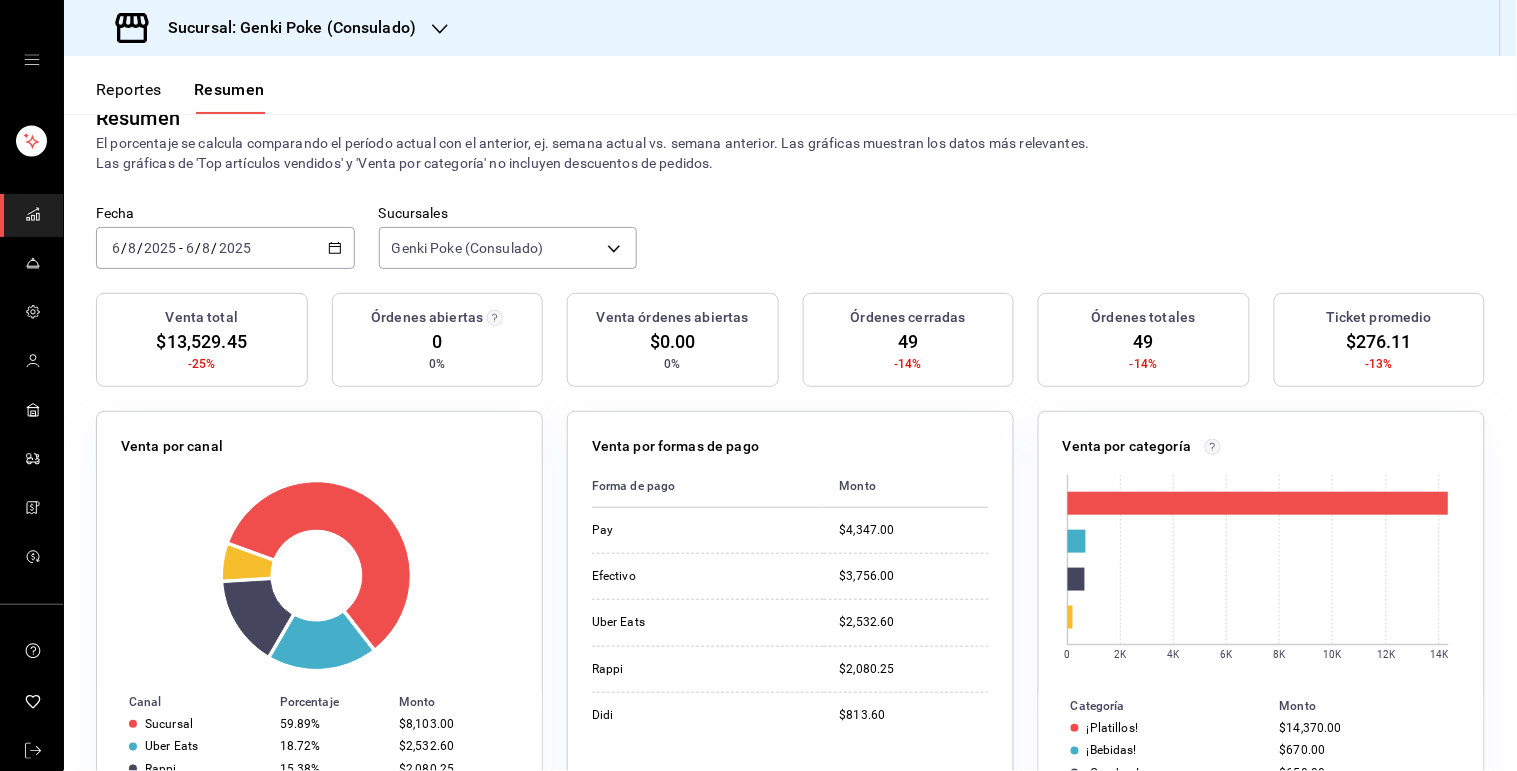 click on "2025-08-06 6 / 8 / 2025 - 2025-08-06 6 / 8 / 2025" at bounding box center (225, 248) 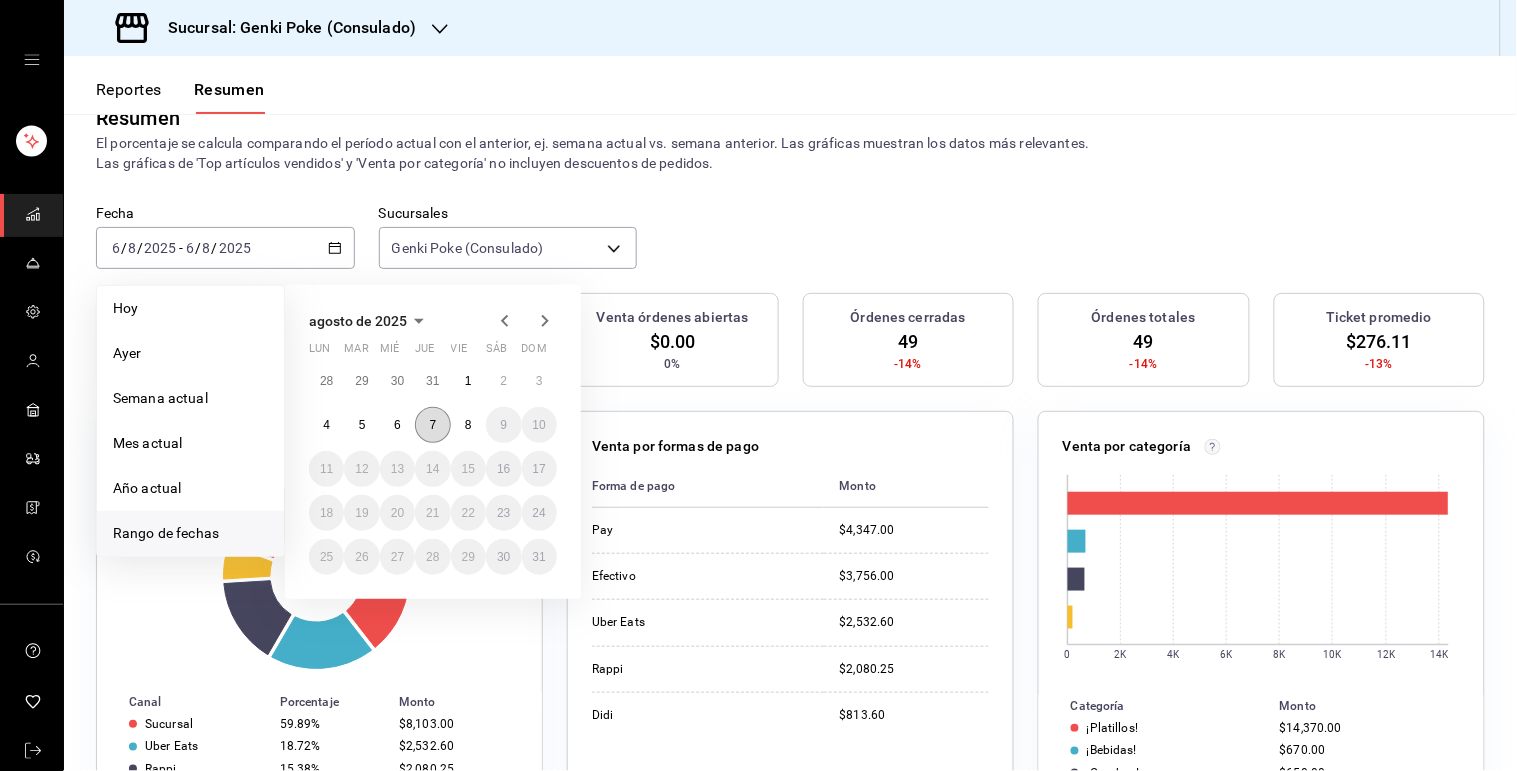 click on "7" at bounding box center [433, 425] 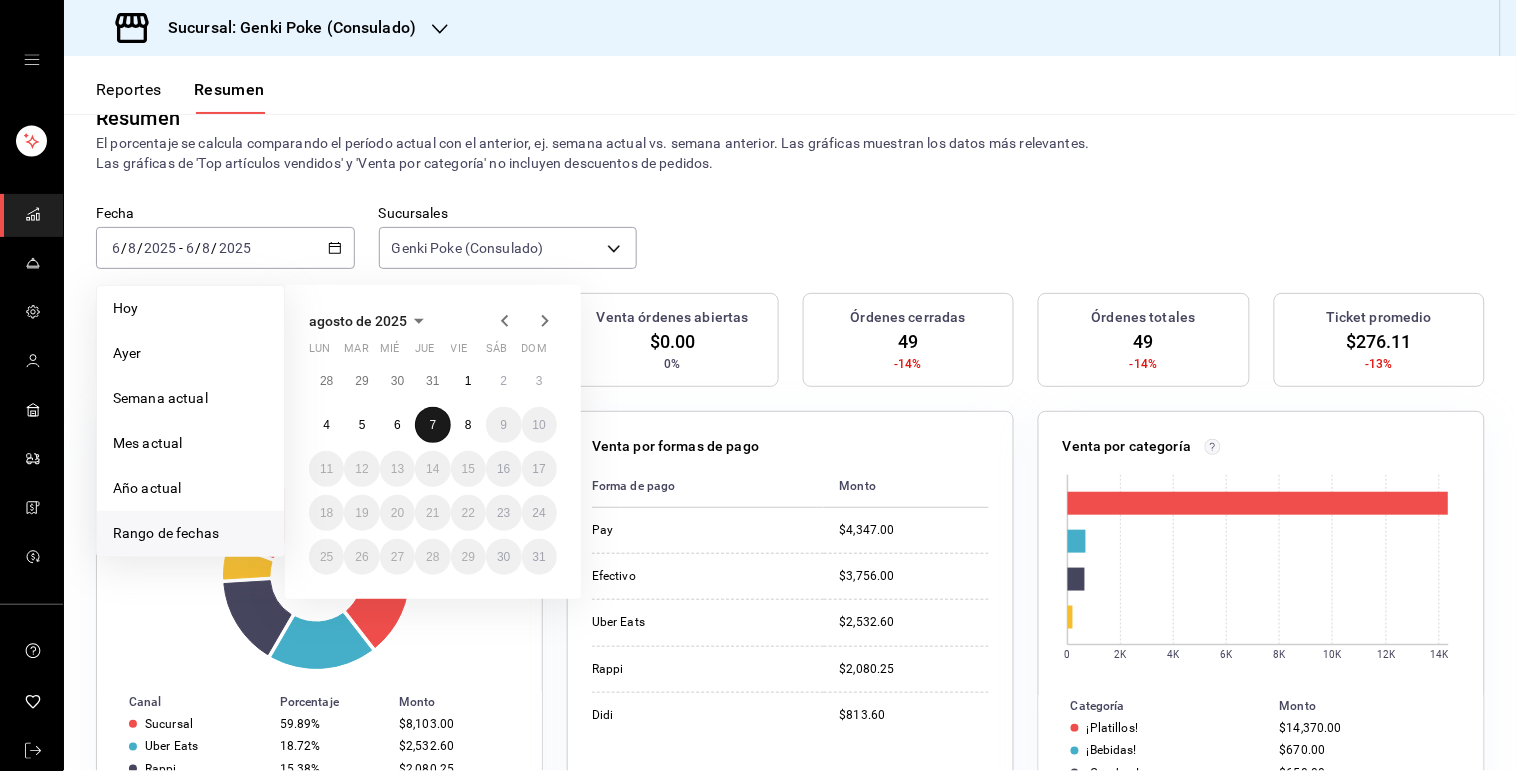 click on "7" at bounding box center [433, 425] 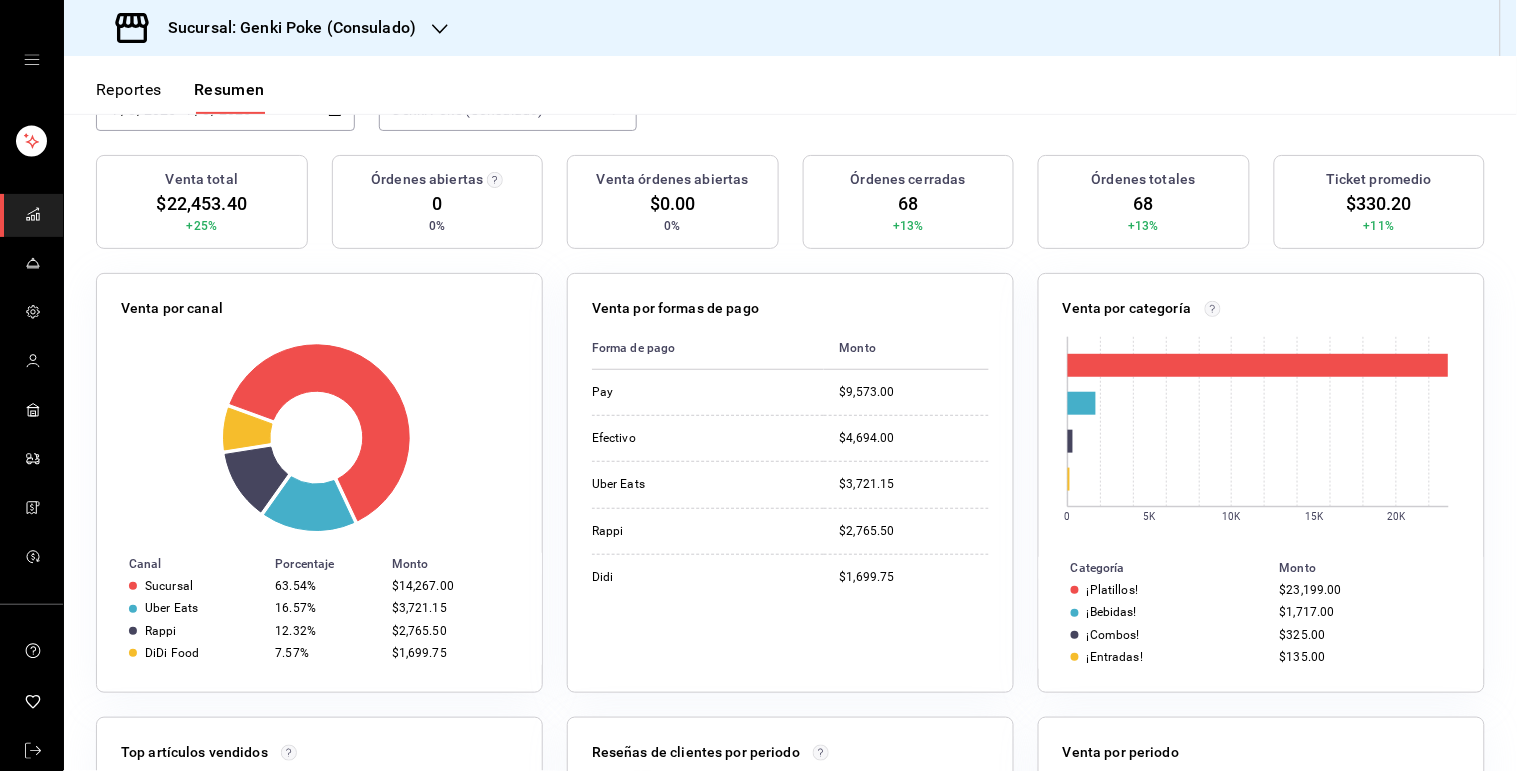 scroll, scrollTop: 258, scrollLeft: 0, axis: vertical 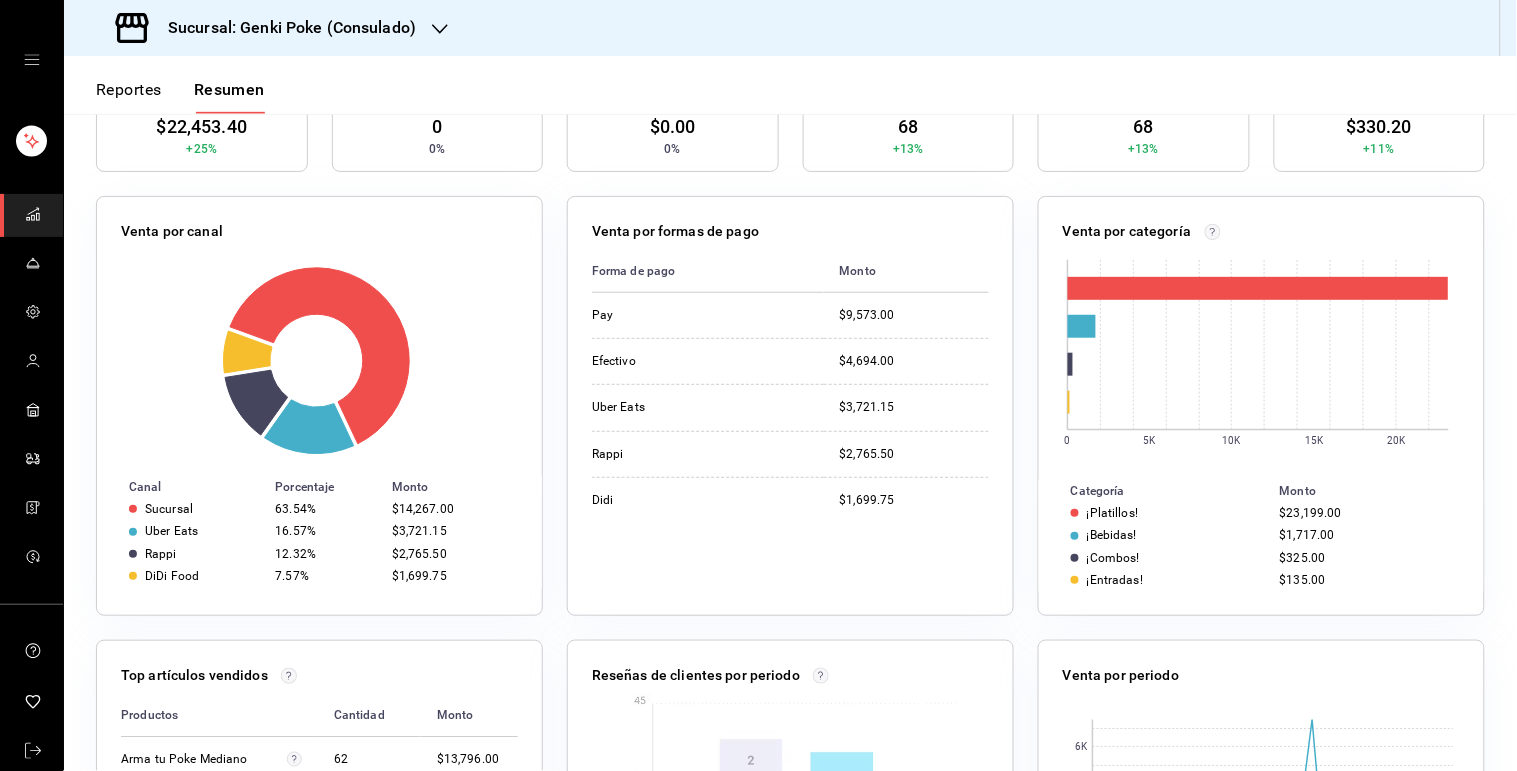 click on "Reportes" at bounding box center (129, 97) 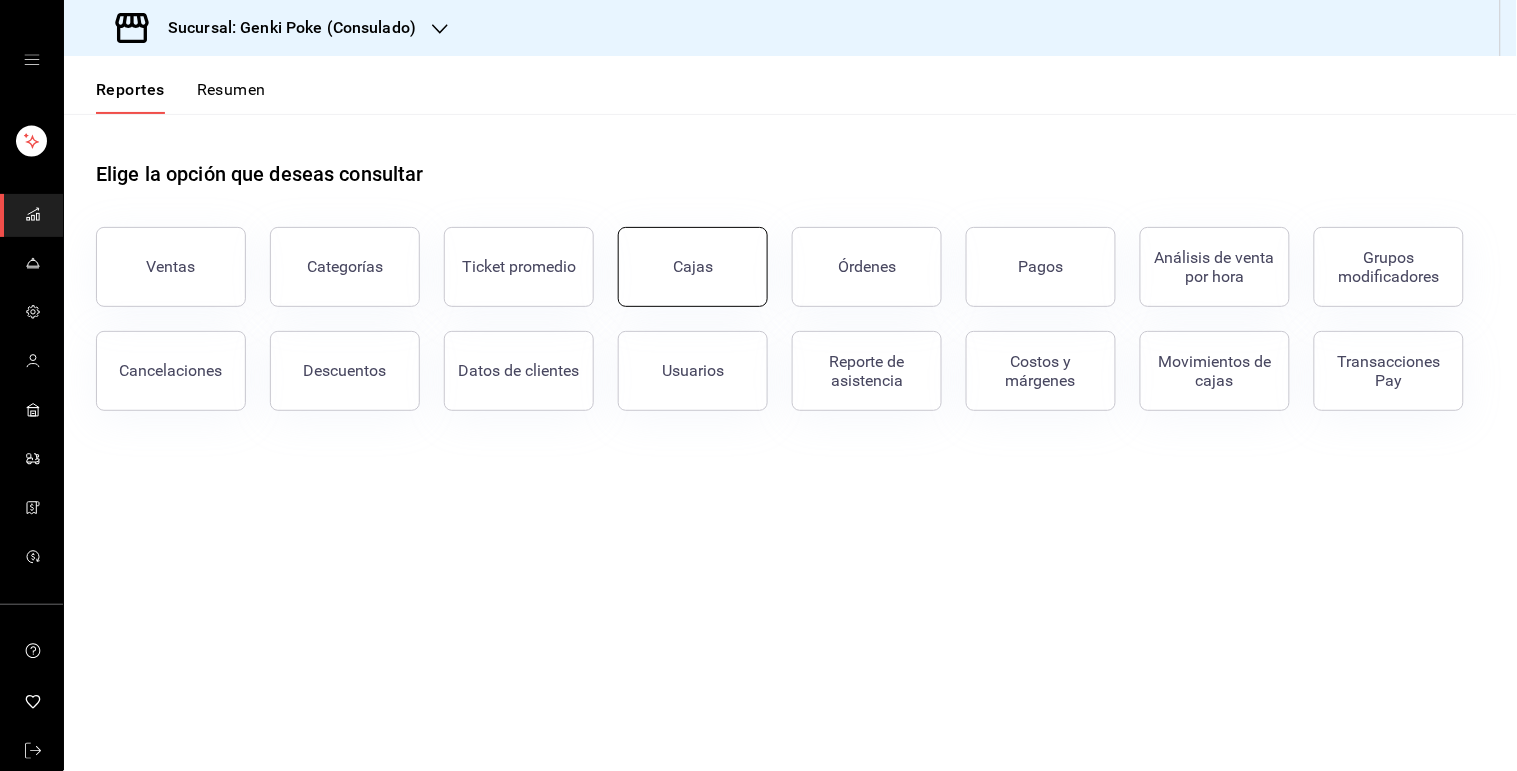 click on "Cajas" at bounding box center [693, 266] 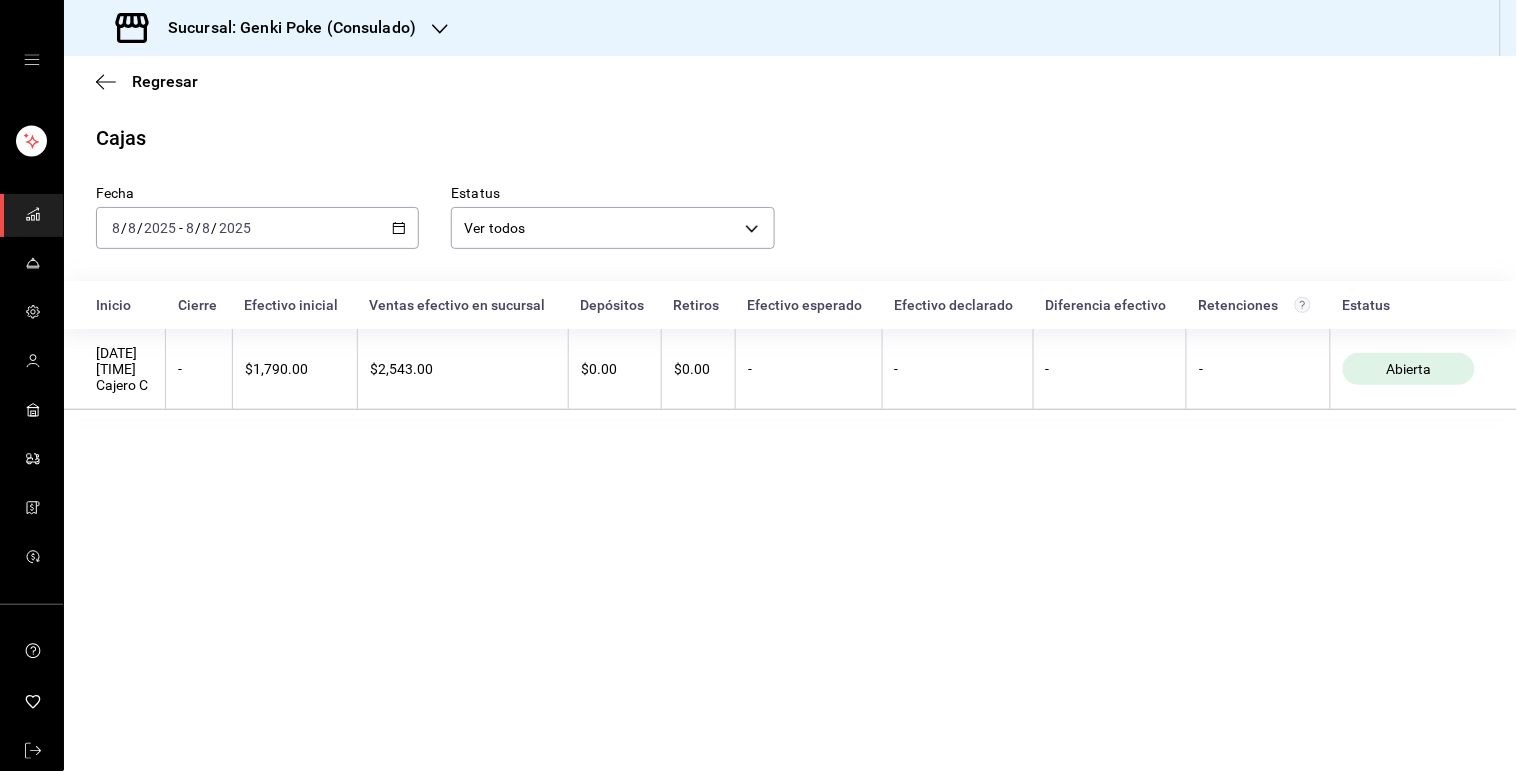click 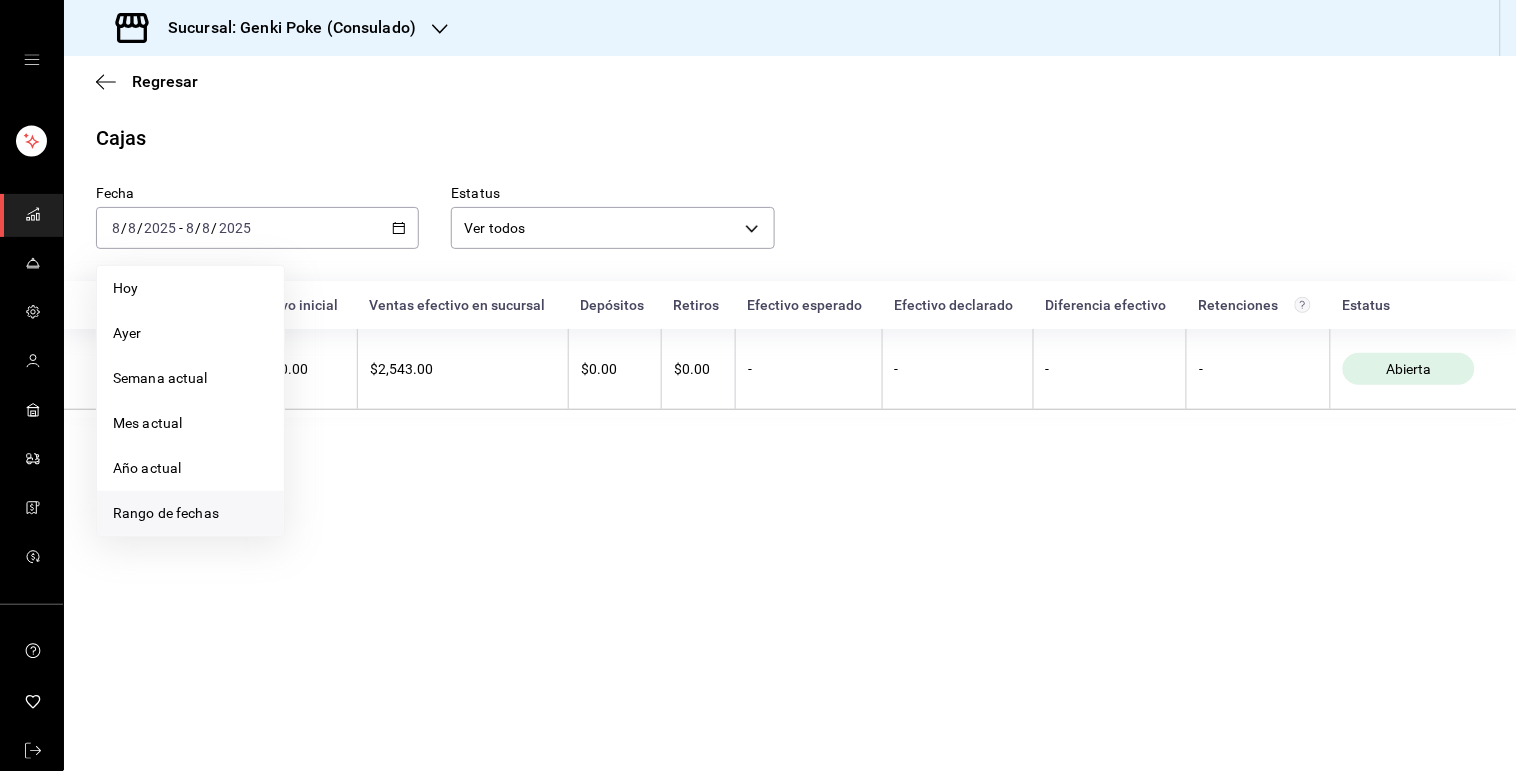 click on "Rango de fechas" at bounding box center (190, 513) 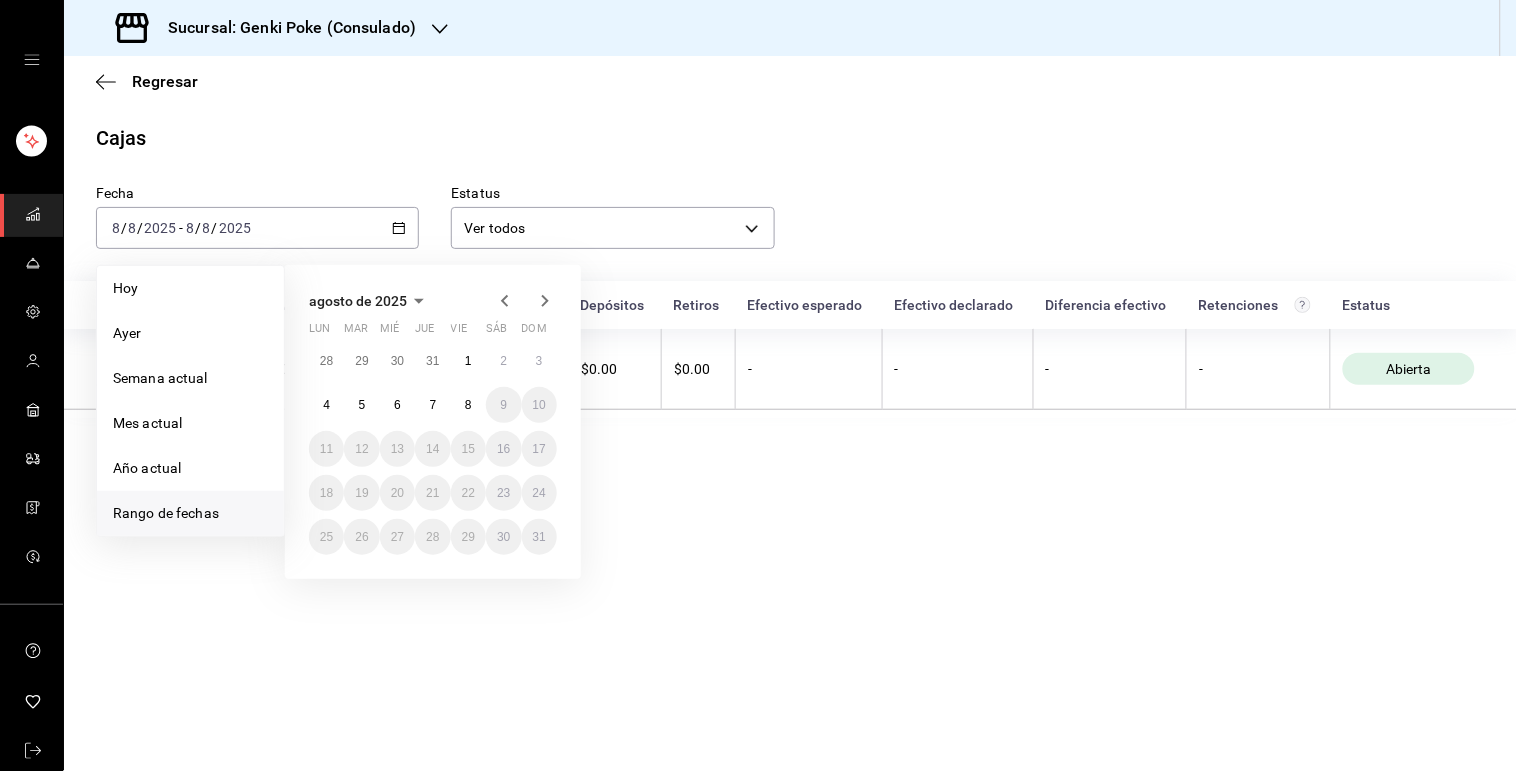 click on "28 29 30 31 1 2 3 4 5 6 7 8 9 10 11 12 13 14 15 16 17 18 19 20 21 22 23 24 25 26 27 28 29 30 31" at bounding box center [433, 449] 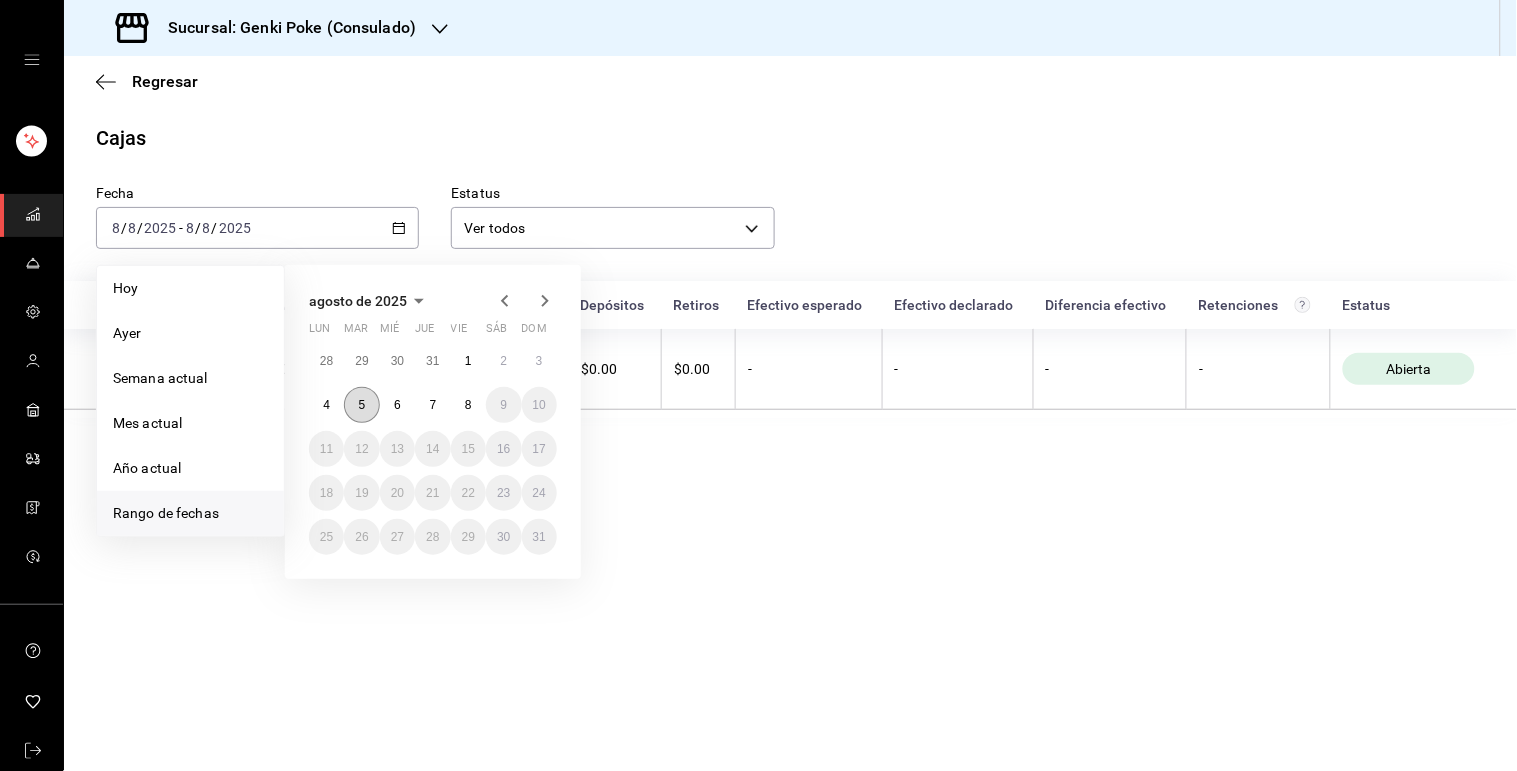 click on "5" at bounding box center (362, 405) 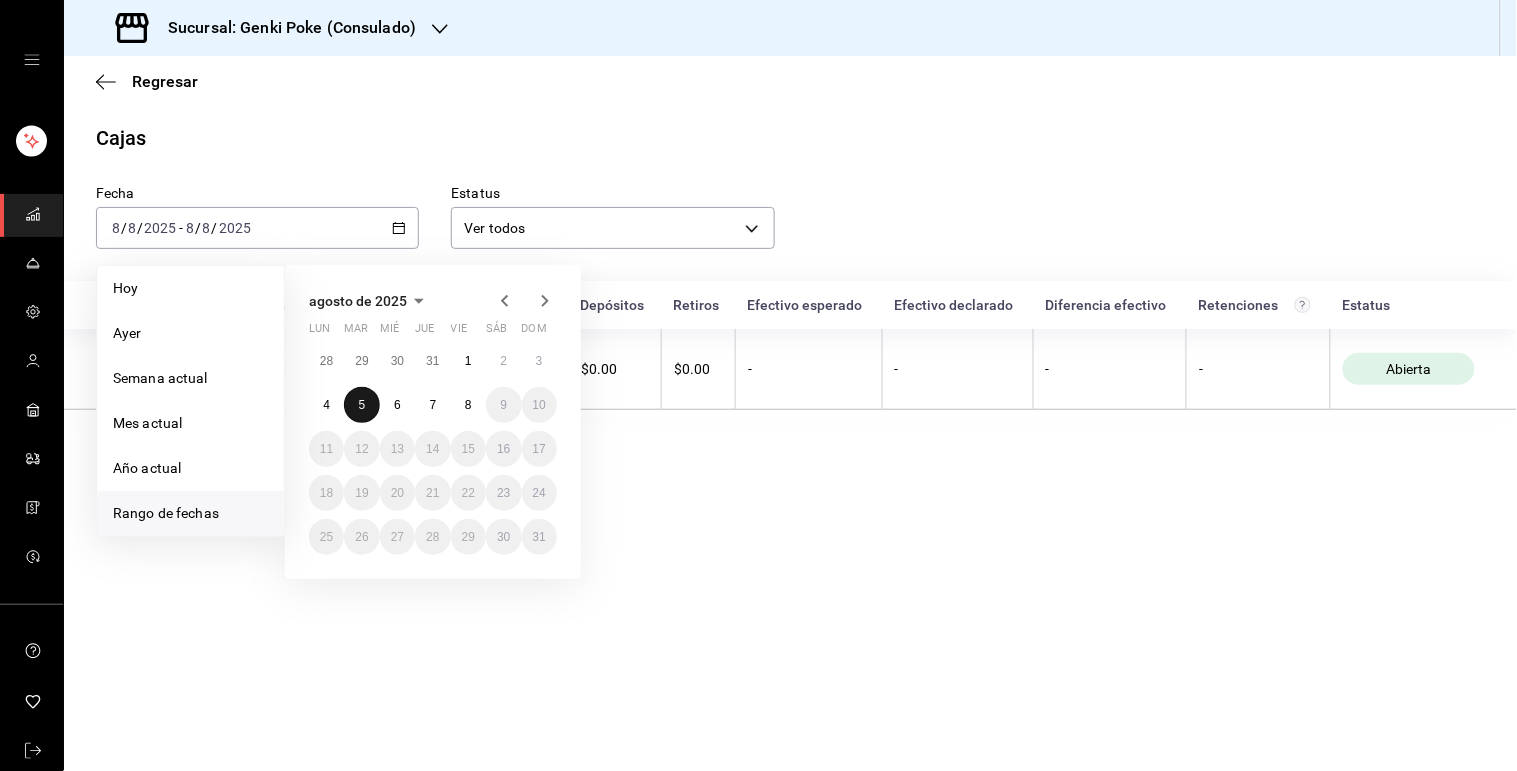 click on "5" at bounding box center (362, 405) 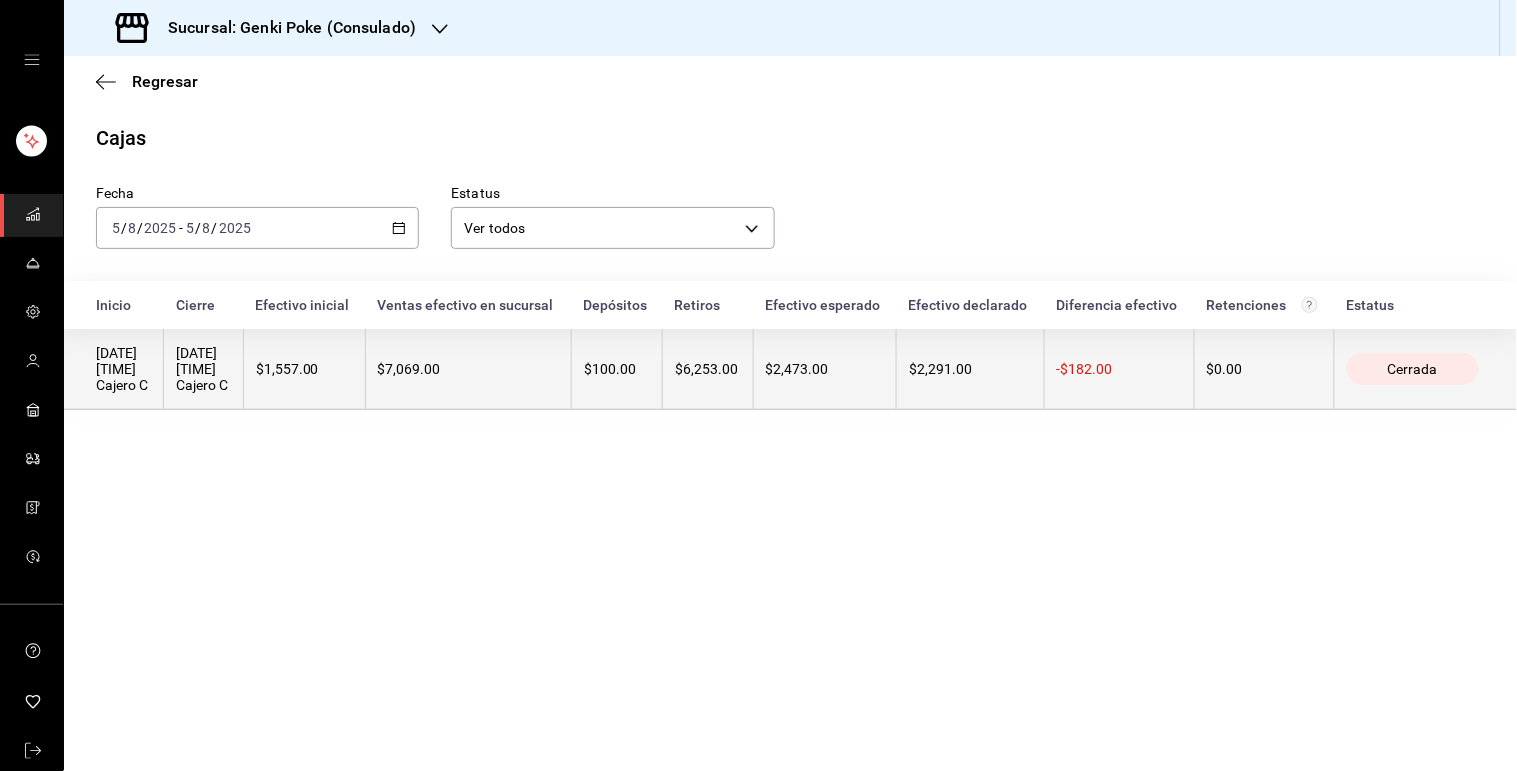 click on "$7,069.00" at bounding box center [468, 369] 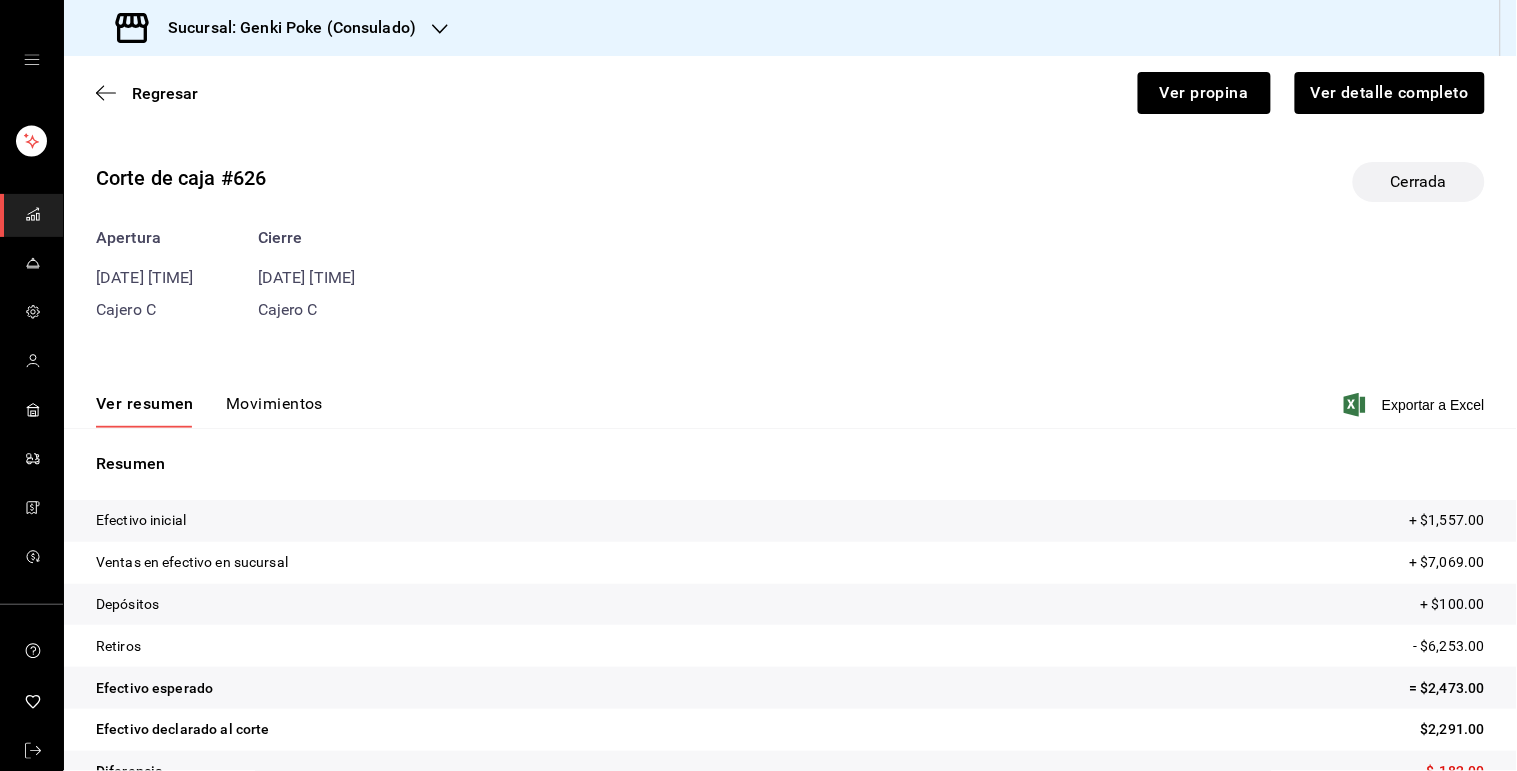drag, startPoint x: 285, startPoint y: 382, endPoint x: 282, endPoint y: 392, distance: 10.440307 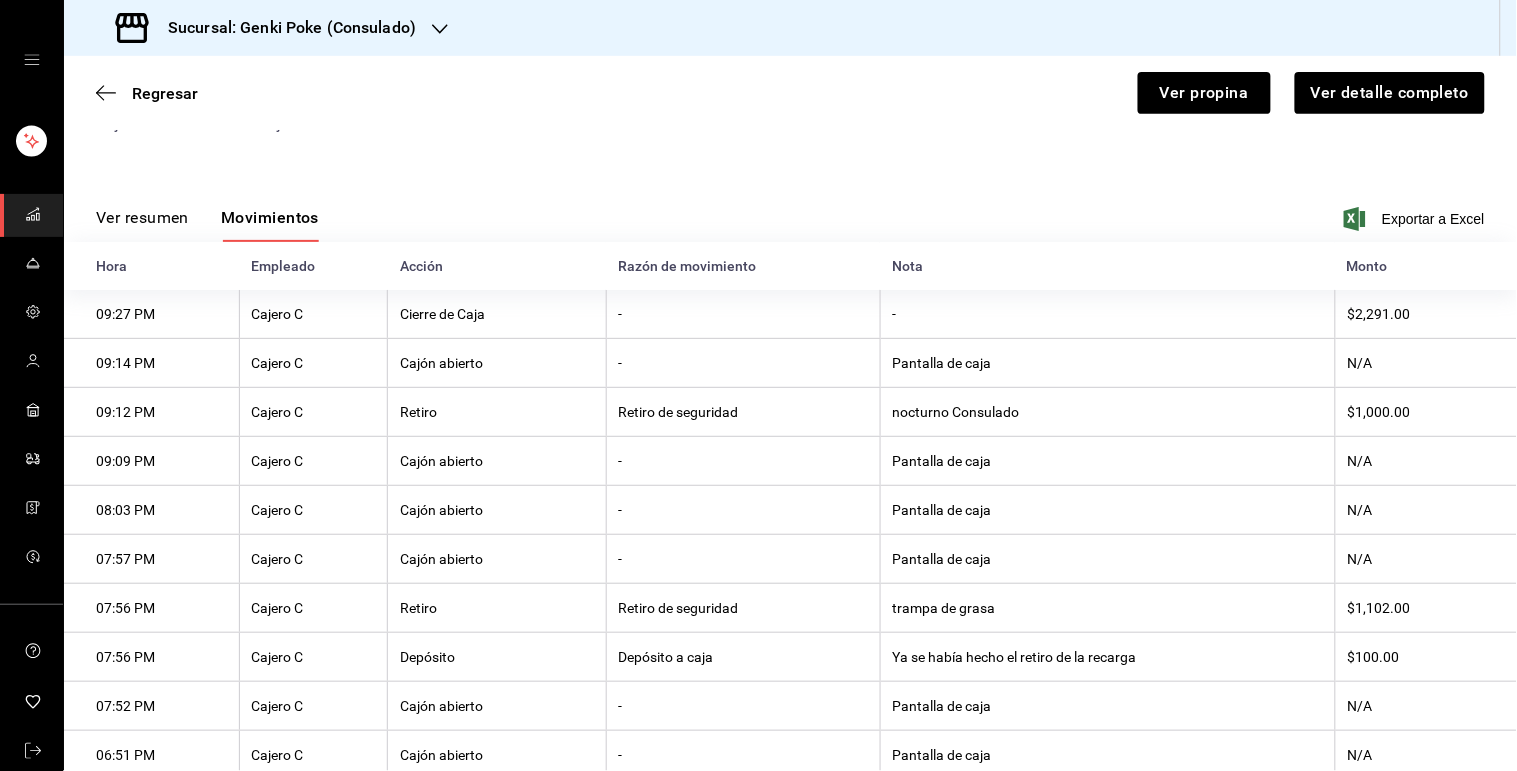 type 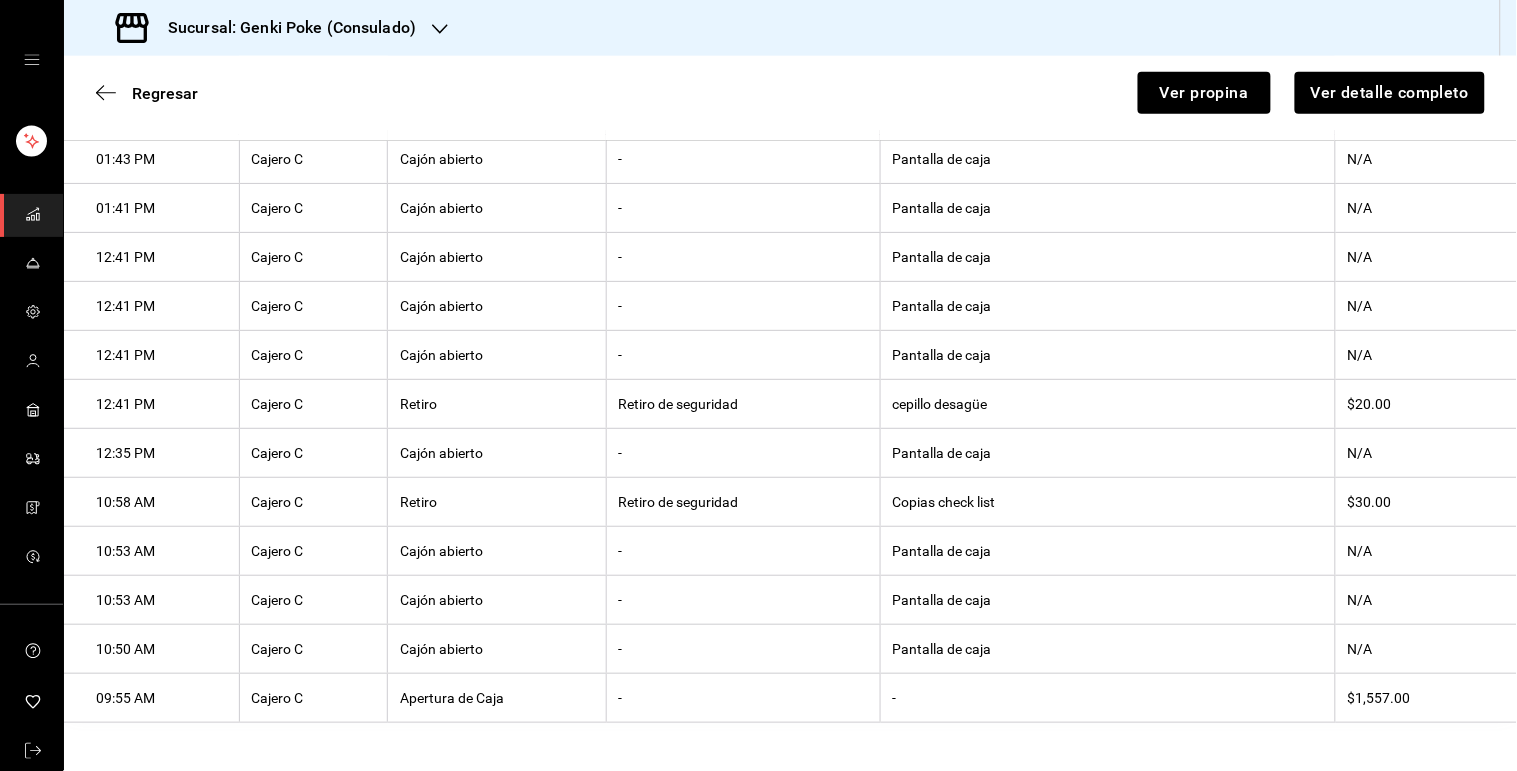 scroll, scrollTop: 2377, scrollLeft: 0, axis: vertical 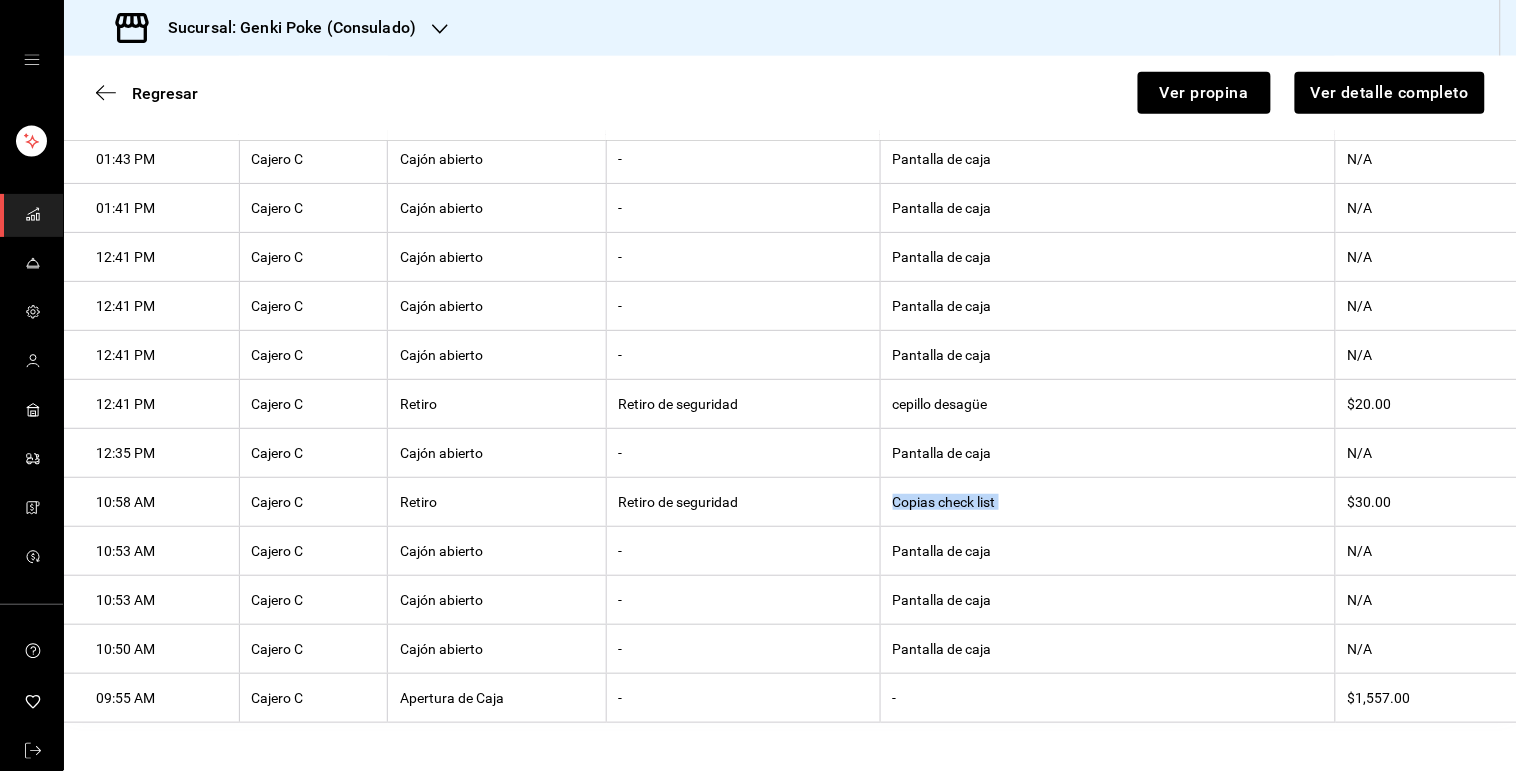 click on "Copias check list" at bounding box center [1107, 502] 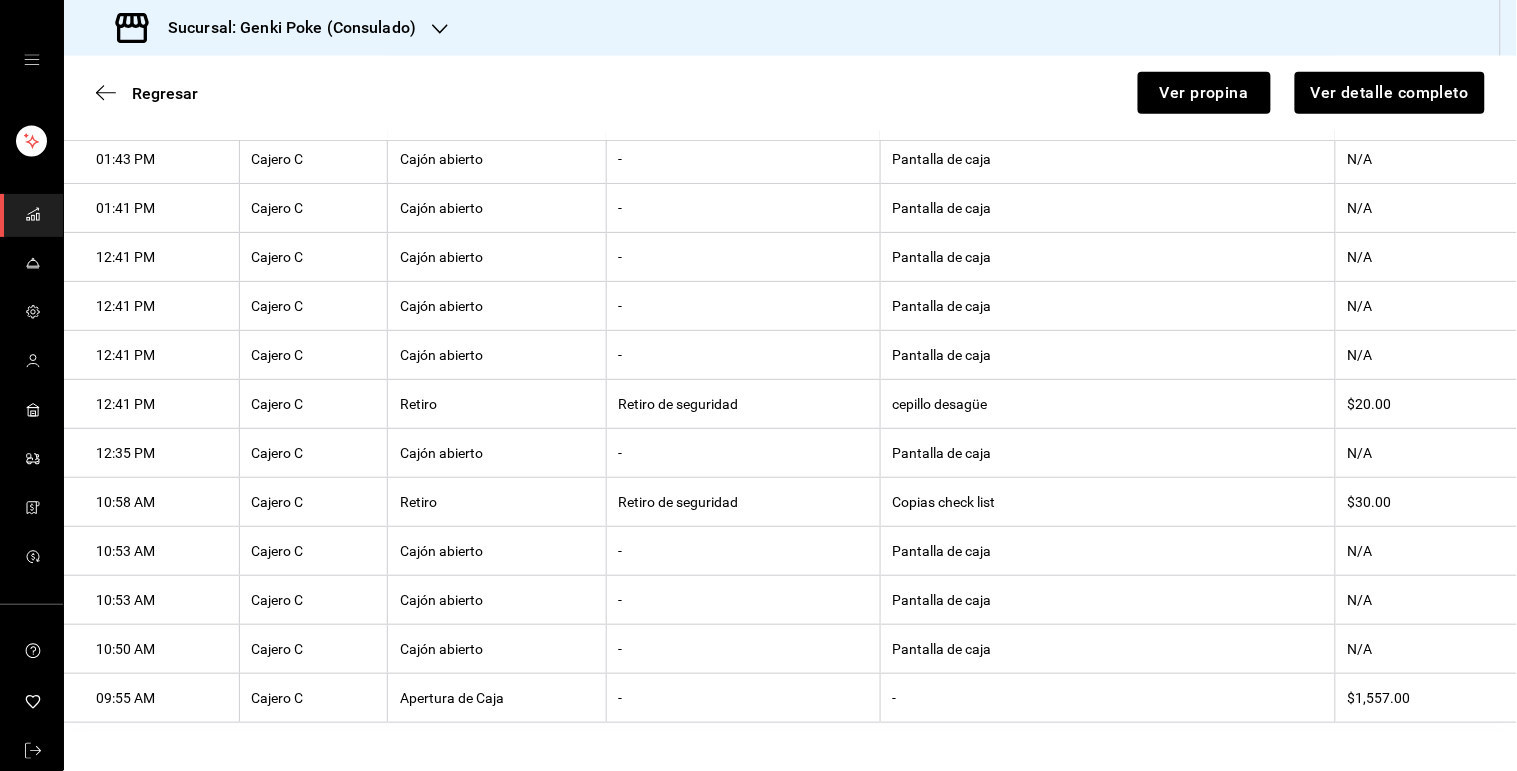 click on "cepillo desagüe" at bounding box center (1107, 404) 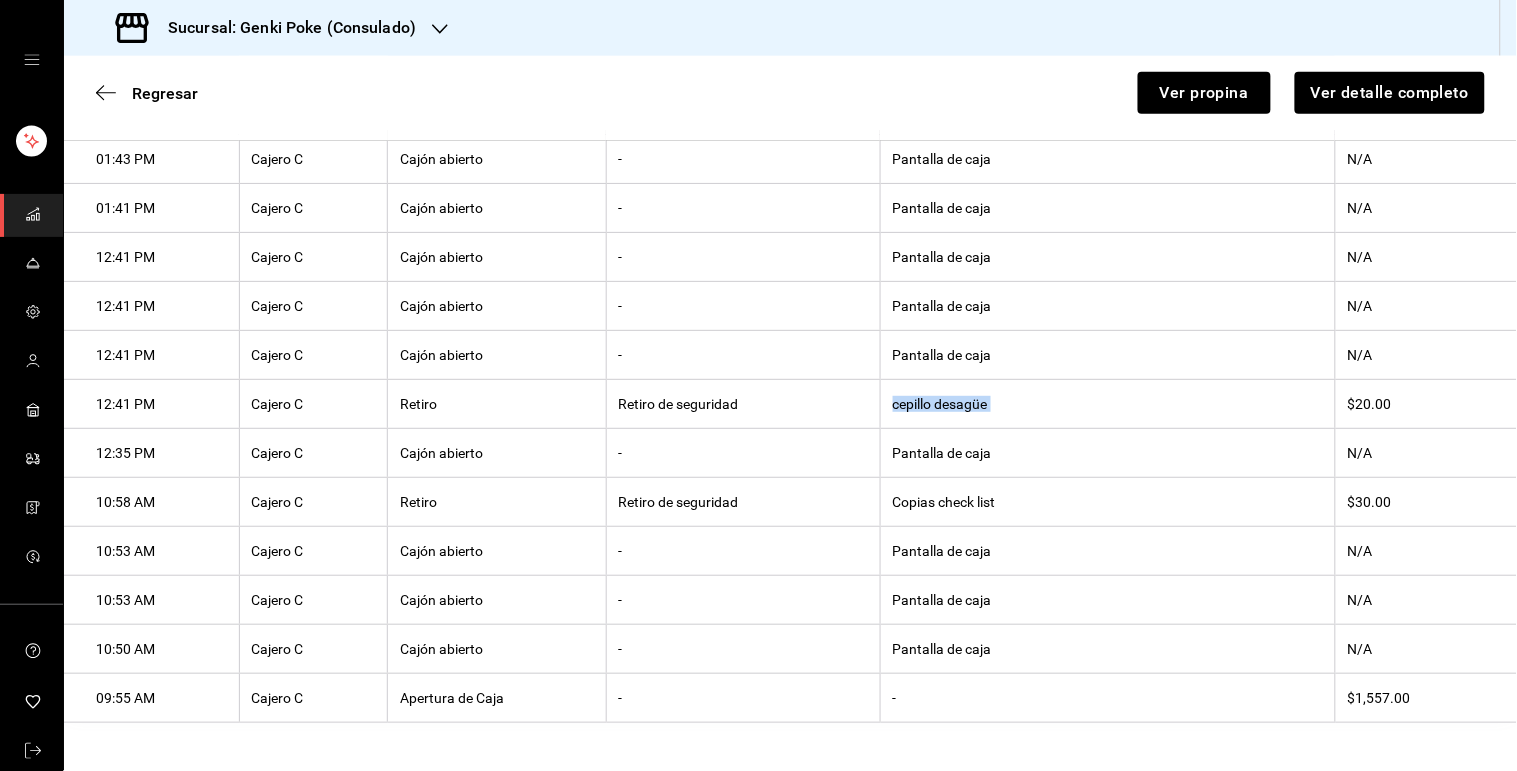 click on "cepillo desagüe" at bounding box center (1107, 404) 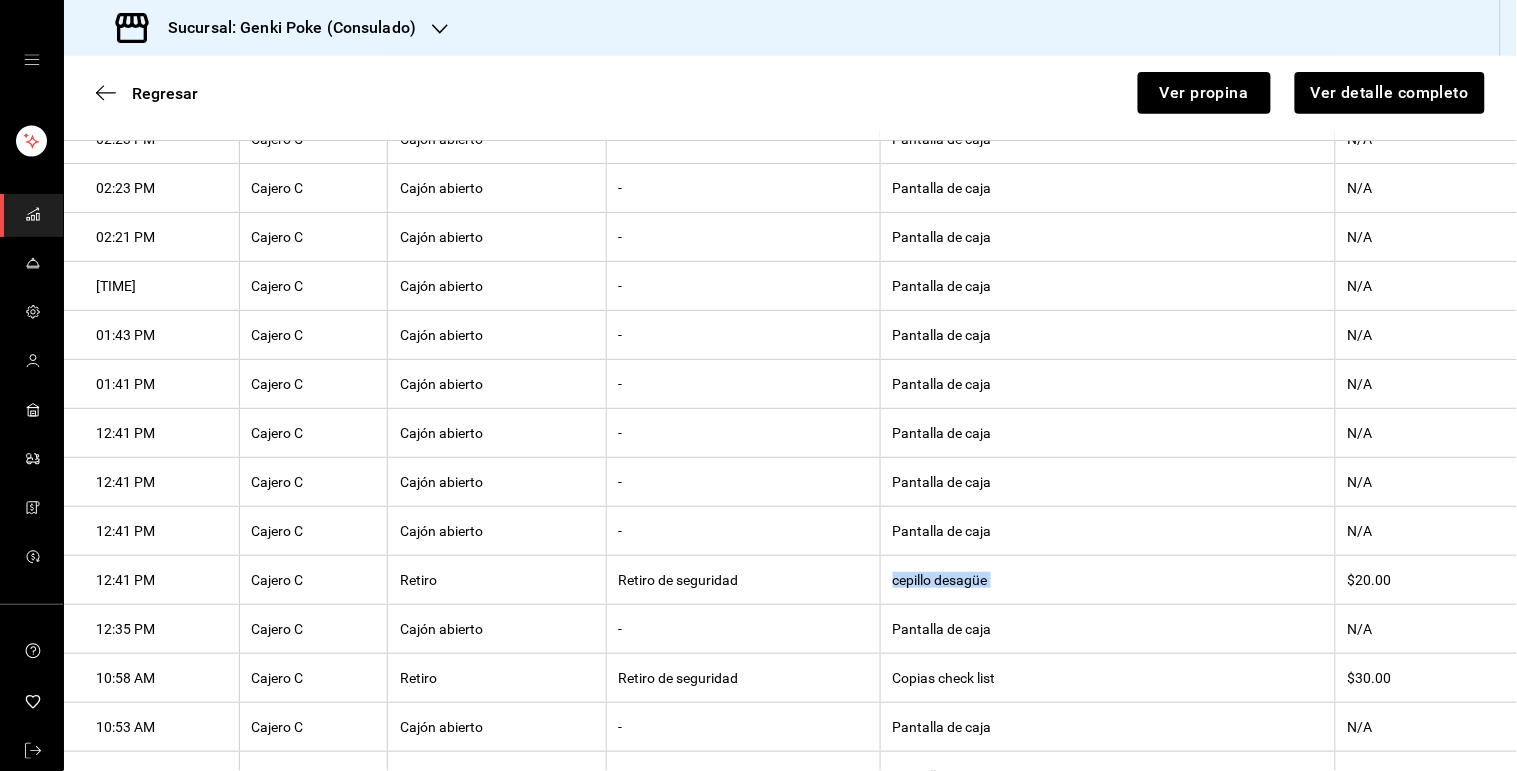 scroll, scrollTop: 2064, scrollLeft: 0, axis: vertical 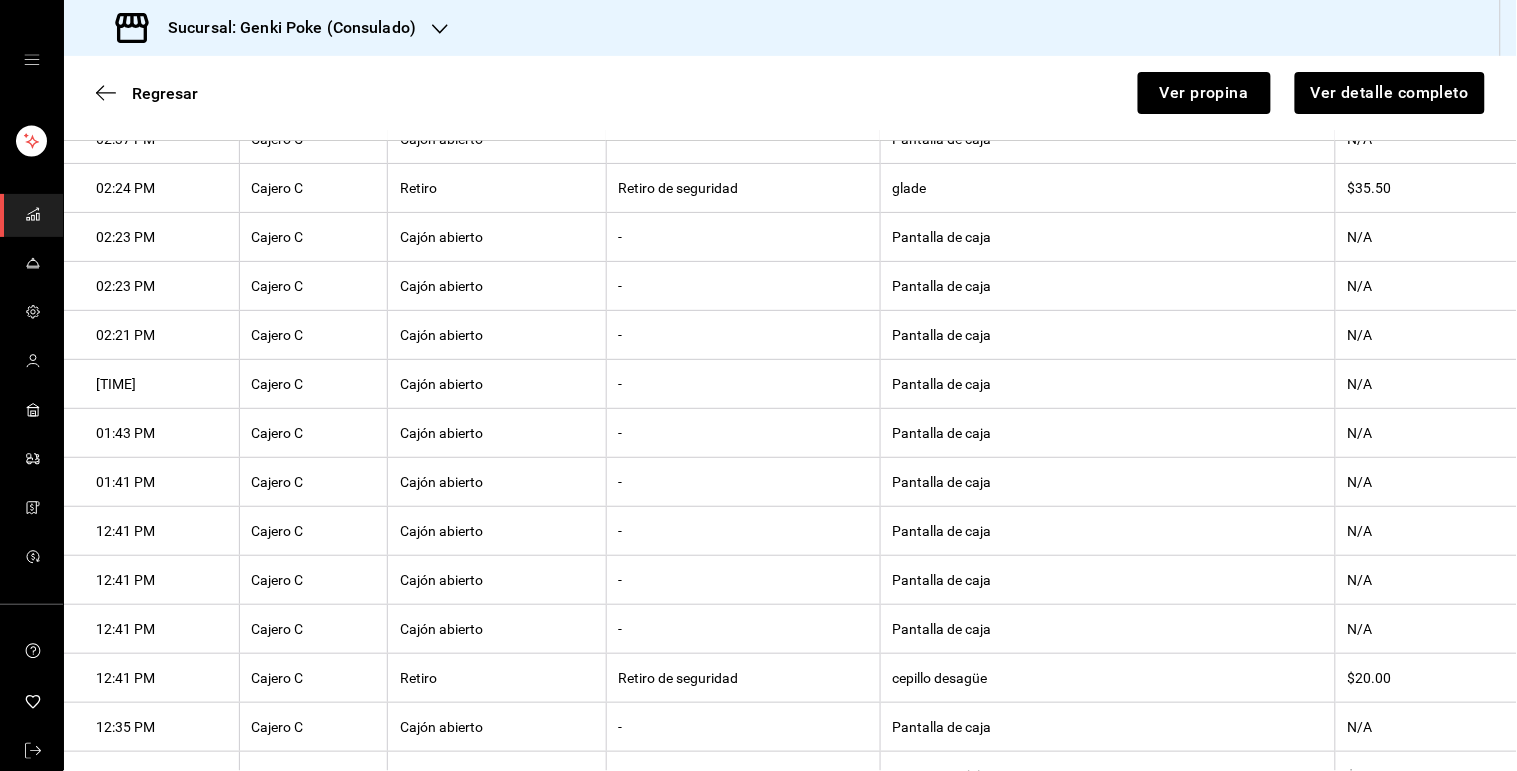 click on "glade" at bounding box center (1107, 188) 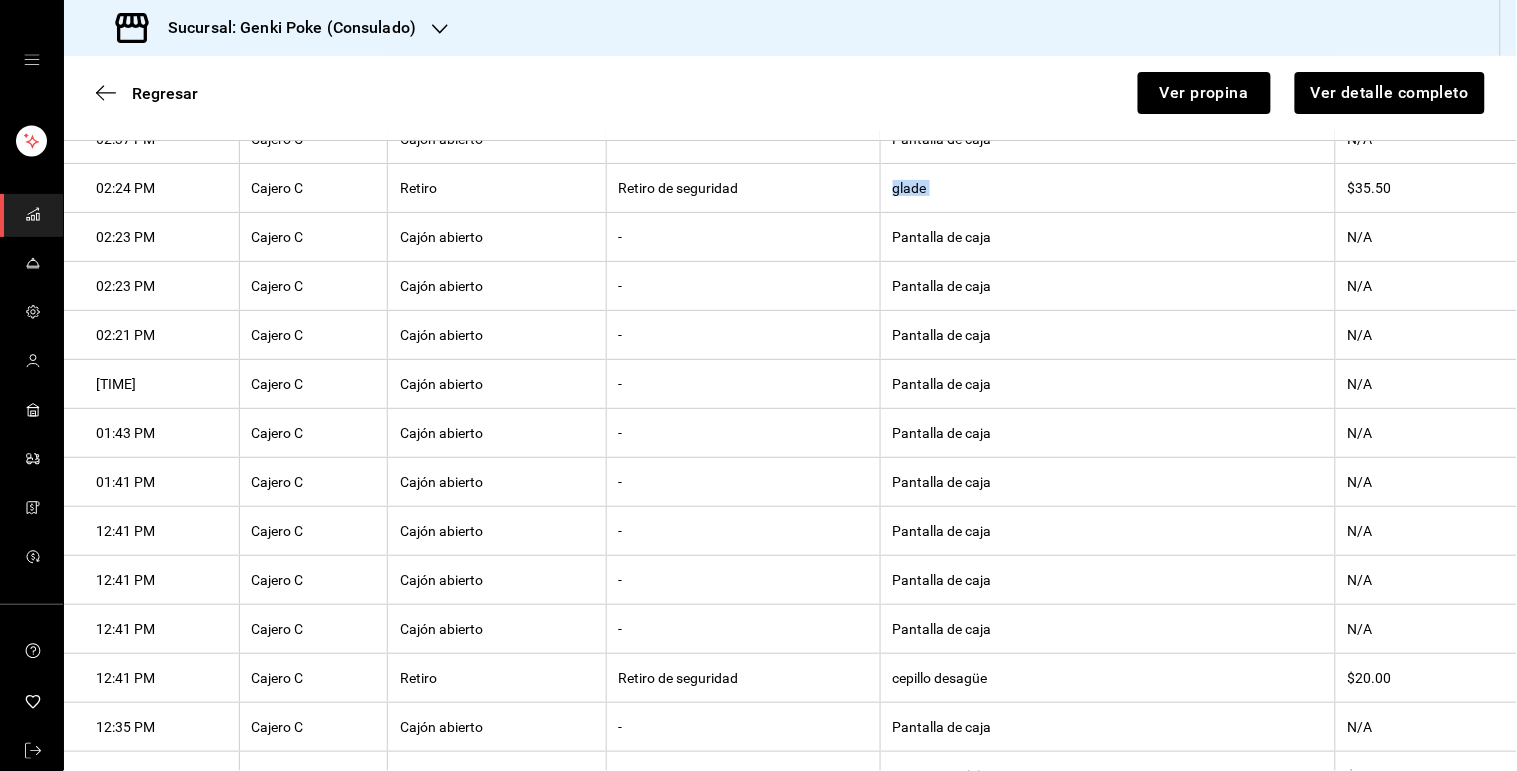 click on "glade" at bounding box center (1107, 188) 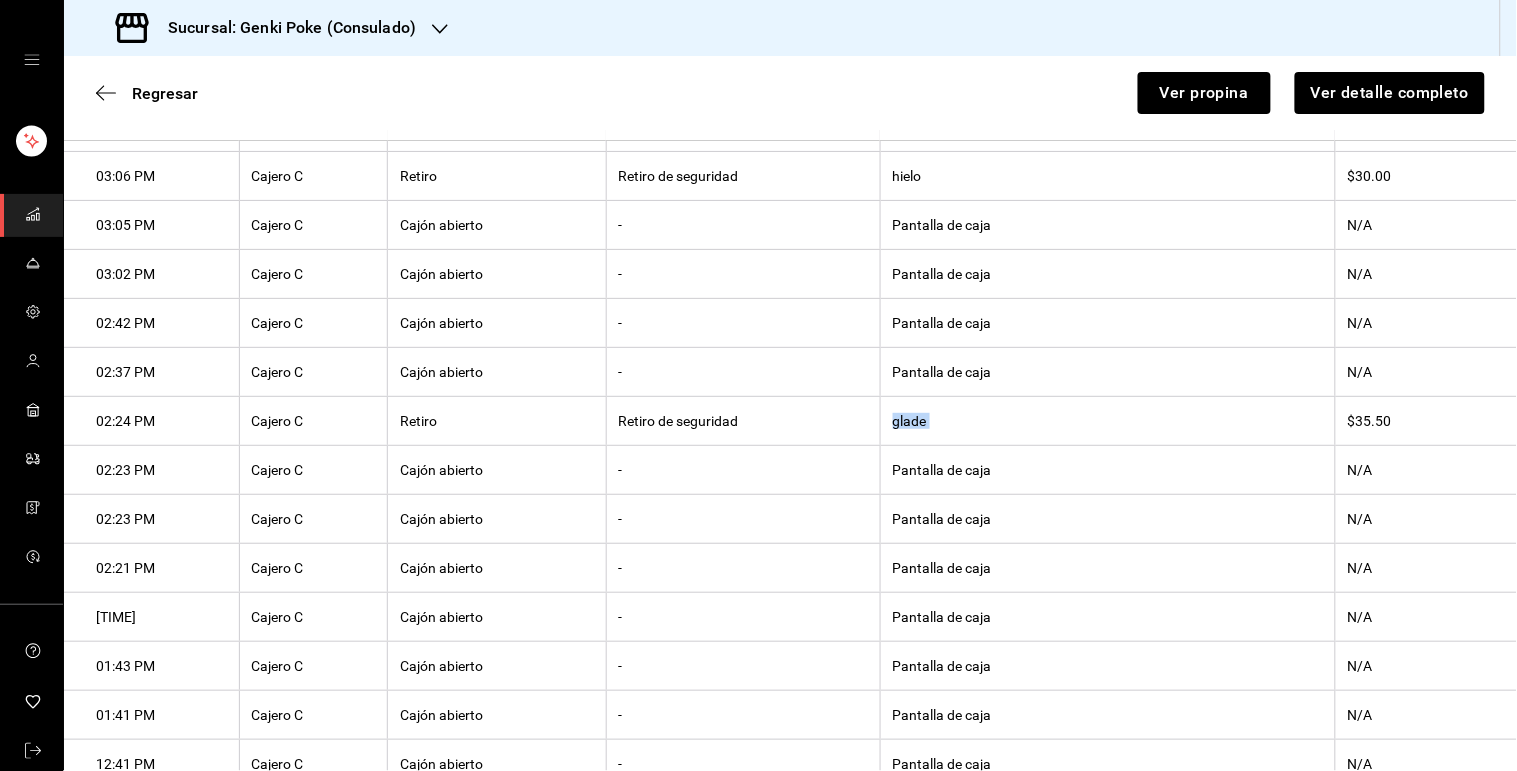 scroll, scrollTop: 1822, scrollLeft: 0, axis: vertical 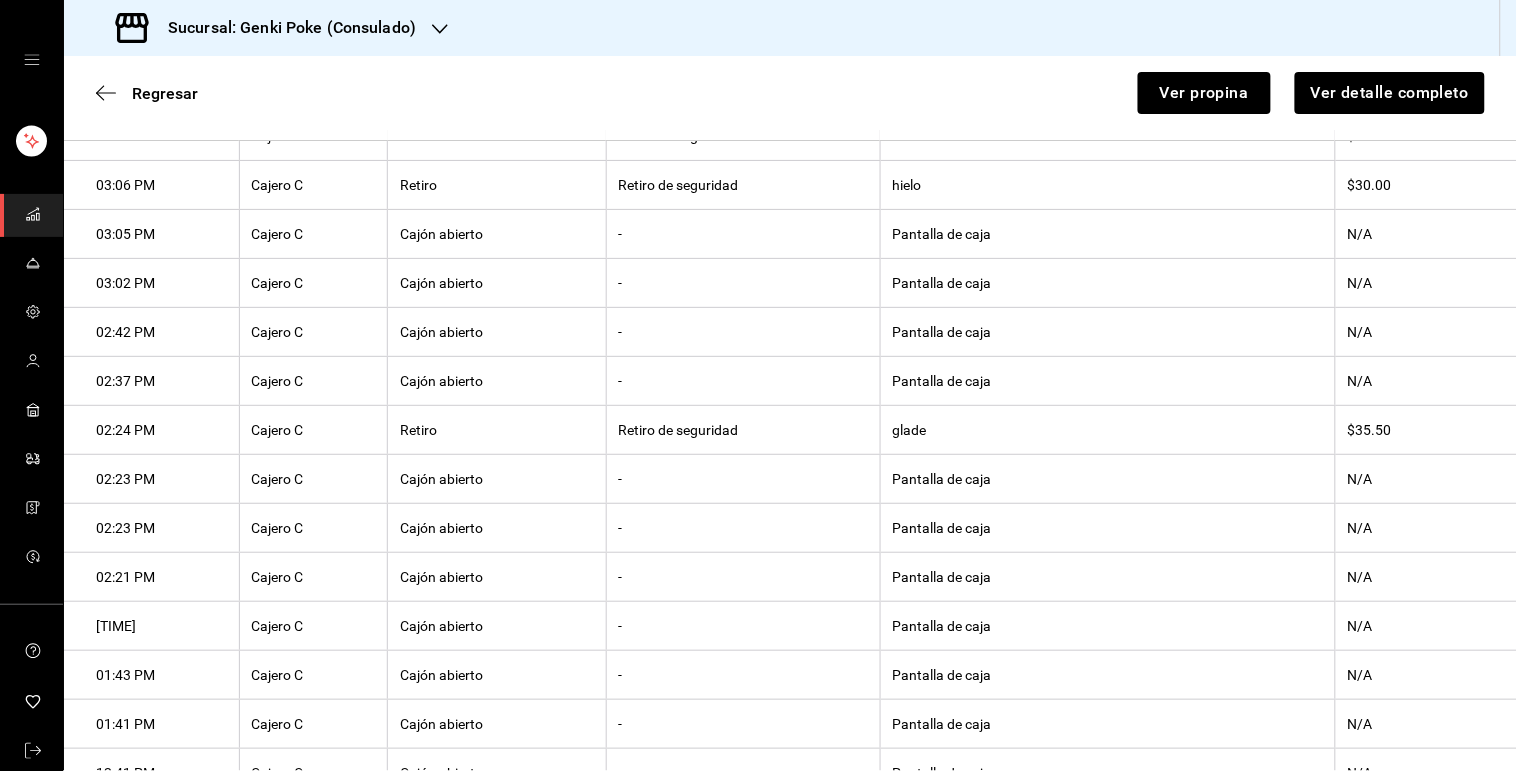 click on "hielo" at bounding box center [1107, 185] 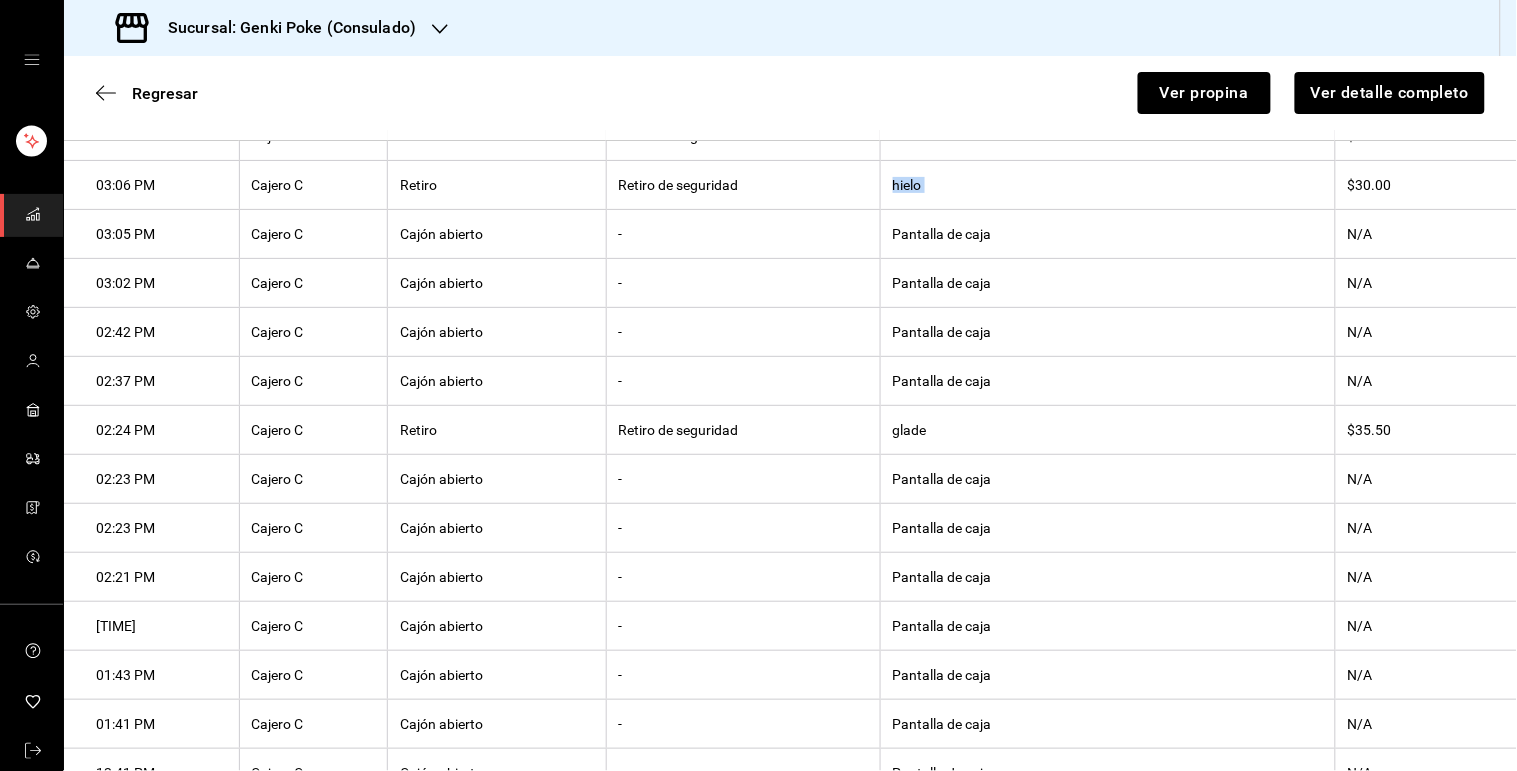 click on "hielo" at bounding box center [1107, 185] 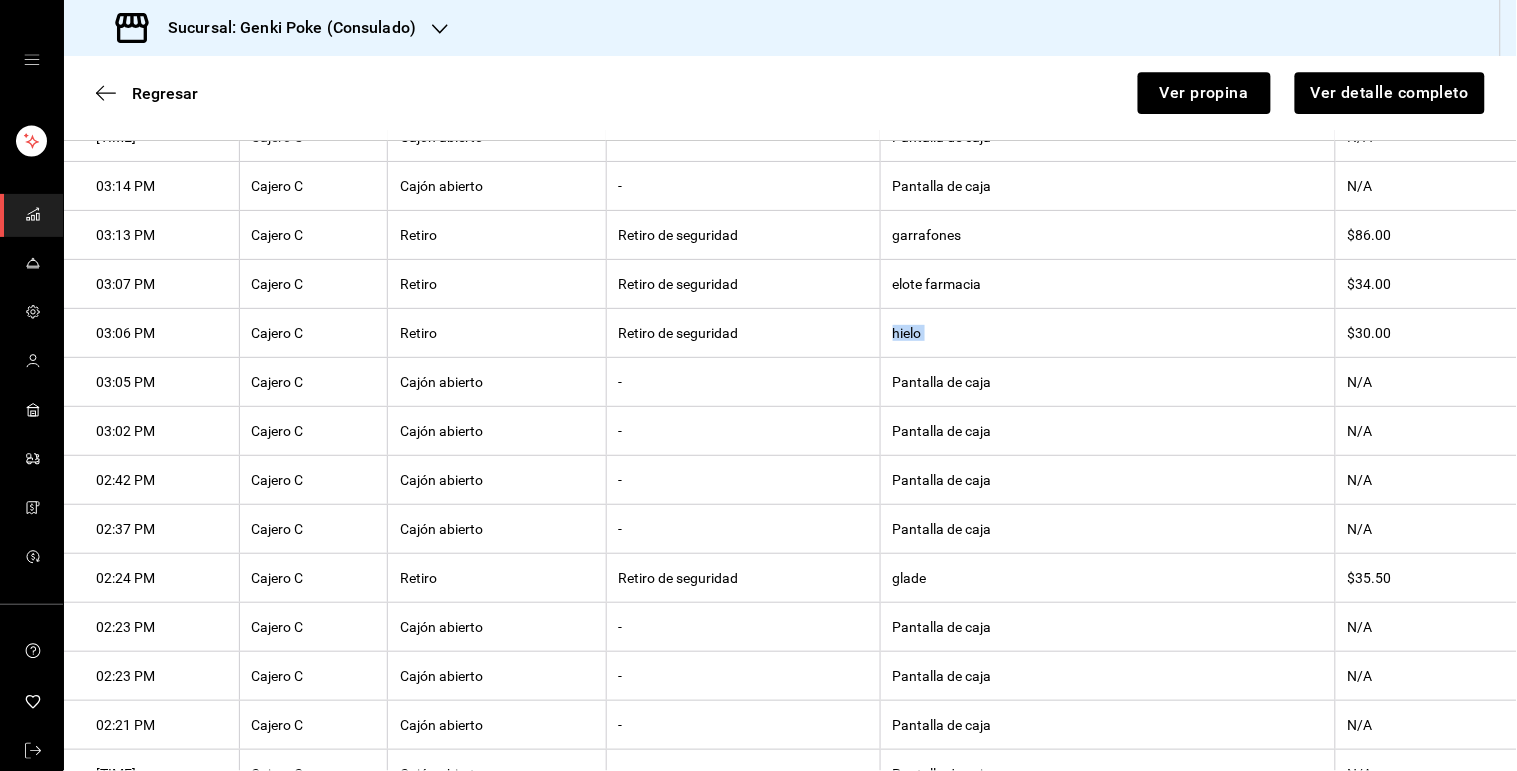 scroll, scrollTop: 1631, scrollLeft: 0, axis: vertical 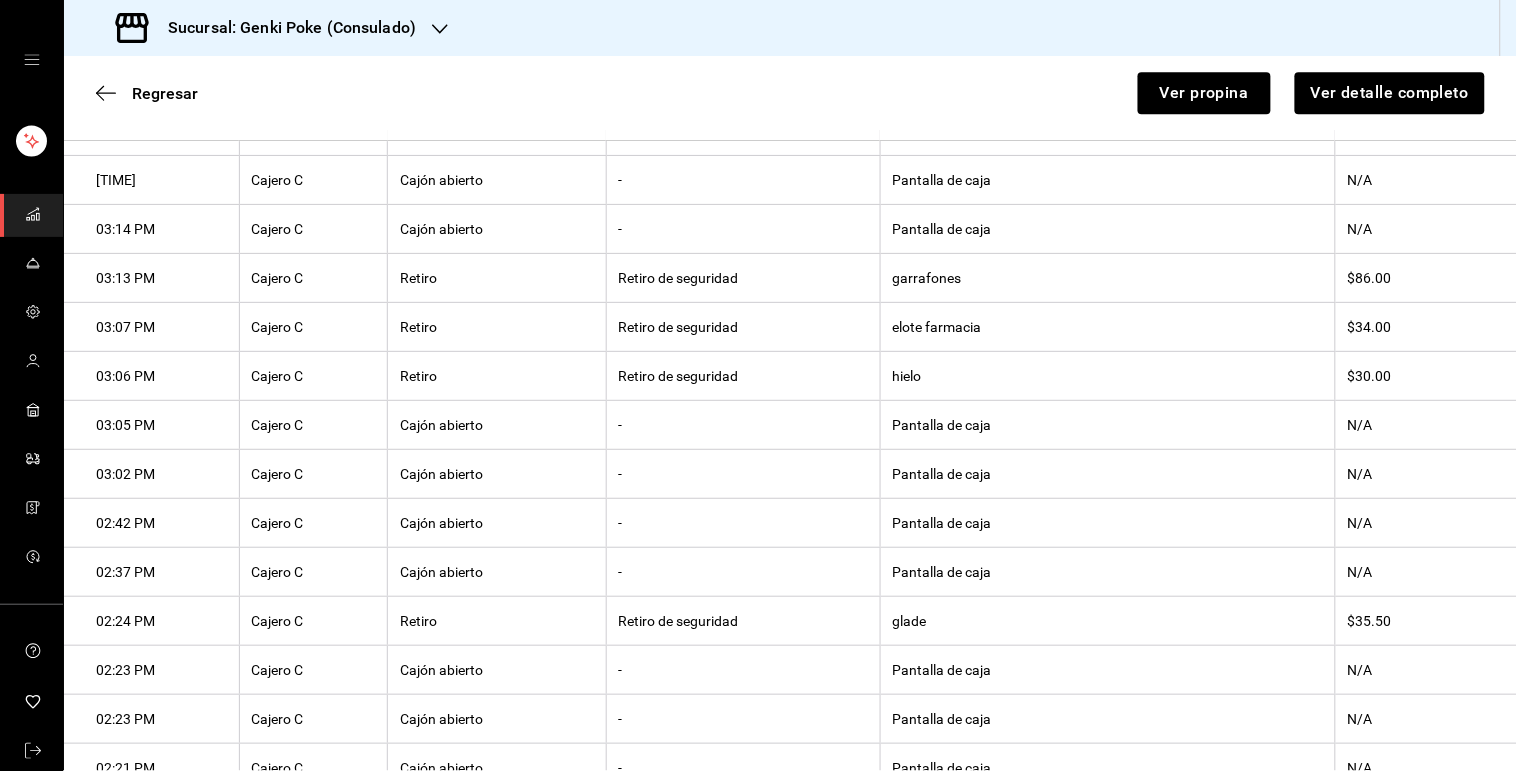 click on "elote farmacia" at bounding box center (1107, 327) 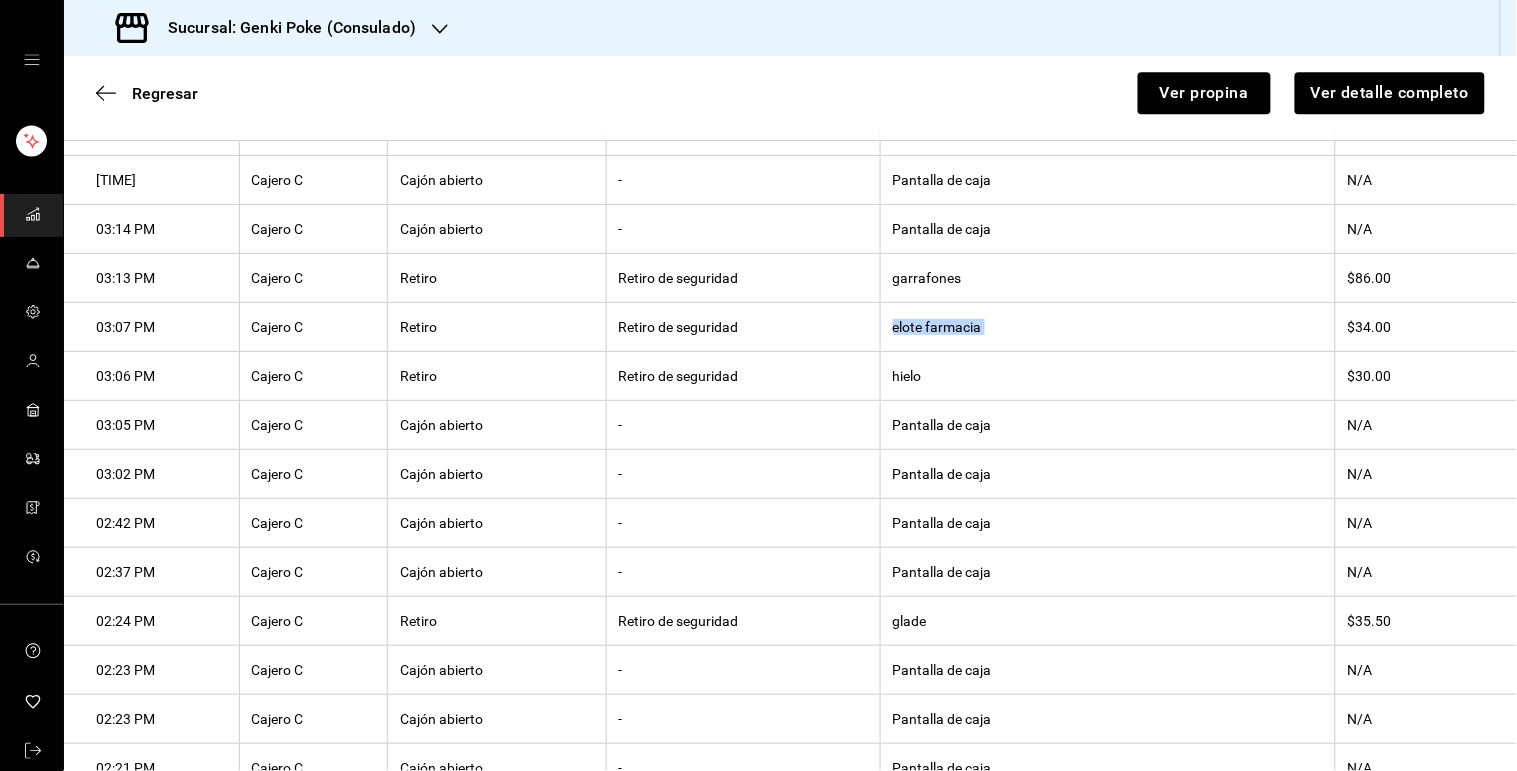 click on "elote farmacia" at bounding box center (1107, 327) 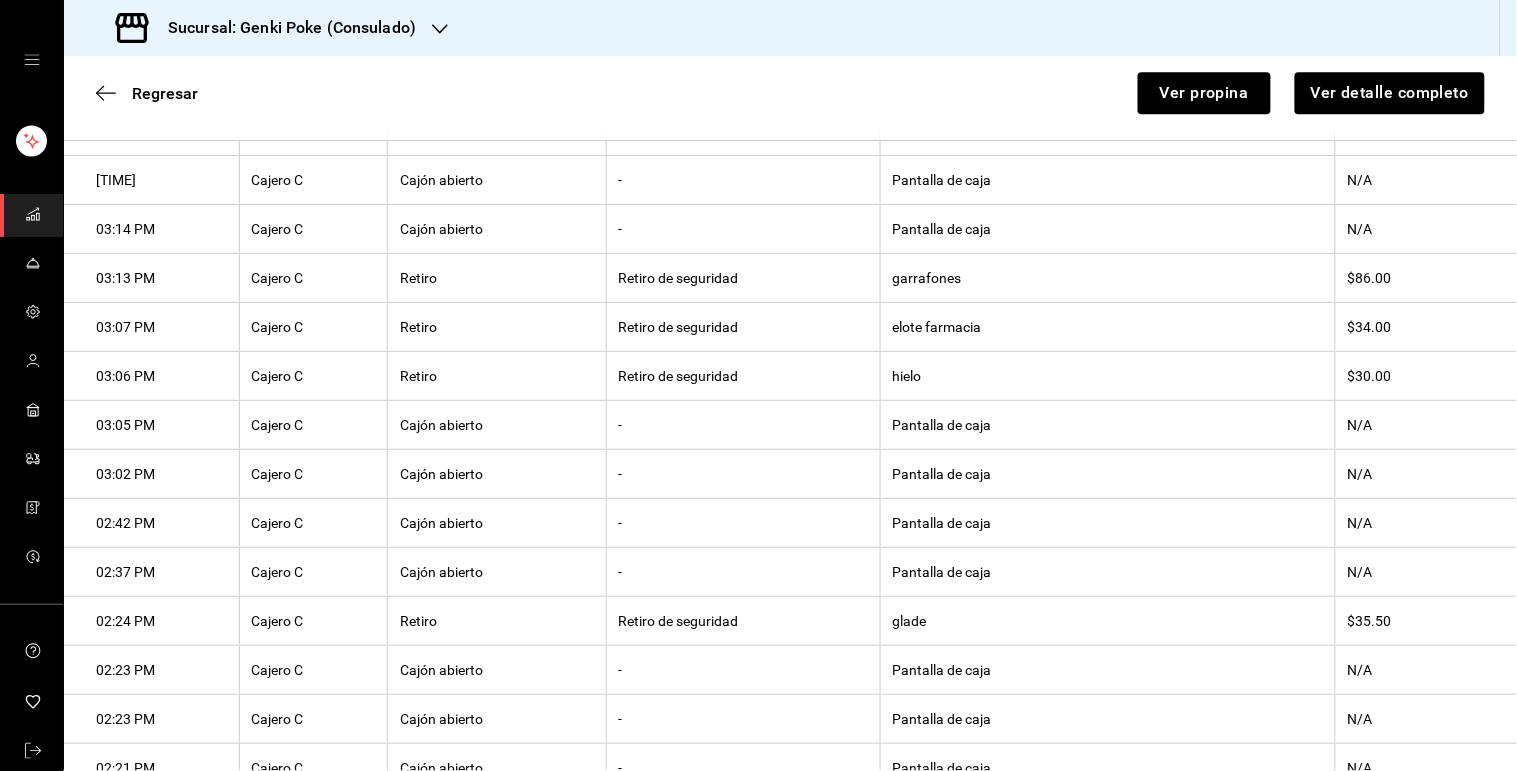 click on "garrafones" at bounding box center (1107, 278) 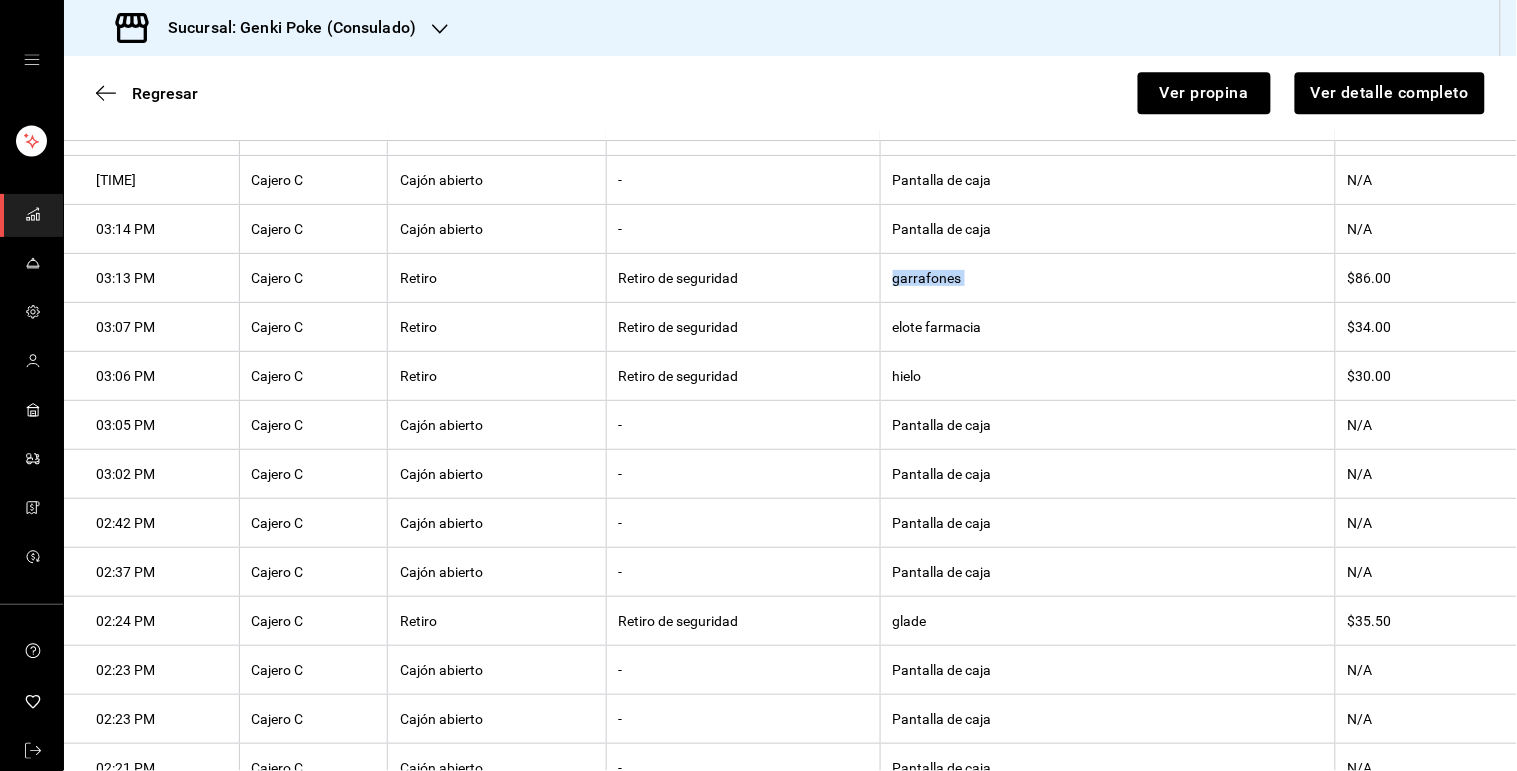 click on "garrafones" at bounding box center [1107, 278] 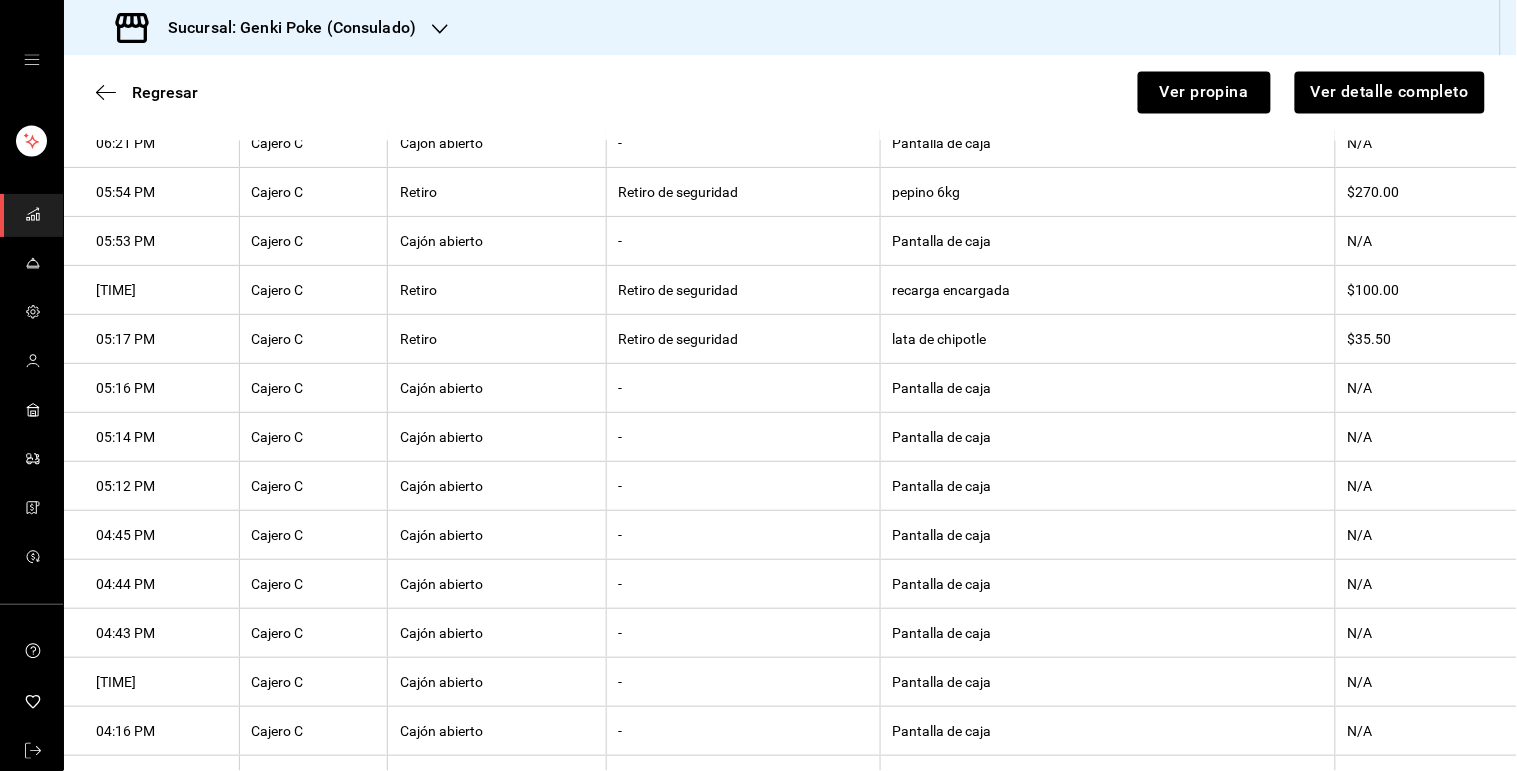 scroll, scrollTop: 977, scrollLeft: 0, axis: vertical 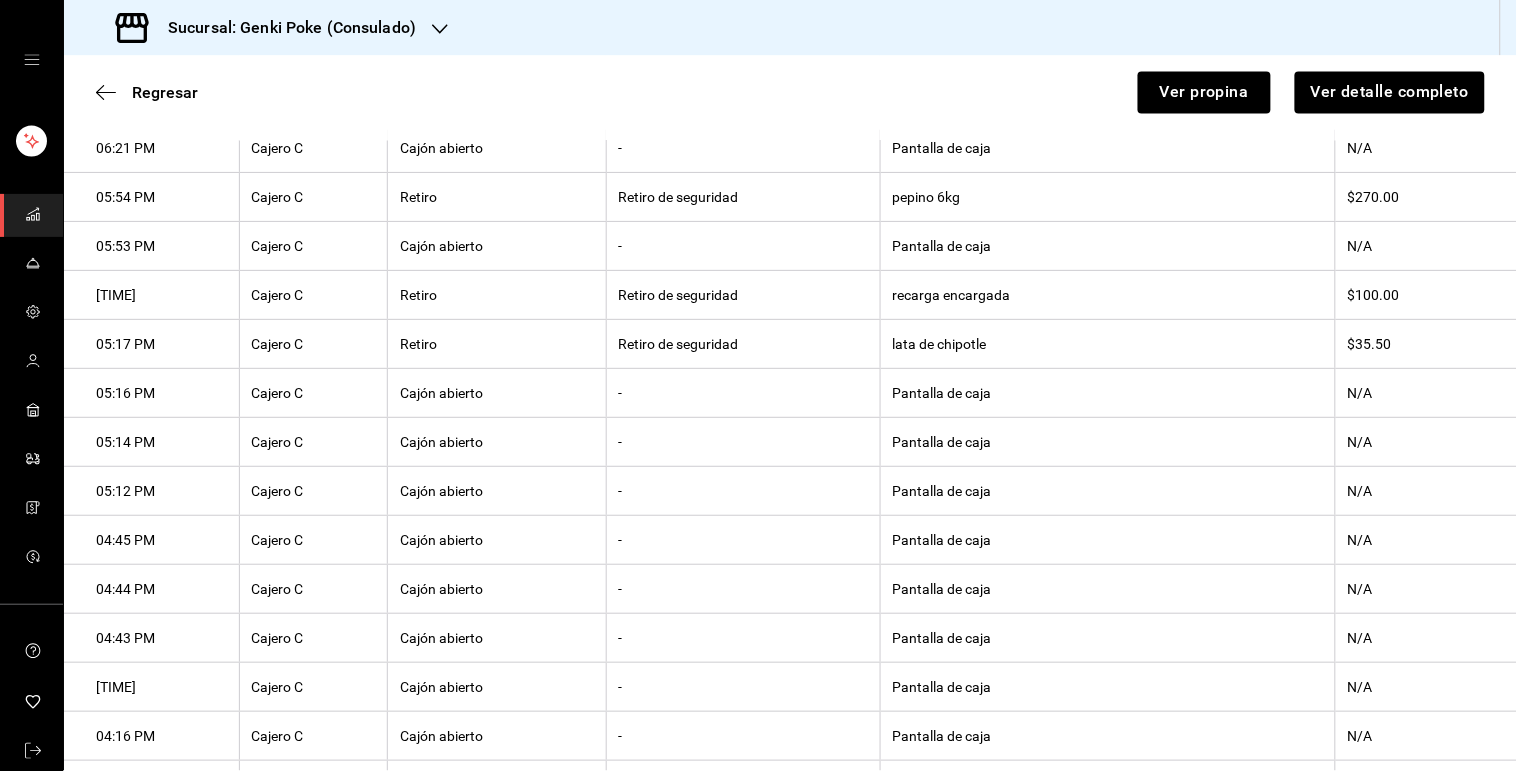click on "lata de chipotle" at bounding box center (1107, 344) 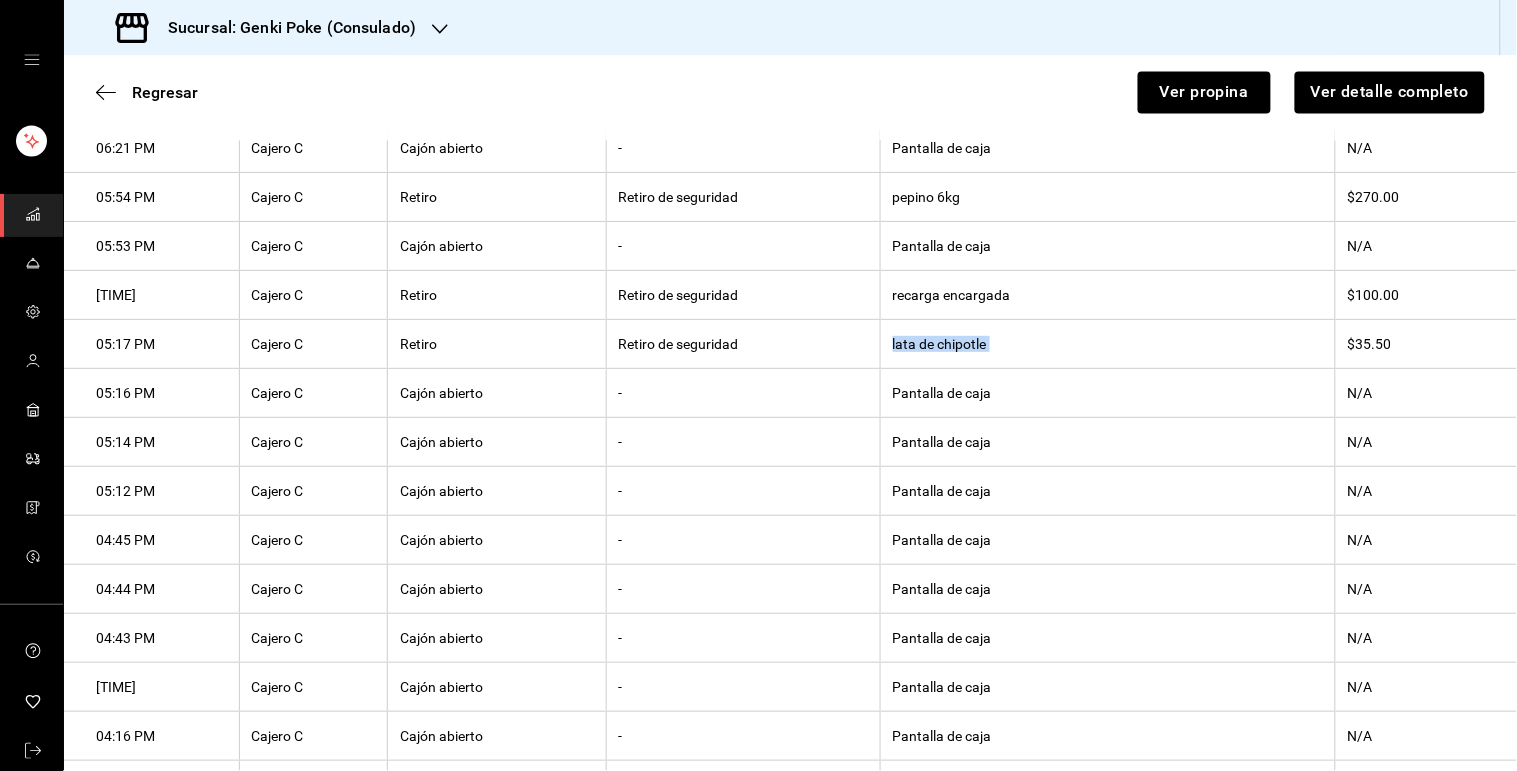 click on "lata de chipotle" at bounding box center [1107, 344] 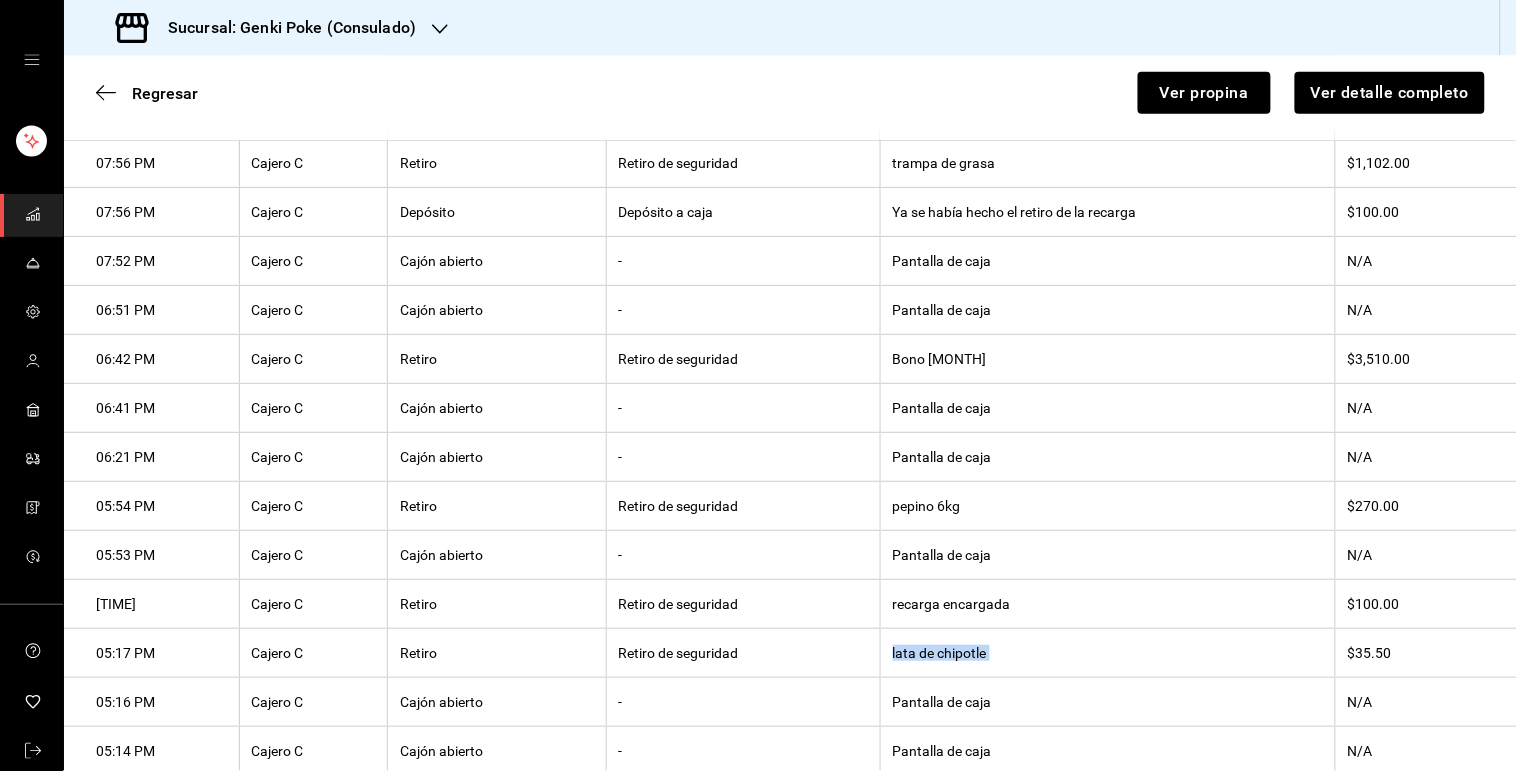 scroll, scrollTop: 670, scrollLeft: 0, axis: vertical 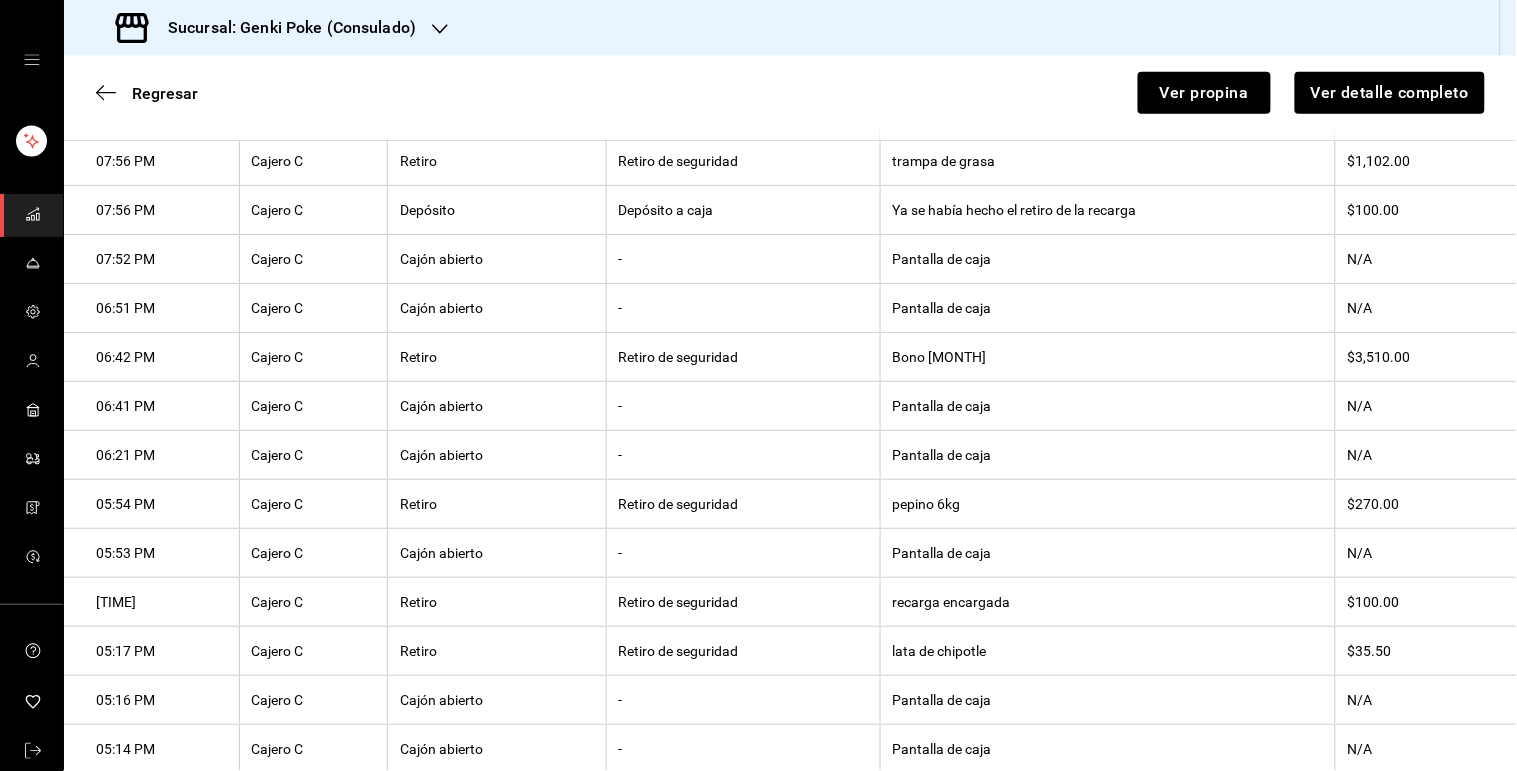 click on "pepino 6kg" at bounding box center [1107, 504] 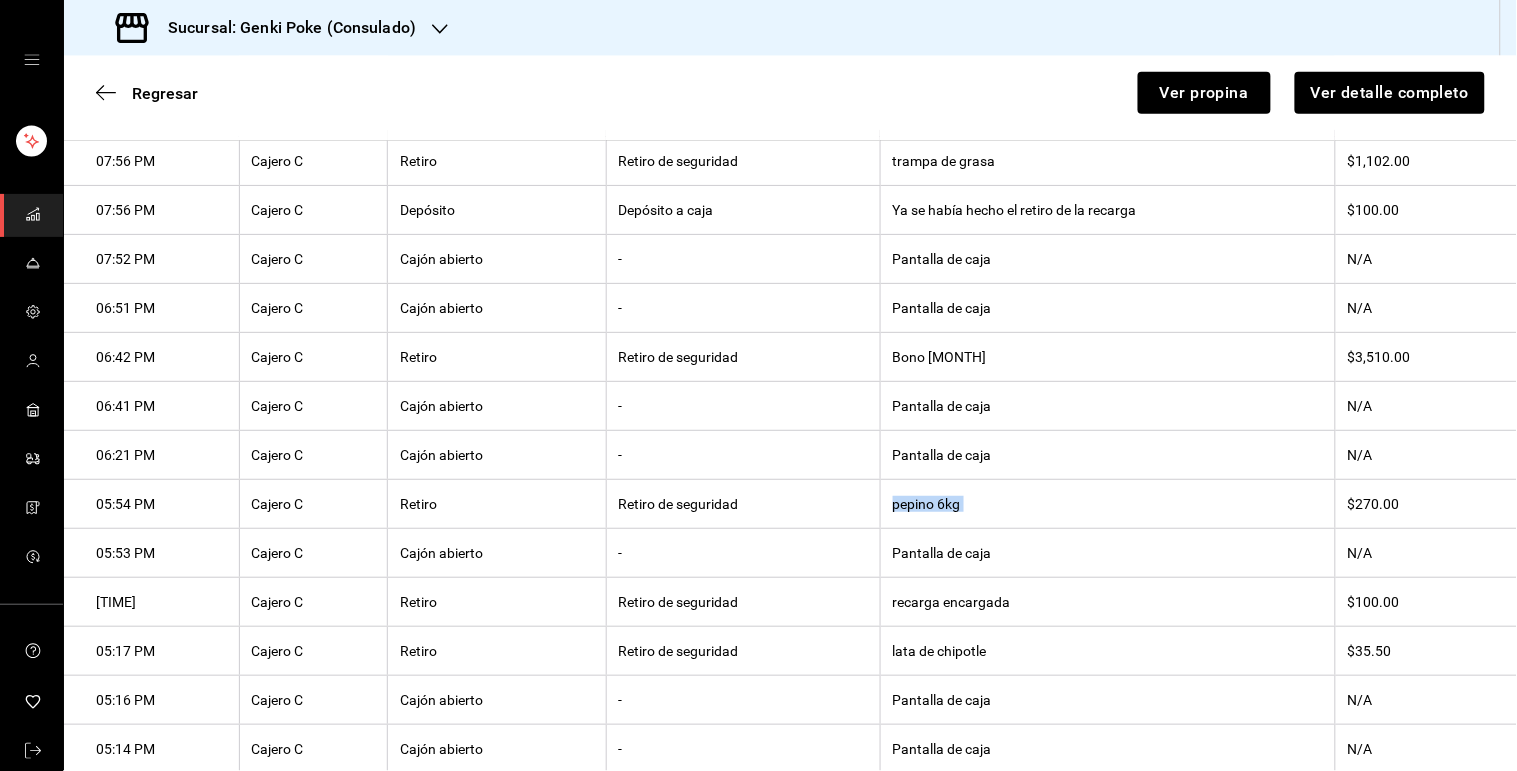 click on "pepino 6kg" at bounding box center (1107, 504) 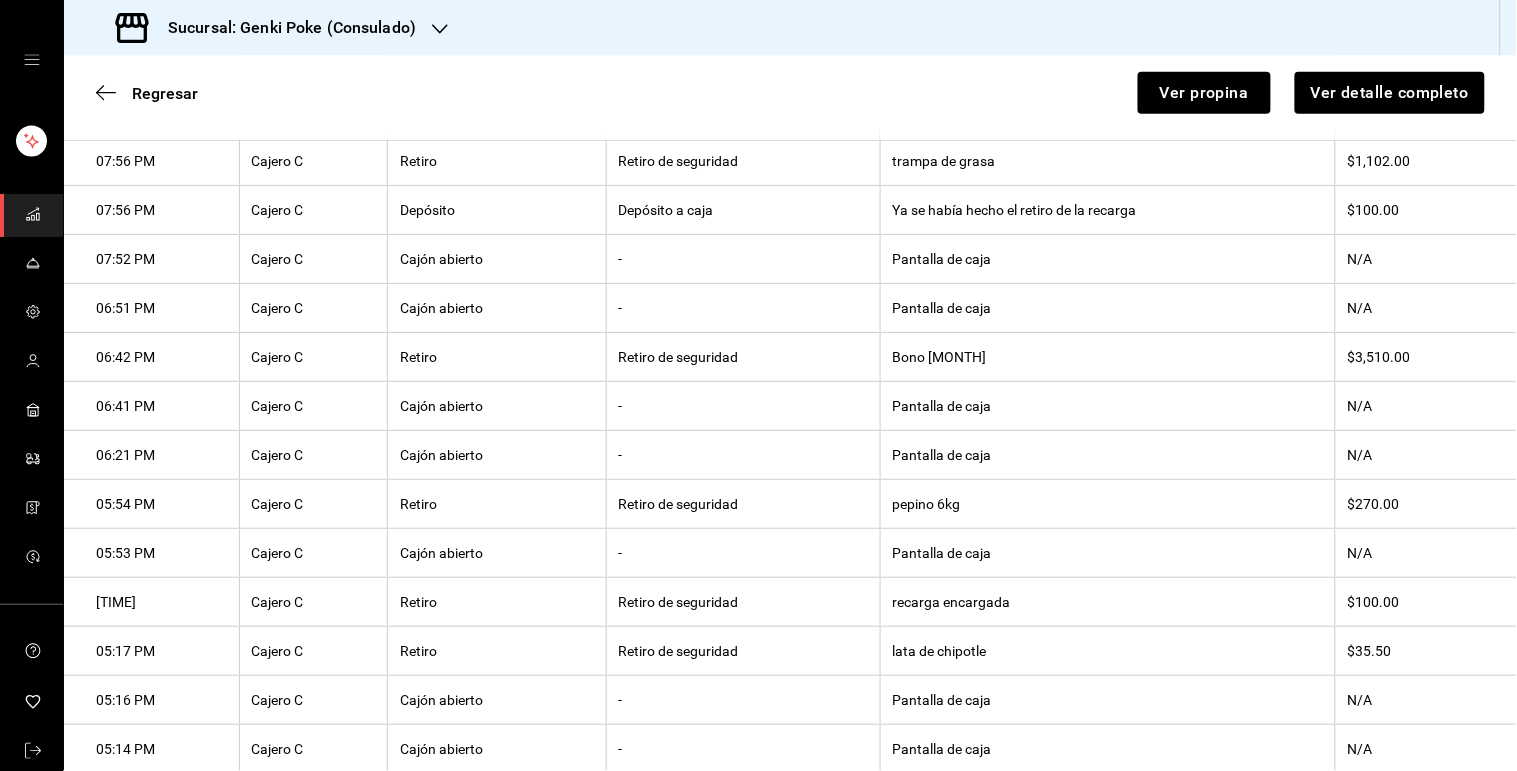 click on "pepino 6kg" at bounding box center [1107, 504] 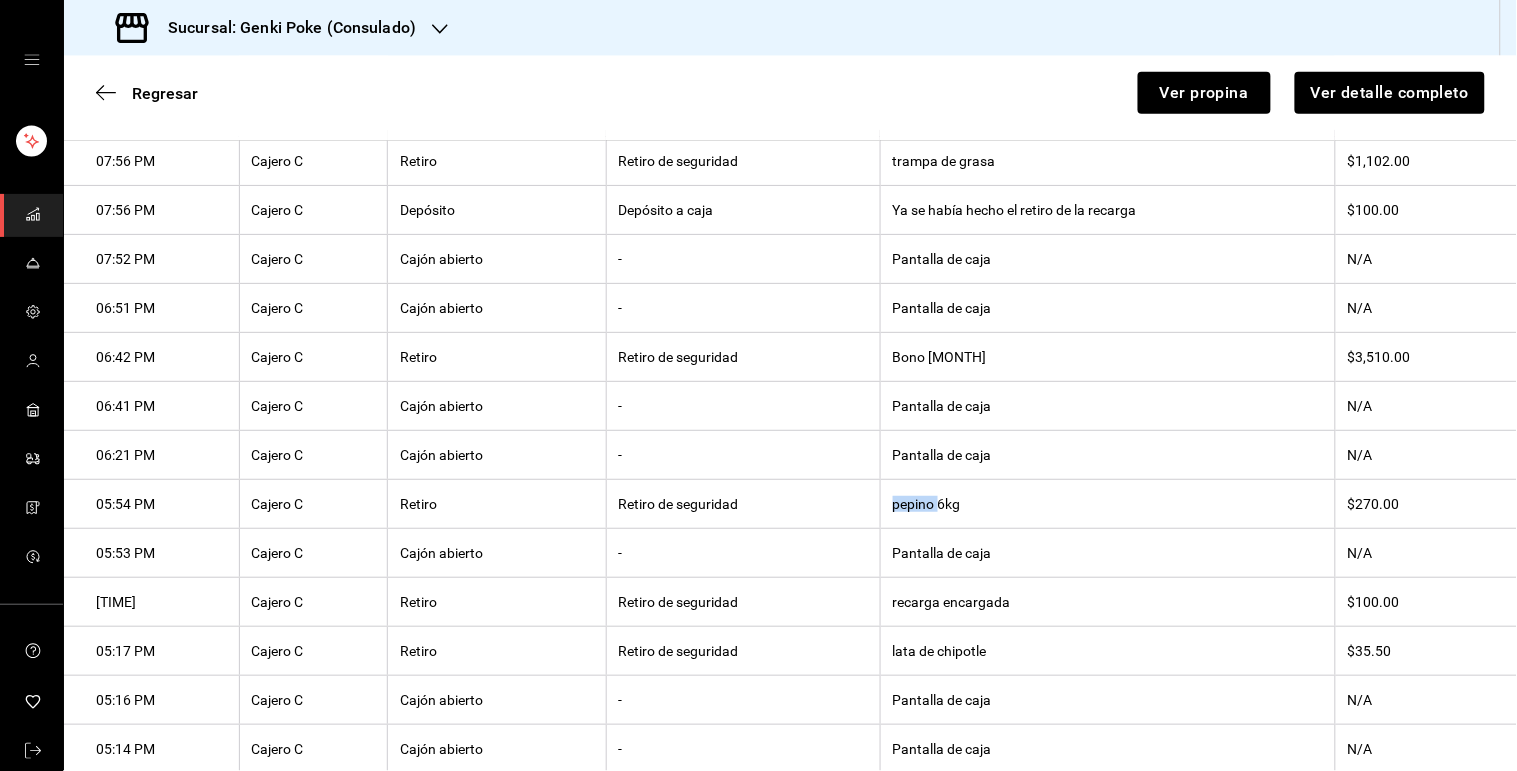 click on "pepino 6kg" at bounding box center [1107, 504] 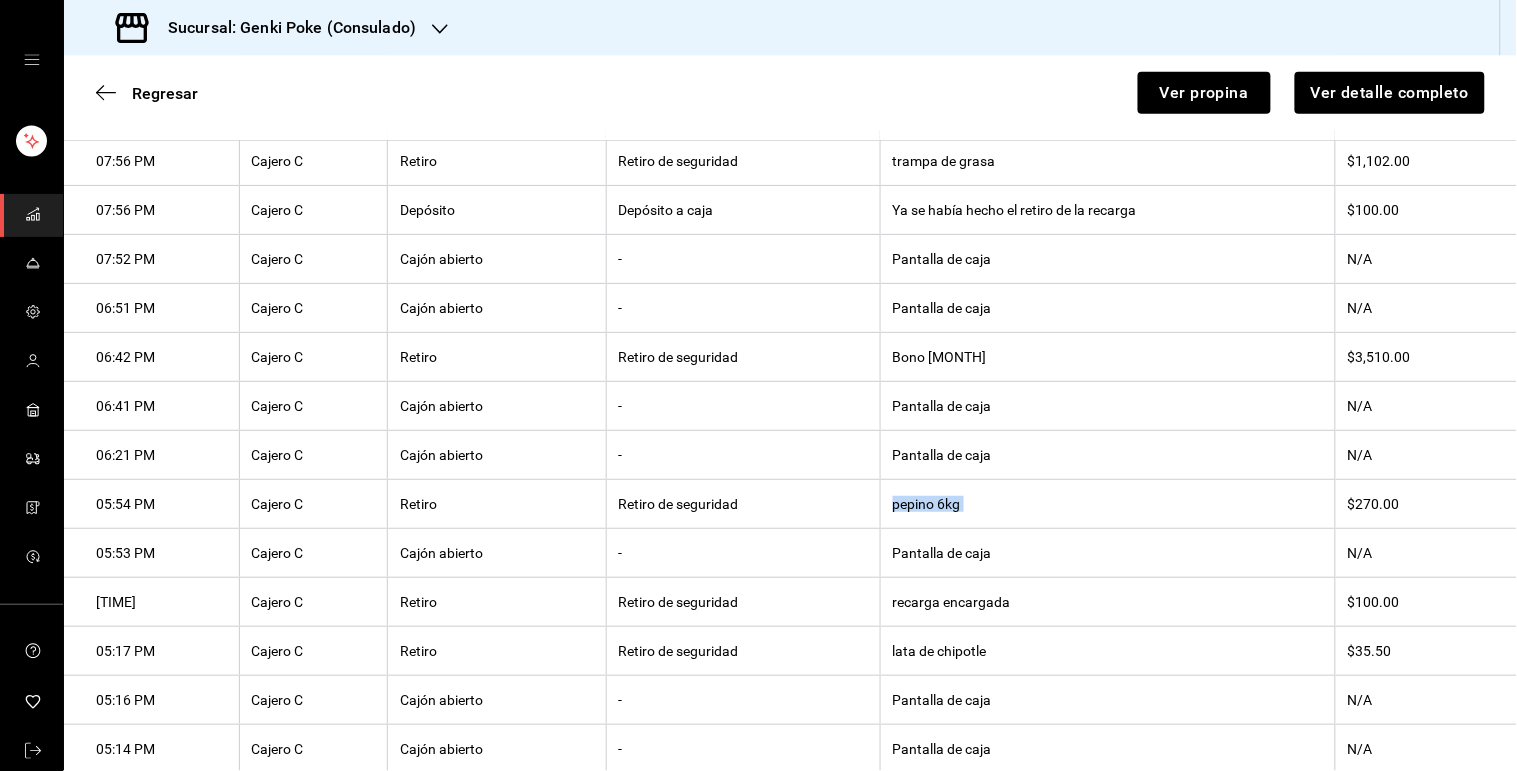 click on "pepino 6kg" at bounding box center (1107, 504) 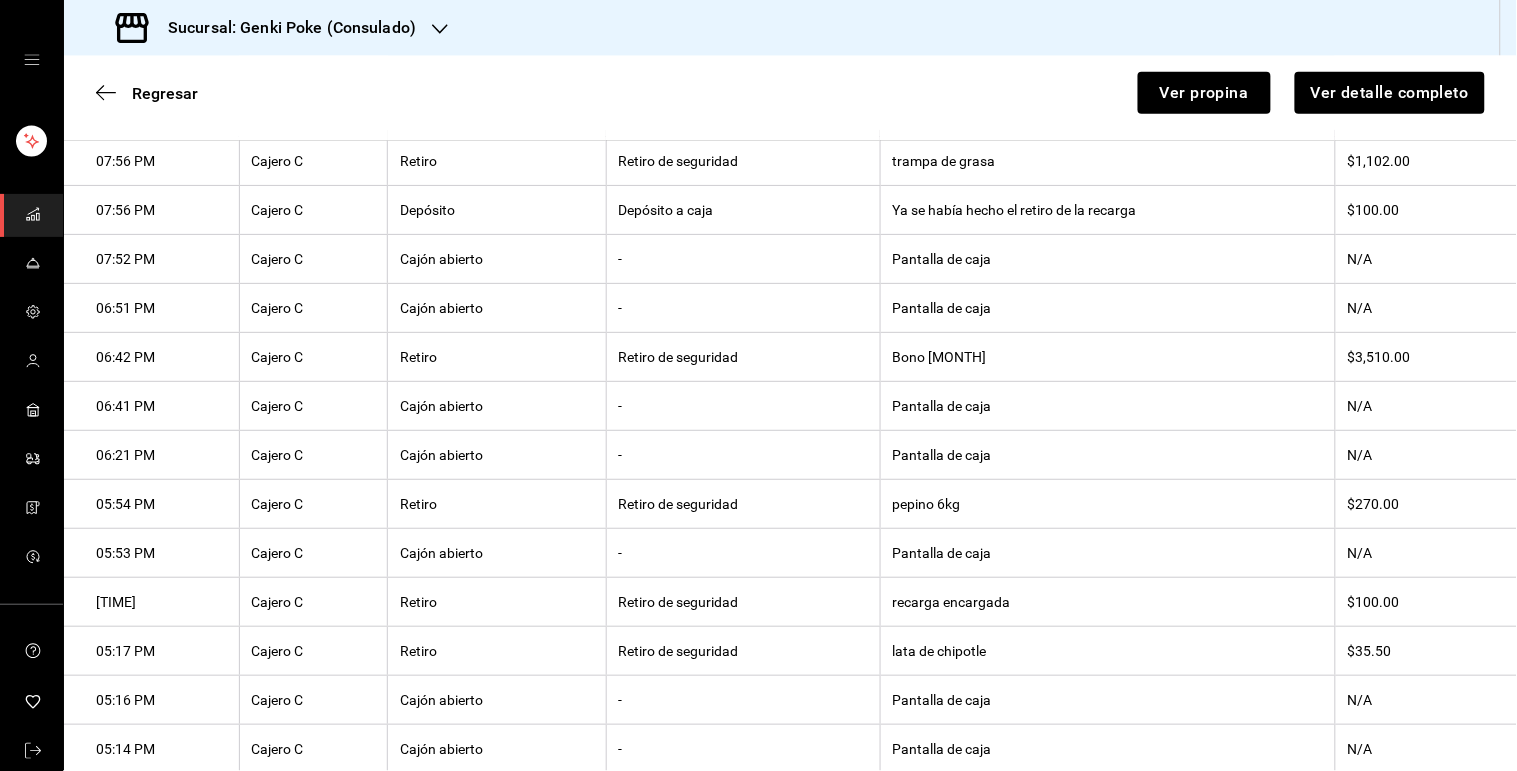 click on "Bono [MONTH]" at bounding box center [1107, 357] 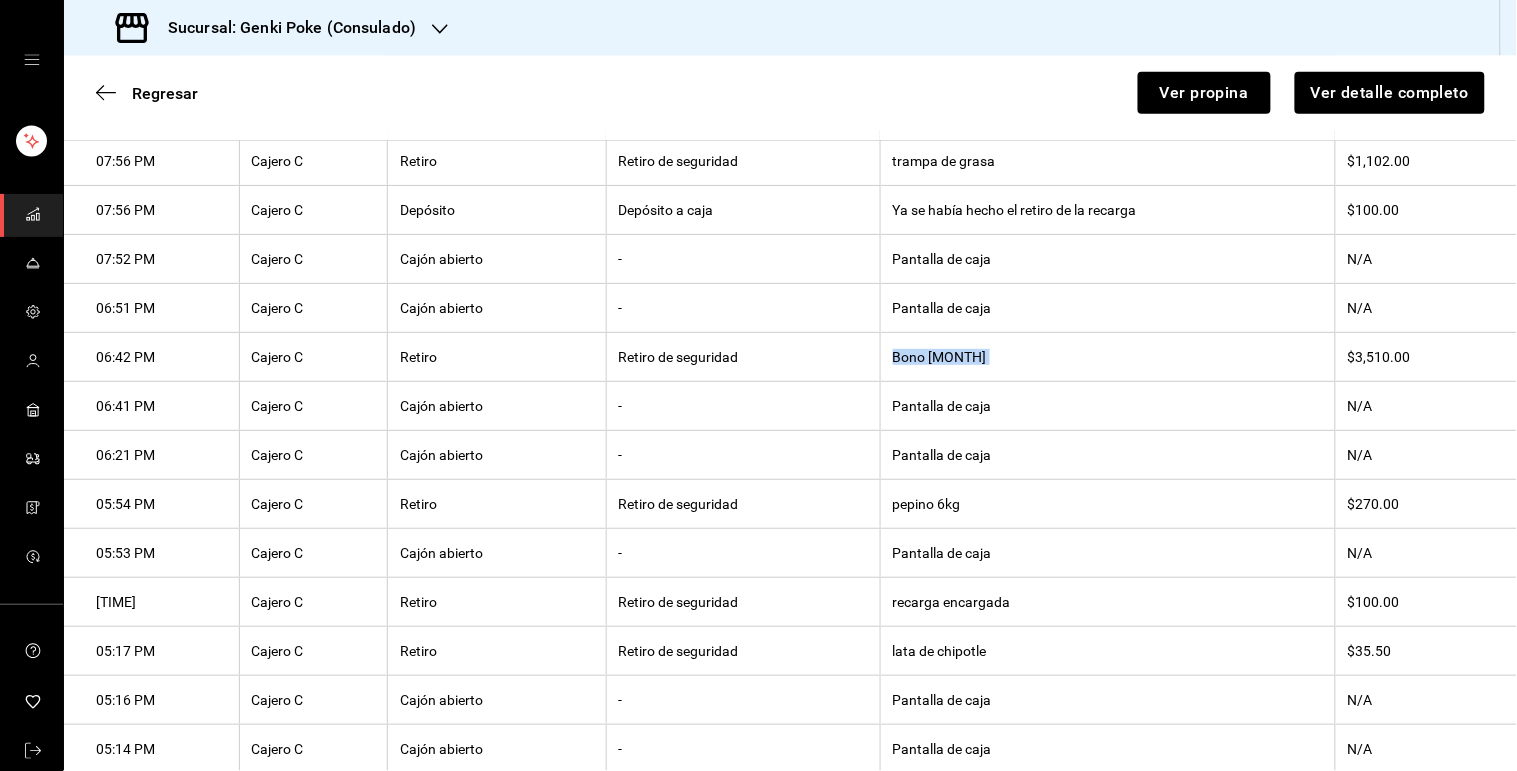 click on "Bono [MONTH]" at bounding box center (1107, 357) 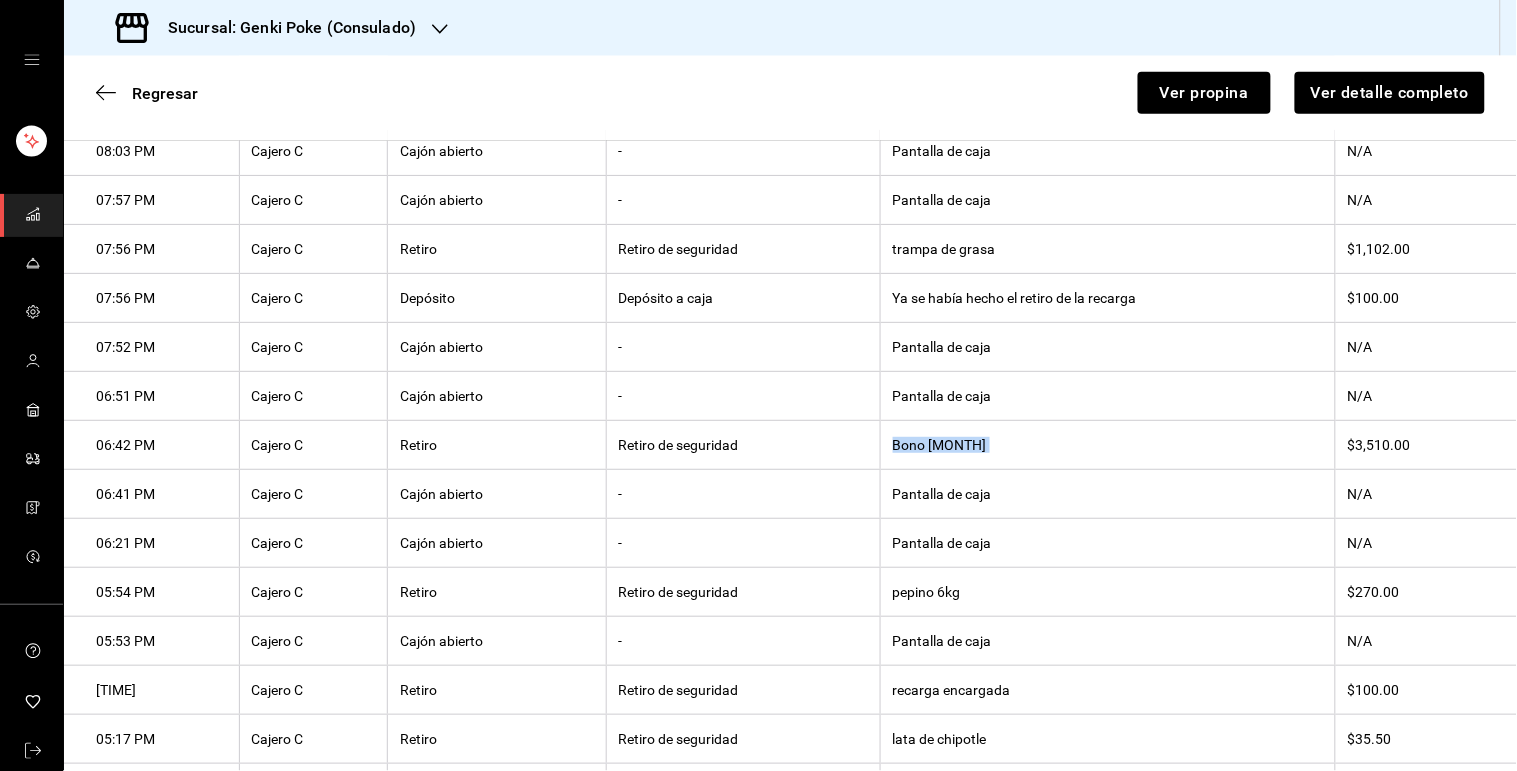 scroll, scrollTop: 581, scrollLeft: 0, axis: vertical 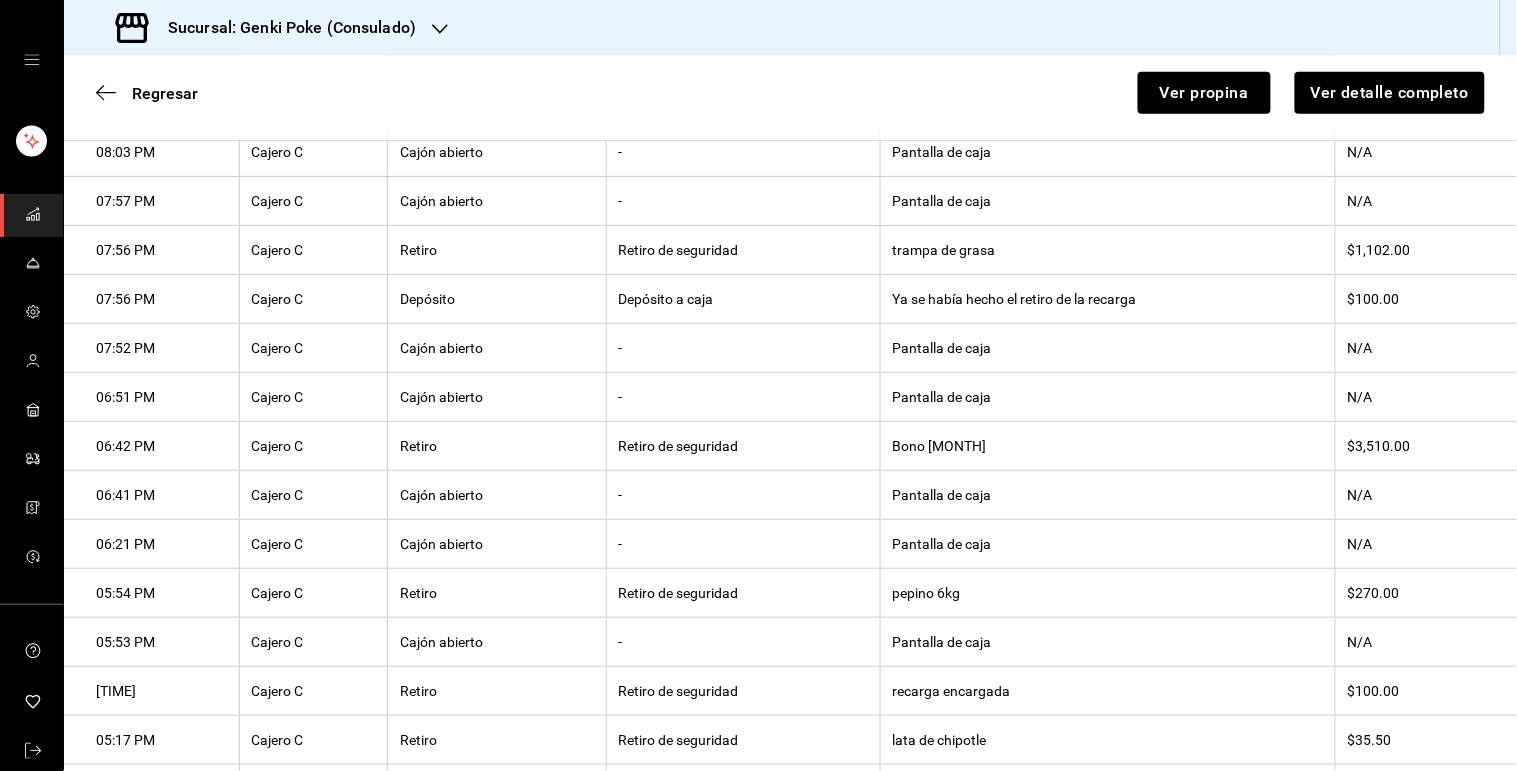 click on "trampa de grasa" at bounding box center (1107, 250) 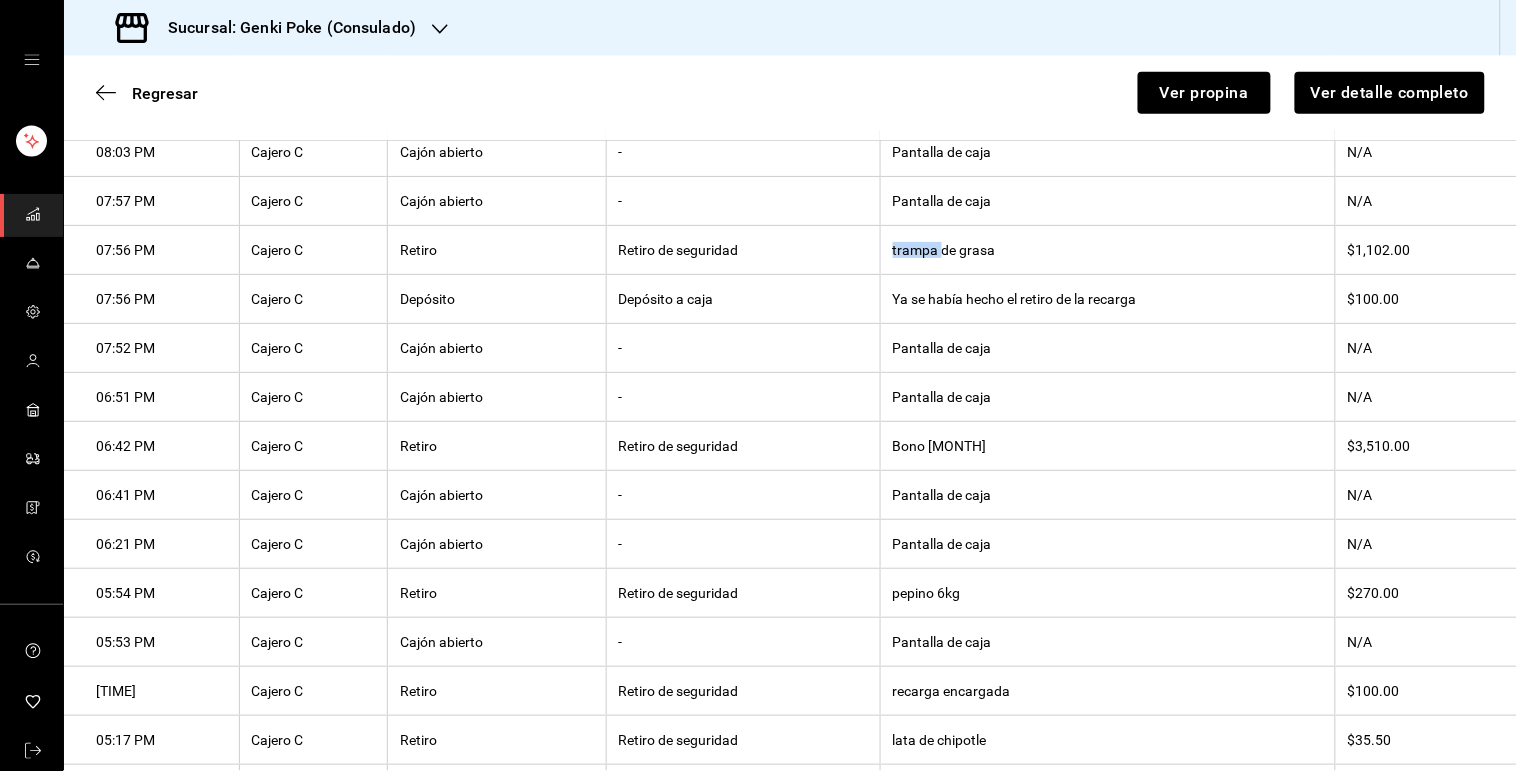 click on "trampa de grasa" at bounding box center (1107, 250) 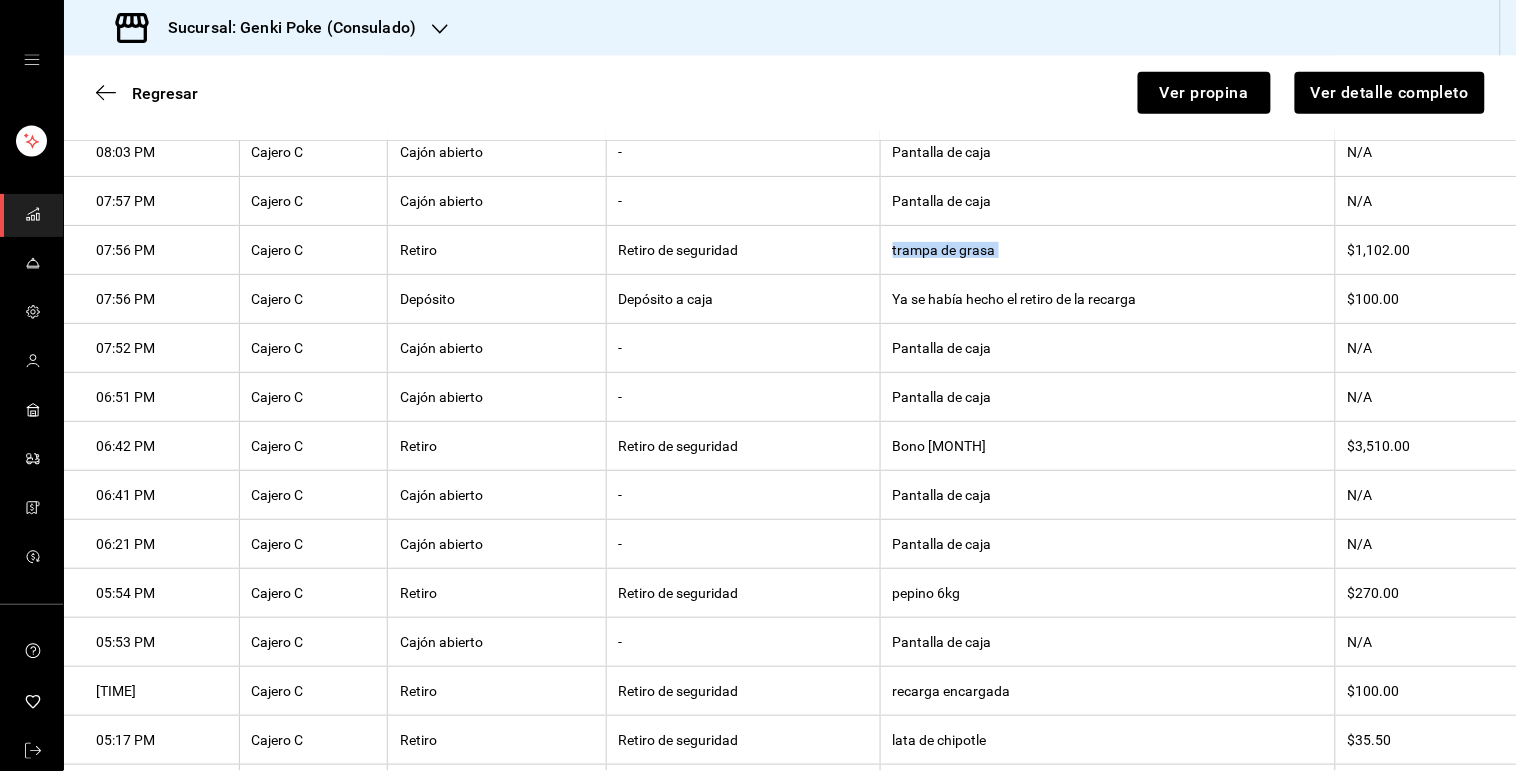 click on "trampa de grasa" at bounding box center (1107, 250) 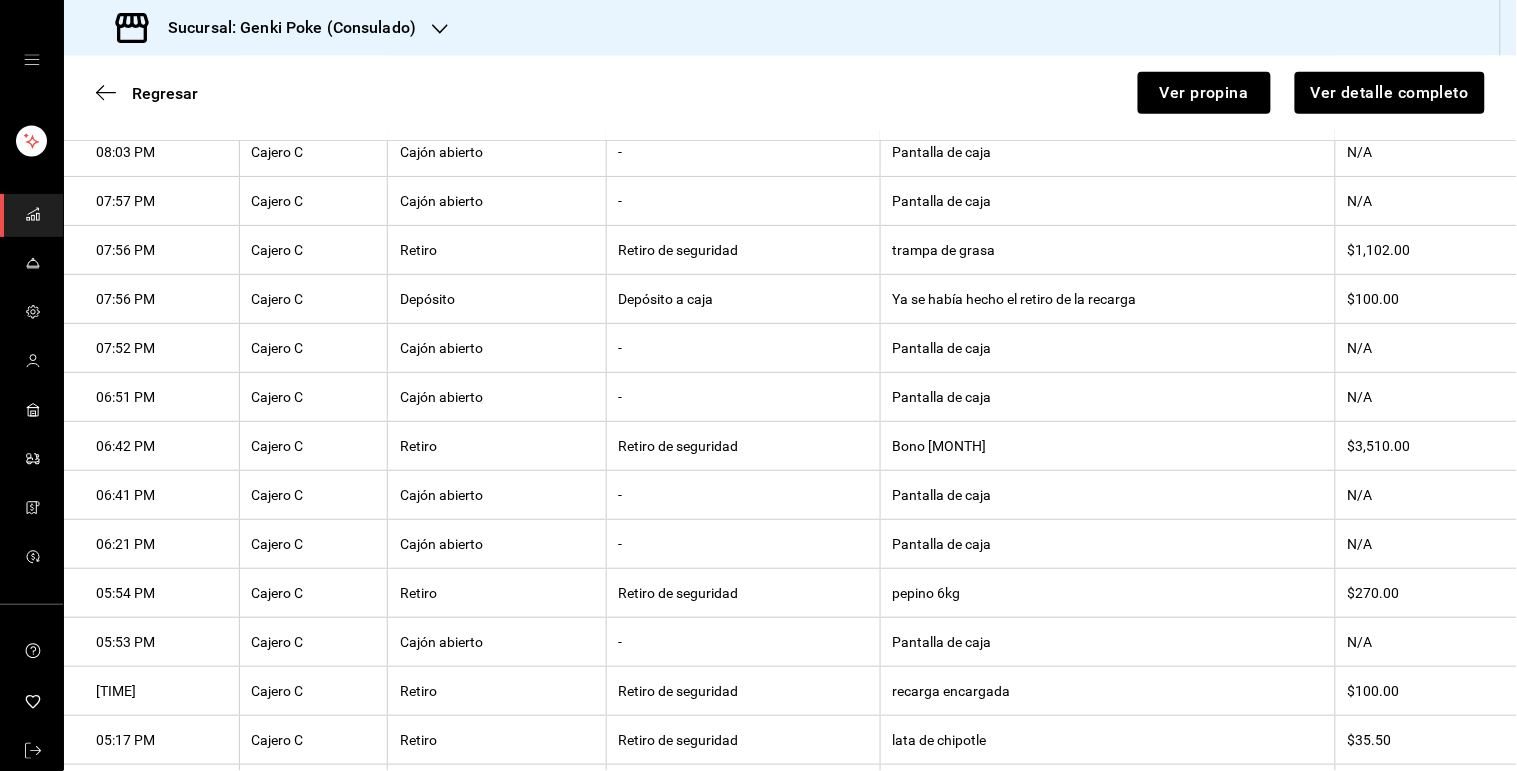 click on "trampa de grasa" at bounding box center [1107, 250] 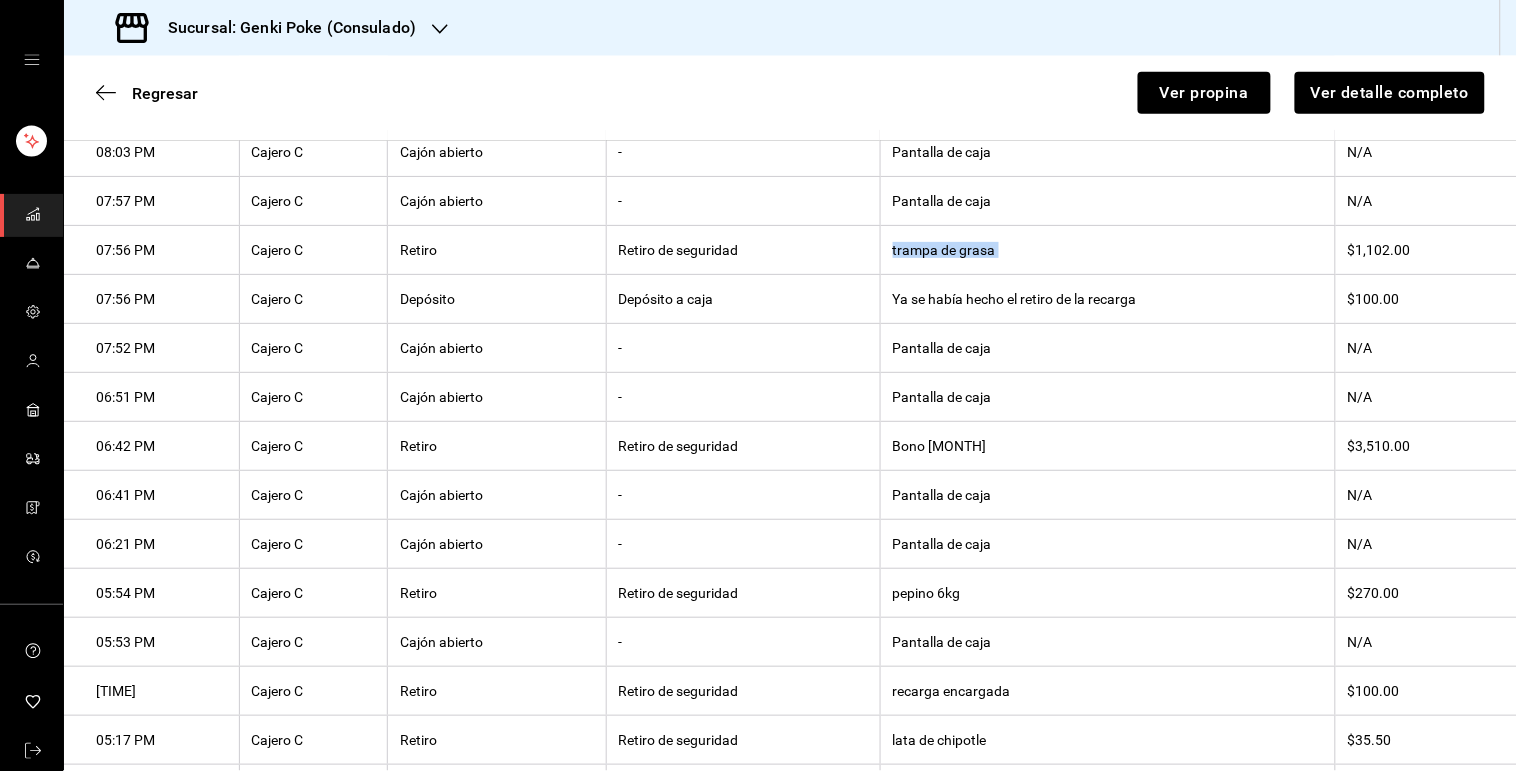click on "trampa de grasa" at bounding box center [1107, 250] 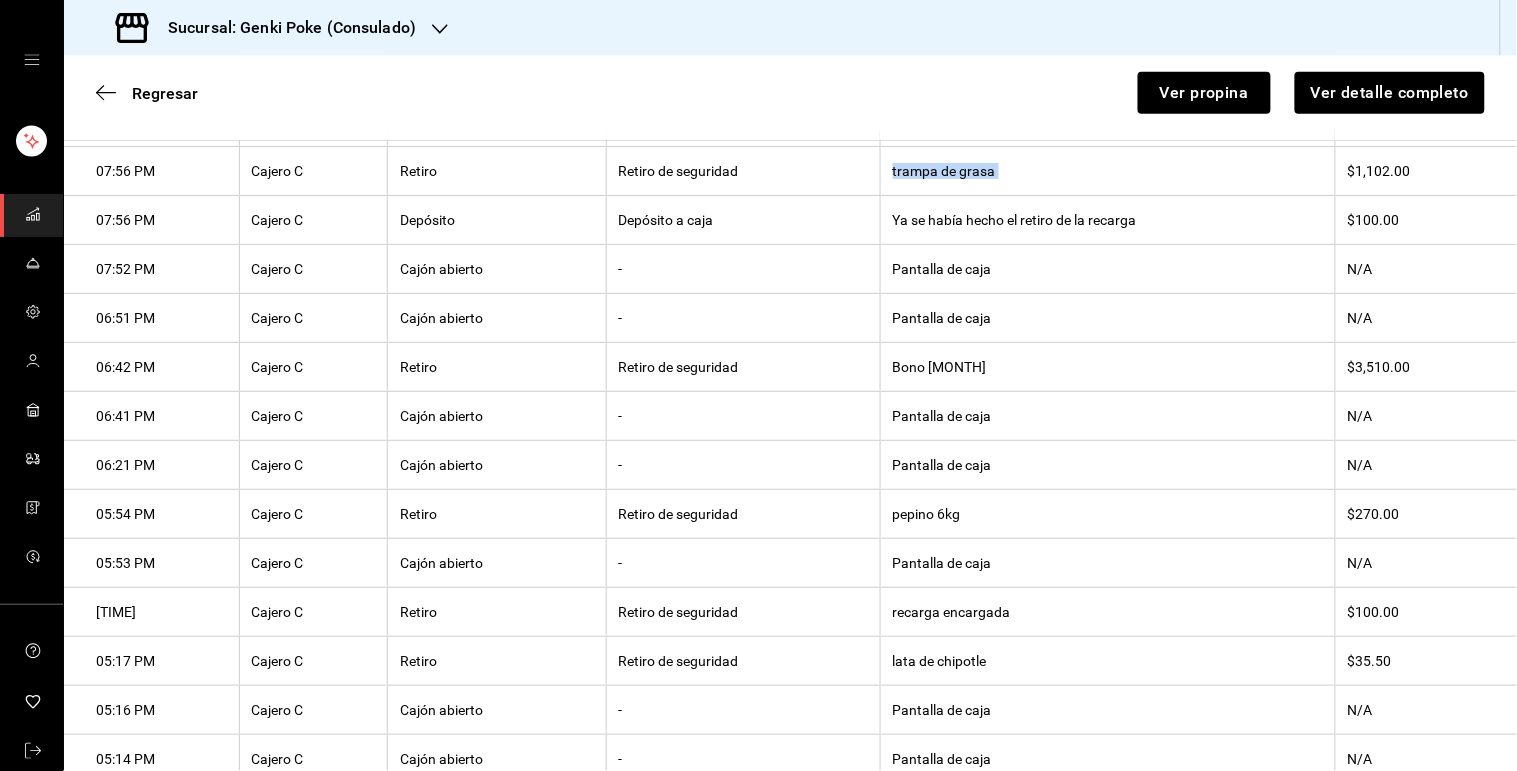 scroll, scrollTop: 674, scrollLeft: 0, axis: vertical 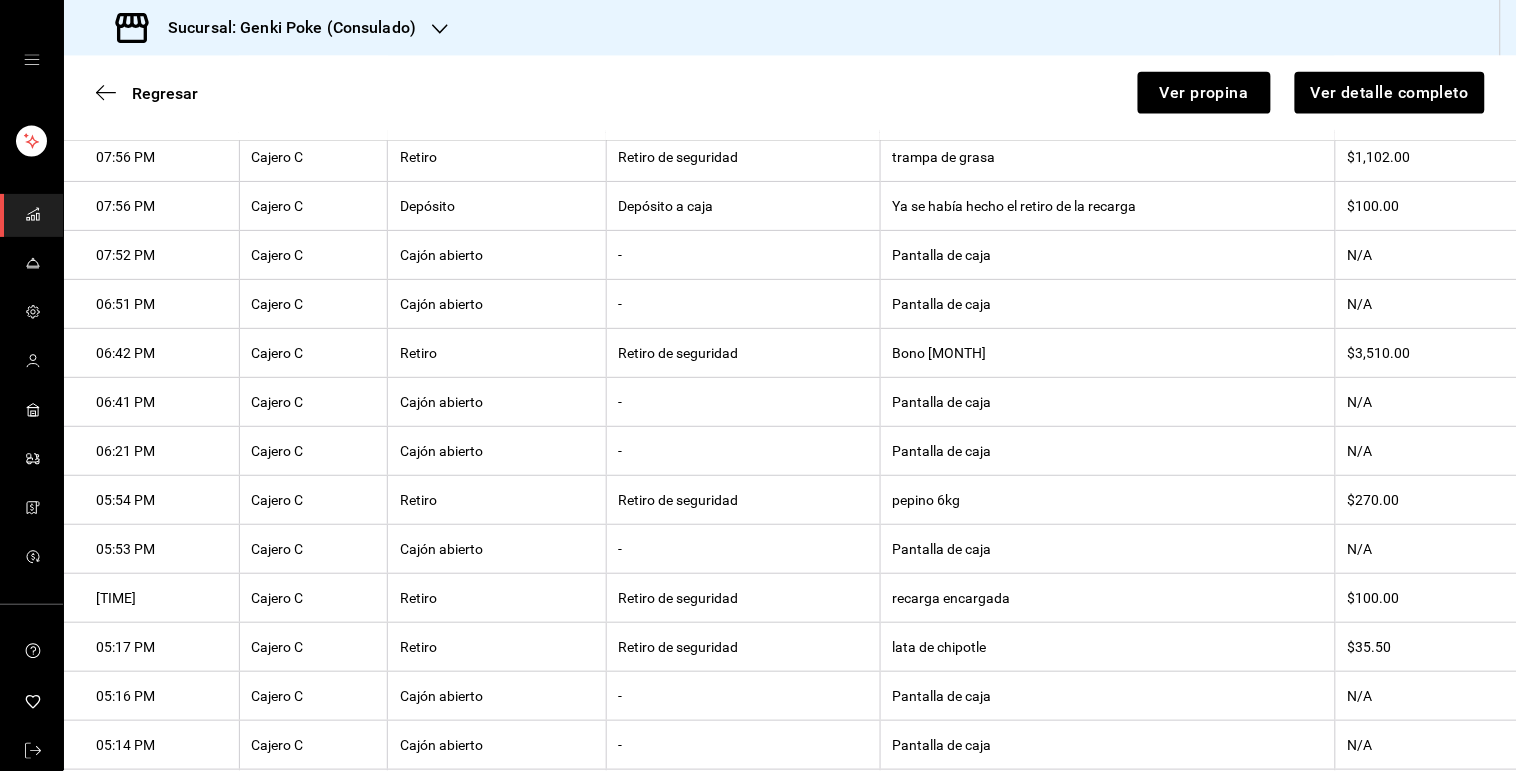 click on "recarga encargada" at bounding box center [1107, 598] 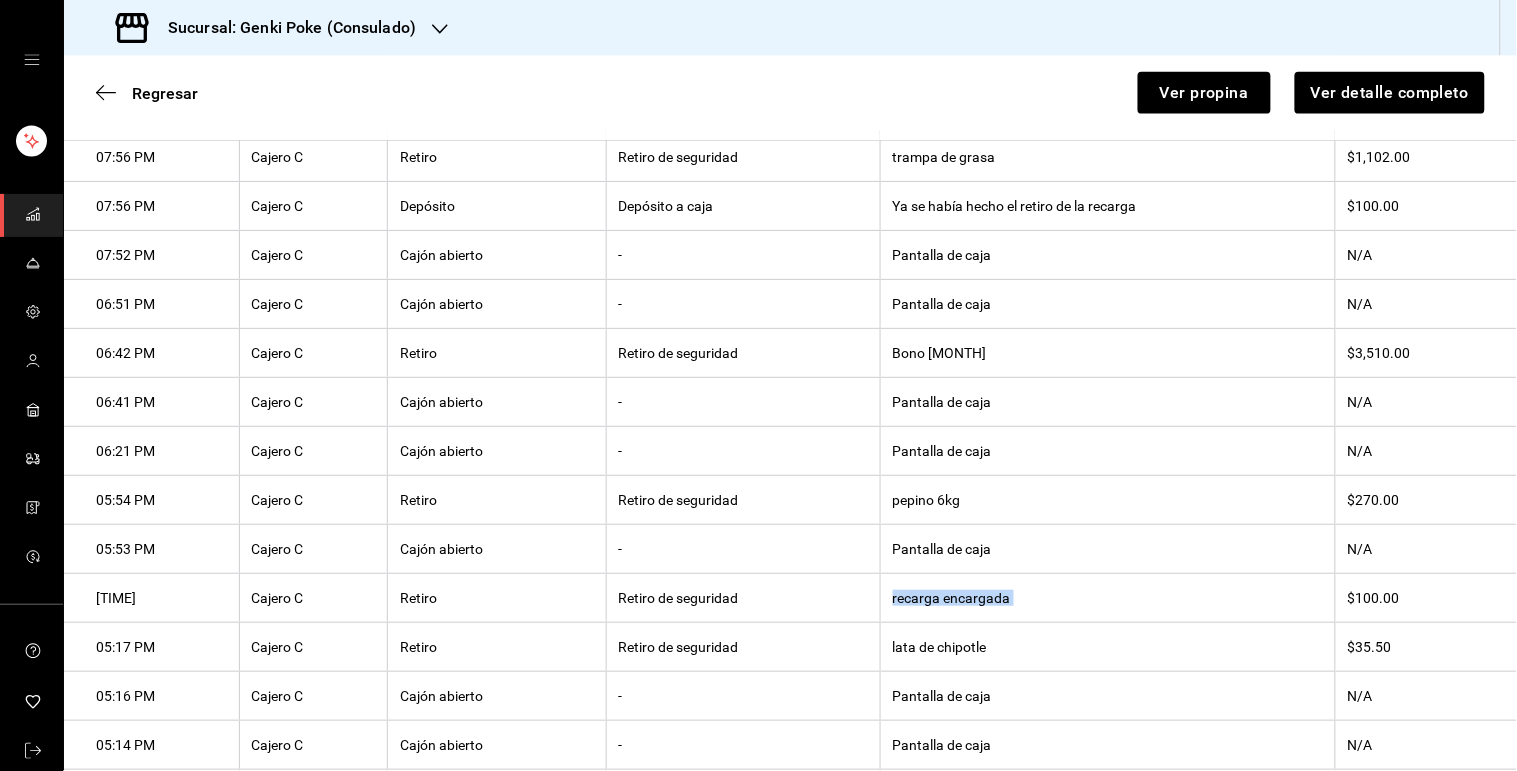 click on "recarga encargada" at bounding box center [1107, 598] 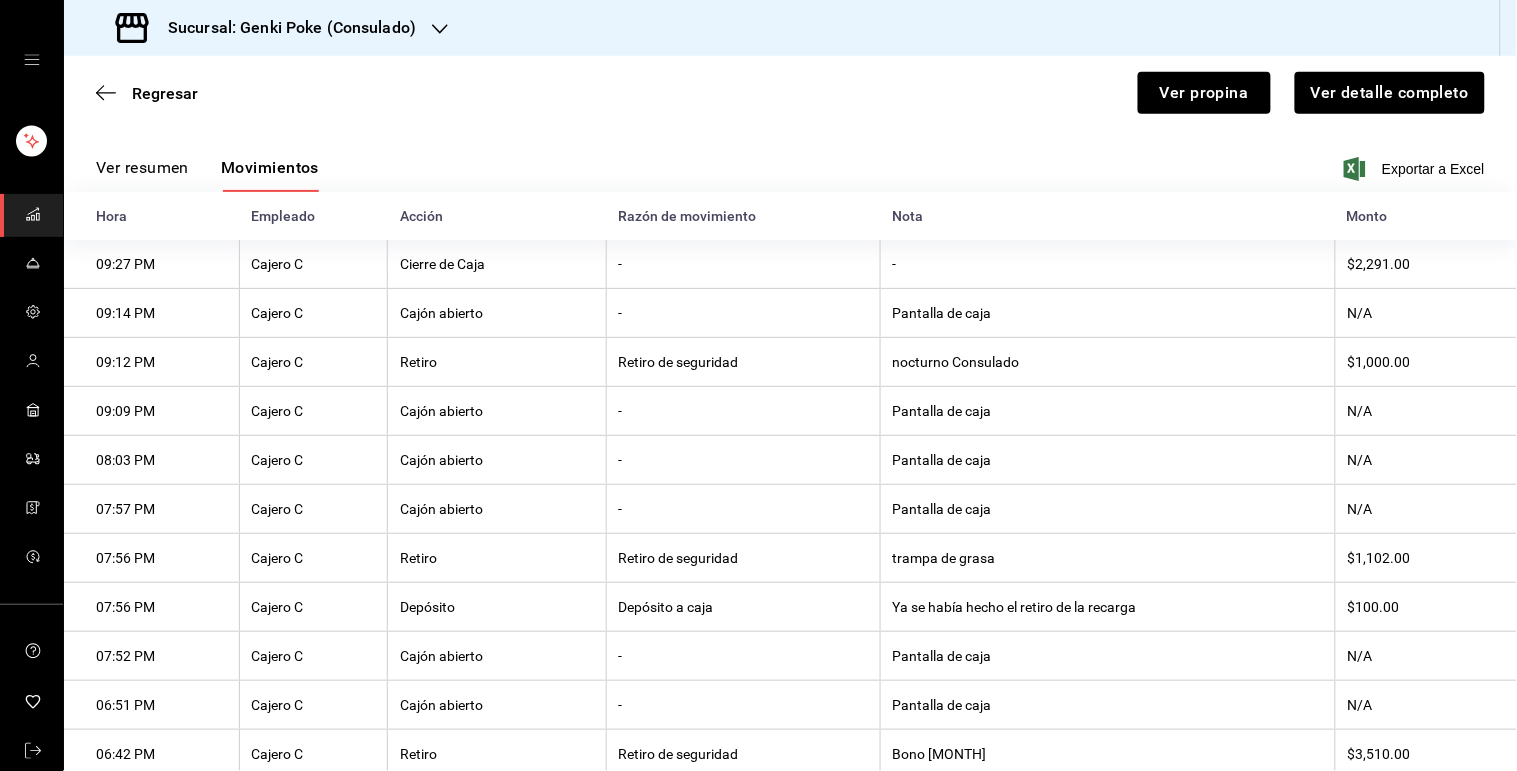 scroll, scrollTop: 118, scrollLeft: 0, axis: vertical 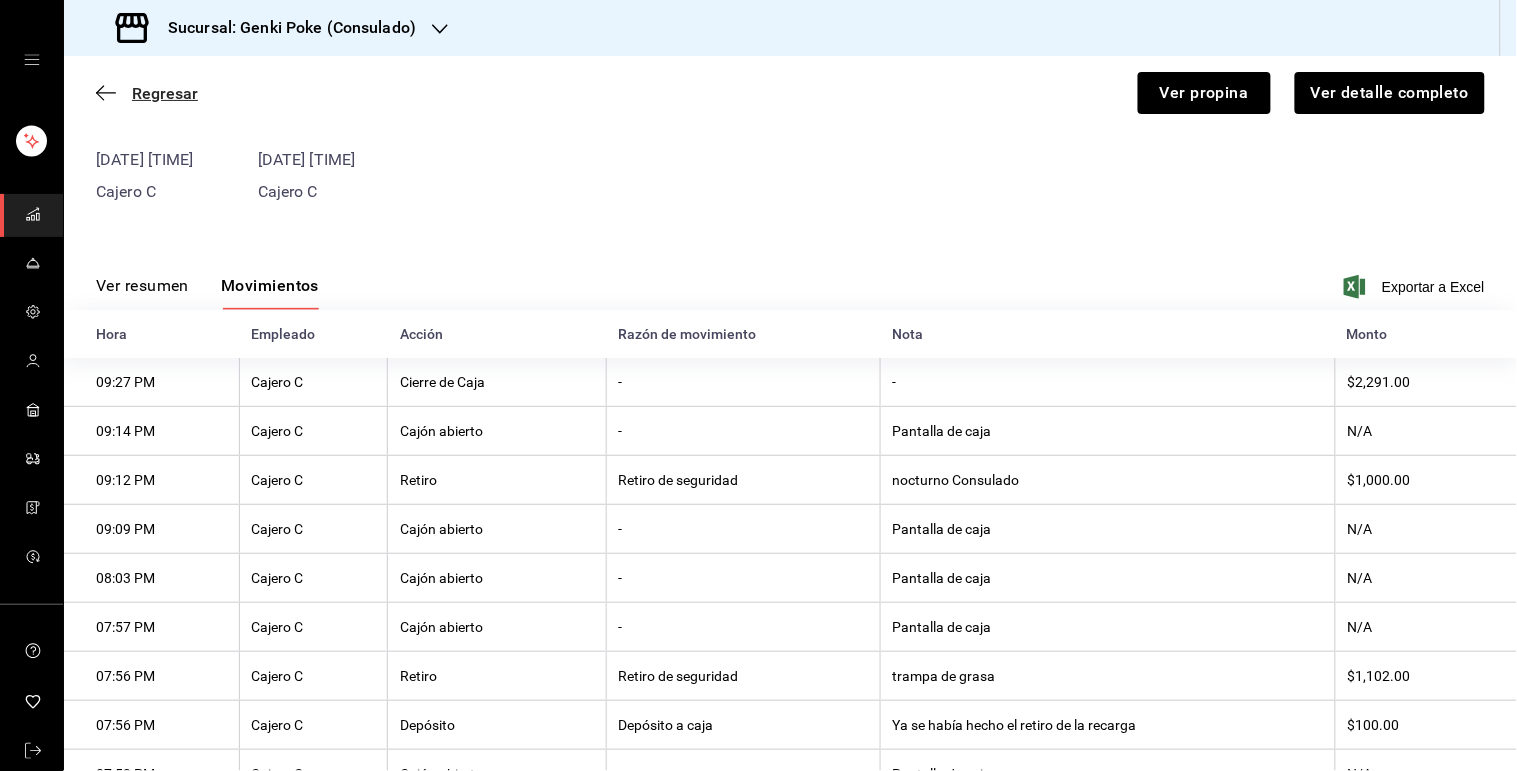 click on "Regresar" at bounding box center (165, 93) 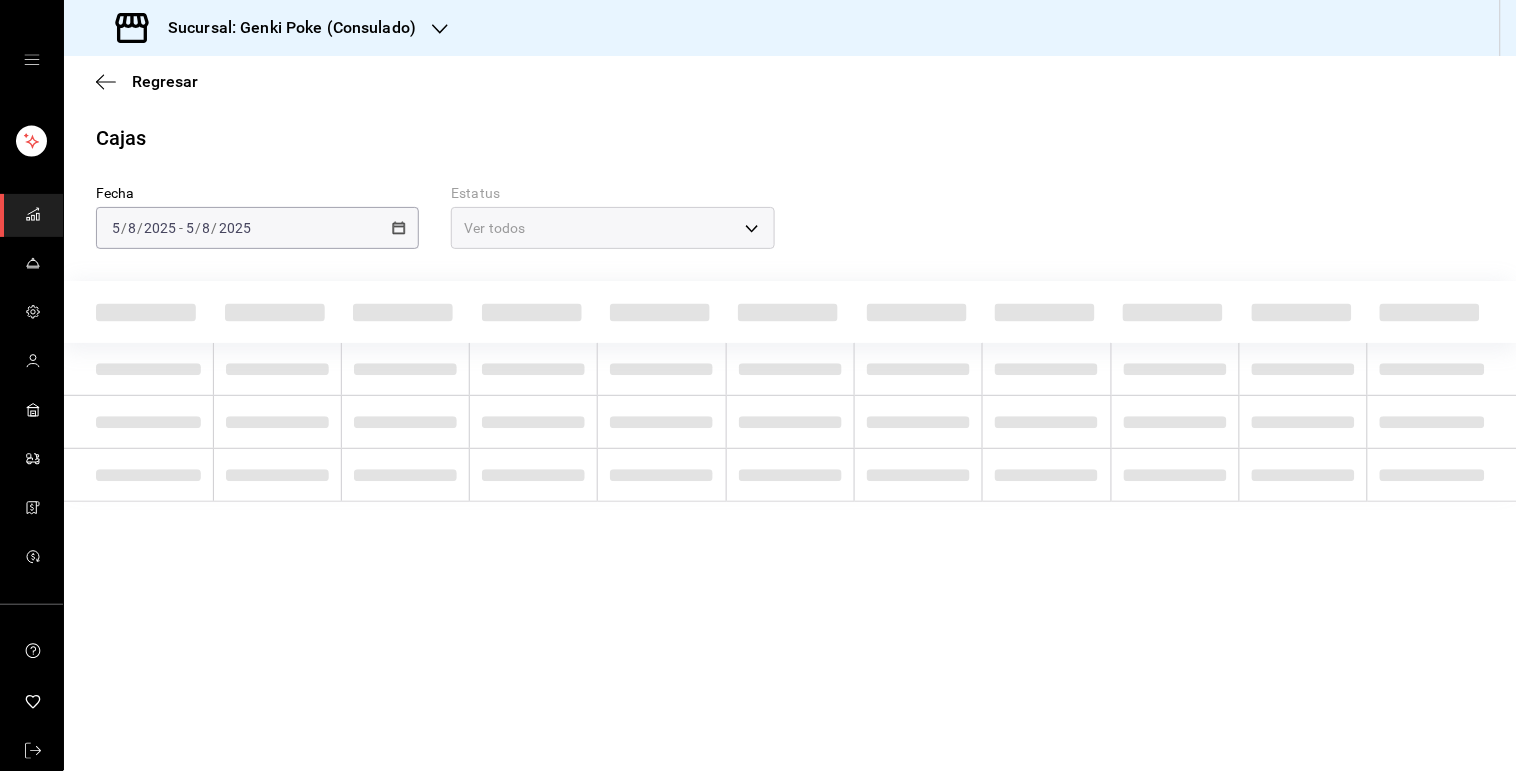scroll, scrollTop: 0, scrollLeft: 0, axis: both 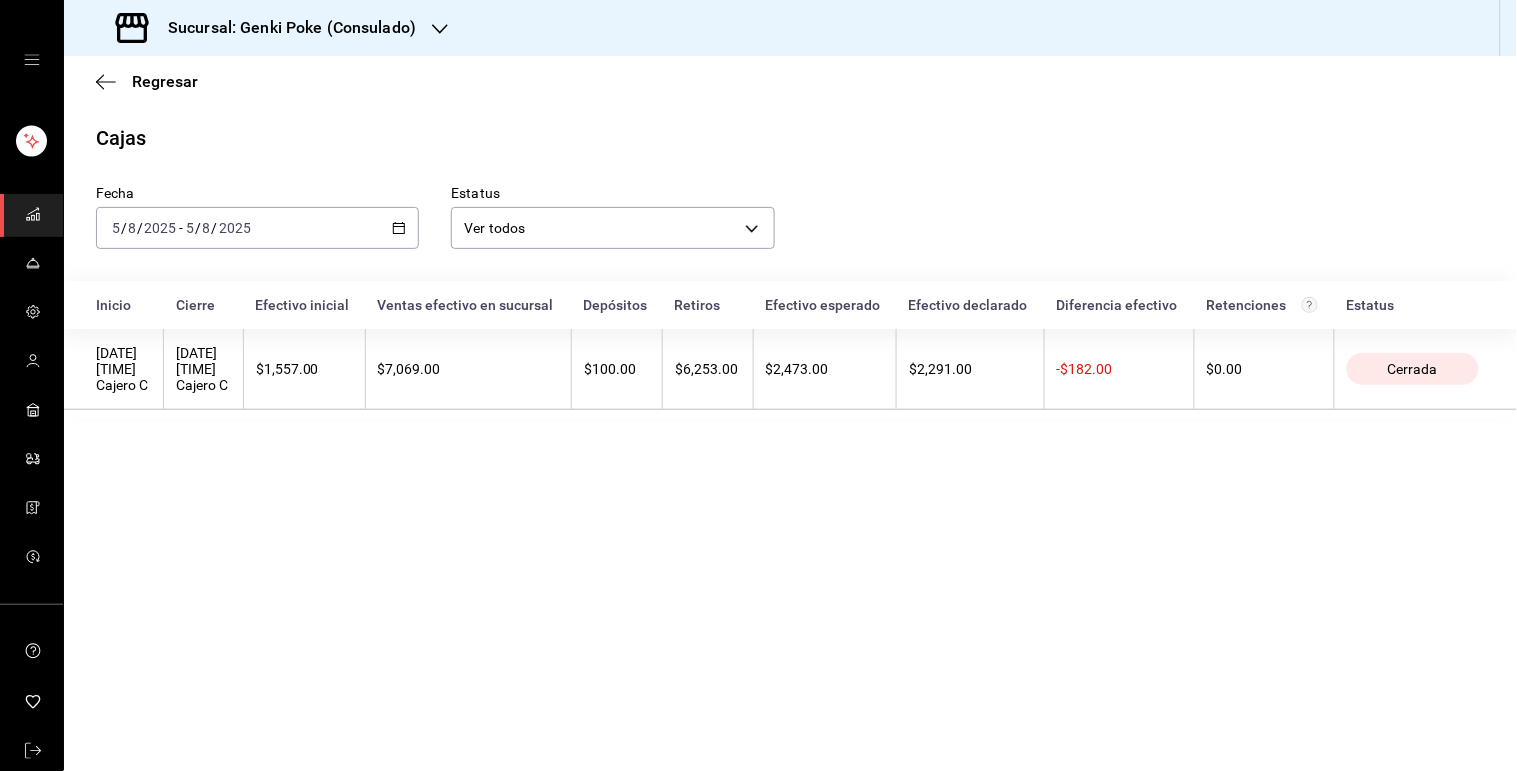 click 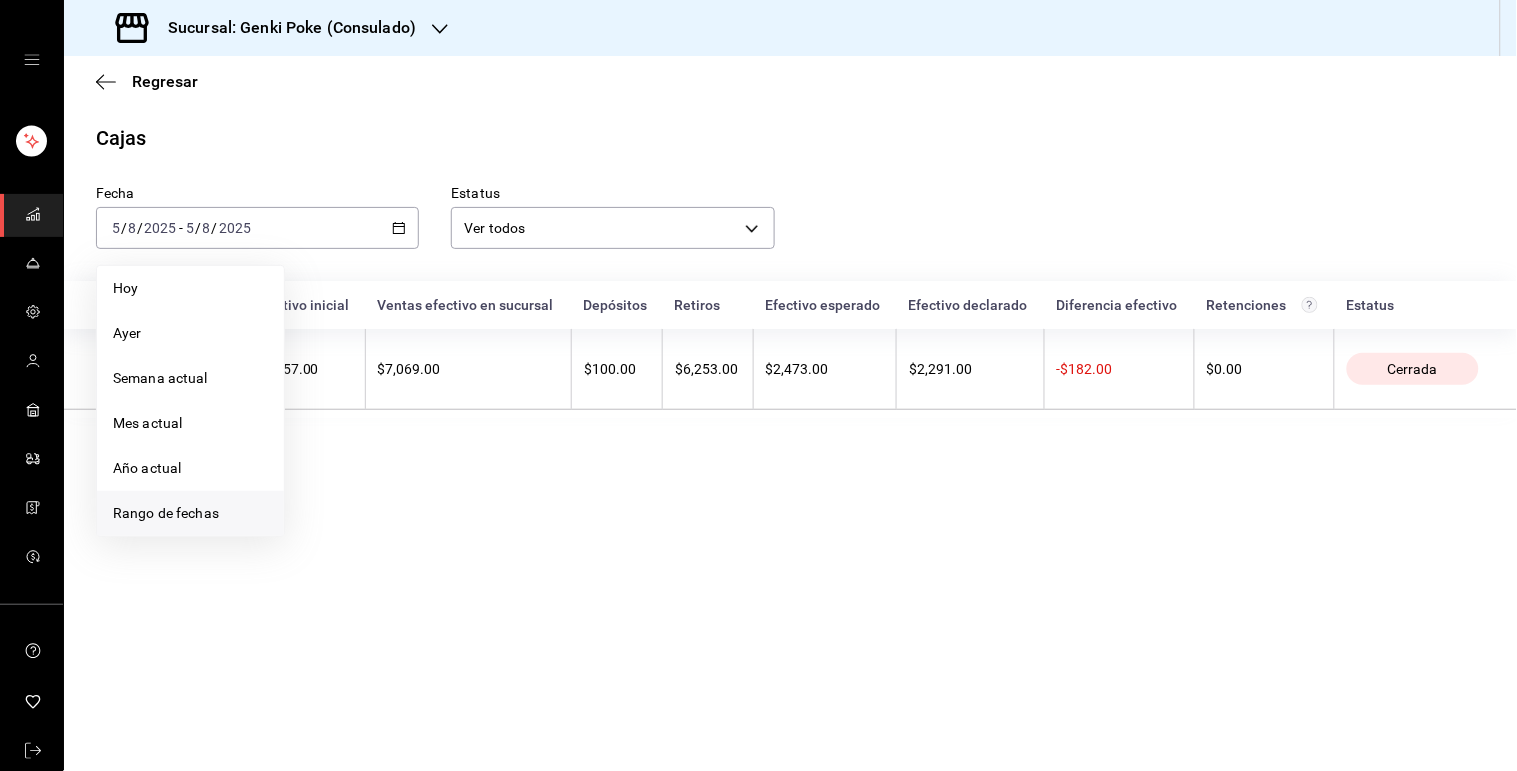 click on "Rango de fechas" at bounding box center [190, 513] 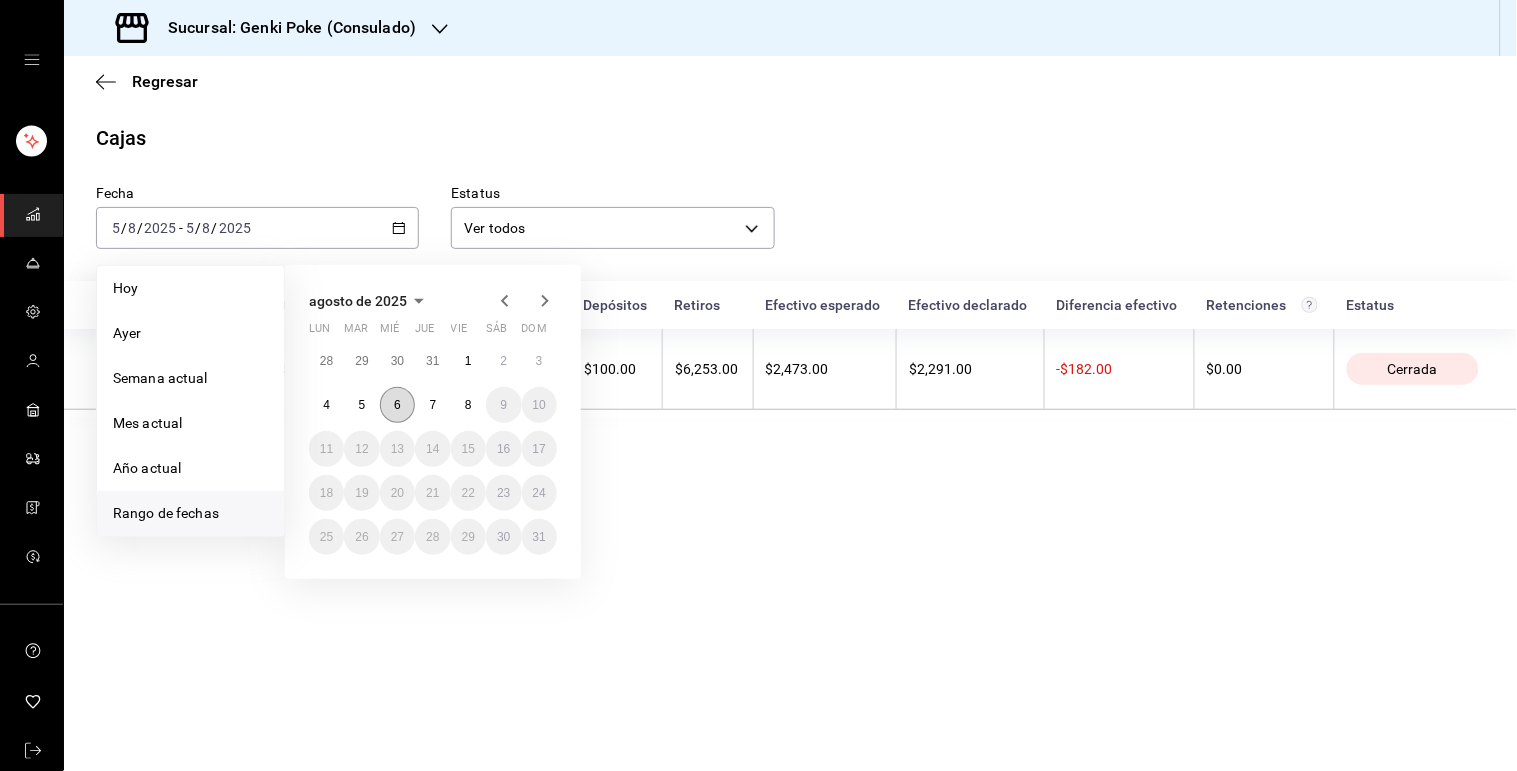 click on "6" at bounding box center [397, 405] 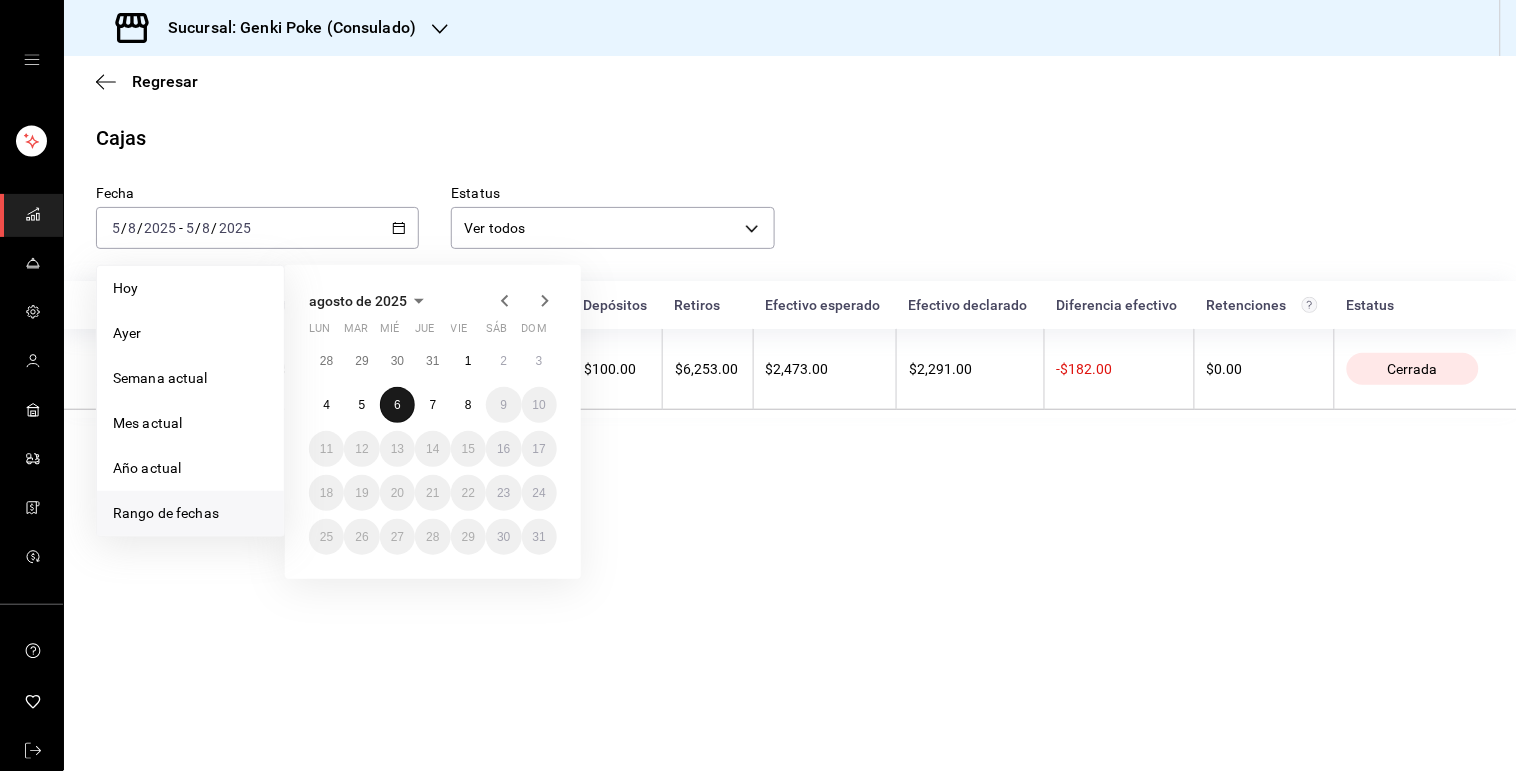 click on "6" at bounding box center [397, 405] 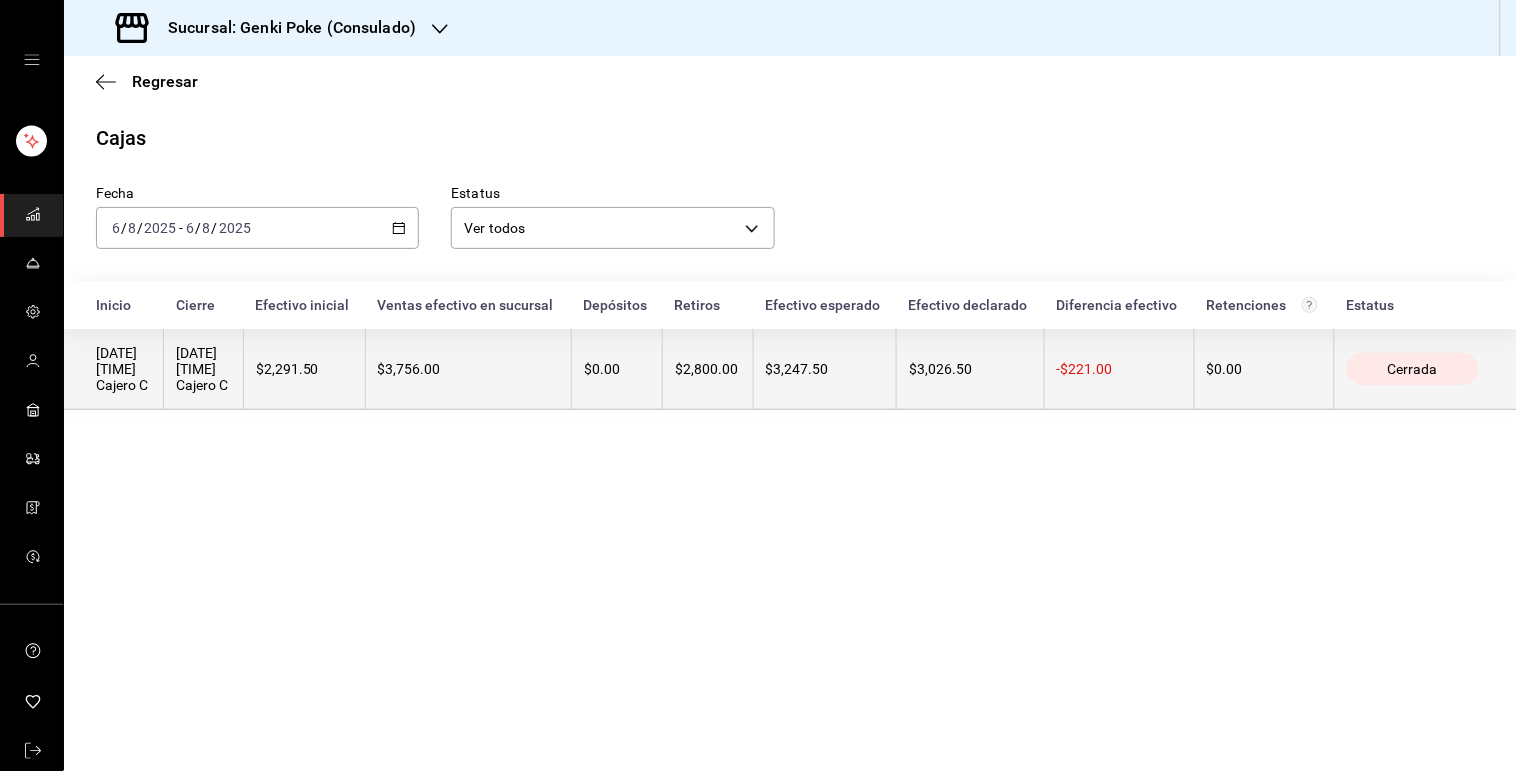 click on "$3,756.00" at bounding box center [468, 369] 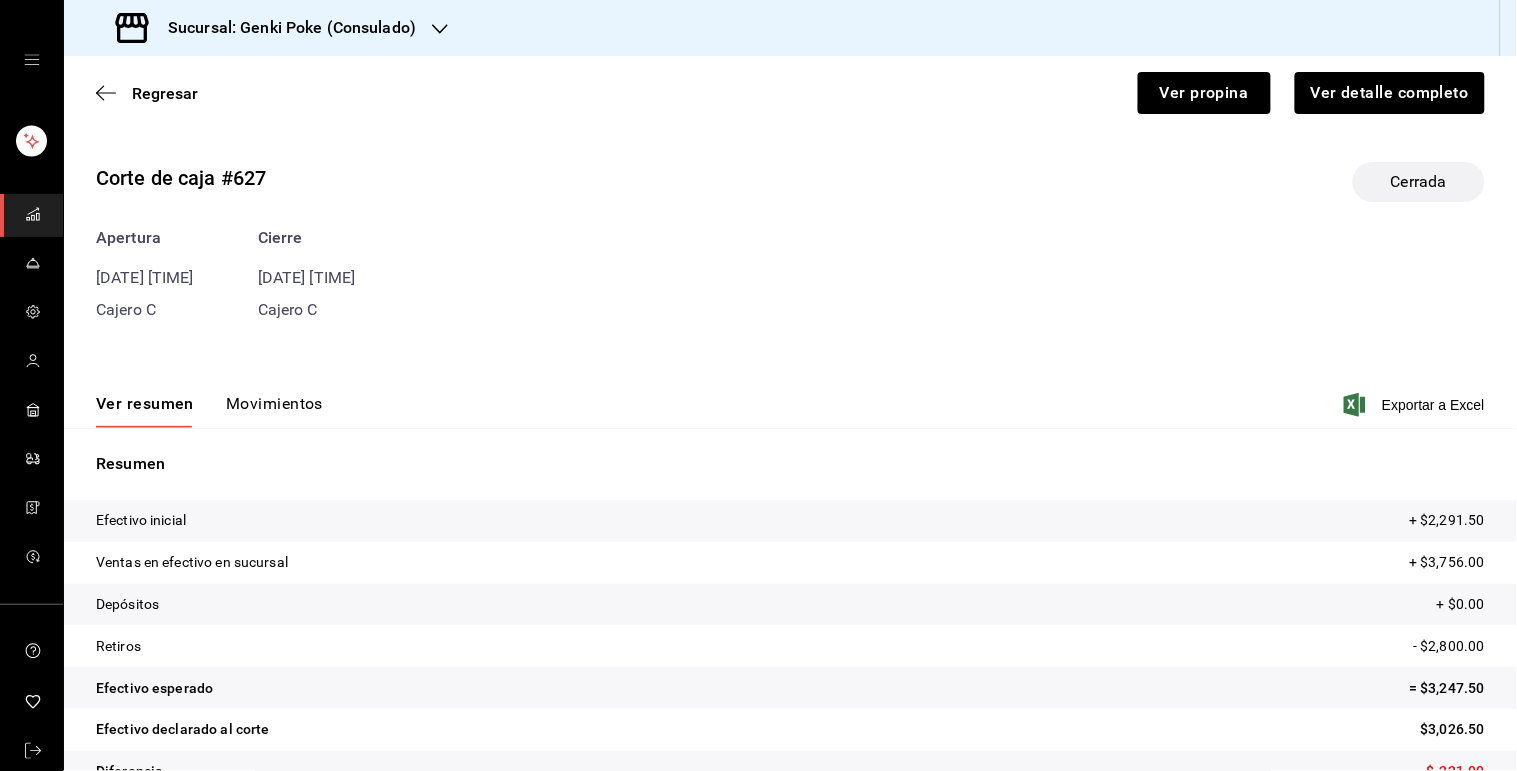 scroll, scrollTop: 44, scrollLeft: 0, axis: vertical 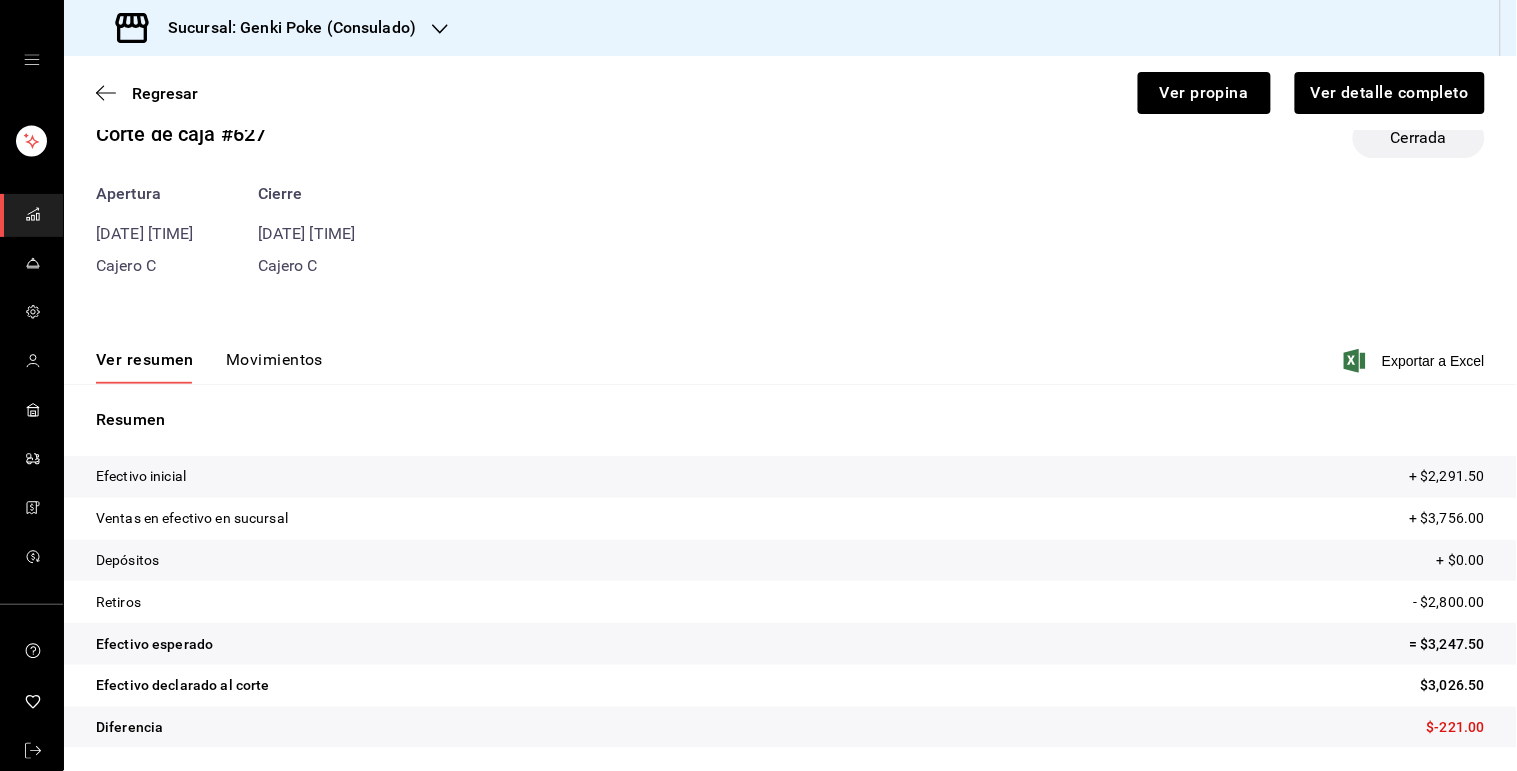 click on "Movimientos" at bounding box center [274, 367] 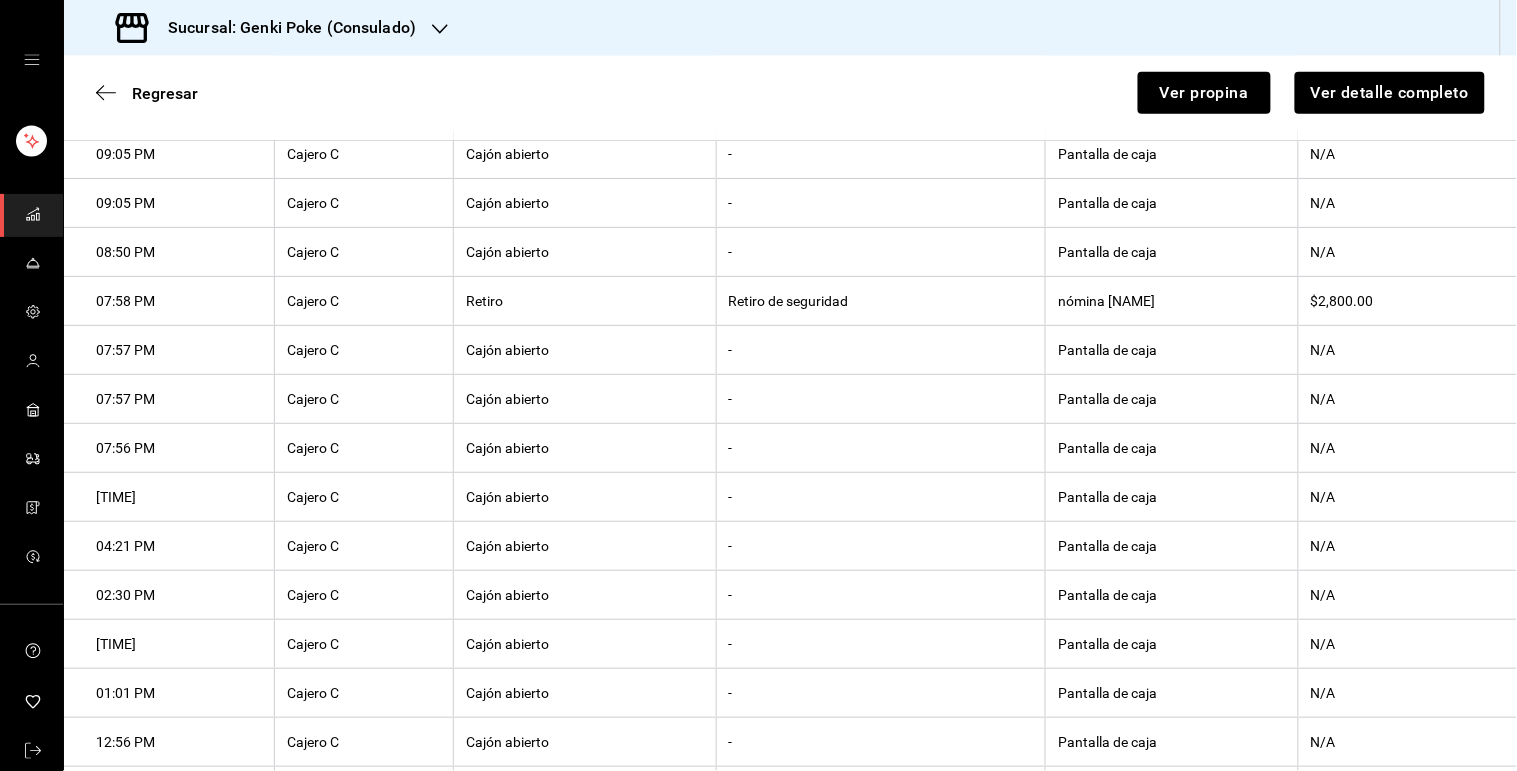 scroll, scrollTop: 507, scrollLeft: 0, axis: vertical 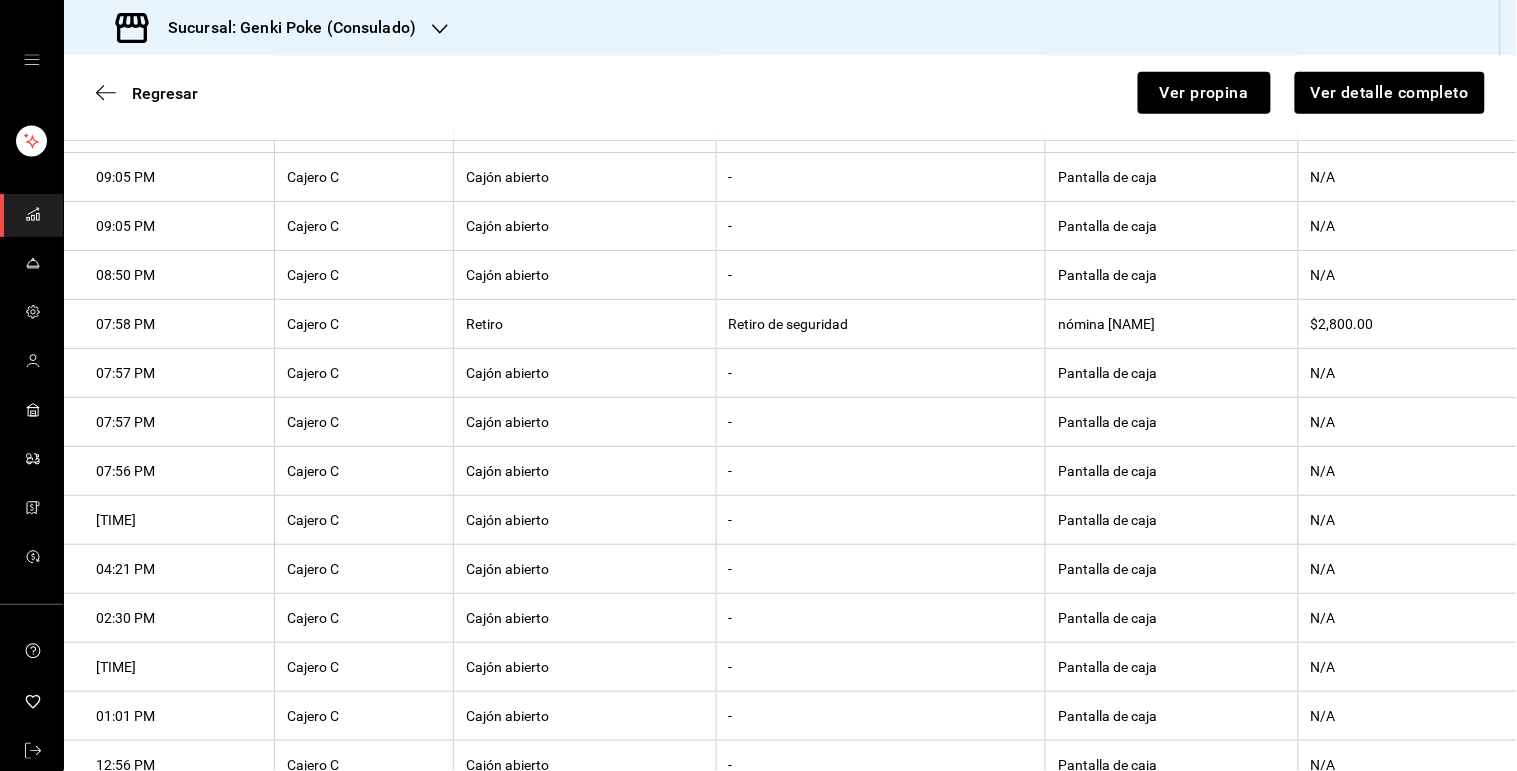 type 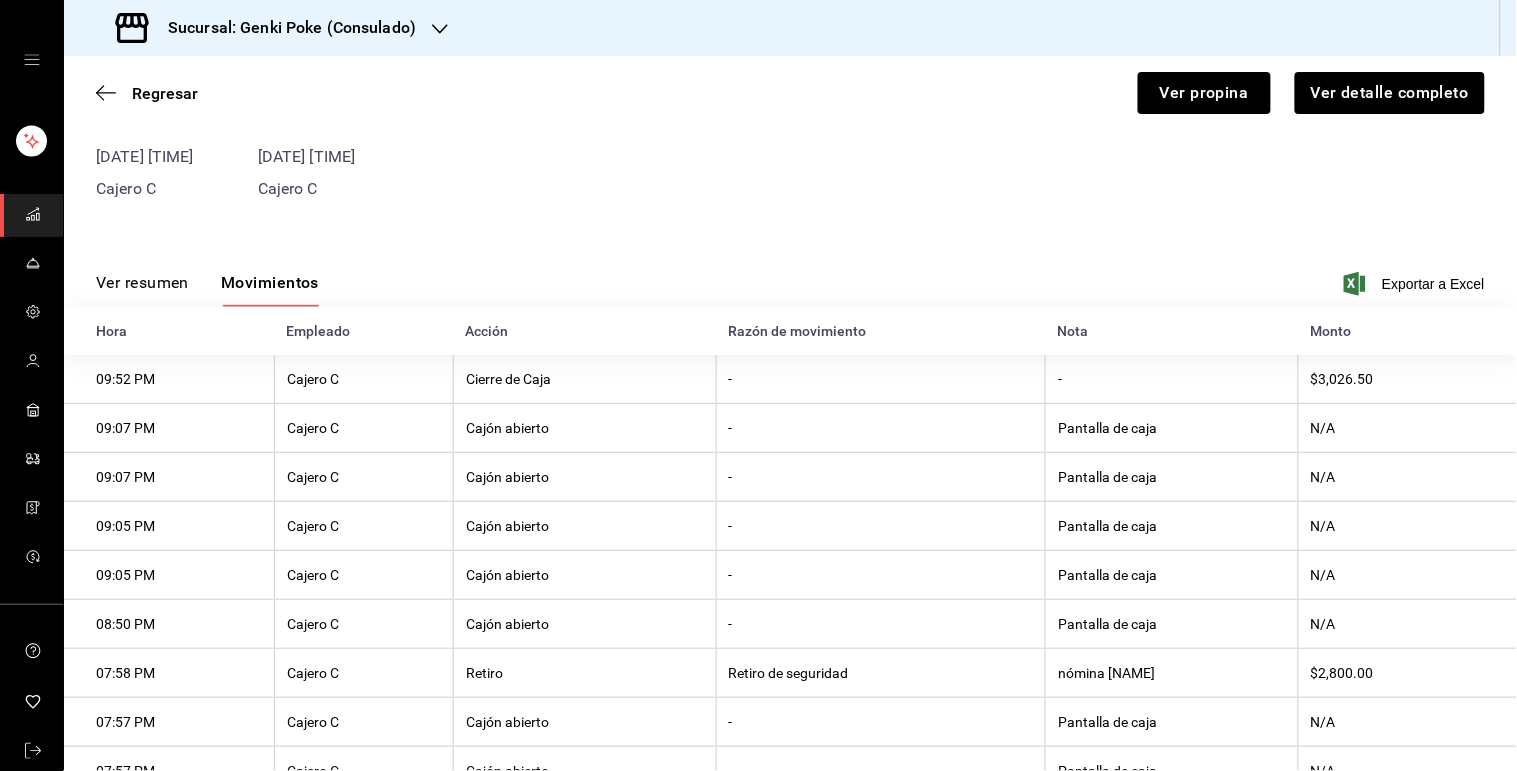 scroll, scrollTop: 4, scrollLeft: 0, axis: vertical 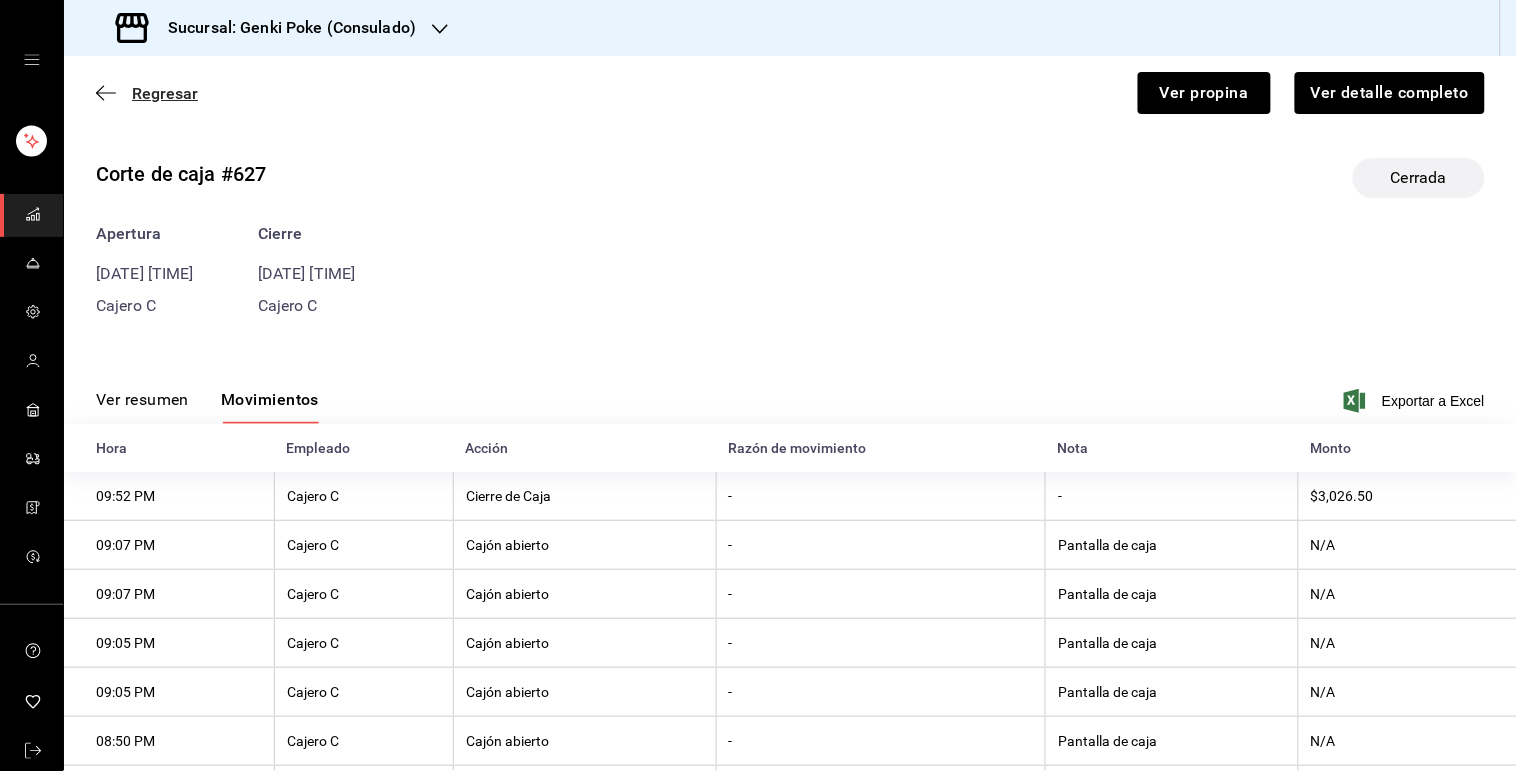 click on "Regresar" at bounding box center (165, 93) 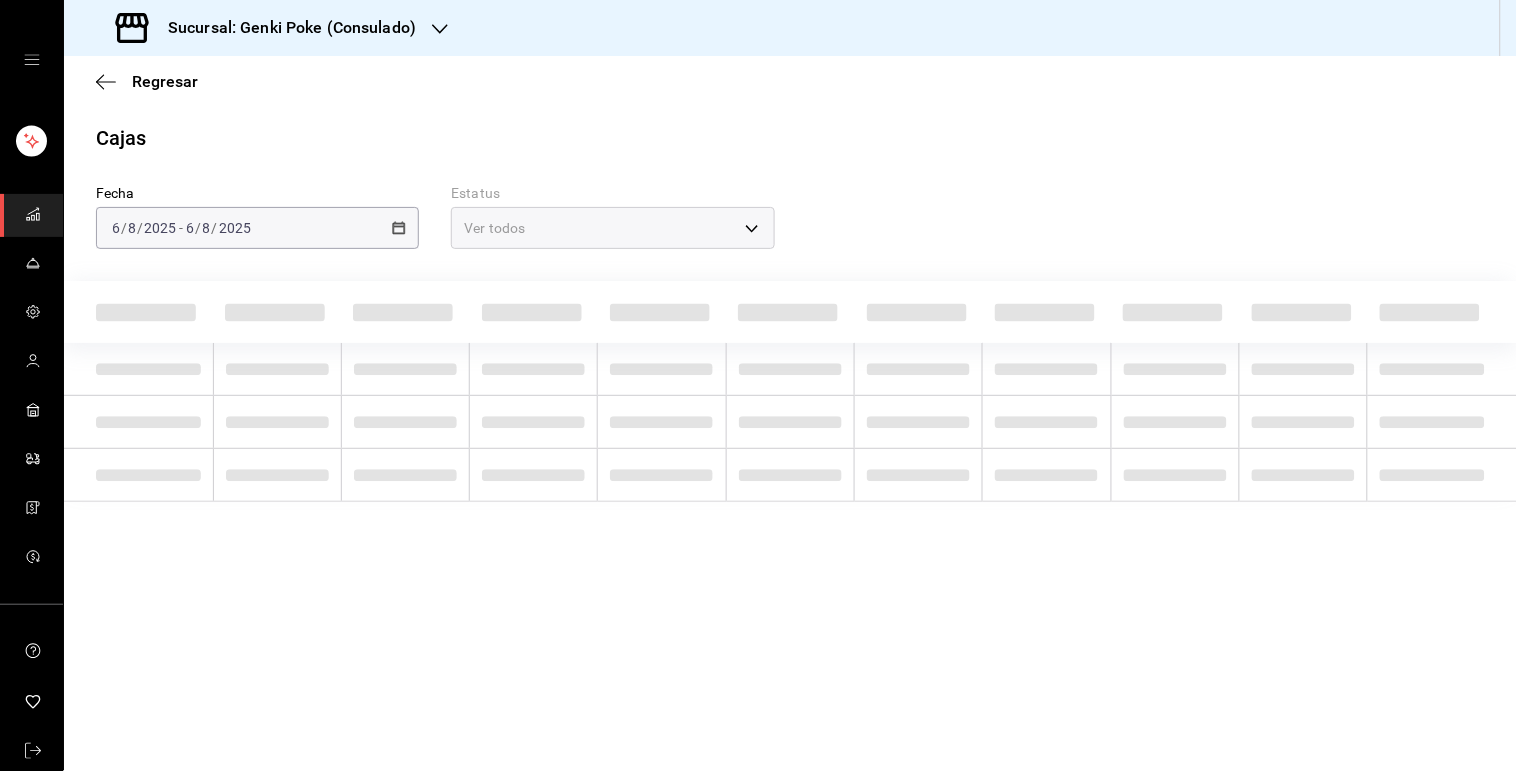 scroll, scrollTop: 0, scrollLeft: 0, axis: both 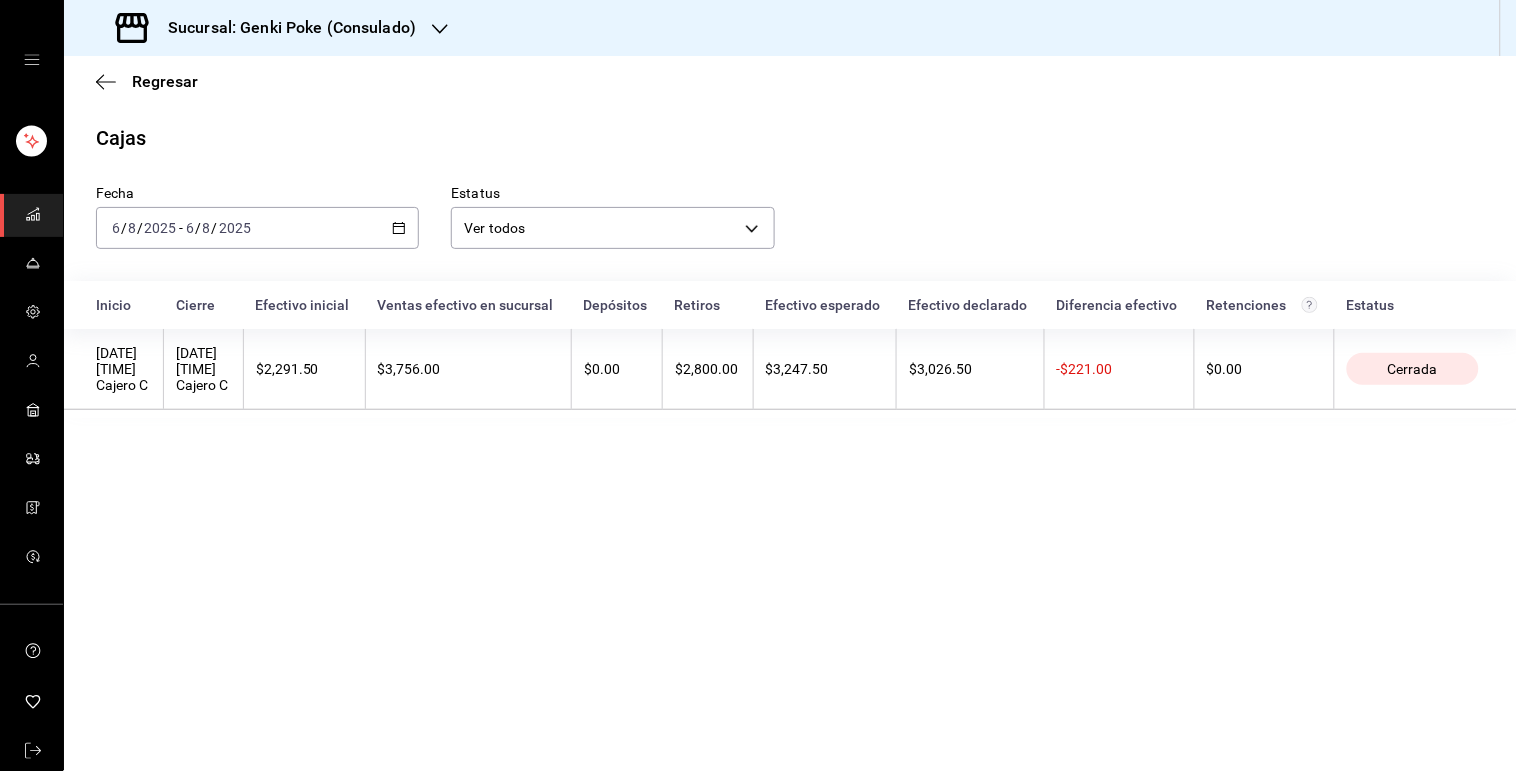 click on "2025-08-06 6 / 8 / 2025 - 2025-08-06 6 / 8 / 2025" at bounding box center (257, 228) 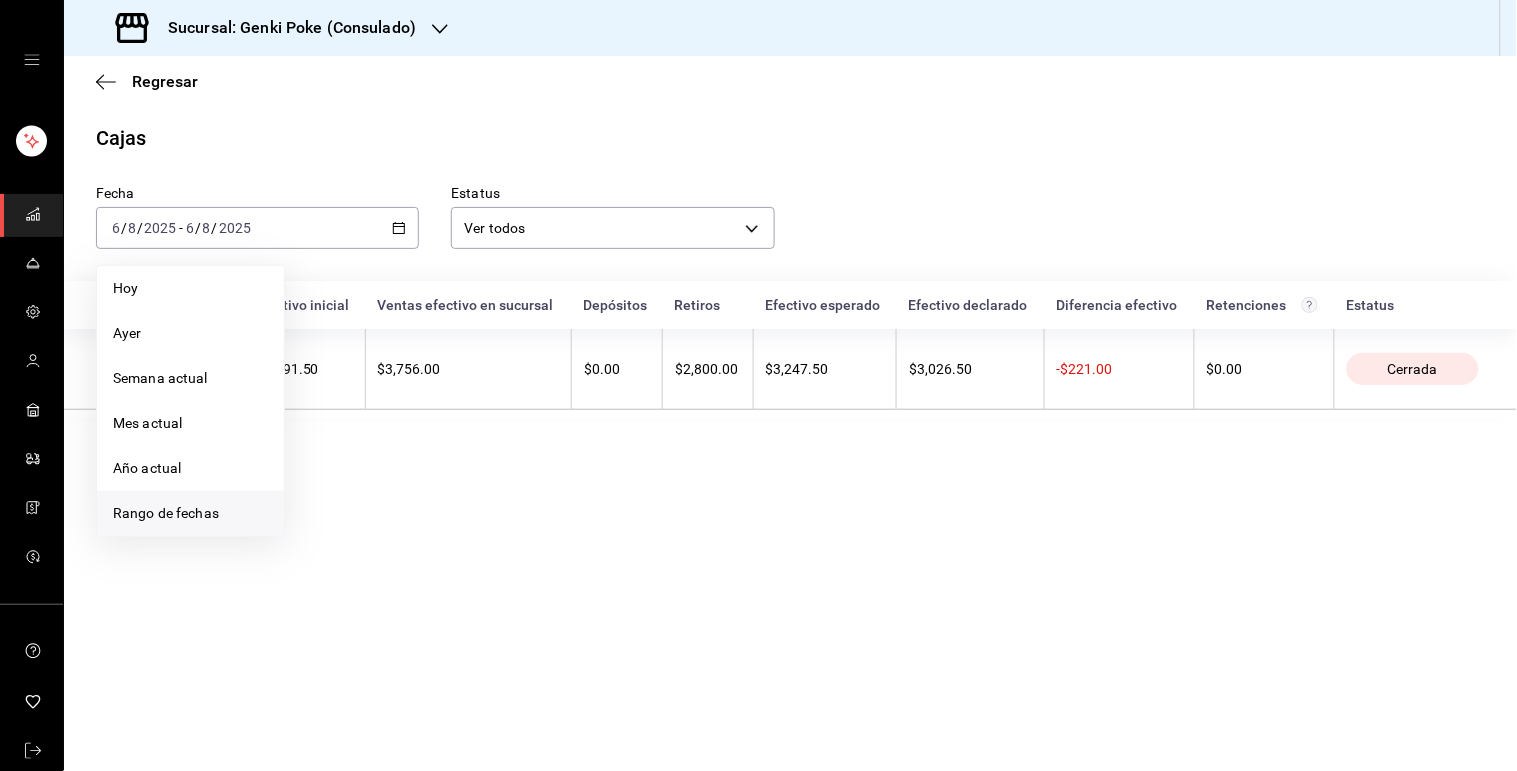 click on "Rango de fechas" at bounding box center [190, 513] 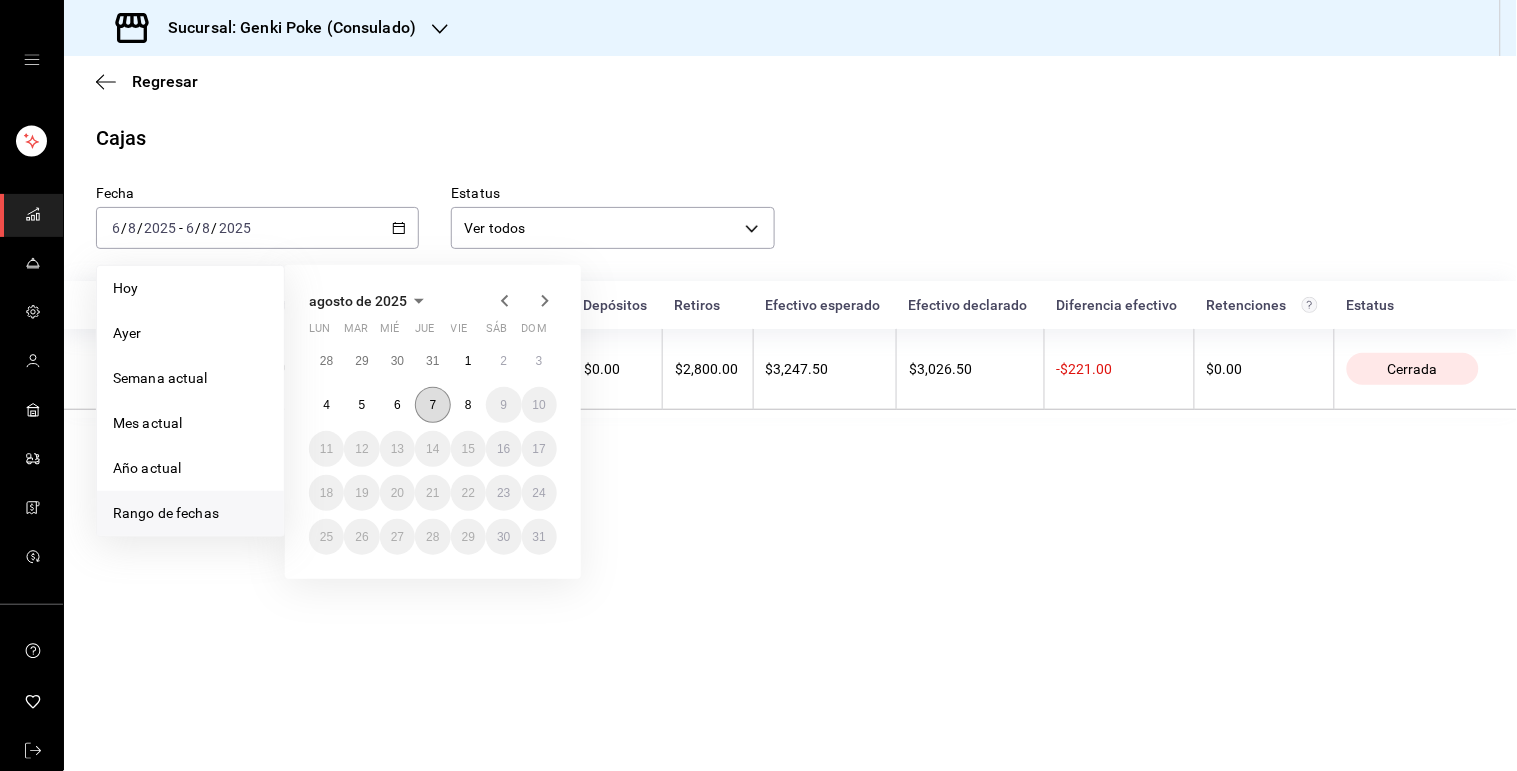 click on "7" at bounding box center [432, 405] 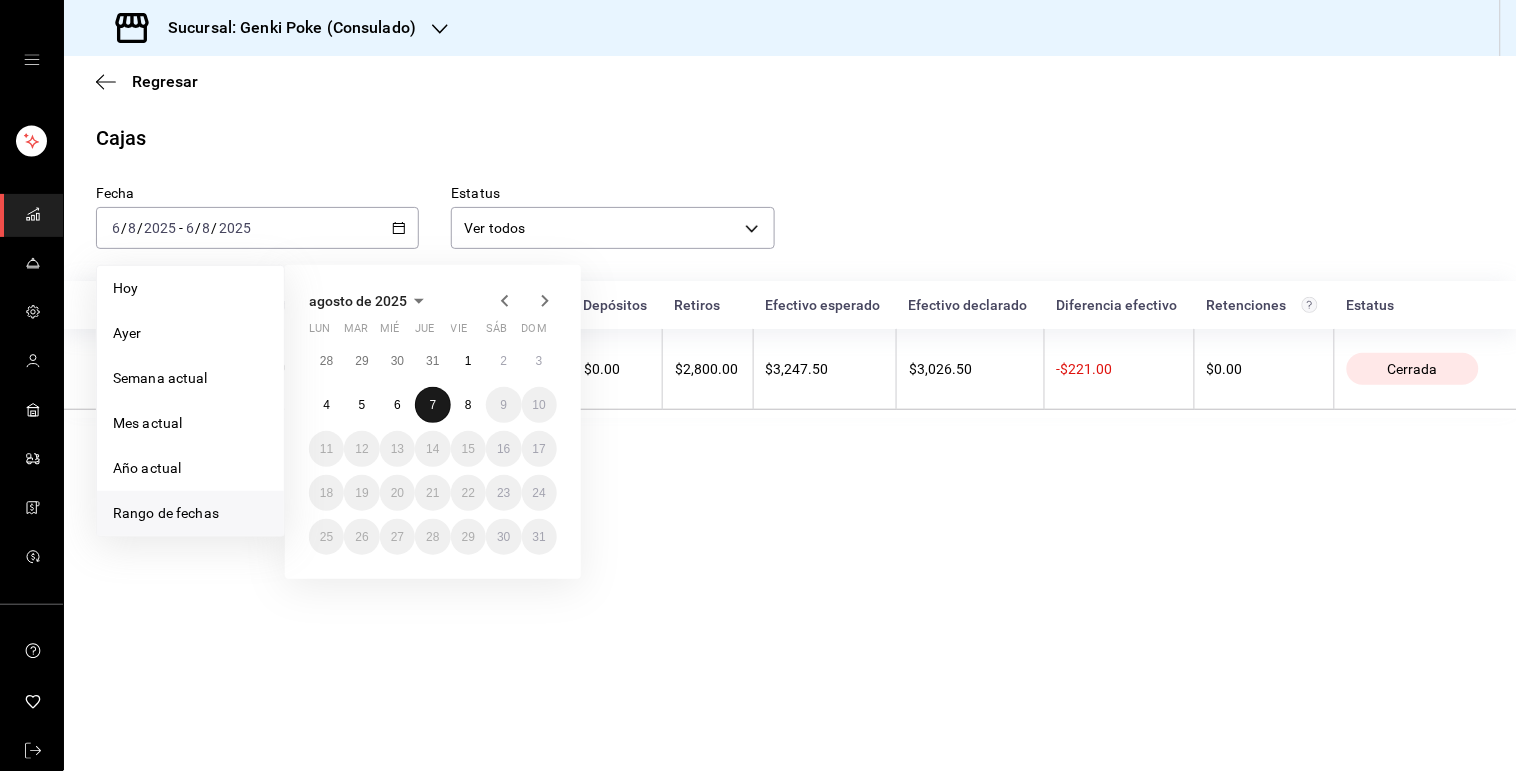 click on "7" at bounding box center (432, 405) 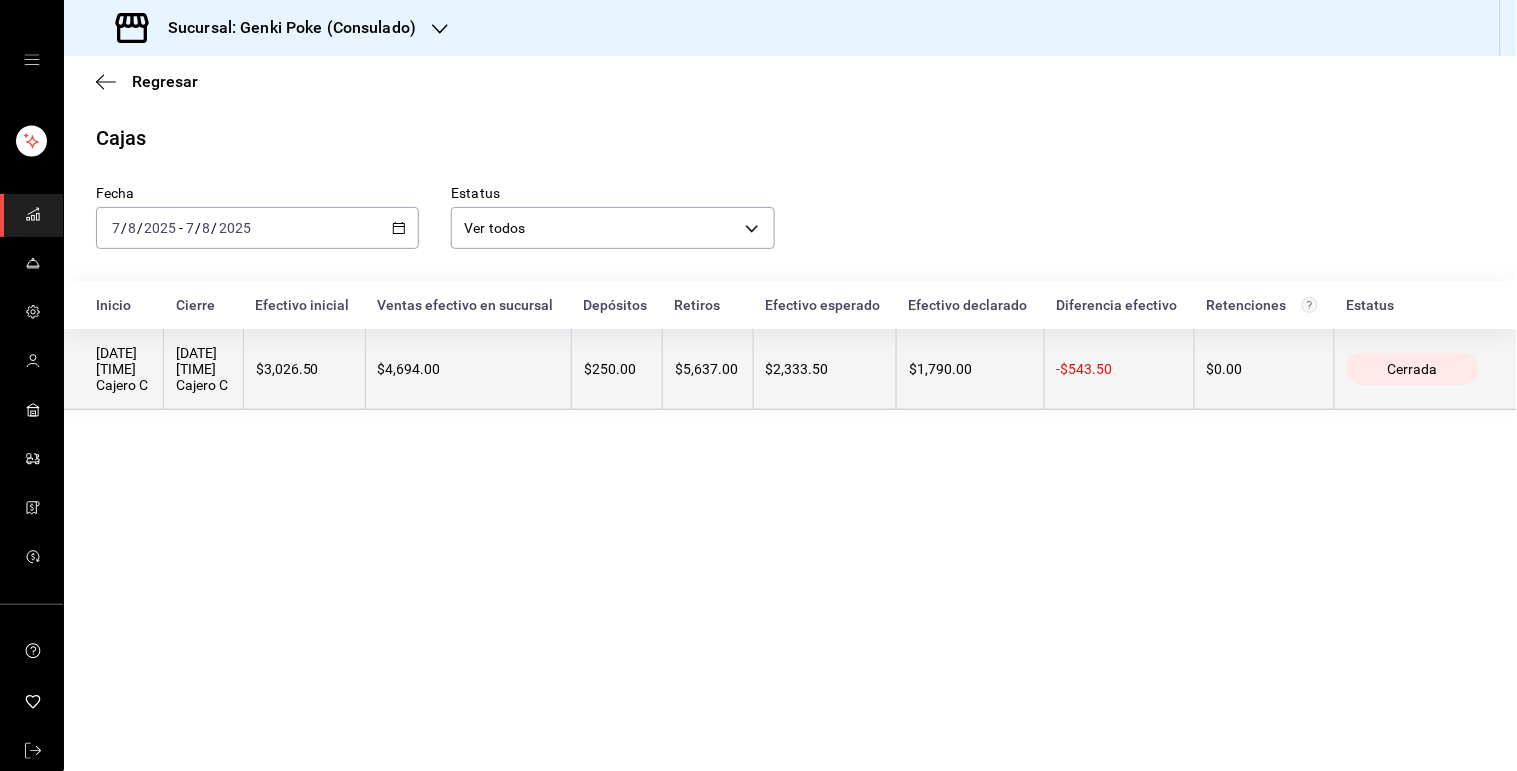 click on "$250.00" at bounding box center [617, 369] 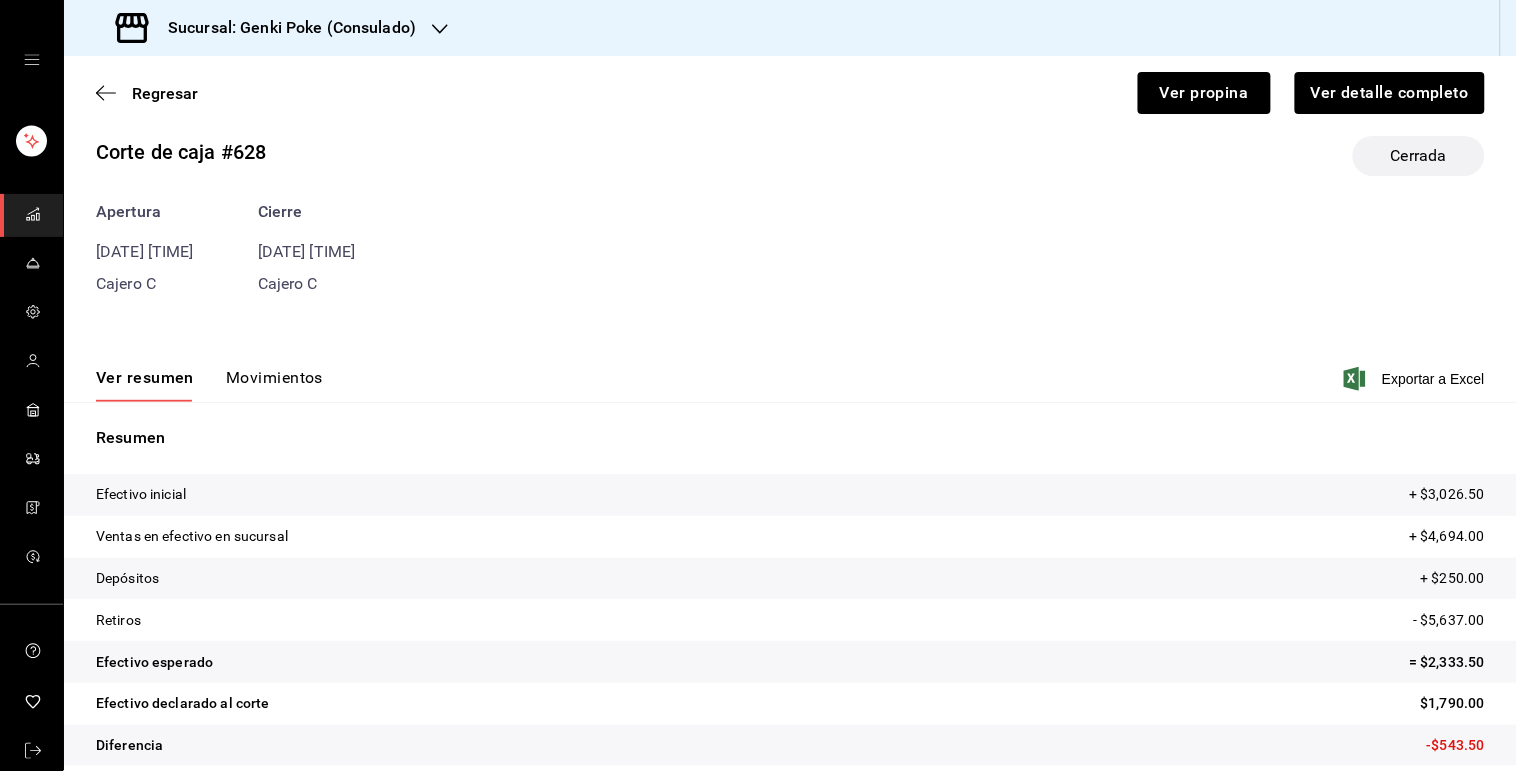 scroll, scrollTop: 44, scrollLeft: 0, axis: vertical 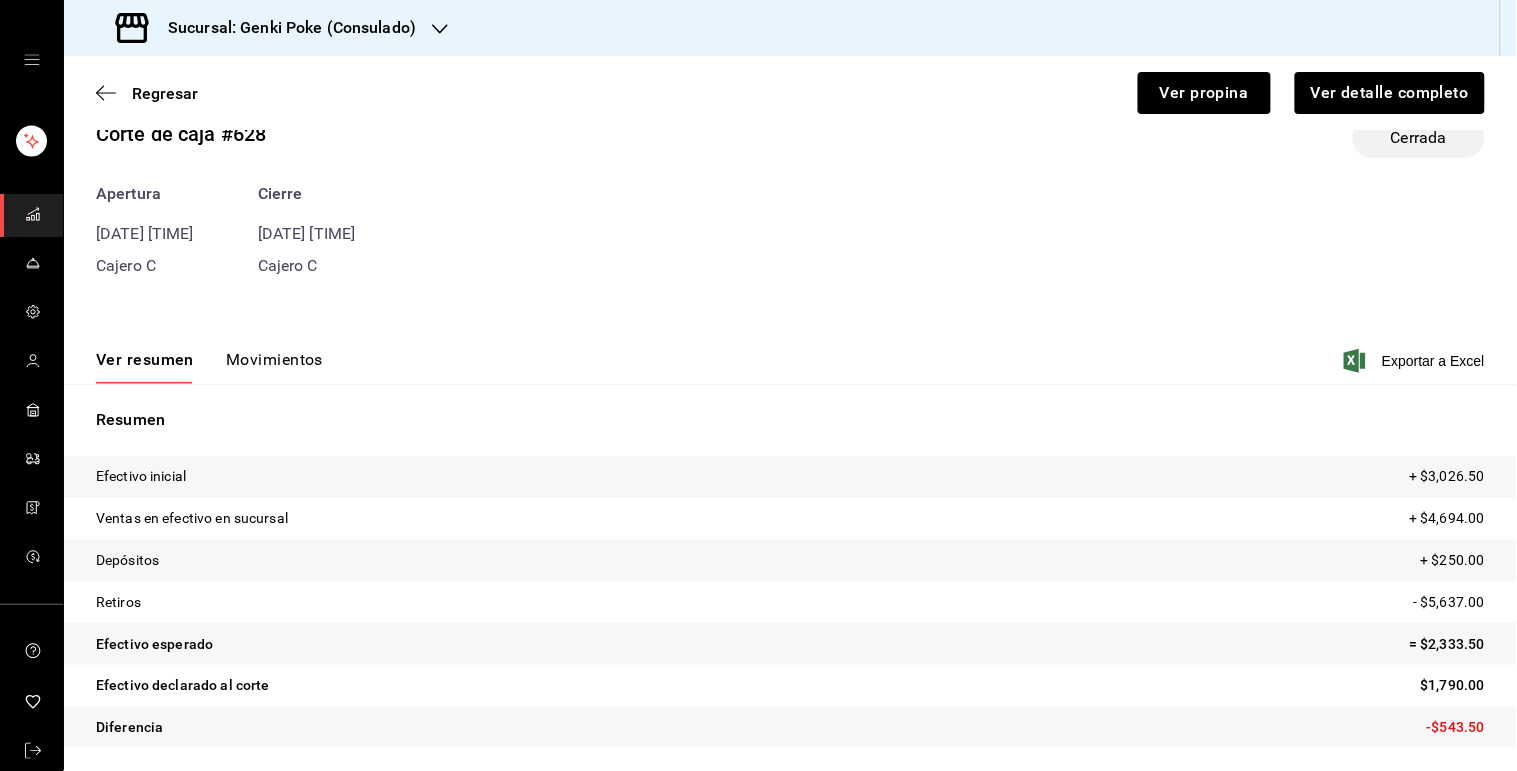 click on "Movimientos" at bounding box center (274, 367) 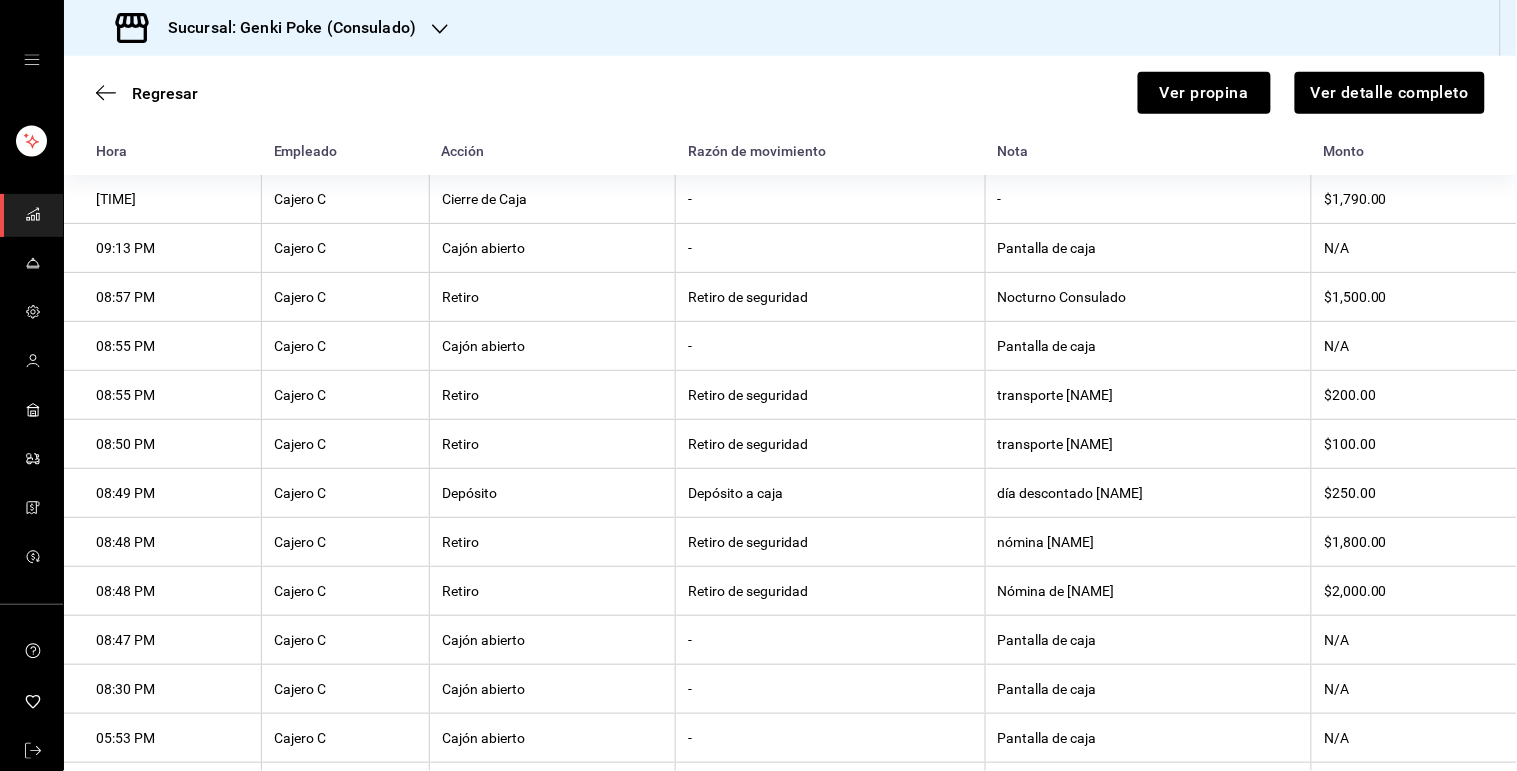 scroll, scrollTop: 460, scrollLeft: 0, axis: vertical 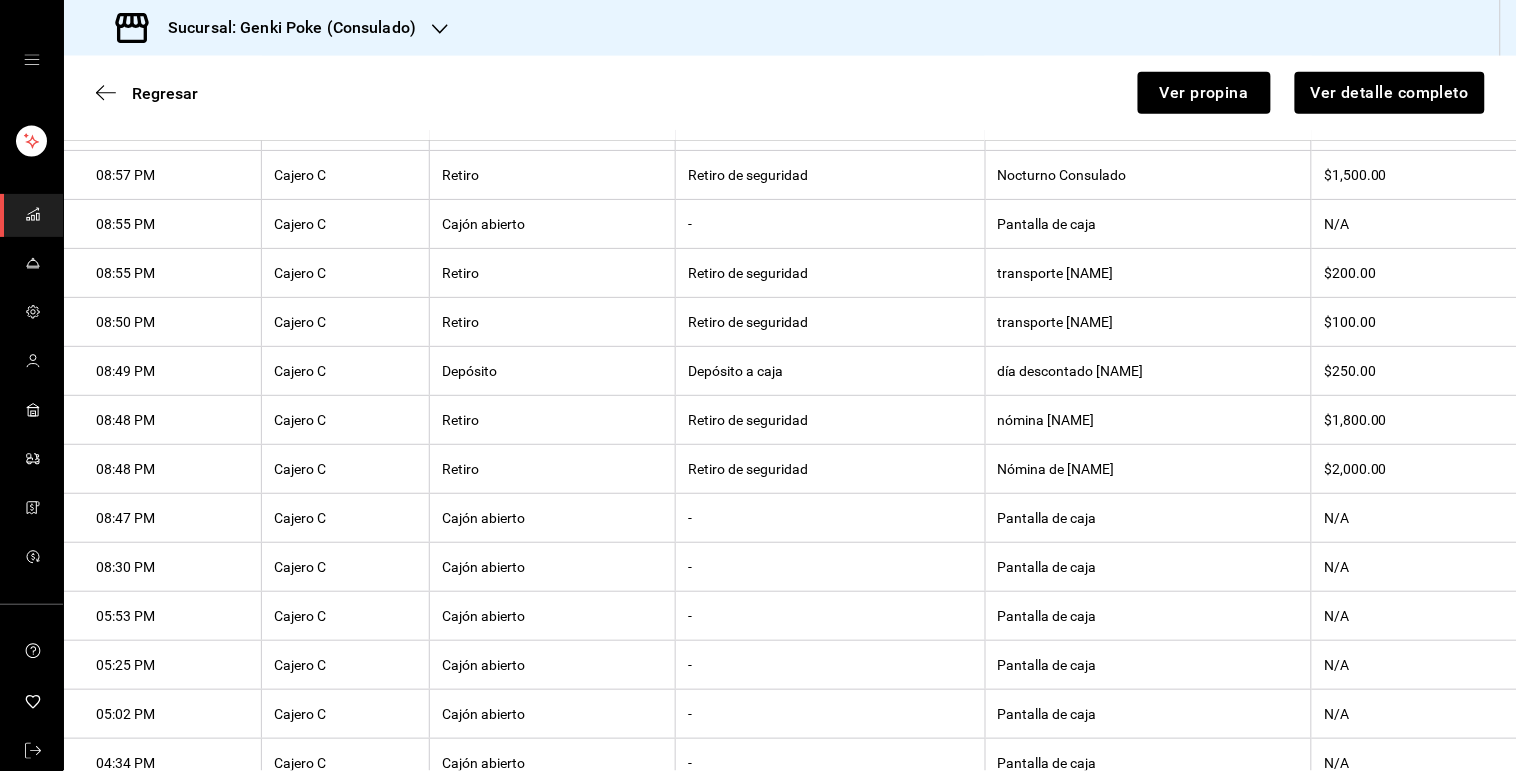 type 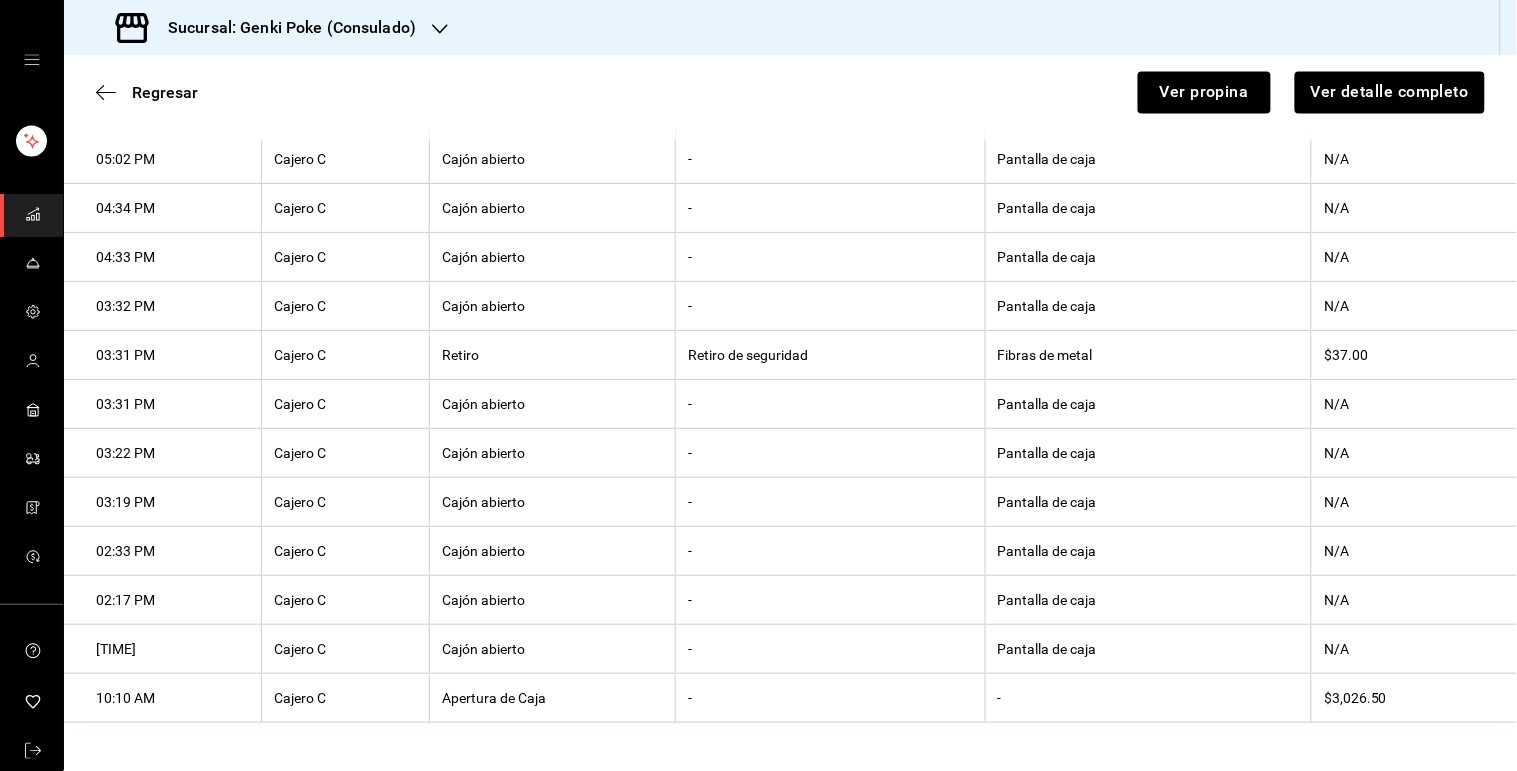 scroll, scrollTop: 1034, scrollLeft: 0, axis: vertical 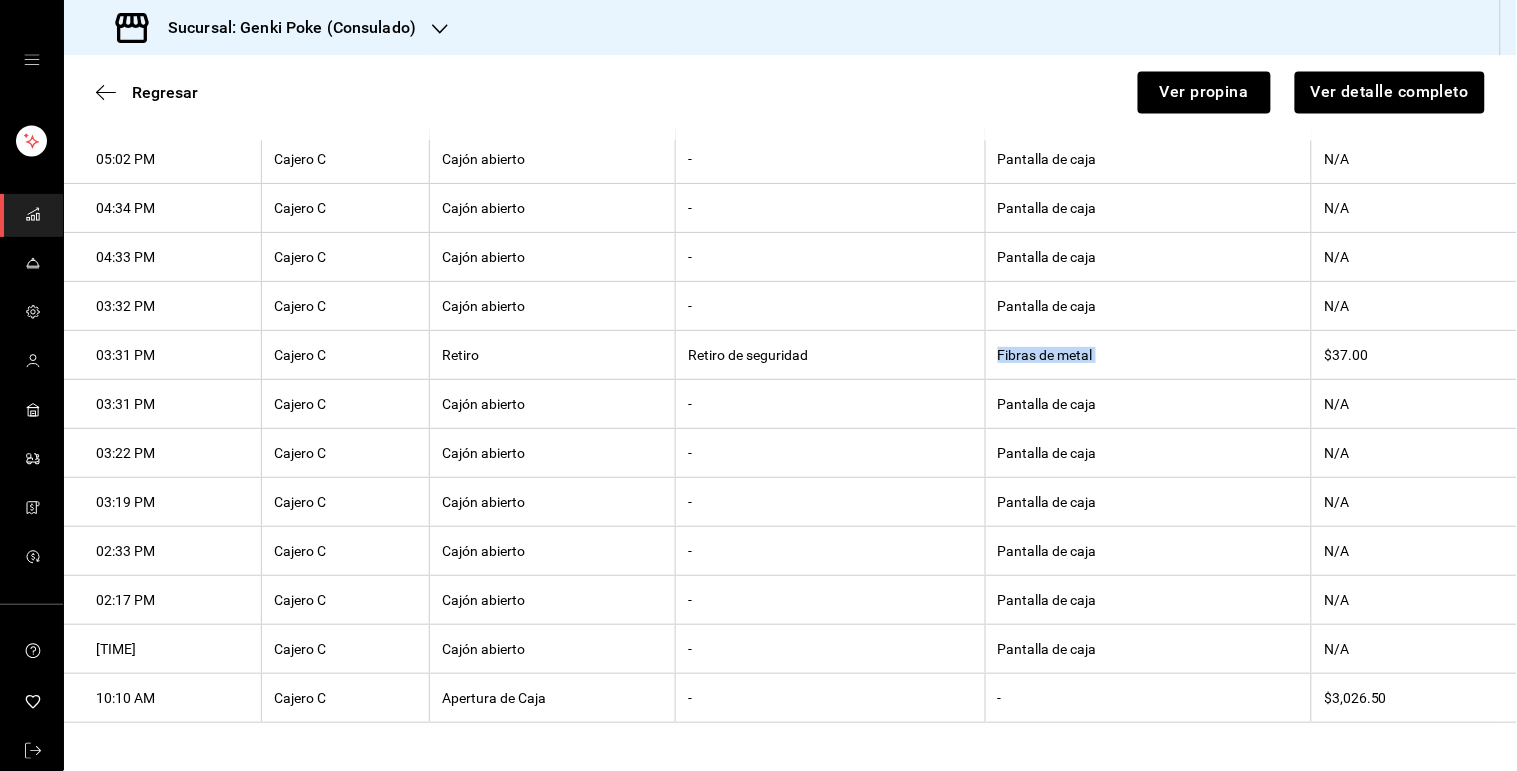 click on "Fibras de metal" at bounding box center (1148, 355) 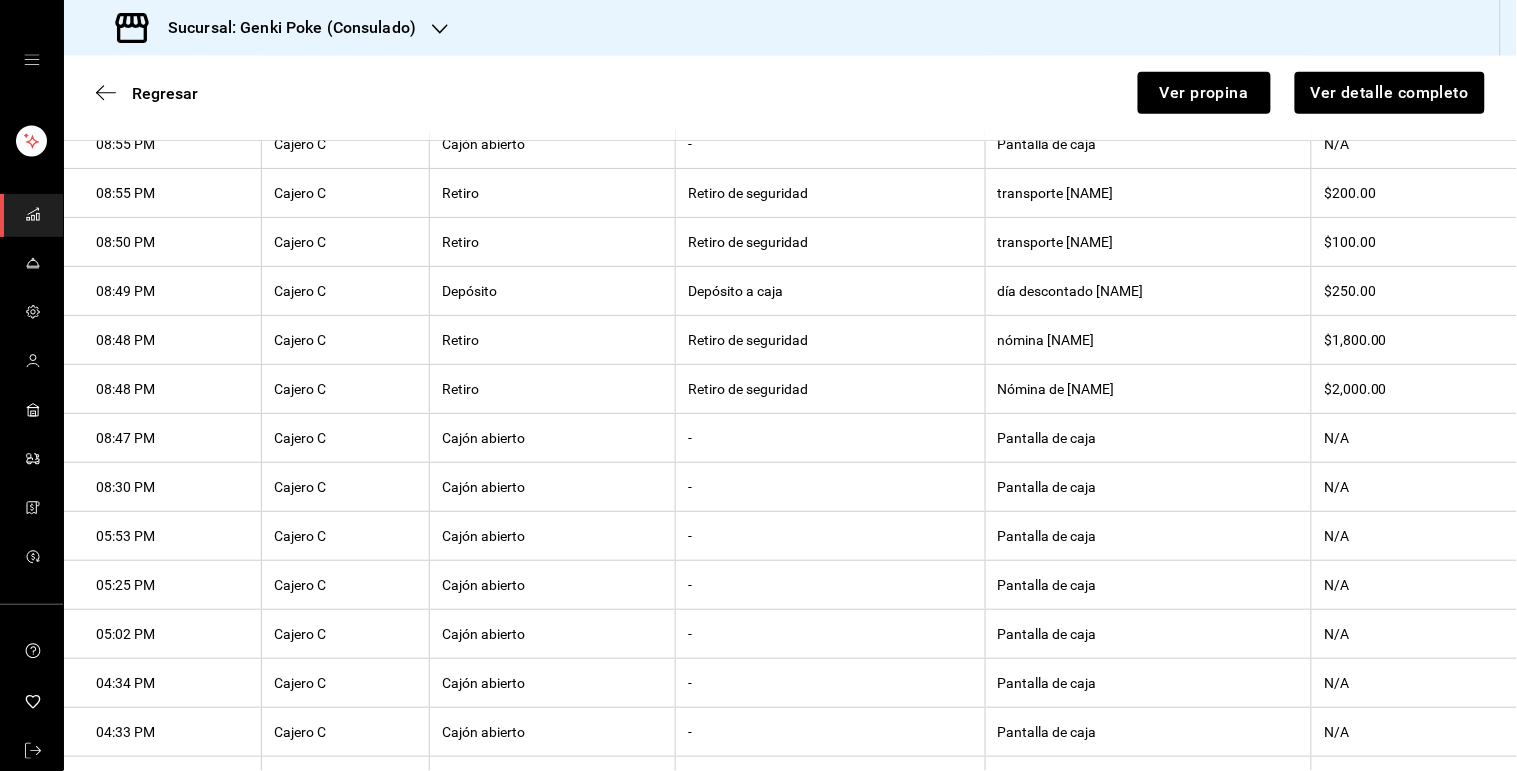 scroll, scrollTop: 515, scrollLeft: 0, axis: vertical 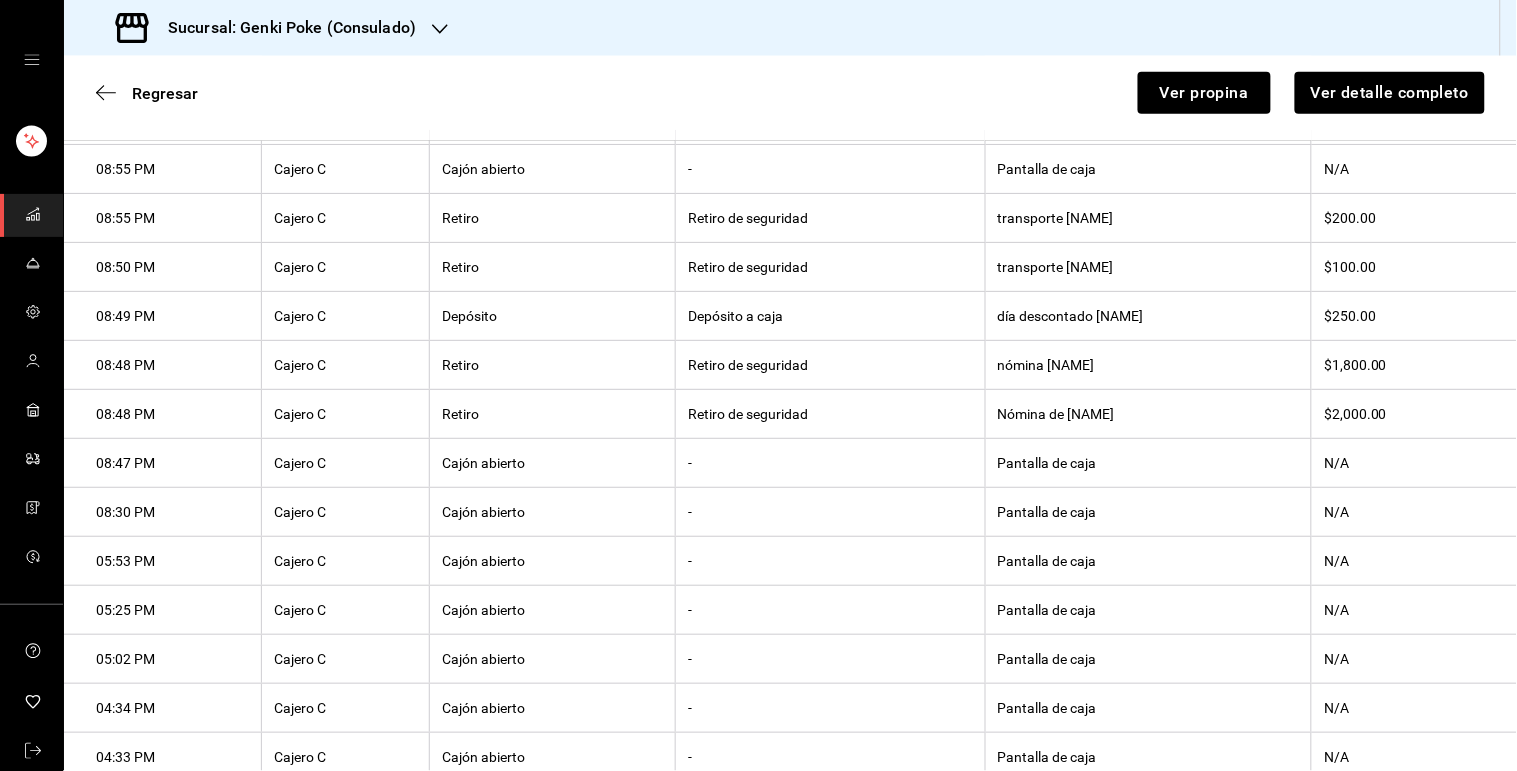 click on "día descontado [NAME]" at bounding box center [1148, 316] 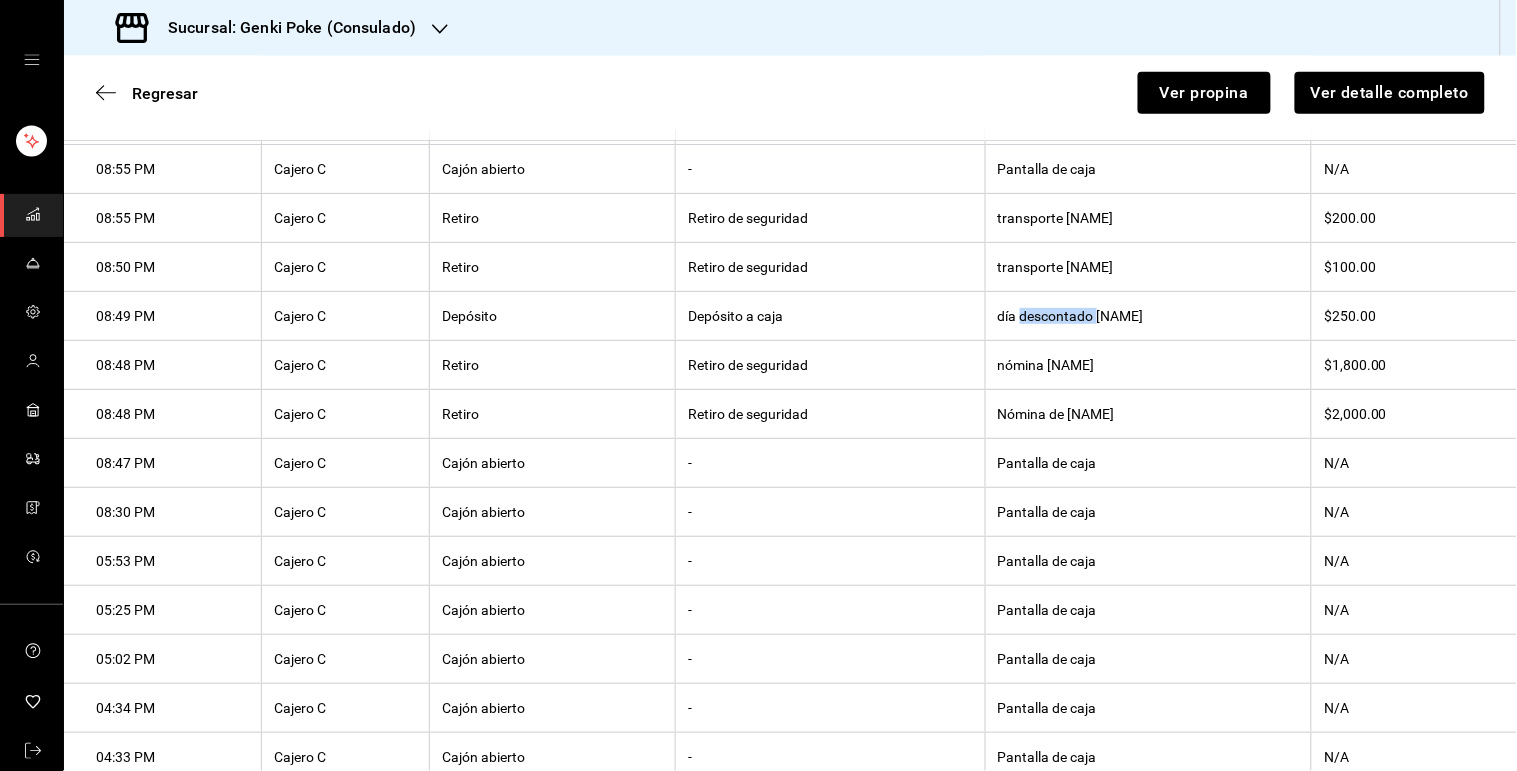 click on "día descontado [NAME]" at bounding box center (1148, 316) 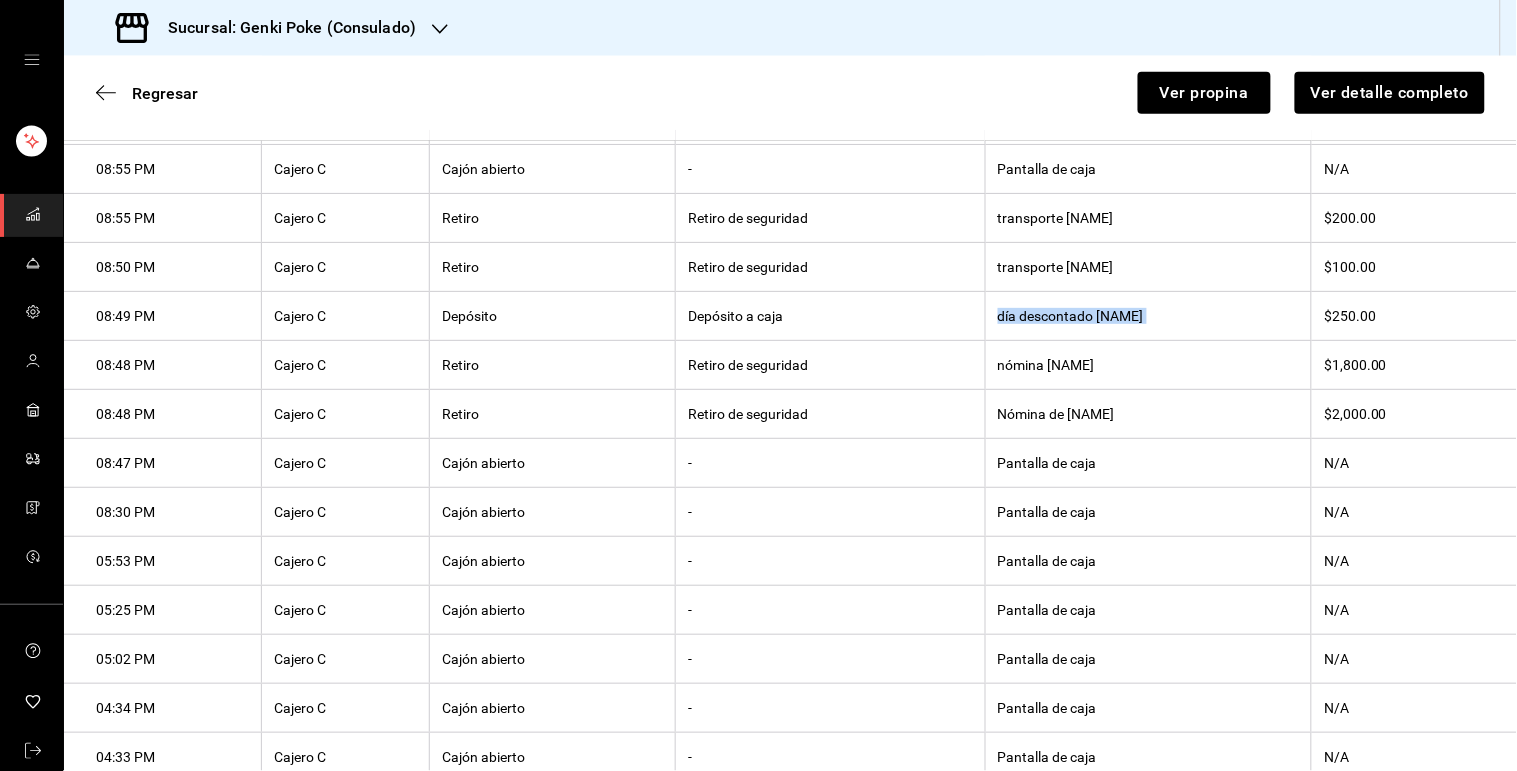 click on "día descontado [NAME]" at bounding box center [1148, 316] 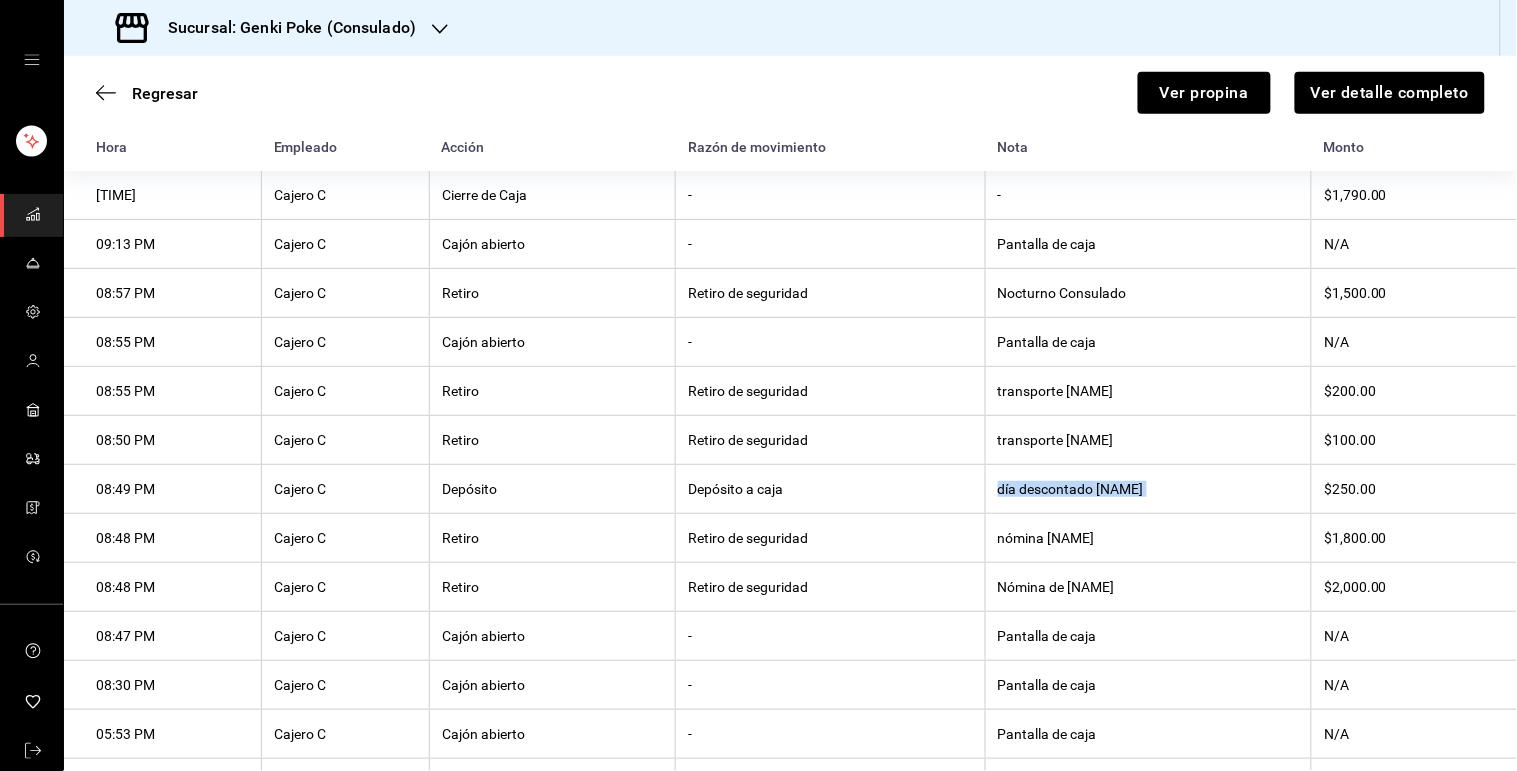 scroll, scrollTop: 304, scrollLeft: 0, axis: vertical 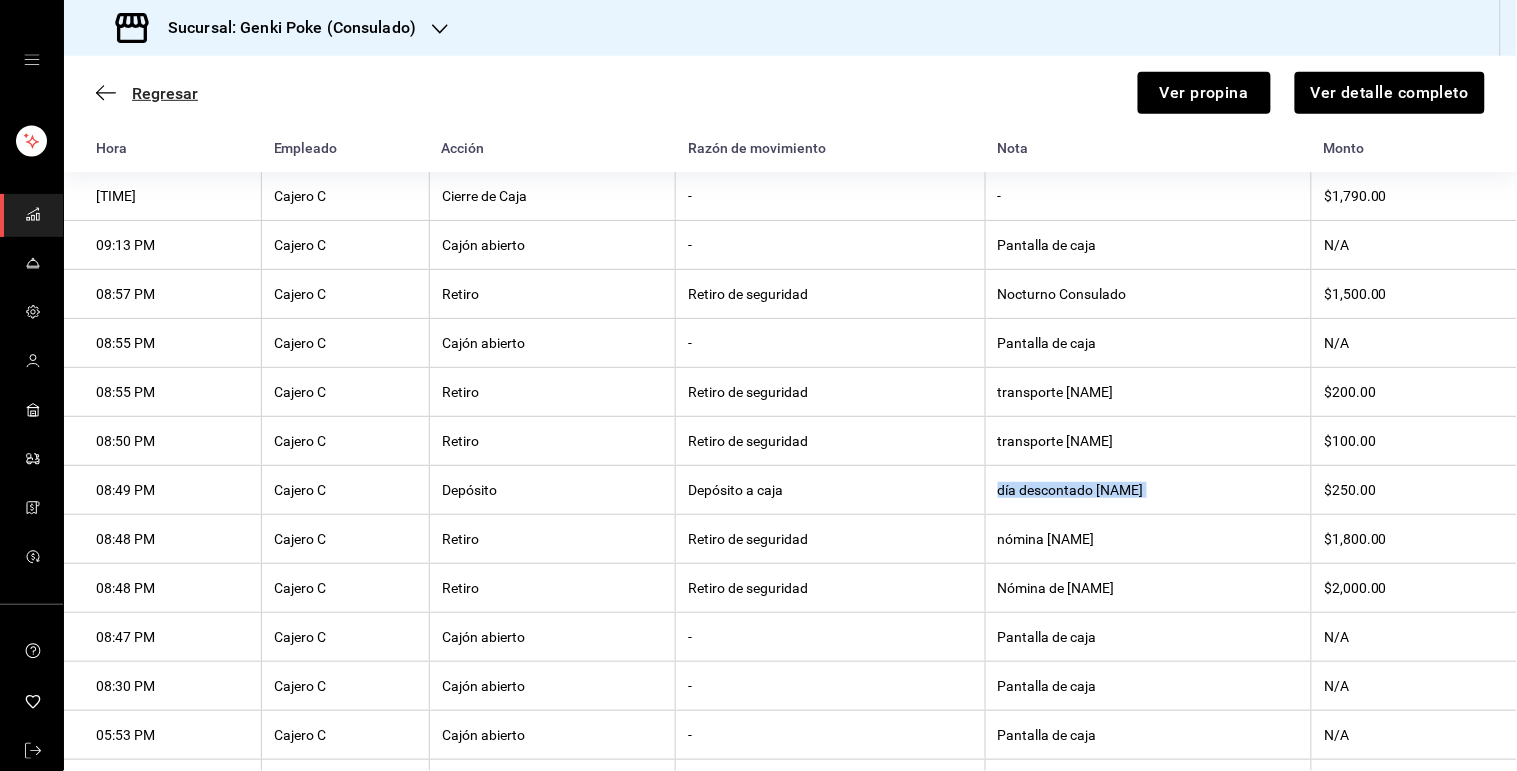 click on "Regresar" at bounding box center (165, 93) 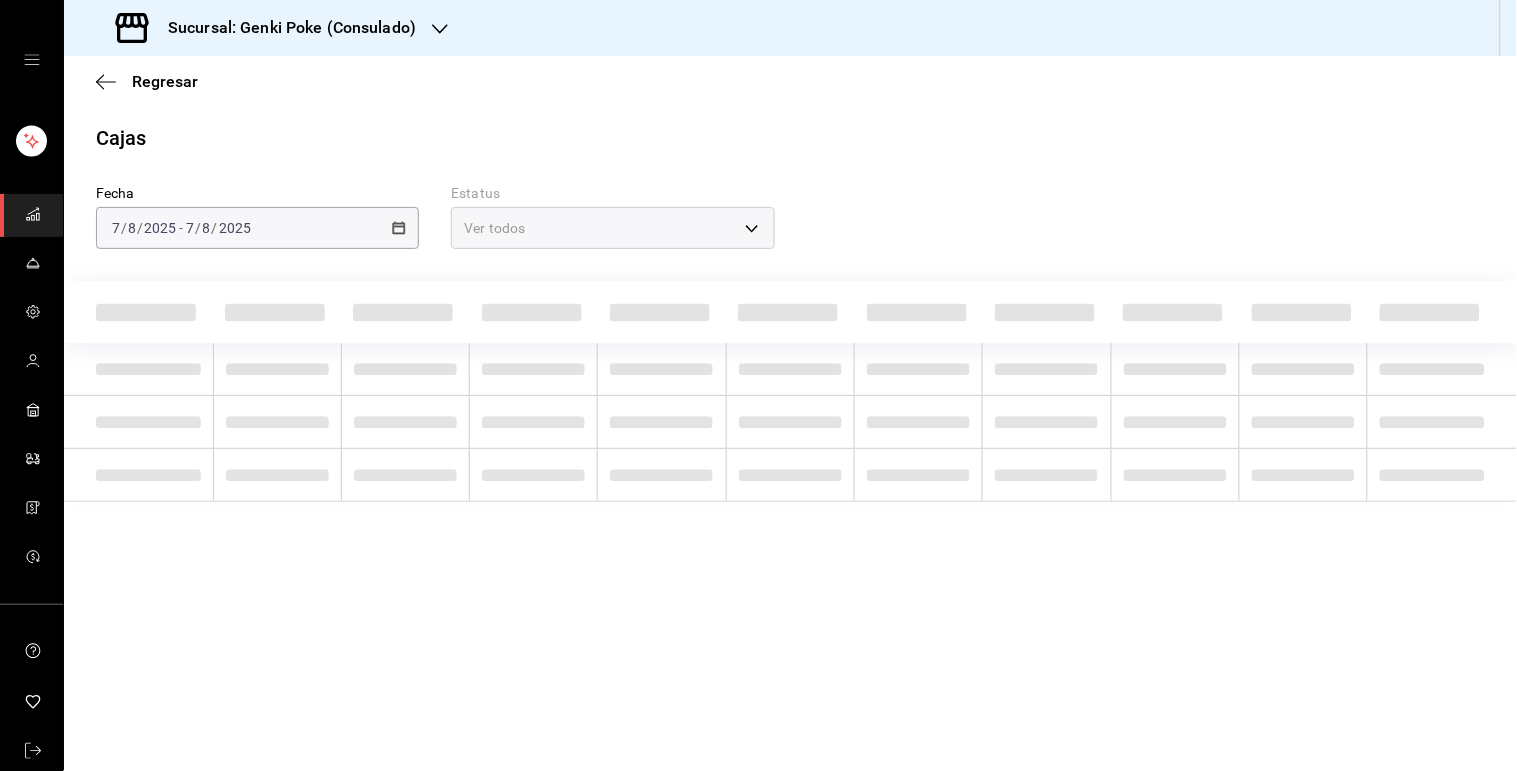 scroll, scrollTop: 0, scrollLeft: 0, axis: both 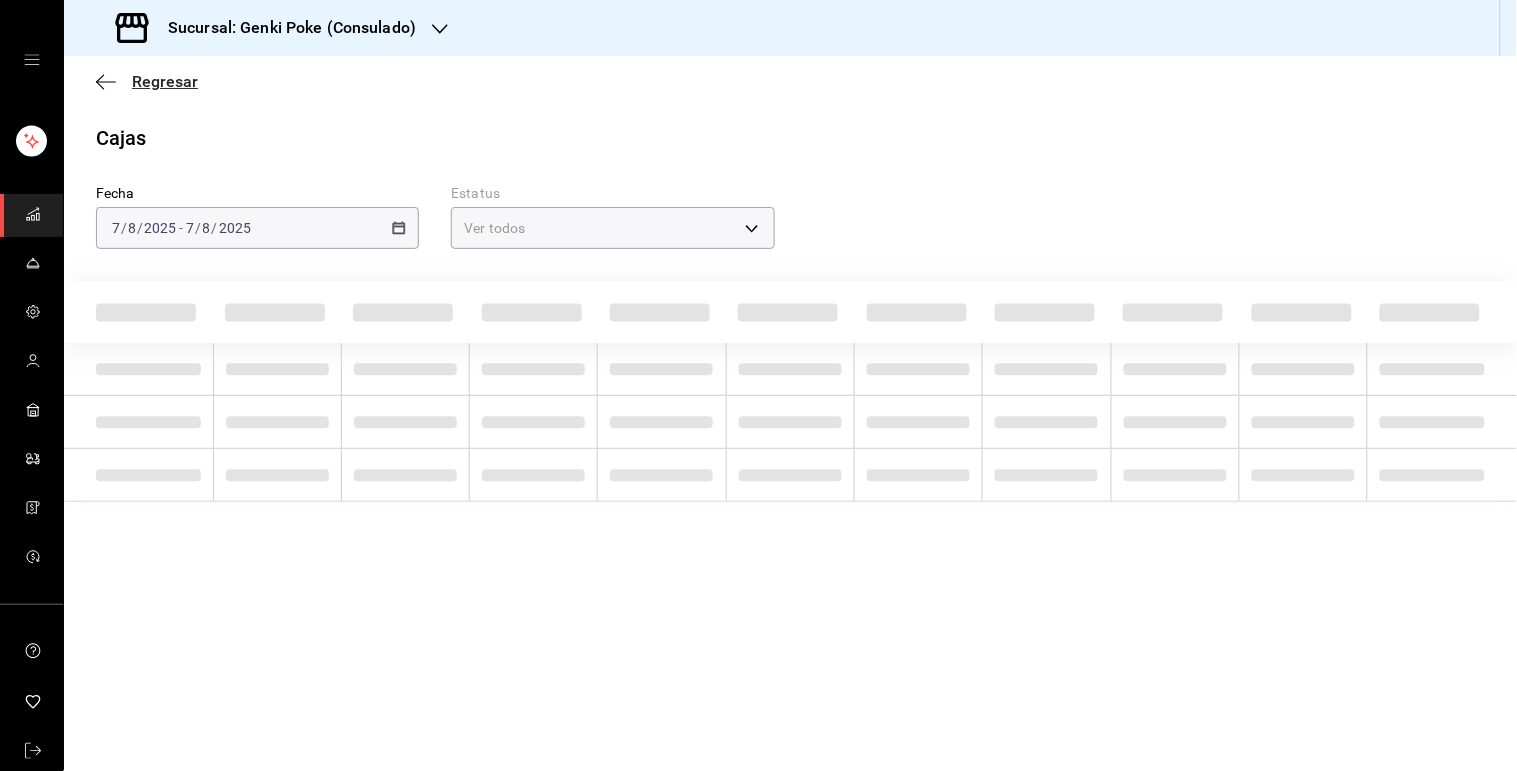 click on "Regresar" at bounding box center (165, 81) 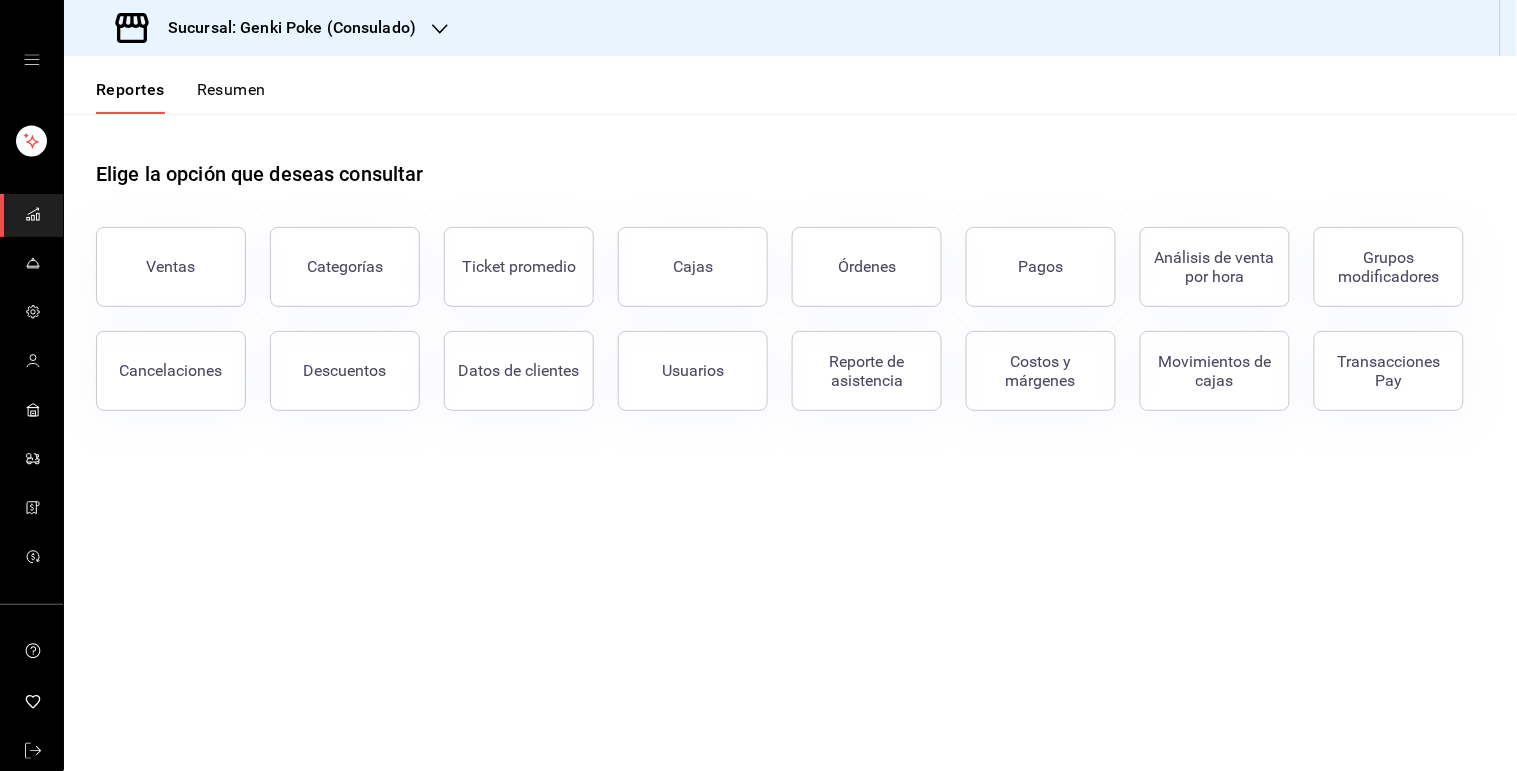 click on "Reportes" at bounding box center [130, 97] 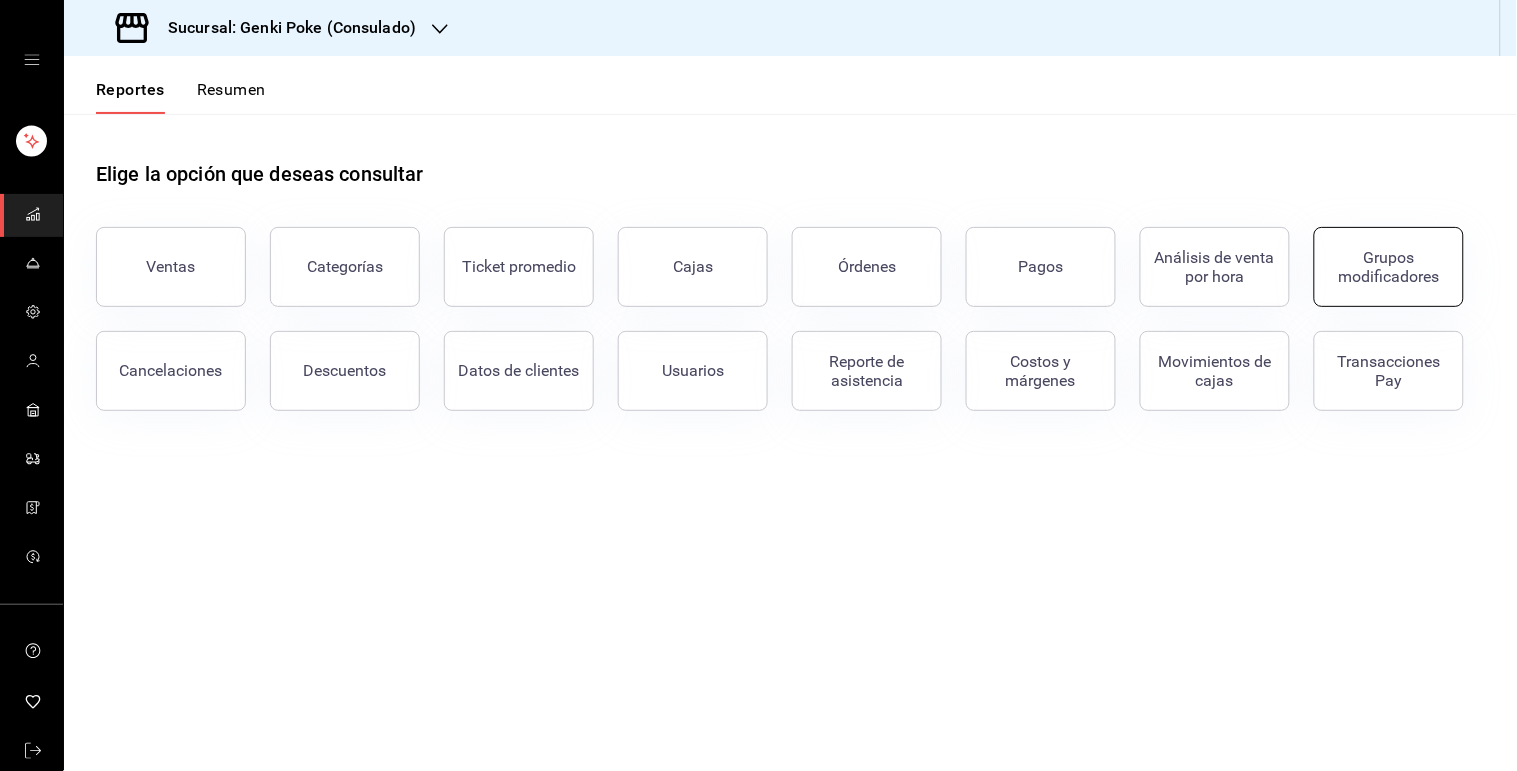 click on "Grupos modificadores" at bounding box center (1389, 267) 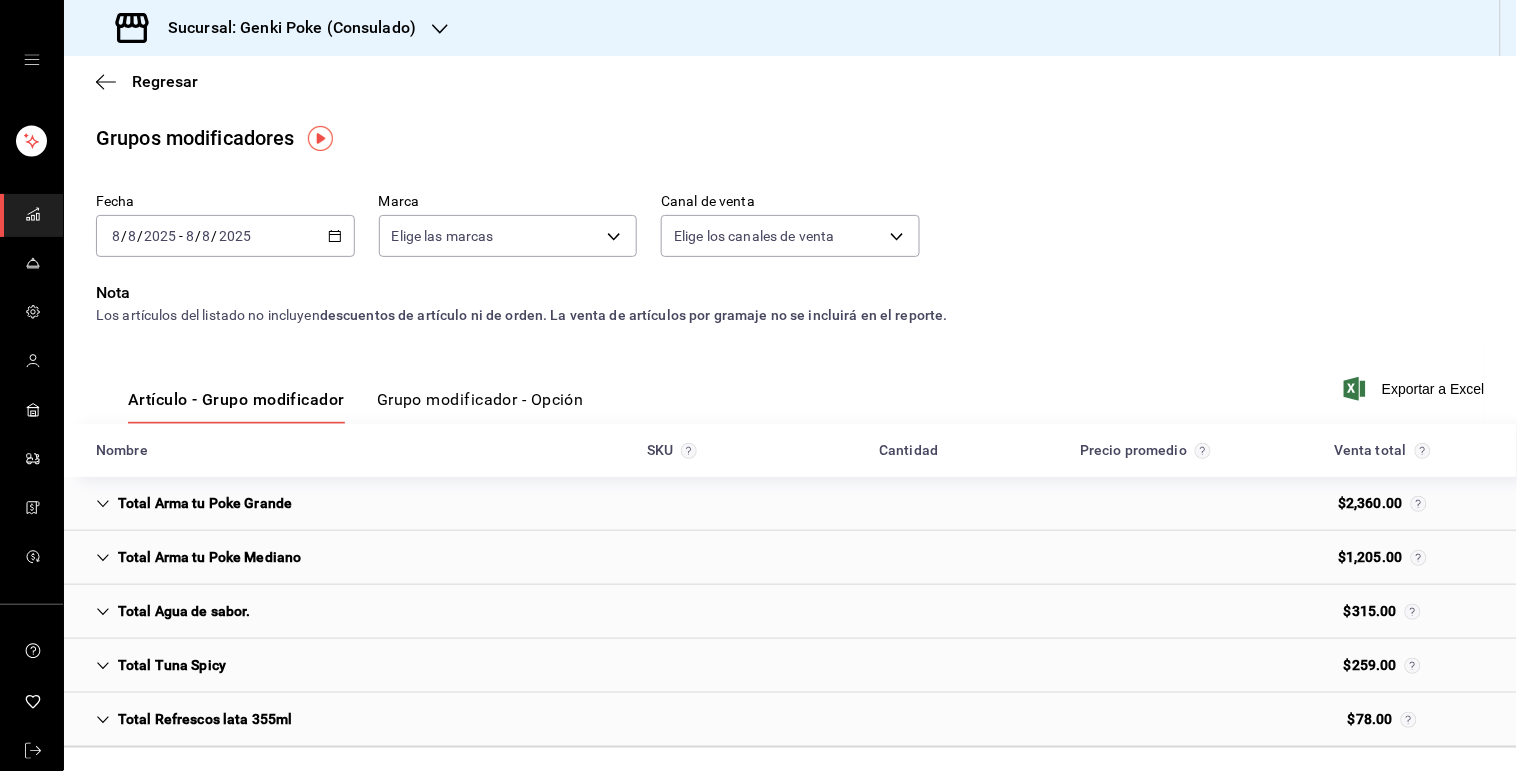 click on "2025-08-08 8 / 8 / 2025 - 2025-08-08 8 / 8 / 2025" at bounding box center [225, 236] 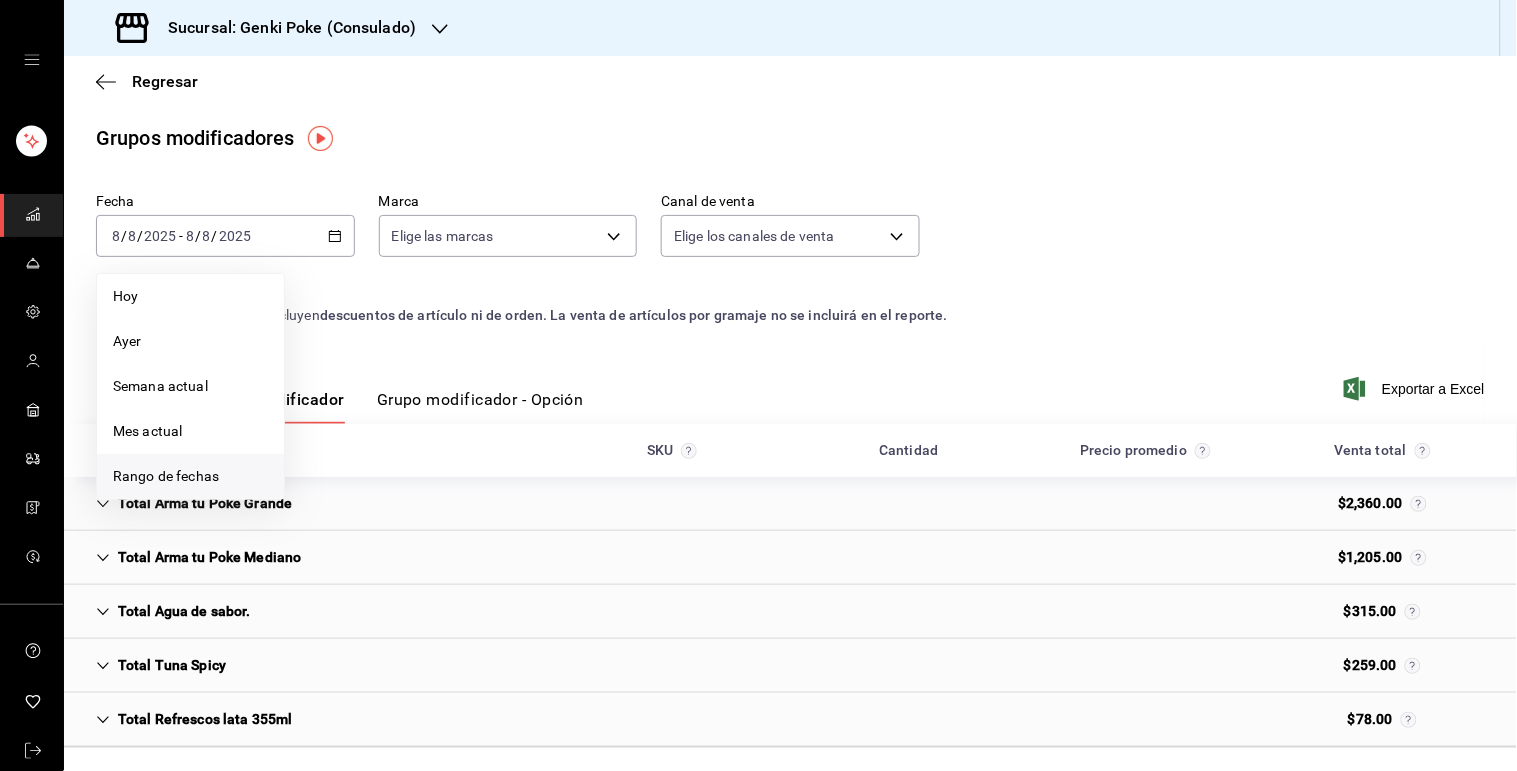 click on "Rango de fechas" at bounding box center (190, 476) 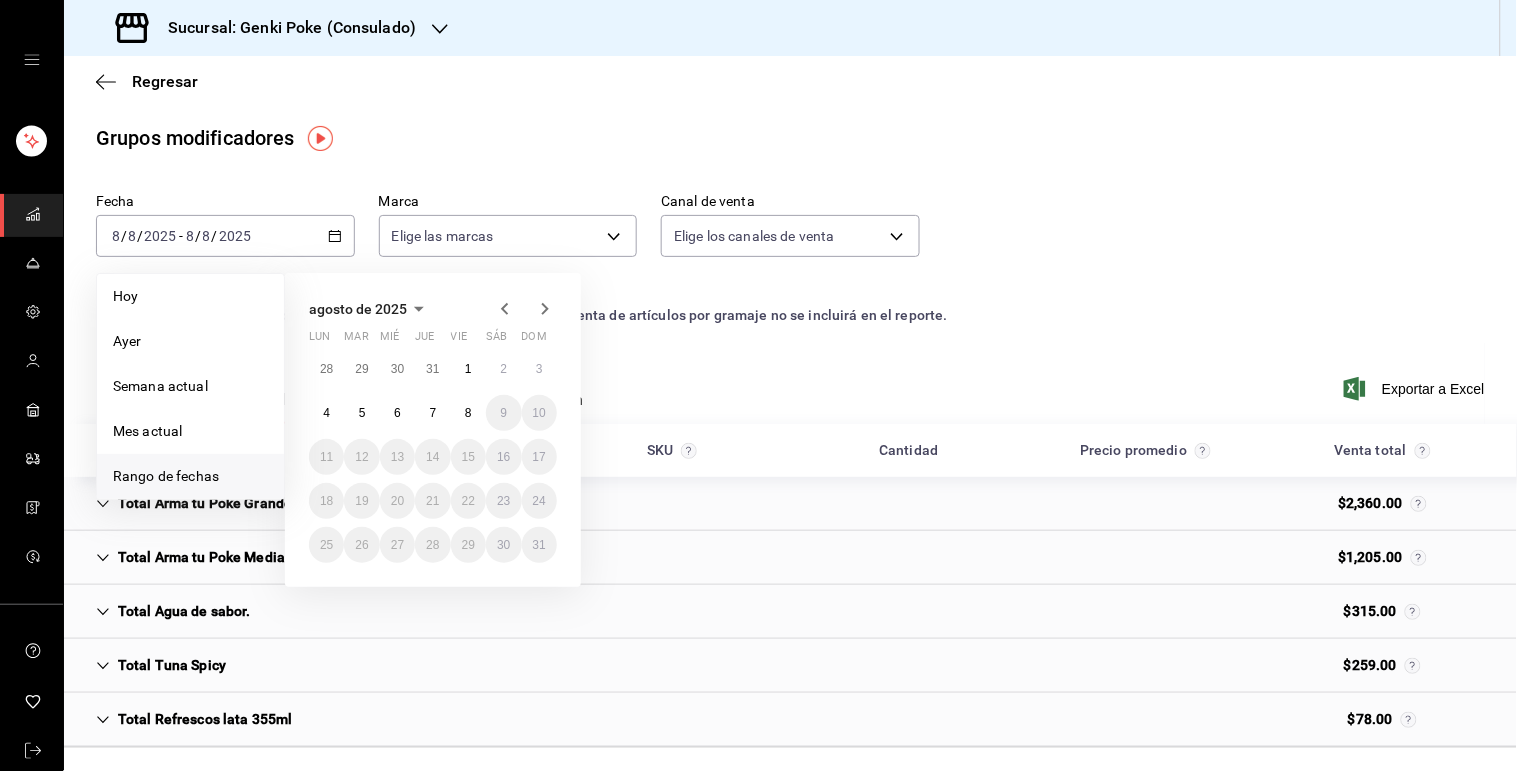click on "Regresar Grupos modificadores Fecha 2025-08-08 8 / 8 / 2025 - 2025-08-08 8 / 8 / 2025 Hoy Ayer Semana actual Mes actual Rango de fechas agosto de 2025 lun mar mié jue vie sáb dom 28 29 30 31 1 2 3 4 5 6 7 8 9 10 11 12 13 14 15 16 17 18 19 20 21 22 23 24 25 26 27 28 29 30 31 Marca Elige las marcas Canal de venta Elige los canales de venta Nota Los artículos del listado no incluyen  descuentos de artículo ni de orden. La venta de artículos por gramaje no se incluirá en el reporte. Artículo - Grupo modificador Grupo modificador - Opción Exportar a Excel Nombre SKU   Cantidad Precio promedio   Venta total   Total Arma tu Poke Grande $2,360.00   Total Arma tu Poke Mediano $1,205.00   Total Agua de sabor. $315.00   Total Tuna Spicy $259.00   Total Refrescos lata 355ml $78.00" at bounding box center [790, 450] 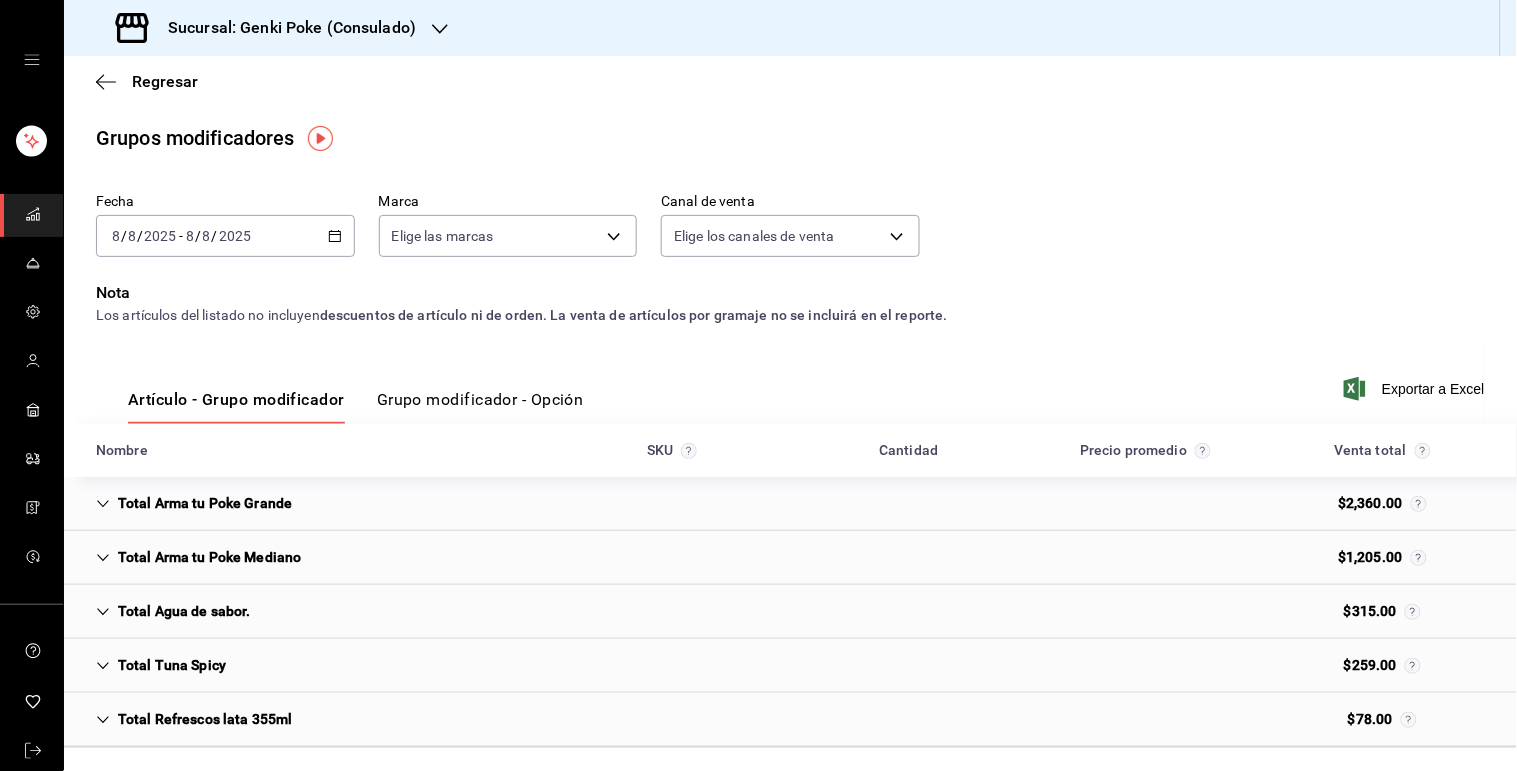 click on "2025-08-08 8 / 8 / 2025 - 2025-08-08 8 / 8 / 2025" at bounding box center [225, 236] 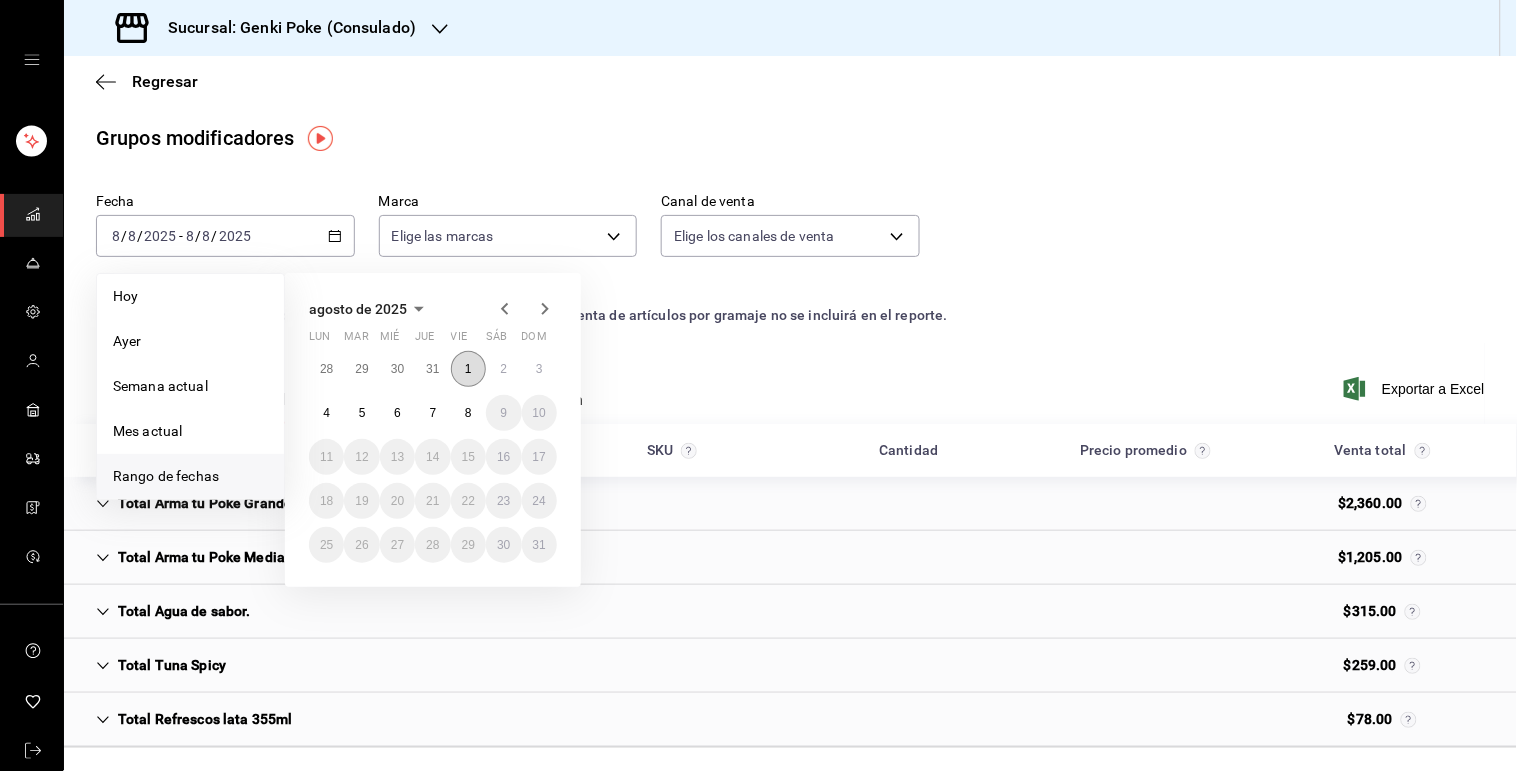 click on "1" at bounding box center [468, 369] 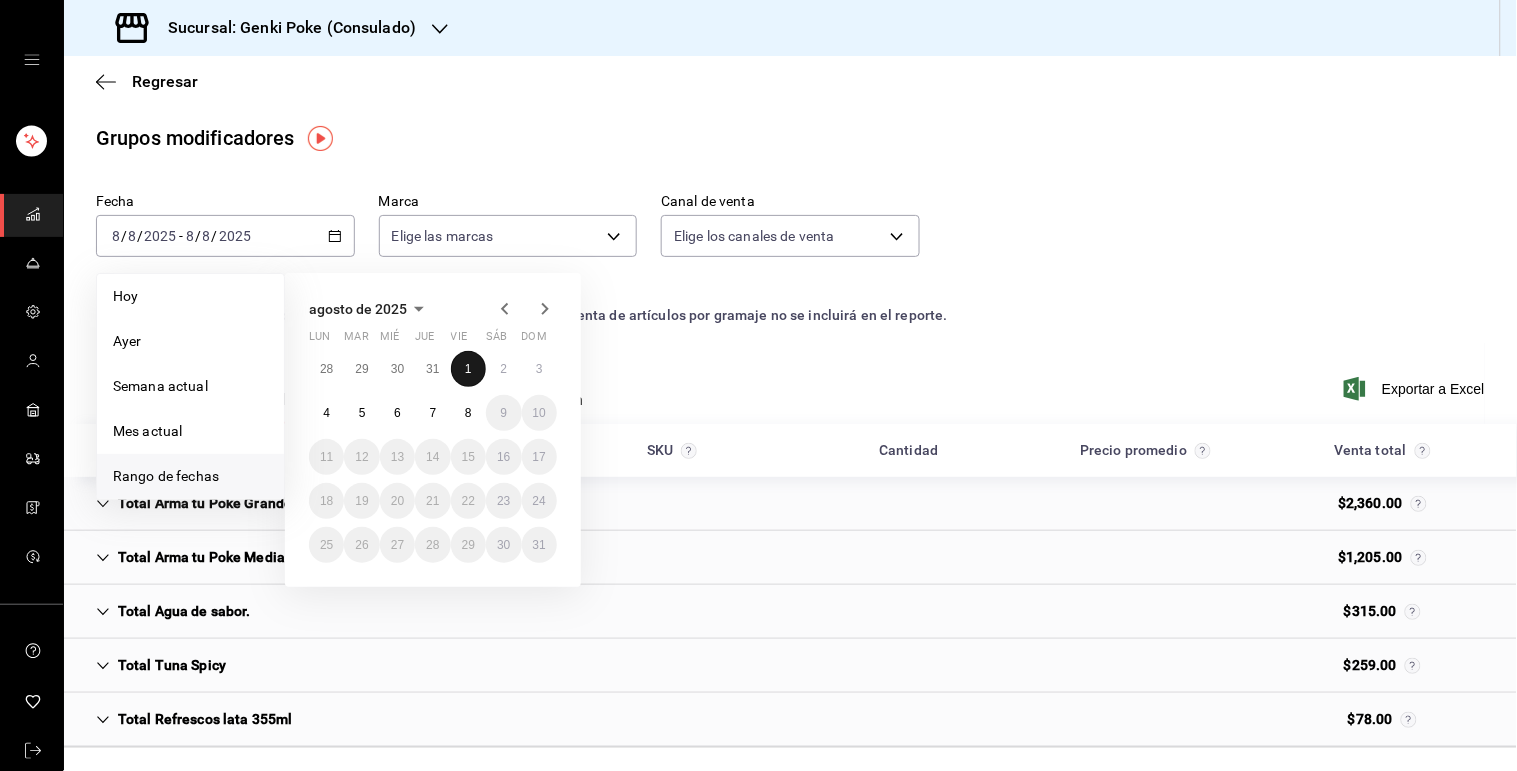 click on "1" at bounding box center (468, 369) 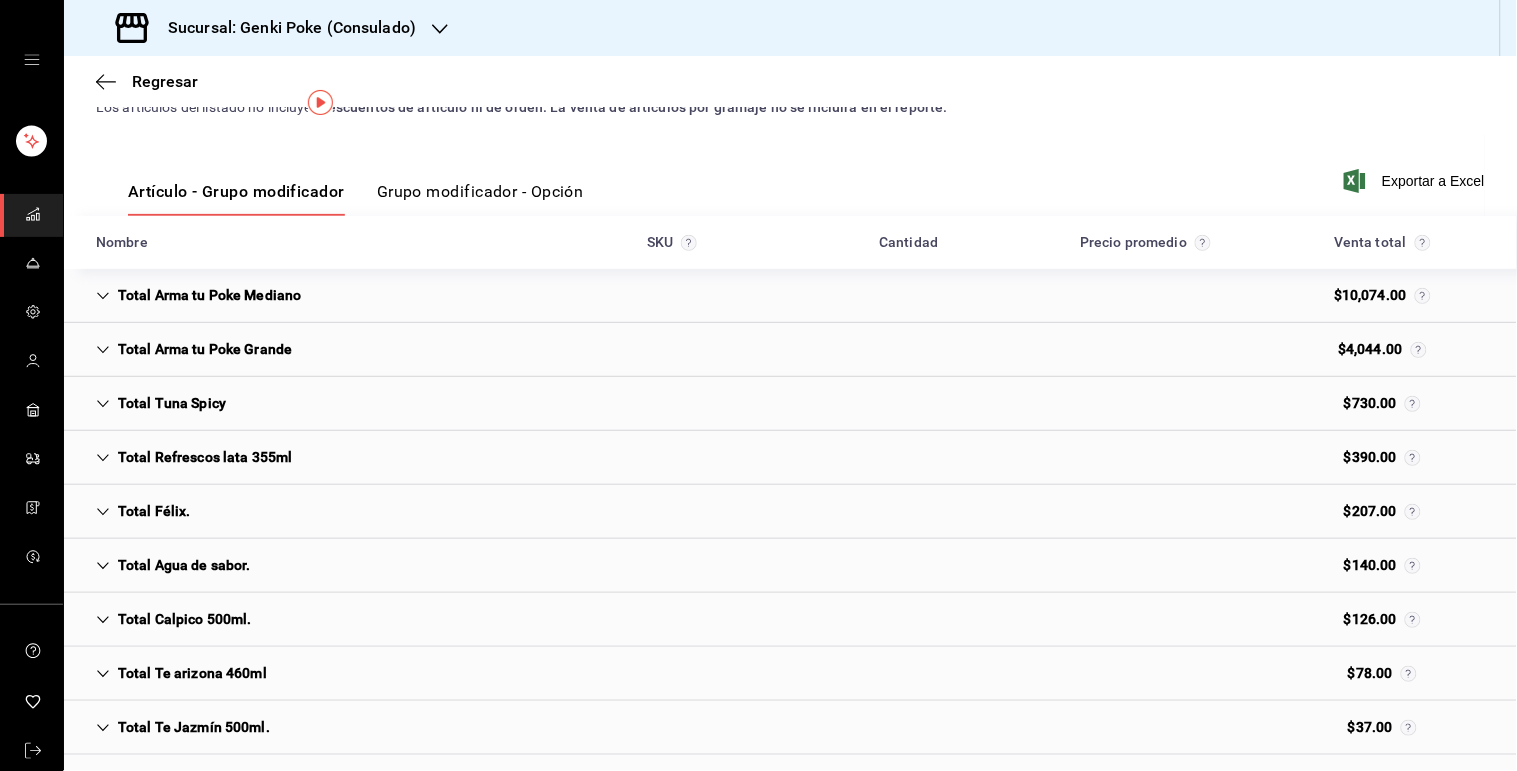 scroll, scrollTop: 273, scrollLeft: 0, axis: vertical 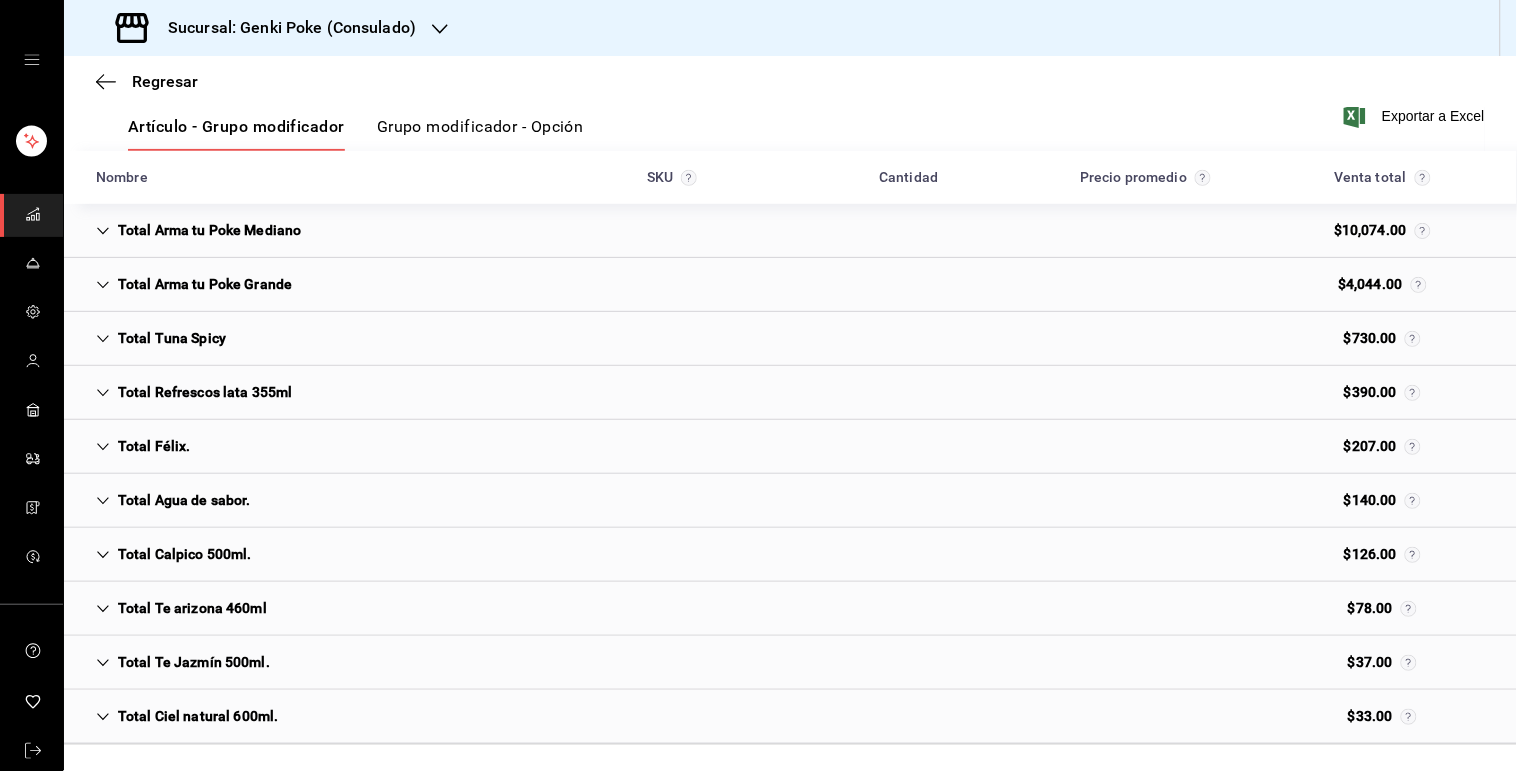 click on "Total Arma tu Poke Mediano $10,074.00" at bounding box center (790, 231) 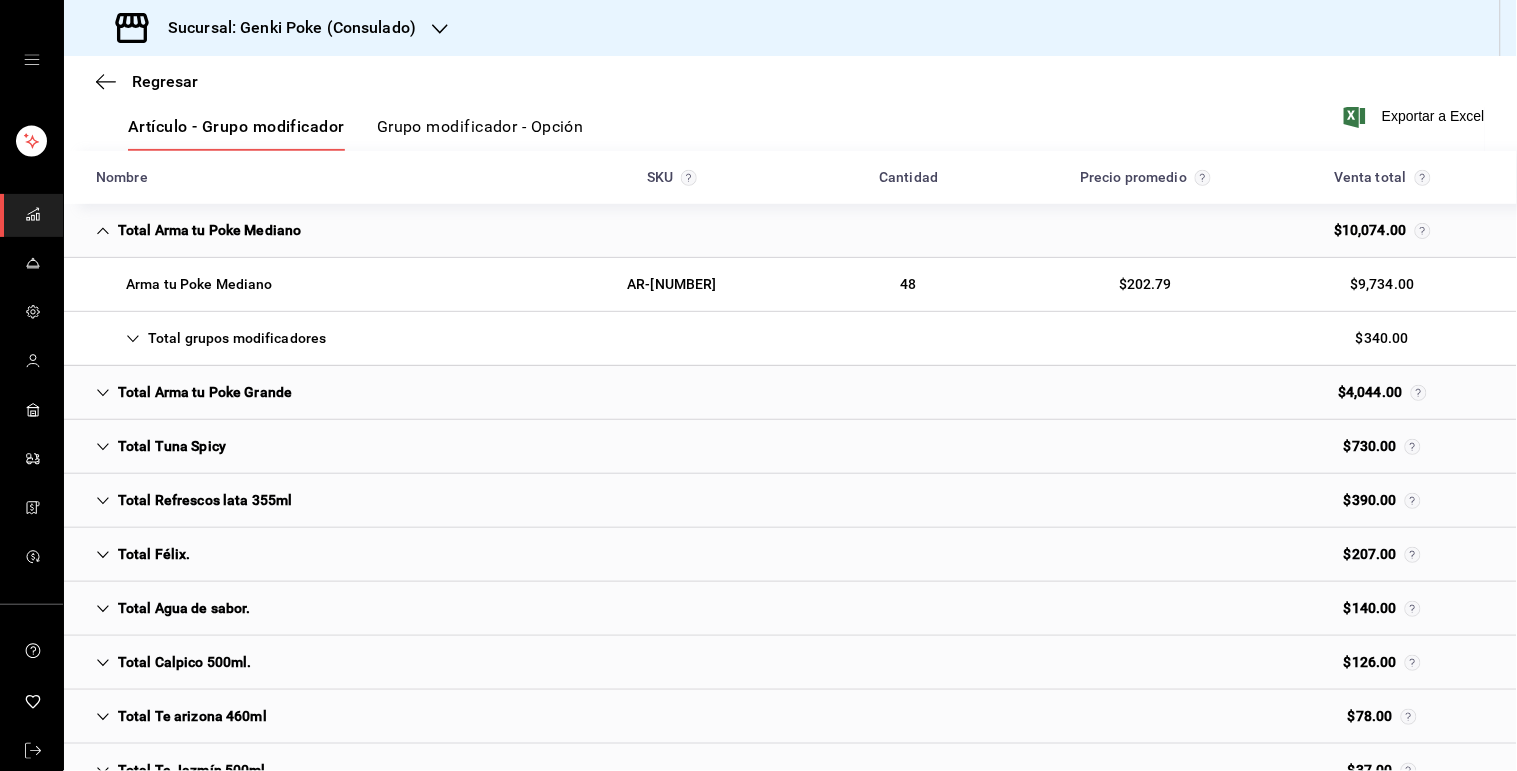 click on "Total Arma tu Poke Grande $4,044.00" at bounding box center (790, 393) 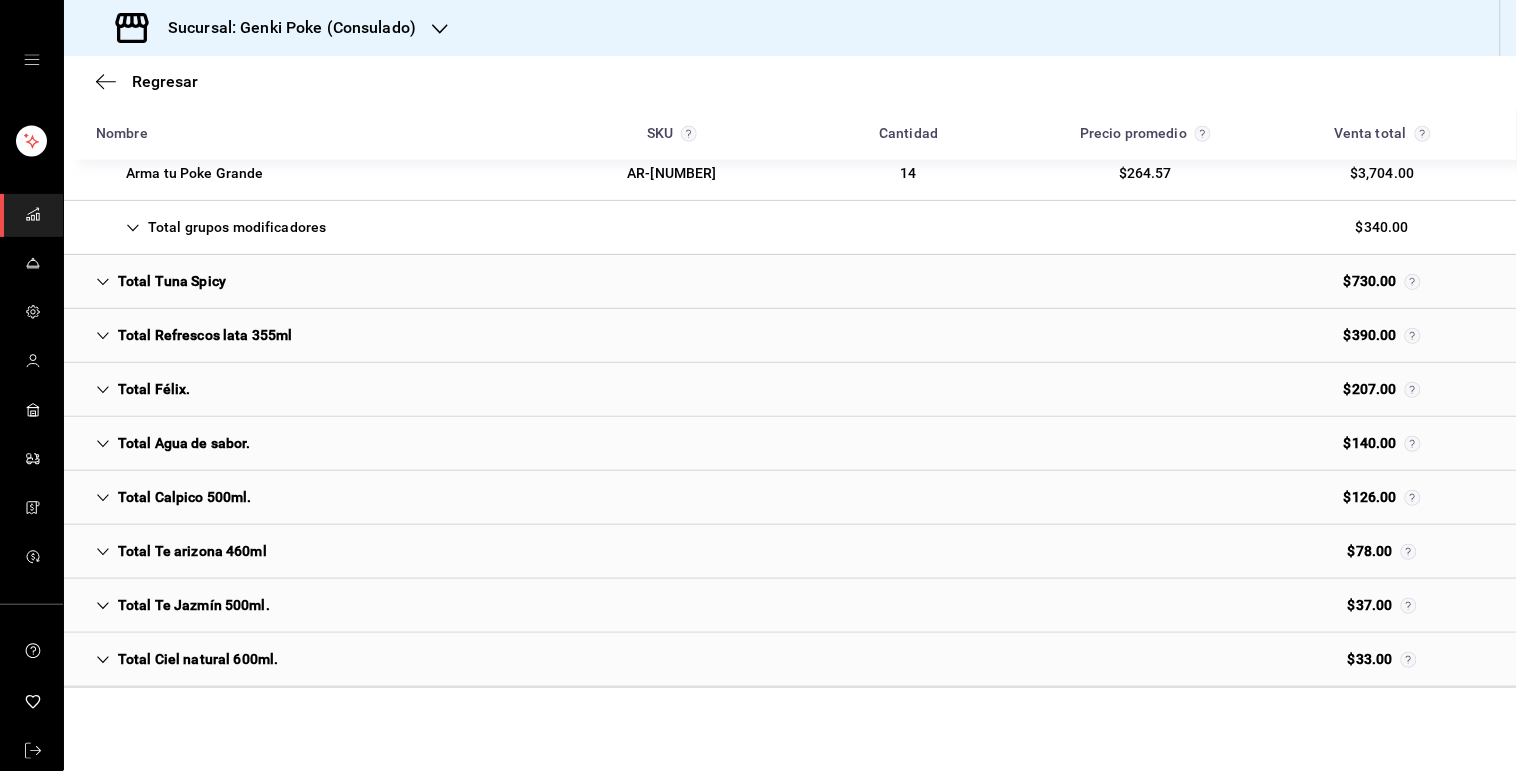 scroll, scrollTop: 560, scrollLeft: 0, axis: vertical 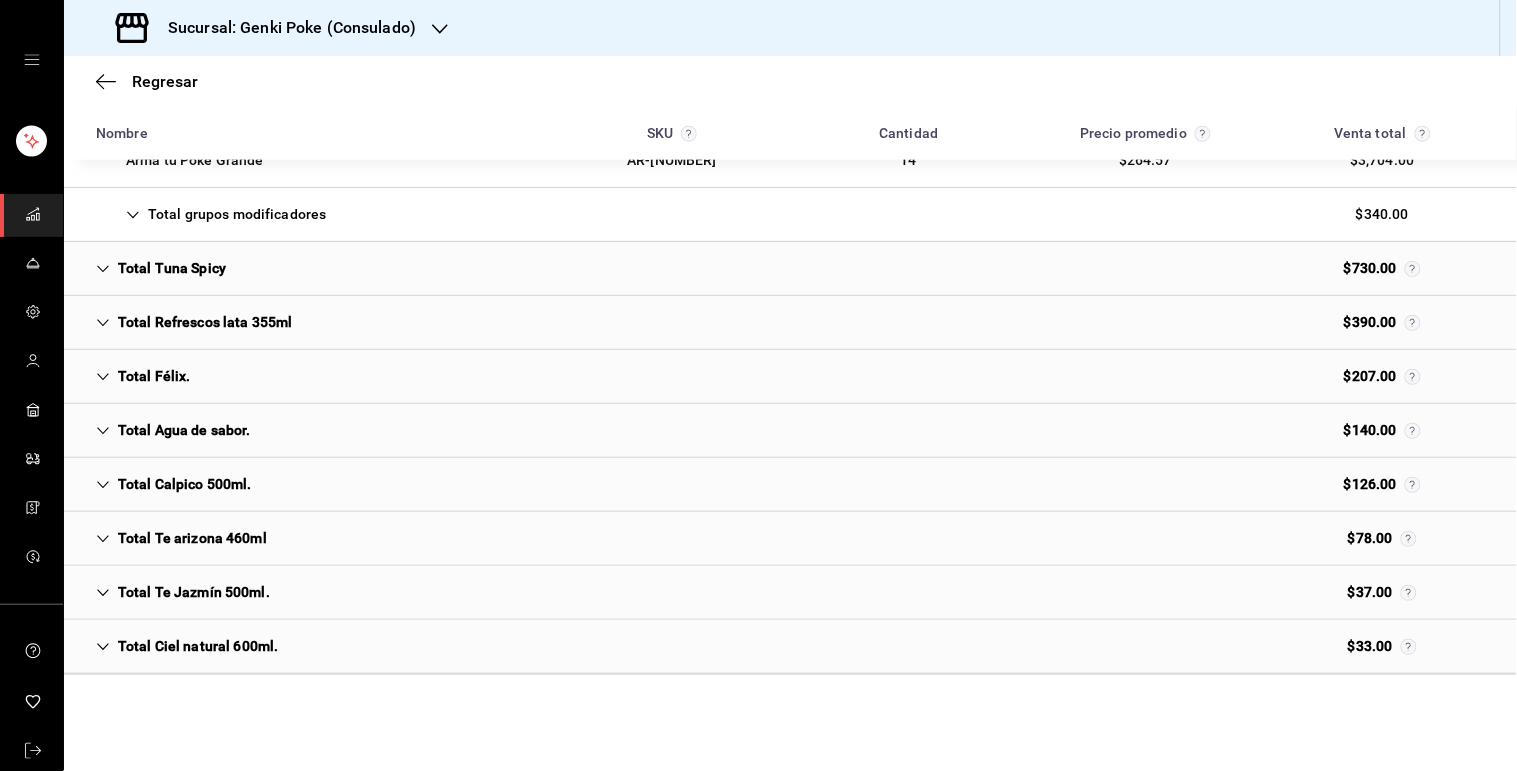 click on "Total Tuna Spicy $730.00" at bounding box center [790, 269] 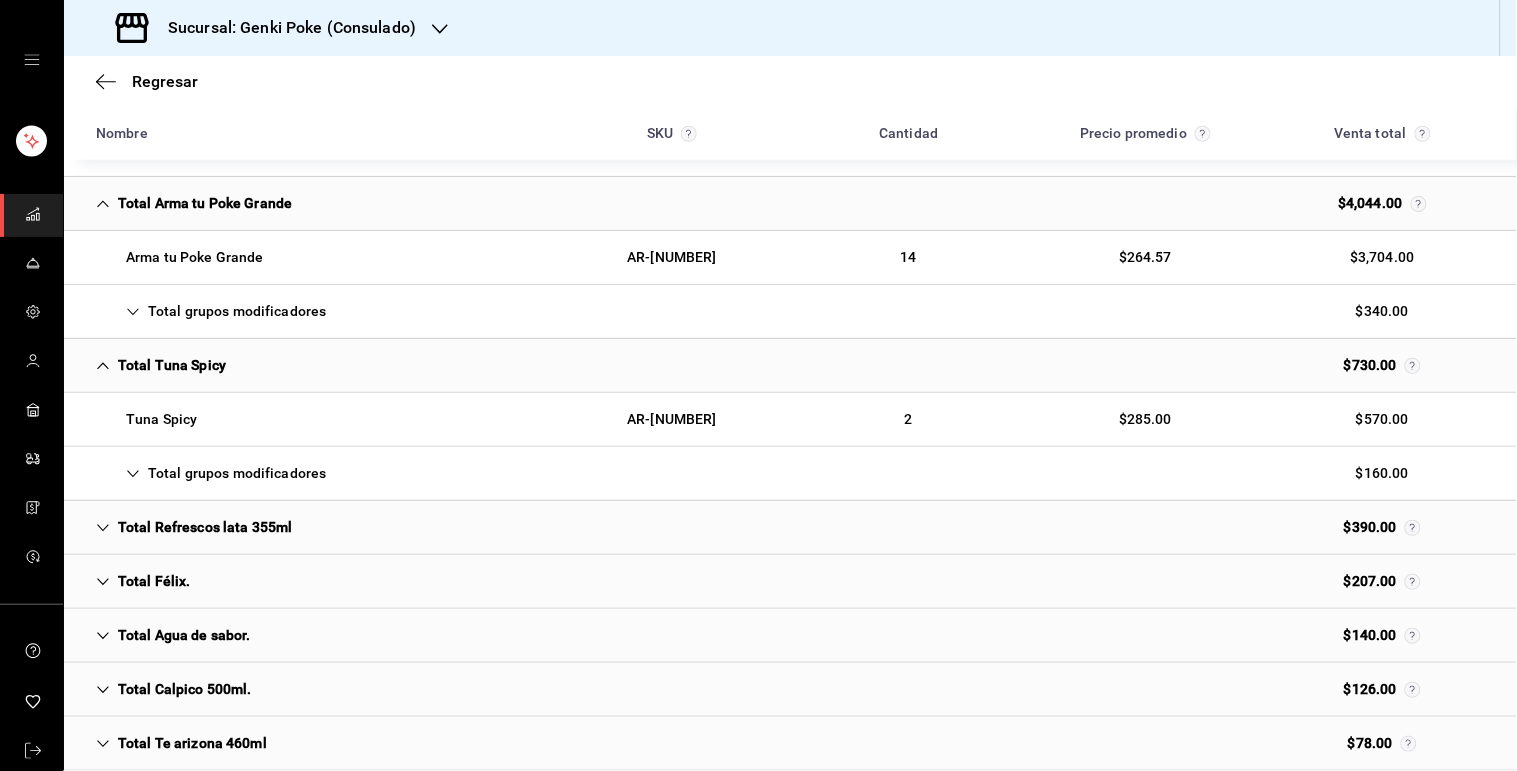 scroll, scrollTop: 498, scrollLeft: 0, axis: vertical 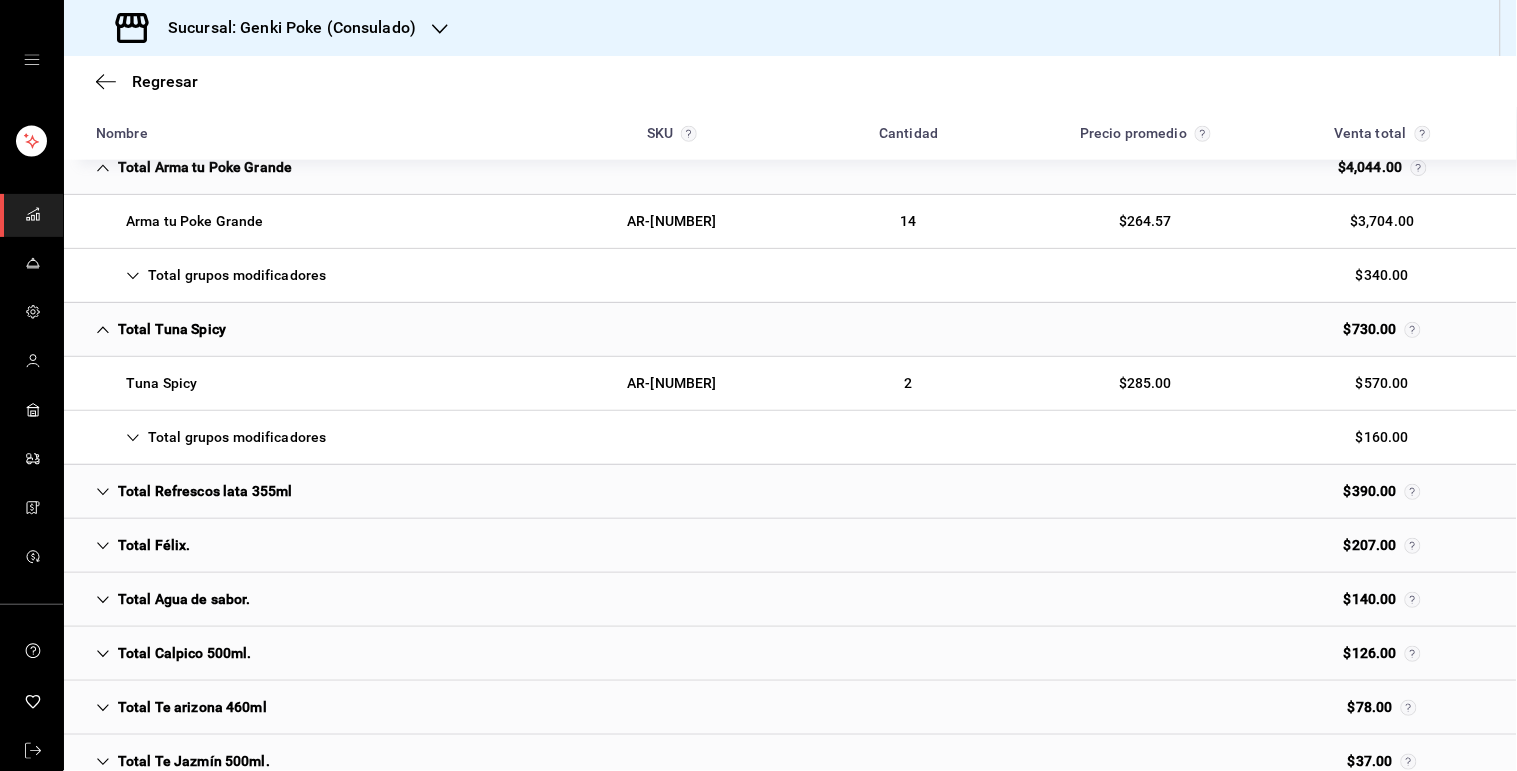 click on "Total grupos modificadores" at bounding box center (211, 437) 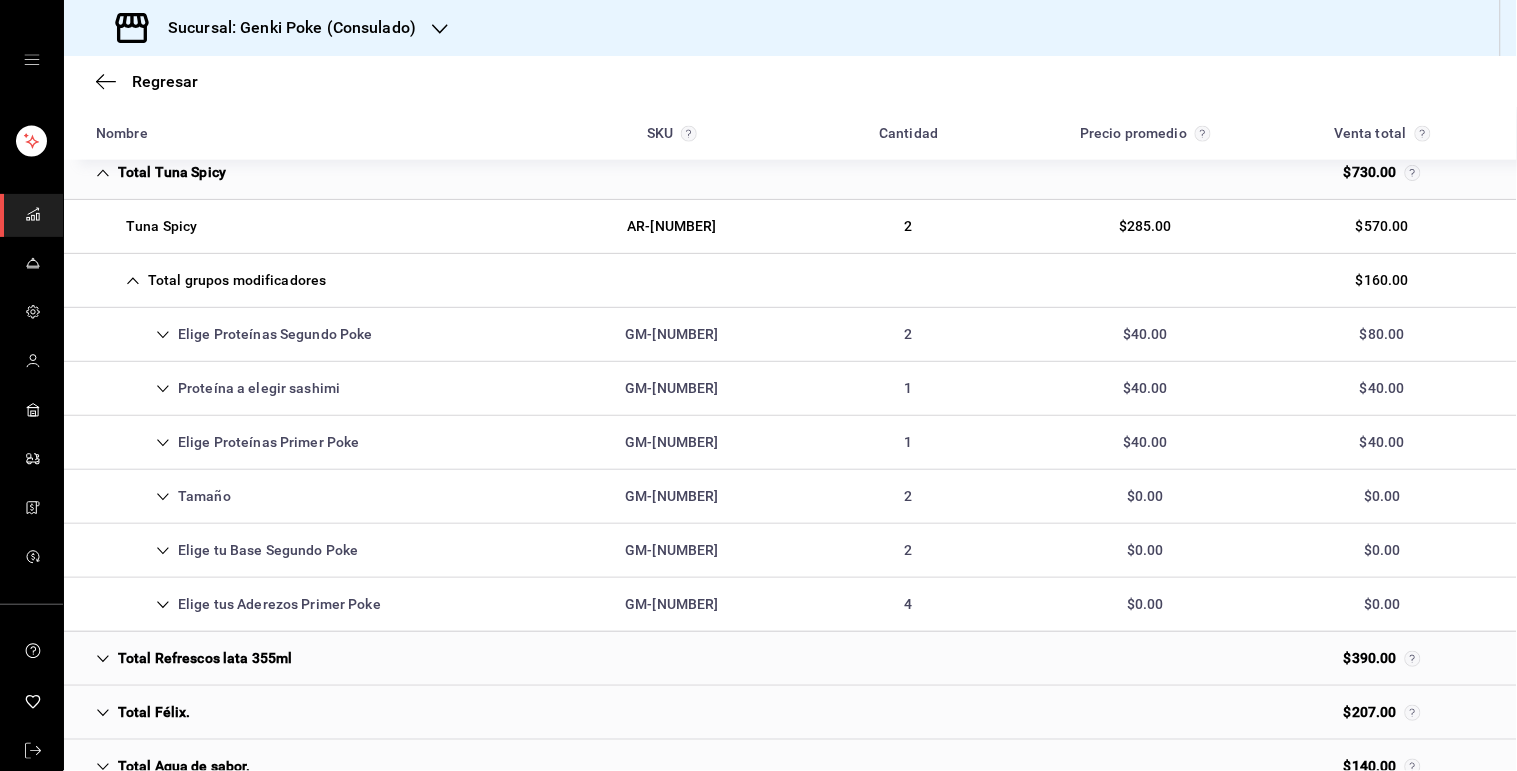 scroll, scrollTop: 688, scrollLeft: 0, axis: vertical 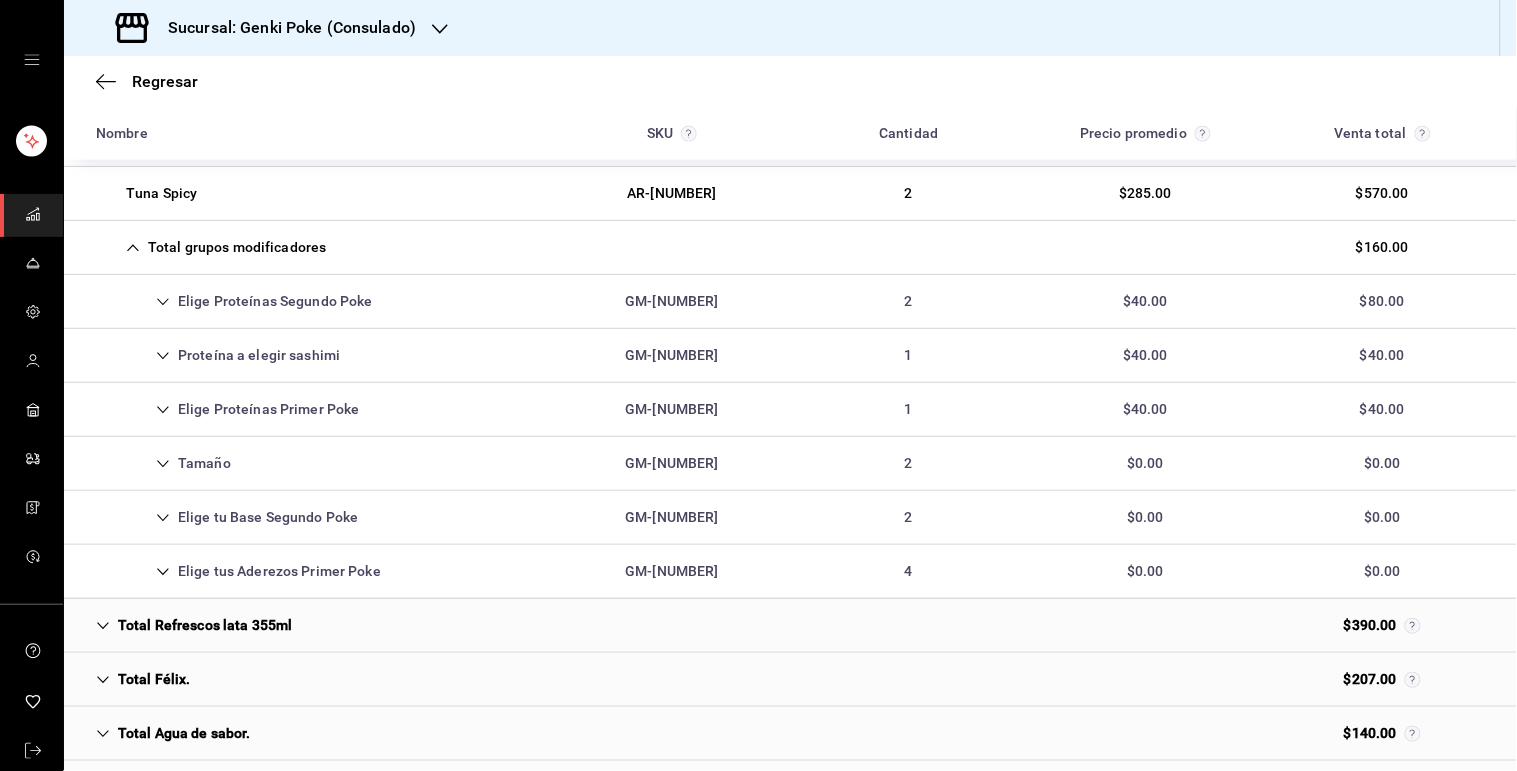 click on "Tamaño GM-[NUMBER] 2 $0.00 $0.00" at bounding box center [790, 464] 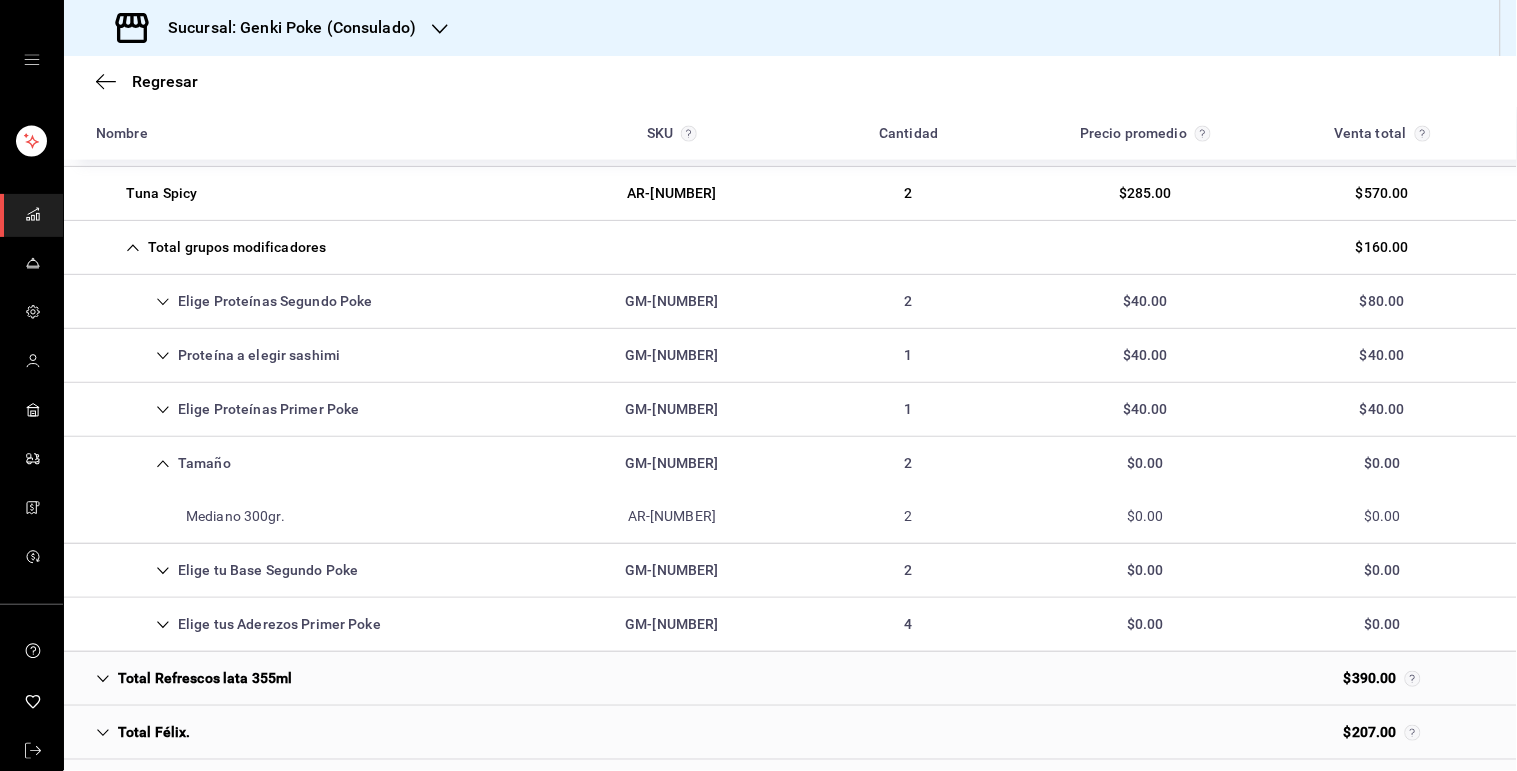 click on "Tamaño GM-[NUMBER] 2 $0.00 $0.00" at bounding box center [790, 463] 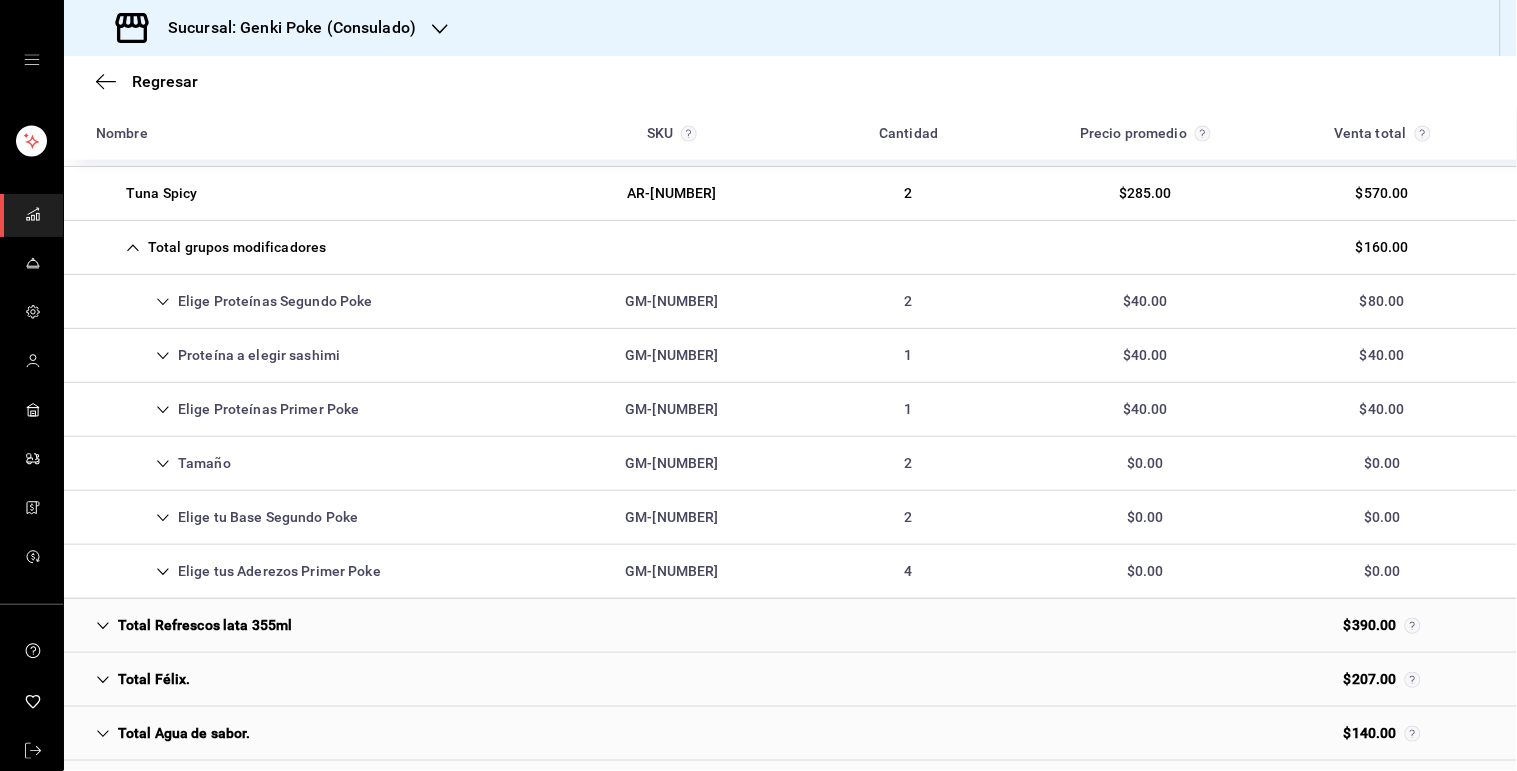 click on "Elige tu Base Segundo Poke" at bounding box center [227, 517] 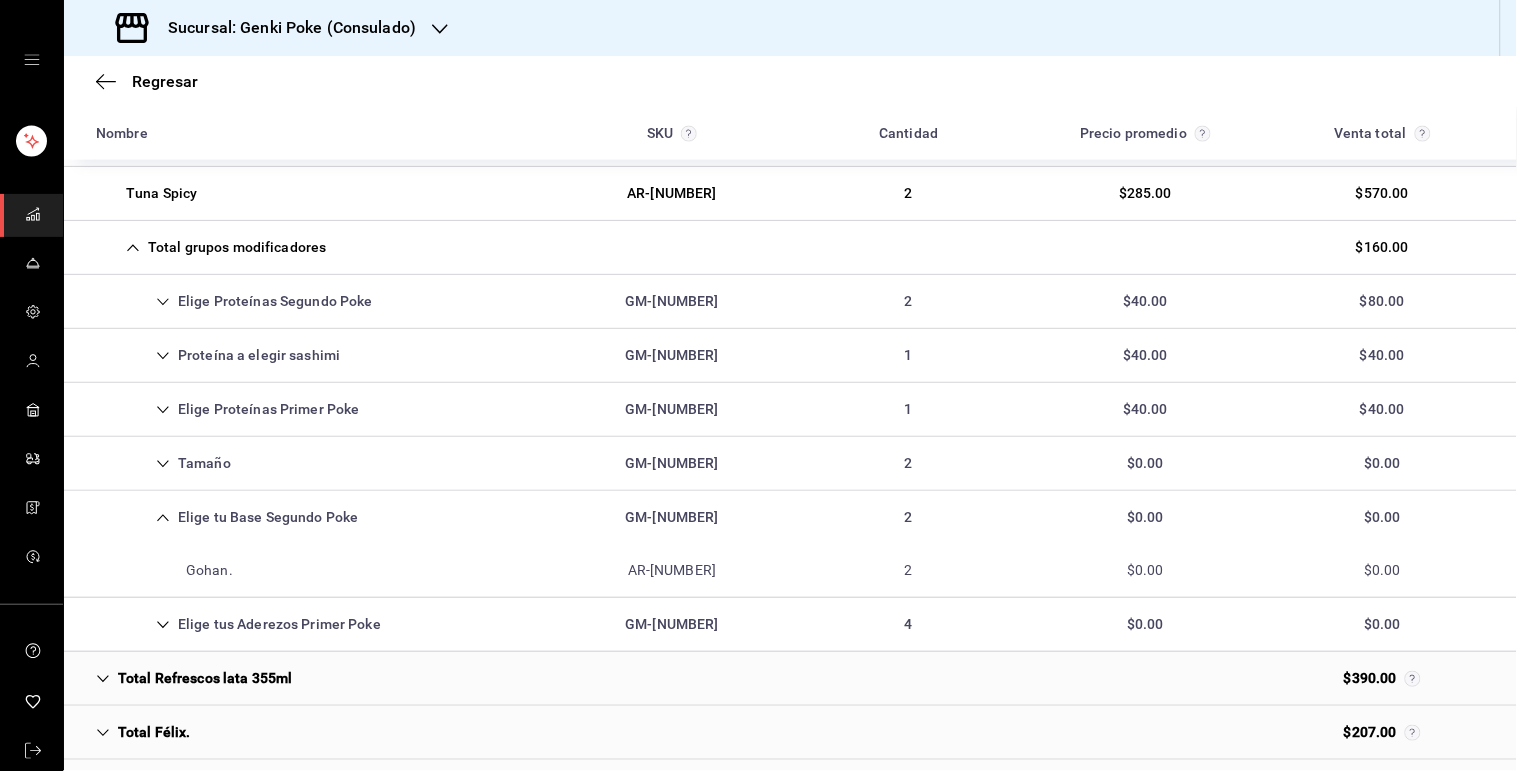 click on "Elige tu Base Segundo Poke" at bounding box center [227, 517] 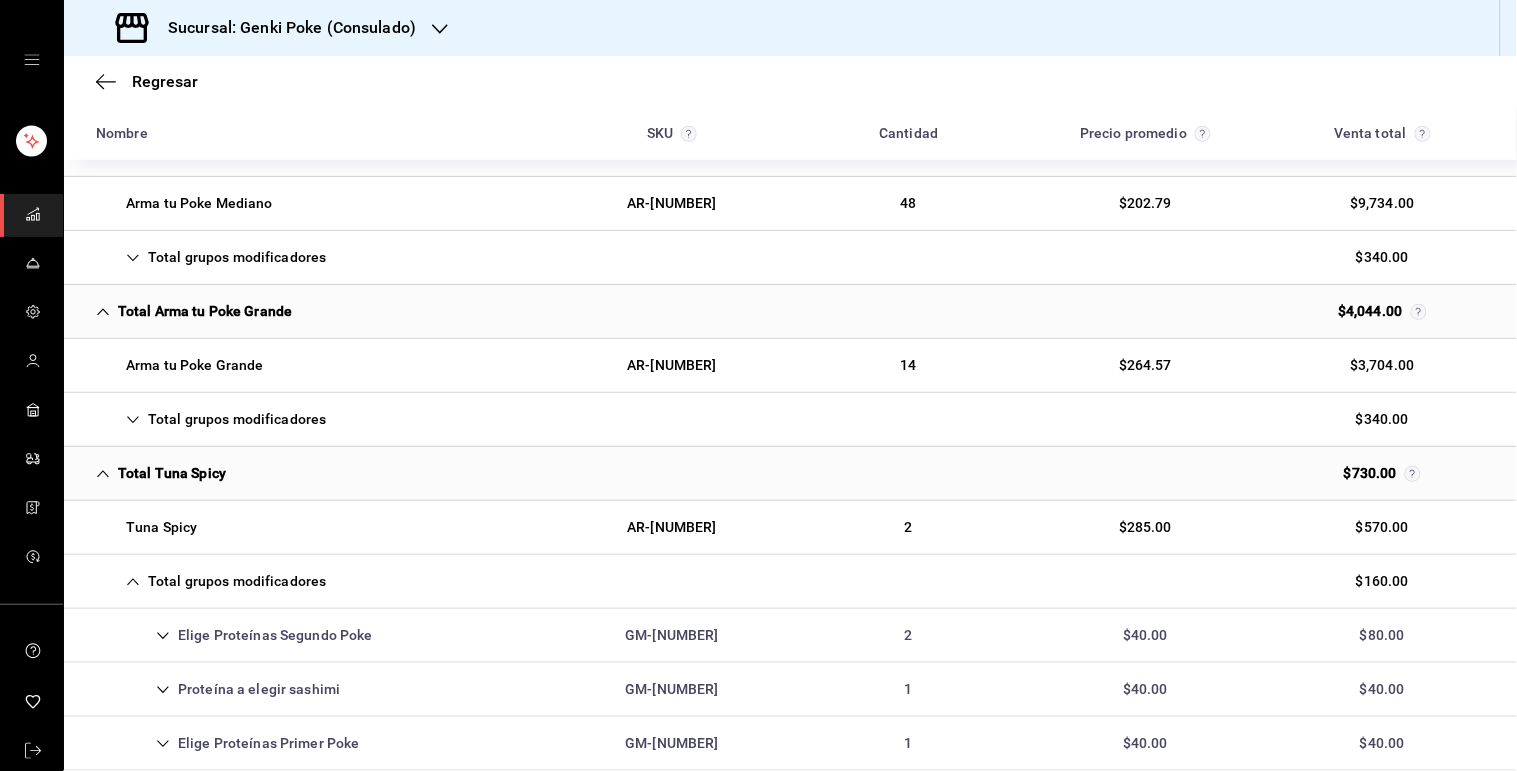 scroll, scrollTop: 340, scrollLeft: 0, axis: vertical 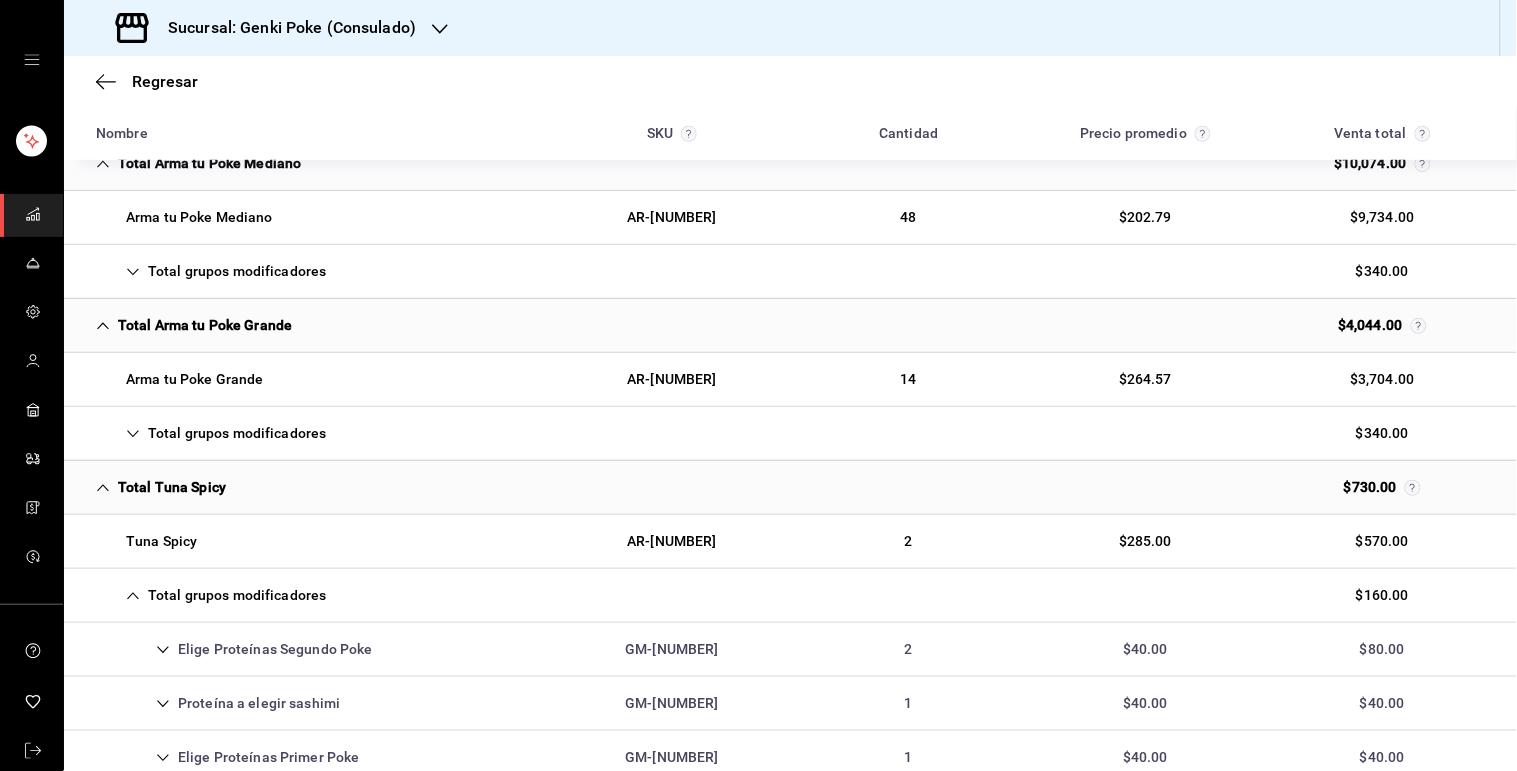 click on "Total grupos modificadores" at bounding box center (211, 271) 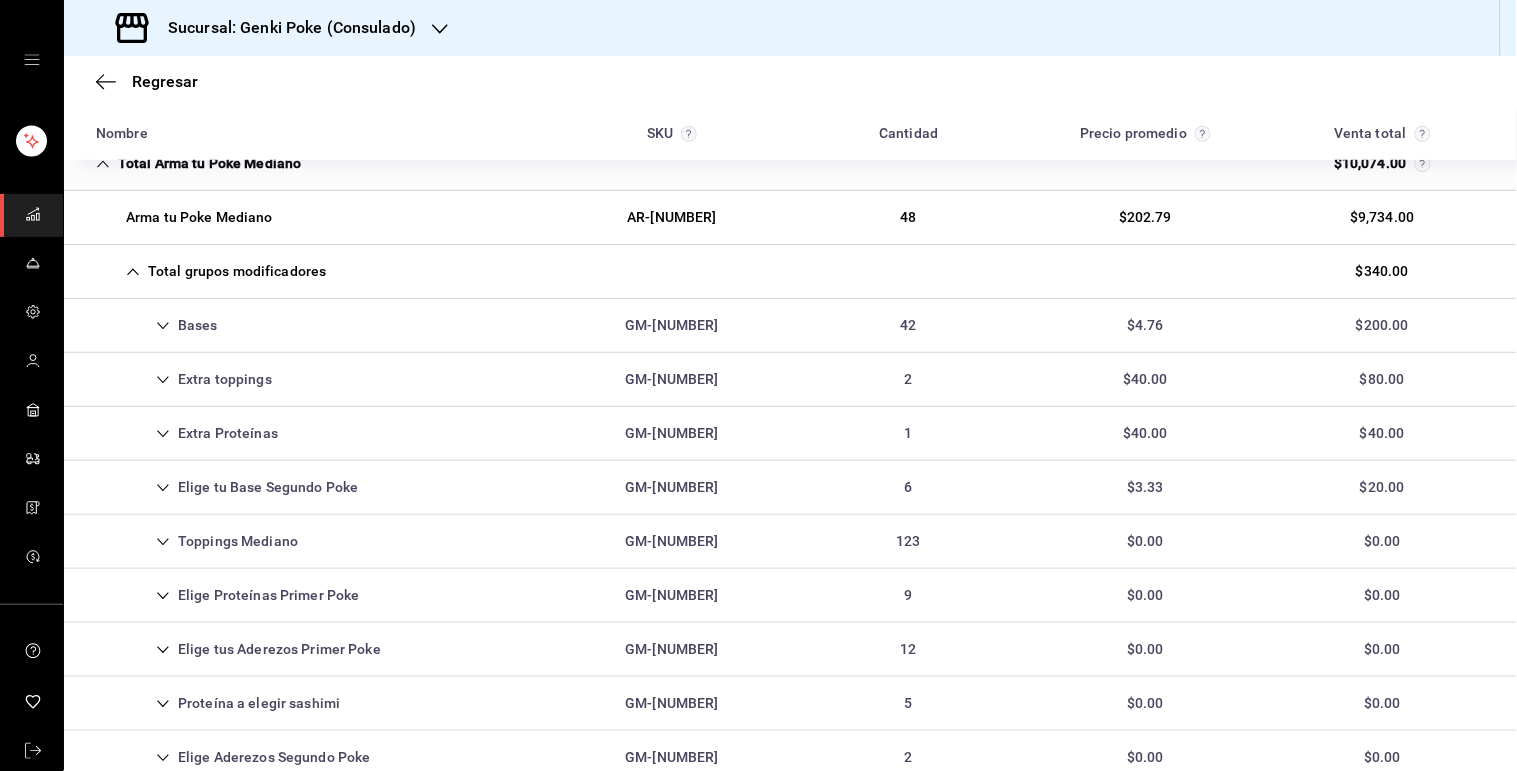 click on "Bases GM-[NUMBER] 42 $4.76 $200.00" at bounding box center [790, 326] 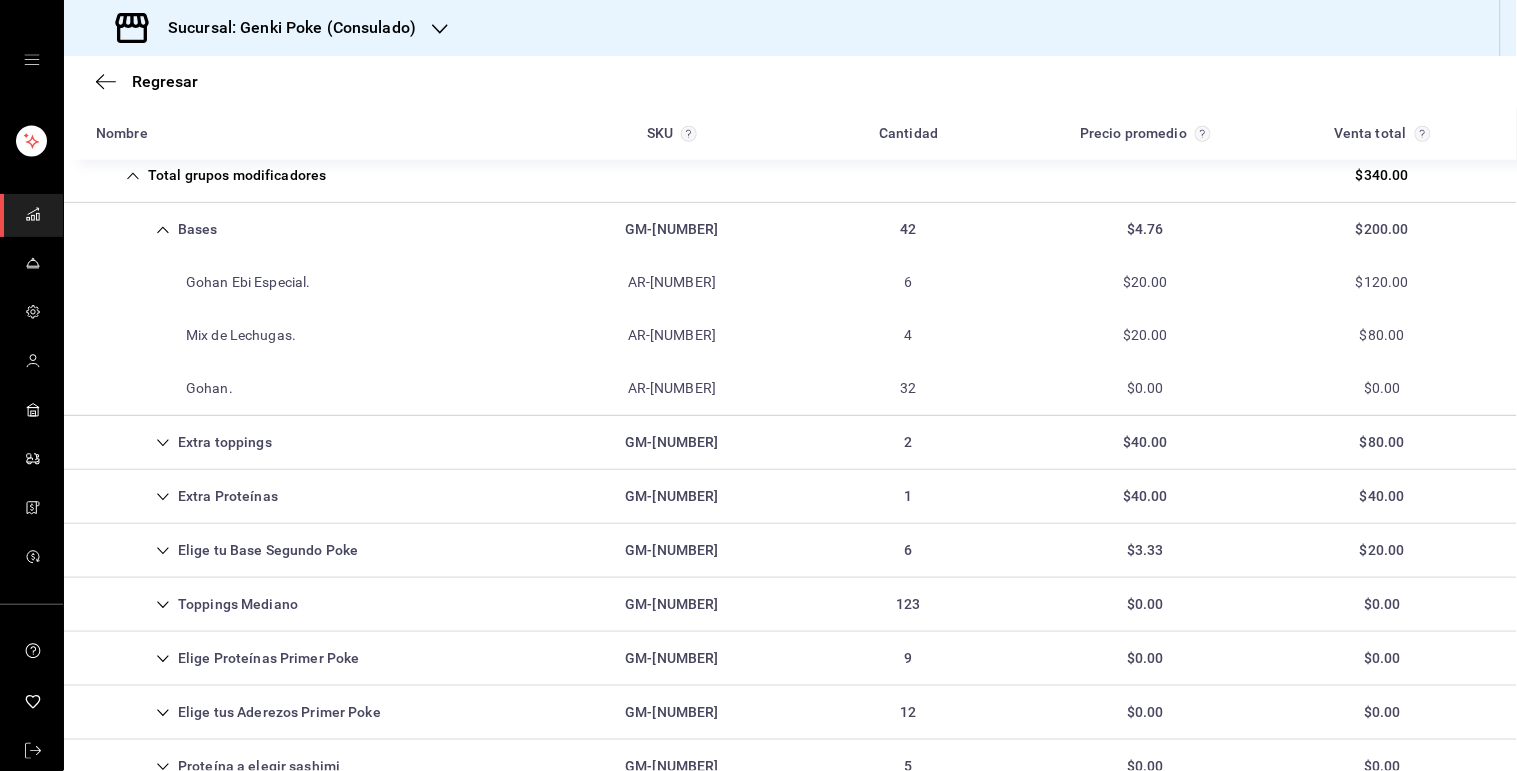 scroll, scrollTop: 453, scrollLeft: 0, axis: vertical 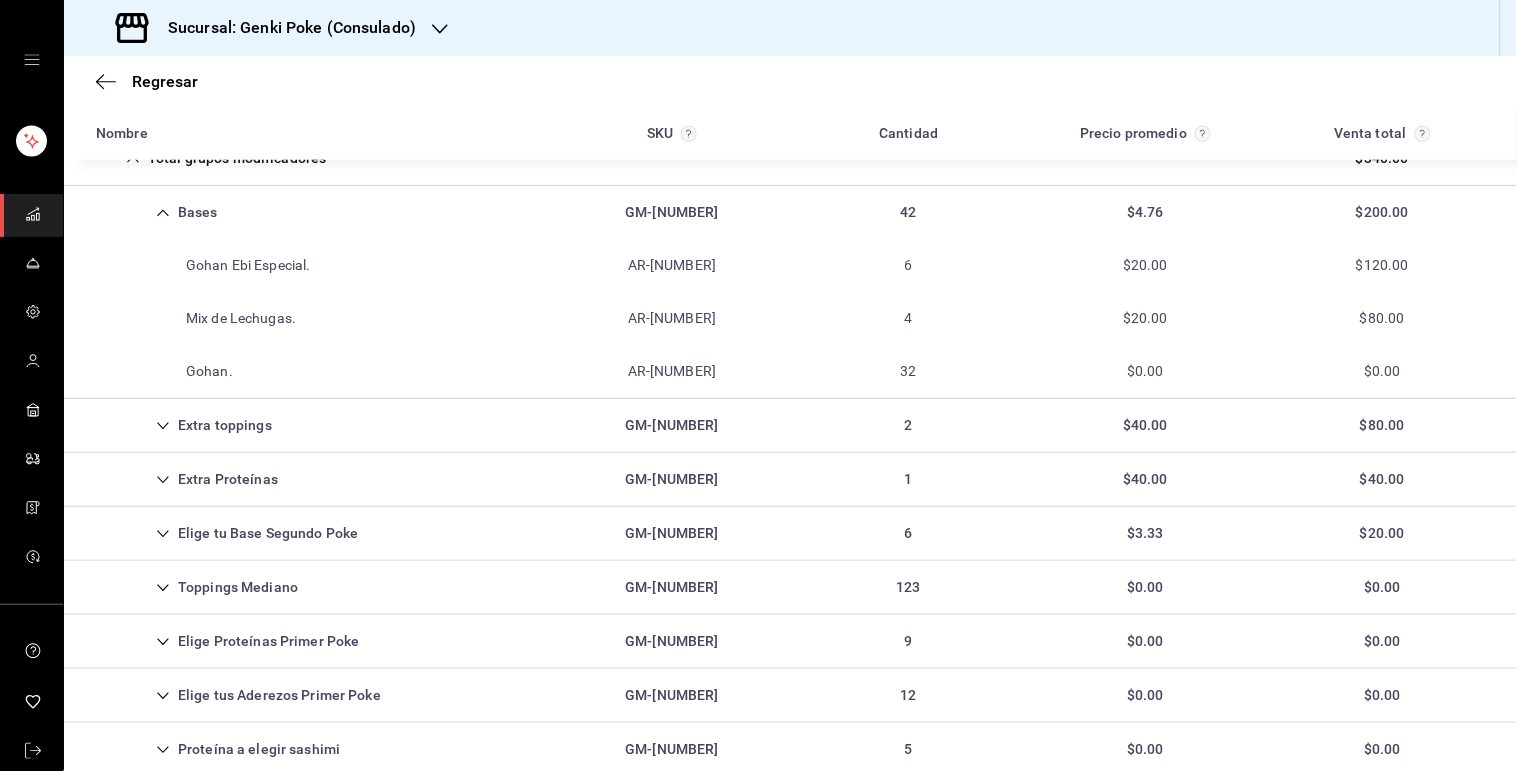 click on "Elige tu Base Segundo Poke" at bounding box center (227, 533) 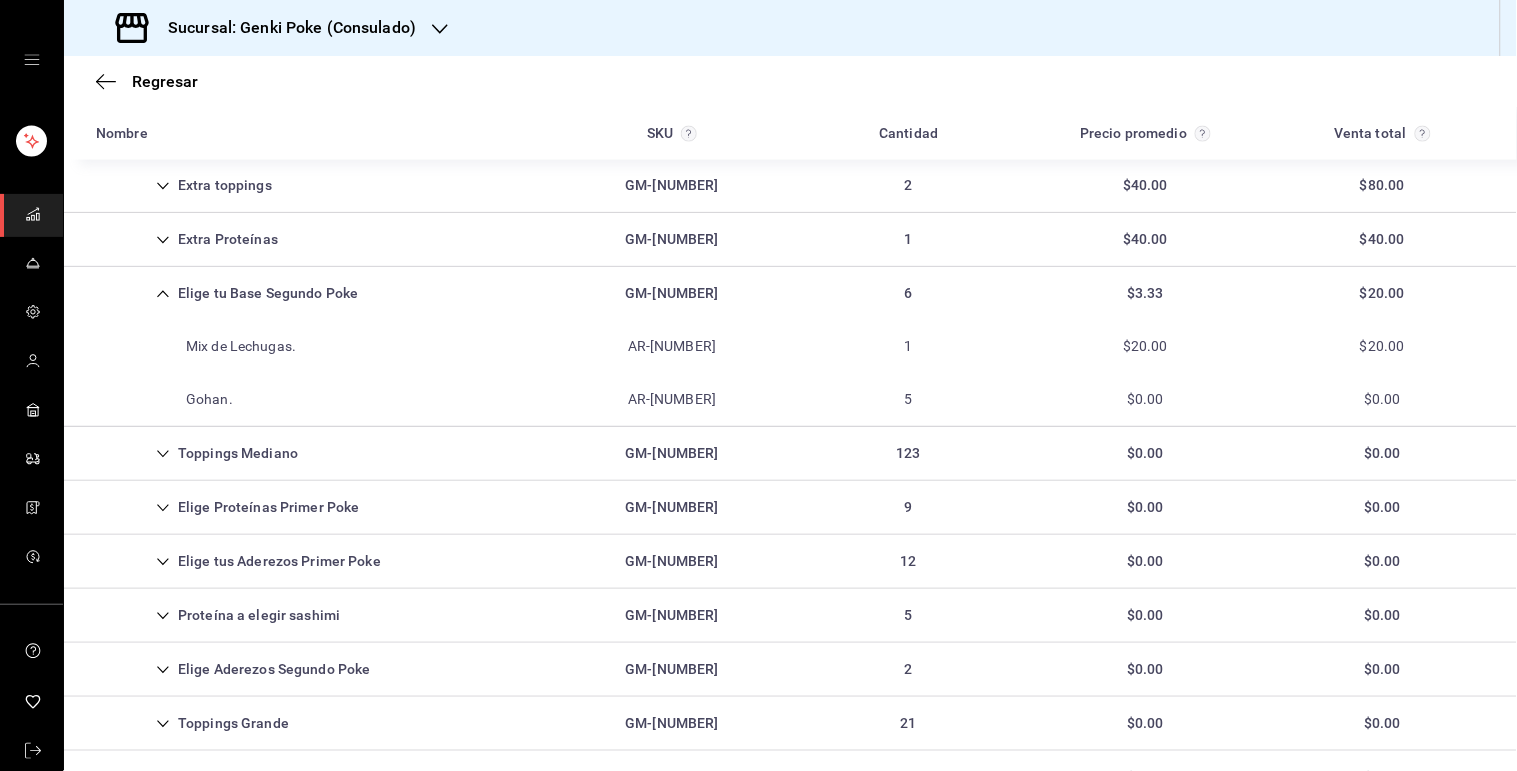 scroll, scrollTop: 637, scrollLeft: 0, axis: vertical 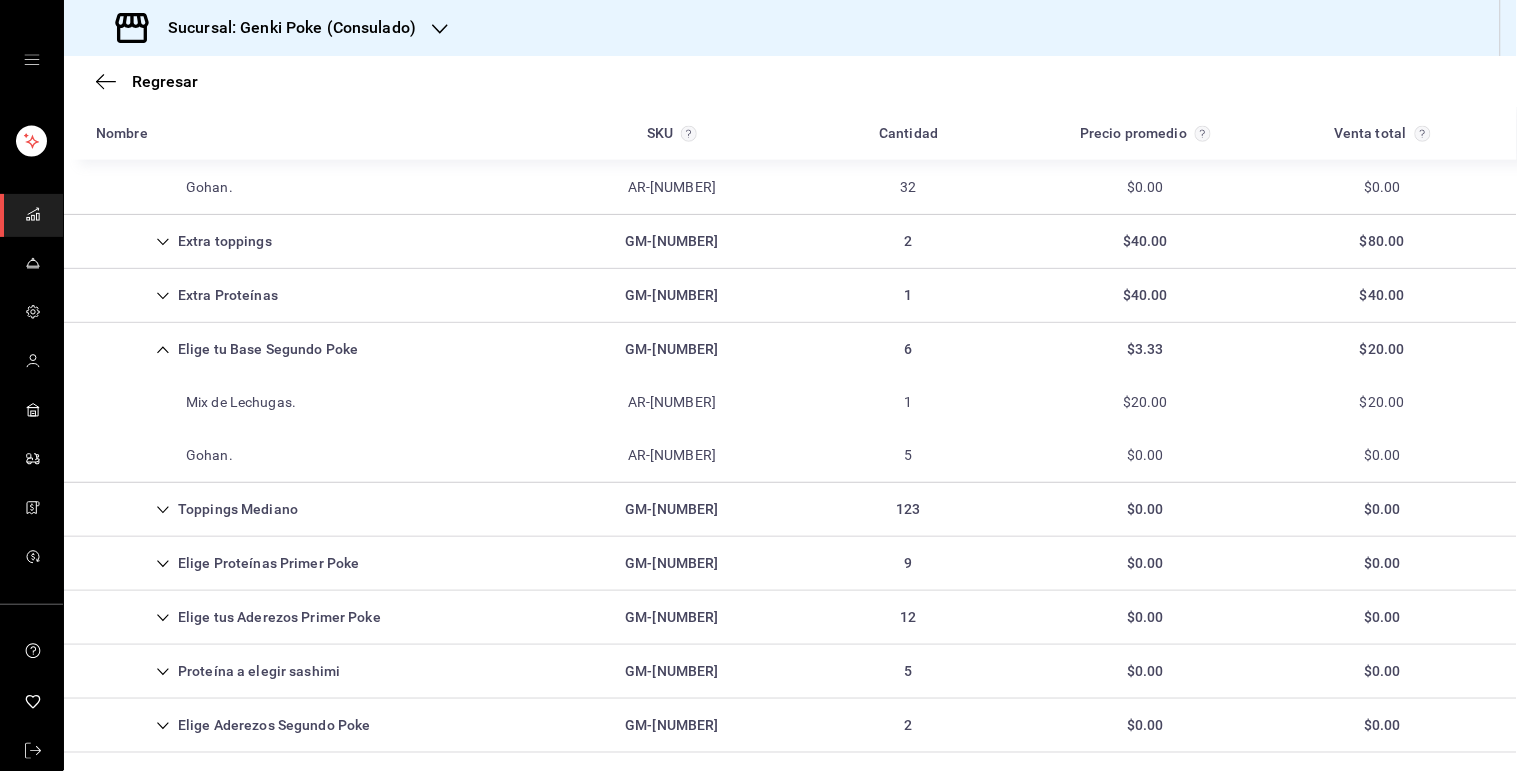 click on "Elige tu Base Segundo Poke" at bounding box center [227, 349] 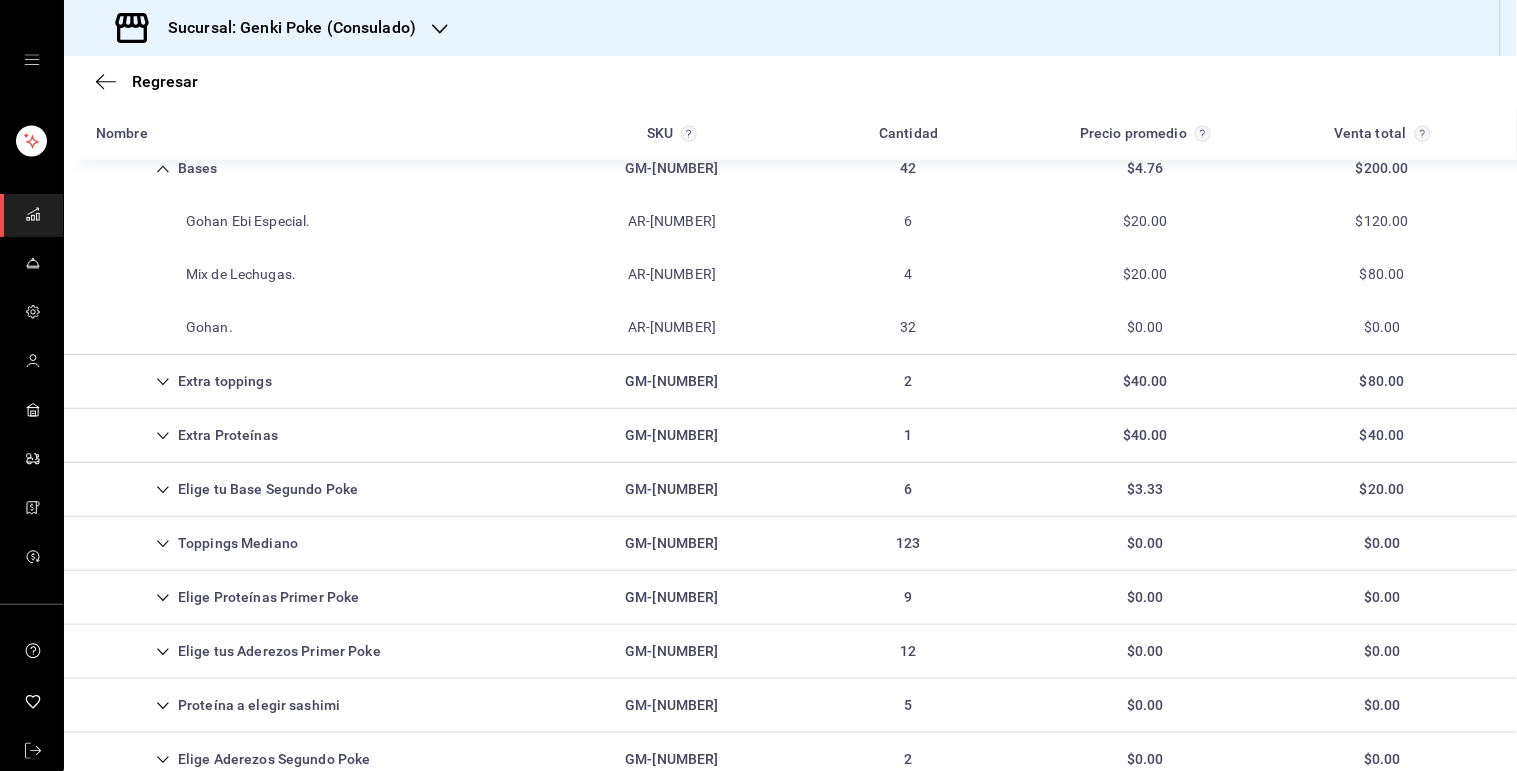 scroll, scrollTop: 432, scrollLeft: 0, axis: vertical 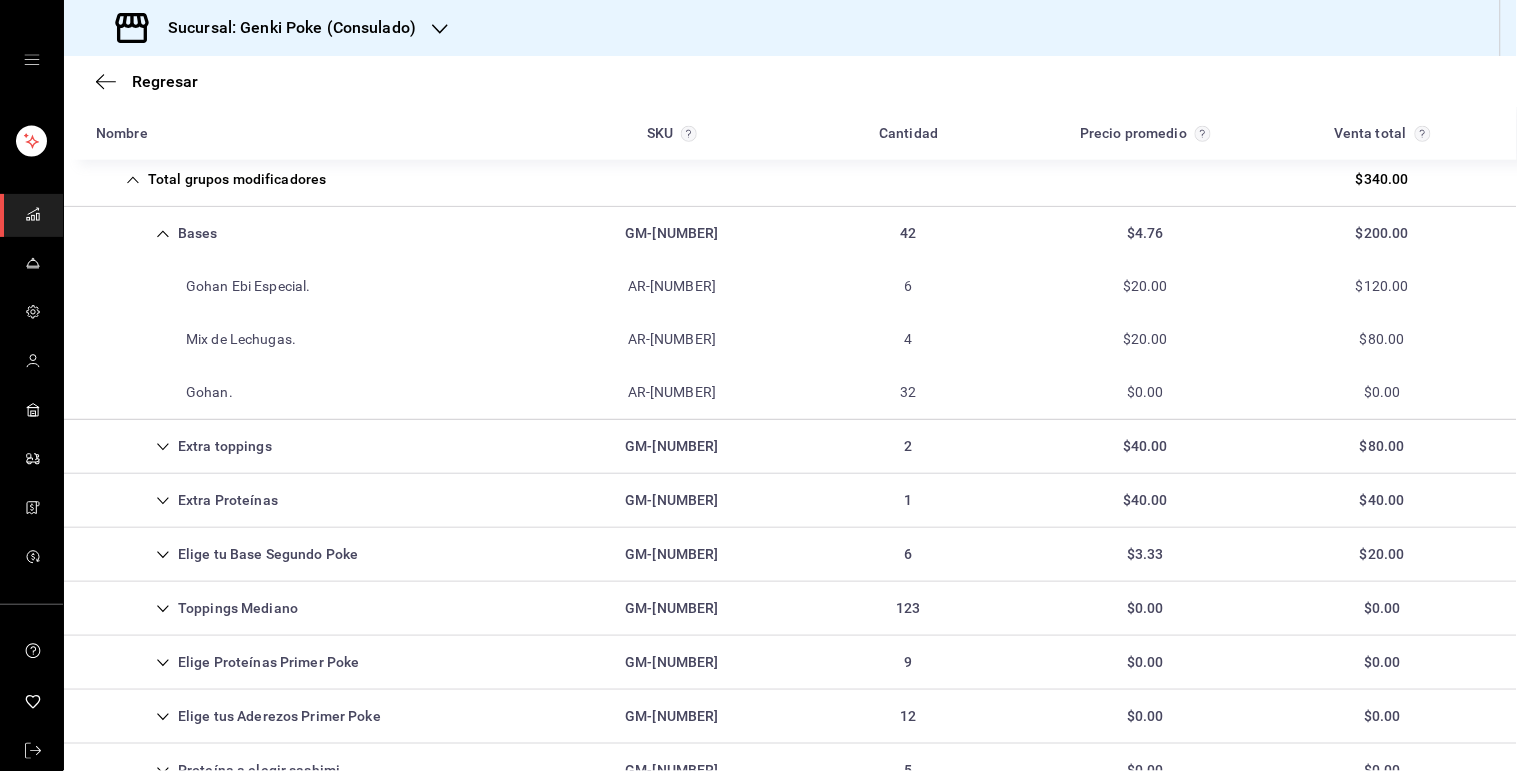 click on "Bases GM-[NUMBER] 42 $4.76 $200.00" at bounding box center [790, 233] 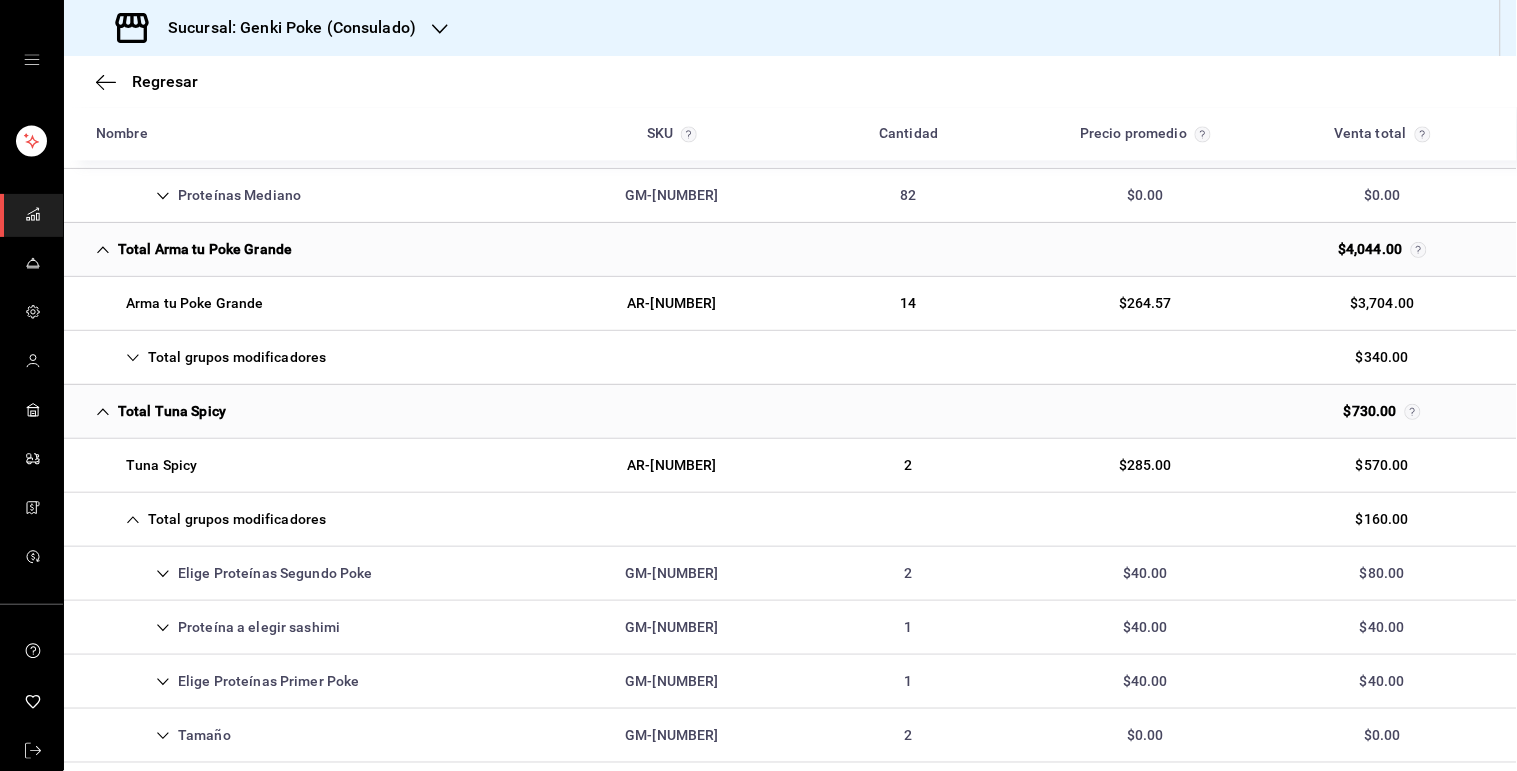 scroll, scrollTop: 1121, scrollLeft: 0, axis: vertical 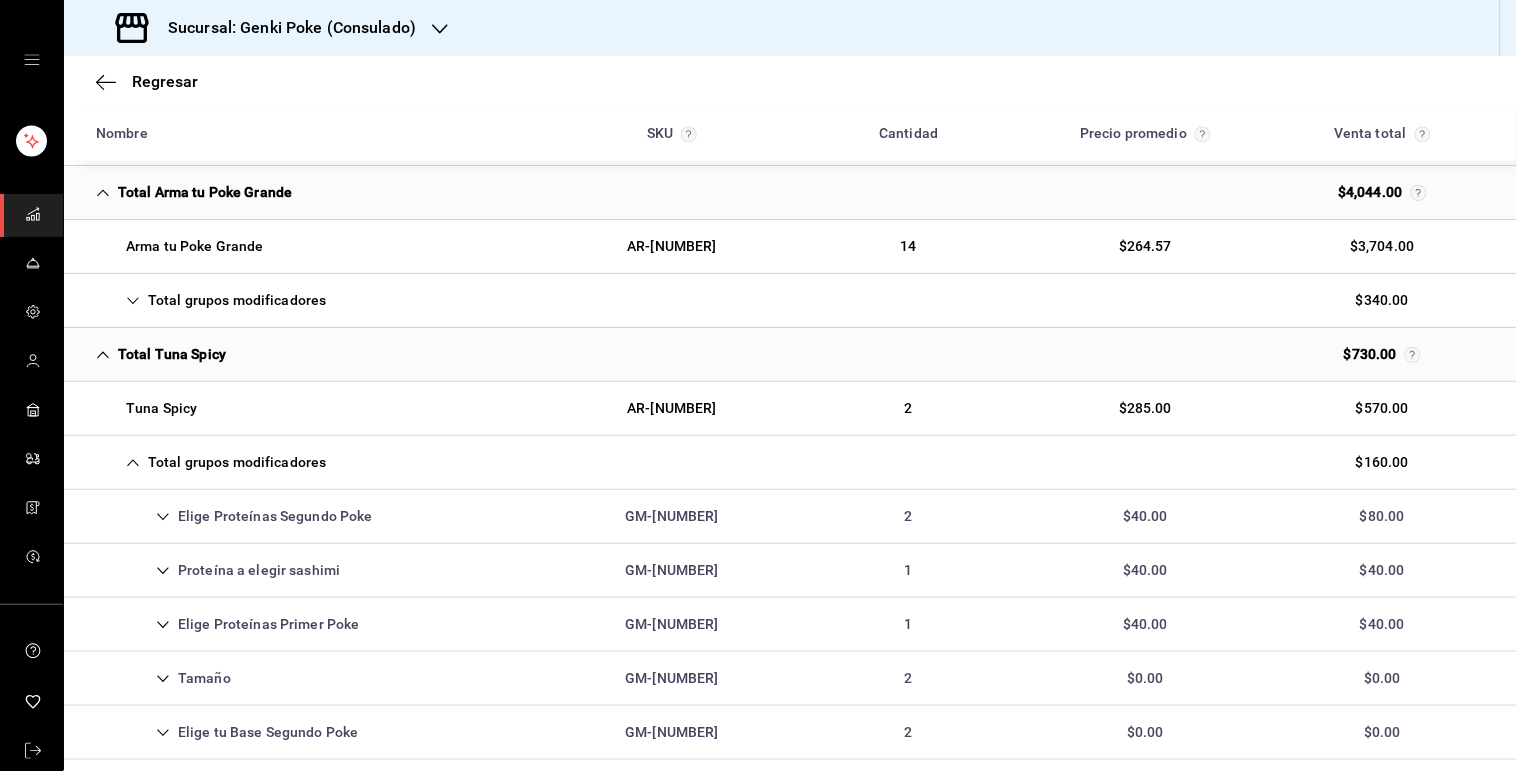 click on "Total grupos modificadores" at bounding box center [211, 300] 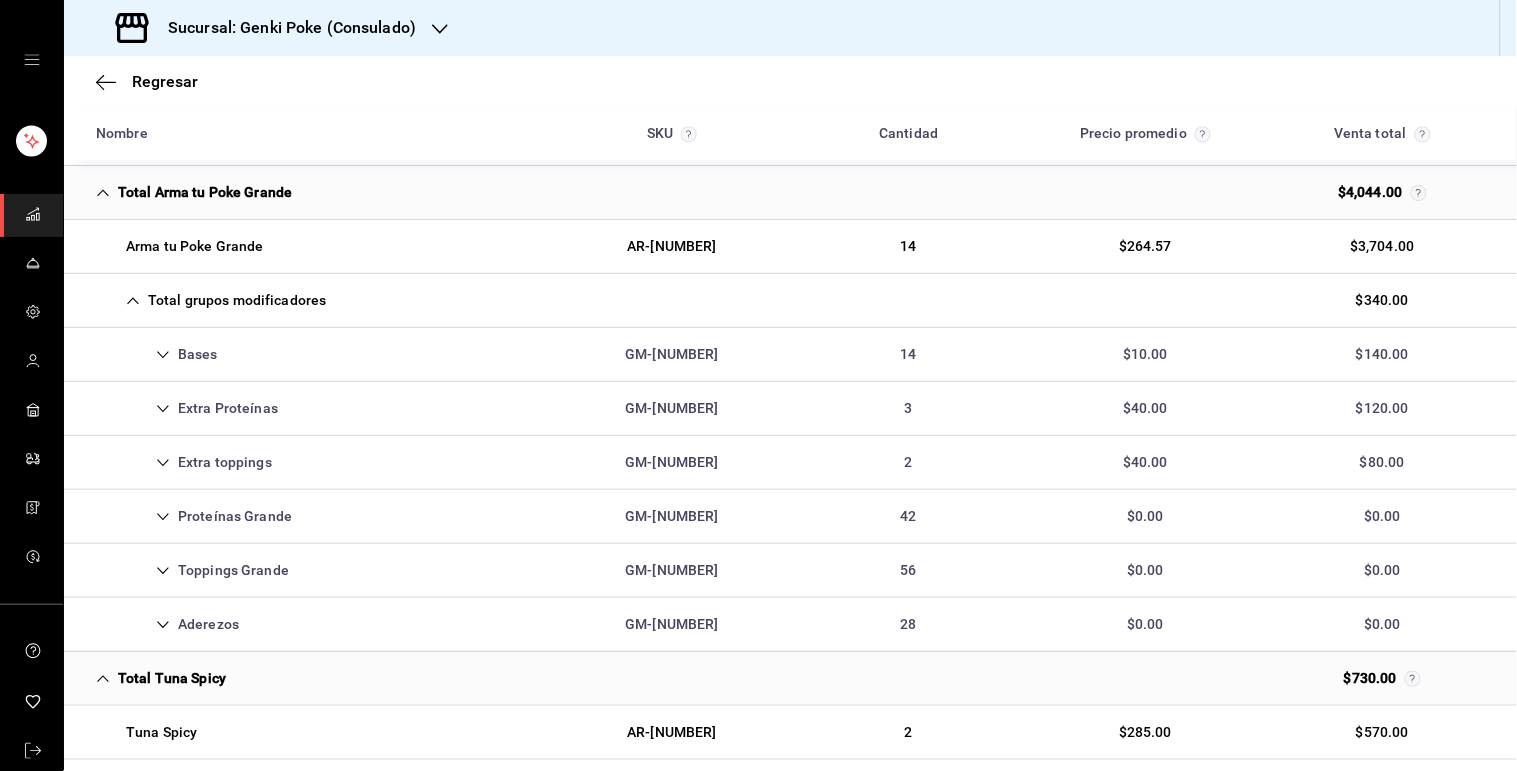 click on "Bases GM-[NUMBER] 14 $10.00 $140.00" at bounding box center (790, 355) 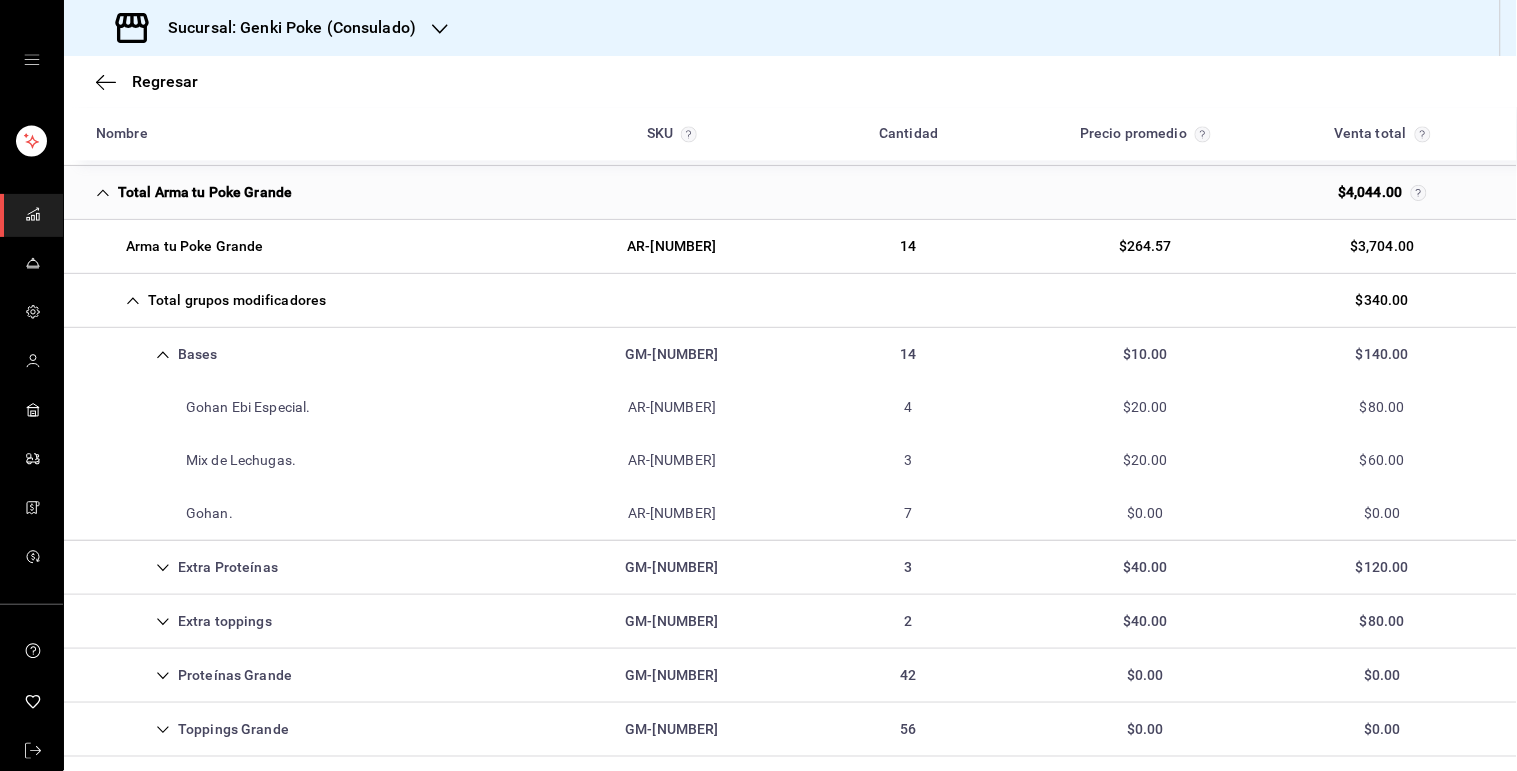 click on "Bases GM-[NUMBER] 14 $10.00 $140.00" at bounding box center (790, 354) 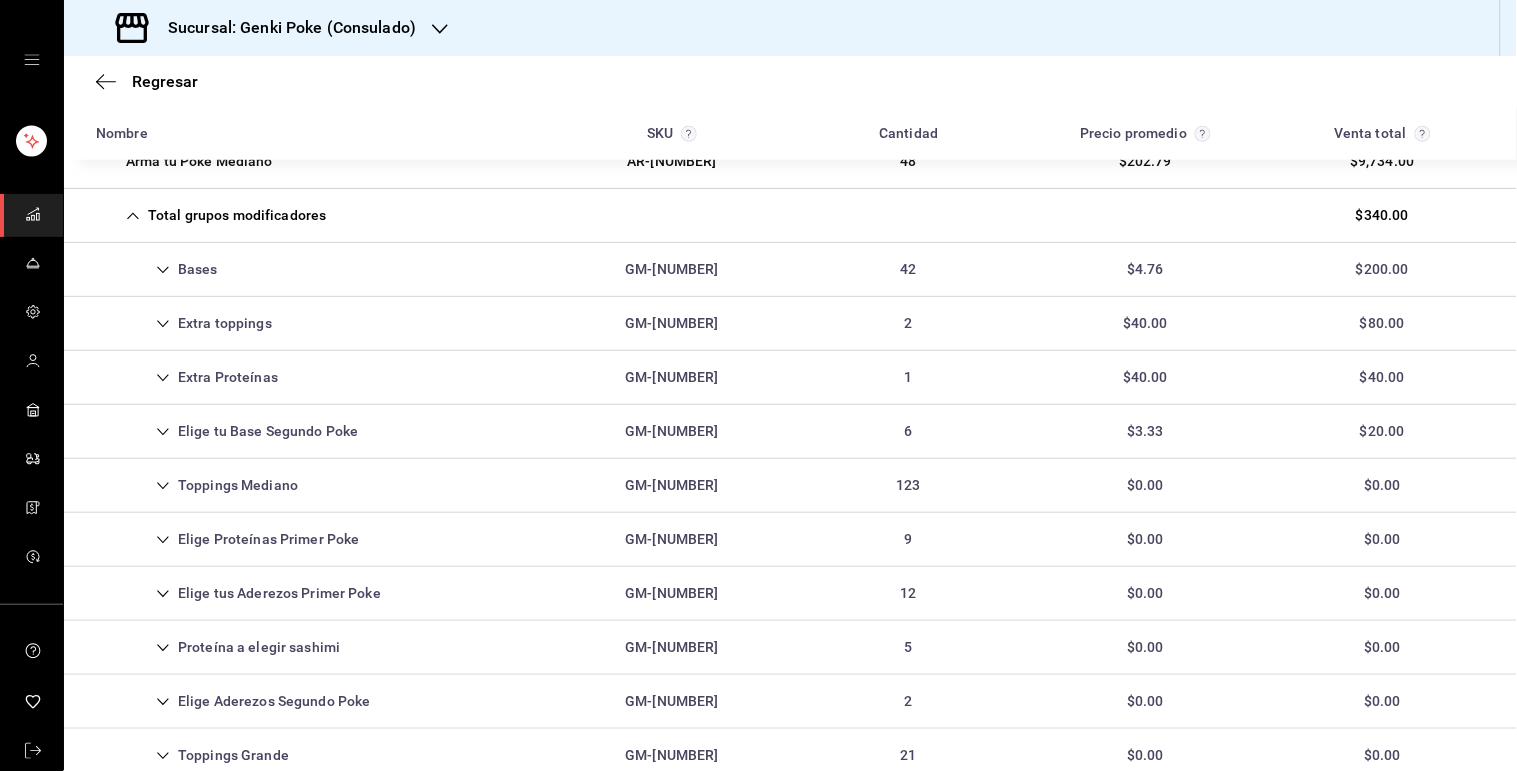 scroll, scrollTop: 463, scrollLeft: 0, axis: vertical 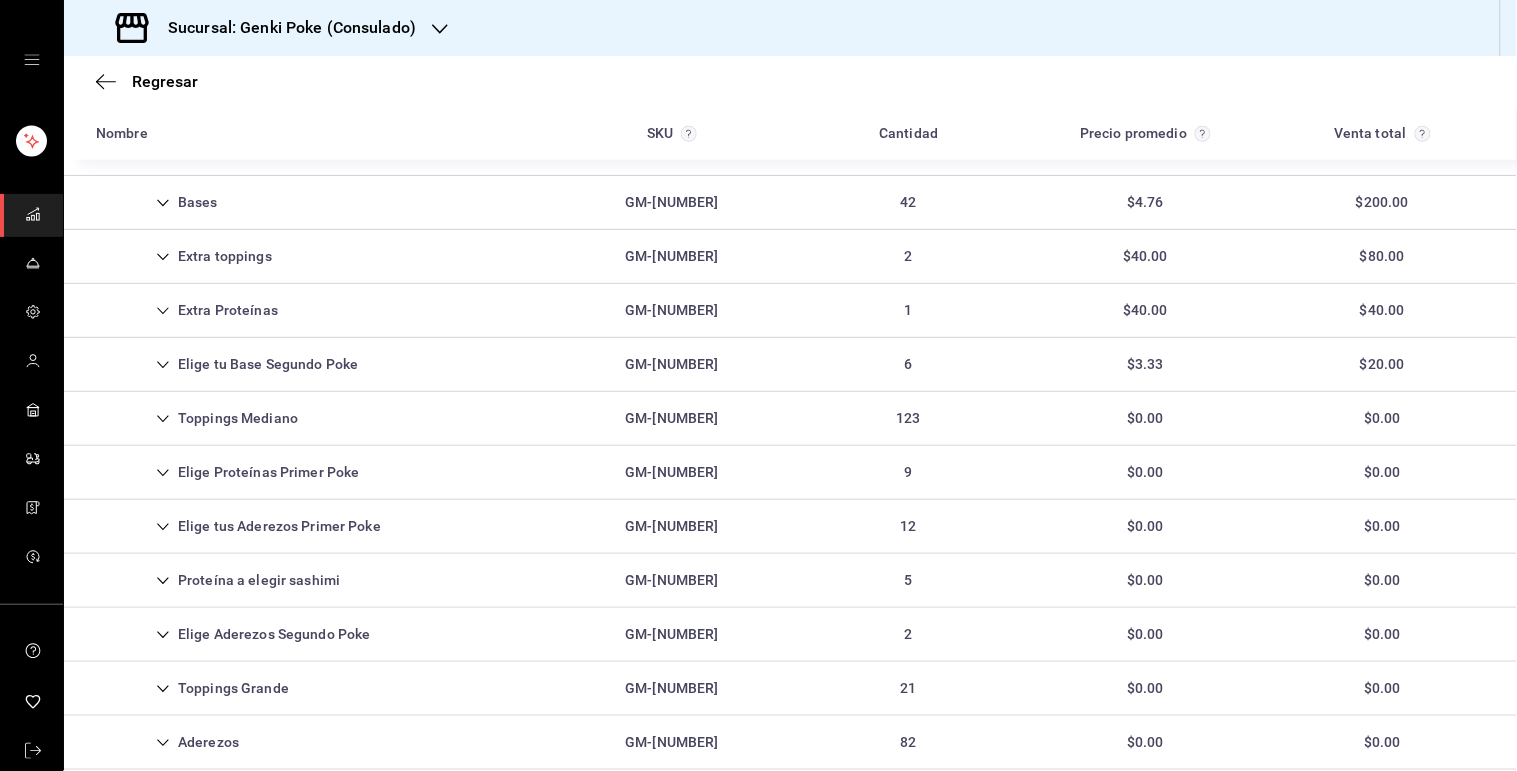 click on "Extra Proteínas" at bounding box center [187, 310] 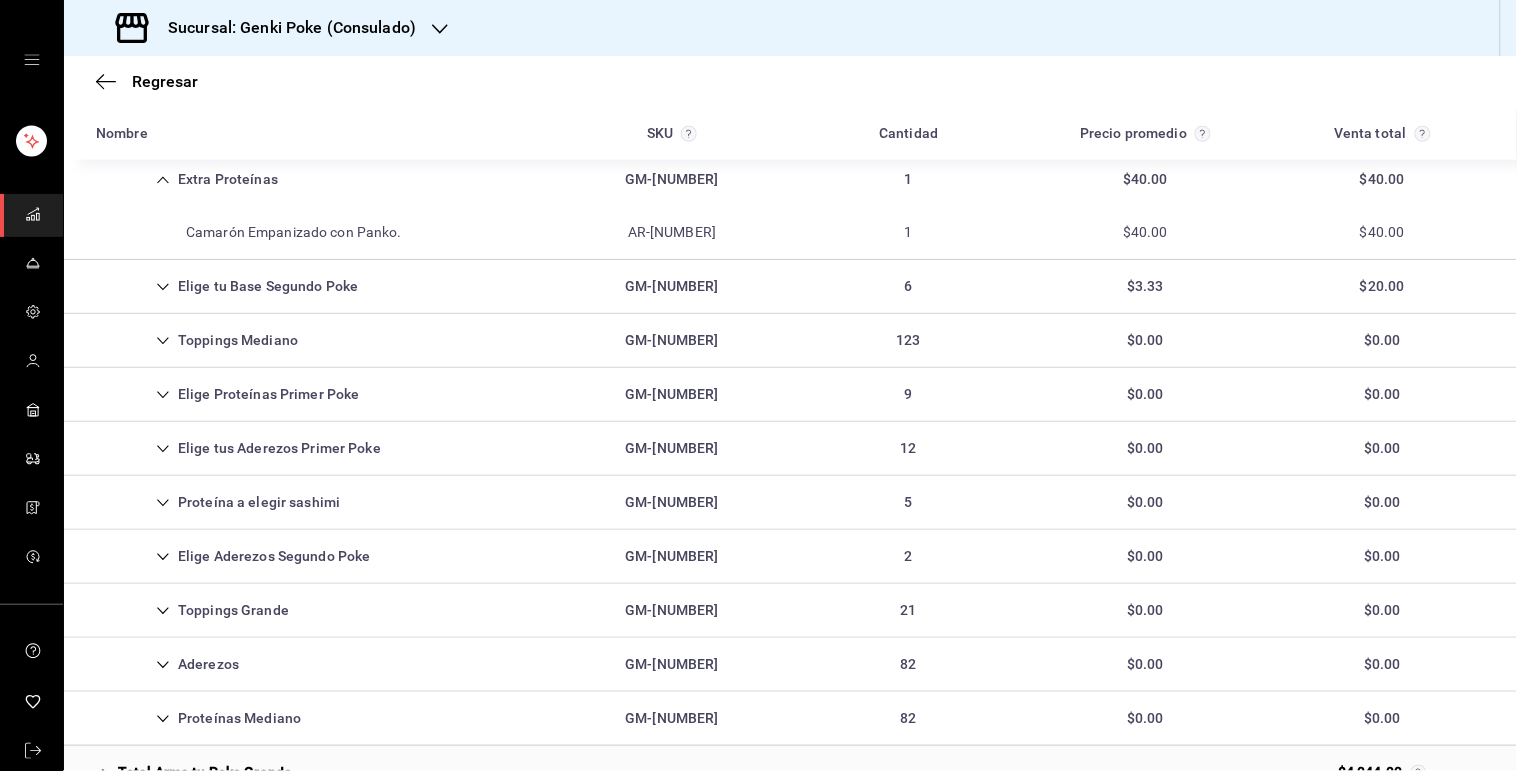 scroll, scrollTop: 593, scrollLeft: 0, axis: vertical 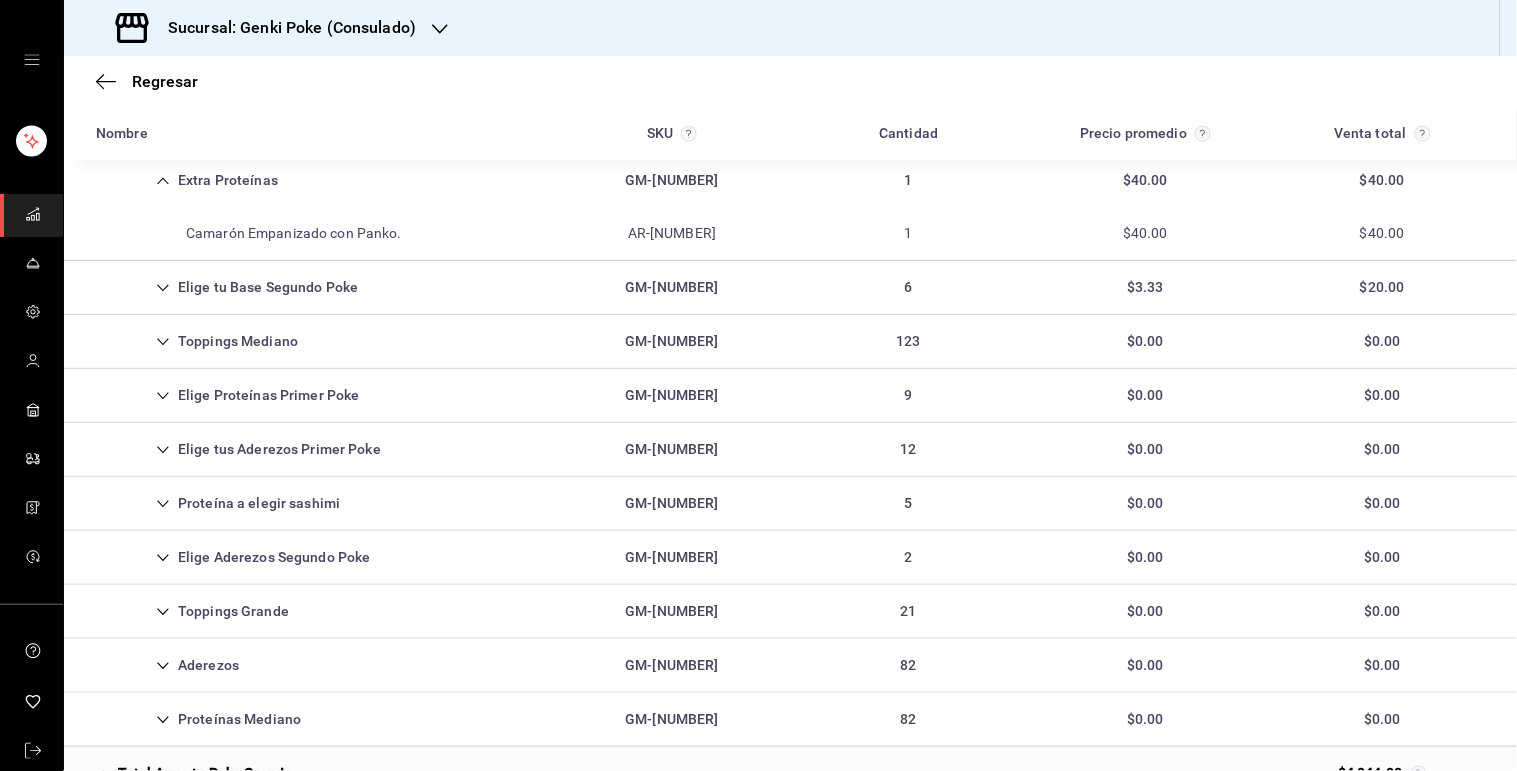 click on "Elige Proteínas Primer Poke" at bounding box center (228, 395) 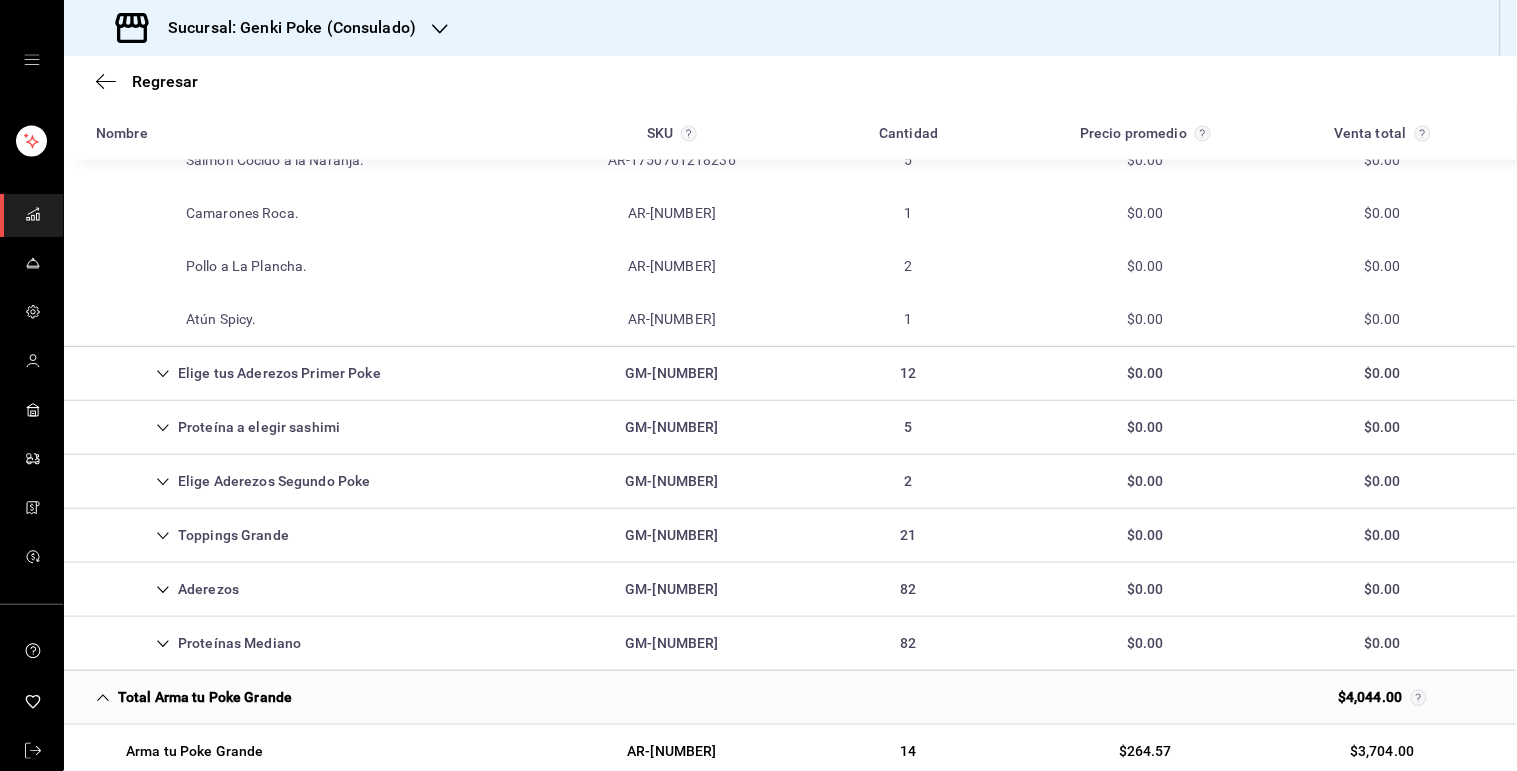 scroll, scrollTop: 891, scrollLeft: 0, axis: vertical 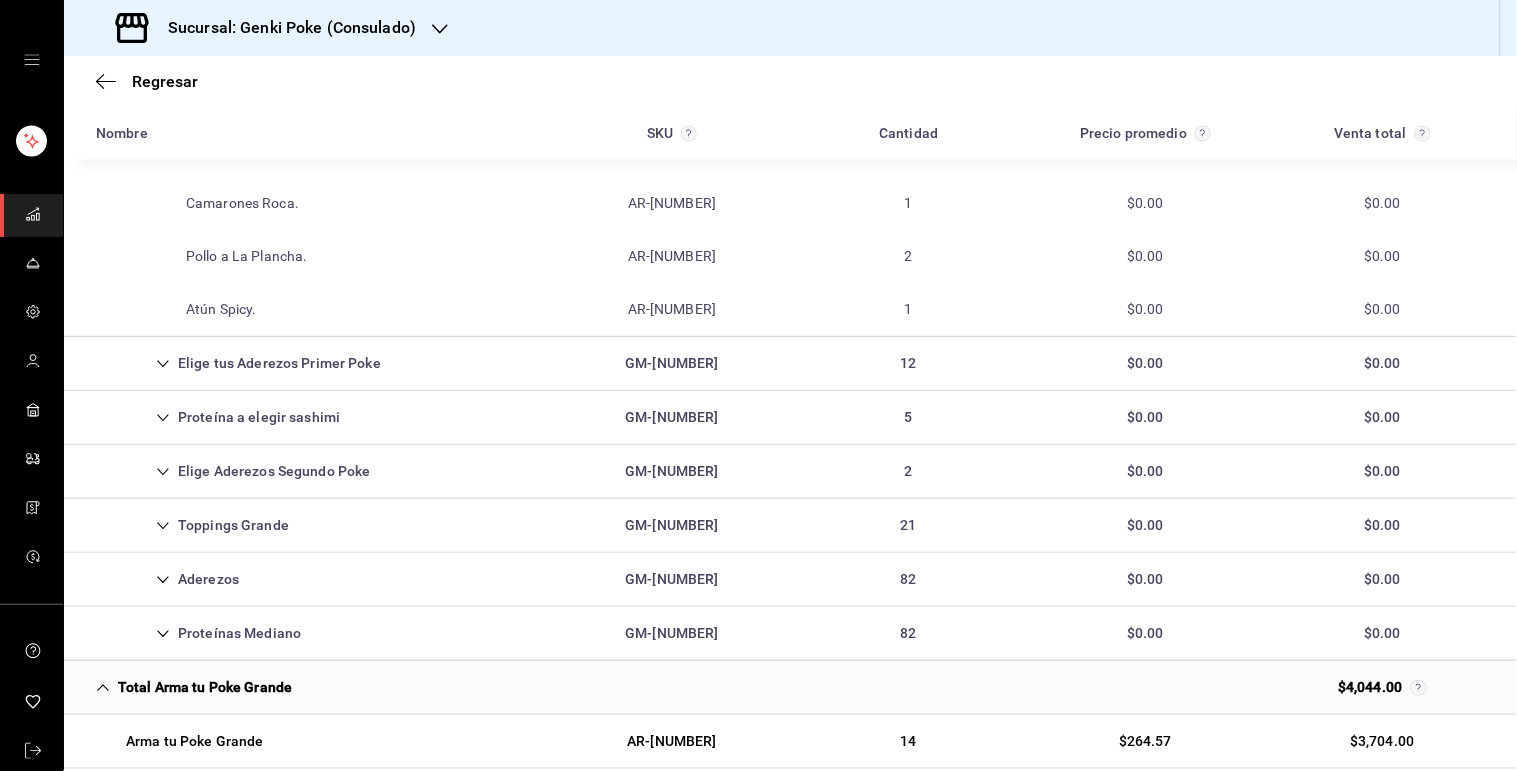 click on "Proteína a elegir sashimi" at bounding box center (218, 417) 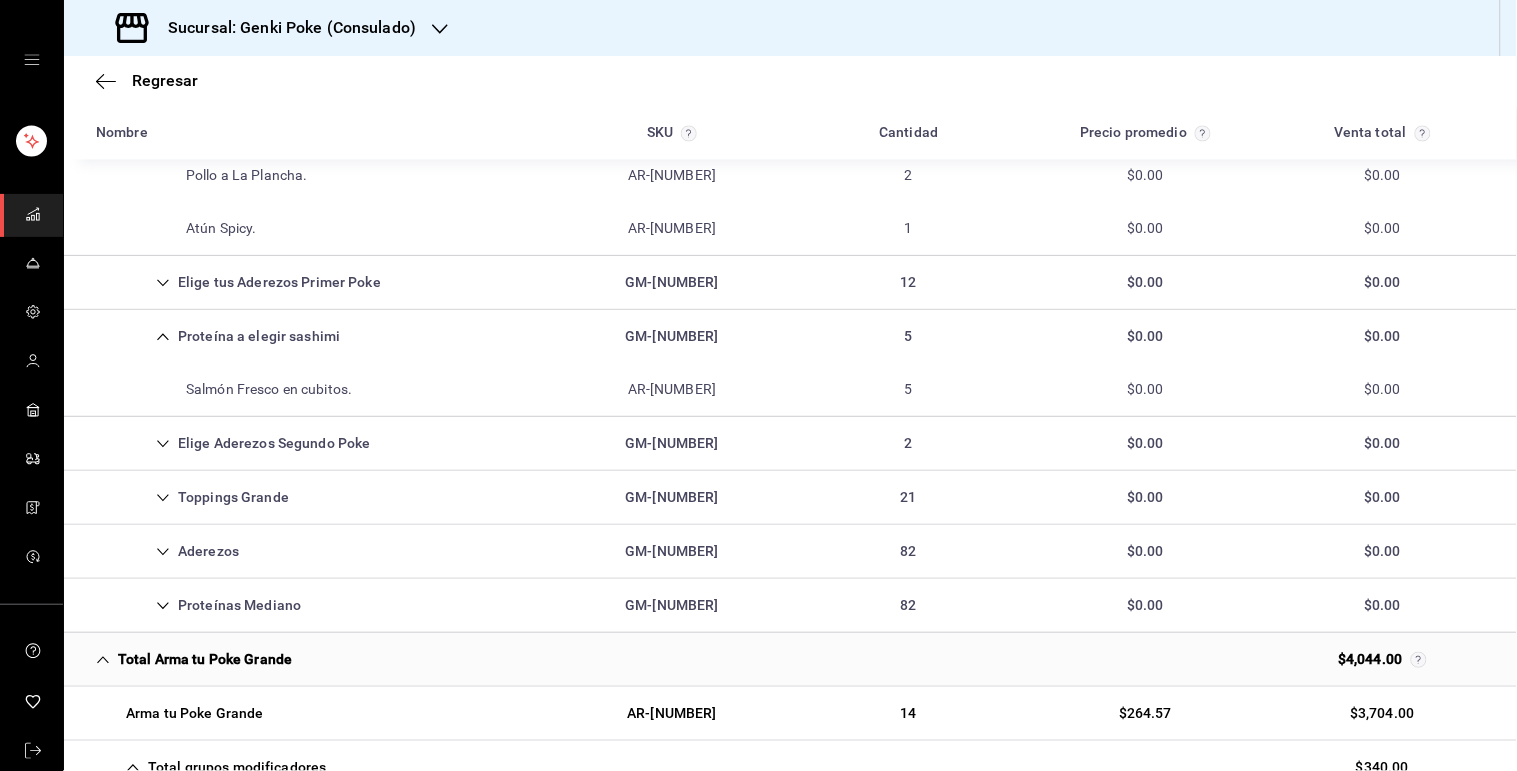 scroll, scrollTop: 1020, scrollLeft: 0, axis: vertical 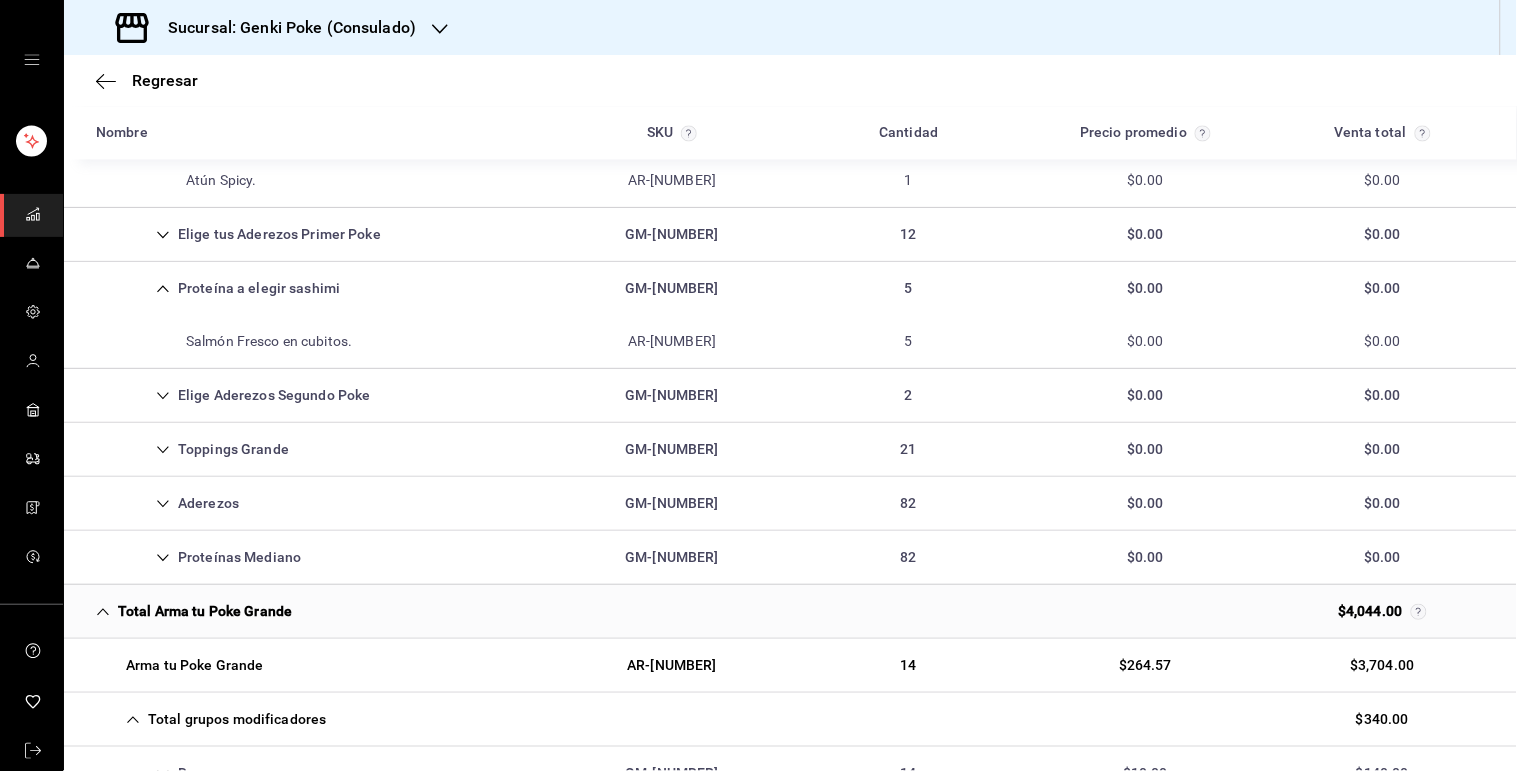 click on "Proteínas Mediano GM-[NUMBER] 82 $0.00 $0.00" at bounding box center [790, 558] 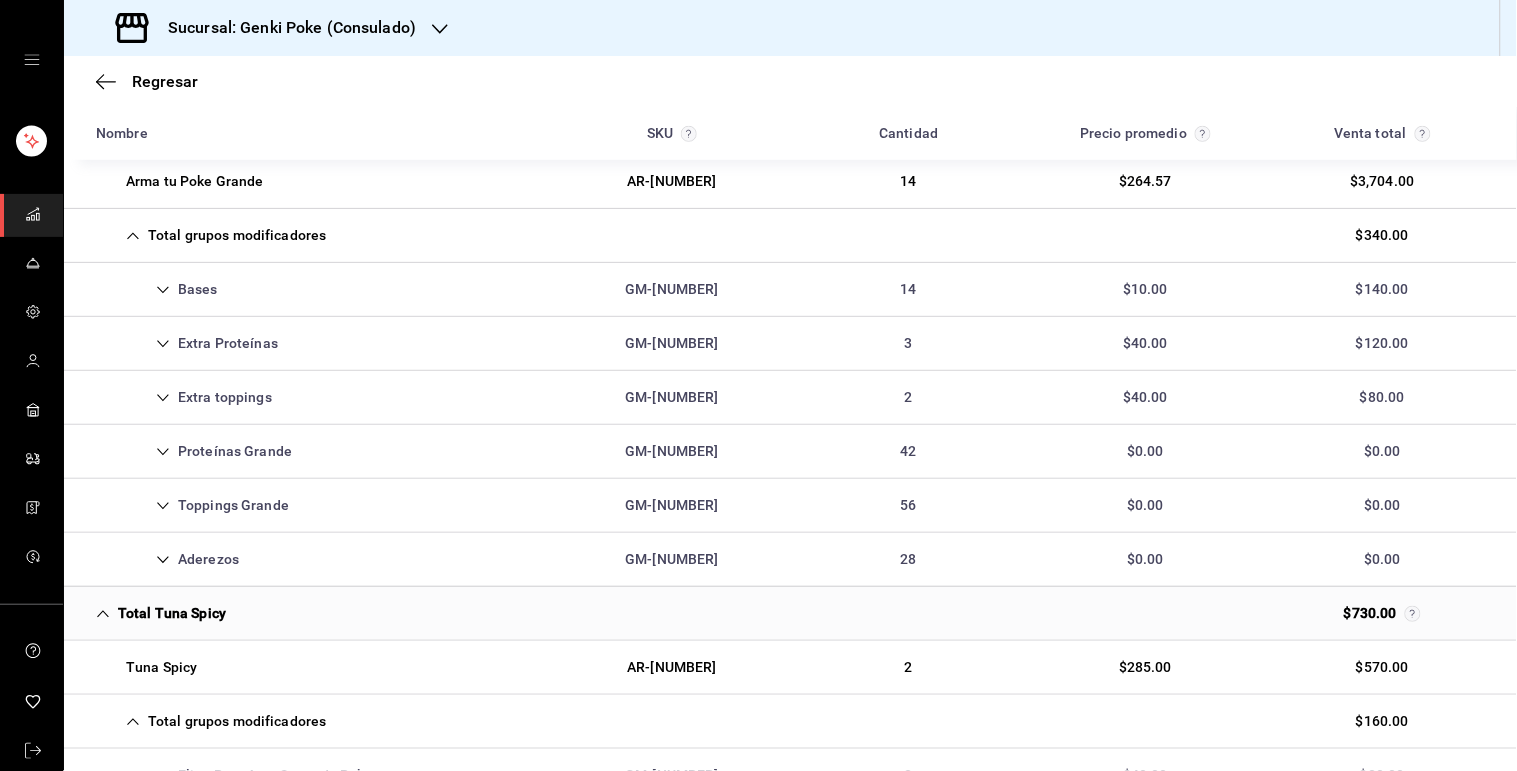 scroll, scrollTop: 2251, scrollLeft: 0, axis: vertical 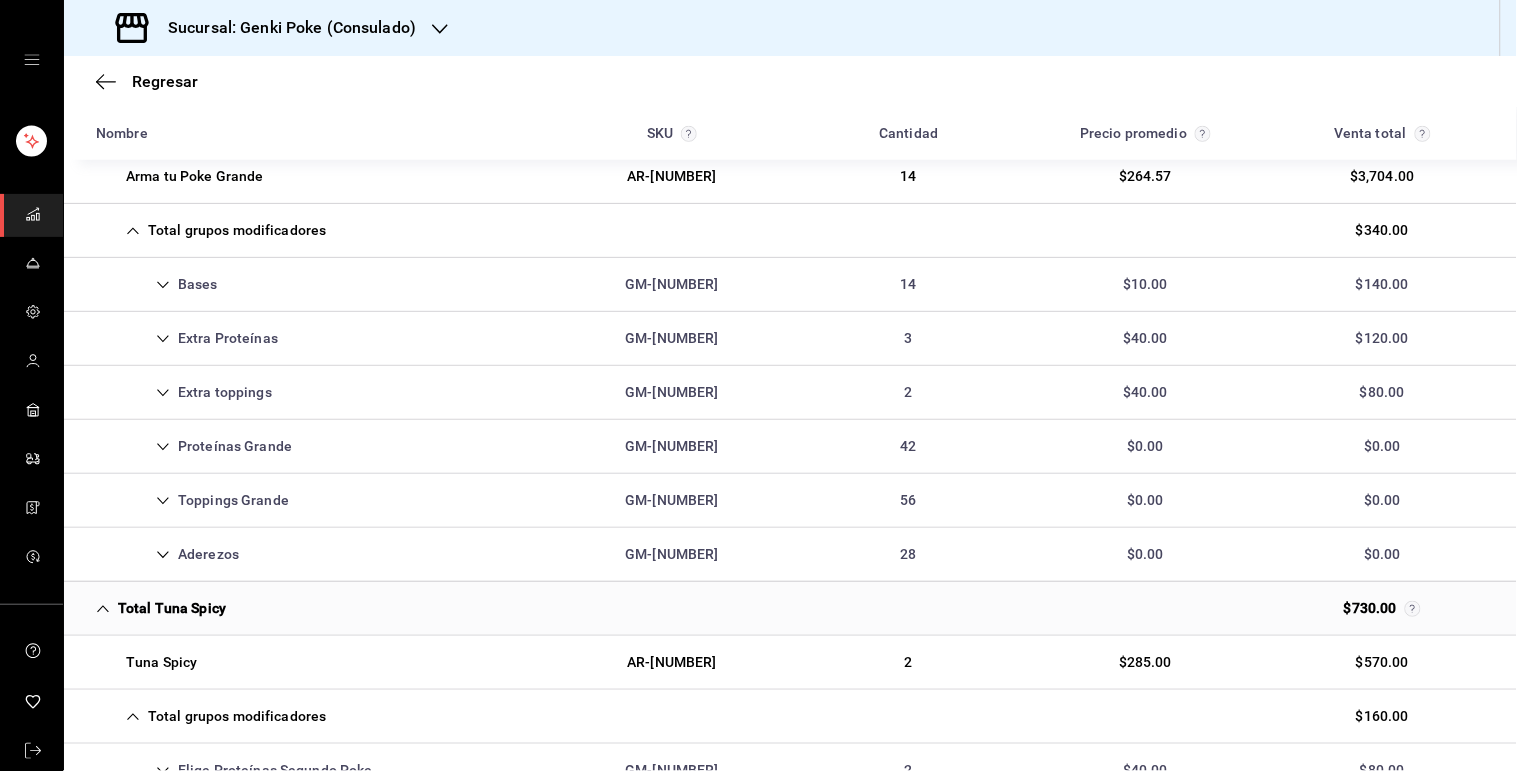 click on "Extra Proteínas" at bounding box center [187, 338] 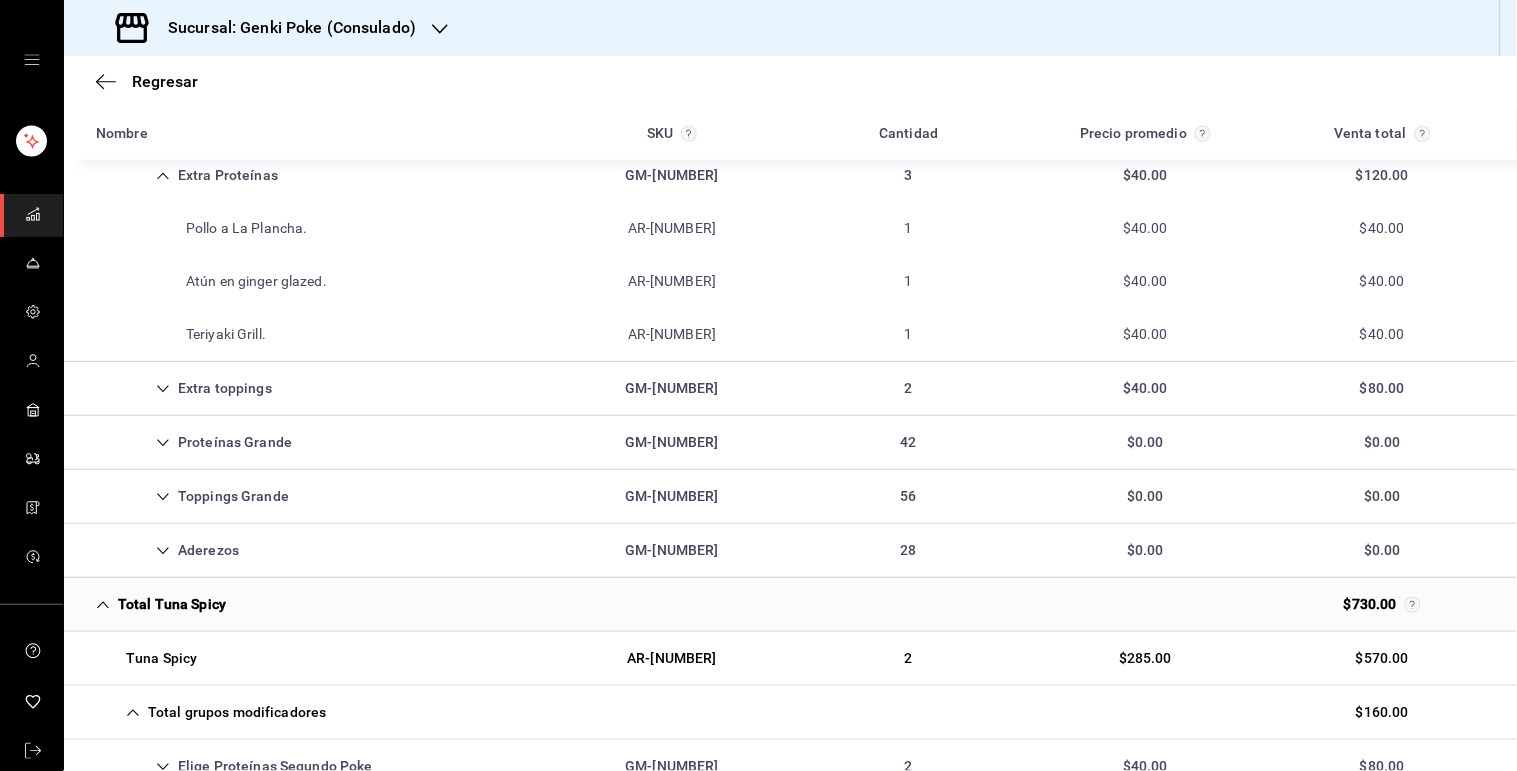scroll, scrollTop: 2415, scrollLeft: 0, axis: vertical 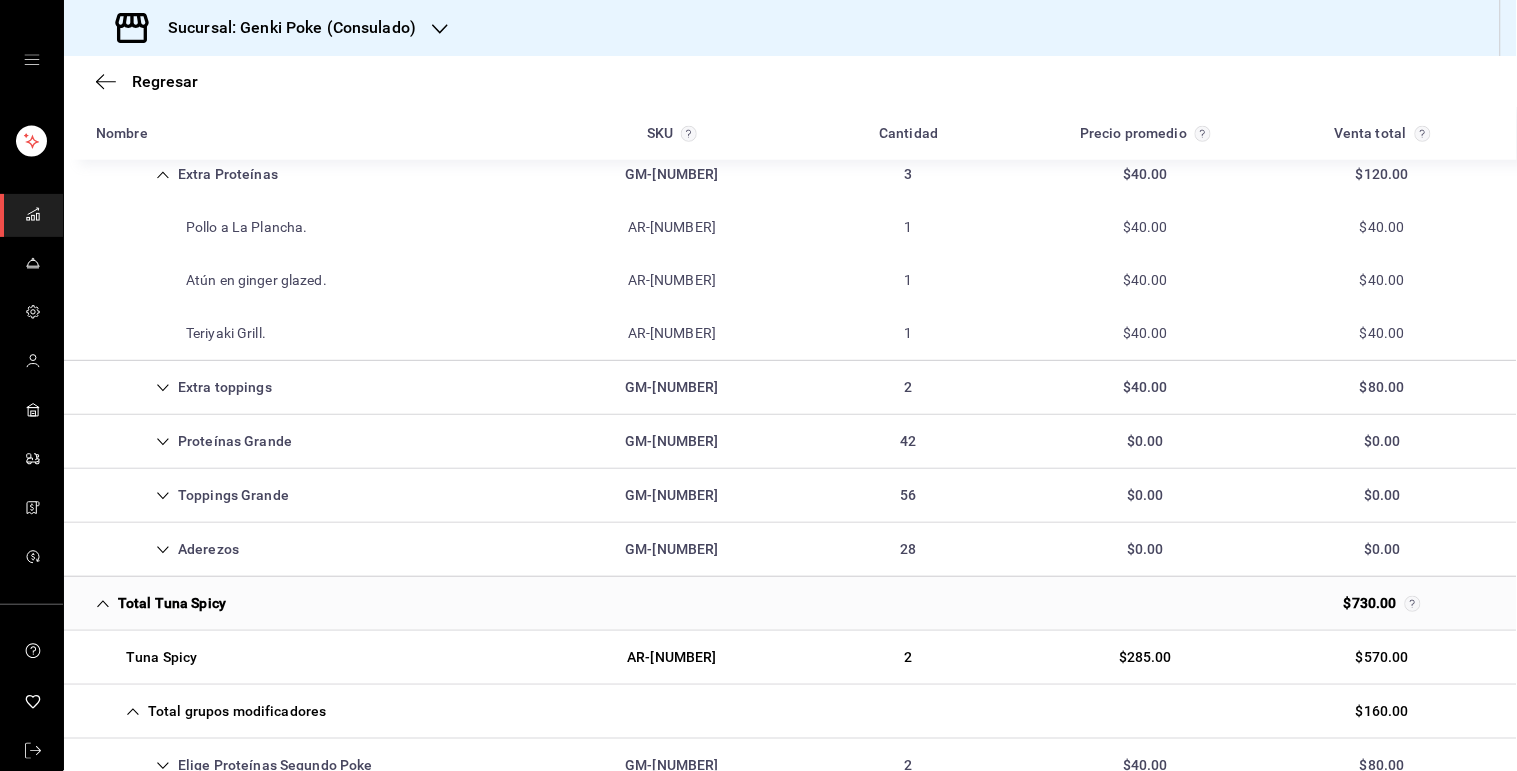 click on "Proteínas Grande GM-[NUMBER] 42 $0.00 $0.00" at bounding box center (790, 442) 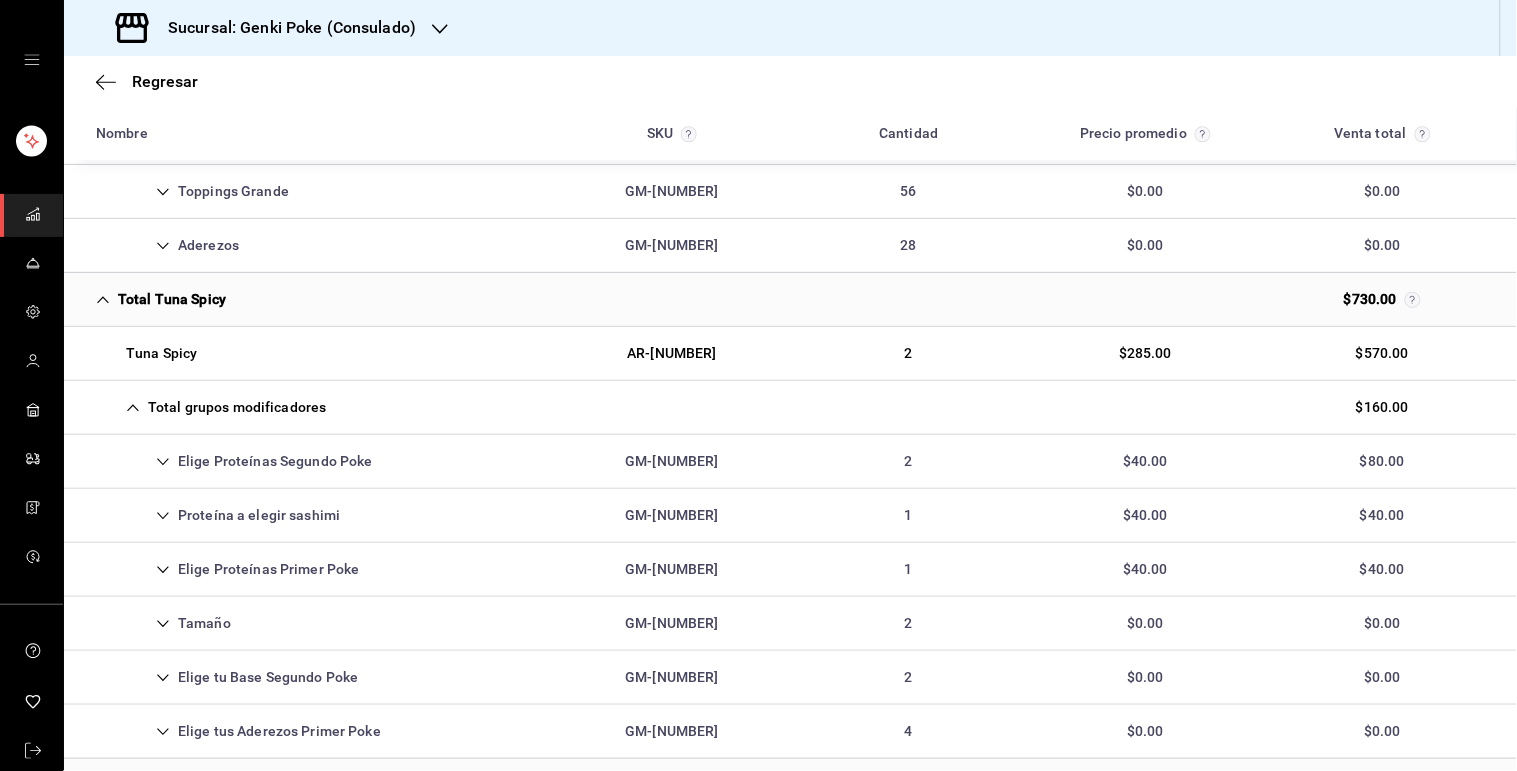 scroll, scrollTop: 3358, scrollLeft: 0, axis: vertical 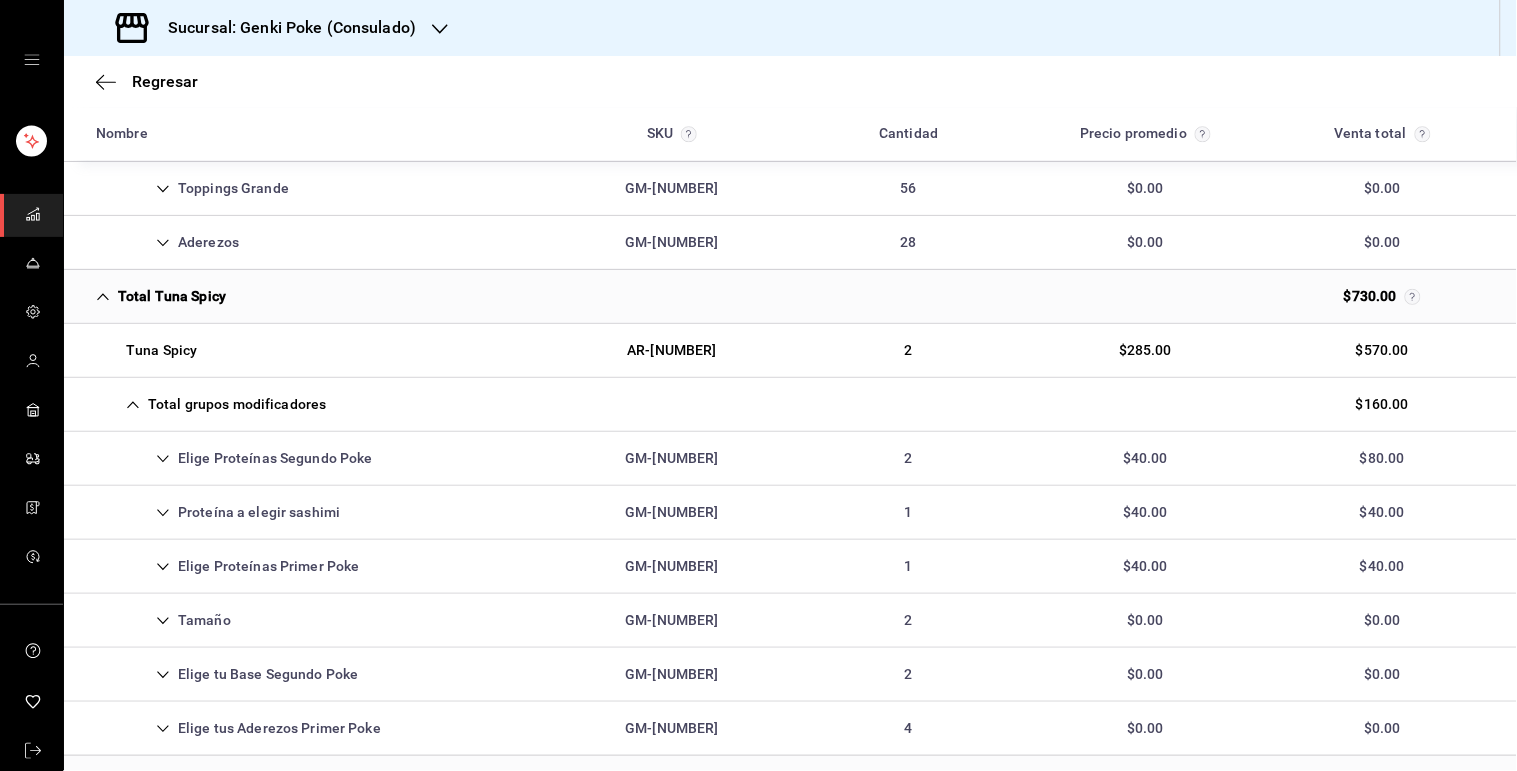 click on "Proteína a elegir sashimi" at bounding box center [218, 512] 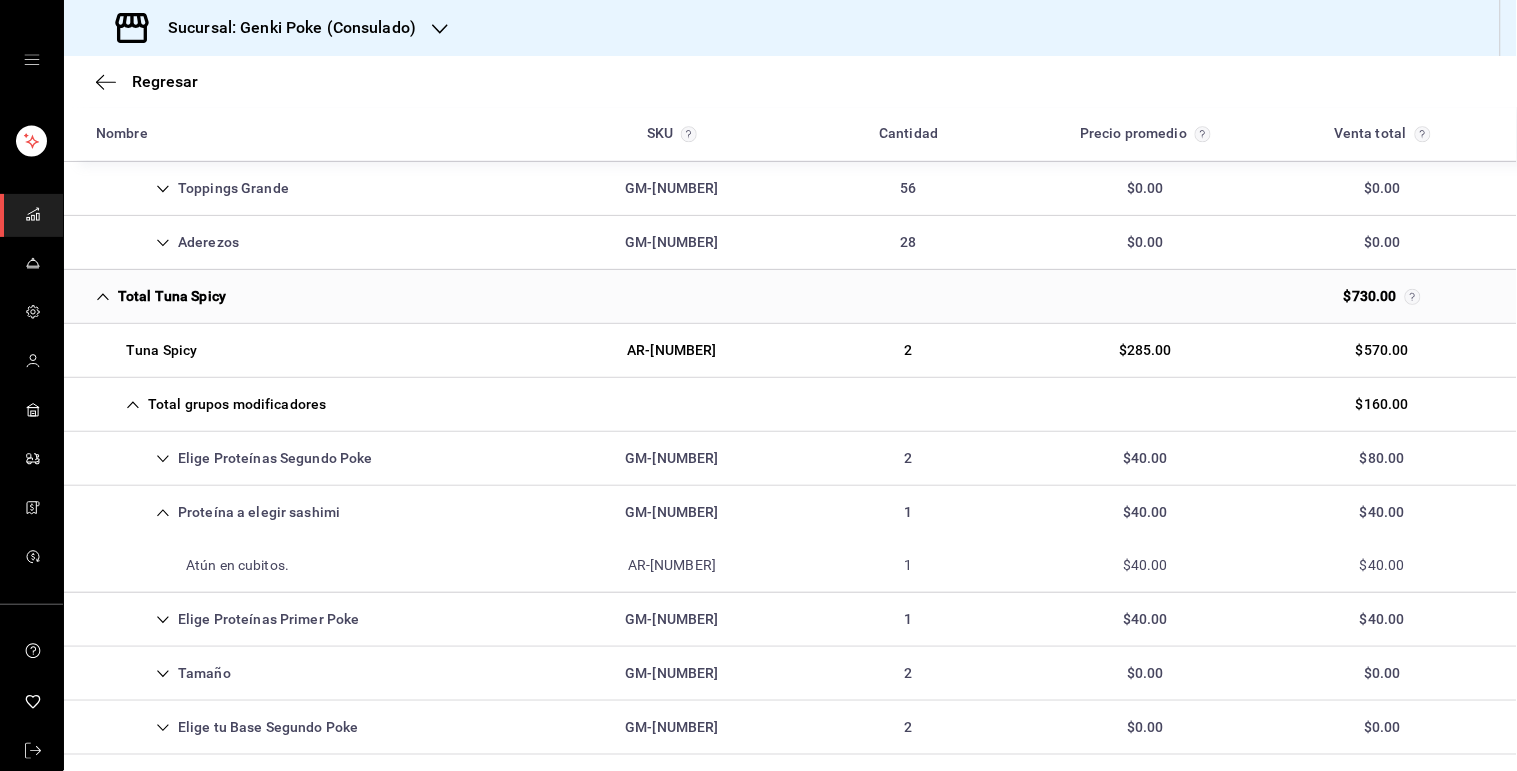 click on "Elige Proteínas Segundo Poke GM-[NUMBER] 2 $40.00 $80.00" at bounding box center (790, 459) 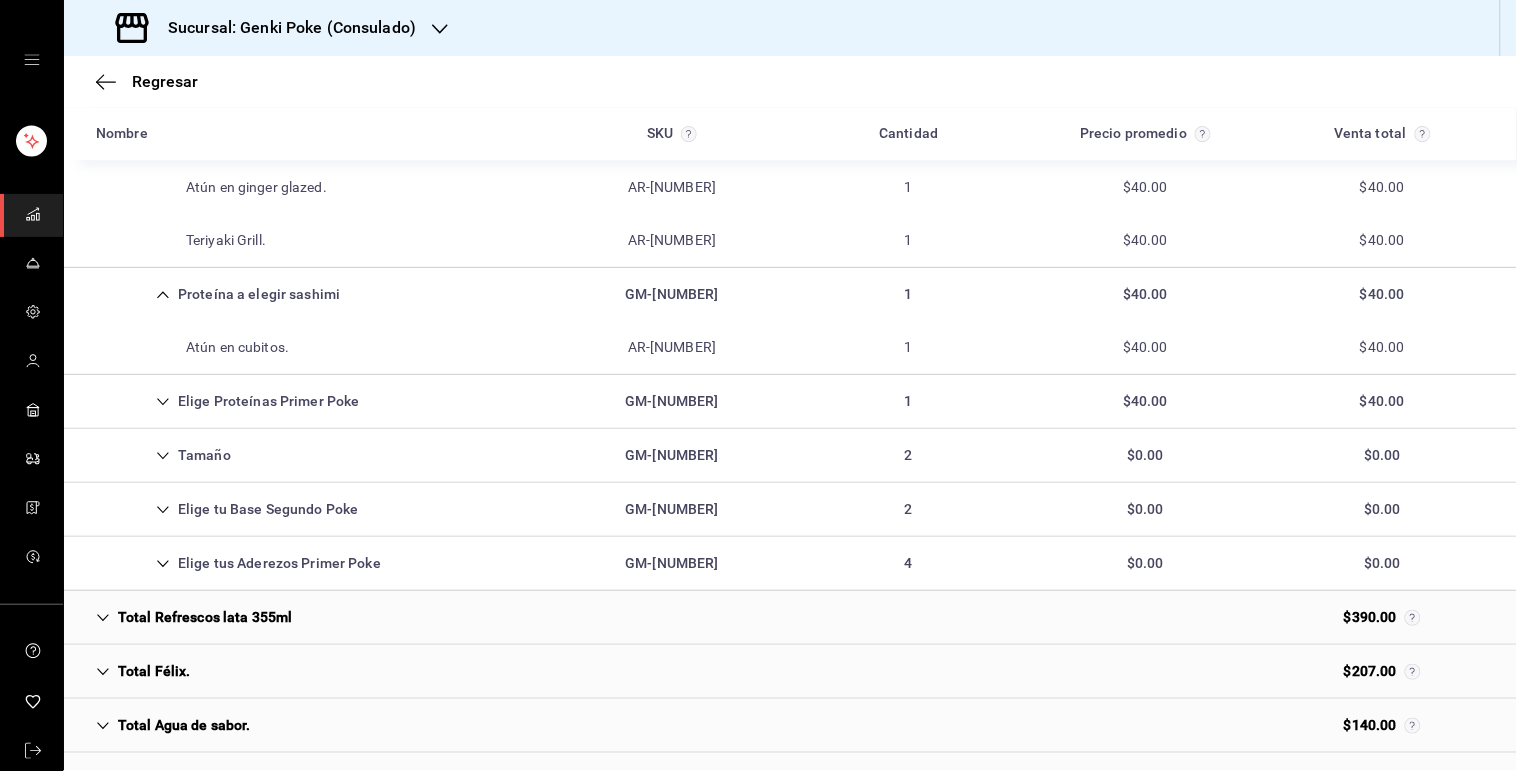 scroll, scrollTop: 3683, scrollLeft: 0, axis: vertical 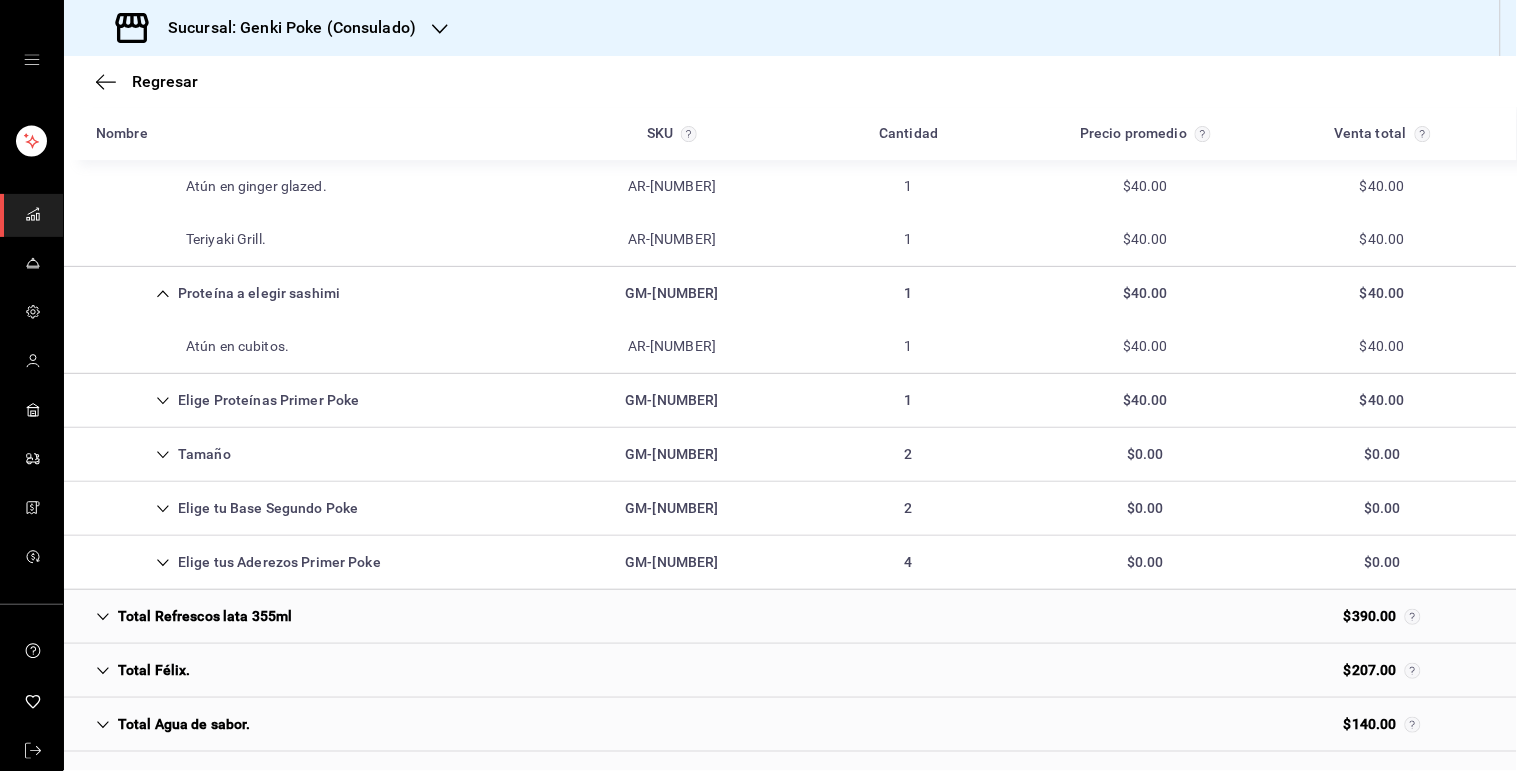 click on "Elige Proteínas Primer Poke" at bounding box center (228, 400) 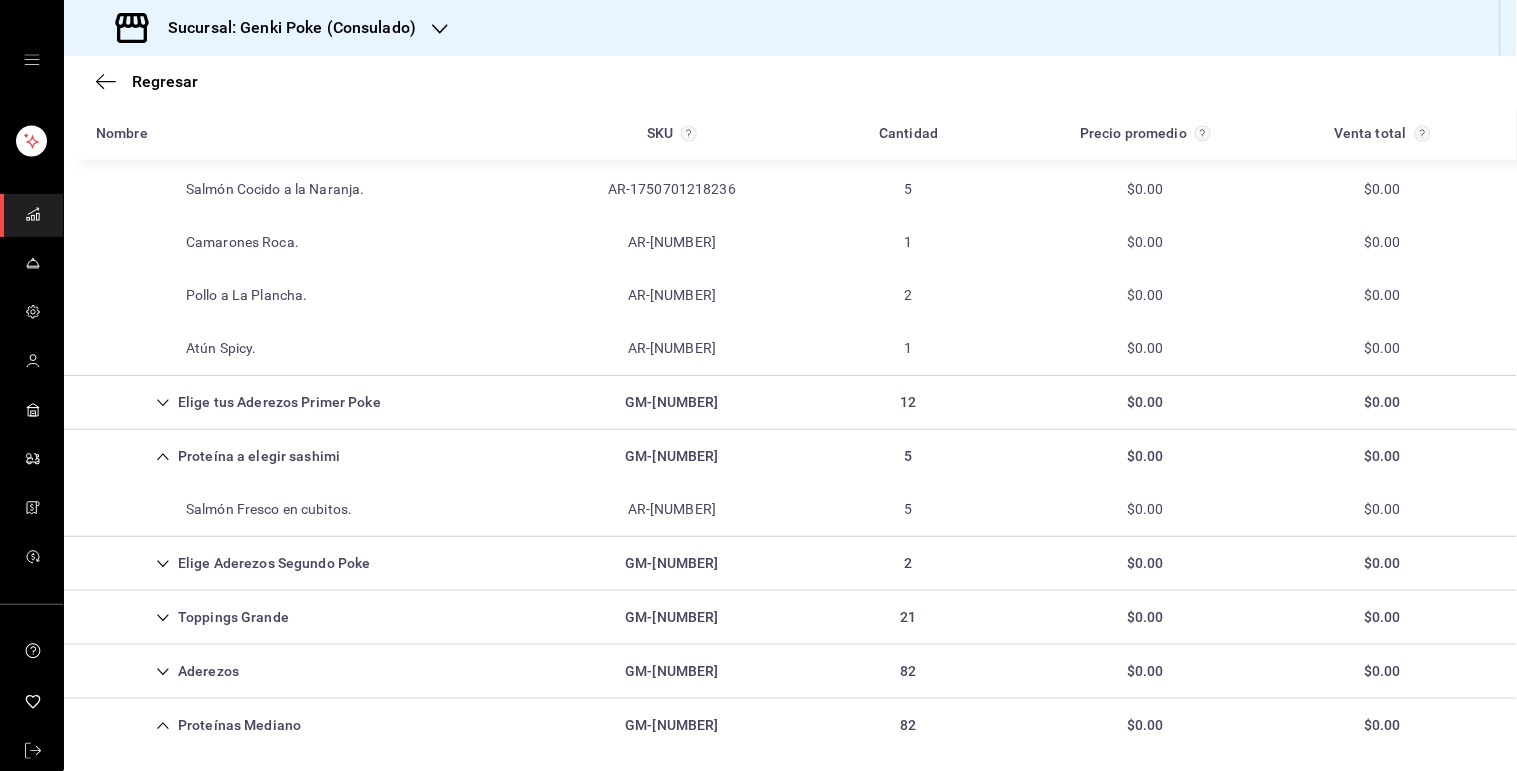 scroll, scrollTop: 867, scrollLeft: 0, axis: vertical 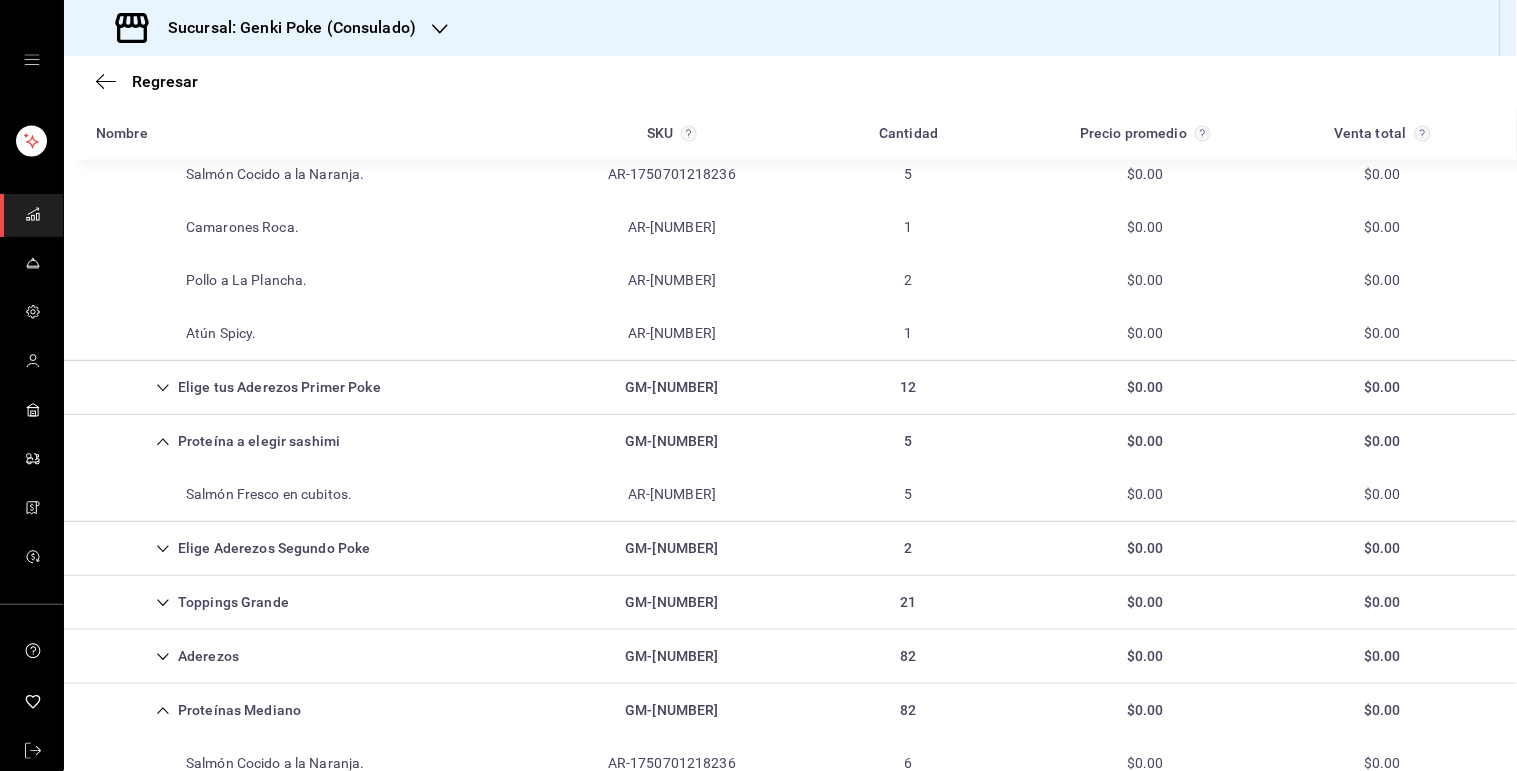 click on "Proteína a elegir sashimi GM-[NUMBER] 5 $0.00 $0.00" at bounding box center [790, 441] 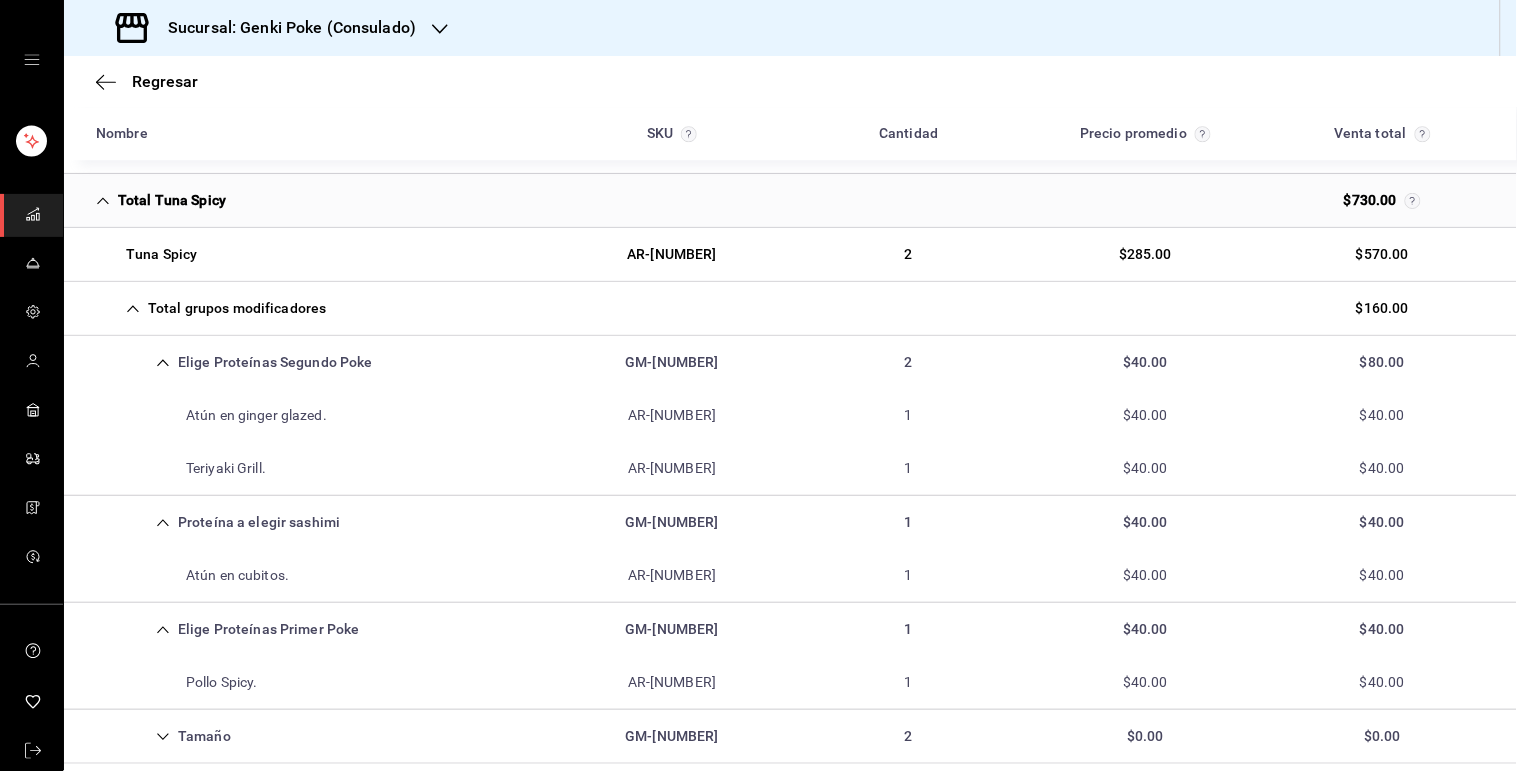scroll, scrollTop: 3402, scrollLeft: 0, axis: vertical 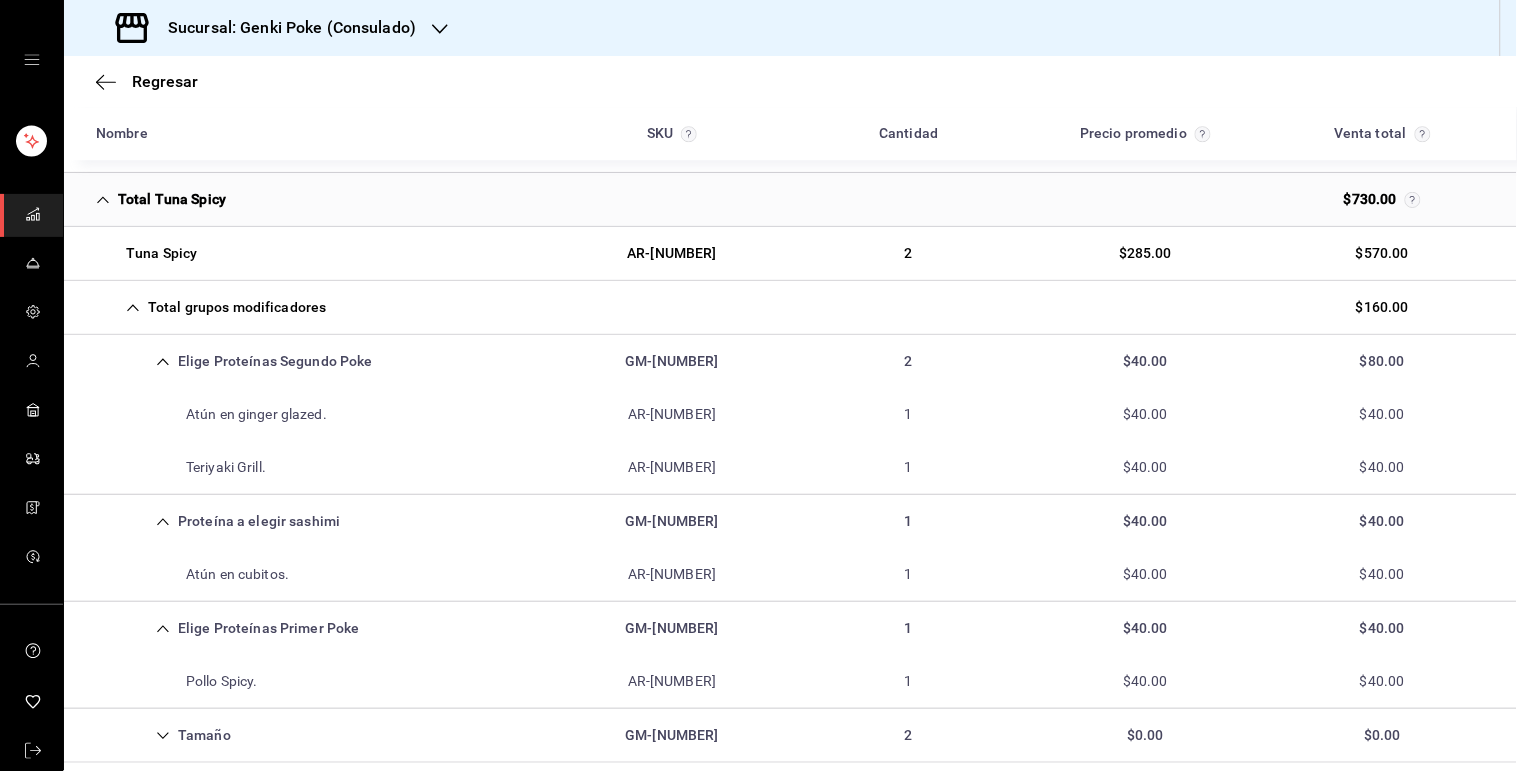 click on "Proteína a elegir sashimi GM-[NUMBER] 1 $40.00 $40.00" at bounding box center (790, 521) 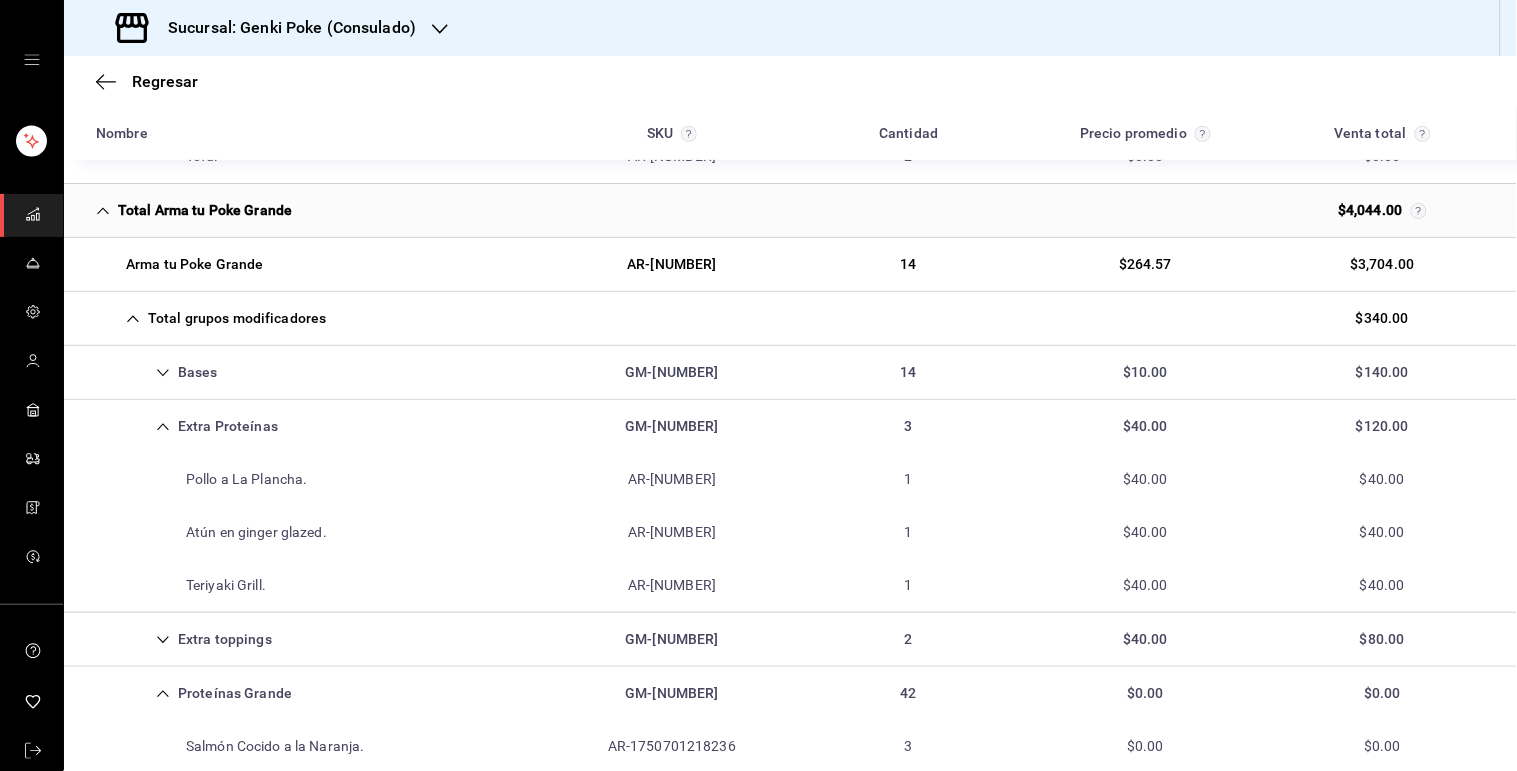 scroll, scrollTop: 2186, scrollLeft: 0, axis: vertical 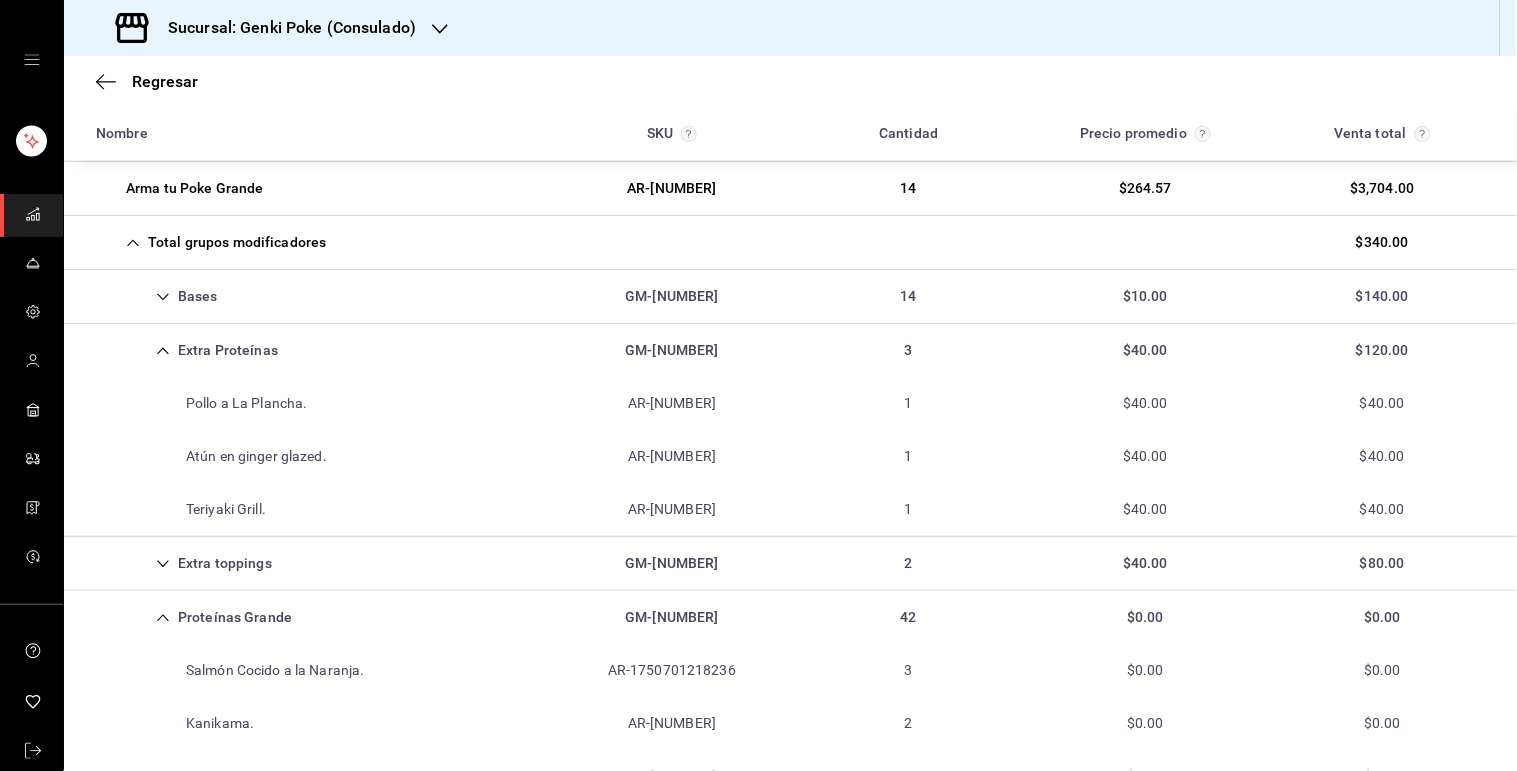 click on "GM-[NUMBER]" at bounding box center [671, 350] 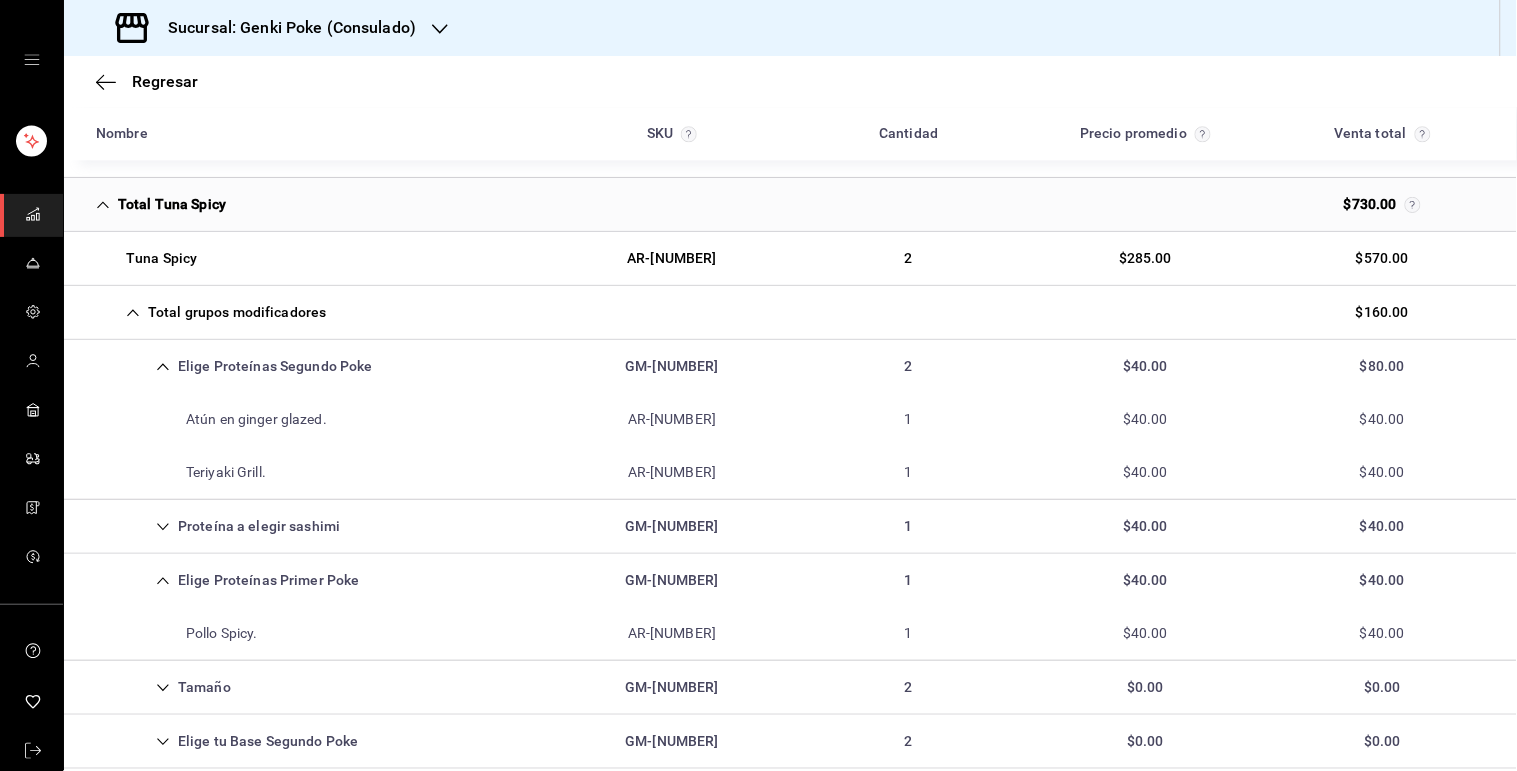 scroll, scrollTop: 3253, scrollLeft: 0, axis: vertical 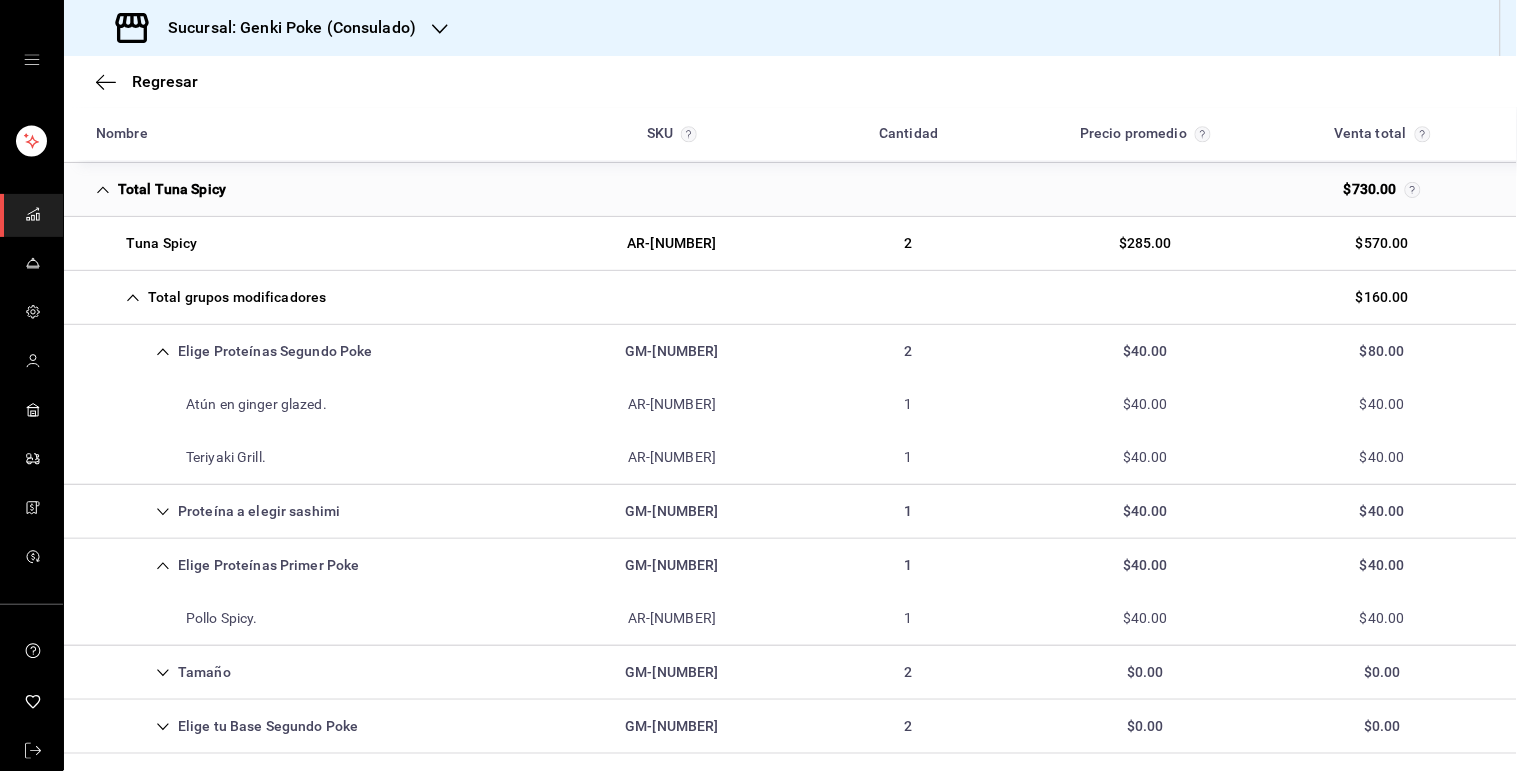 click on "Elige Proteínas Segundo Poke GM-[NUMBER] 2 $40.00 $80.00" at bounding box center [790, 351] 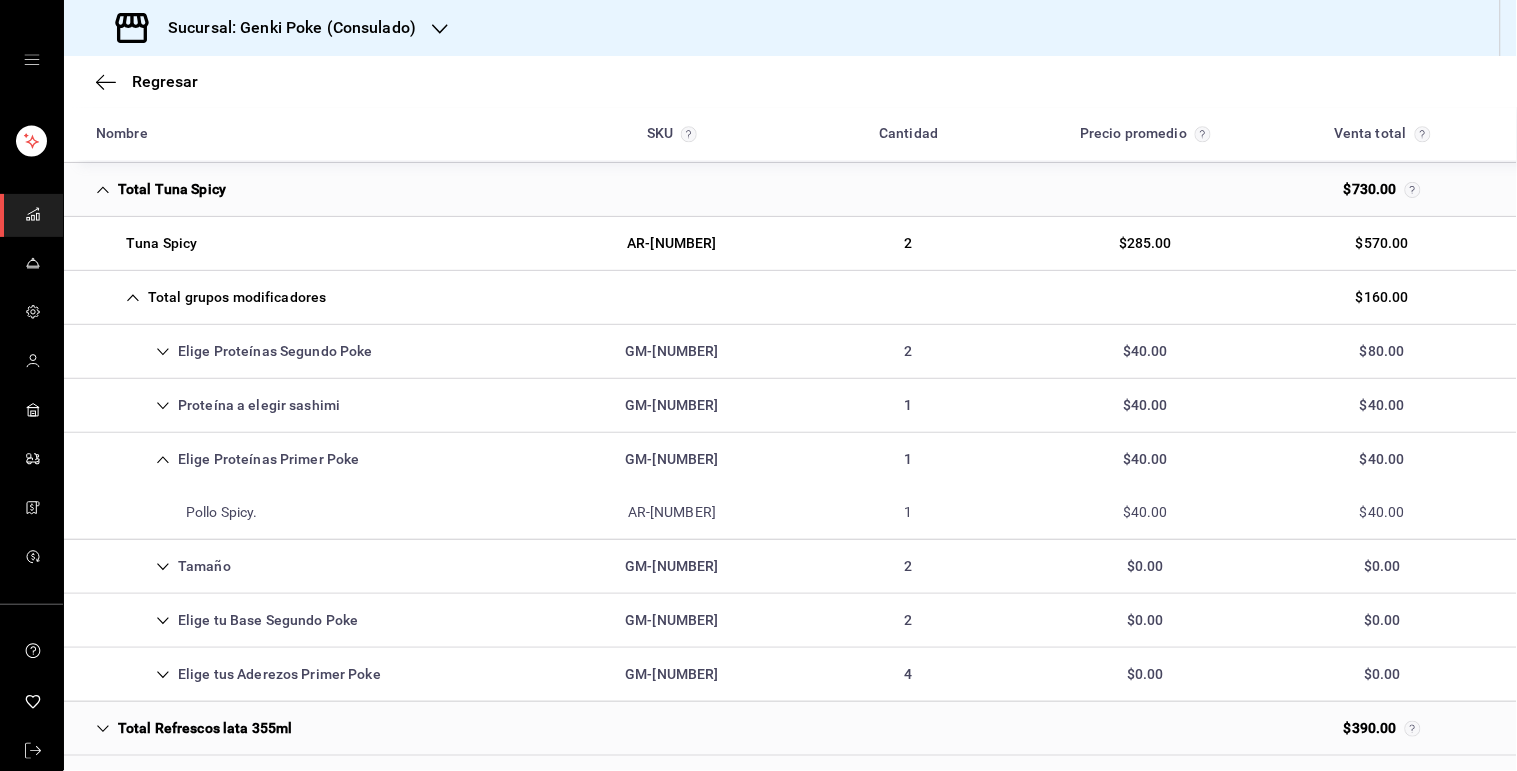click on "GM-[NUMBER]" at bounding box center (671, 459) 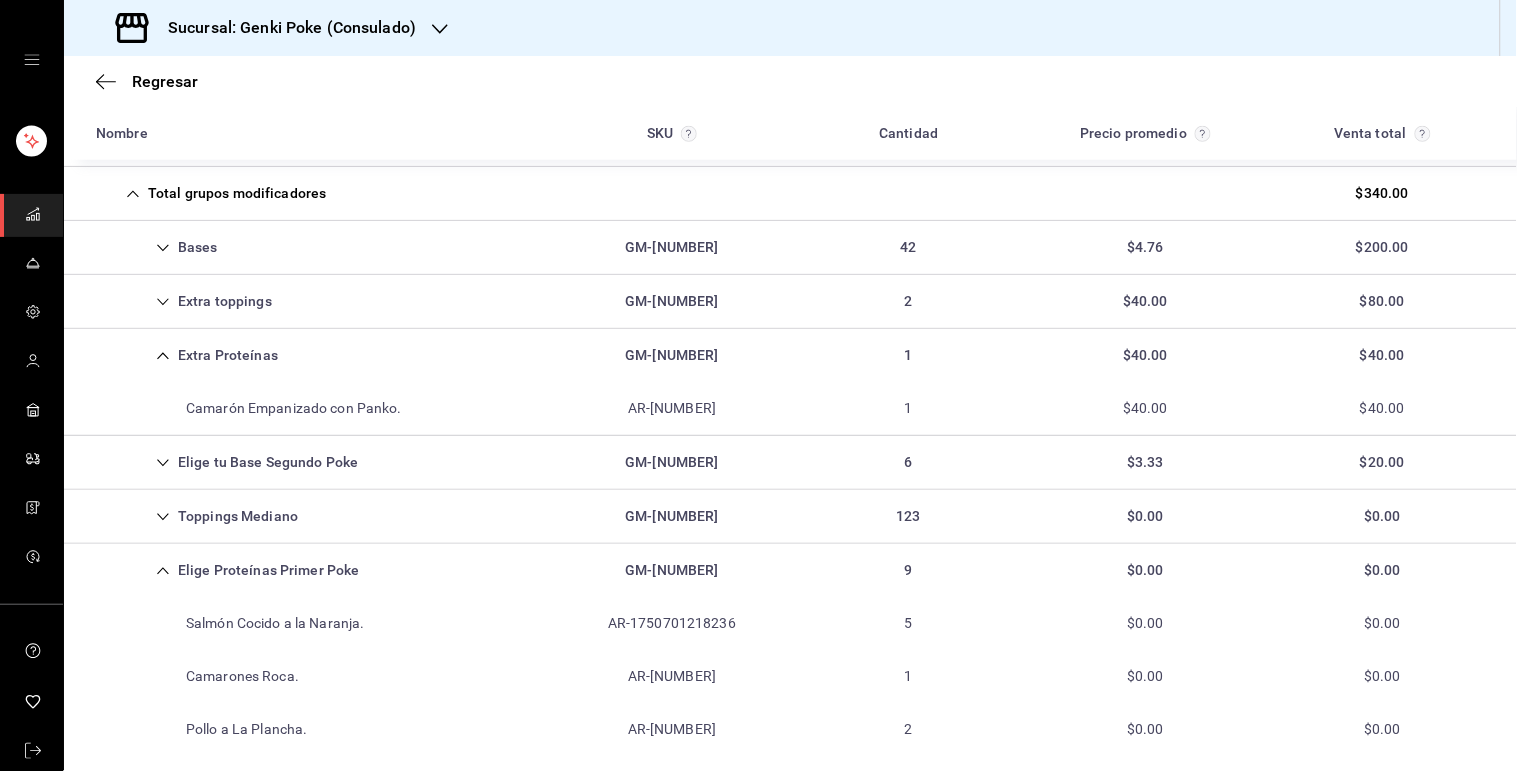 scroll, scrollTop: 420, scrollLeft: 0, axis: vertical 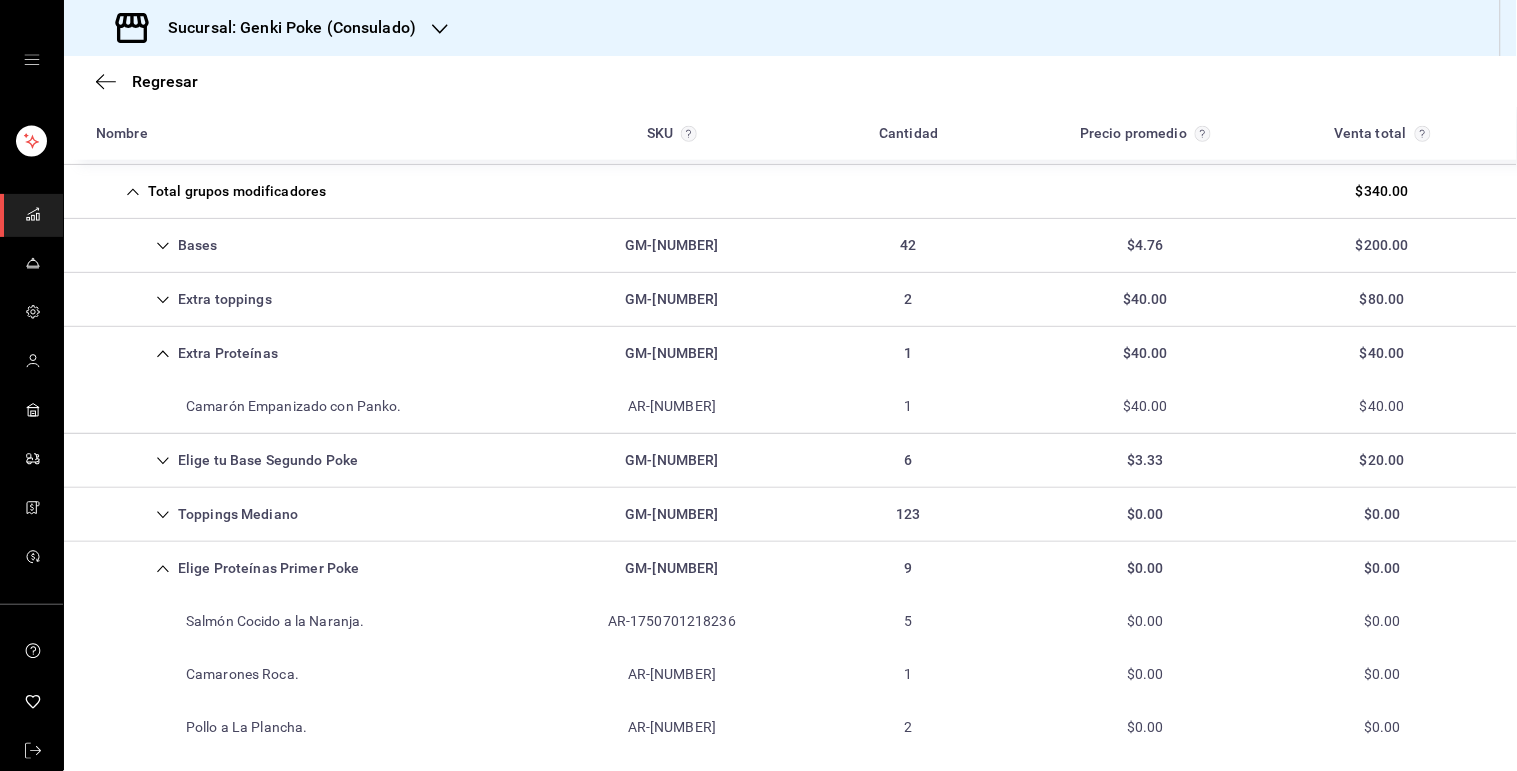 click on "GM-[NUMBER]" at bounding box center [671, 353] 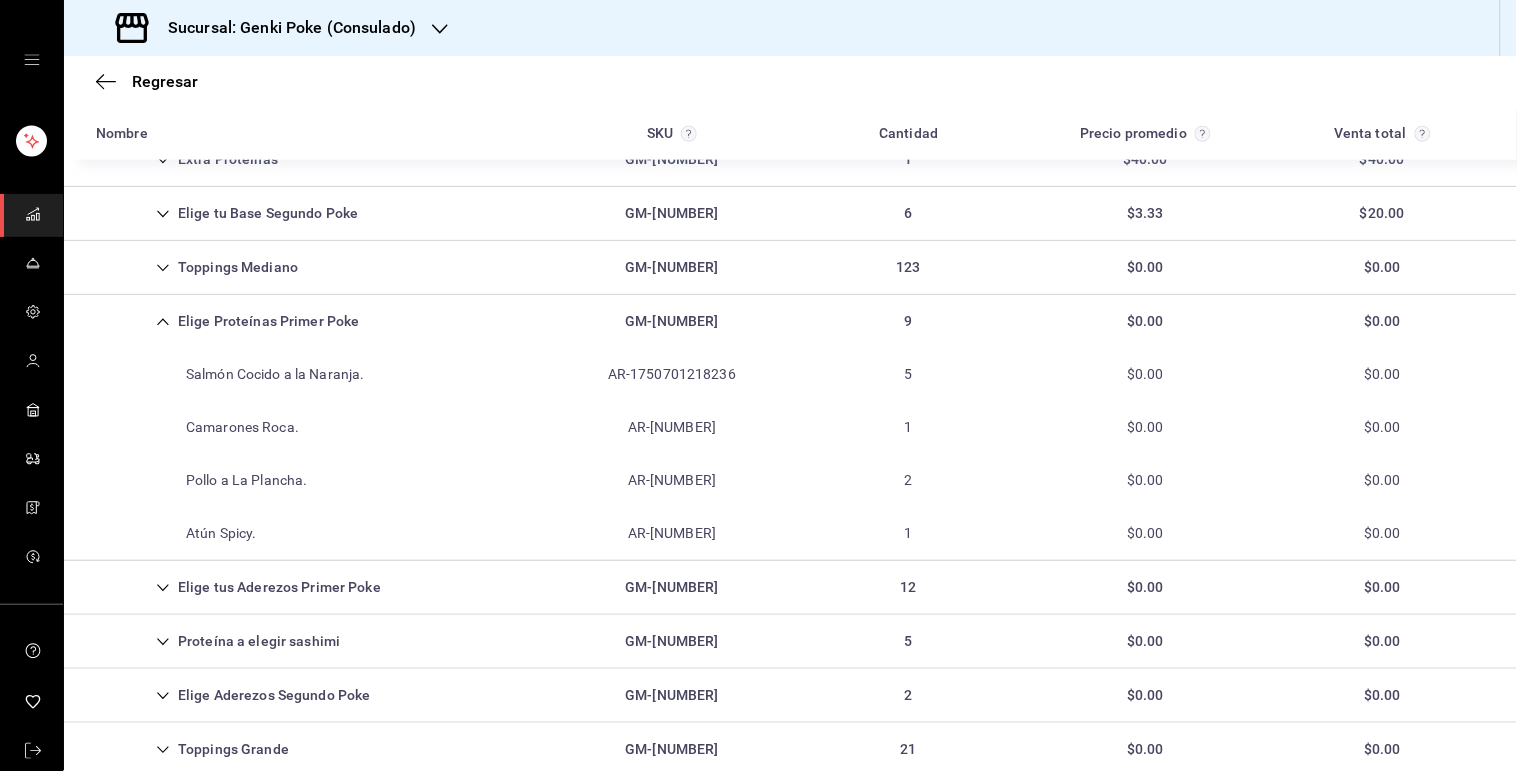 scroll, scrollTop: 622, scrollLeft: 0, axis: vertical 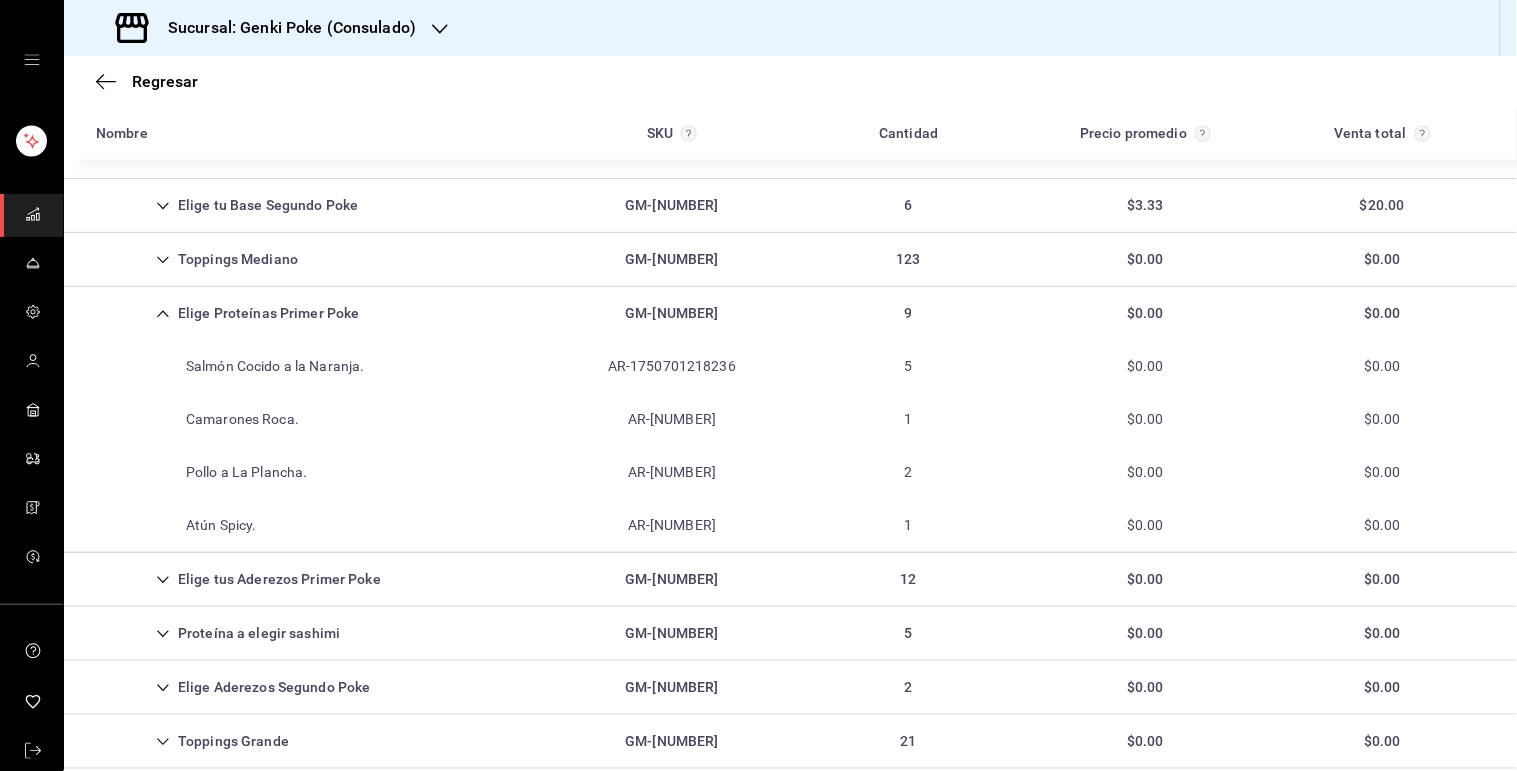 click on "Elige Proteínas Primer Poke GM-[NUMBER] 9 $0.00 $0.00" at bounding box center [790, 313] 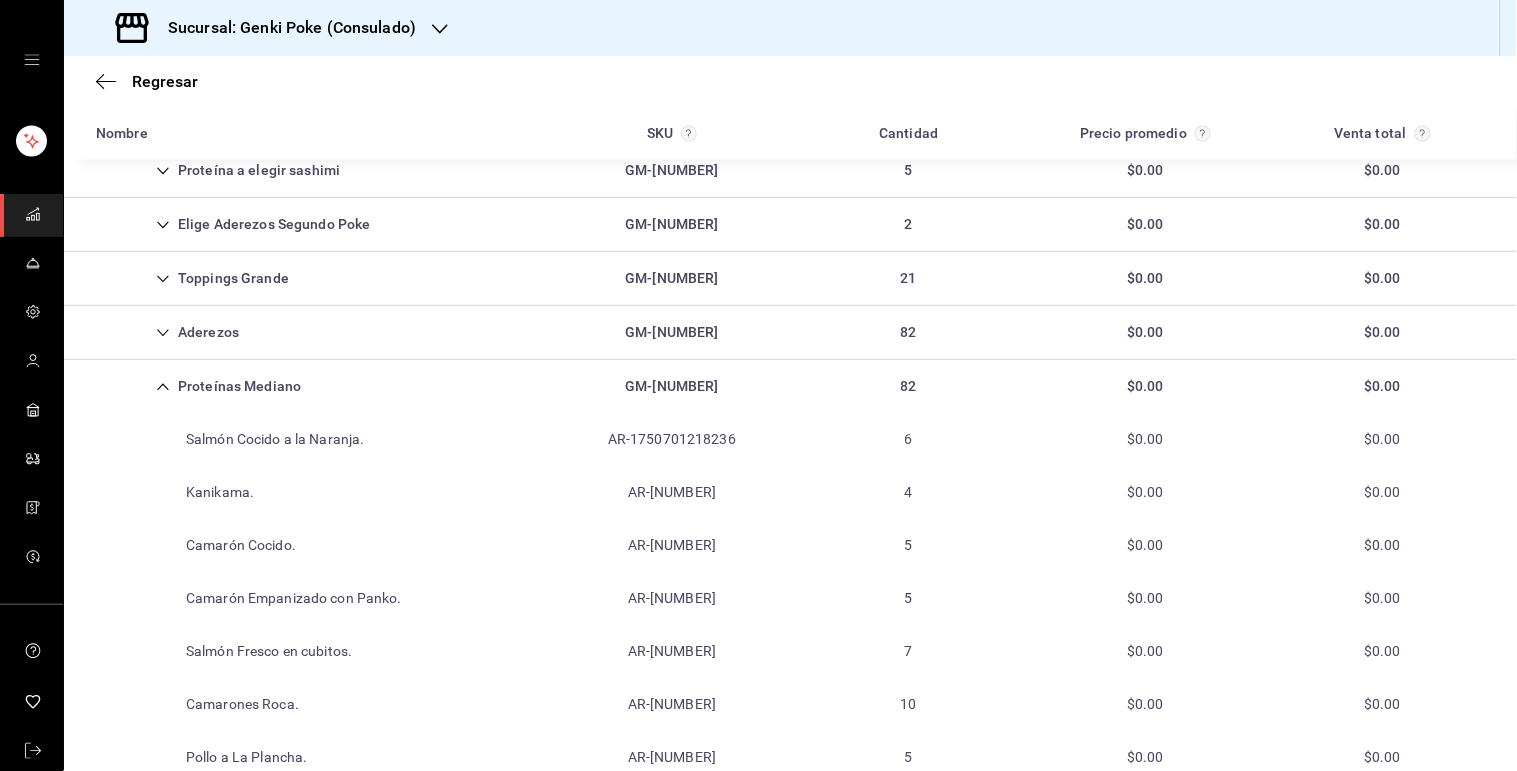 scroll, scrollTop: 881, scrollLeft: 0, axis: vertical 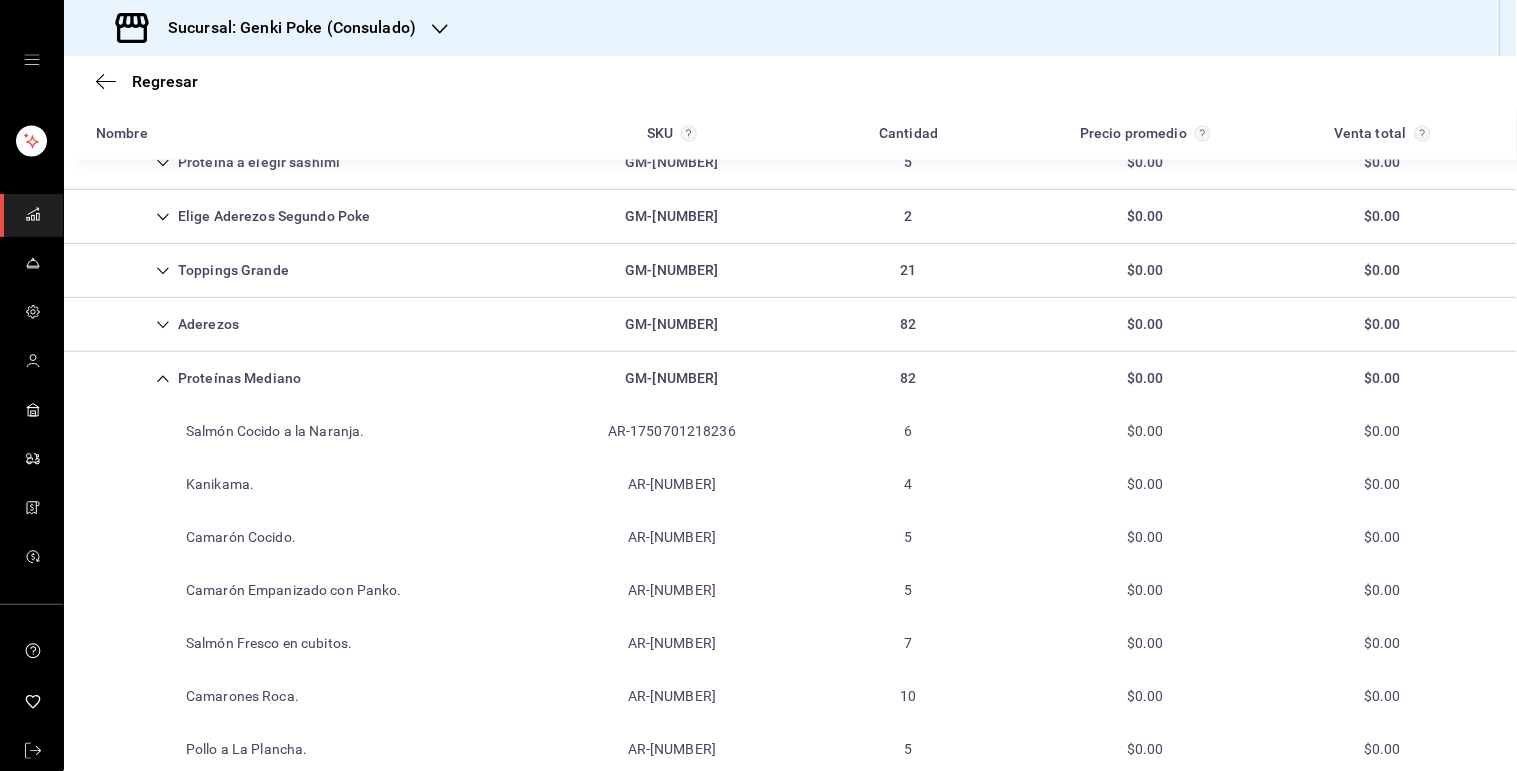 click on "Proteínas Mediano GM-[NUMBER] 82 $0.00 $0.00" at bounding box center (790, 378) 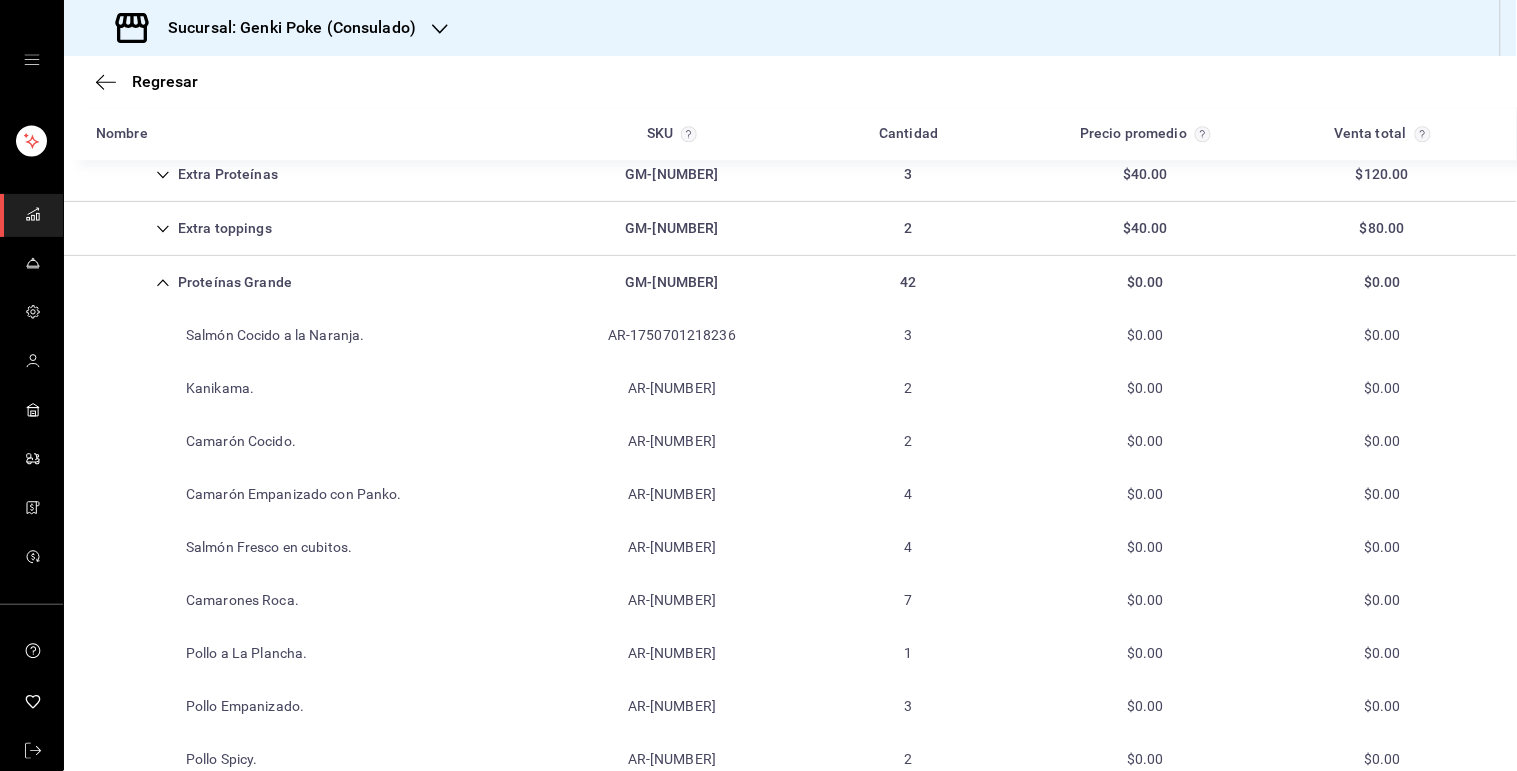 scroll, scrollTop: 1357, scrollLeft: 0, axis: vertical 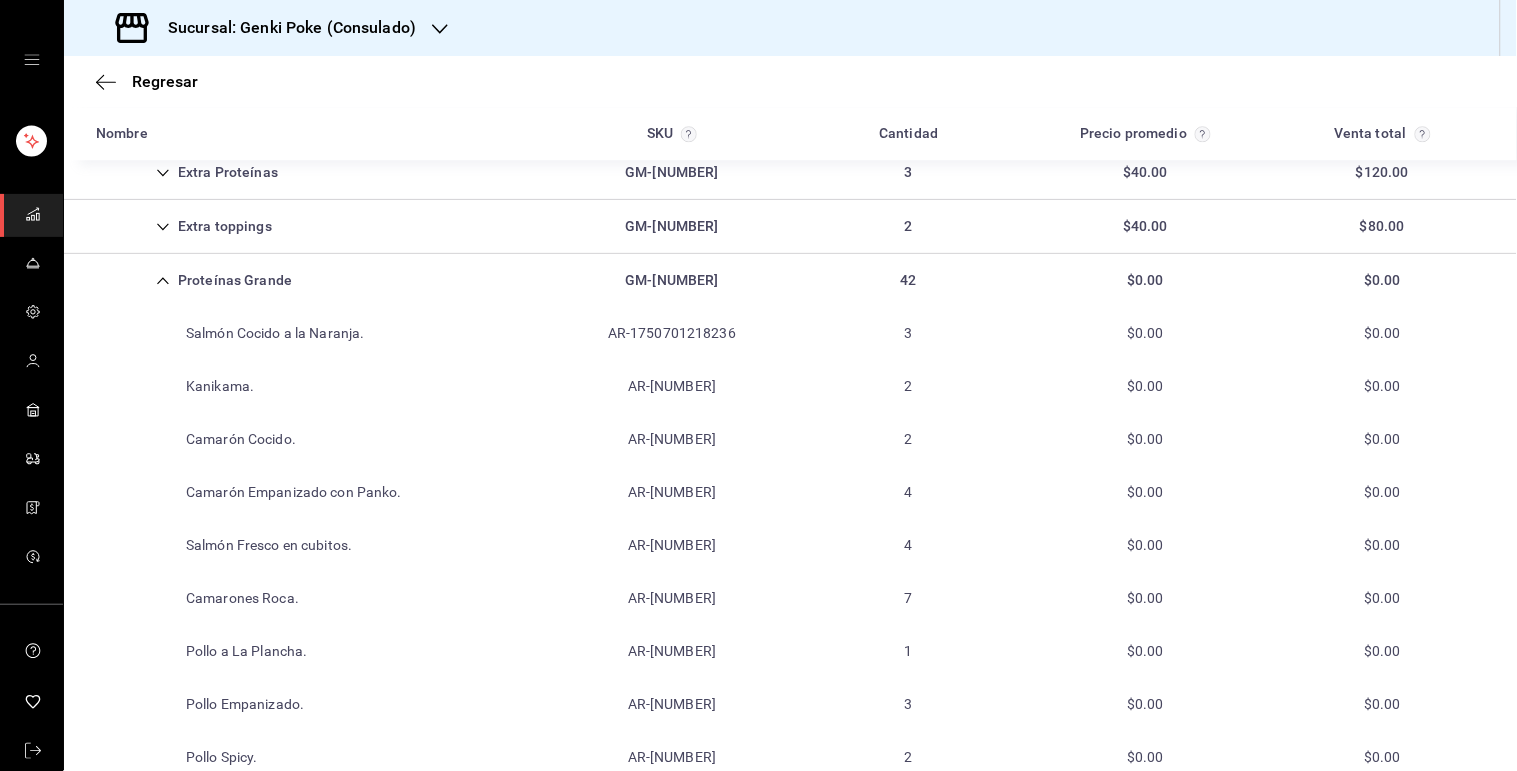 click on "GM-[NUMBER]" at bounding box center (671, 280) 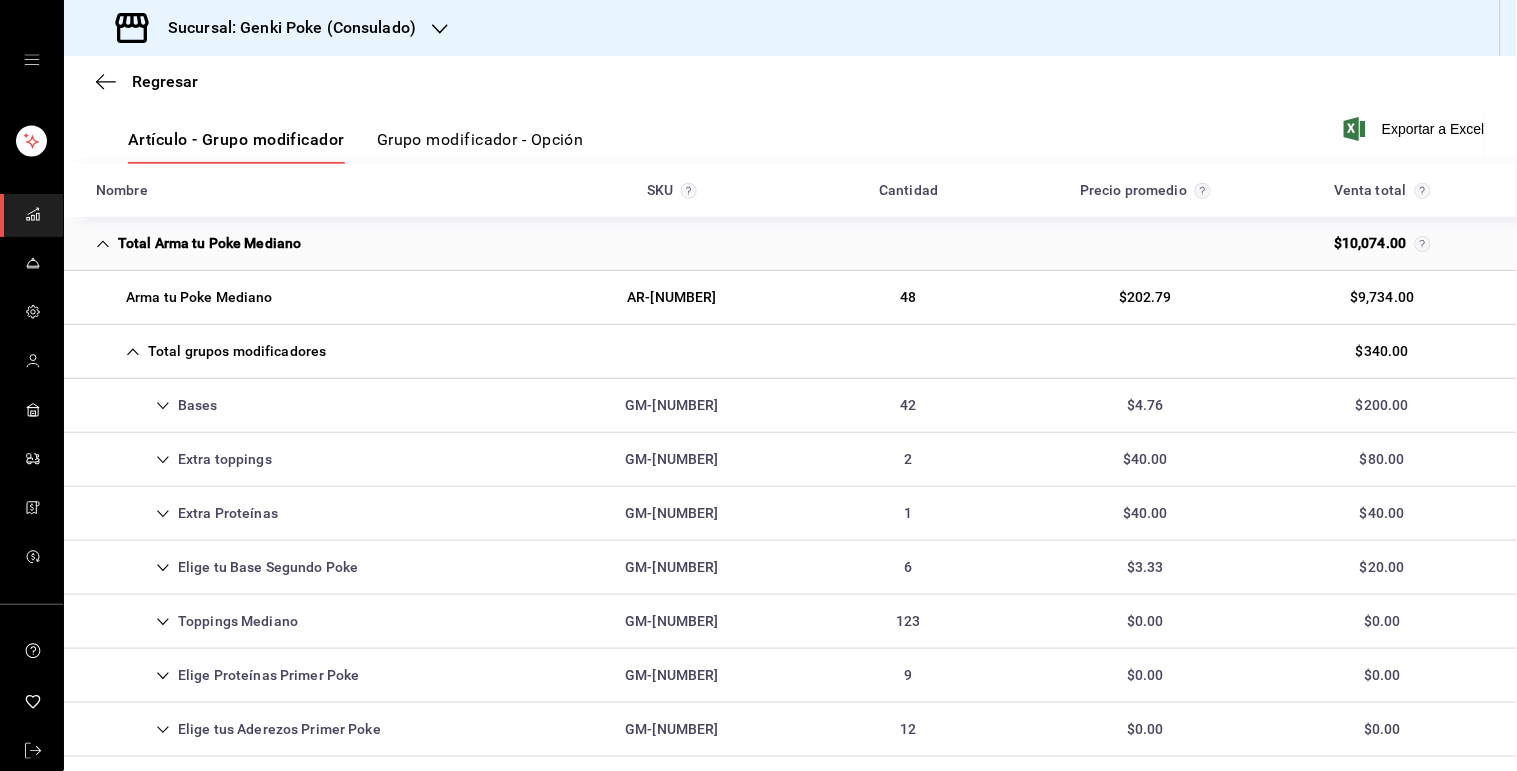 scroll, scrollTop: 261, scrollLeft: 0, axis: vertical 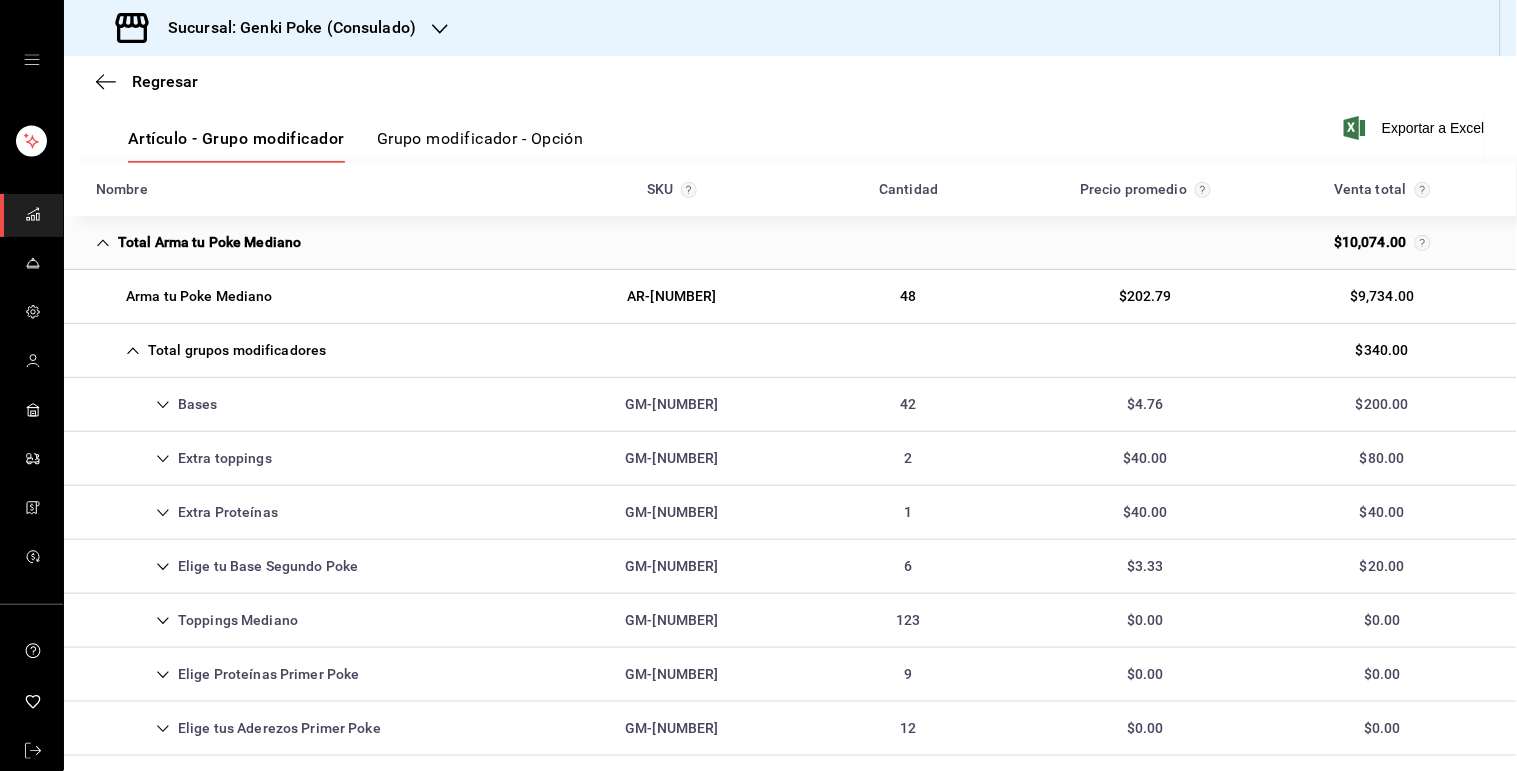 click on "Extra toppings GM-[NUMBER] 2 $40.00 $80.00" at bounding box center [790, 459] 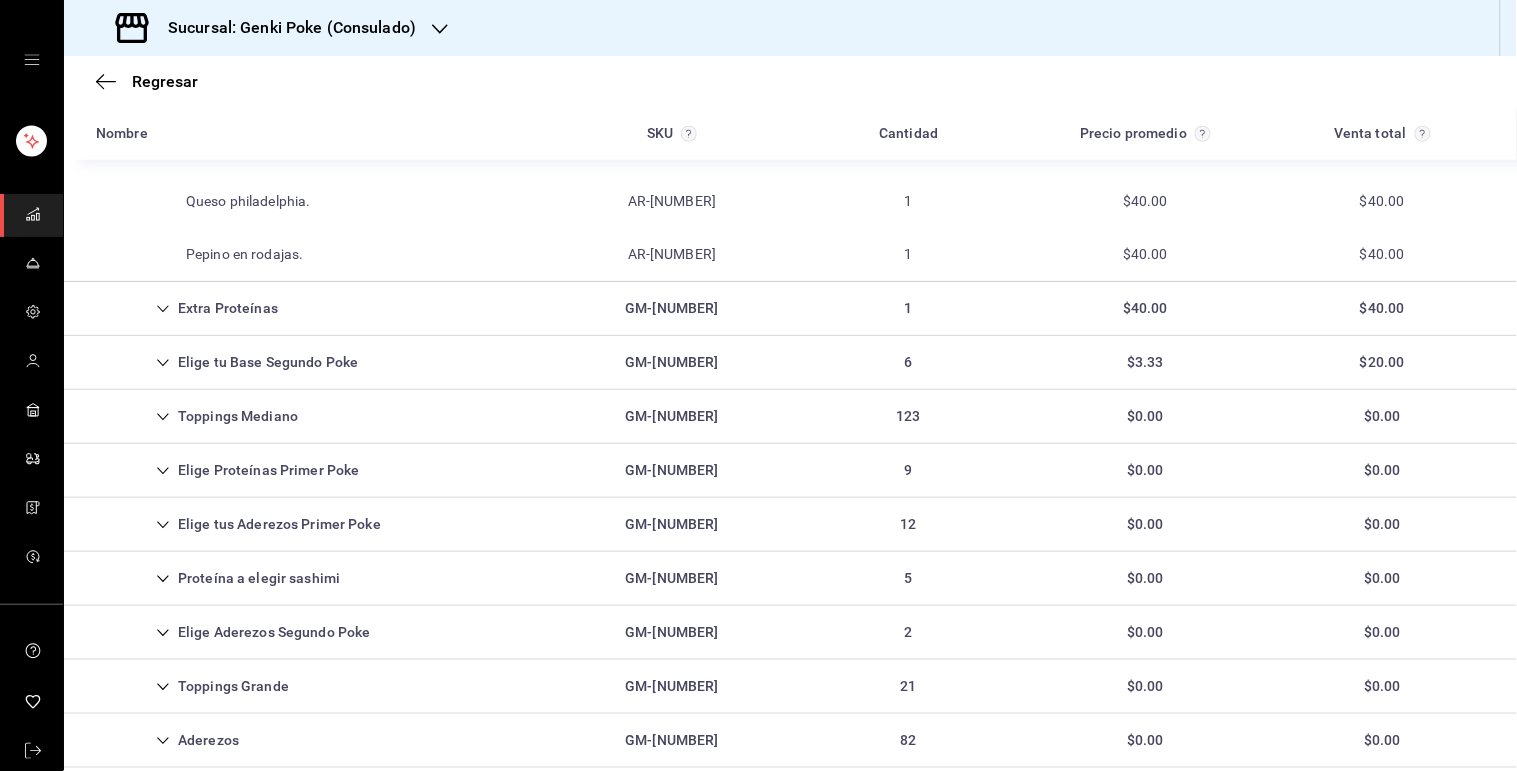 scroll, scrollTop: 572, scrollLeft: 0, axis: vertical 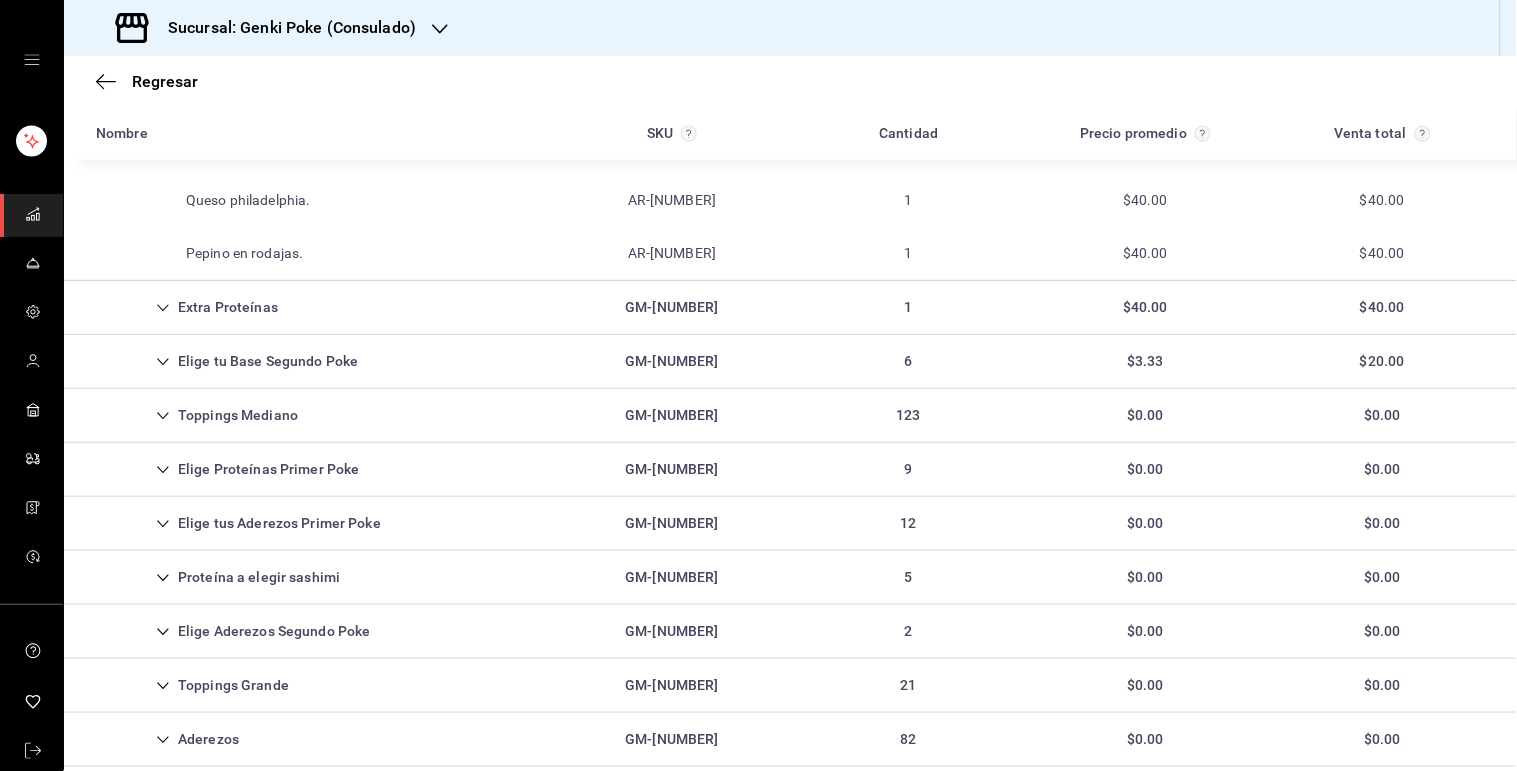 click on "Toppings Mediano GM-[NUMBER] 123 $0.00 $0.00" at bounding box center [790, 416] 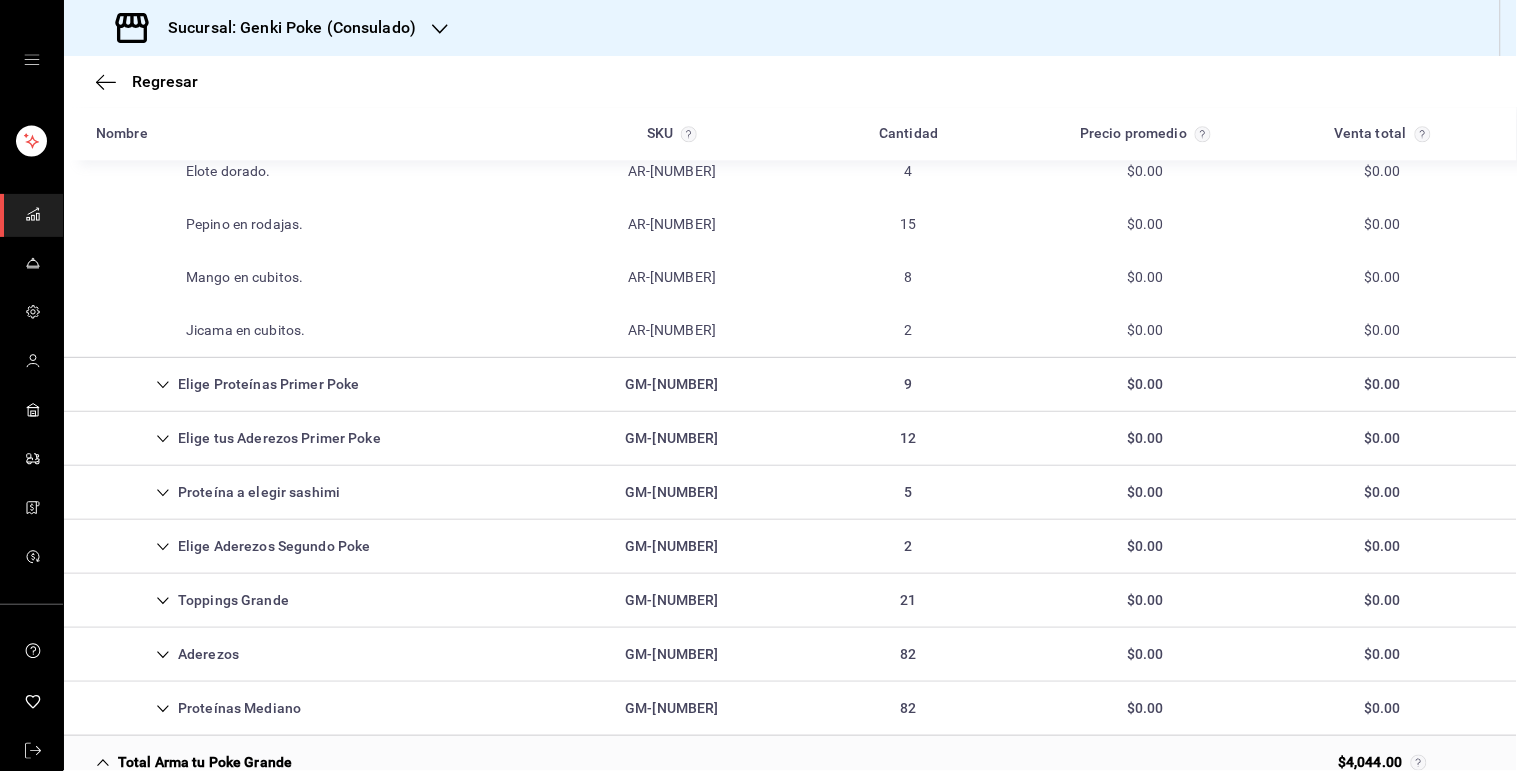 scroll, scrollTop: 1398, scrollLeft: 0, axis: vertical 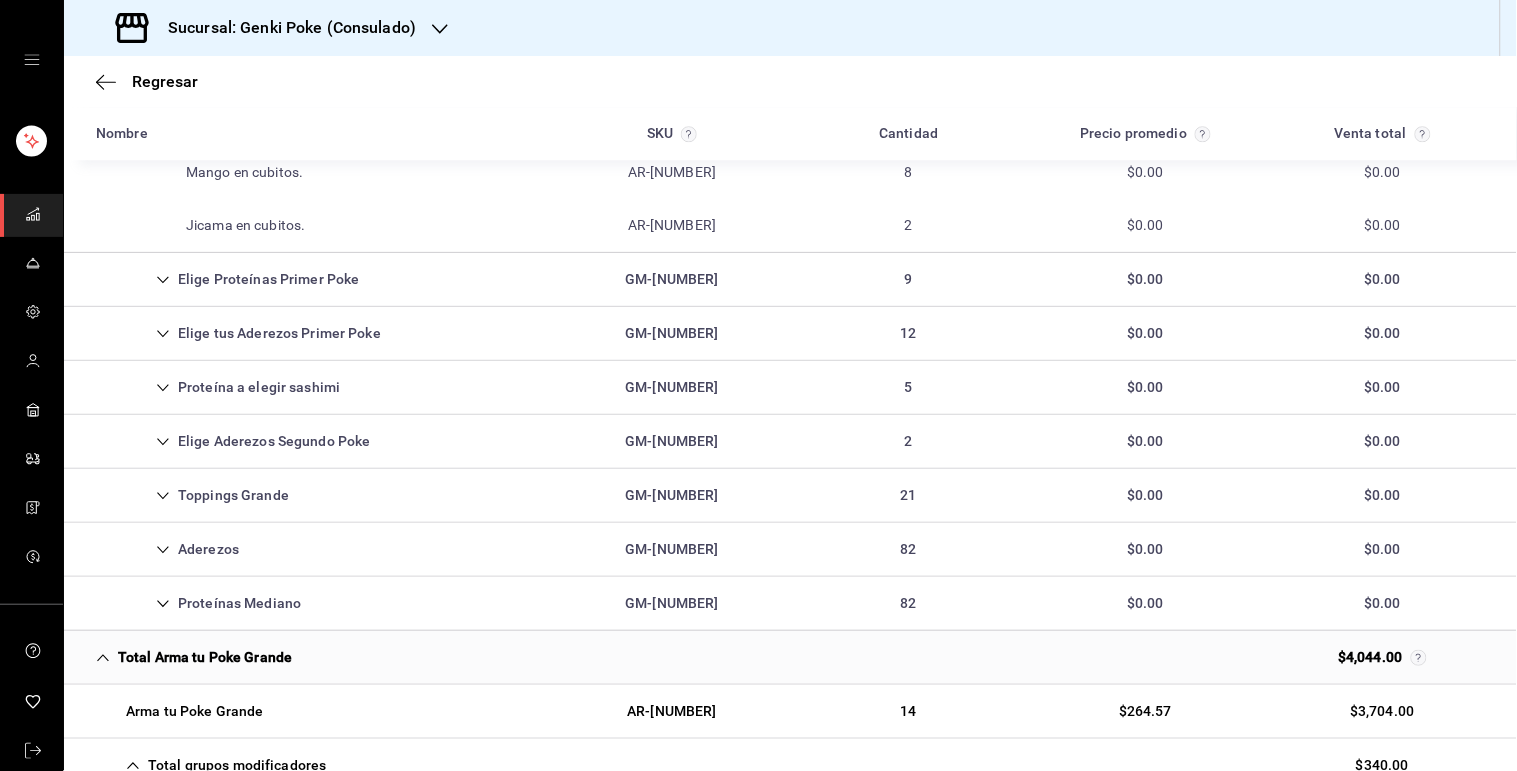 click on "Toppings Grande GM-[NUMBER] 21 $0.00 $0.00" at bounding box center (790, 496) 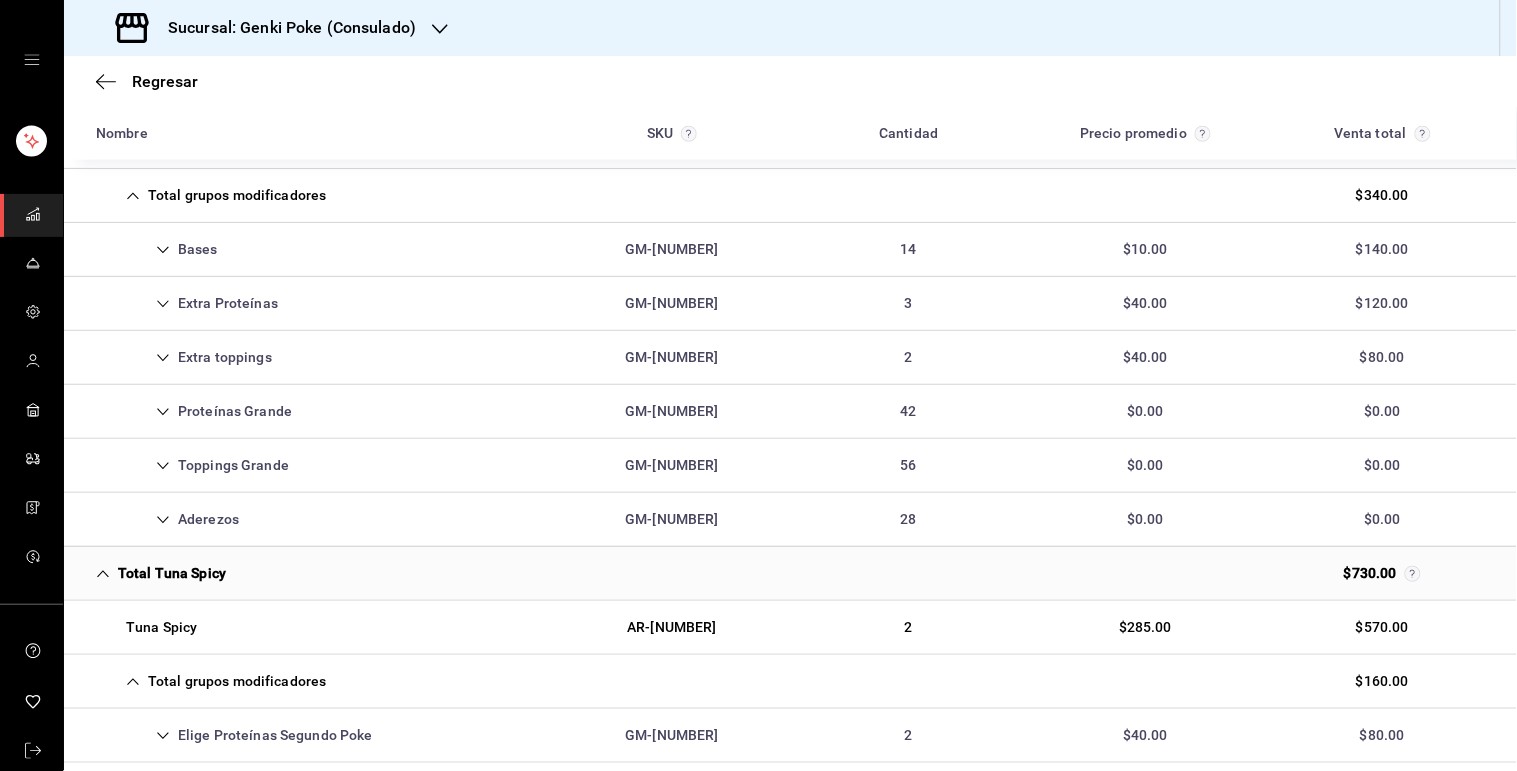 scroll, scrollTop: 2456, scrollLeft: 0, axis: vertical 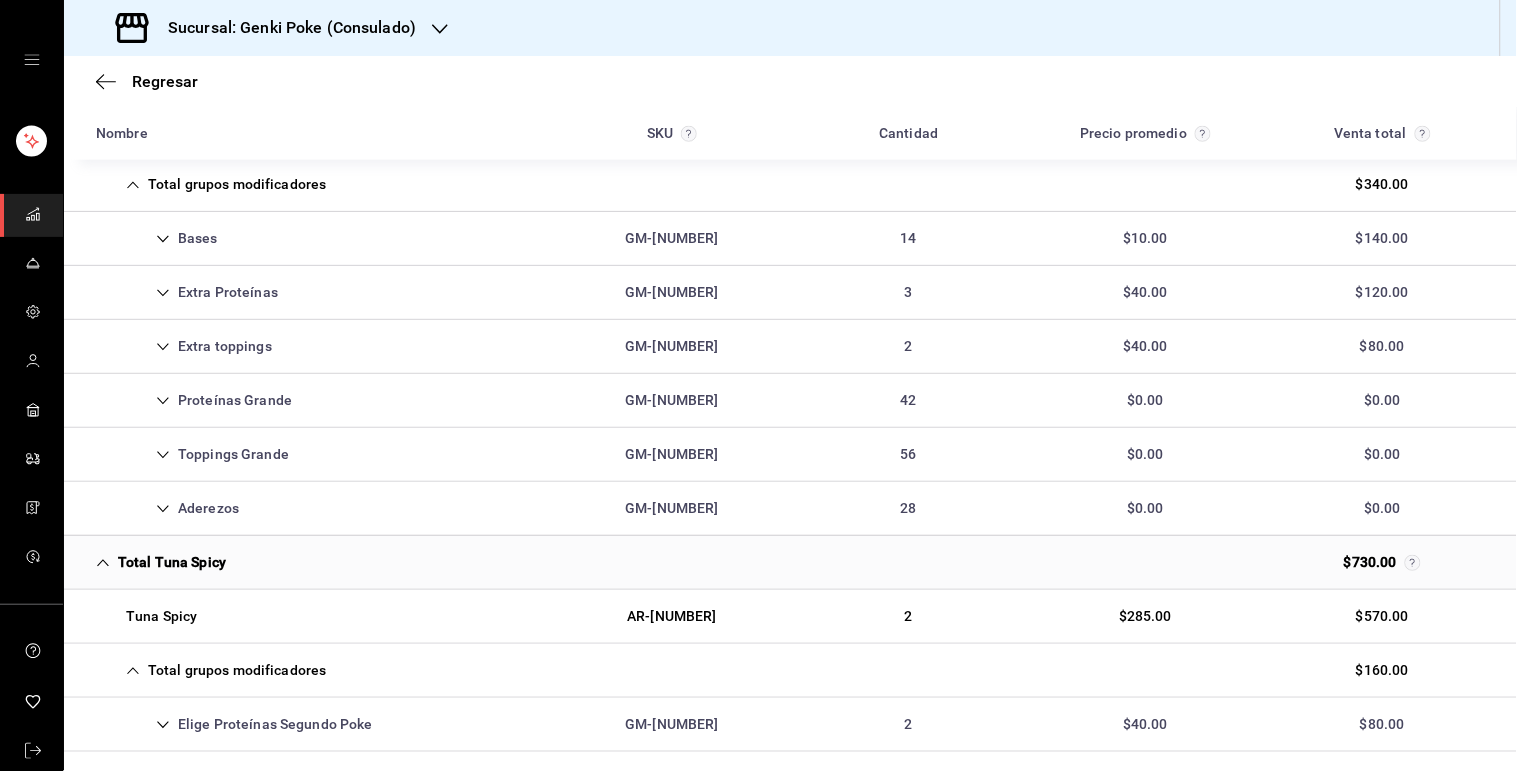 click on "Extra toppings GM-[NUMBER] 2 $40.00 $80.00" at bounding box center (790, 347) 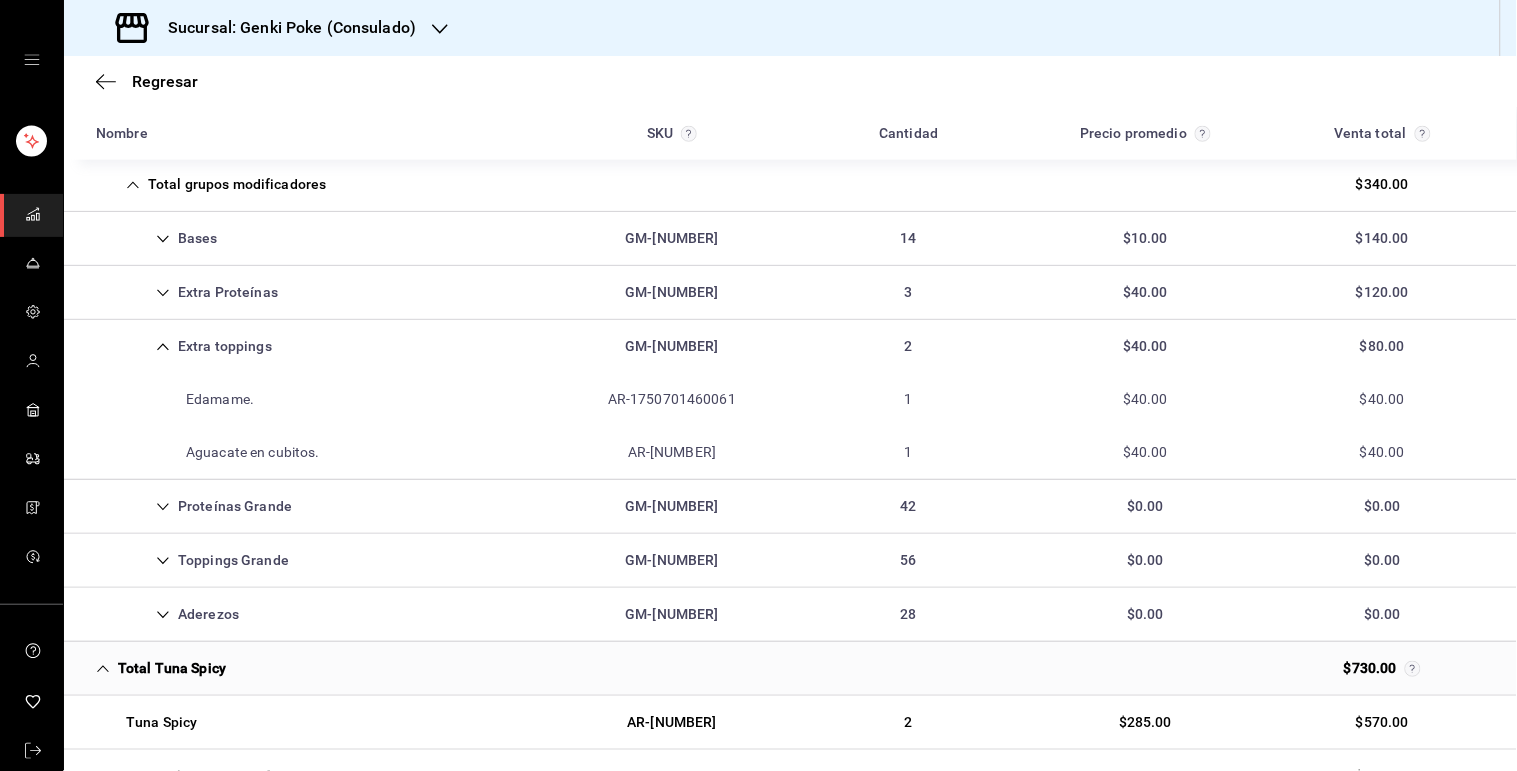 click on "Toppings Grande GM-[NUMBER] 56 $0.00 $0.00" at bounding box center (790, 561) 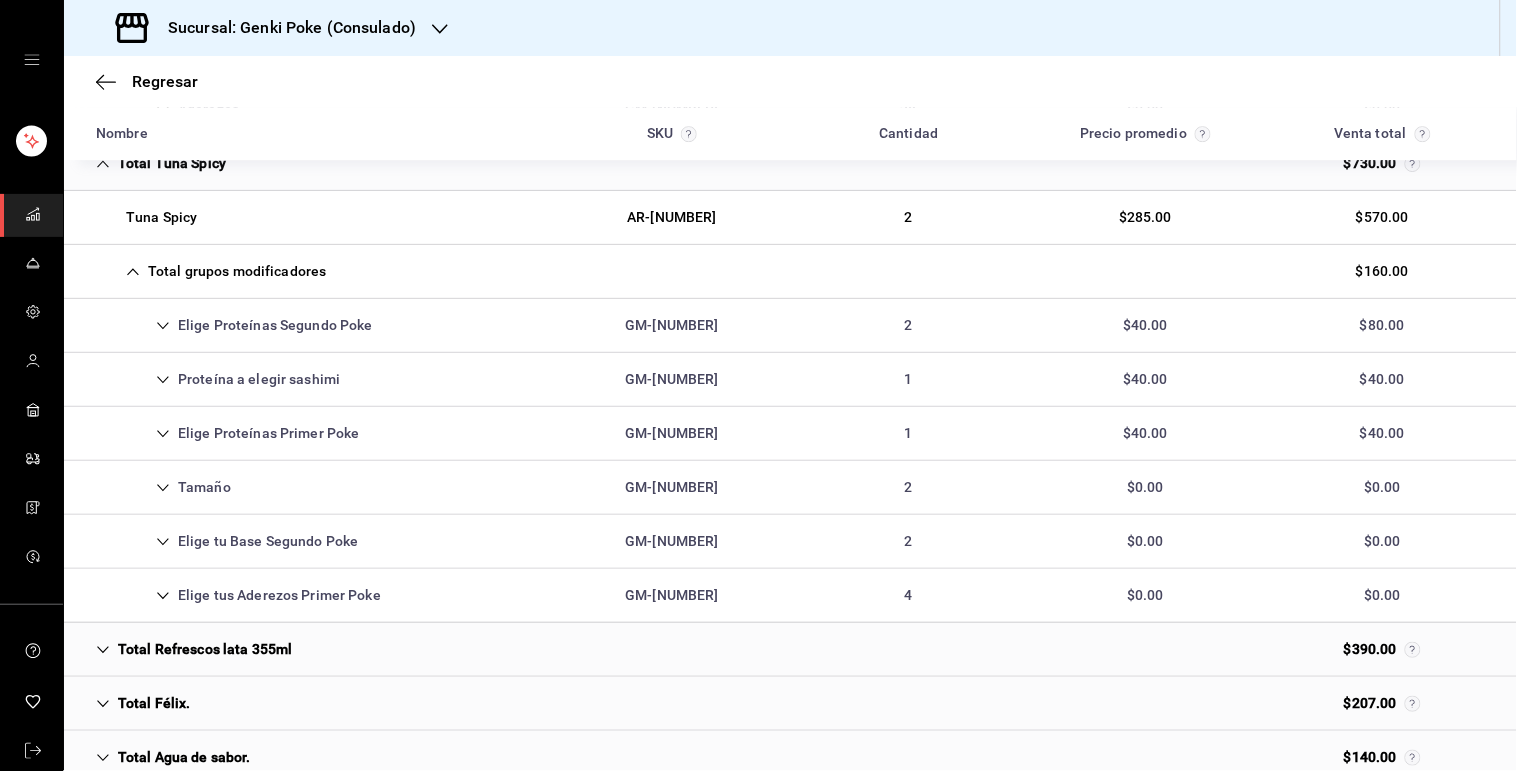 scroll, scrollTop: 3546, scrollLeft: 0, axis: vertical 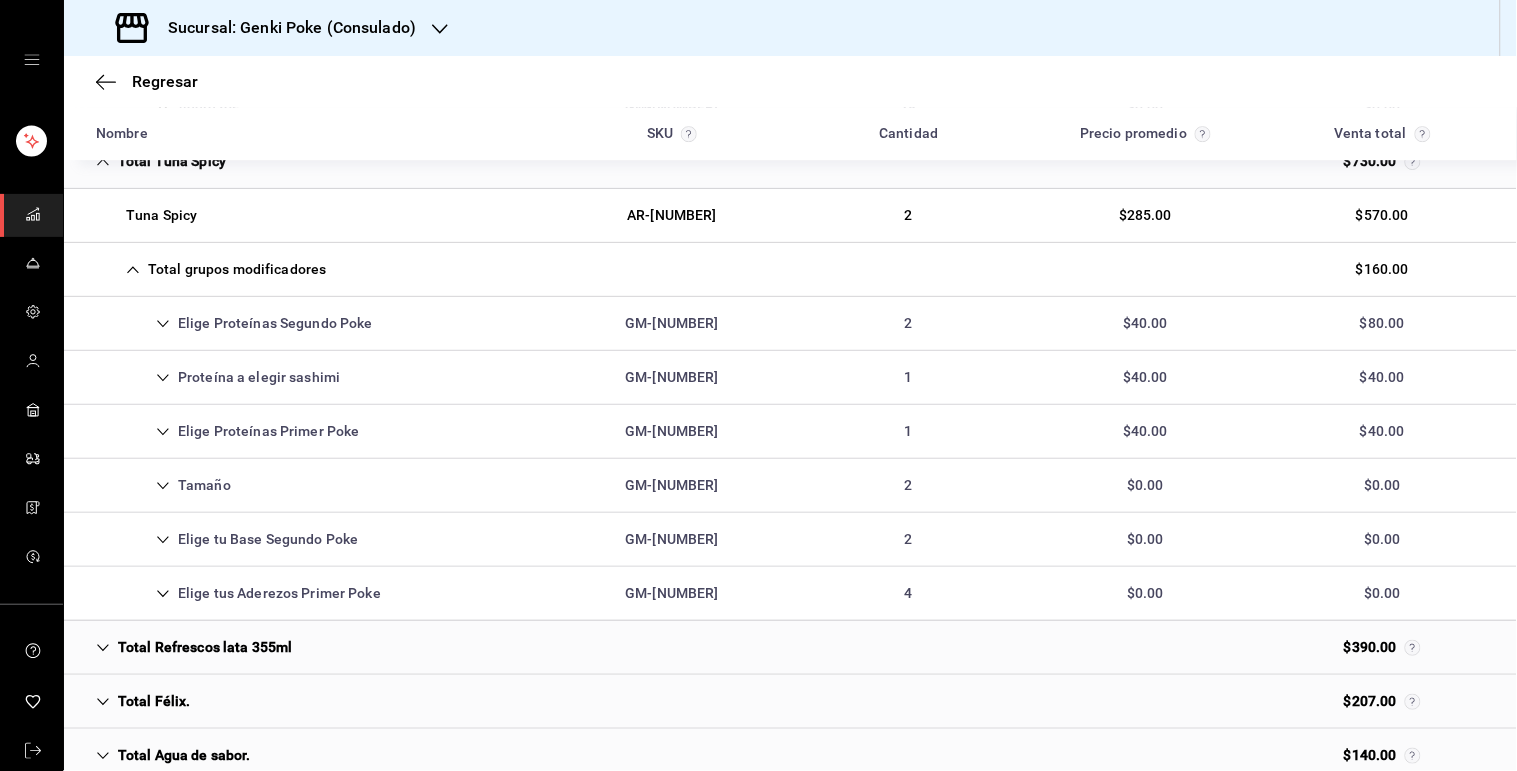 click on "Total grupos modificadores $160.00" at bounding box center (790, 270) 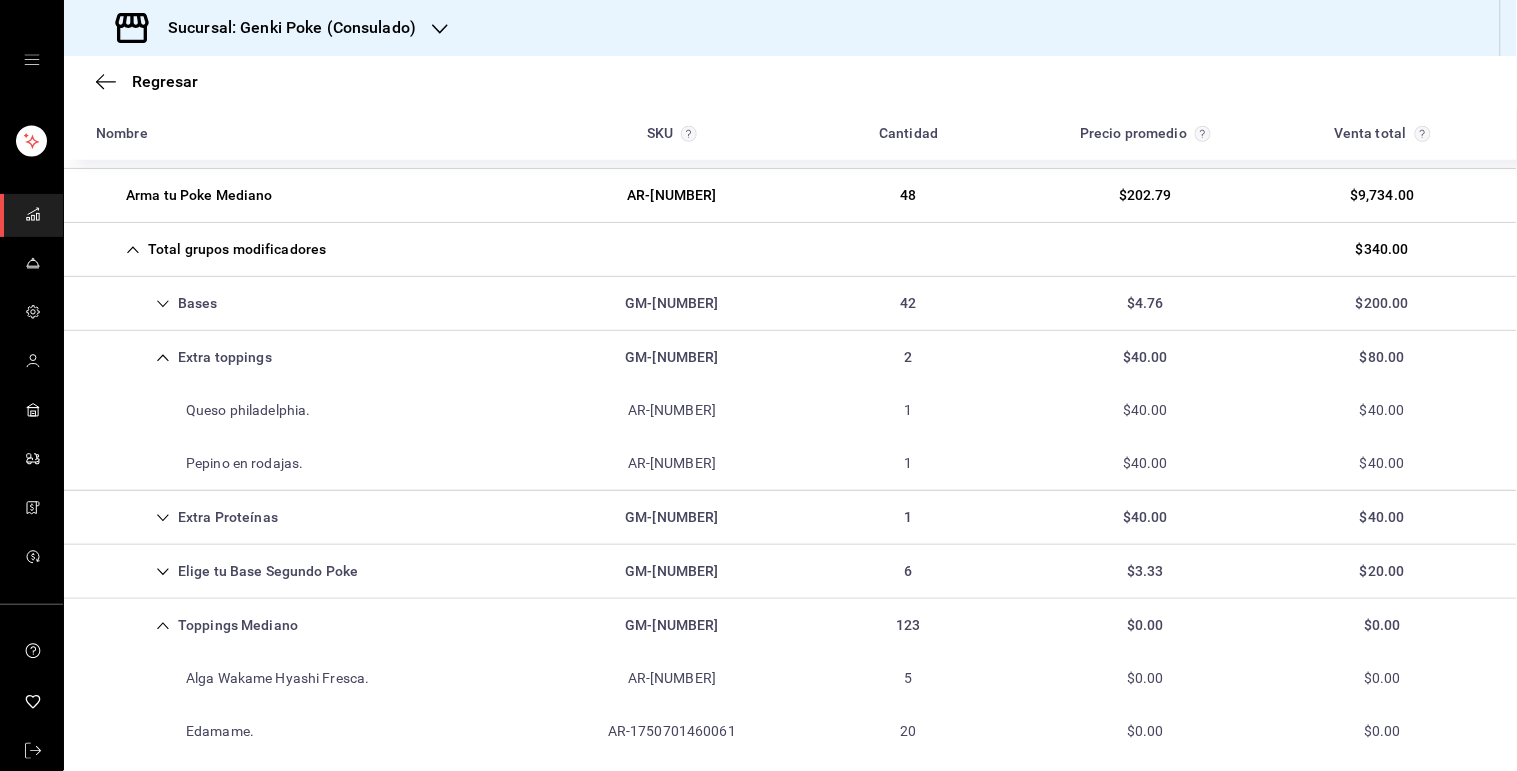 scroll, scrollTop: 403, scrollLeft: 0, axis: vertical 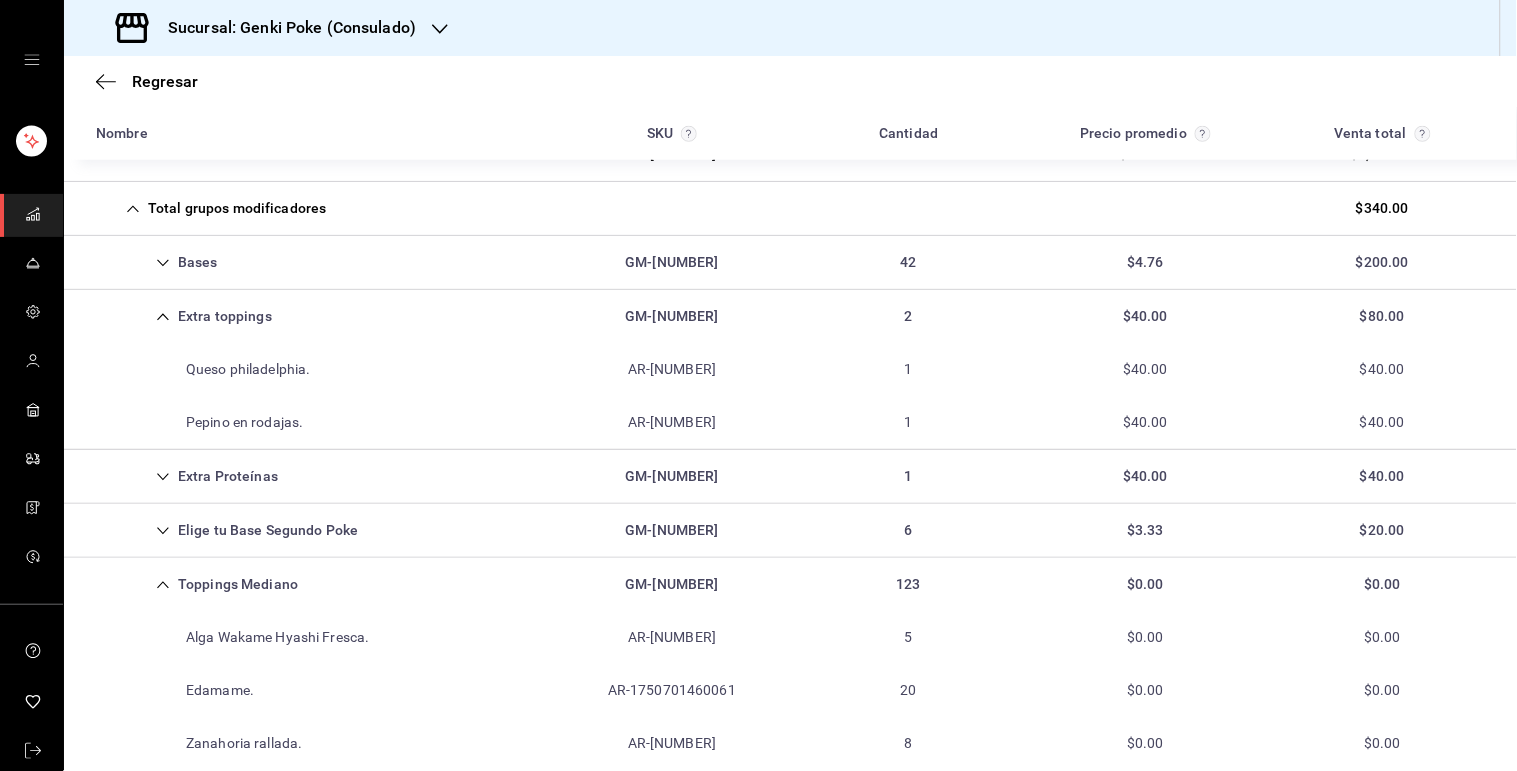 click on "Extra toppings" at bounding box center (184, 316) 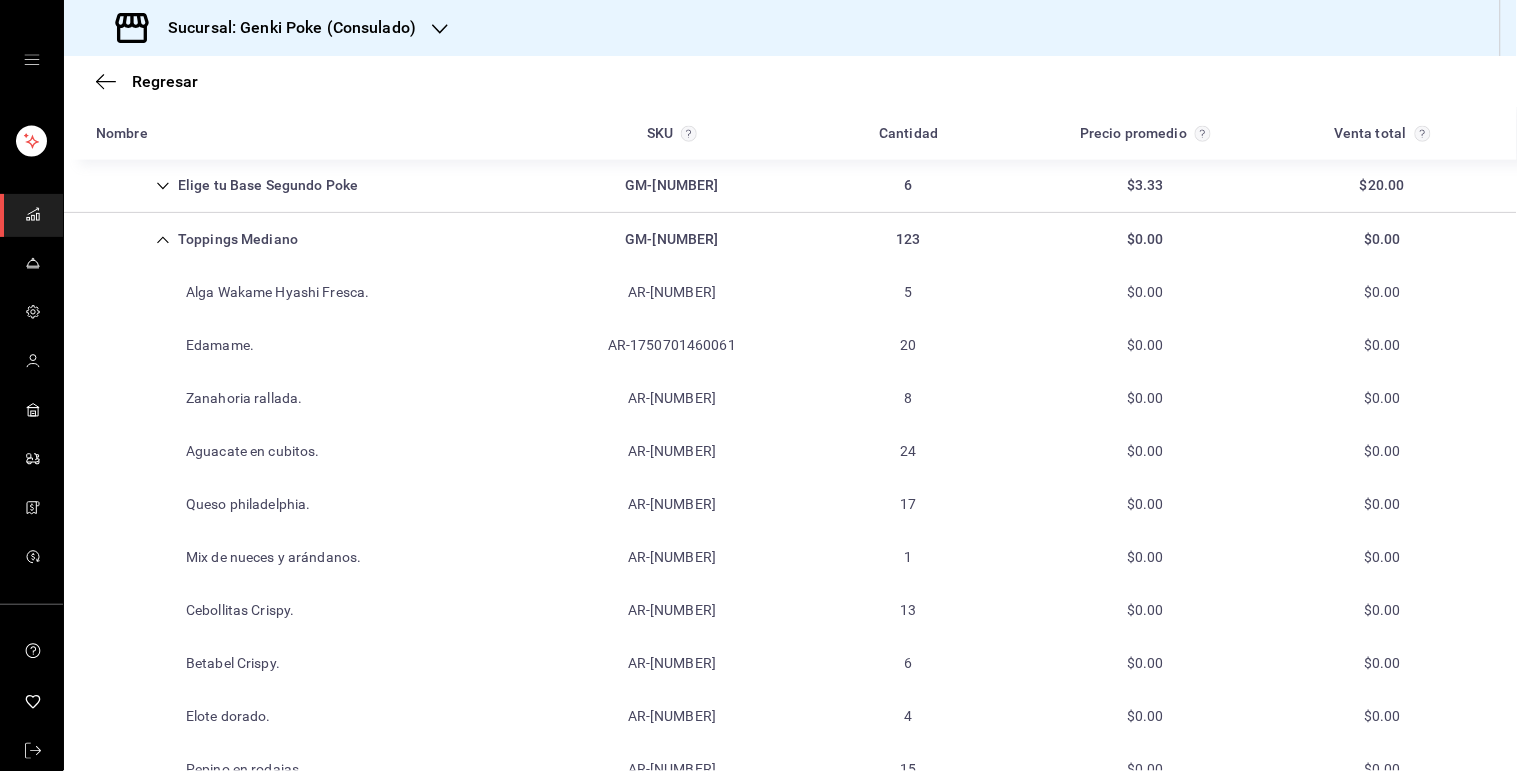 scroll, scrollTop: 653, scrollLeft: 0, axis: vertical 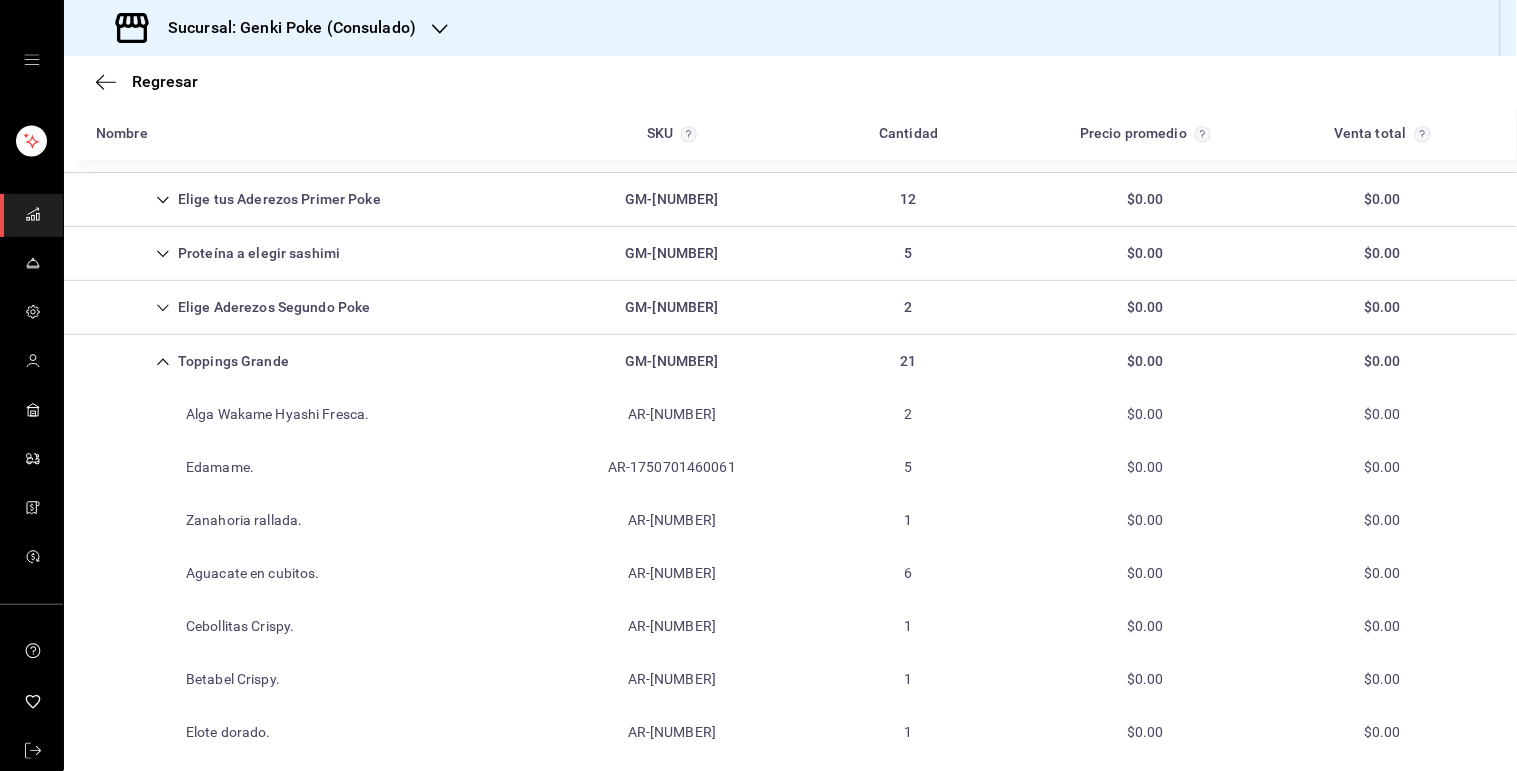 click on "AR-1750701460061" at bounding box center (672, 467) 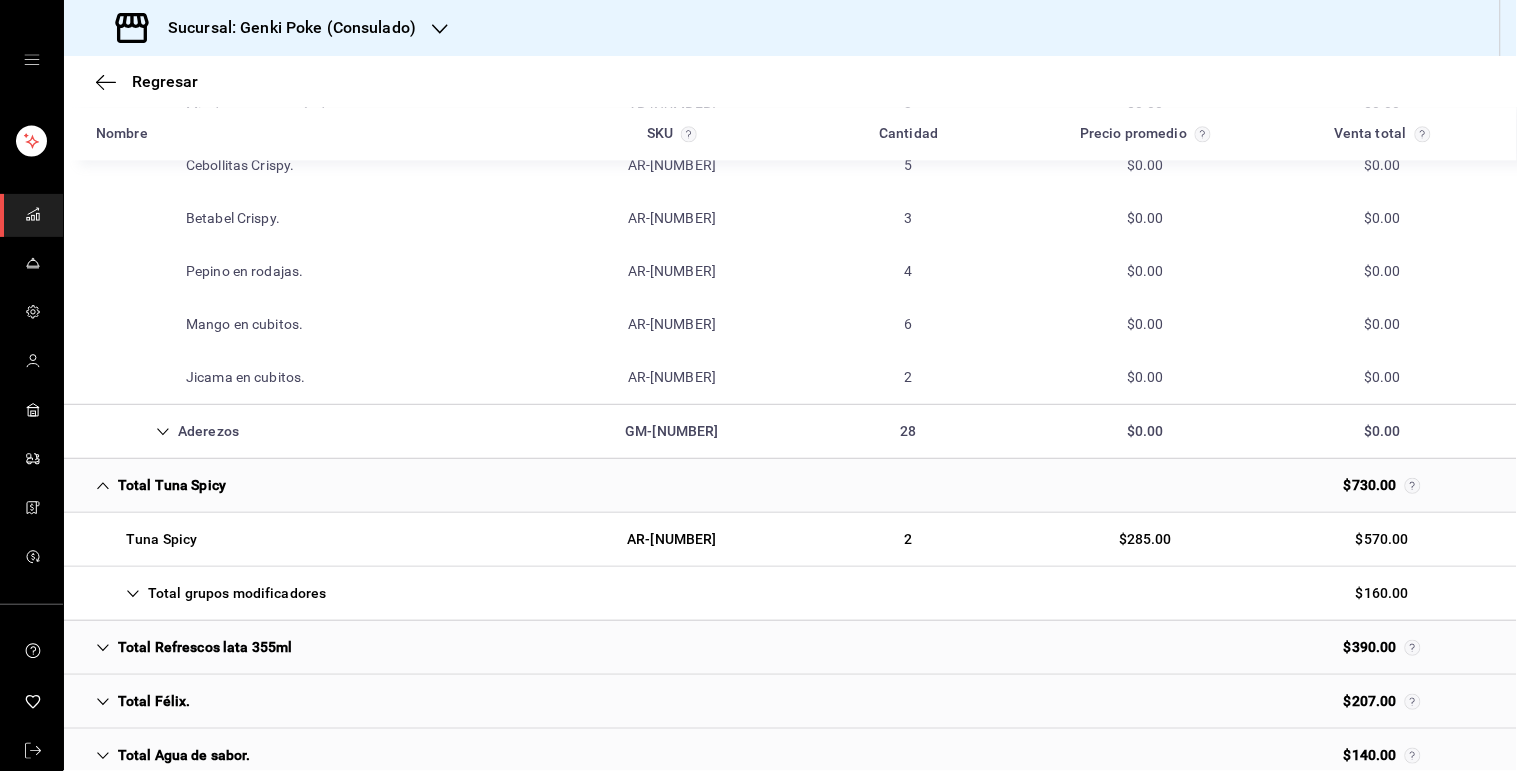 scroll, scrollTop: 3160, scrollLeft: 0, axis: vertical 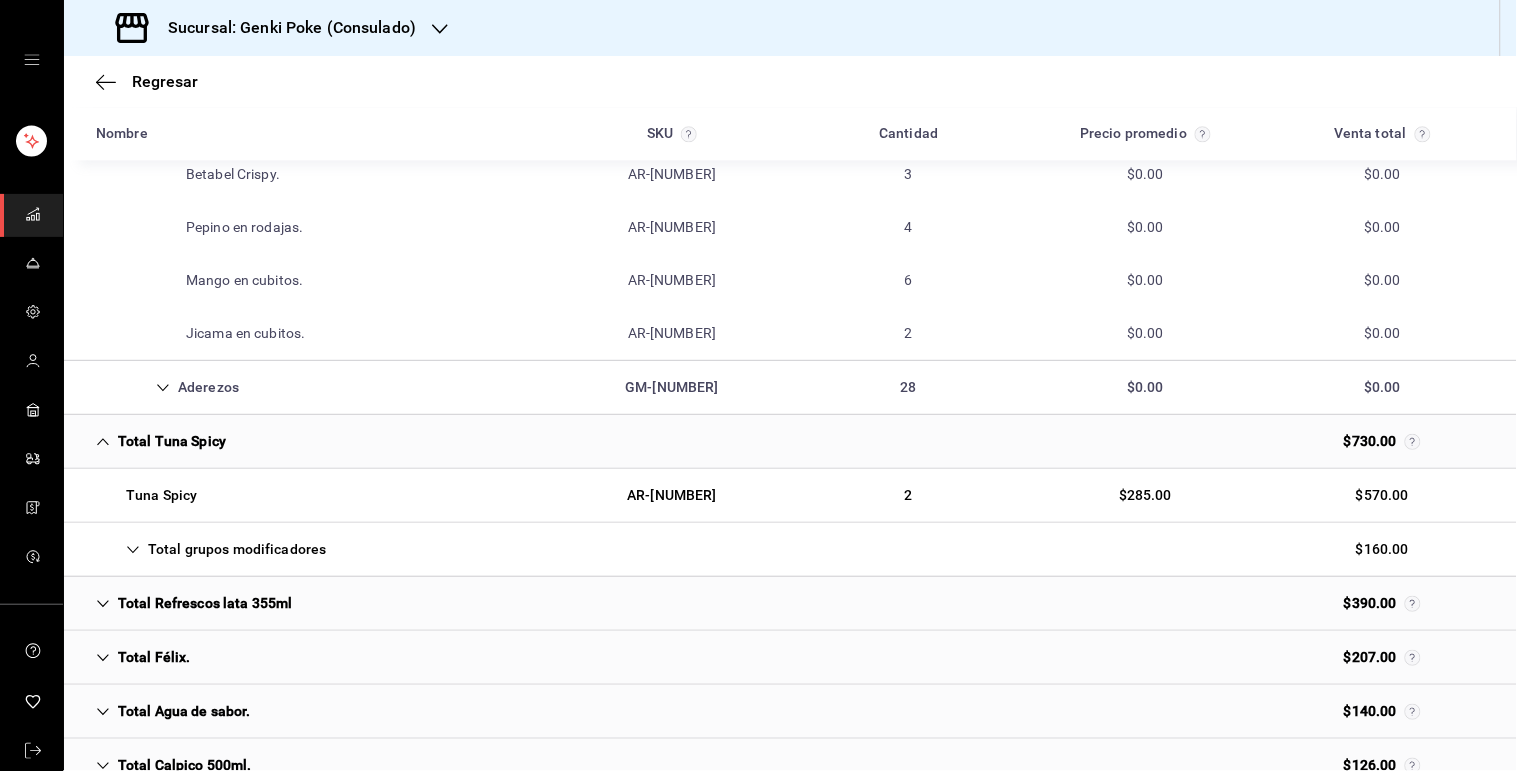 click on "Total Tuna Spicy $730.00" at bounding box center (790, 442) 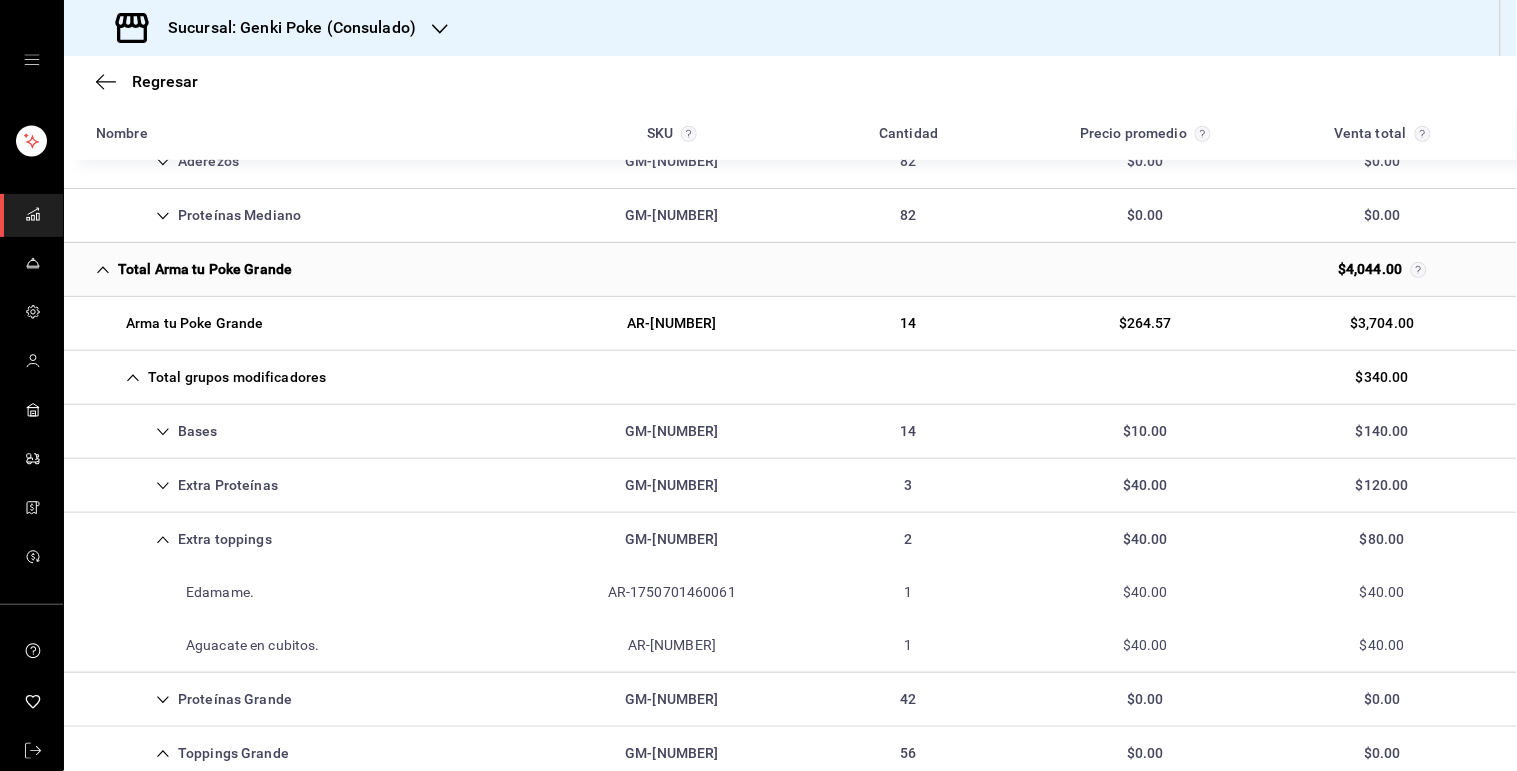scroll, scrollTop: 2200, scrollLeft: 0, axis: vertical 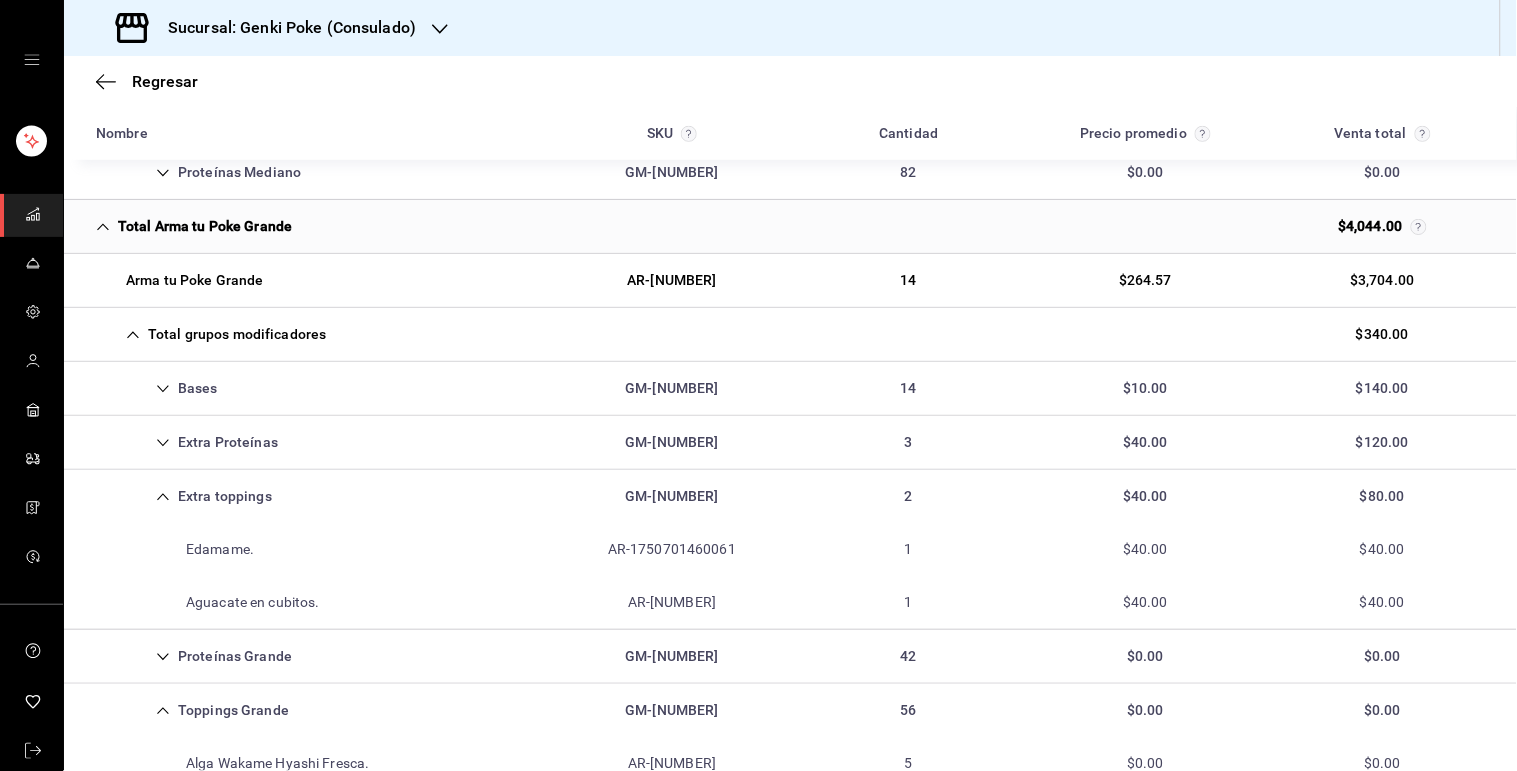 click on "Extra toppings GM-[NUMBER] 2 $40.00 $80.00" at bounding box center [790, 496] 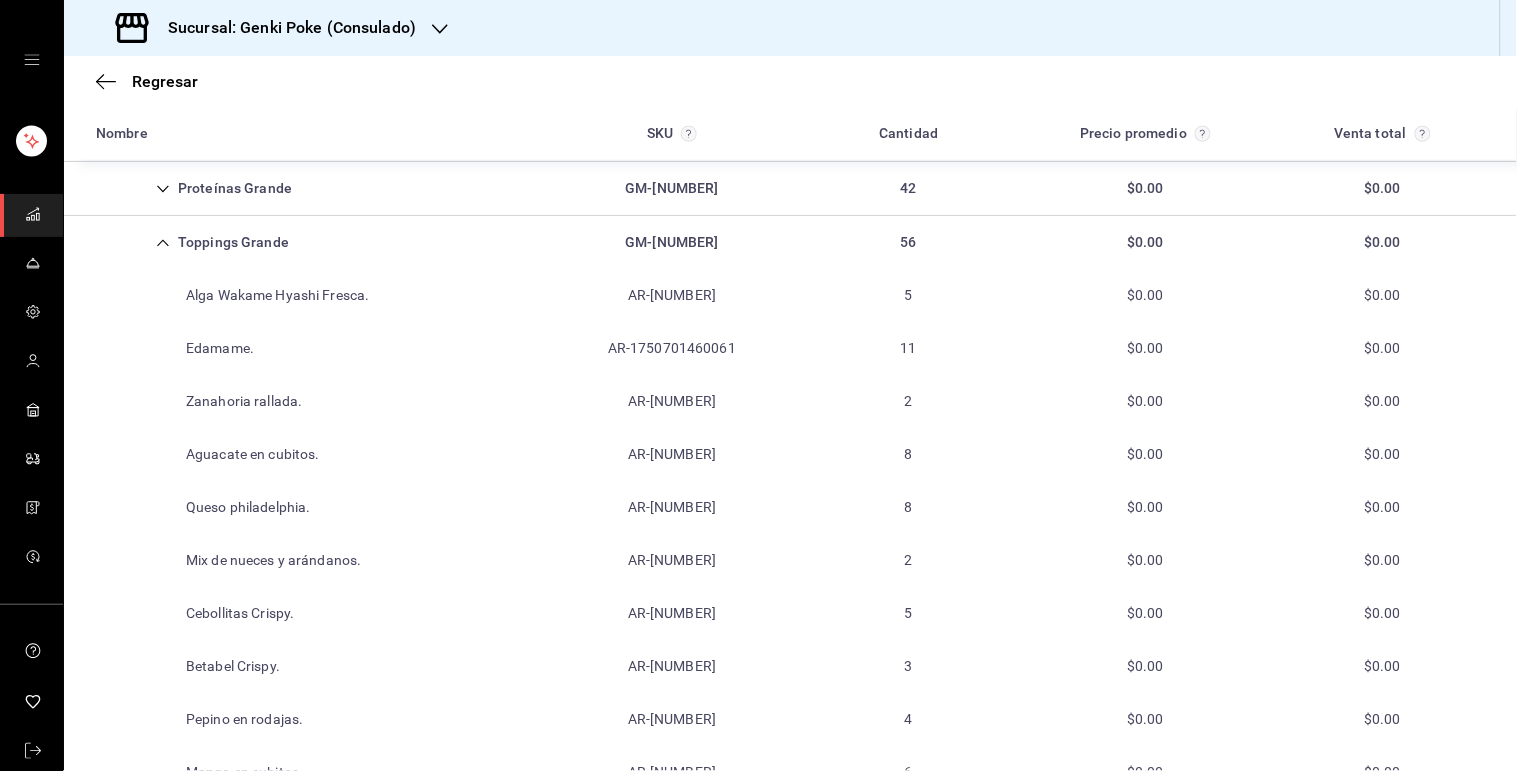 scroll, scrollTop: 2548, scrollLeft: 0, axis: vertical 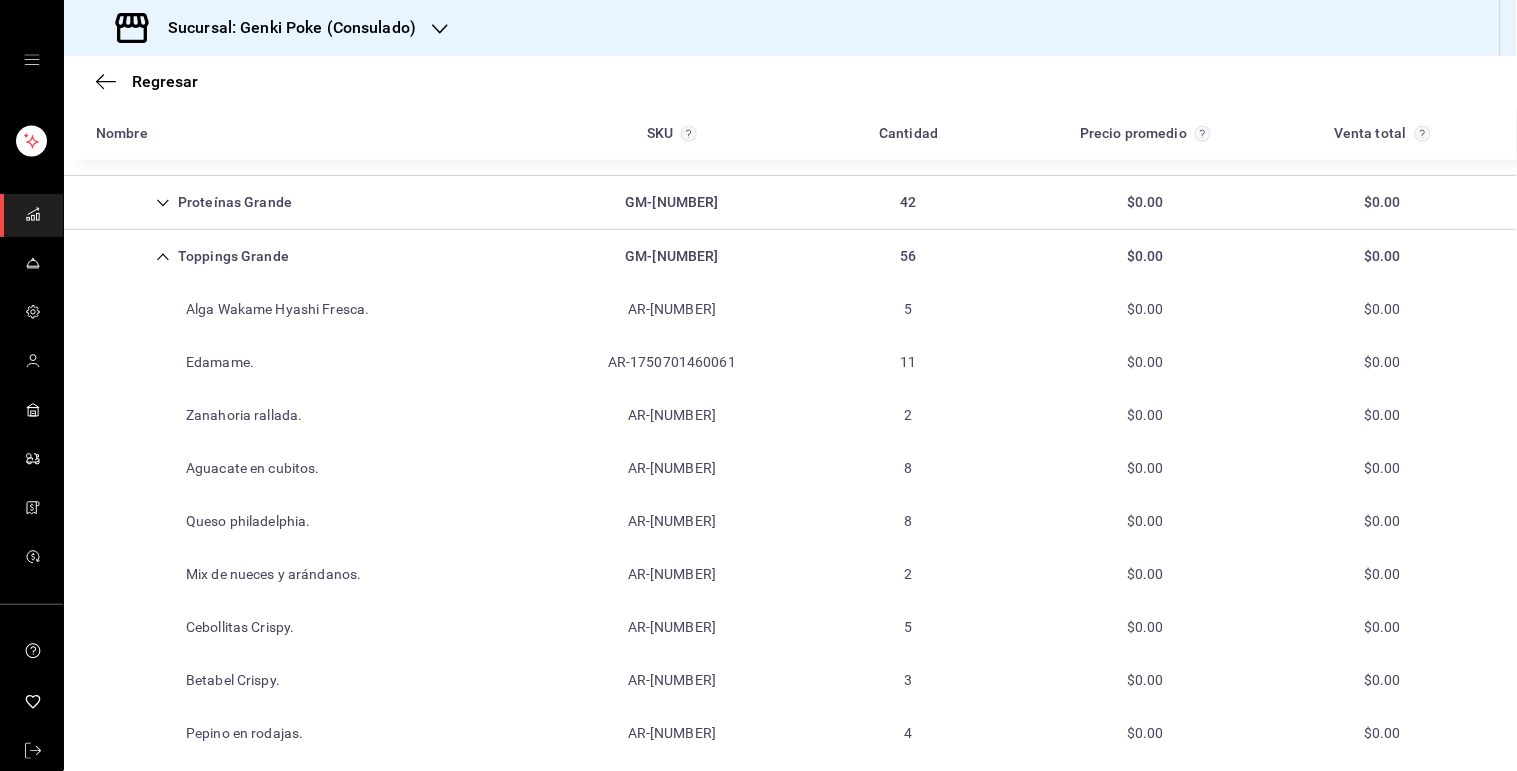 click on "GM-[NUMBER]" at bounding box center [671, 256] 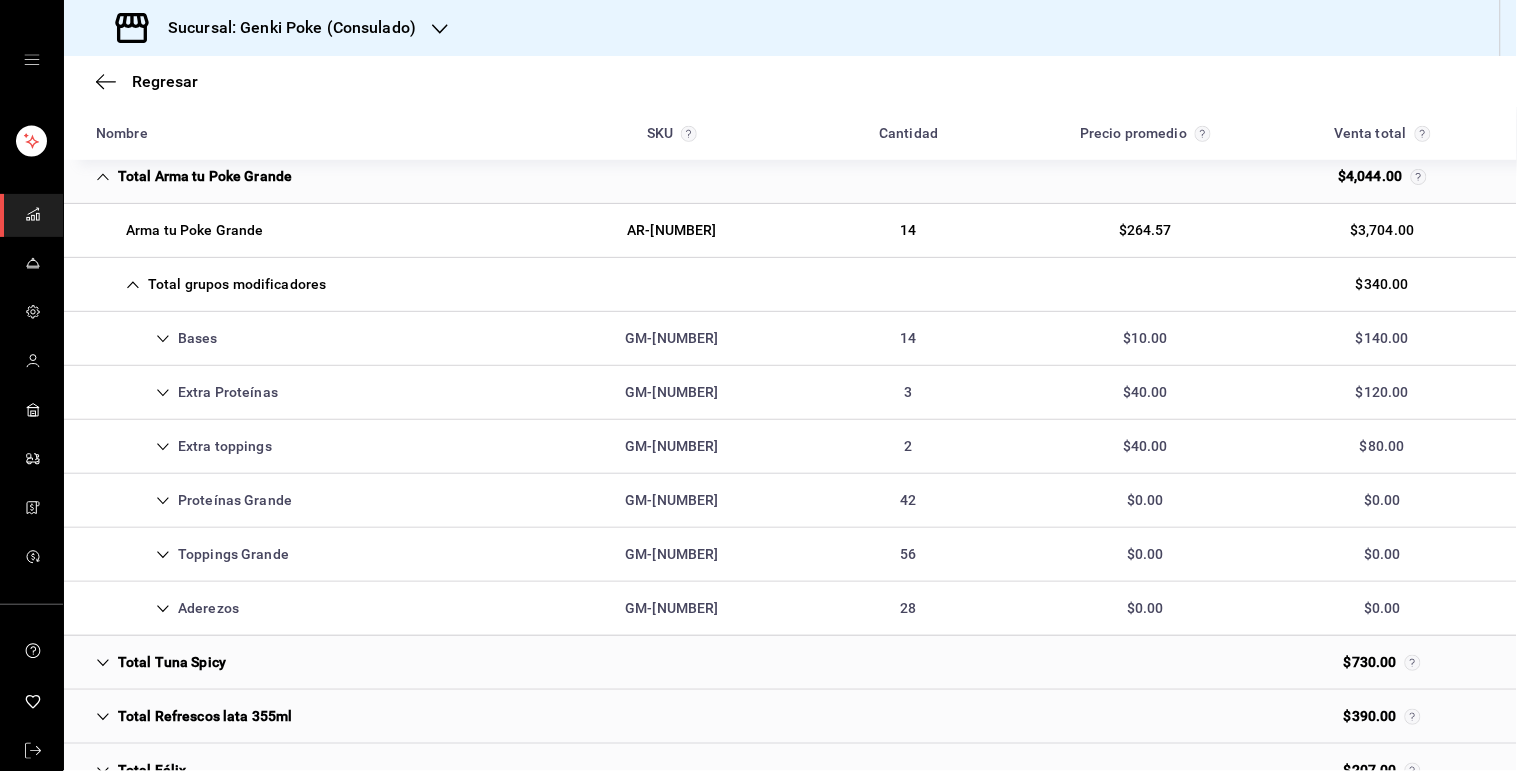 scroll, scrollTop: 2224, scrollLeft: 0, axis: vertical 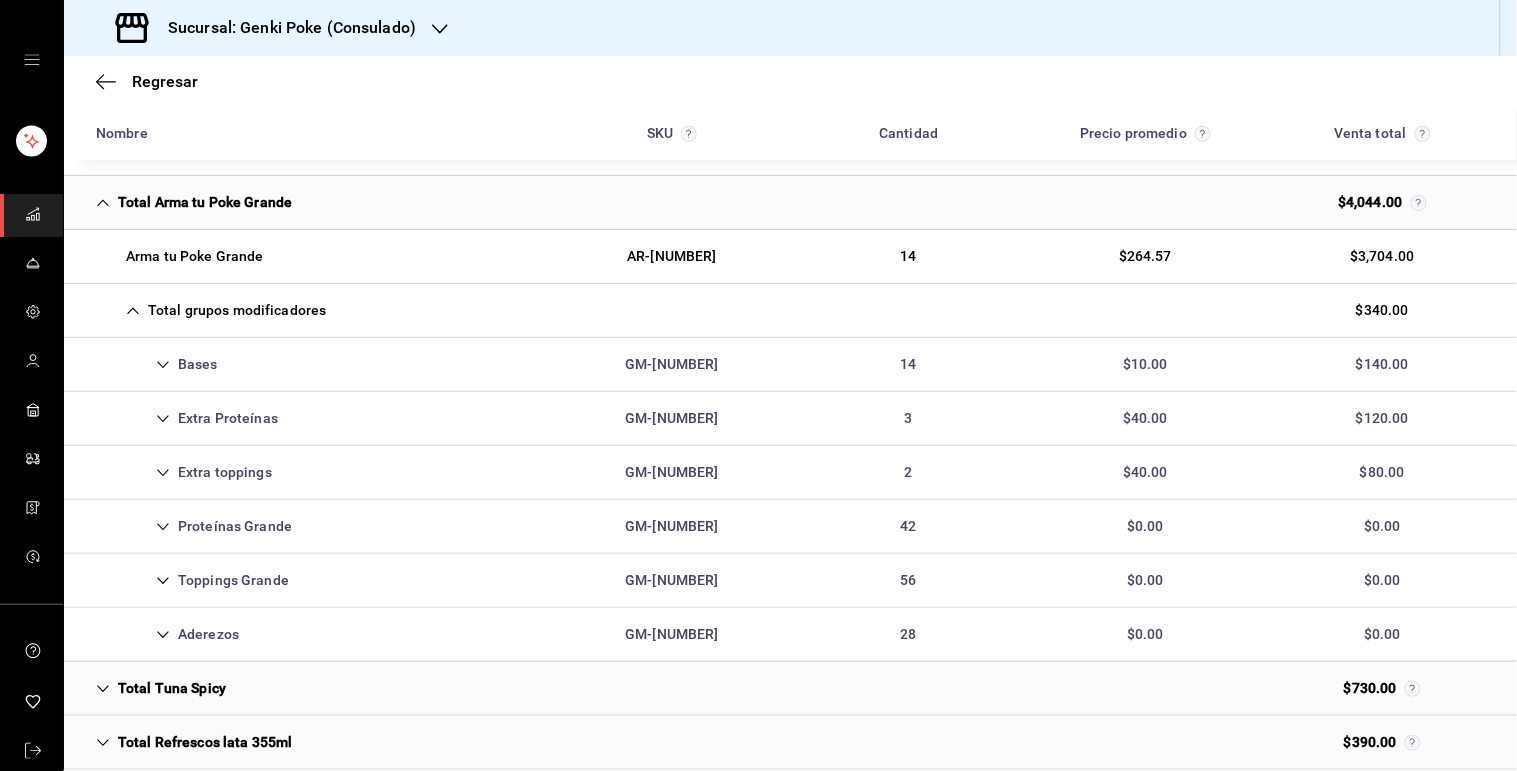 click on "Total grupos modificadores $340.00" at bounding box center (790, 311) 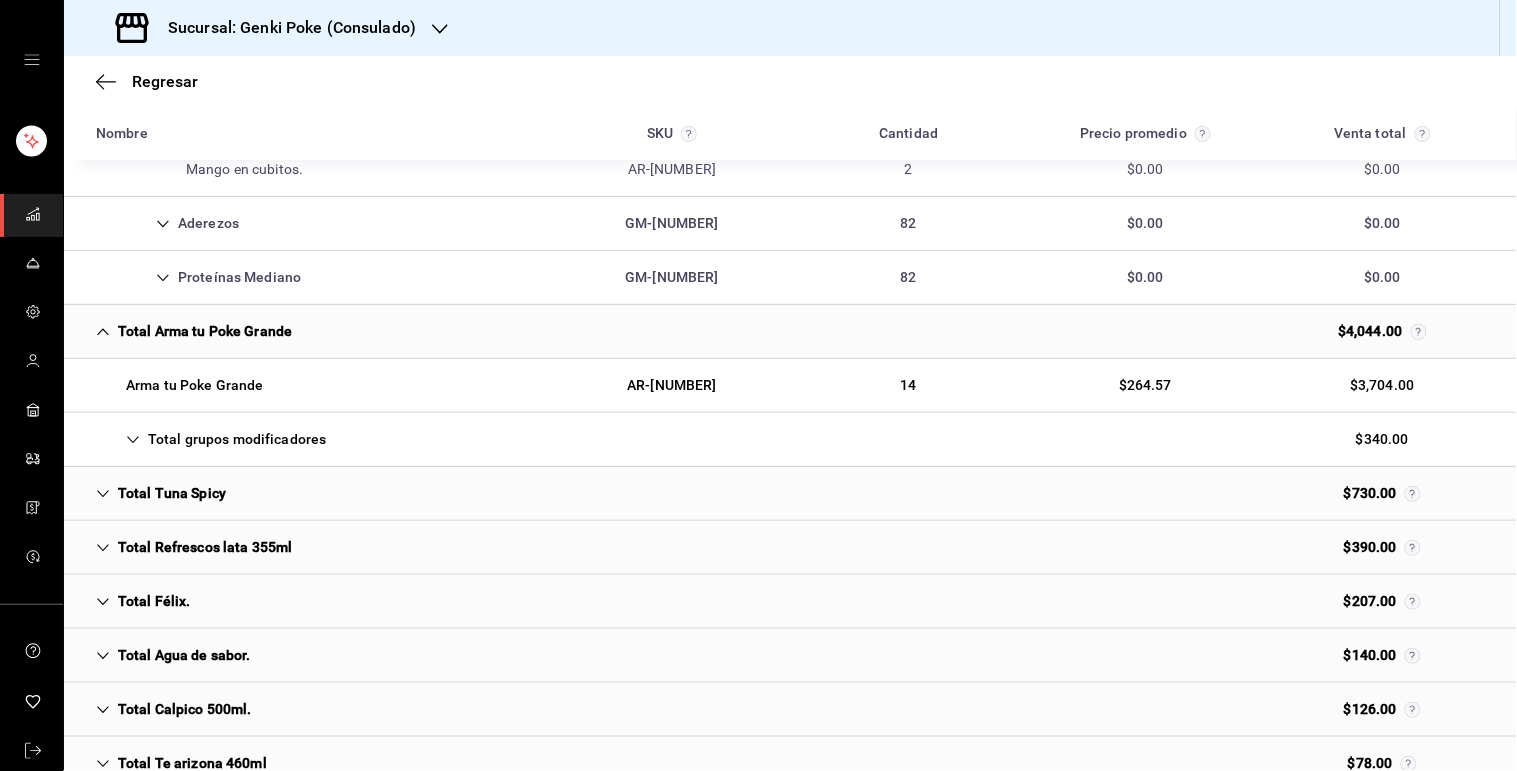 scroll, scrollTop: 2061, scrollLeft: 0, axis: vertical 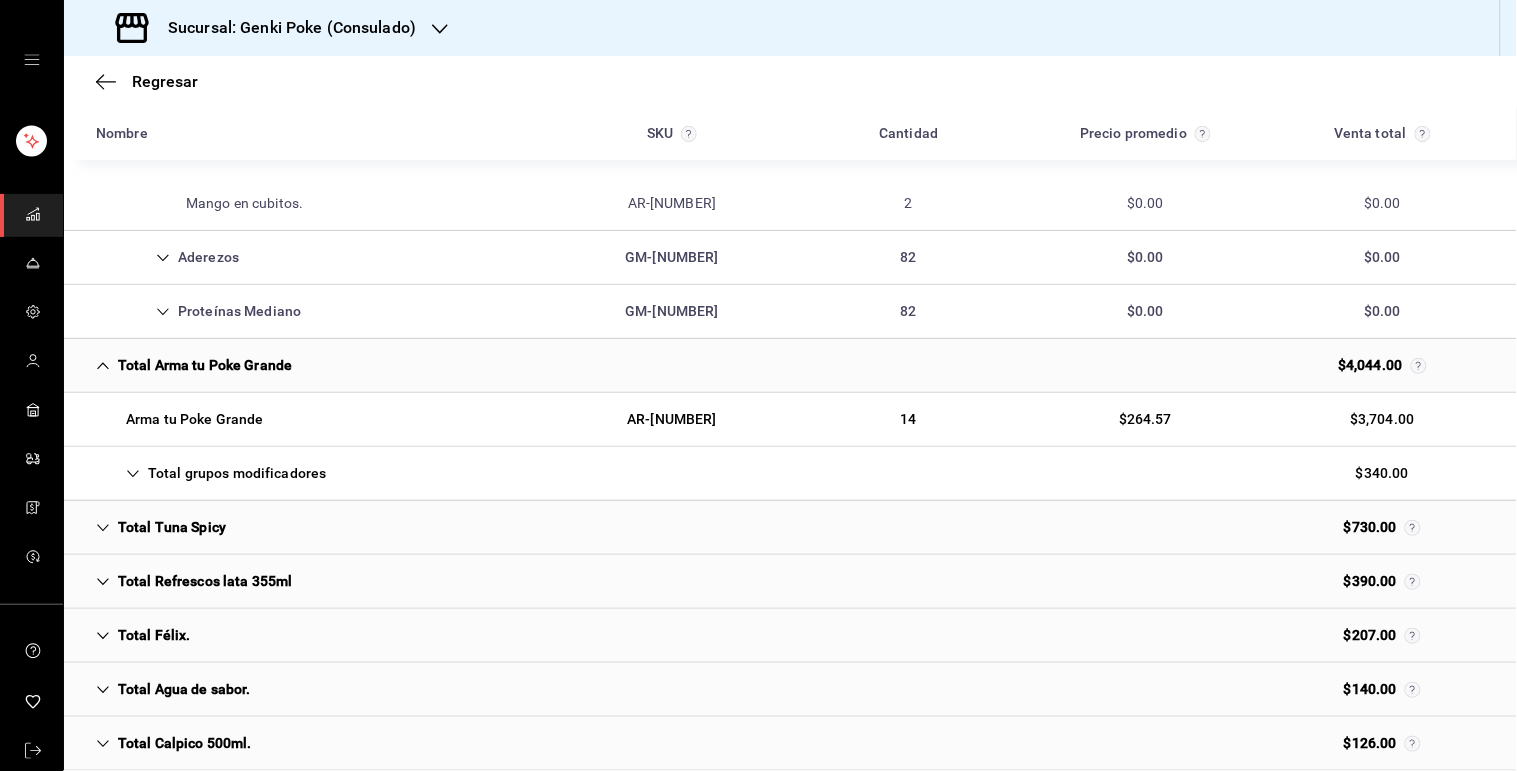 click on "Total Arma tu Poke Grande $4,044.00" at bounding box center (790, 366) 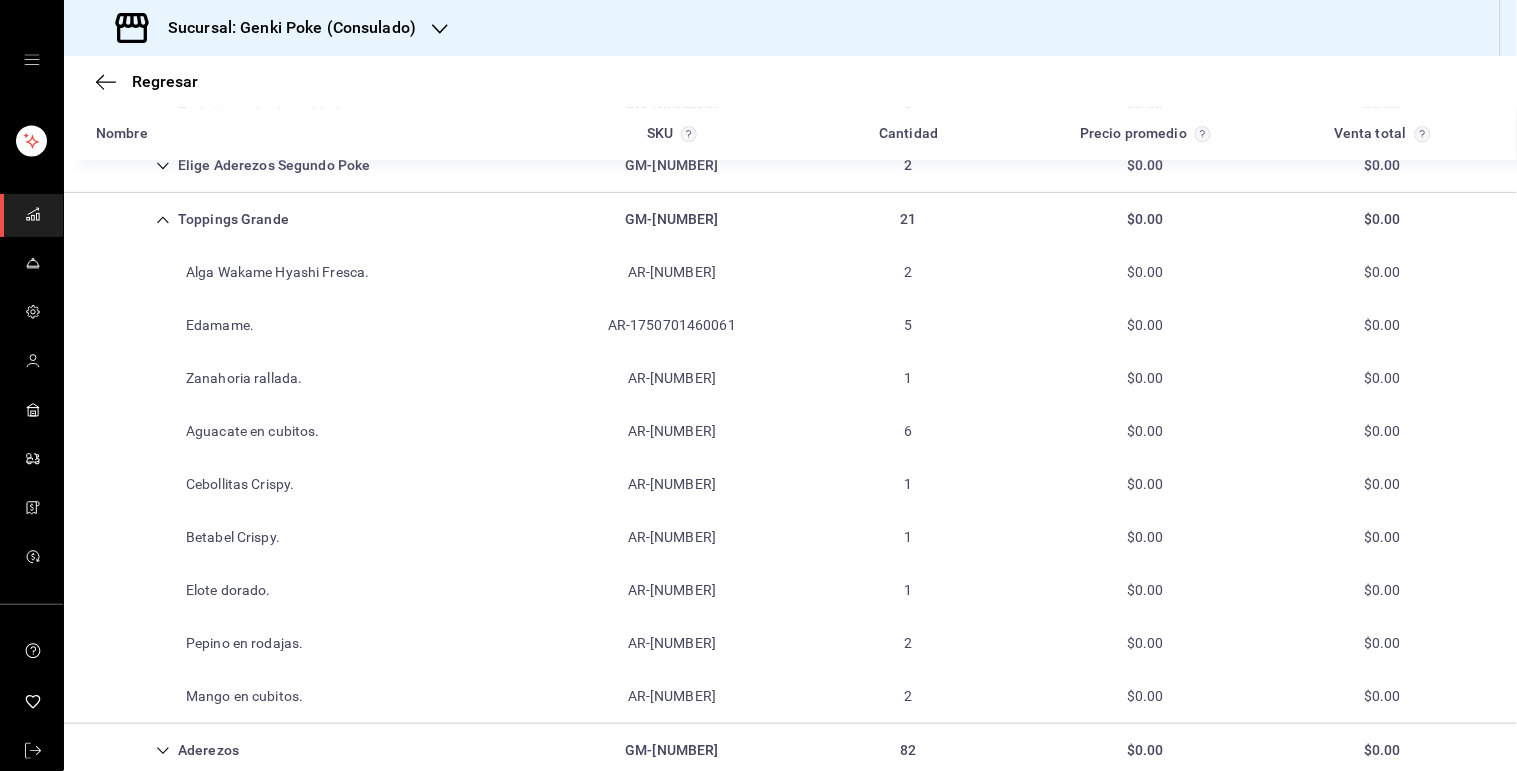 scroll, scrollTop: 1563, scrollLeft: 0, axis: vertical 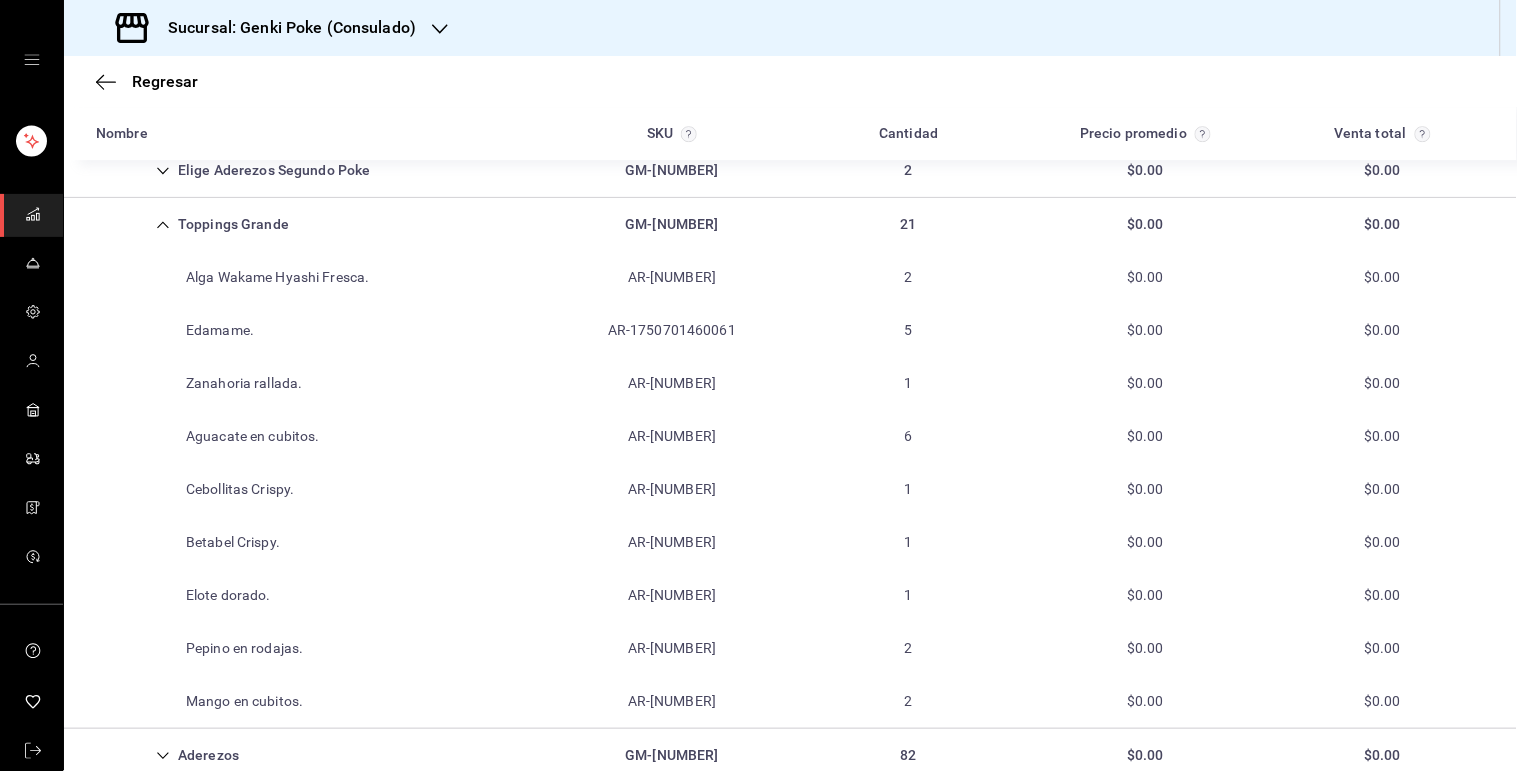 click on "Toppings Grande GM-[NUMBER] 21 $0.00 $0.00" at bounding box center [790, 224] 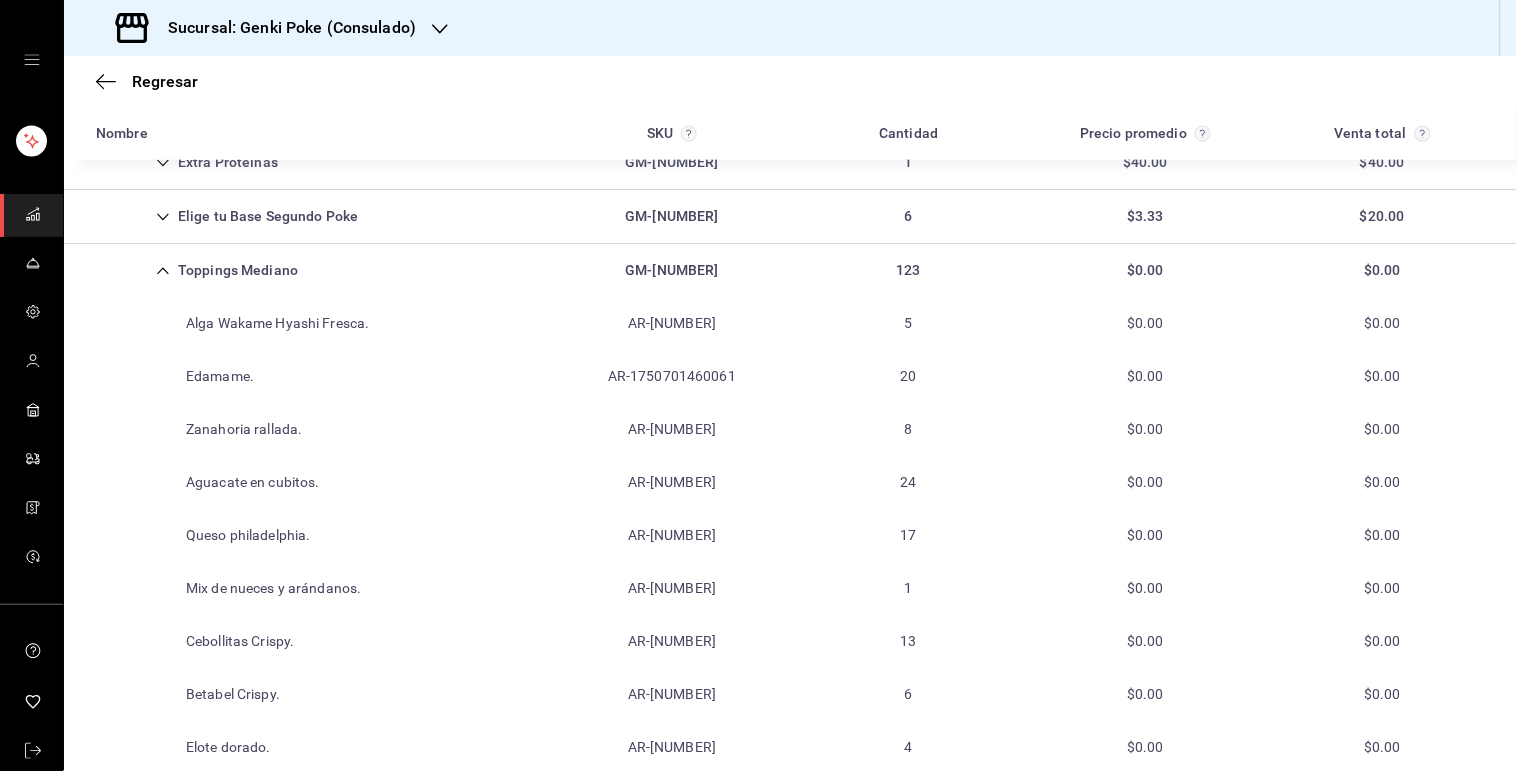 scroll, scrollTop: 607, scrollLeft: 0, axis: vertical 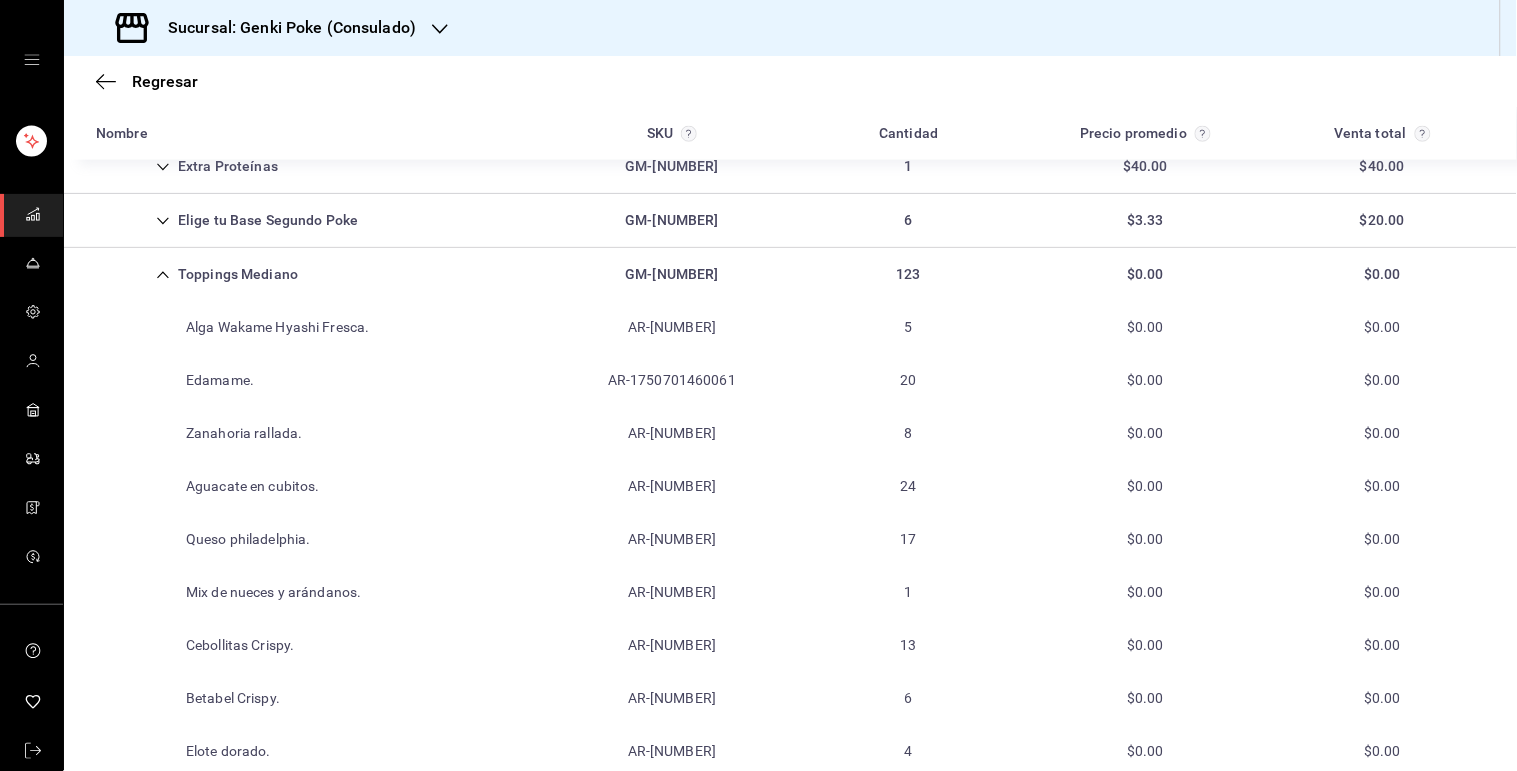 click on "Toppings Mediano GM-[NUMBER] 123 $0.00 $0.00" at bounding box center (790, 274) 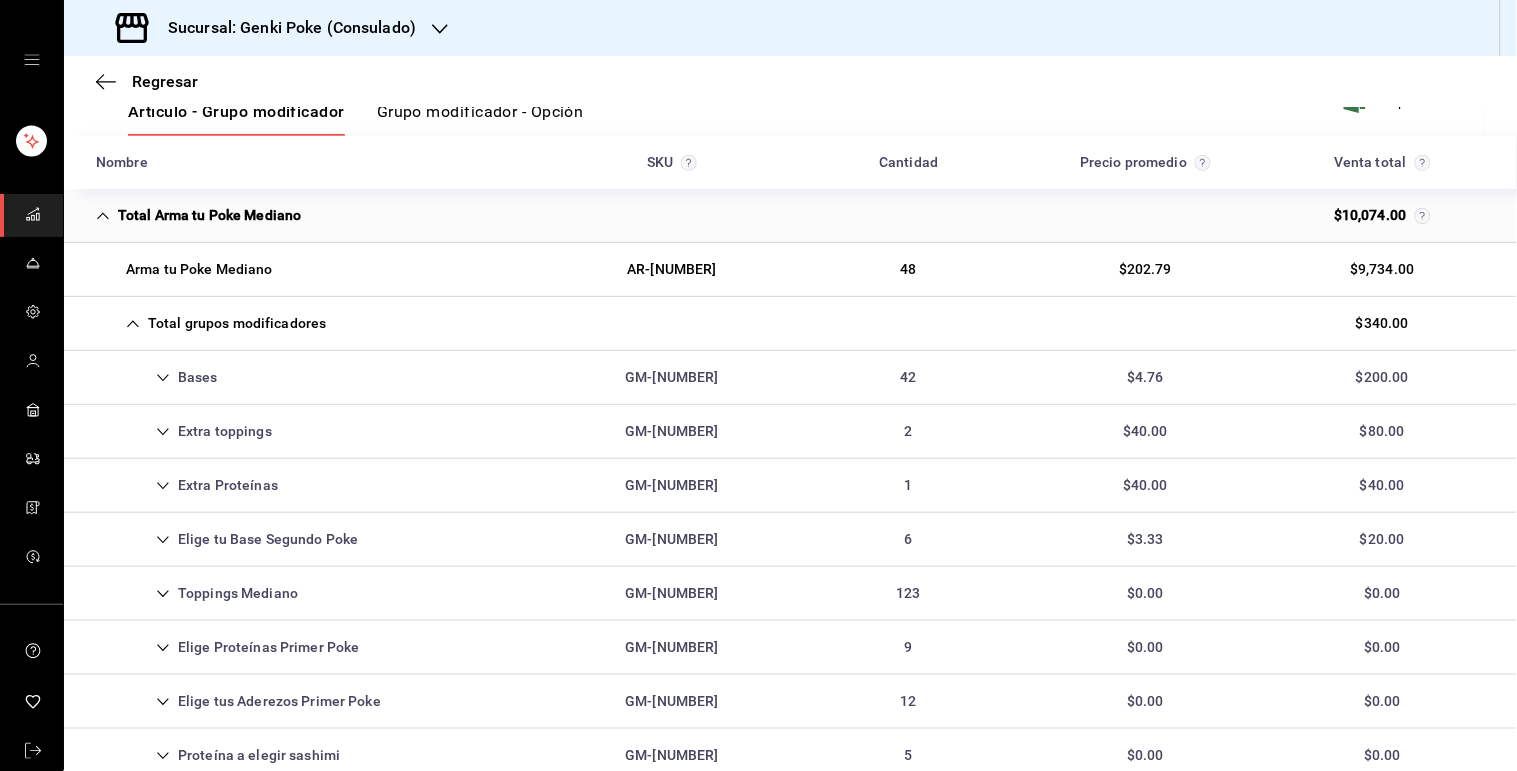 scroll, scrollTop: 287, scrollLeft: 0, axis: vertical 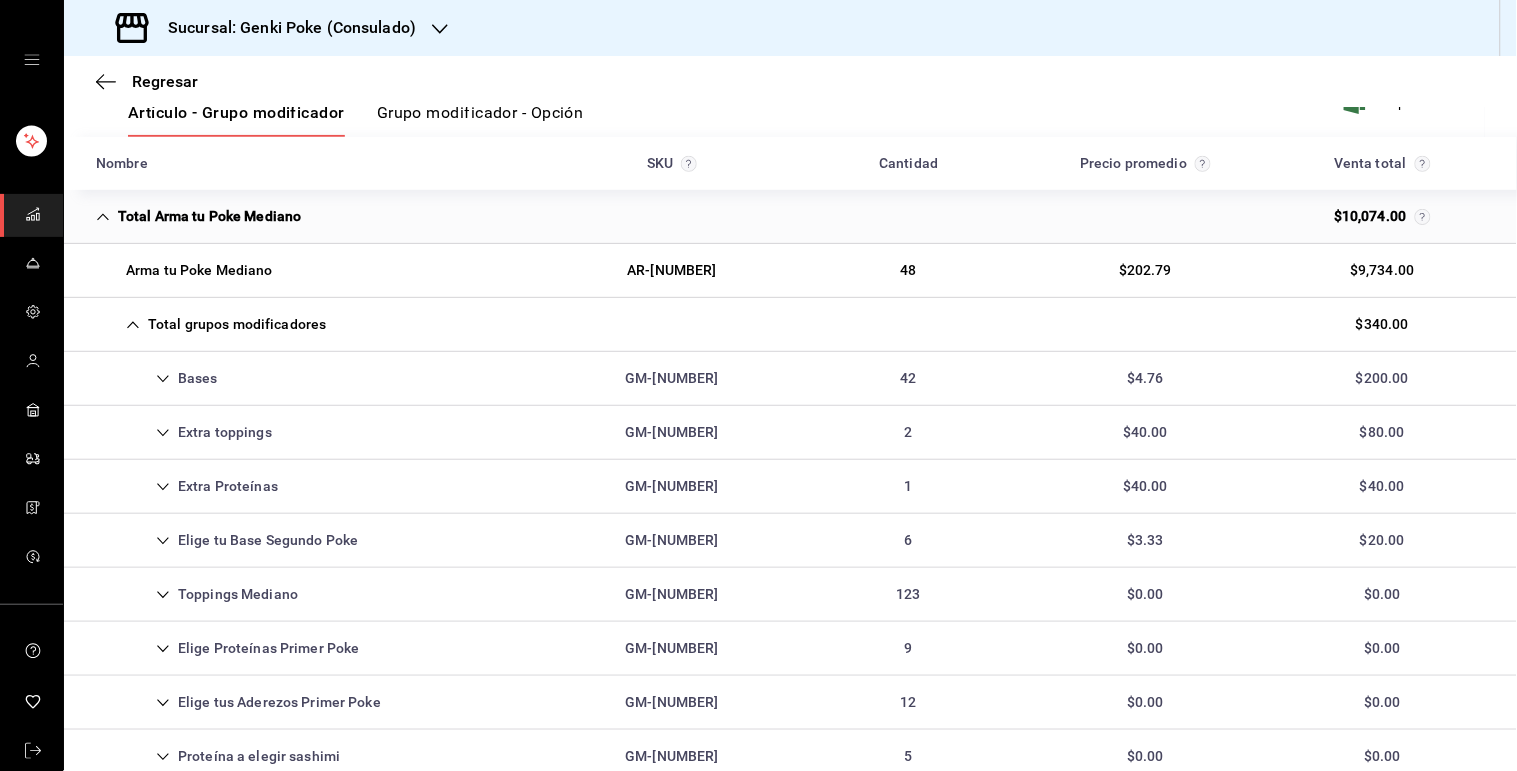 click on "Total grupos modificadores" at bounding box center (211, 324) 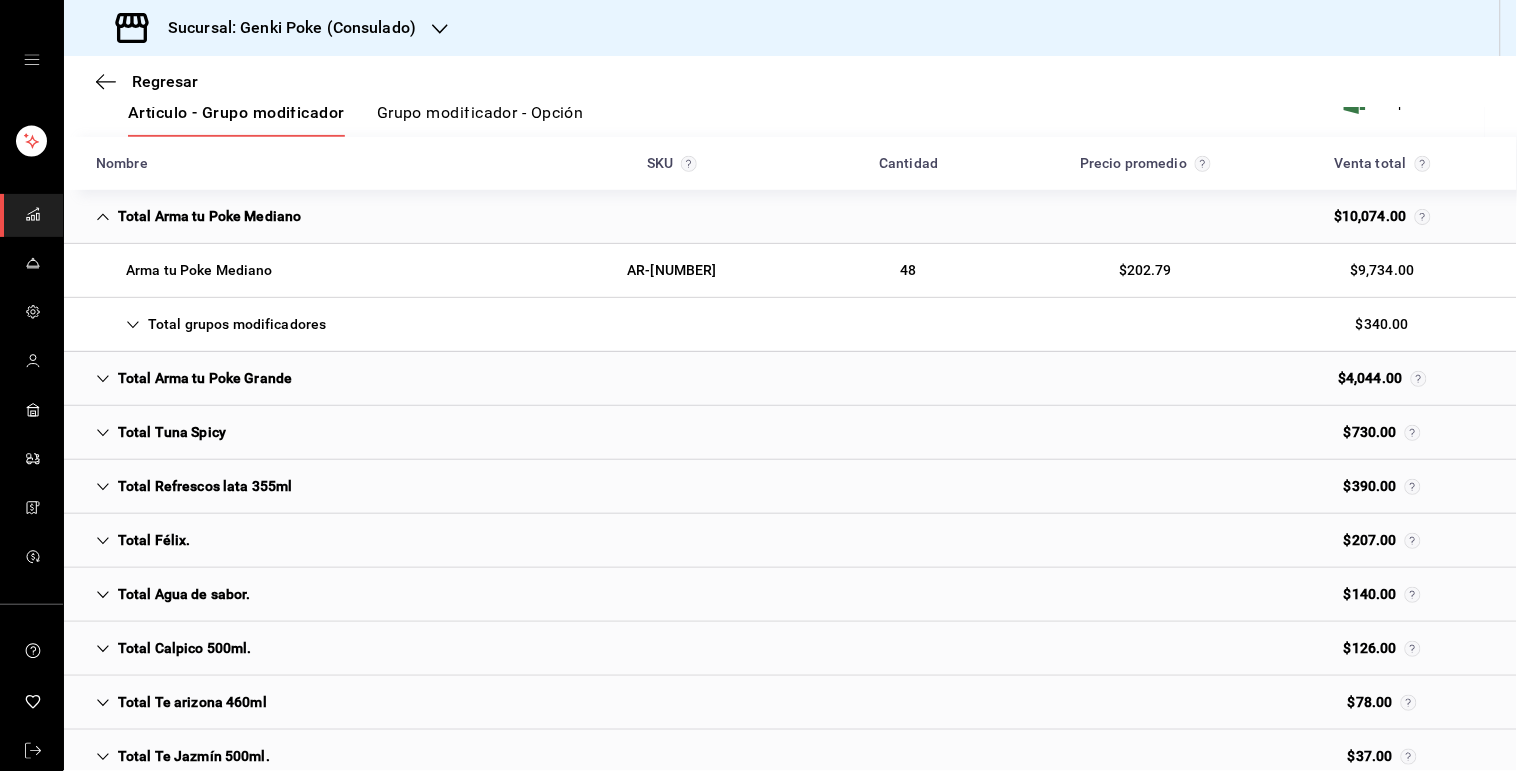 click on "Total Arma tu Poke Mediano $10,074.00" at bounding box center [790, 217] 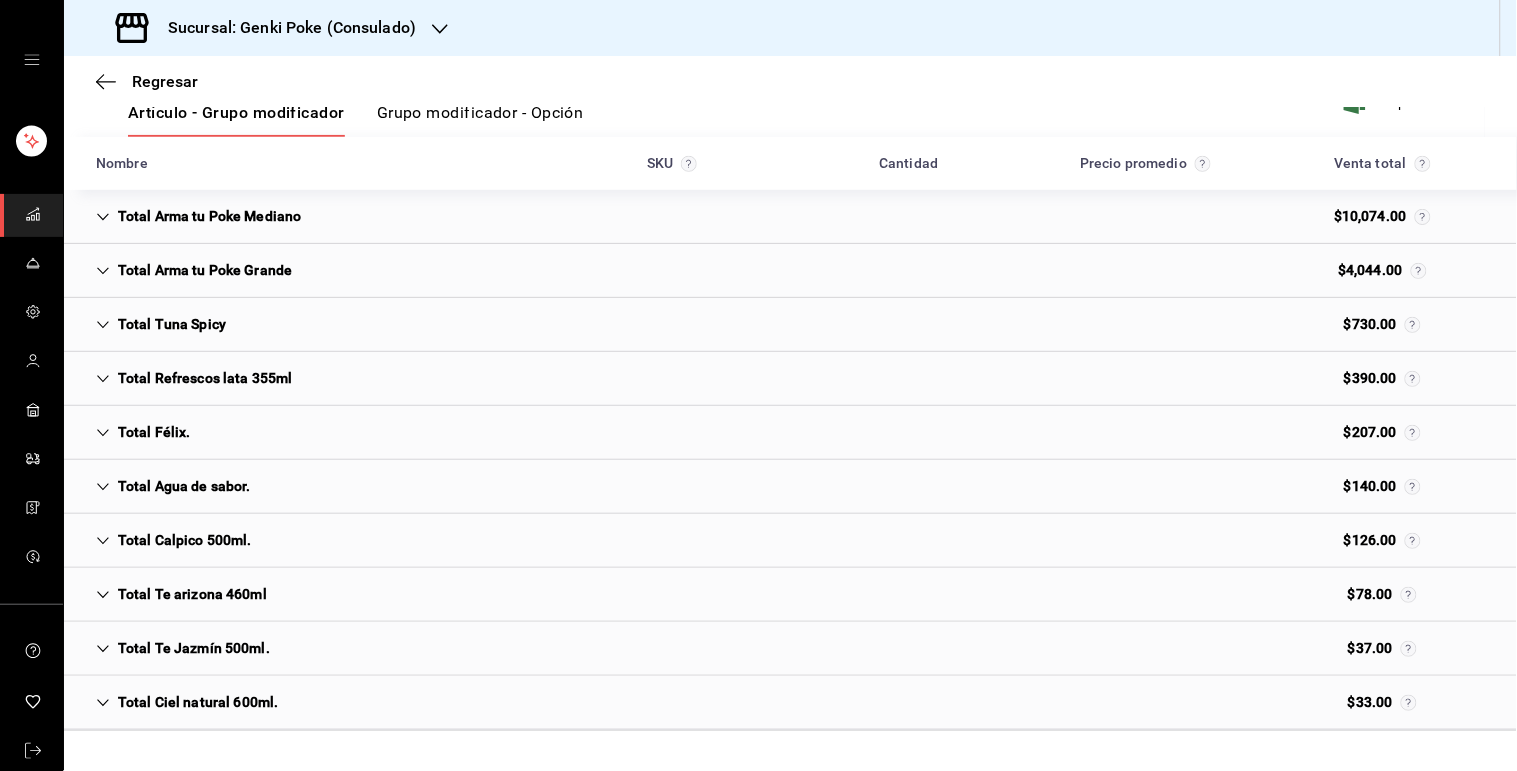 click on "Total Refrescos lata 355ml $390.00" at bounding box center (790, 379) 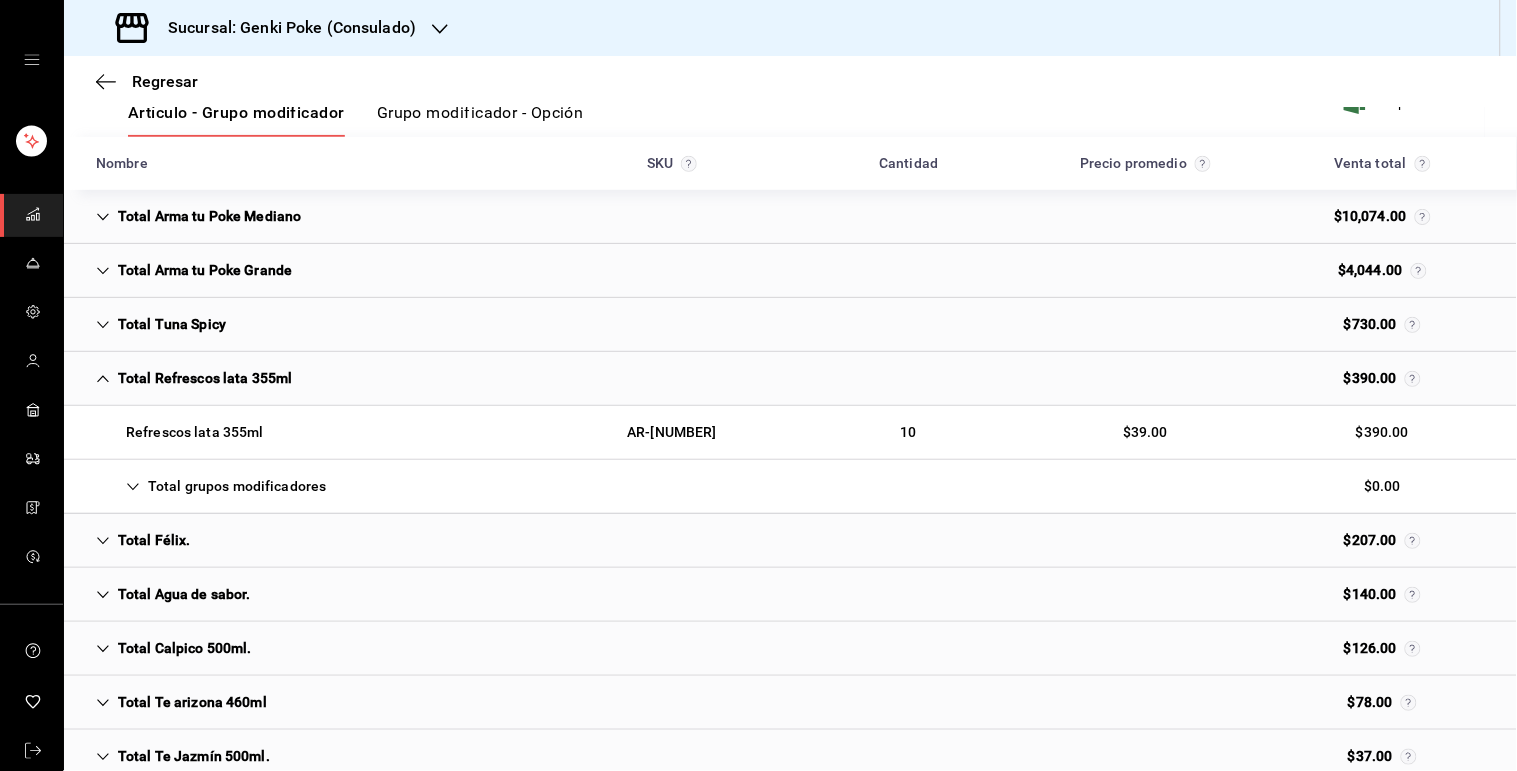 click on "Total Refrescos lata 355ml $390.00" at bounding box center [790, 379] 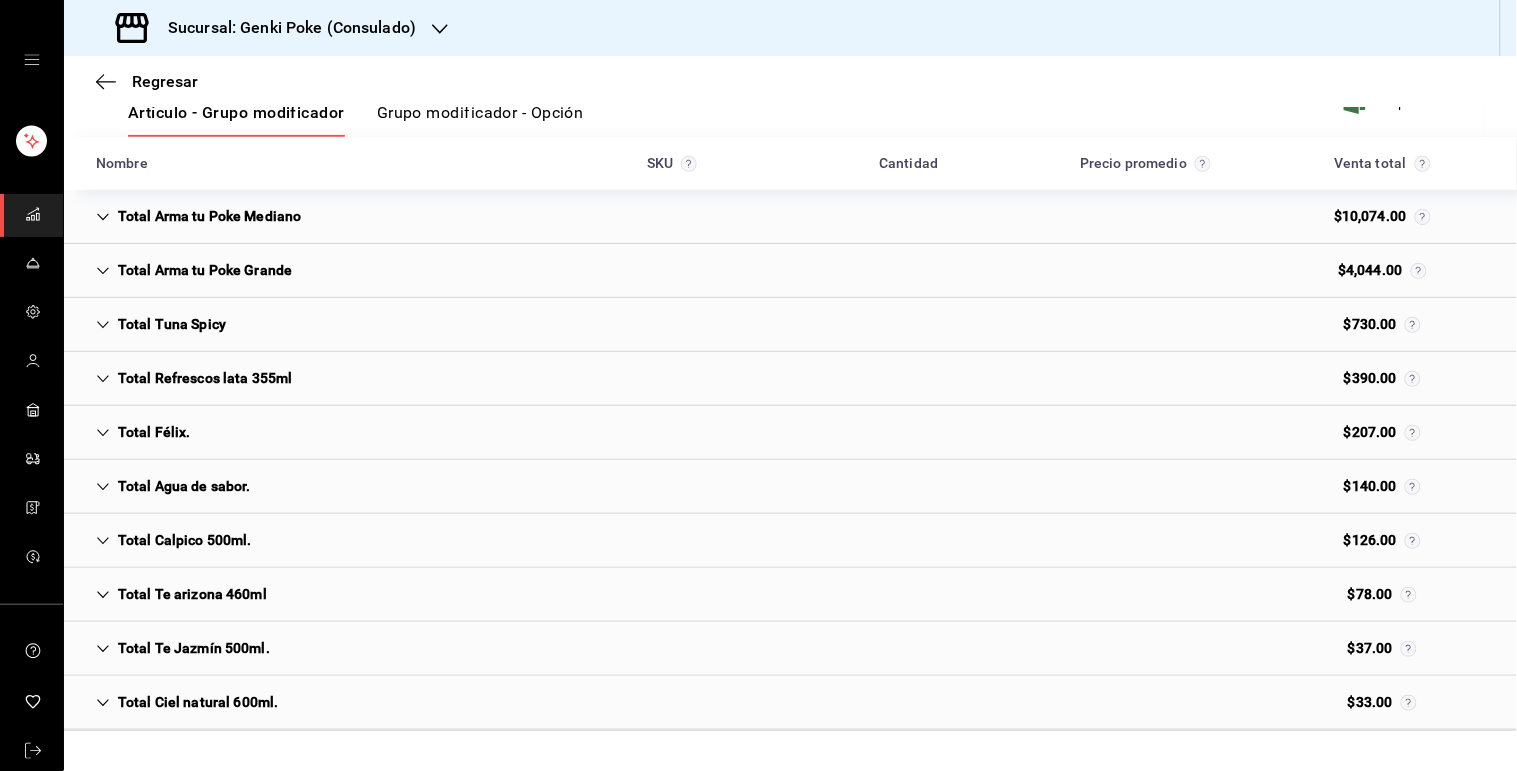 click on "Total Félix. $207.00" at bounding box center (790, 433) 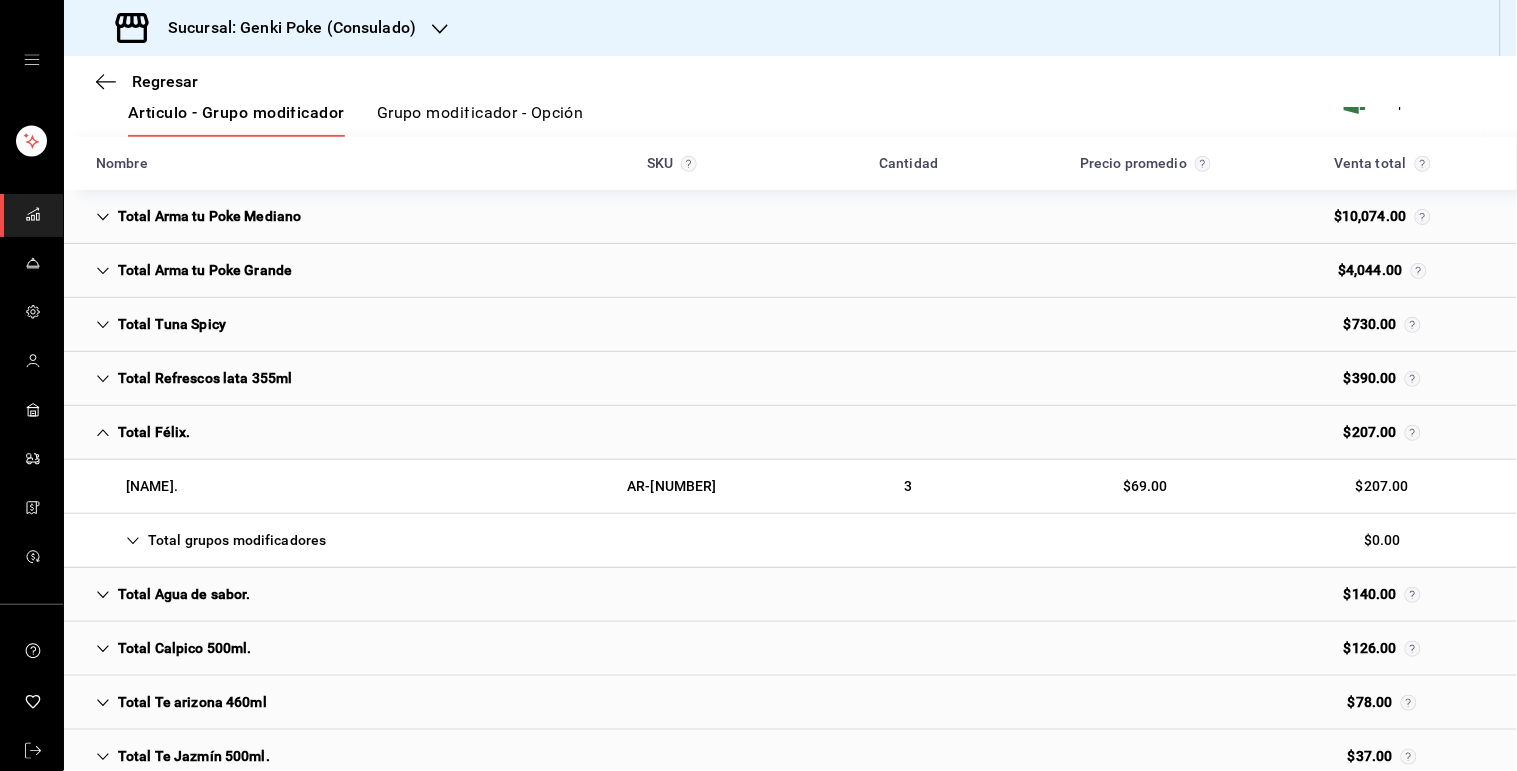 click on "Total Félix. $207.00" at bounding box center [790, 433] 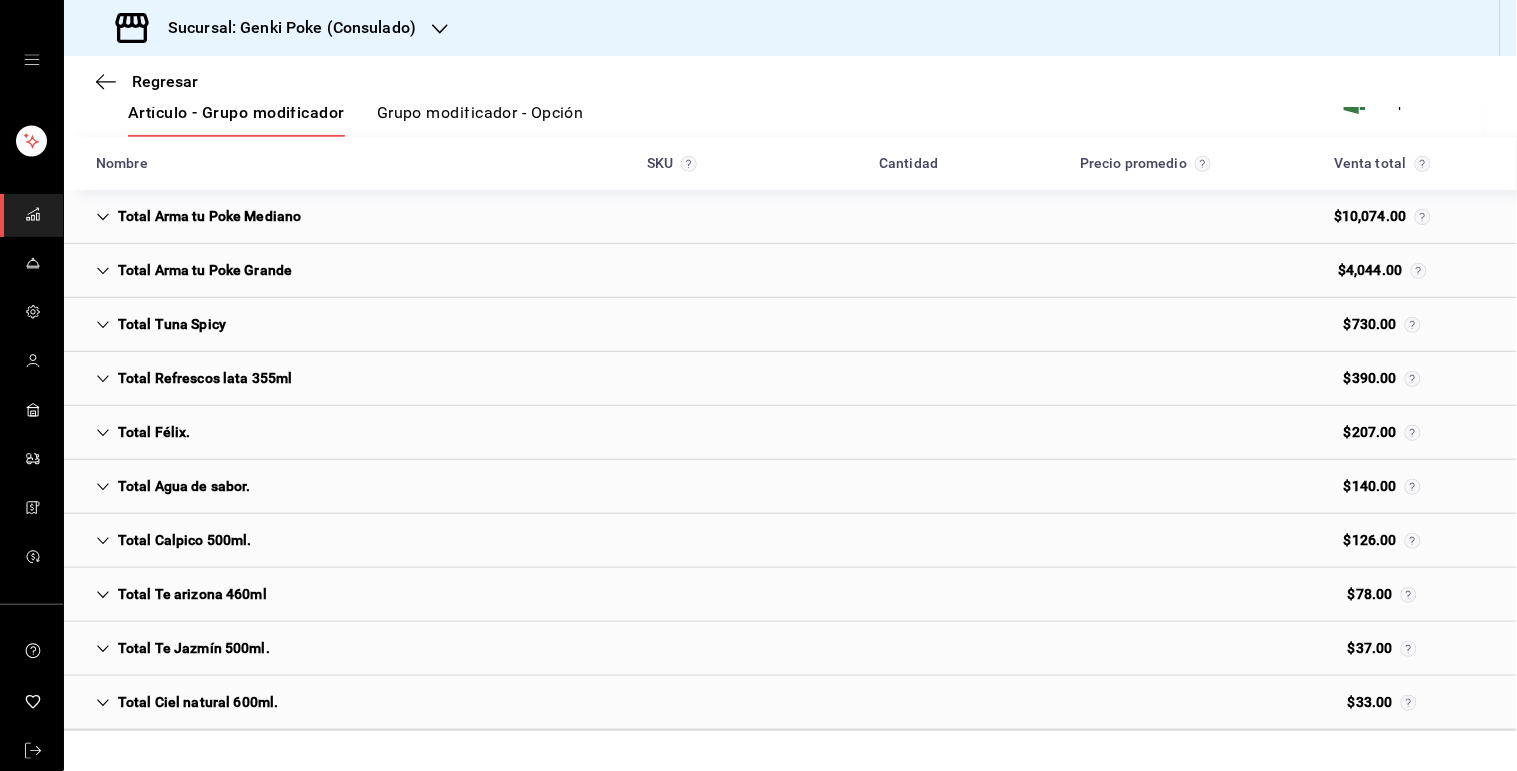 click on "Total Agua de sabor. $140.00" at bounding box center [790, 487] 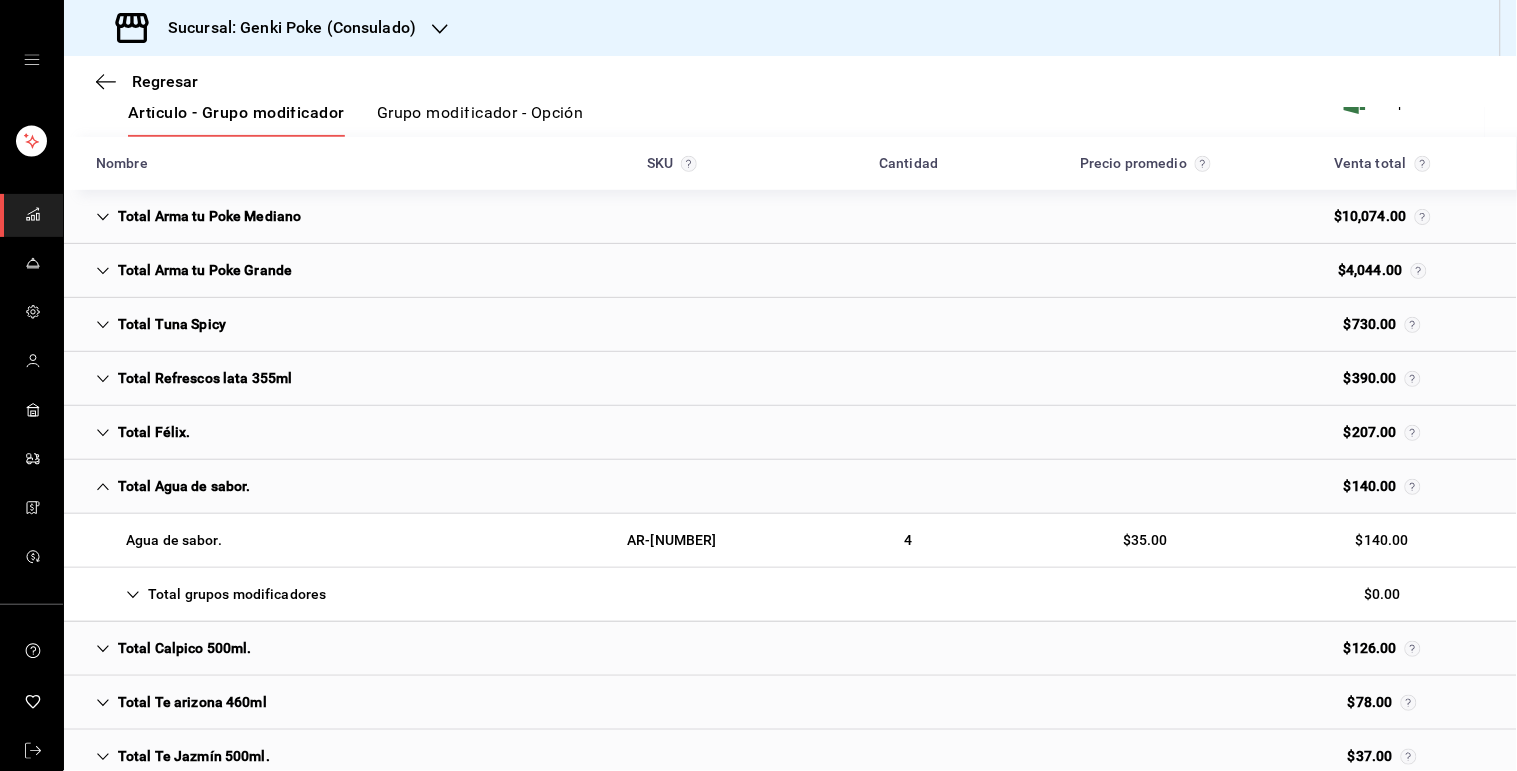 click on "Total Agua de sabor. $140.00" at bounding box center [790, 487] 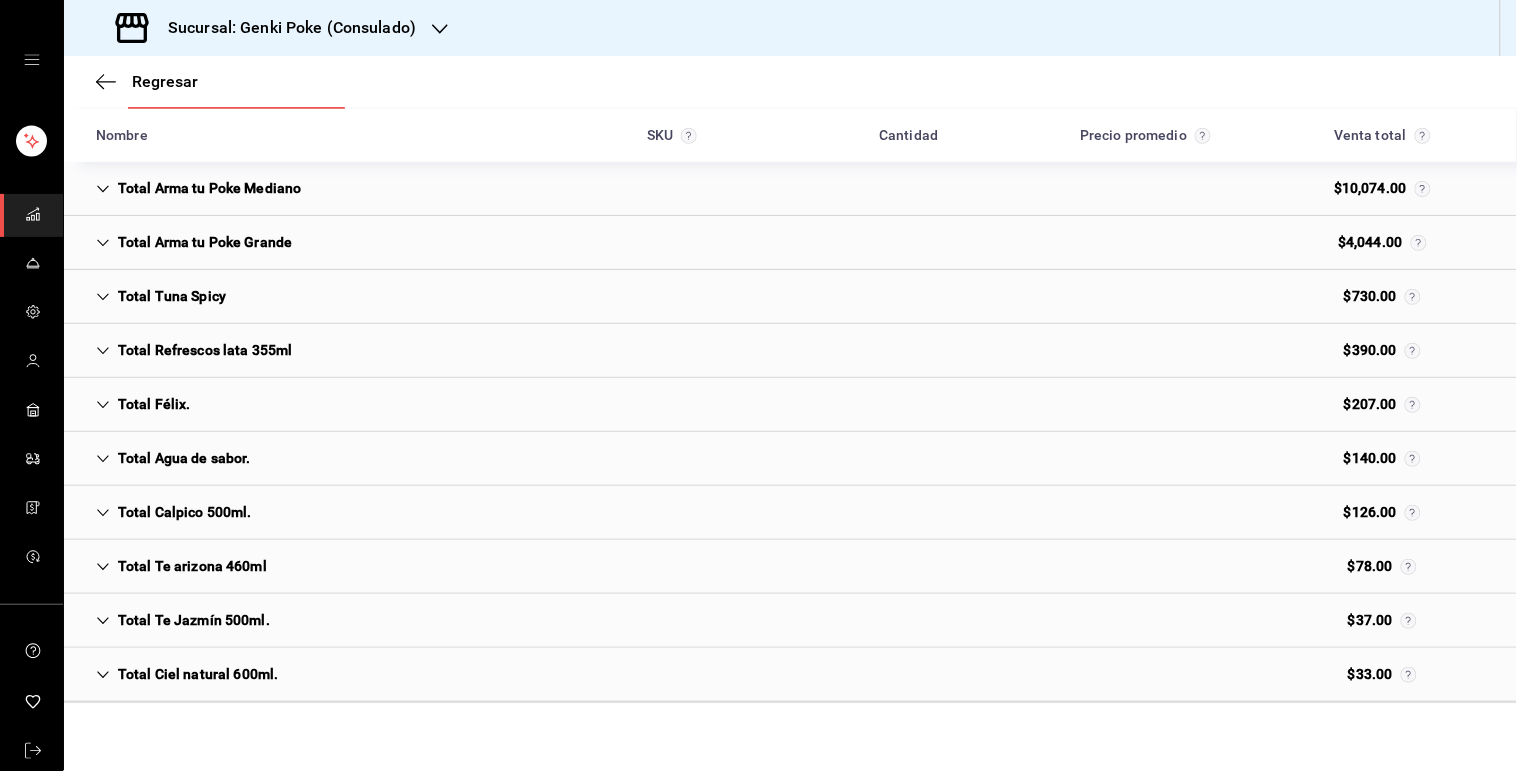 scroll, scrollTop: 343, scrollLeft: 0, axis: vertical 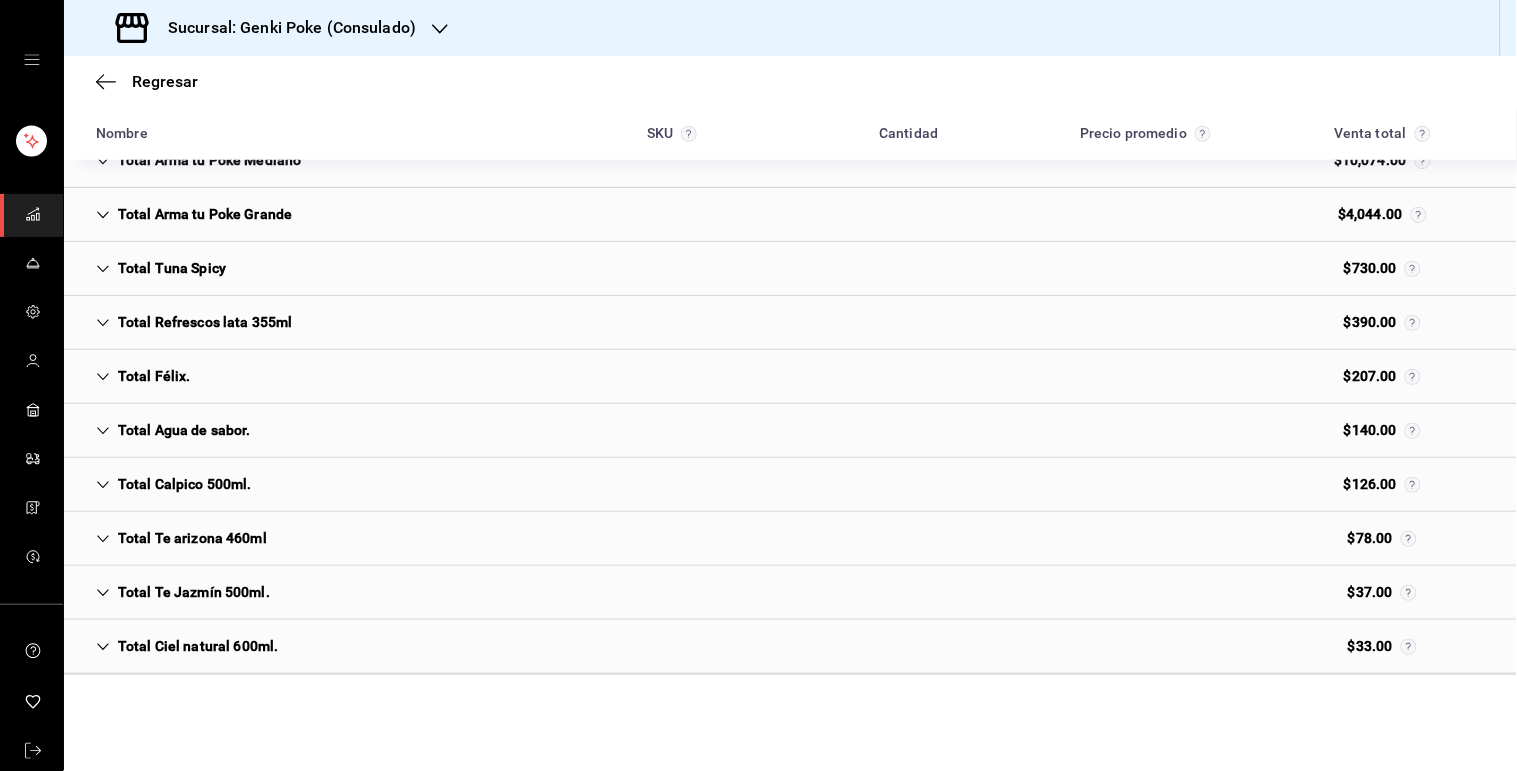 click on "Total Calpico 500ml. $126.00" at bounding box center (790, 485) 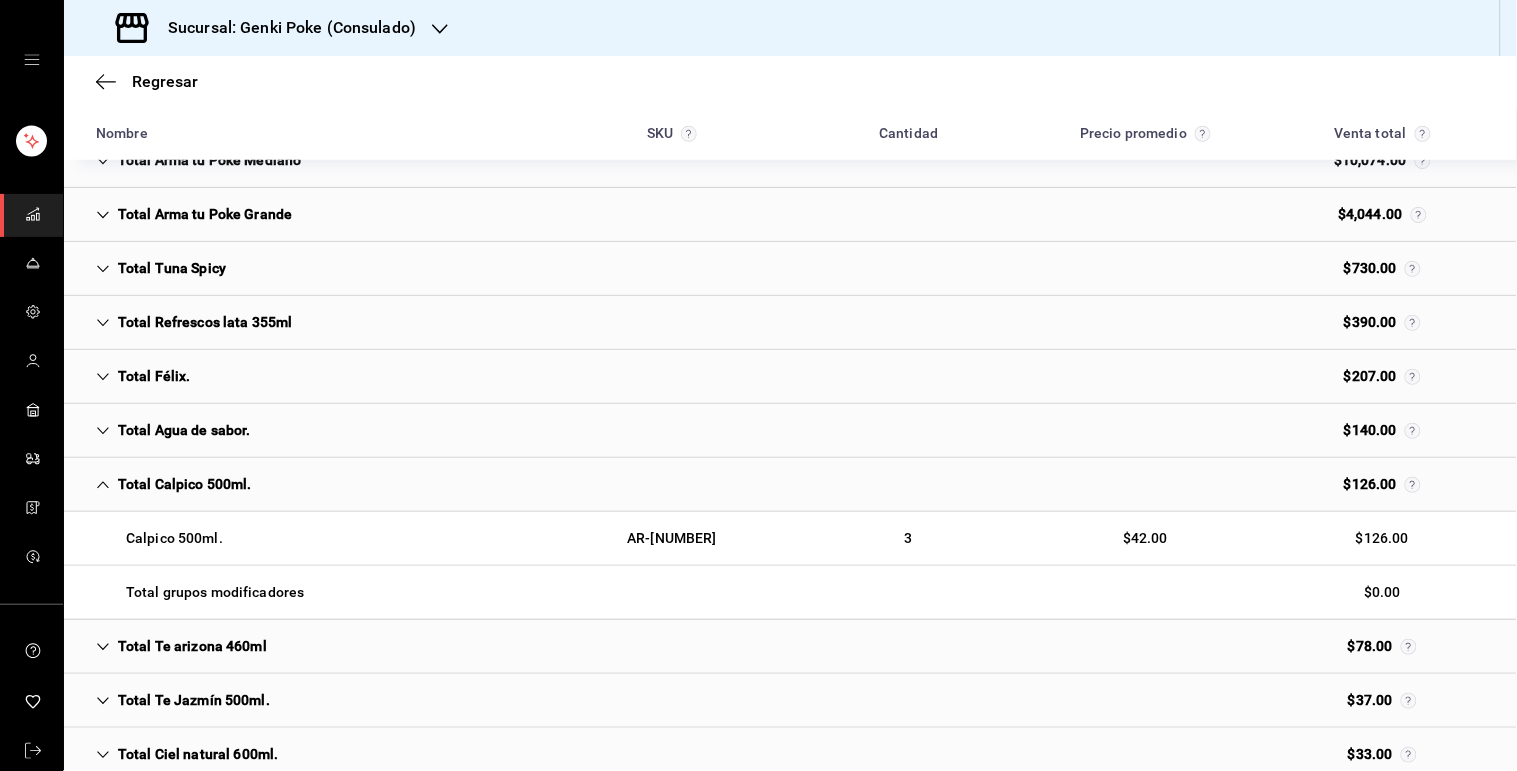 click on "Total Calpico 500ml. $126.00" at bounding box center [790, 485] 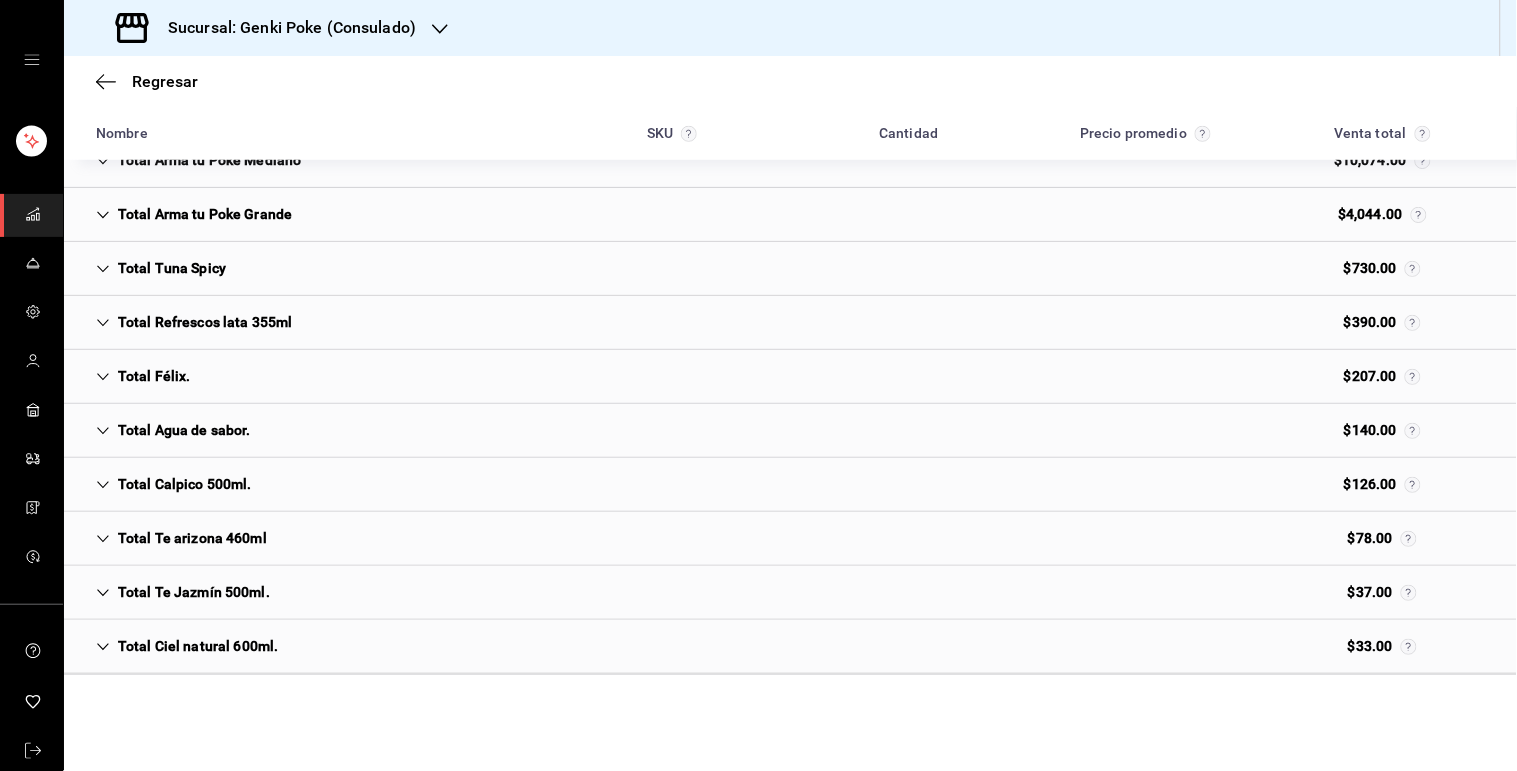 click on "Total Te arizona 460ml $78.00" at bounding box center (790, 539) 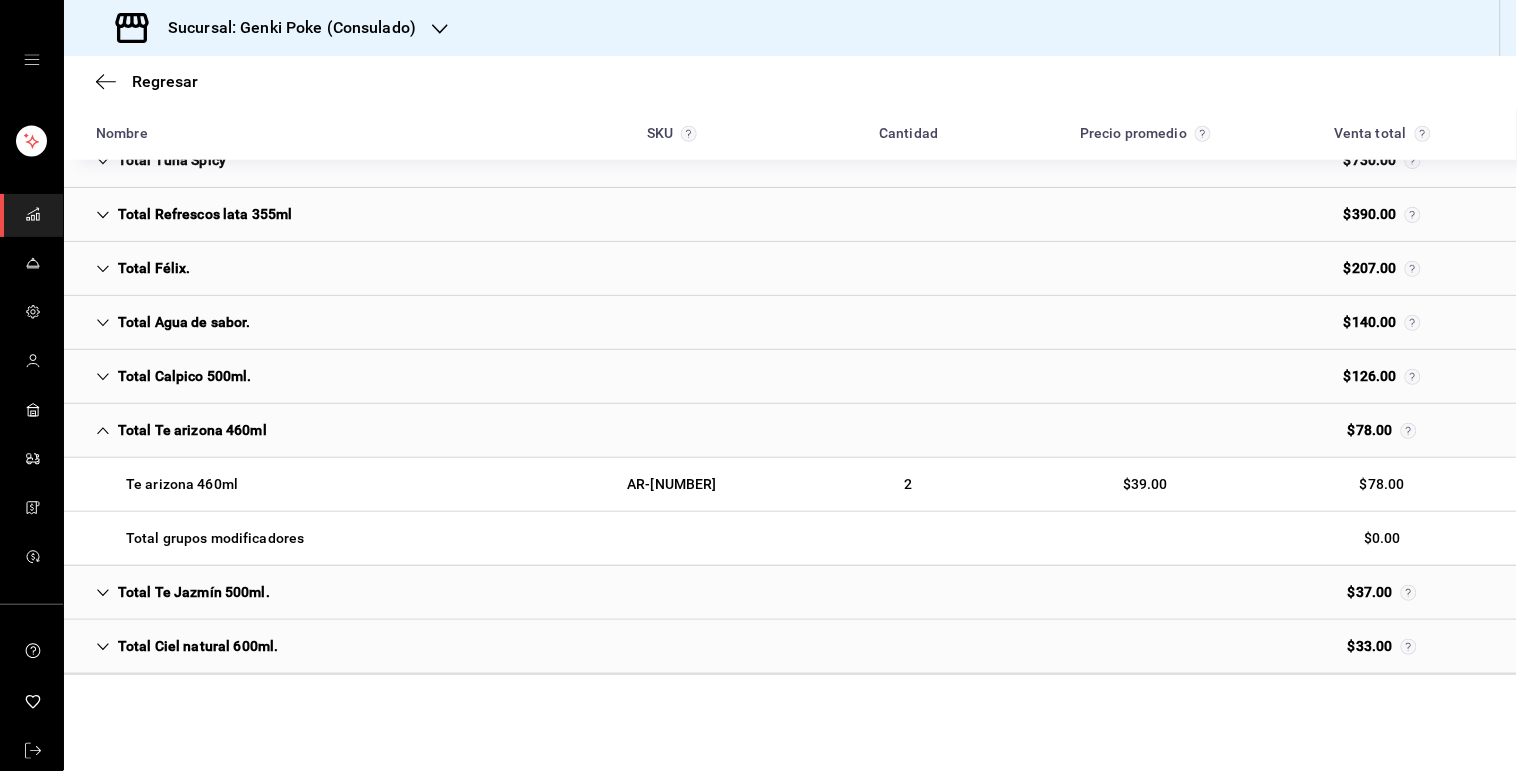 scroll, scrollTop: 452, scrollLeft: 0, axis: vertical 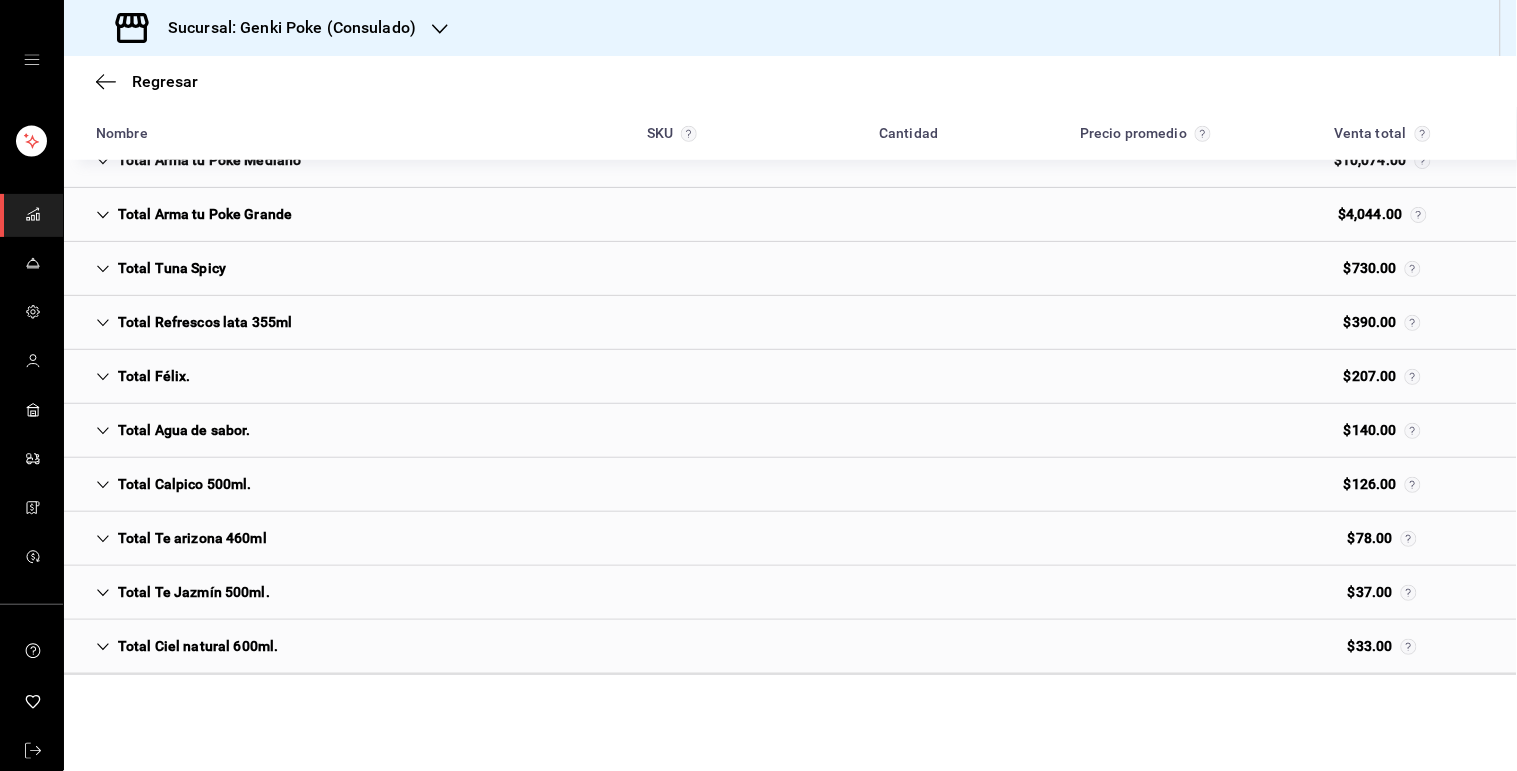 click on "Total Te Jazmín 500ml." at bounding box center (183, 592) 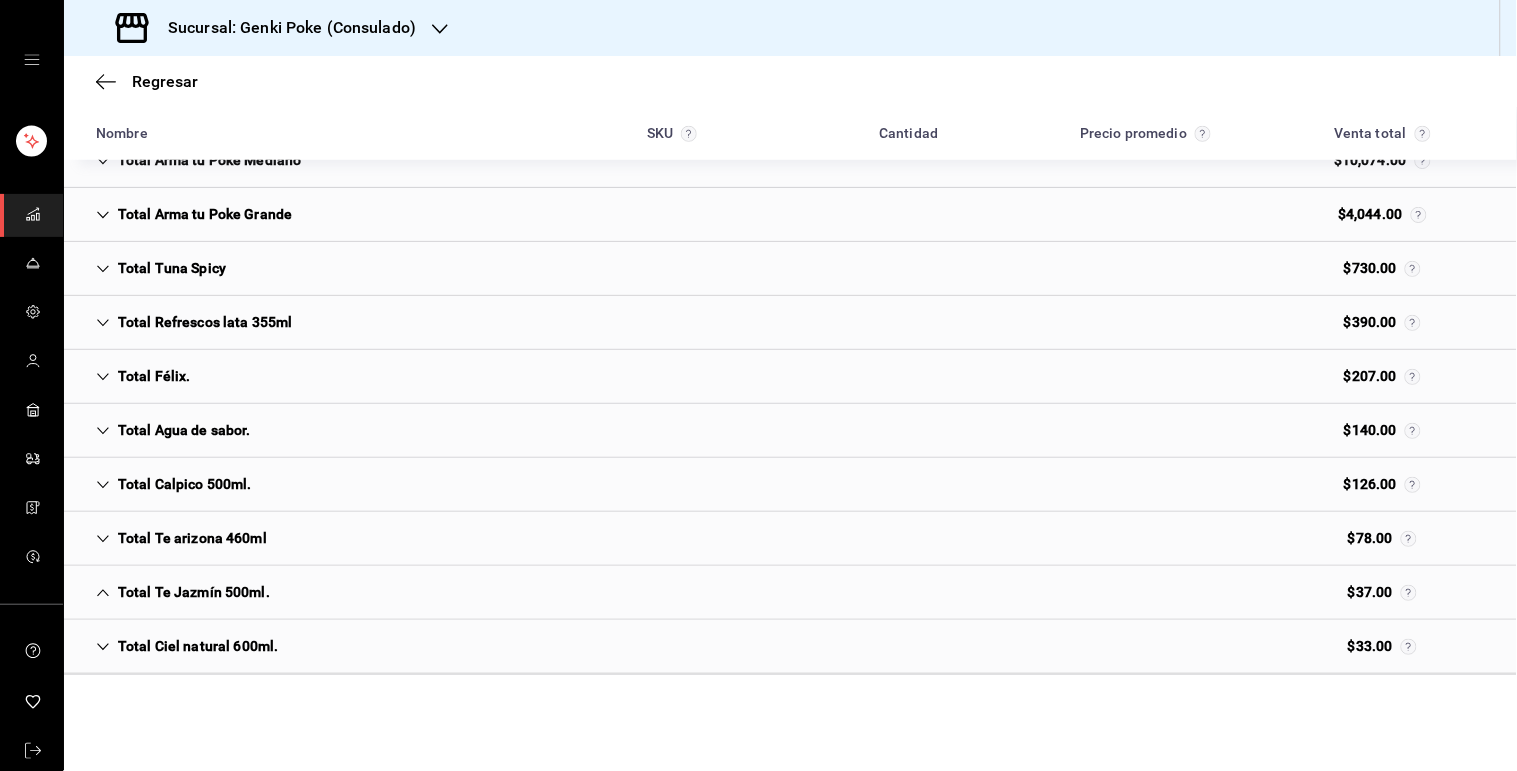 scroll, scrollTop: 418, scrollLeft: 0, axis: vertical 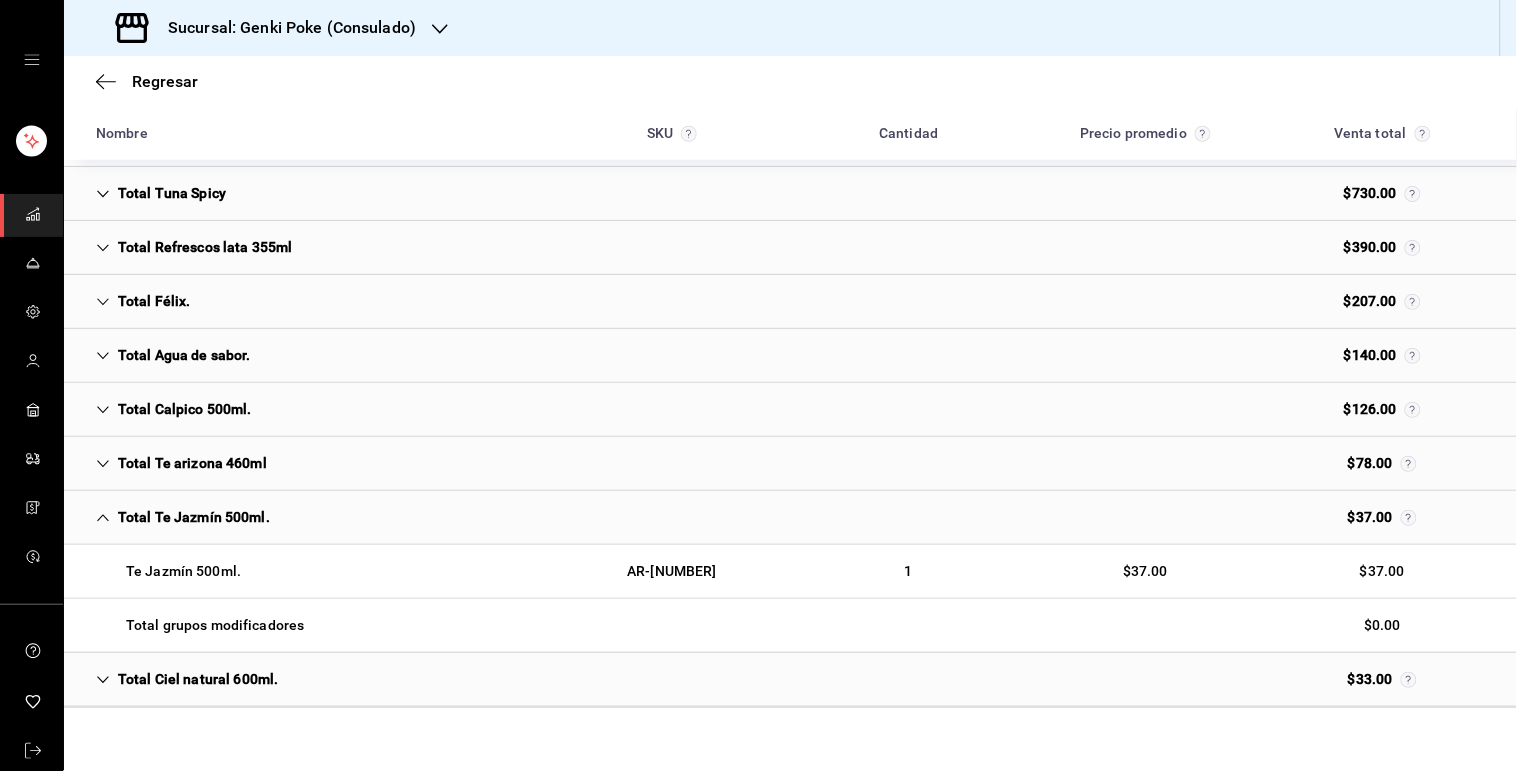 click on "Total Te Jazmín 500ml." at bounding box center [183, 517] 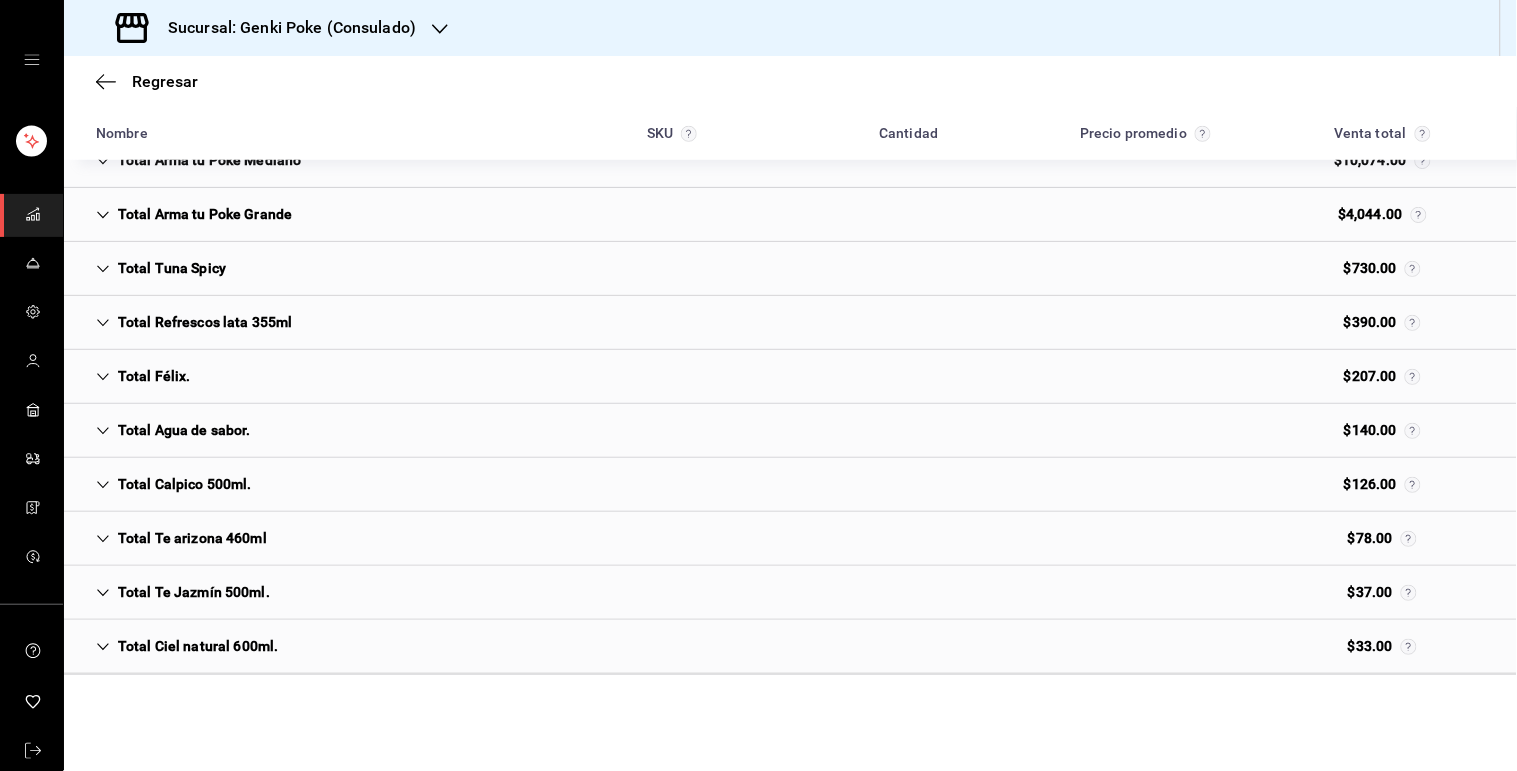 scroll, scrollTop: 343, scrollLeft: 0, axis: vertical 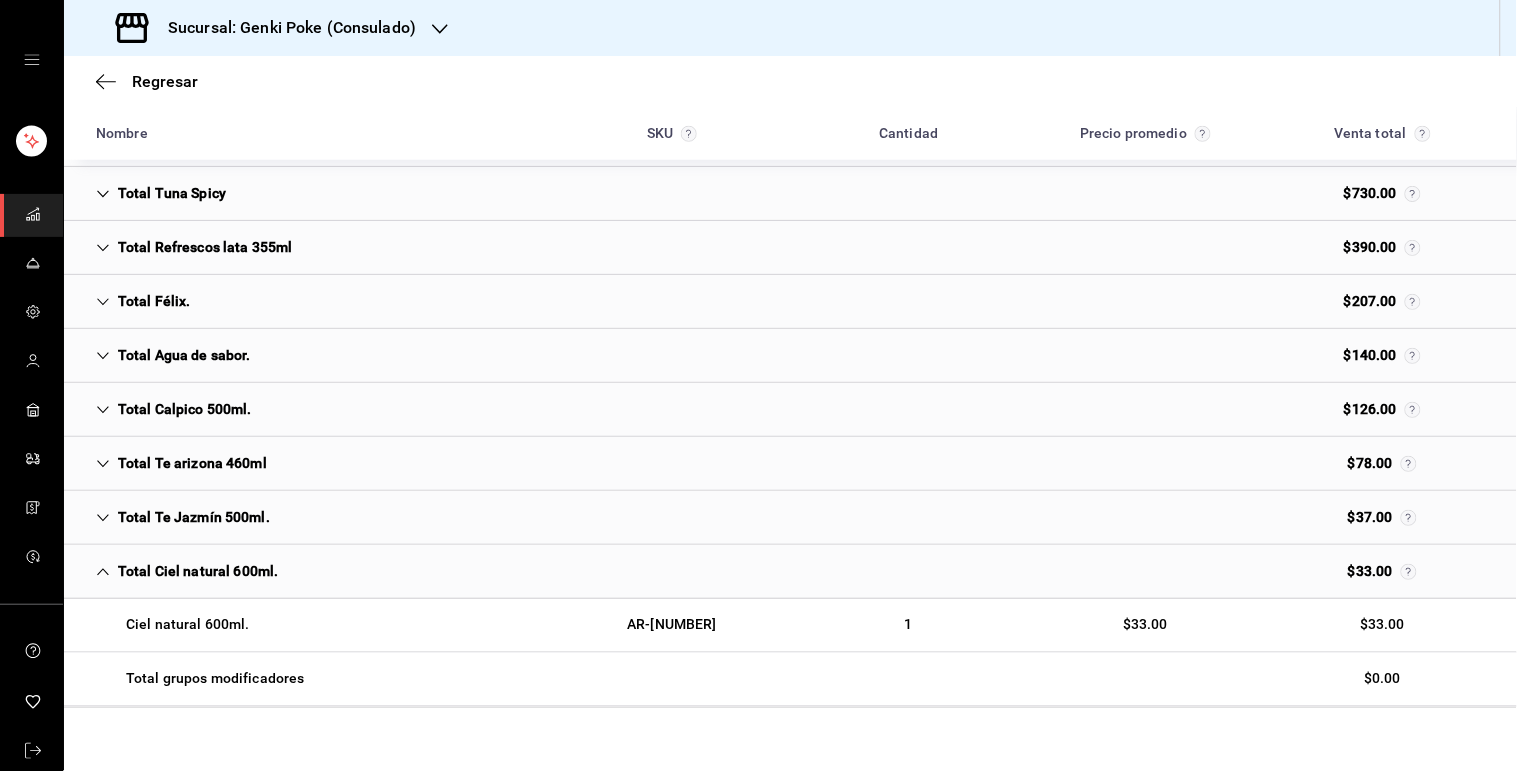 click on "Total Ciel natural 600ml." at bounding box center [187, 571] 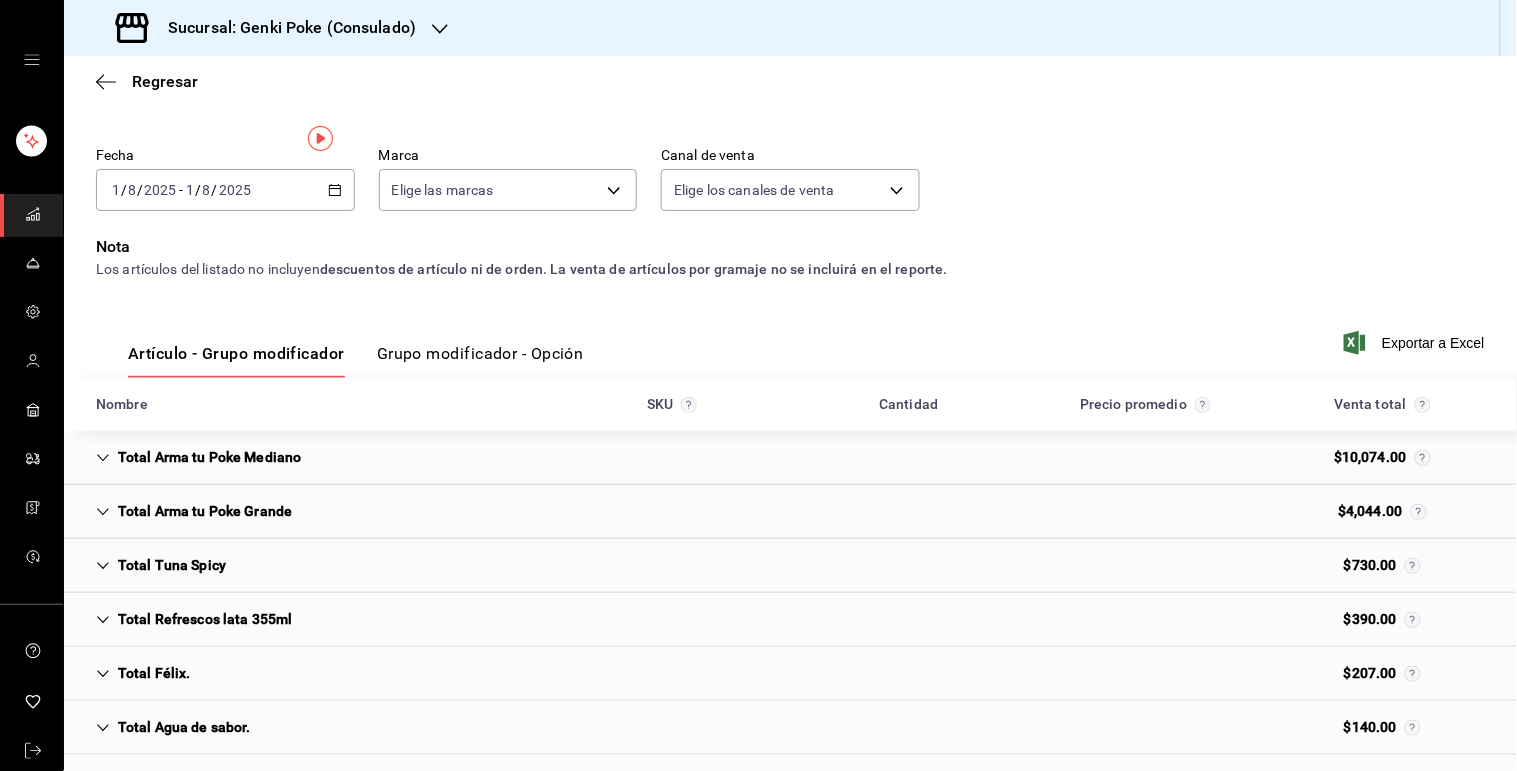 scroll, scrollTop: 0, scrollLeft: 0, axis: both 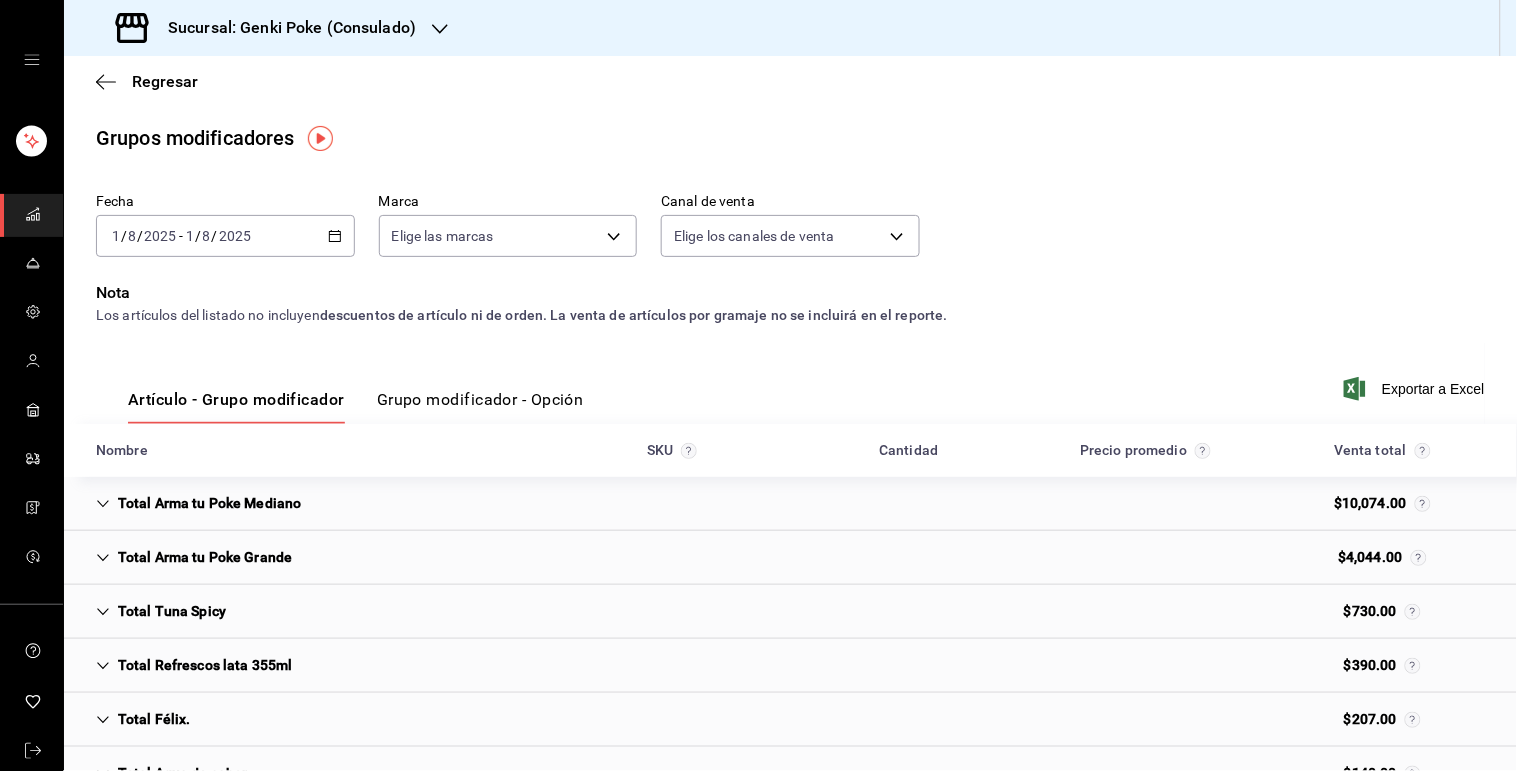 click on "2025-08-01 1 / 8 / 2025 - 2025-08-01 1 / 8 / 2025" at bounding box center (225, 236) 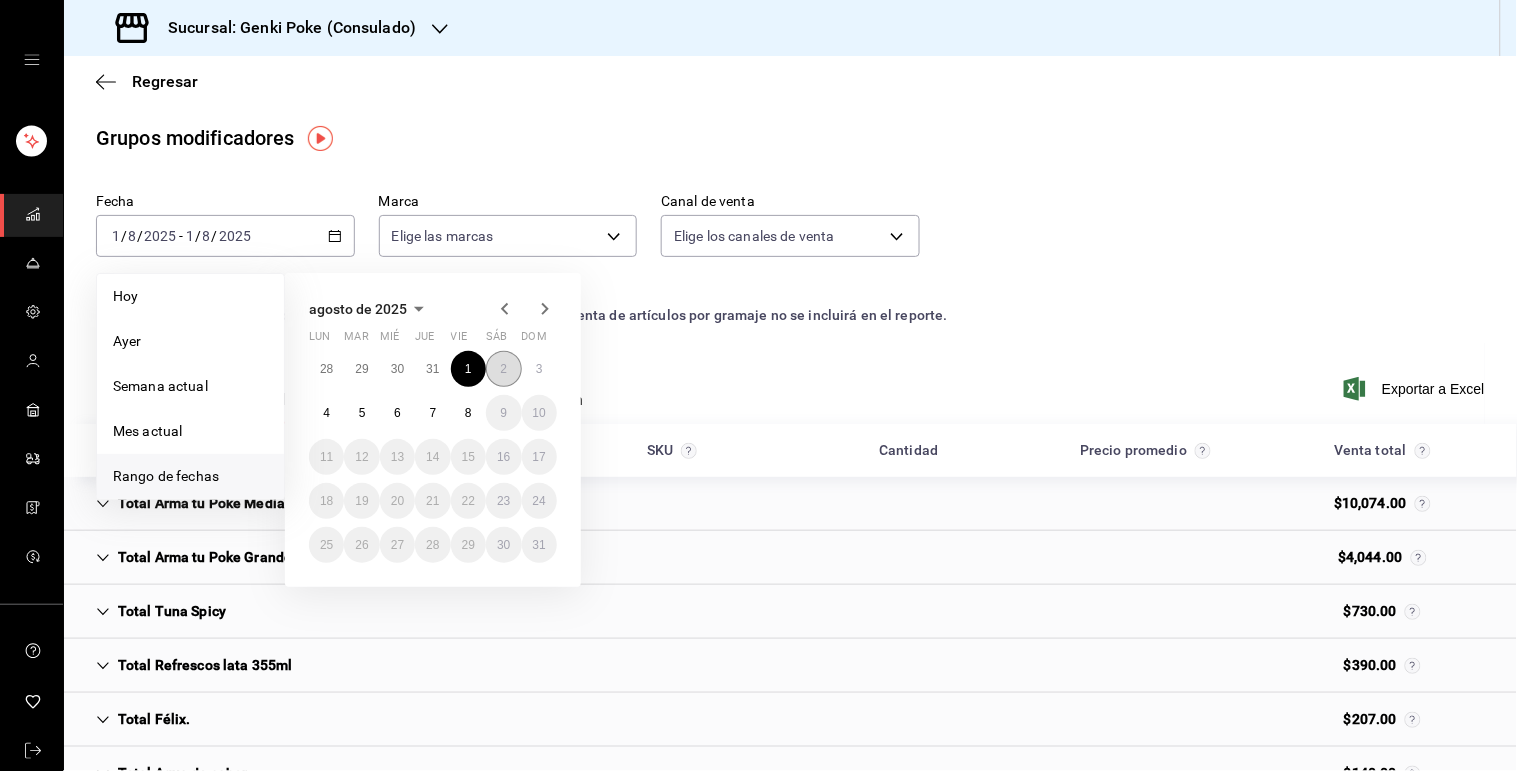 click on "2" at bounding box center (503, 369) 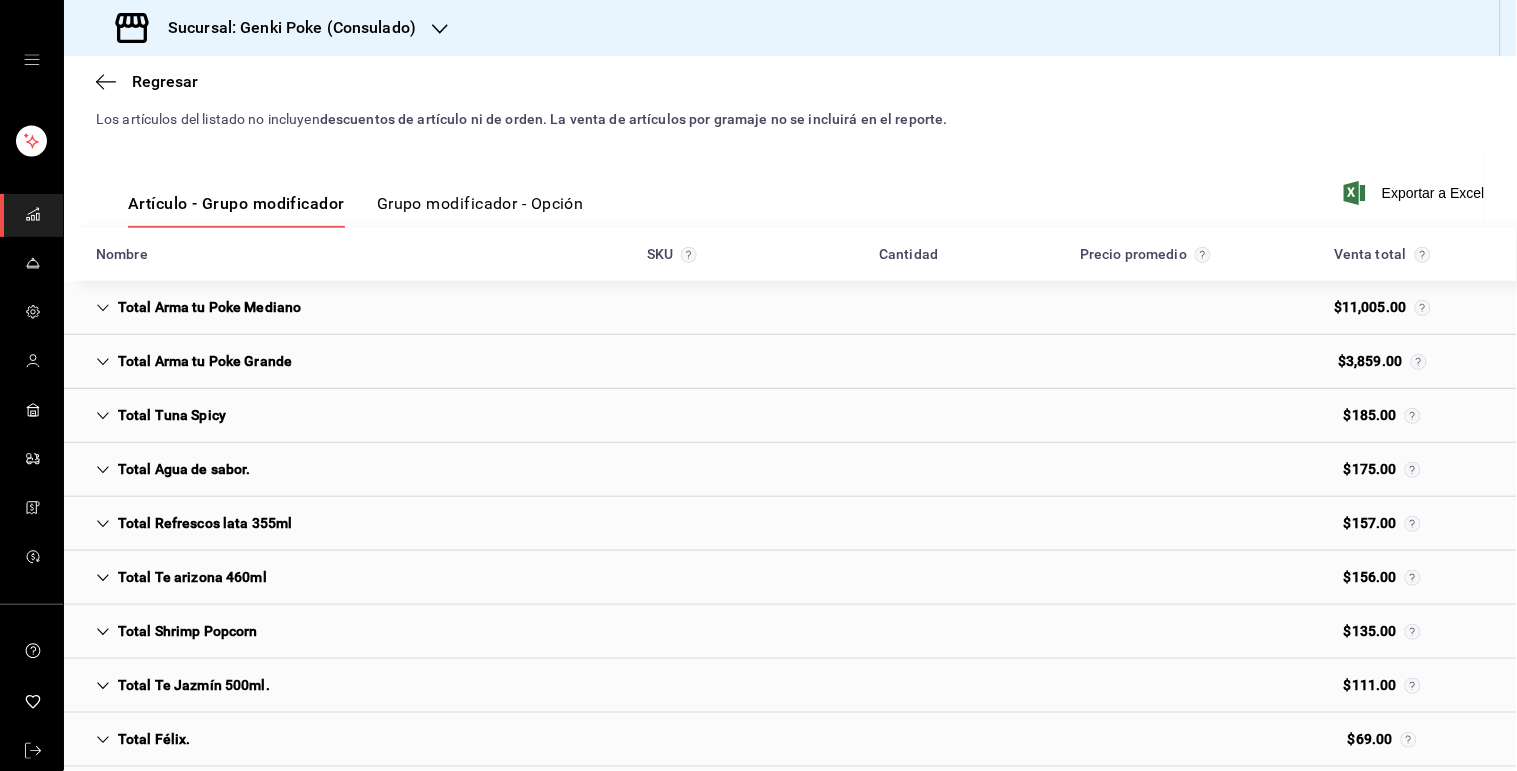 scroll, scrollTop: 143, scrollLeft: 0, axis: vertical 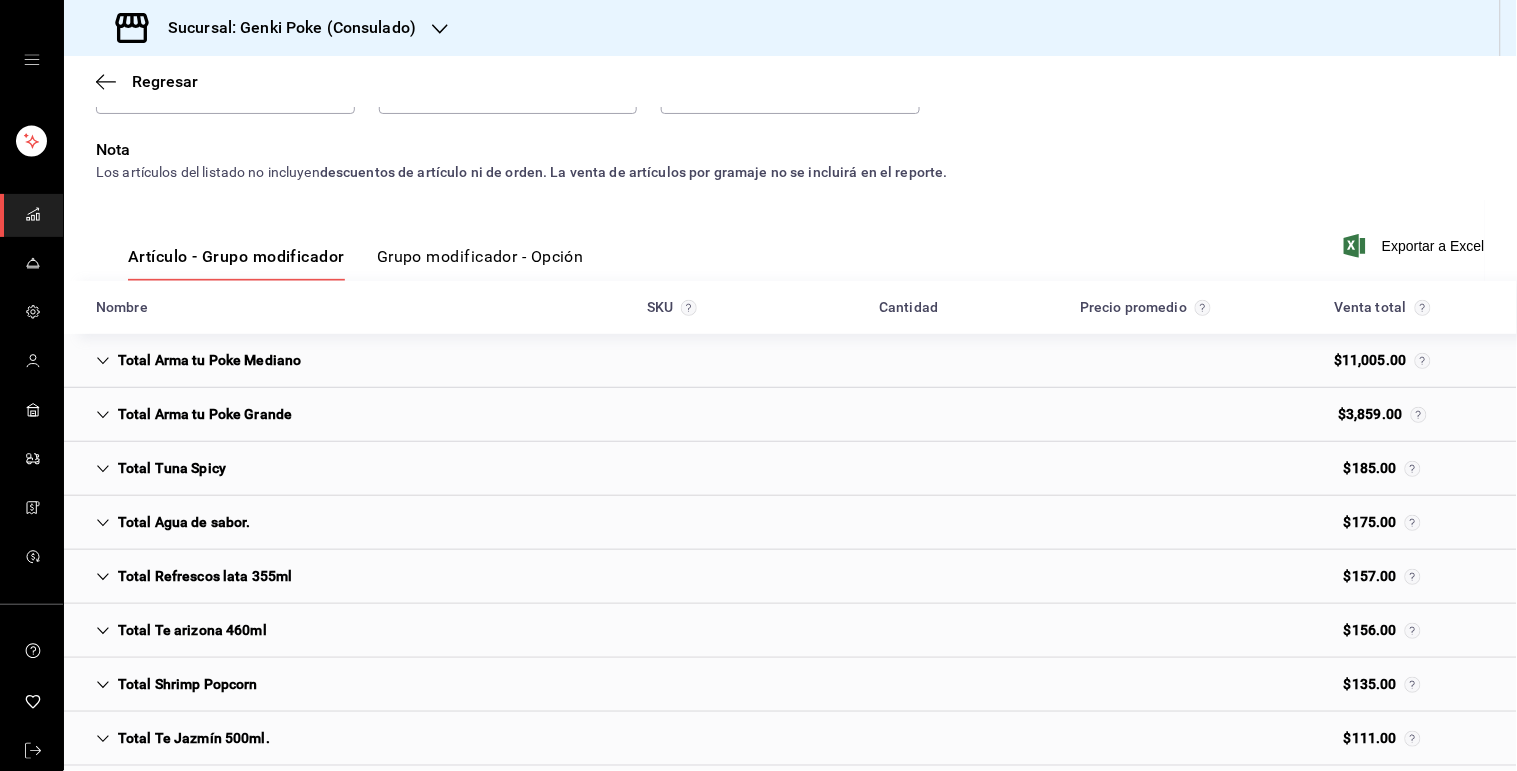 click on "Total Arma tu Poke Mediano $11,005.00" at bounding box center (790, 361) 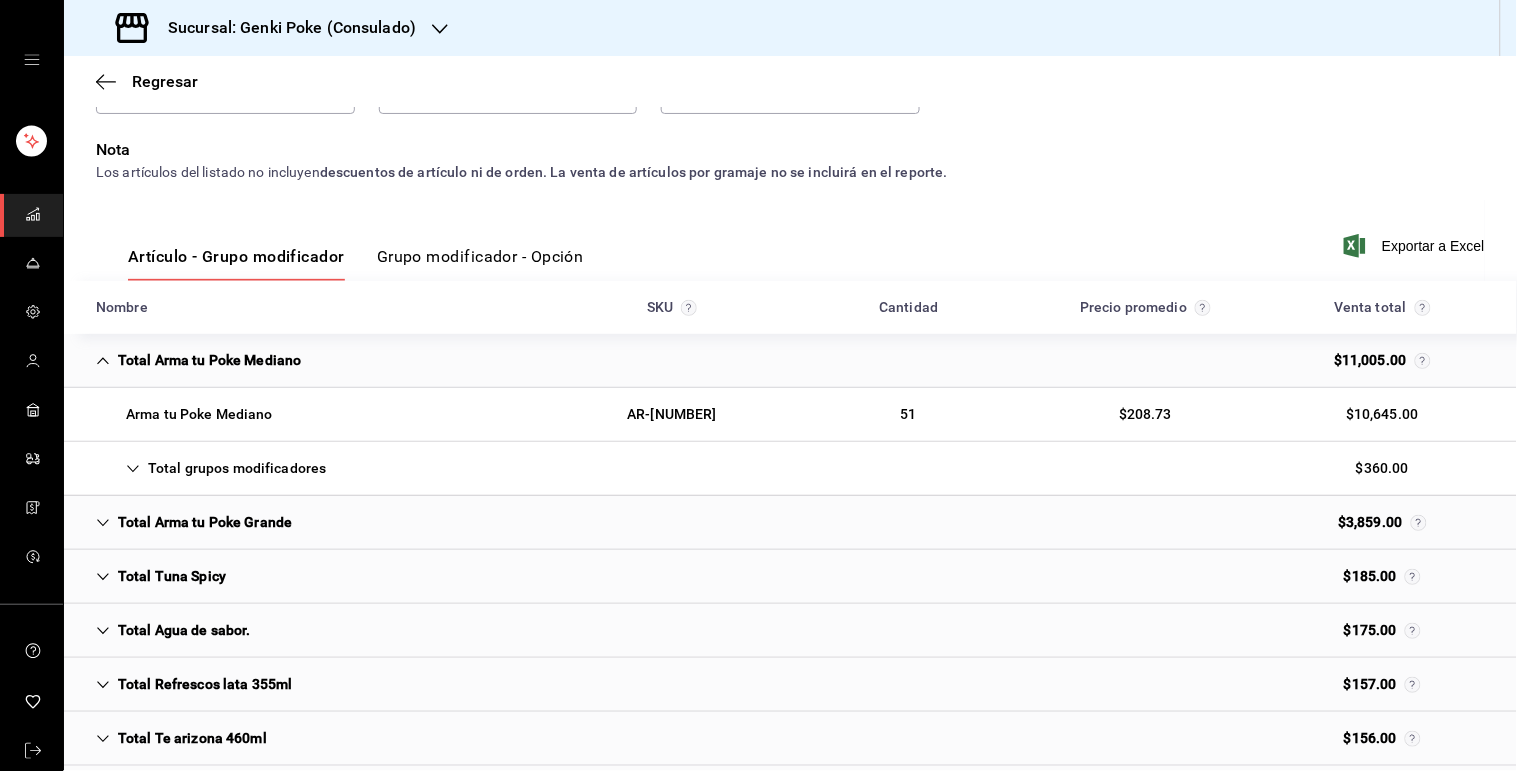 click on "Total Arma tu Poke Grande $3,859.00" at bounding box center [790, 523] 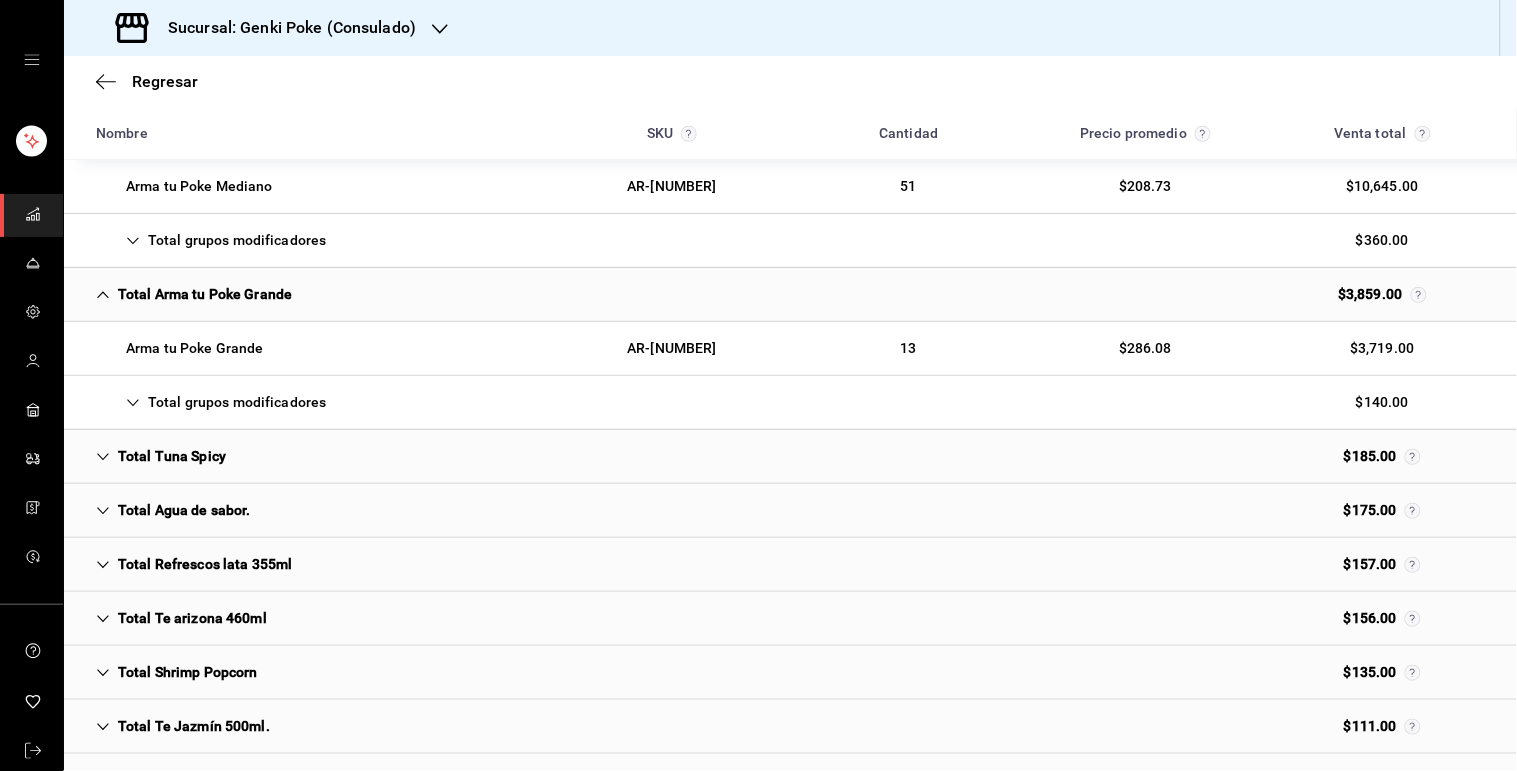 scroll, scrollTop: 384, scrollLeft: 0, axis: vertical 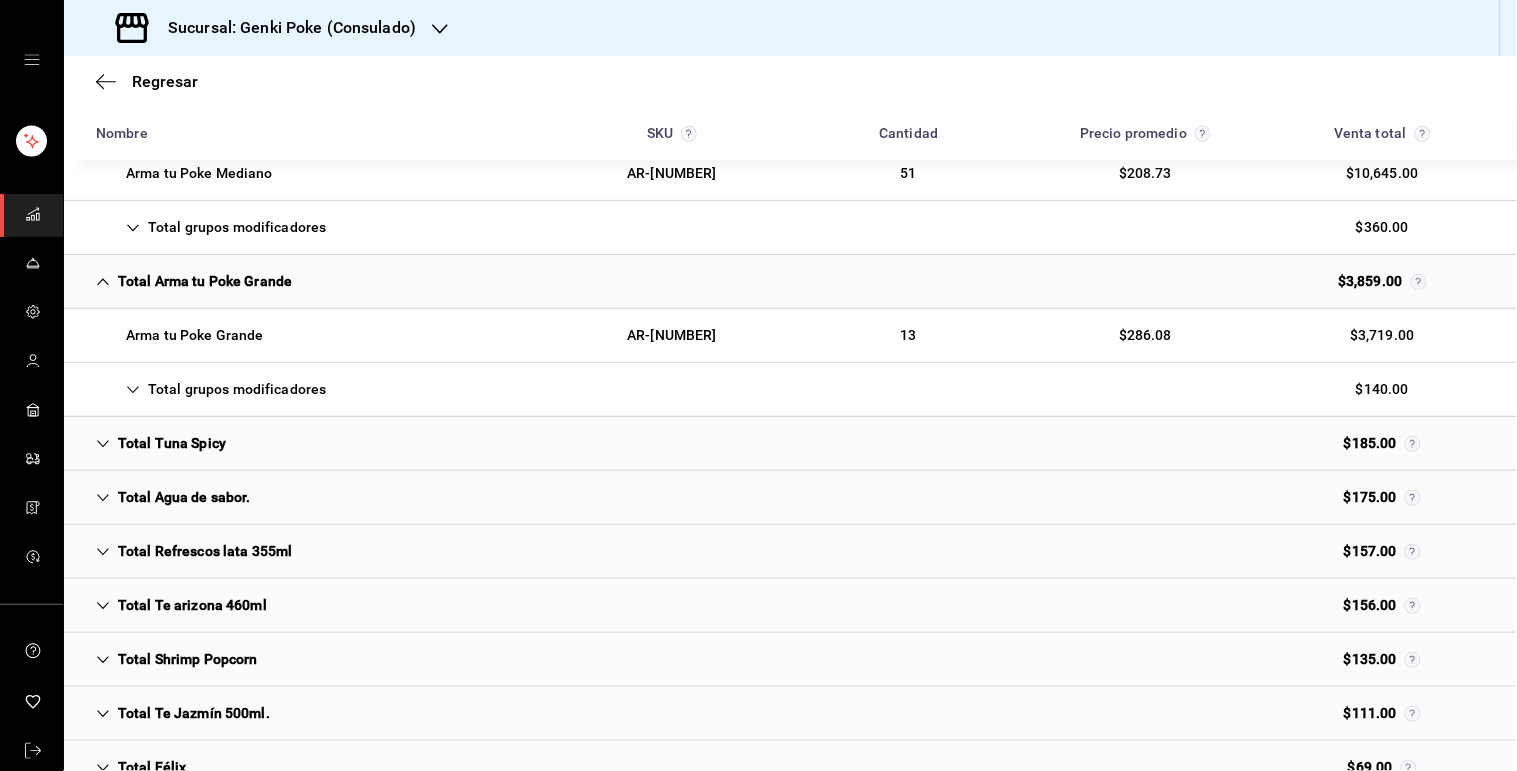 click on "Total Tuna Spicy $185.00" at bounding box center (790, 444) 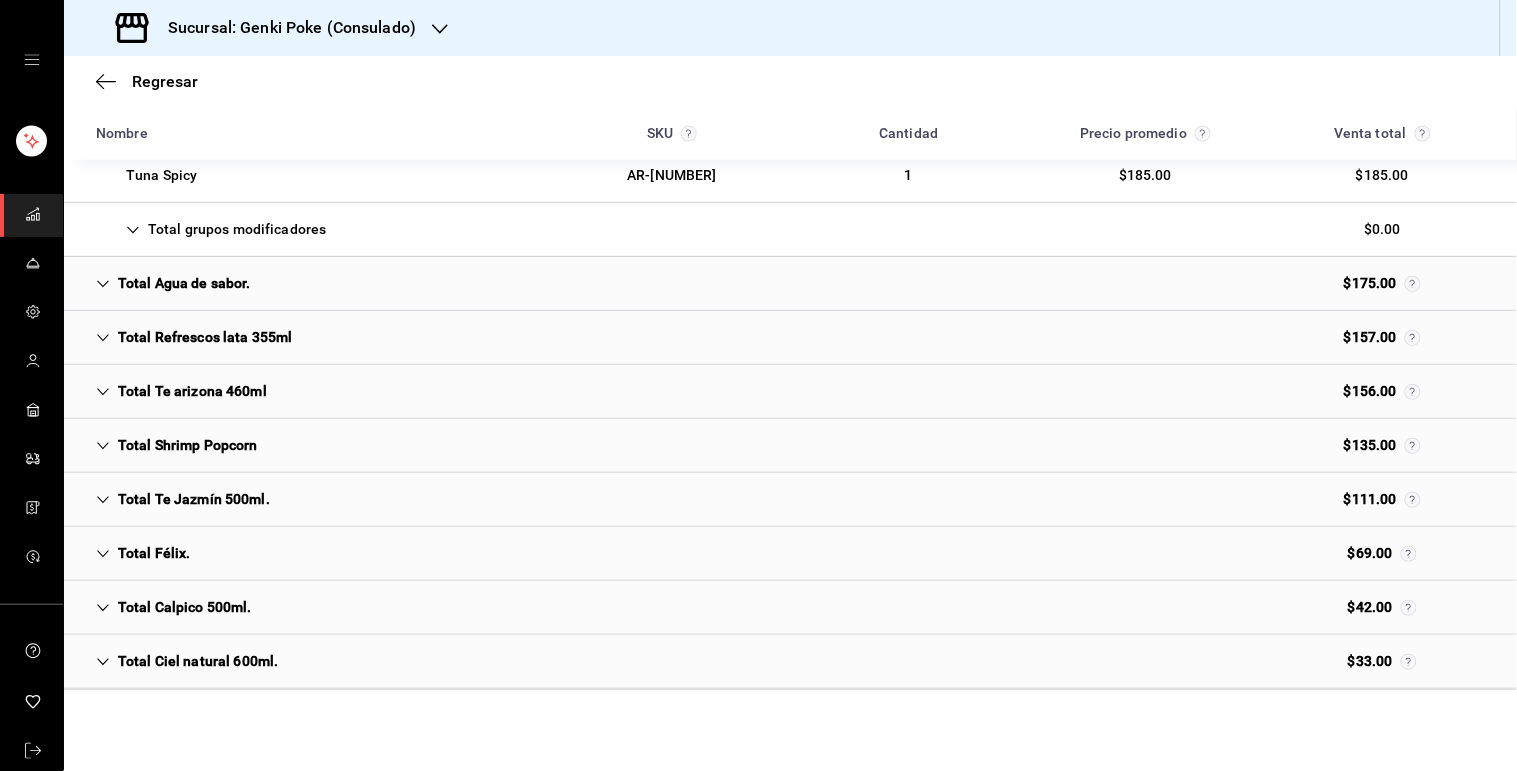 scroll, scrollTop: 711, scrollLeft: 0, axis: vertical 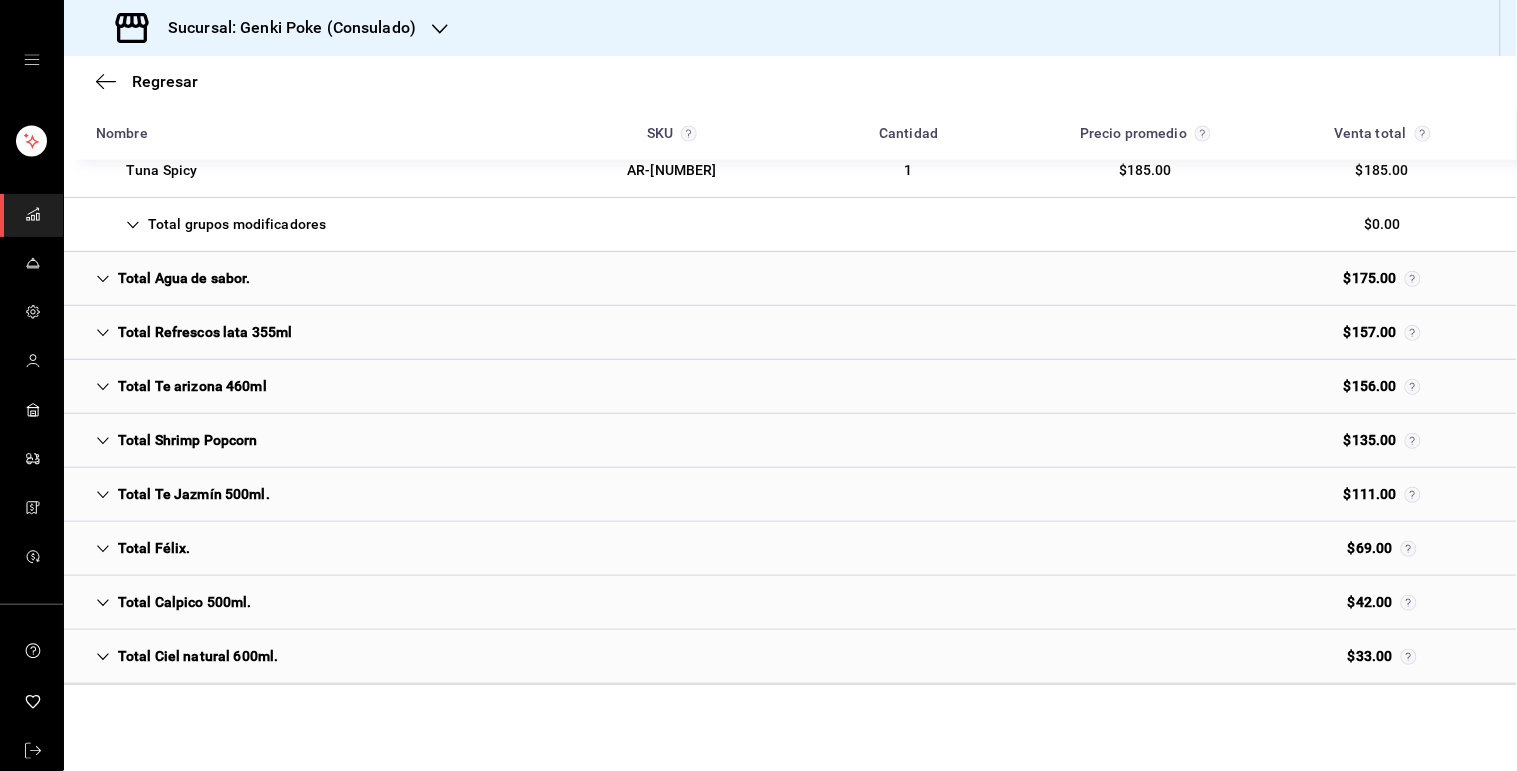 click on "Total Shrimp Popcorn $135.00" at bounding box center [790, 441] 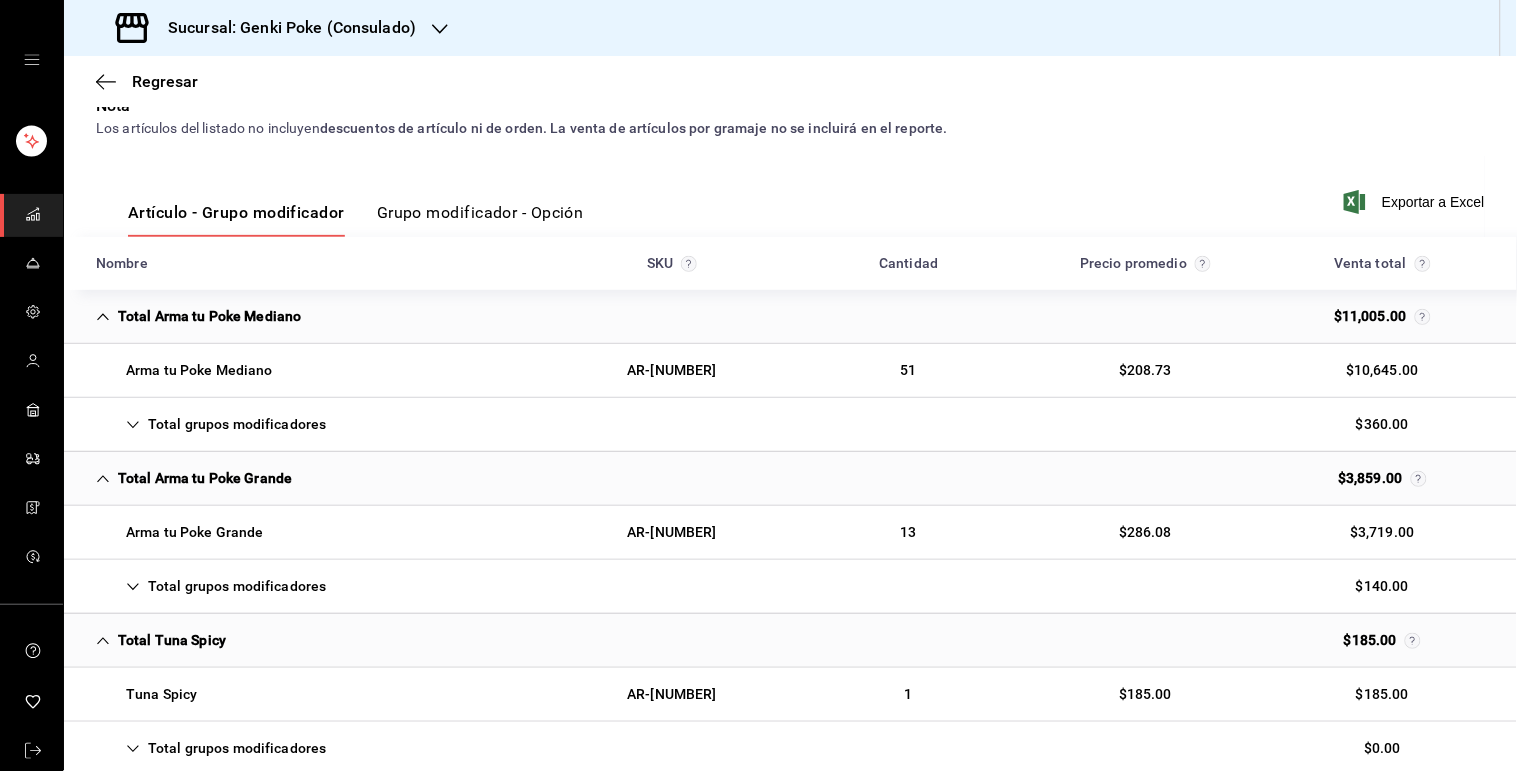 scroll, scrollTop: 133, scrollLeft: 0, axis: vertical 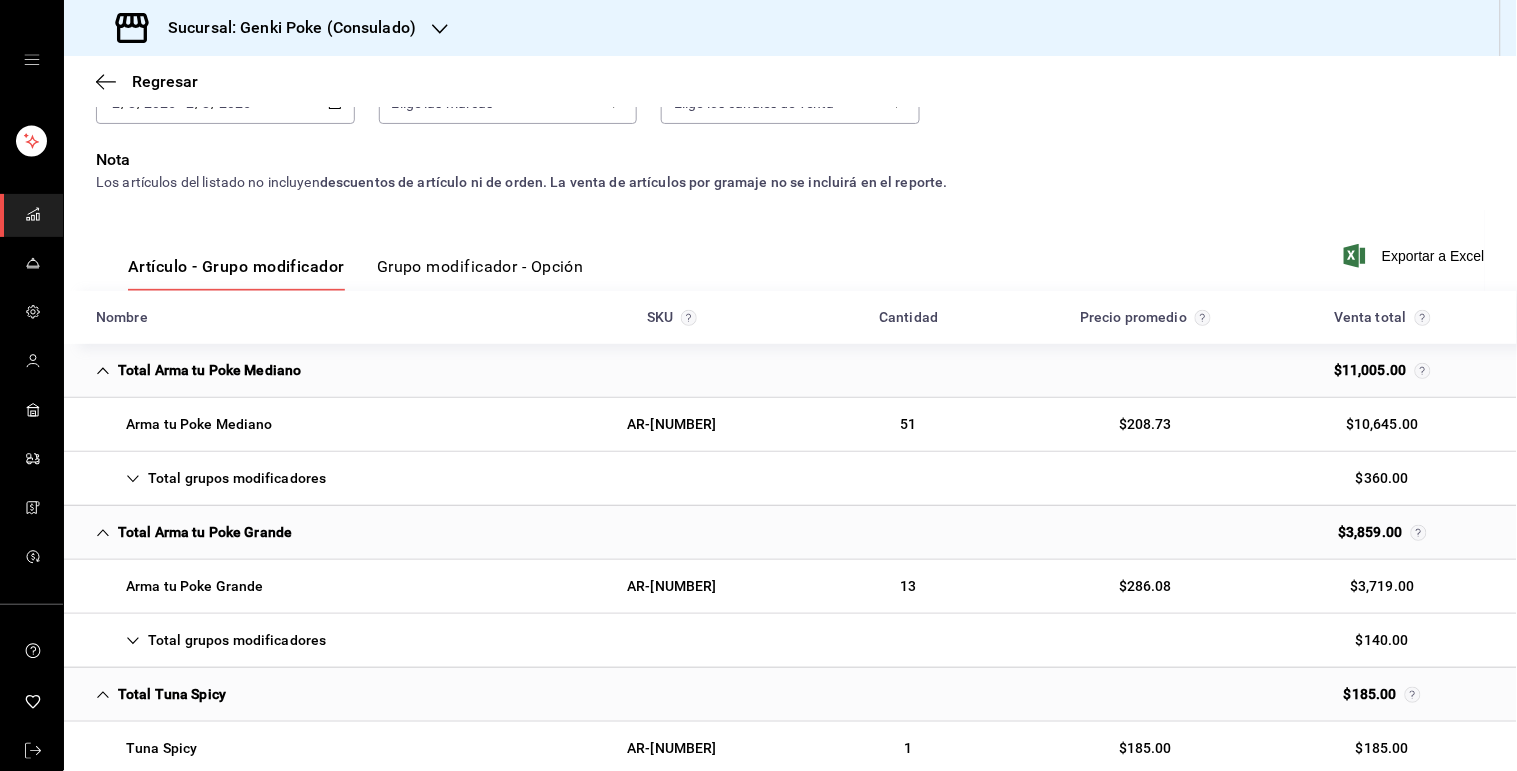 click on "Total grupos modificadores $360.00" at bounding box center (790, 479) 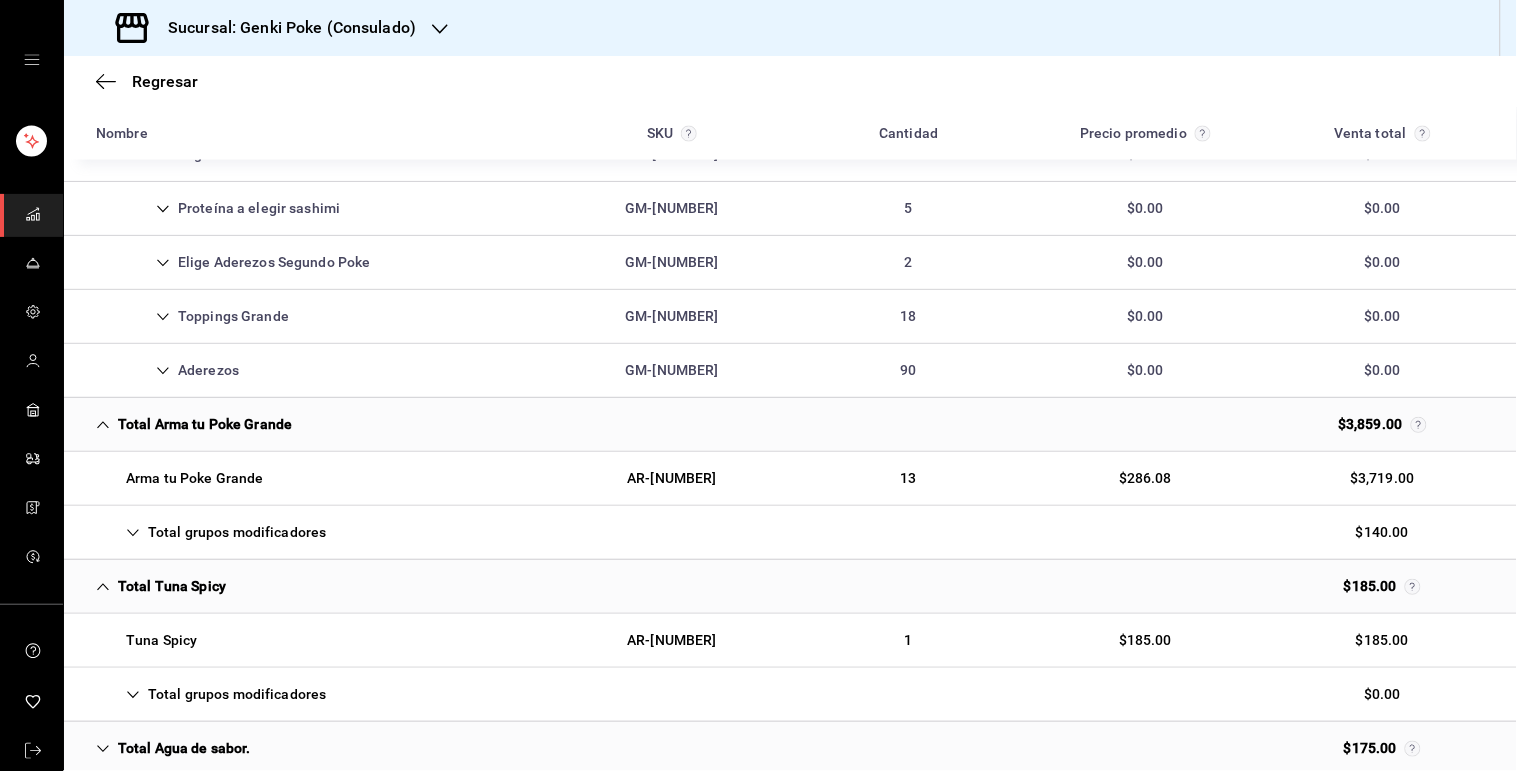 scroll, scrollTop: 944, scrollLeft: 0, axis: vertical 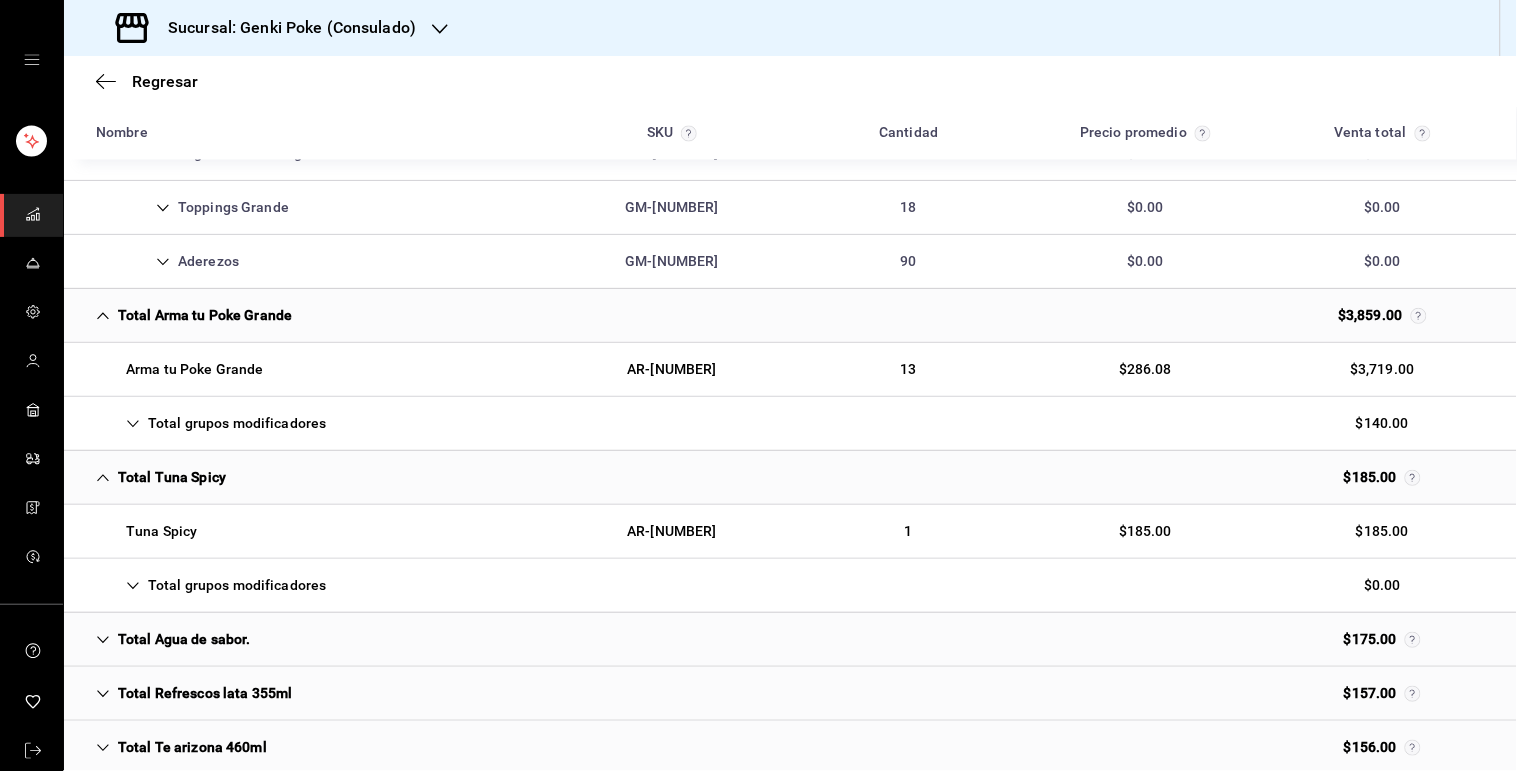 click on "Total grupos modificadores" at bounding box center [211, 585] 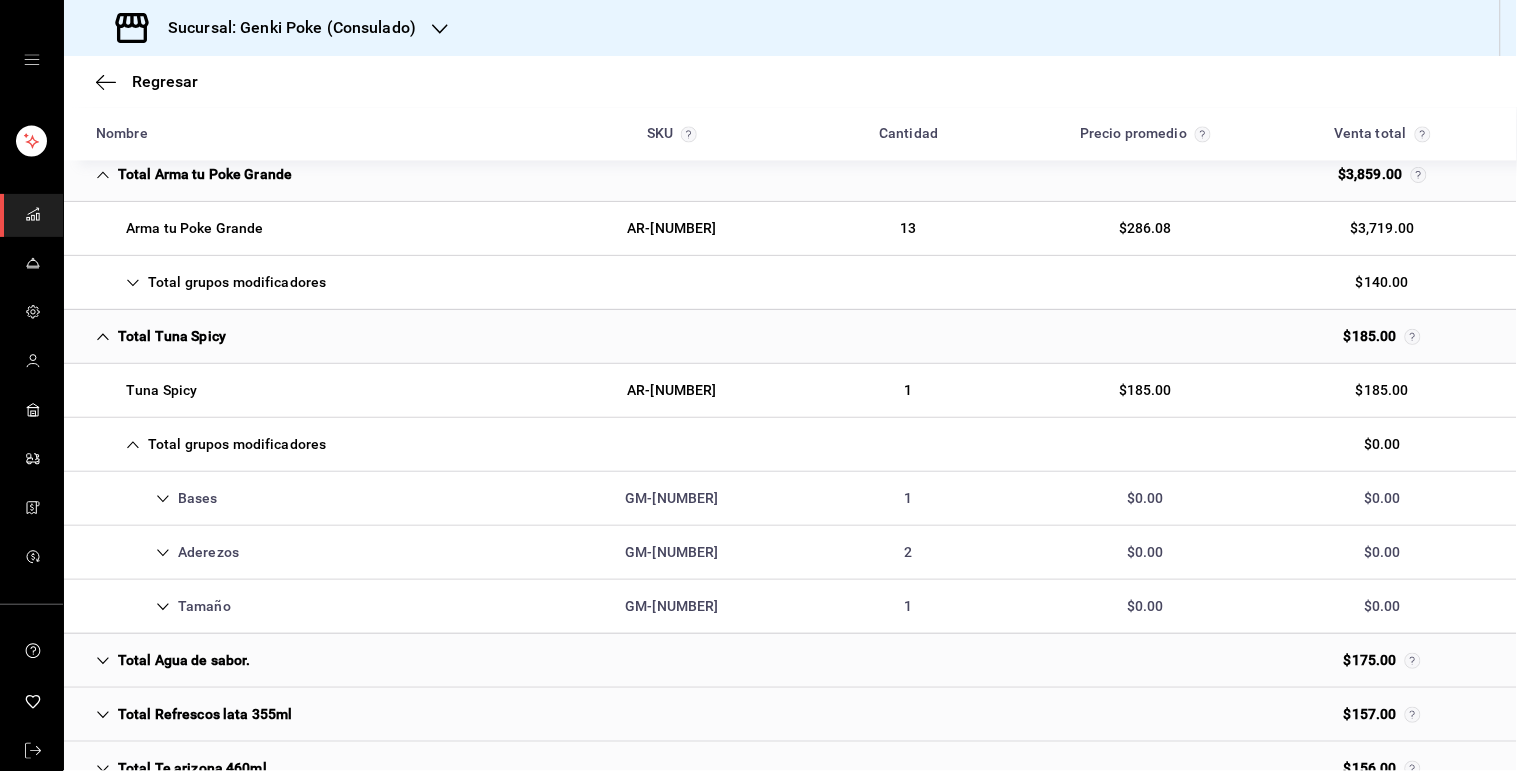 scroll, scrollTop: 1156, scrollLeft: 0, axis: vertical 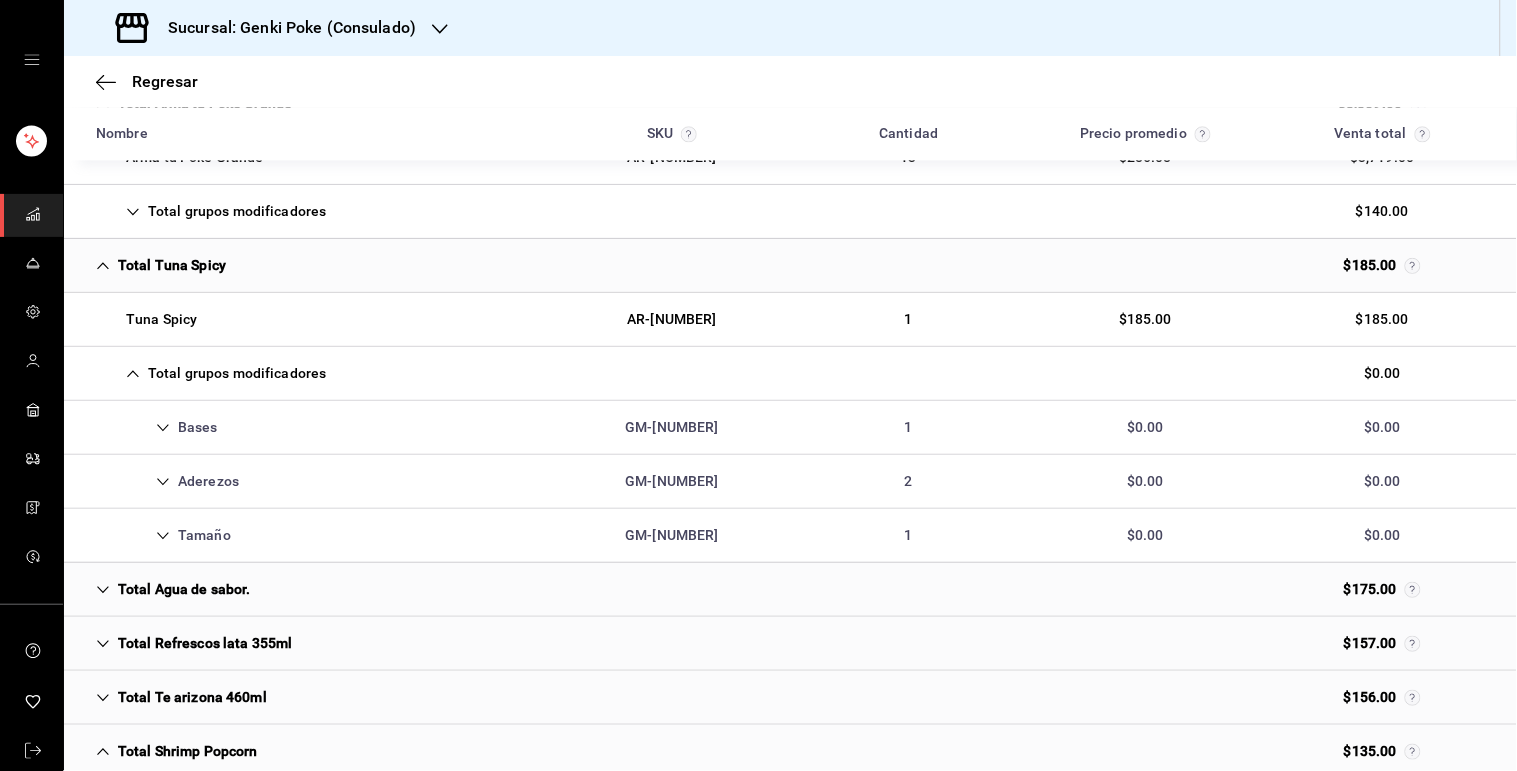 click on "Tamaño GM-[NUMBER] 1 $0.00 $0.00" at bounding box center [790, 536] 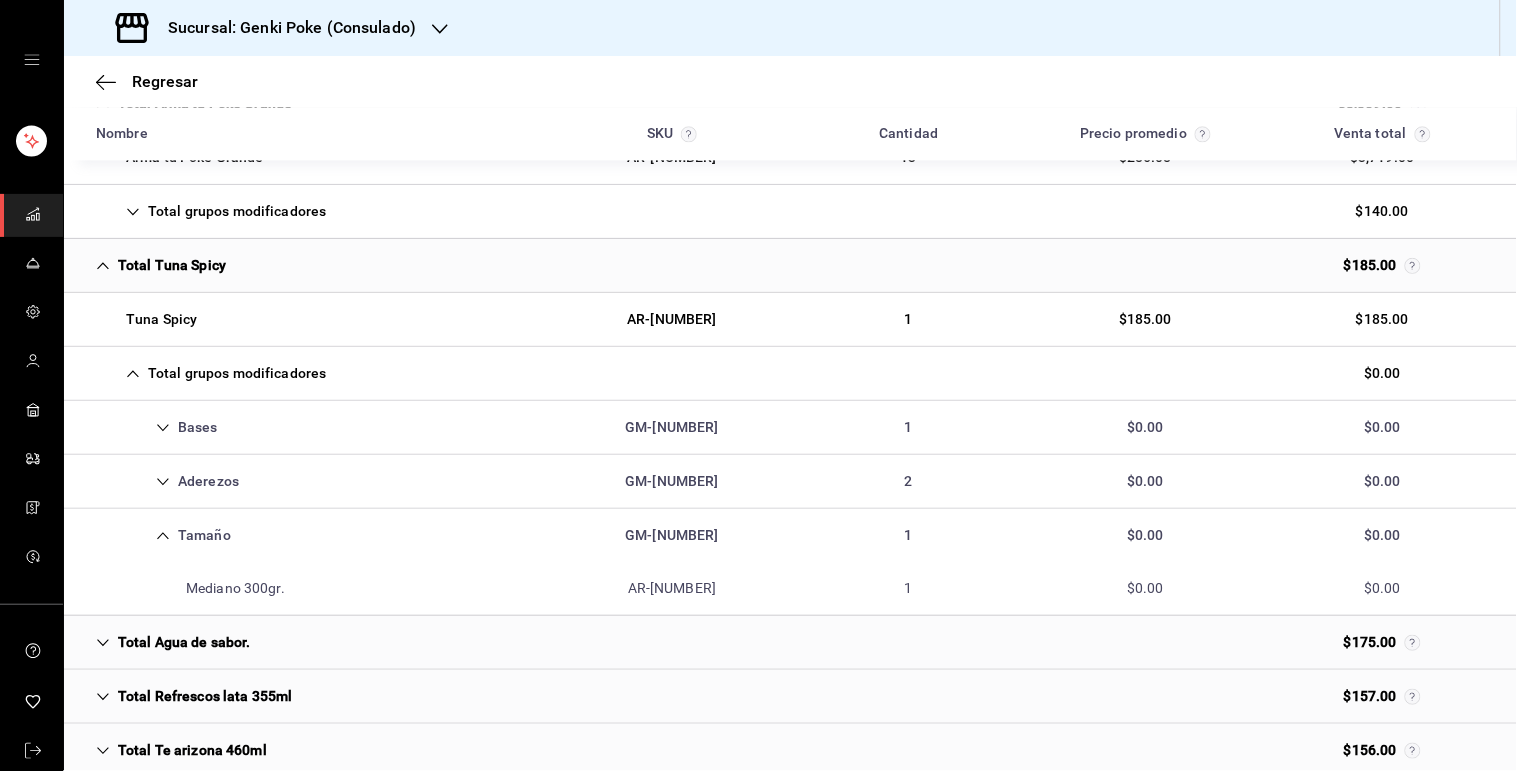 click on "Tamaño GM-[NUMBER] 1 $0.00 $0.00" at bounding box center (790, 535) 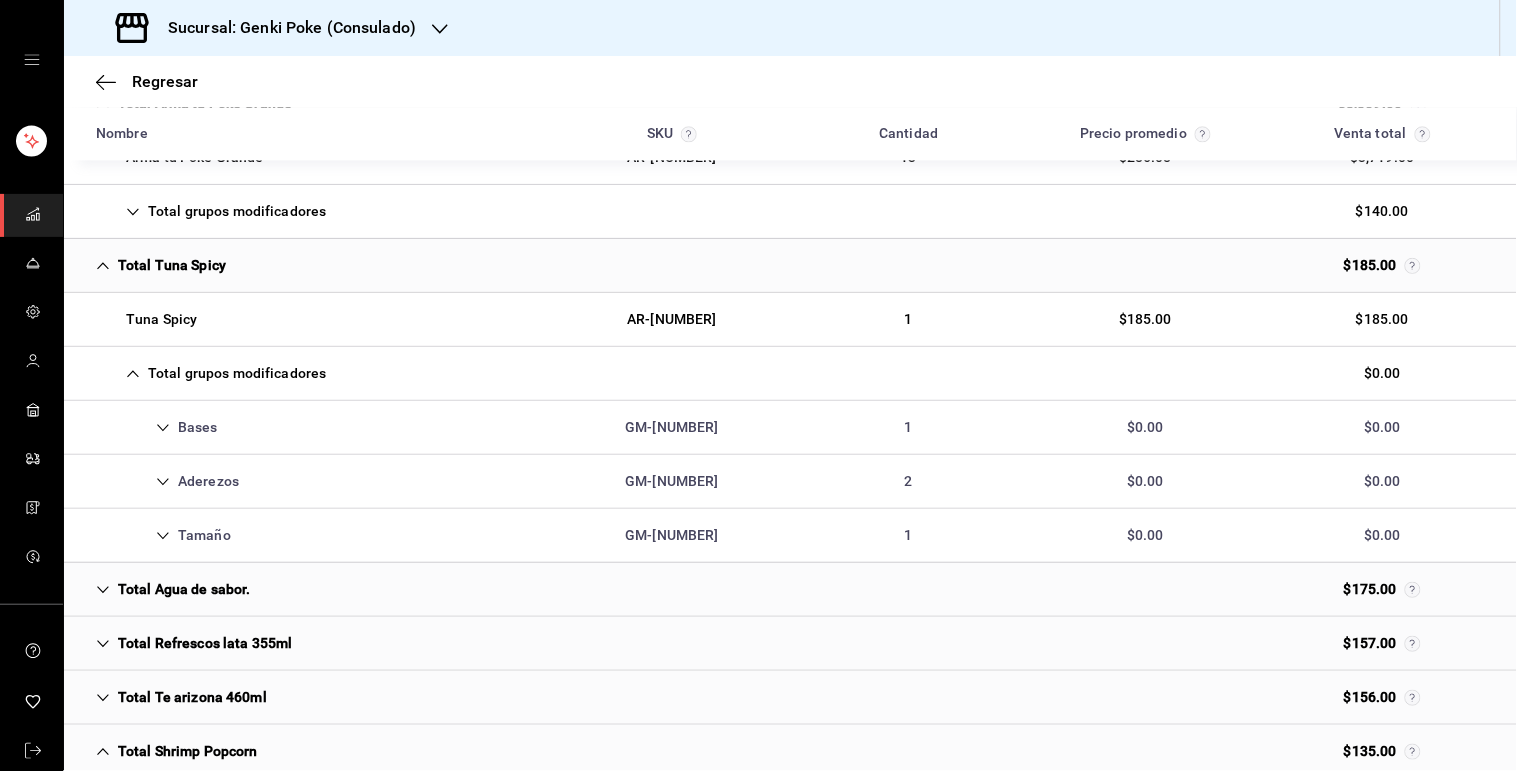 click on "Total grupos modificadores $0.00" at bounding box center (790, 374) 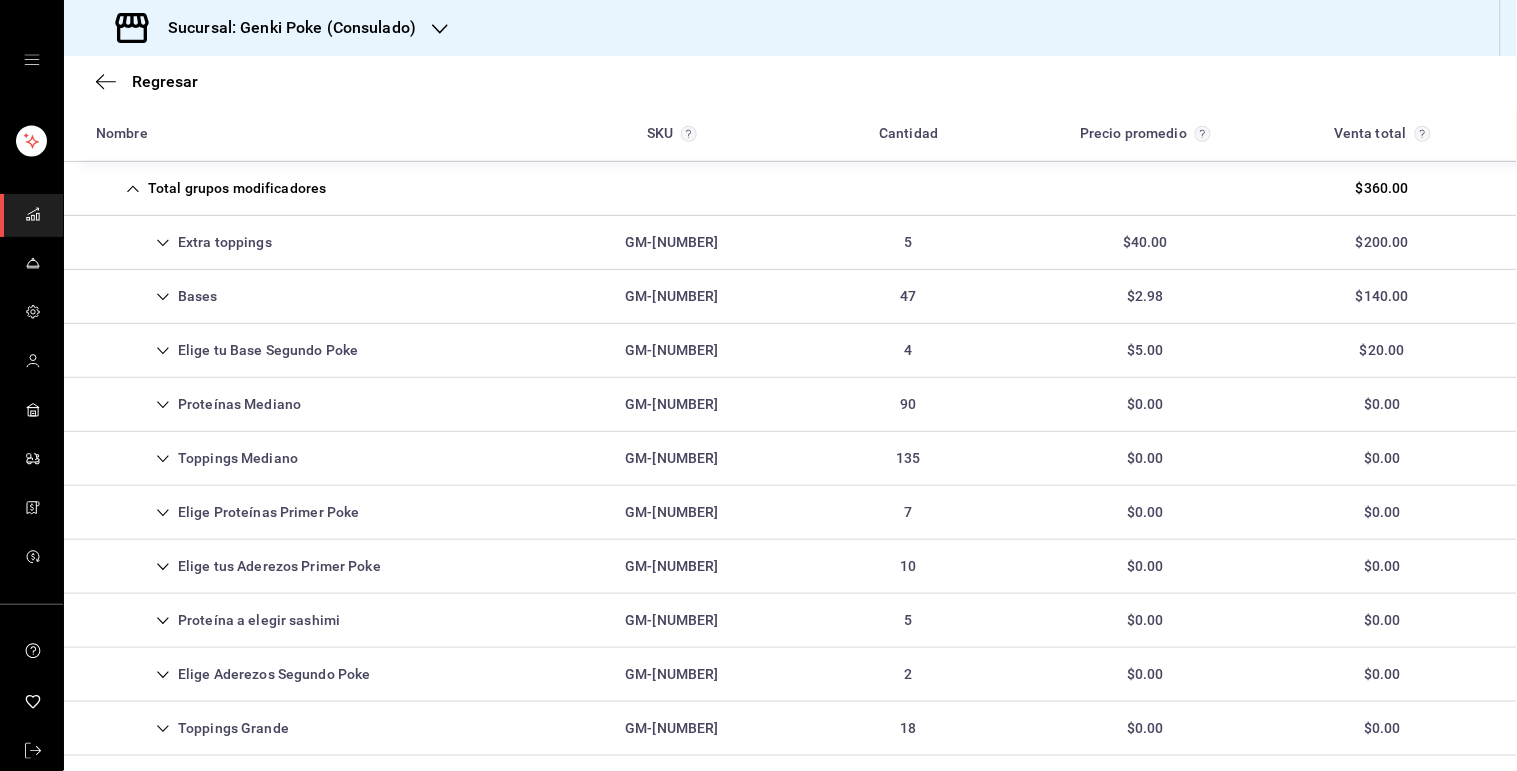 scroll, scrollTop: 417, scrollLeft: 0, axis: vertical 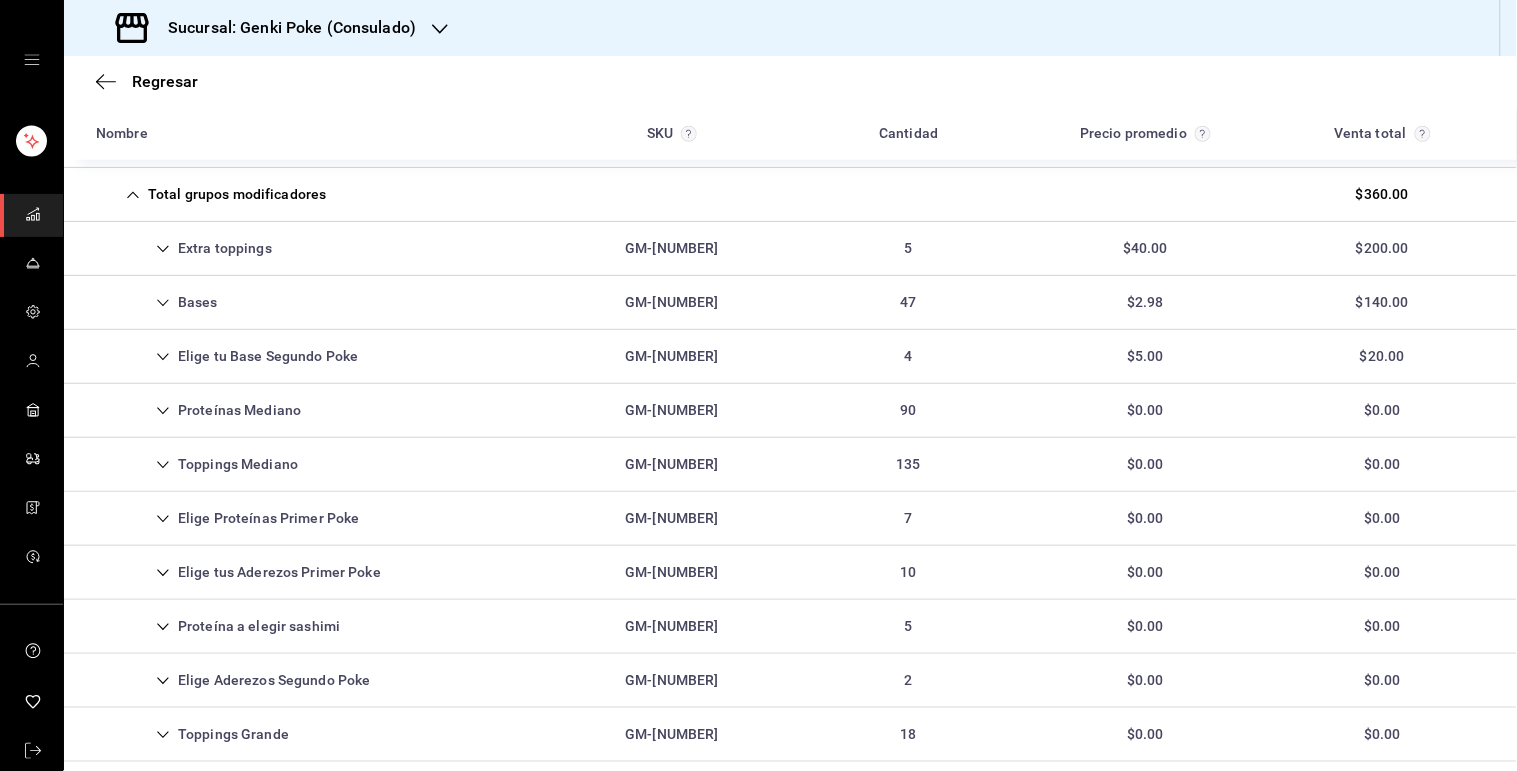 click on "Elige tu Base Segundo Poke" at bounding box center (227, 356) 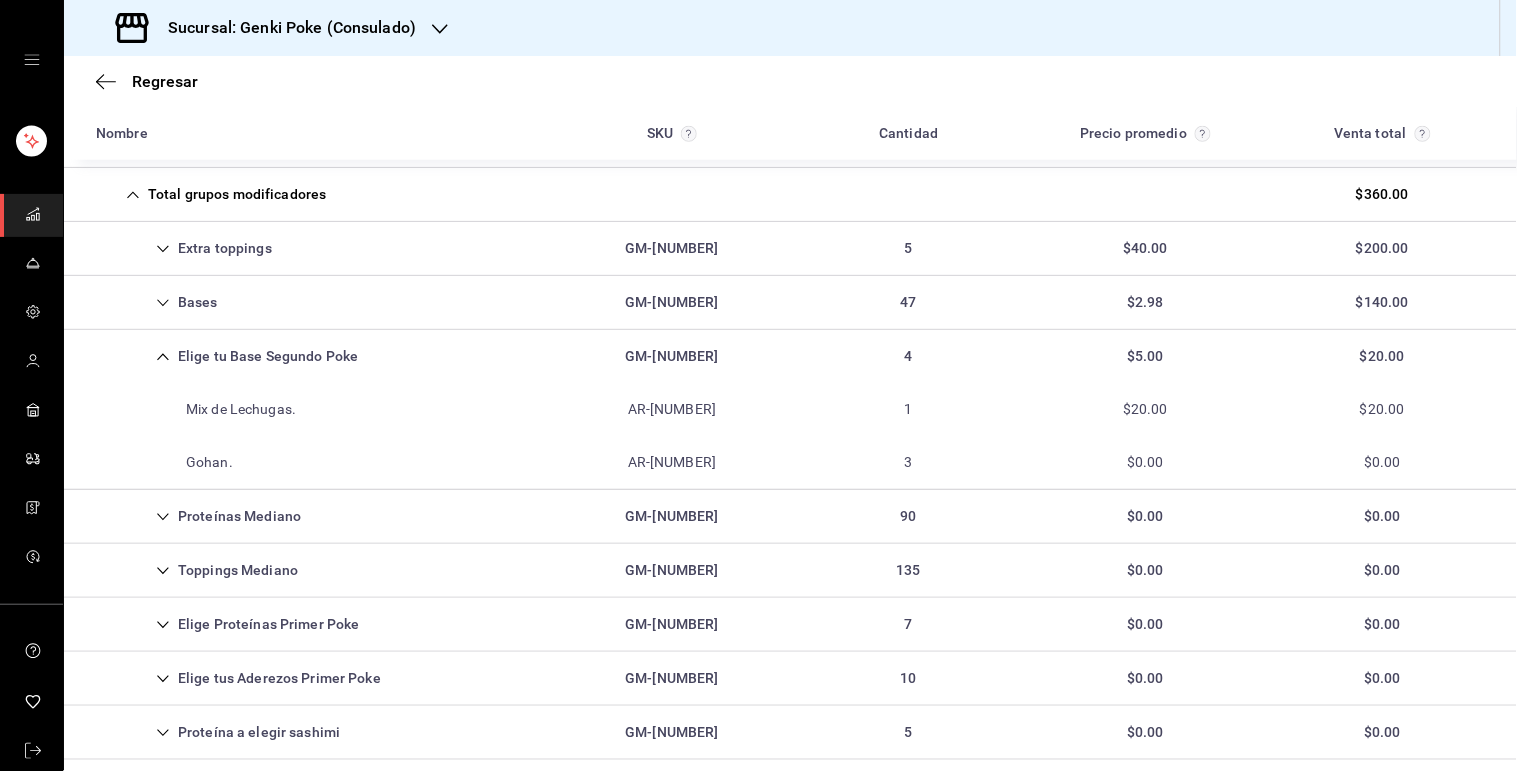 click on "Bases GM-[NUMBER] 47 $2.98 $140.00" at bounding box center [790, 303] 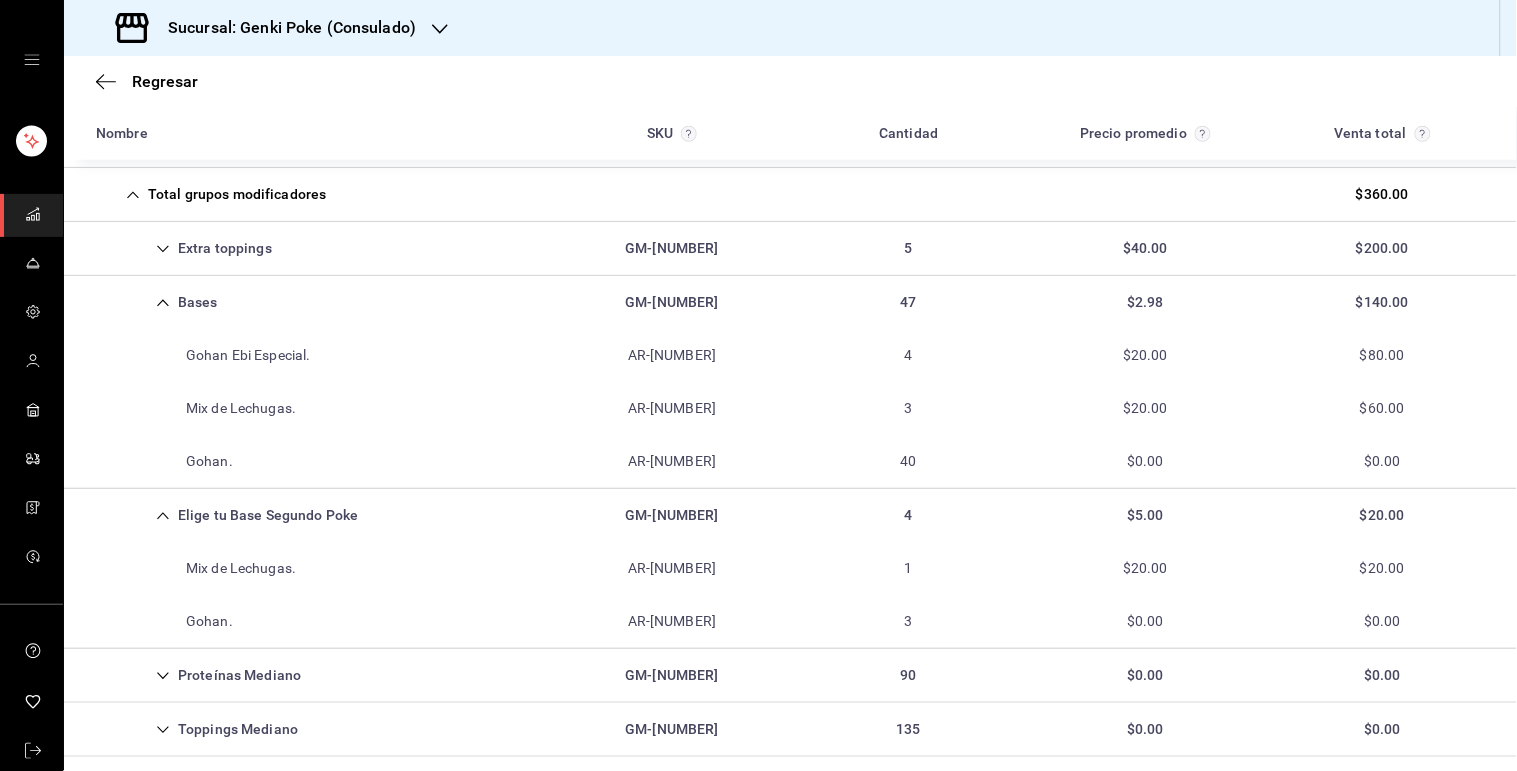 click on "Bases GM-[NUMBER] 47 $2.98 $140.00" at bounding box center (790, 302) 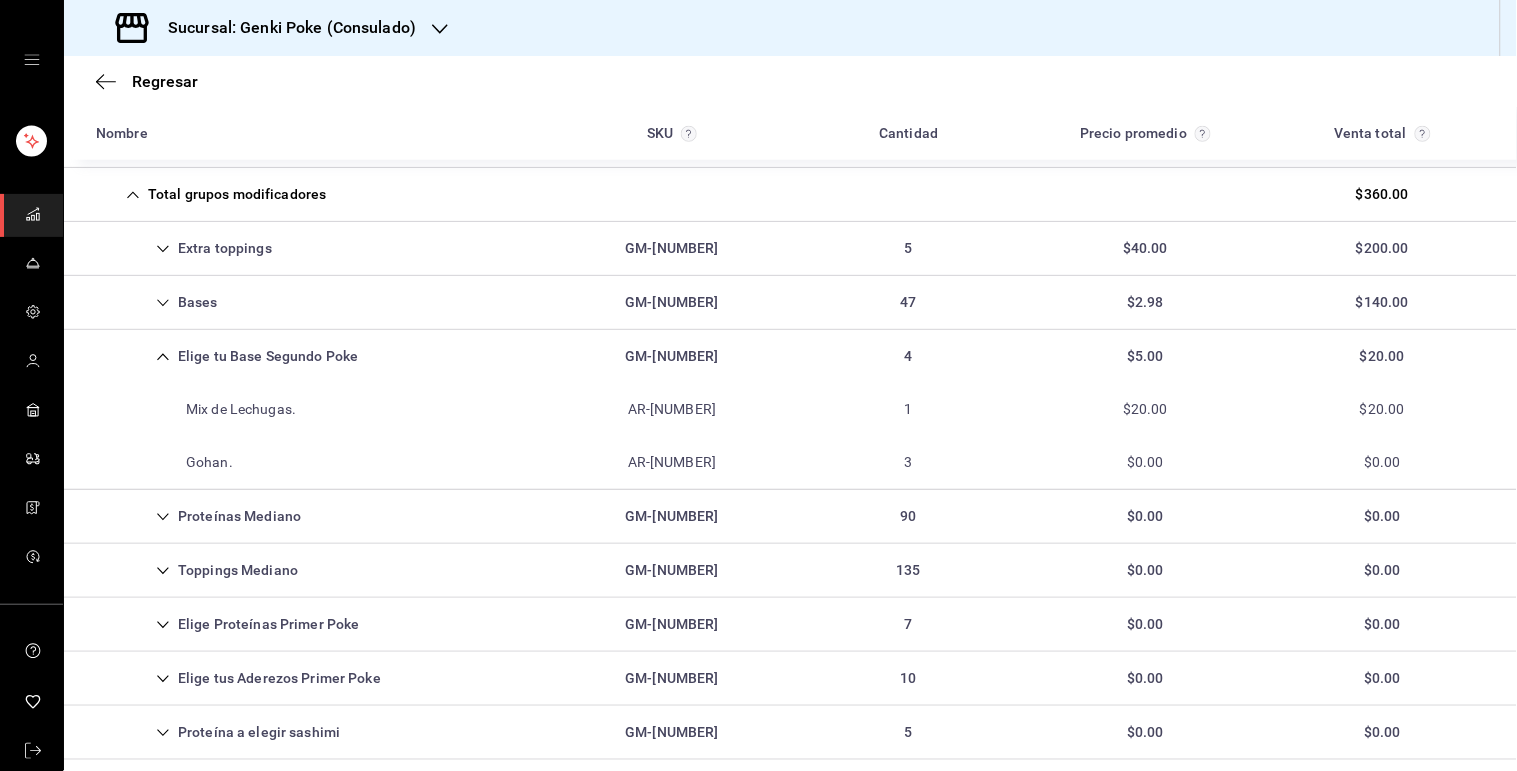 click on "Elige tu Base Segundo Poke" at bounding box center [227, 356] 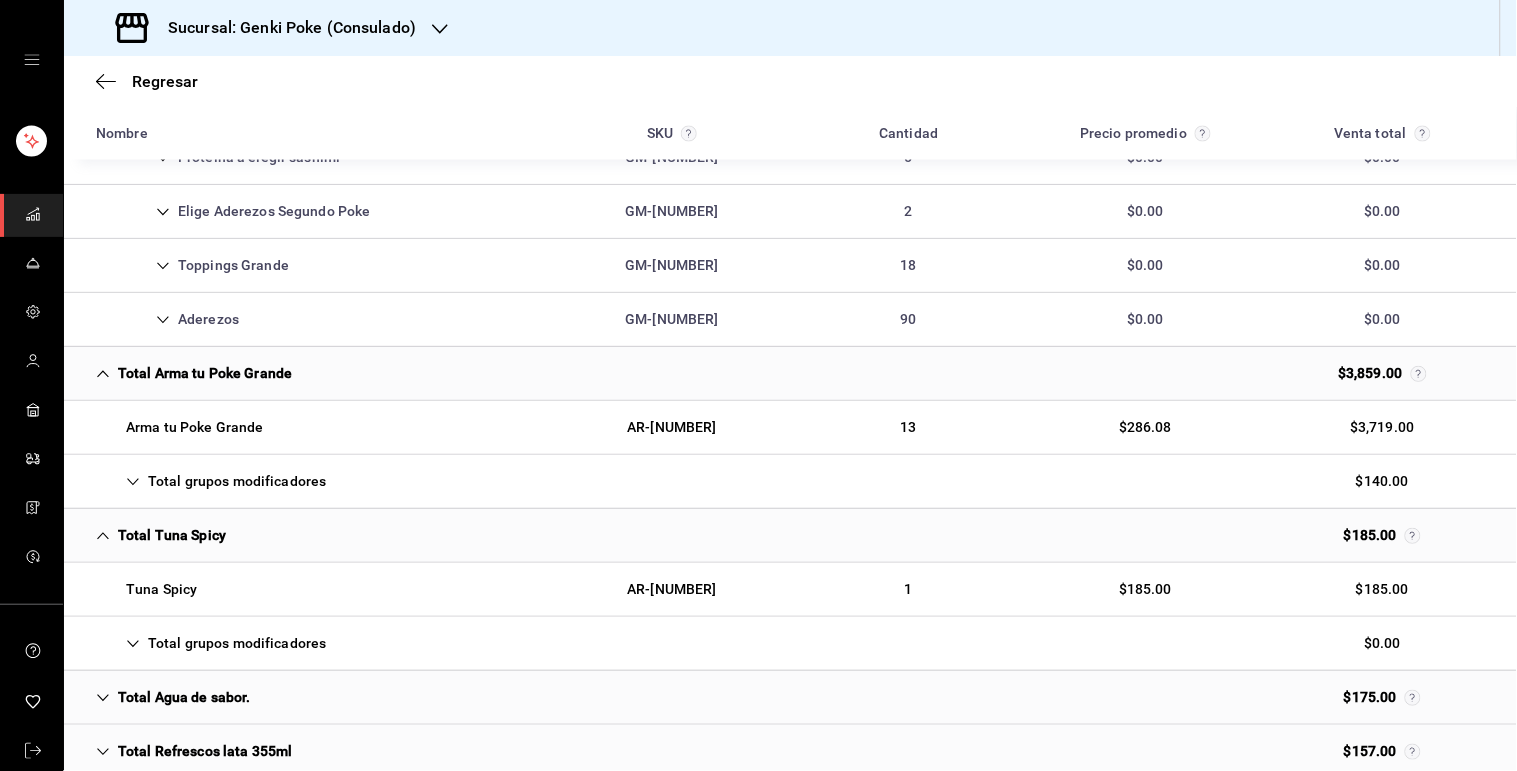 scroll, scrollTop: 917, scrollLeft: 0, axis: vertical 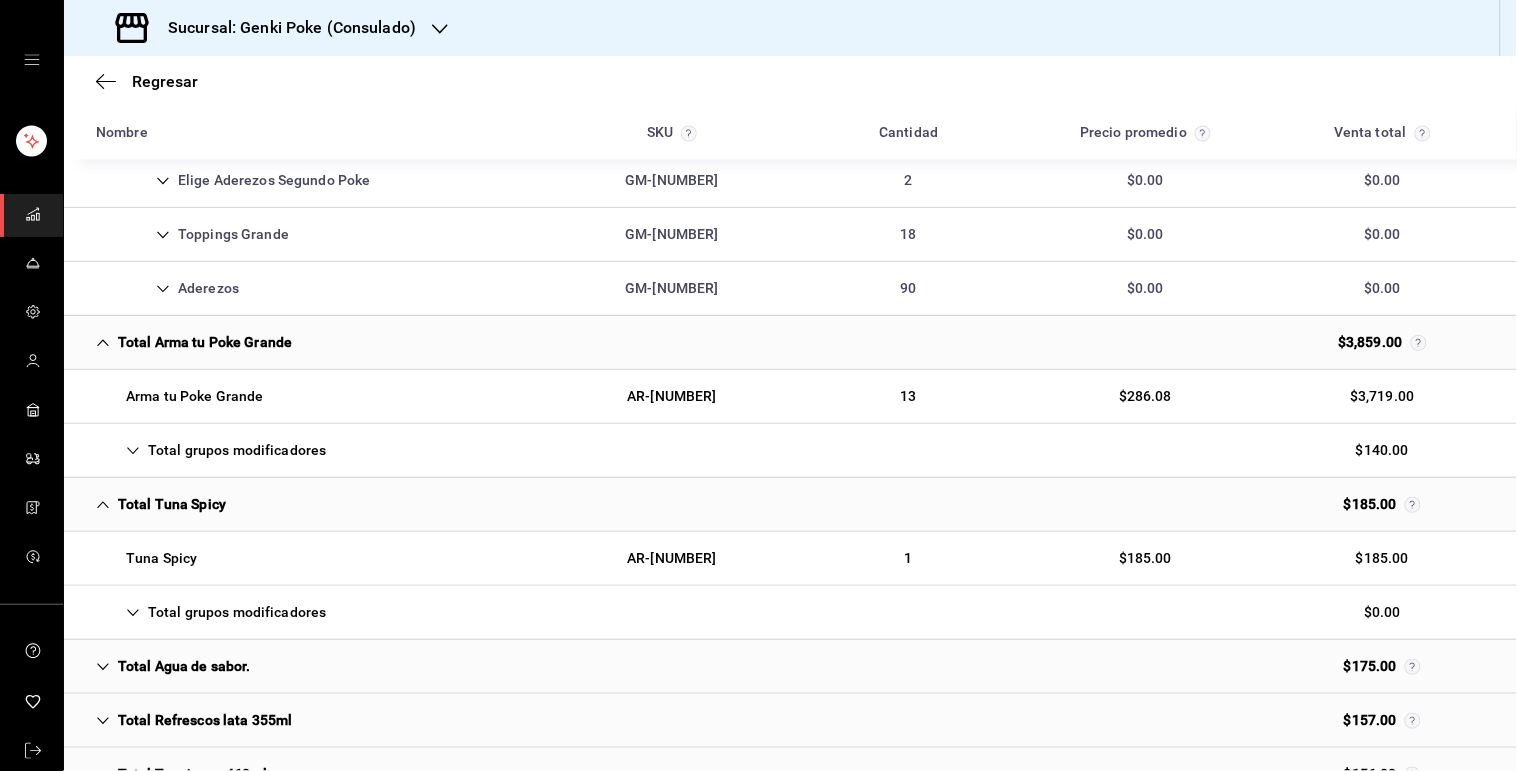 click on "Total grupos modificadores $140.00" at bounding box center [790, 451] 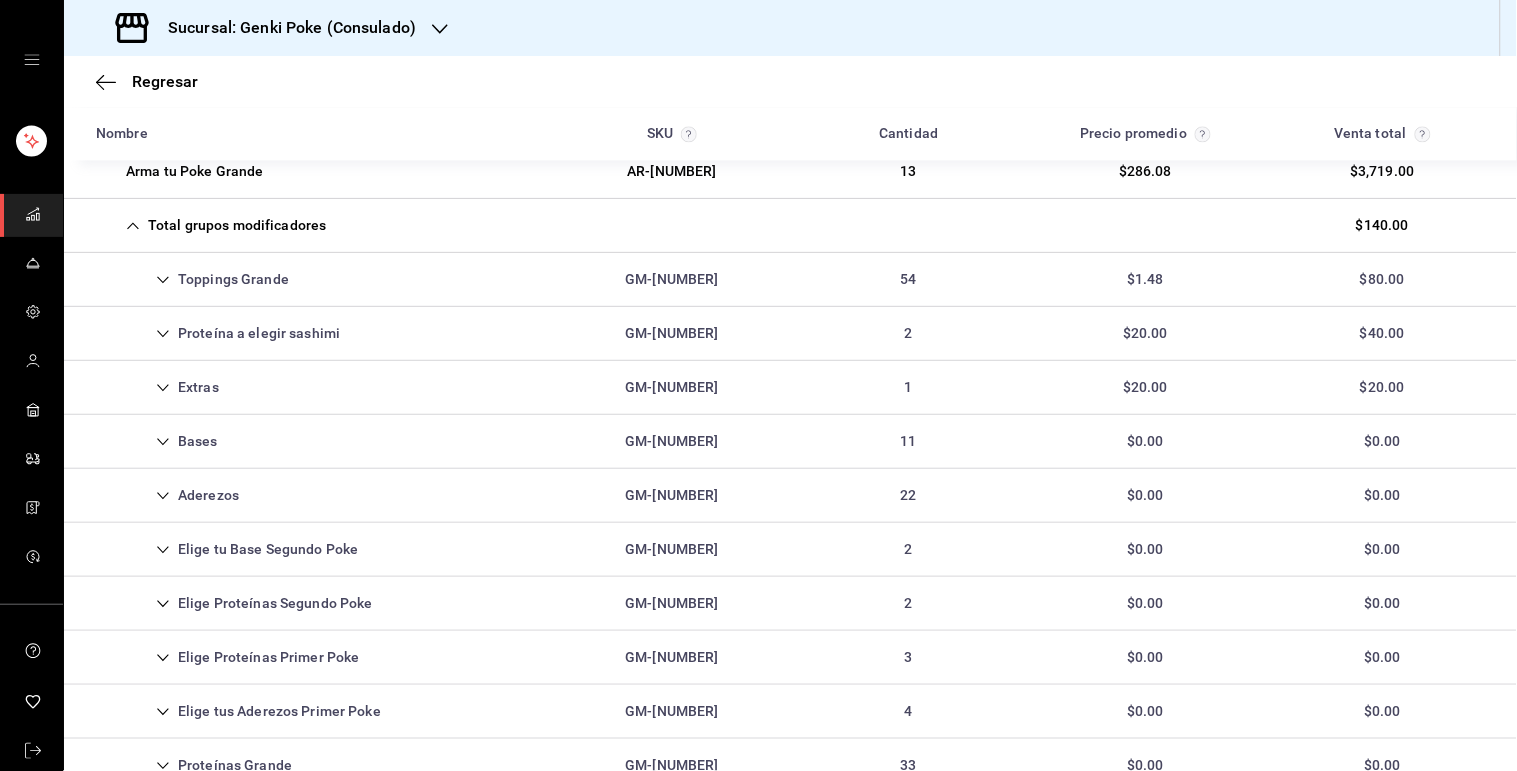 scroll, scrollTop: 1153, scrollLeft: 0, axis: vertical 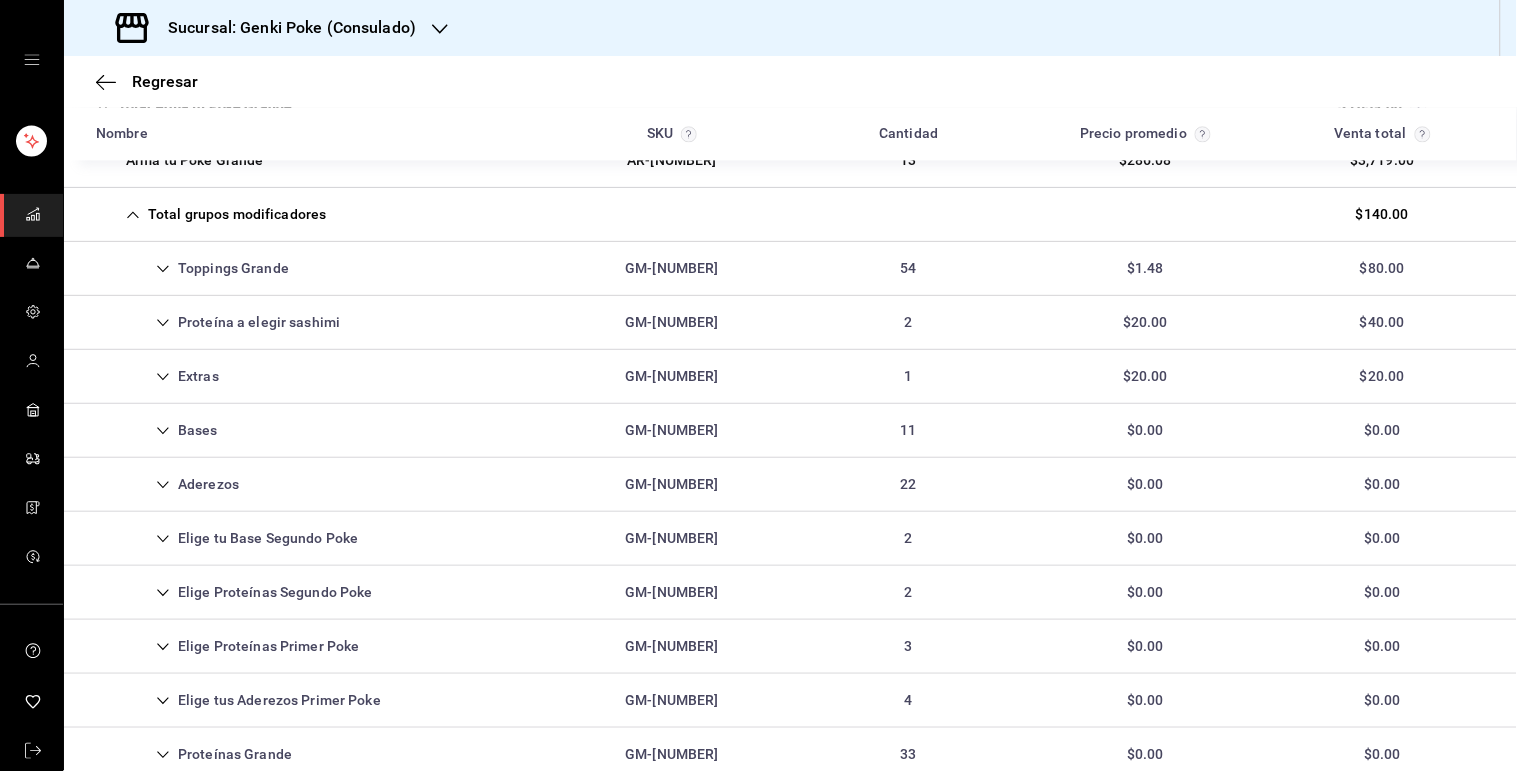 click on "Aderezos GM-[NUMBER] 22 $0.00 $0.00" at bounding box center (790, 485) 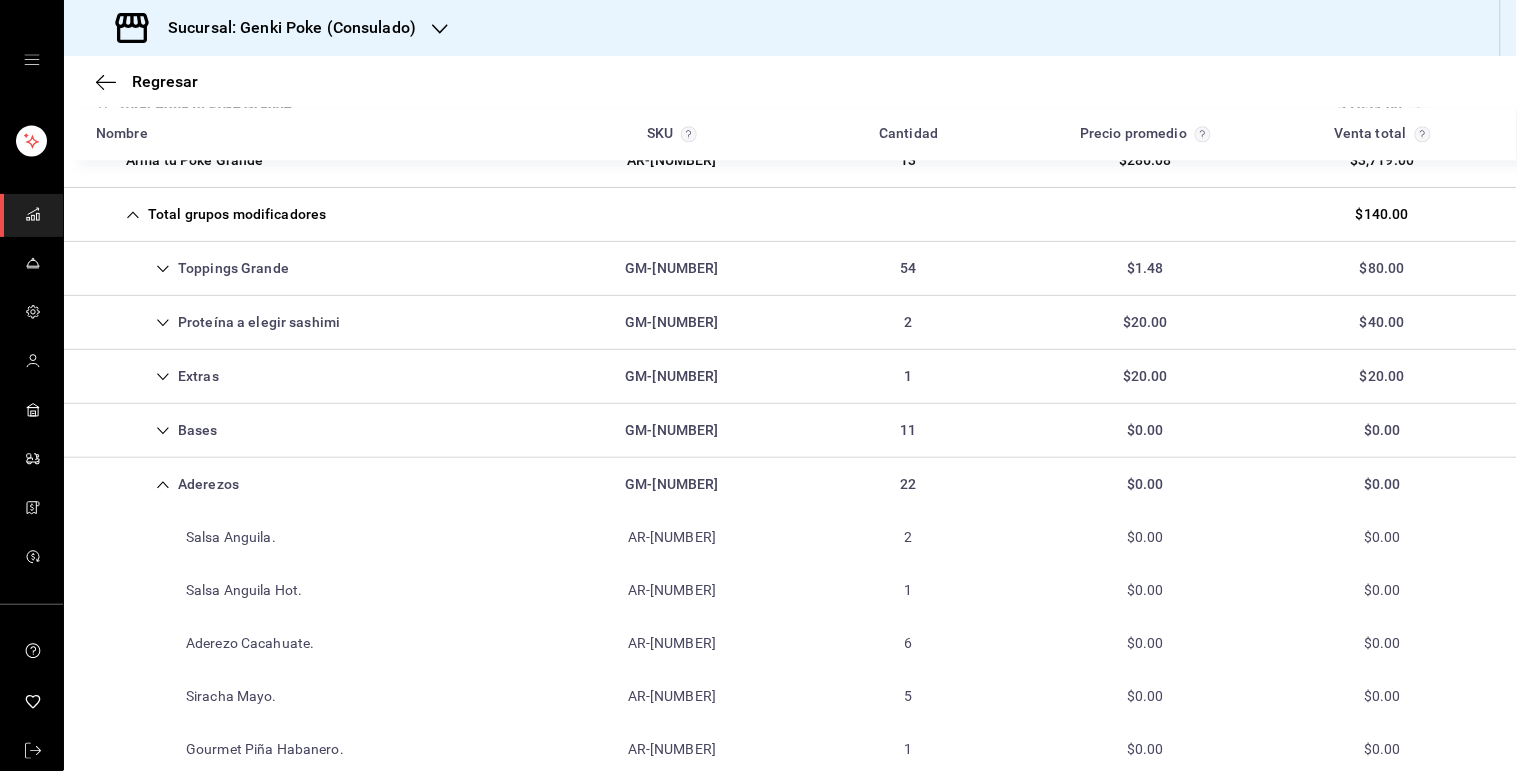 click on "Aderezos GM-[NUMBER] 22 $0.00 $0.00" at bounding box center (790, 484) 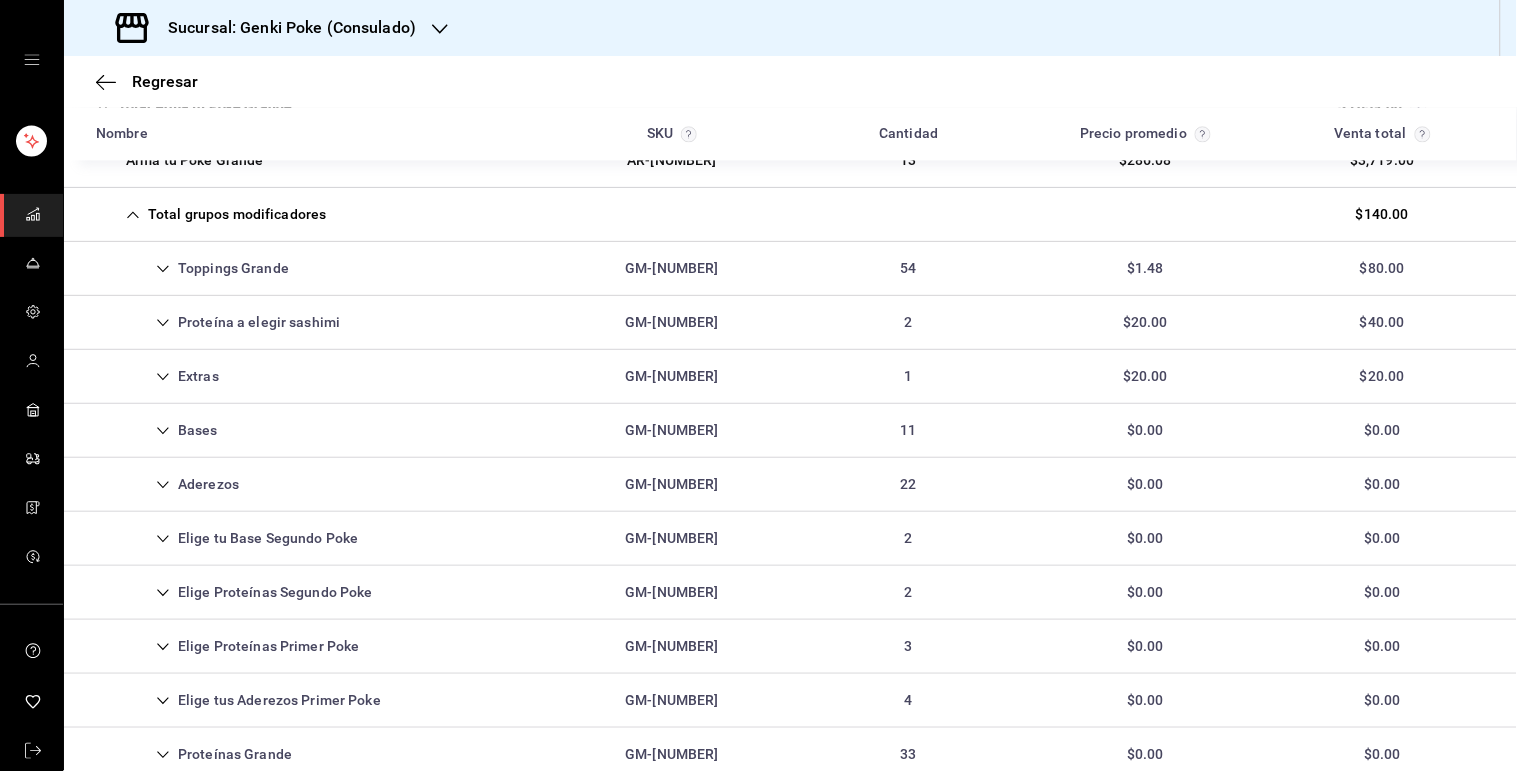 click on "Bases GM-[NUMBER] 11 $0.00 $0.00" at bounding box center [790, 431] 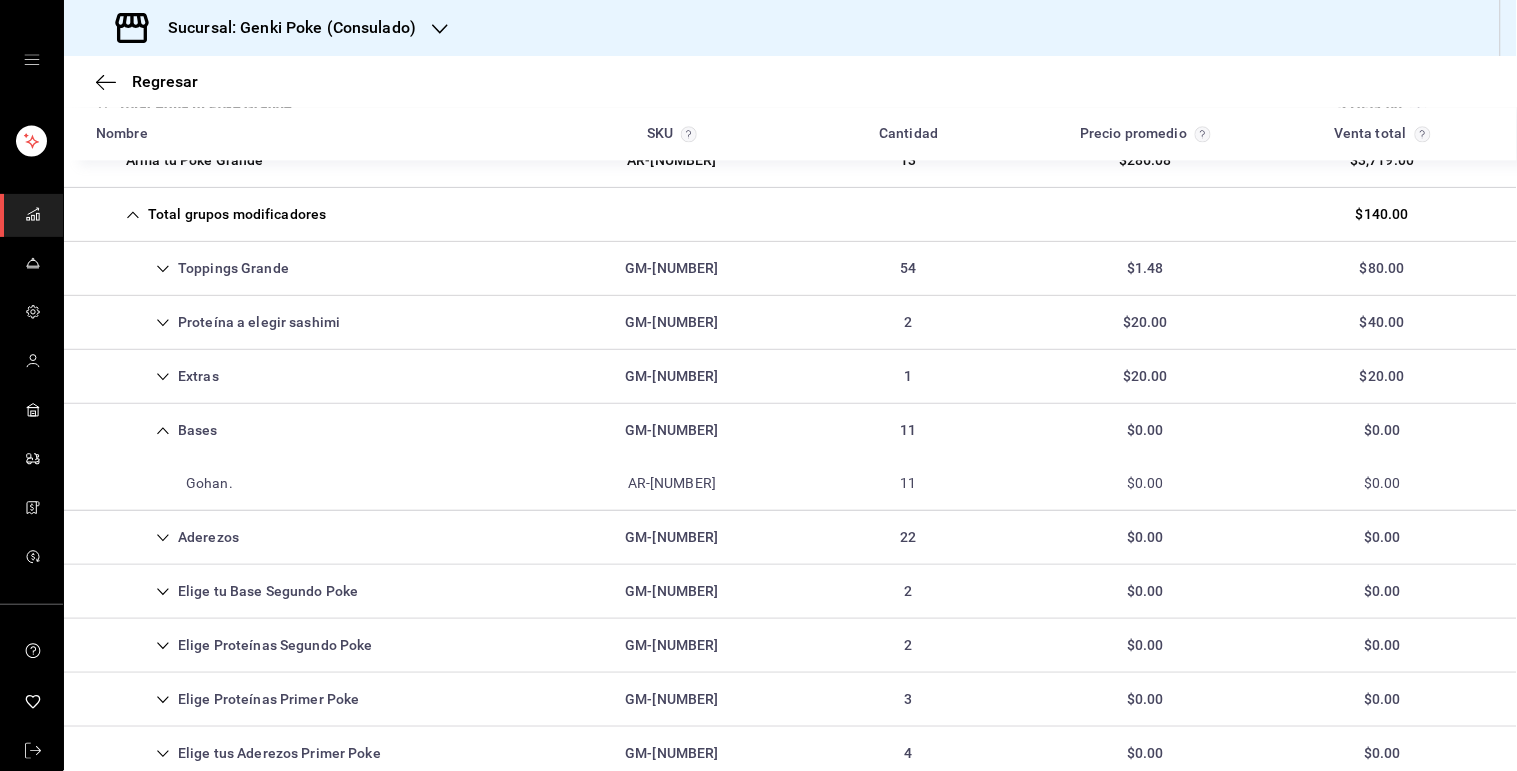 click on "Bases GM-[NUMBER] 11 $0.00 $0.00" at bounding box center (790, 430) 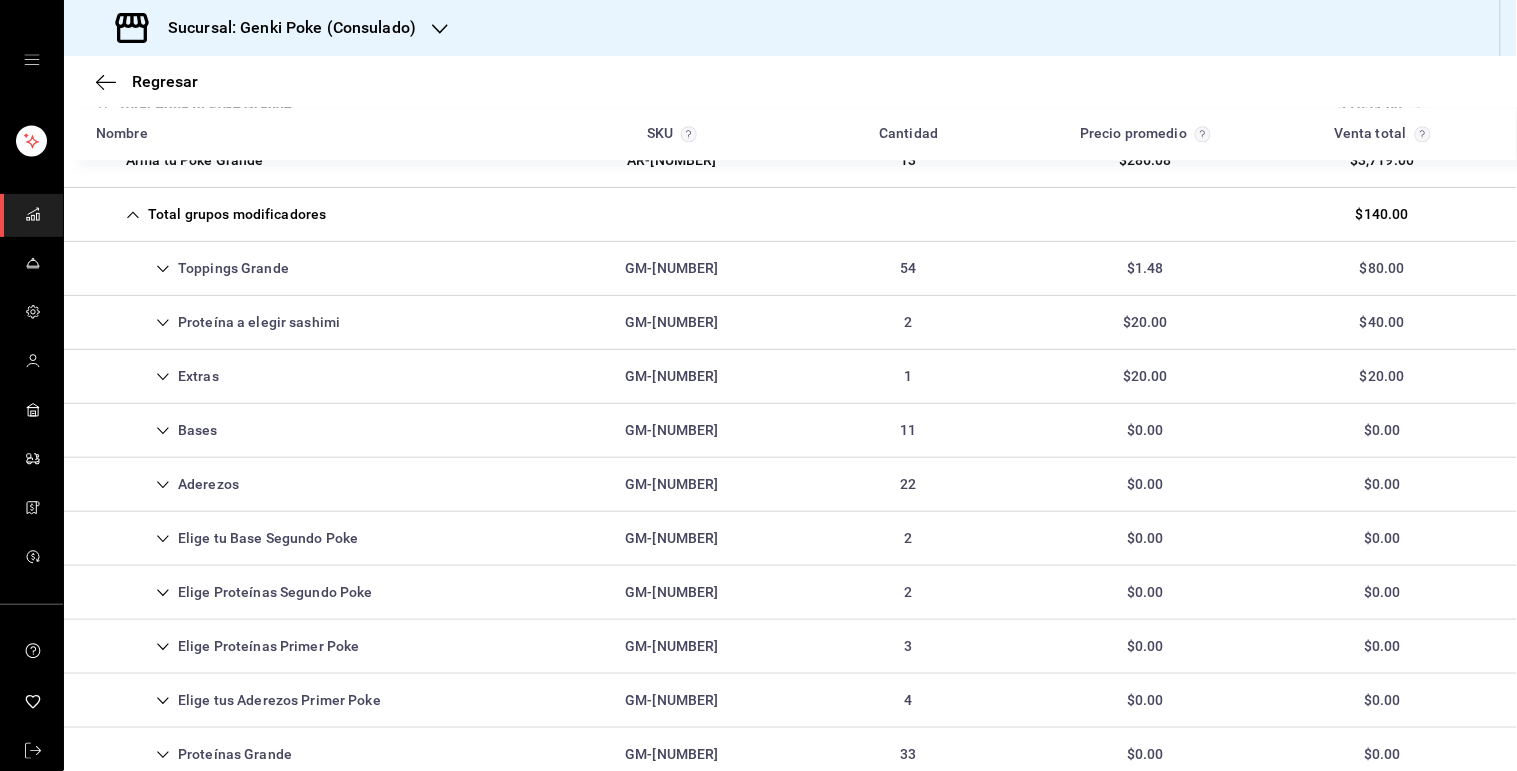 click on "Elige tu Base Segundo Poke GM-[NUMBER] 2 $0.00 $0.00" at bounding box center [790, 539] 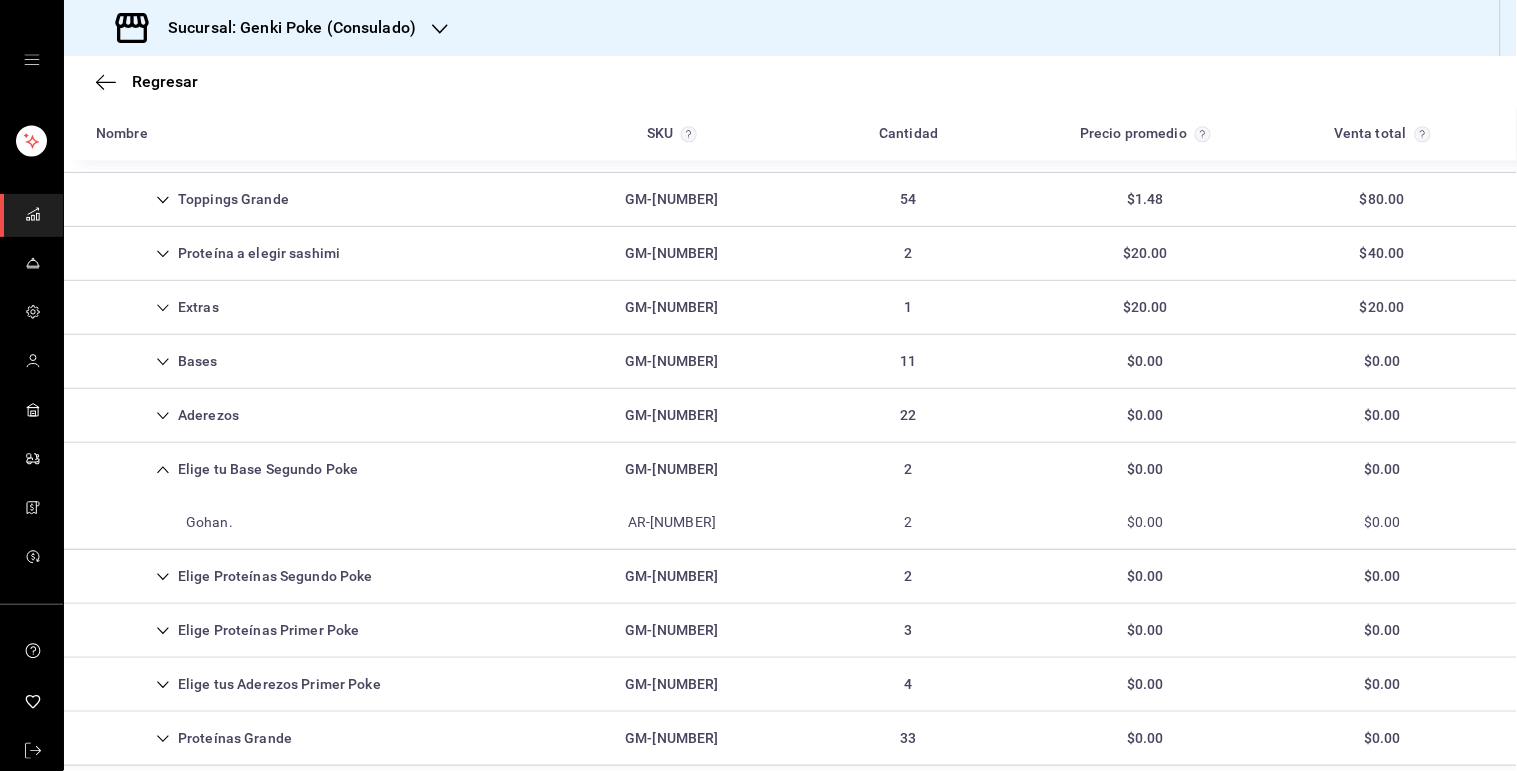scroll, scrollTop: 1224, scrollLeft: 0, axis: vertical 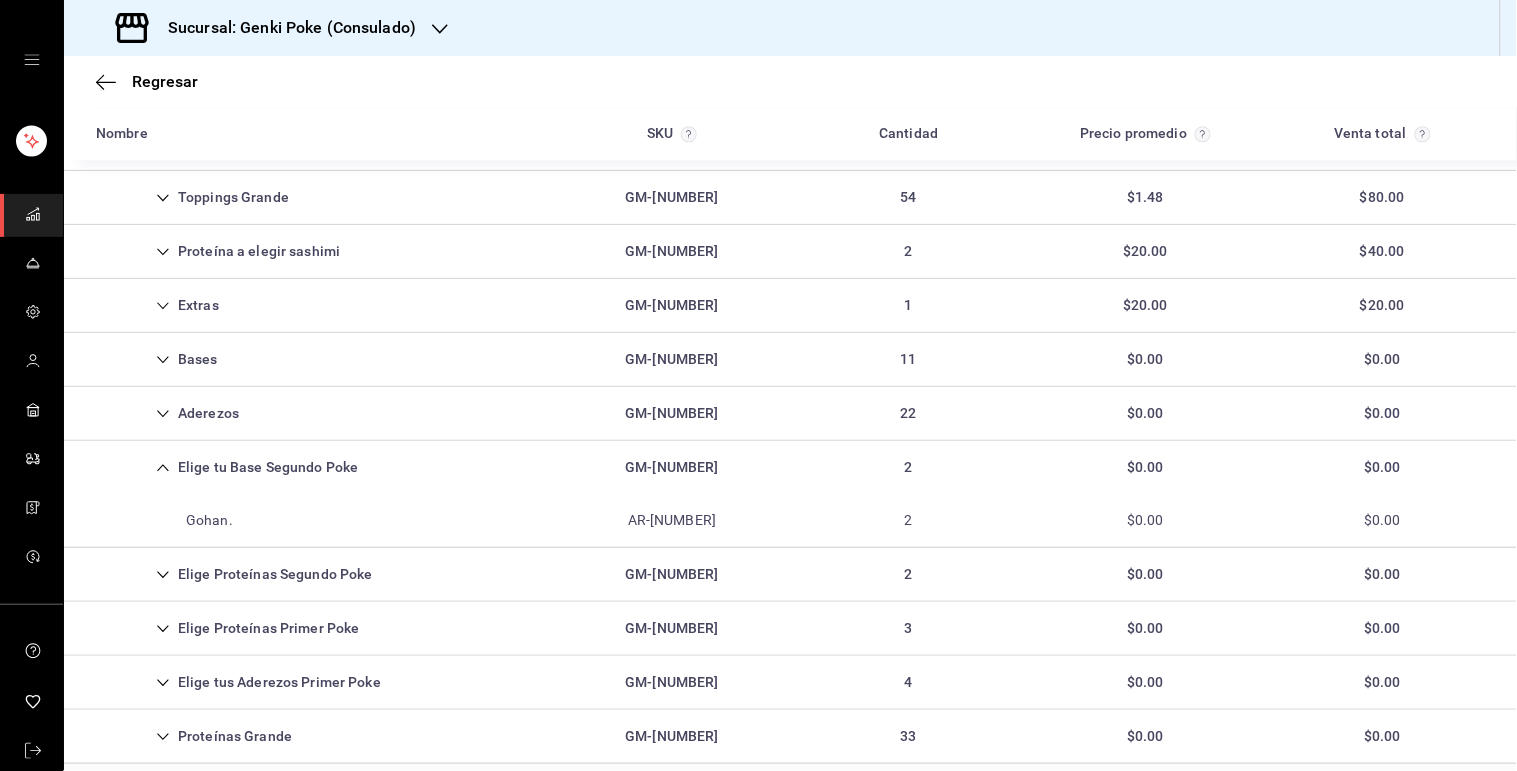 click on "Elige tu Base Segundo Poke GM-[NUMBER] 2 $0.00 $0.00" at bounding box center (790, 467) 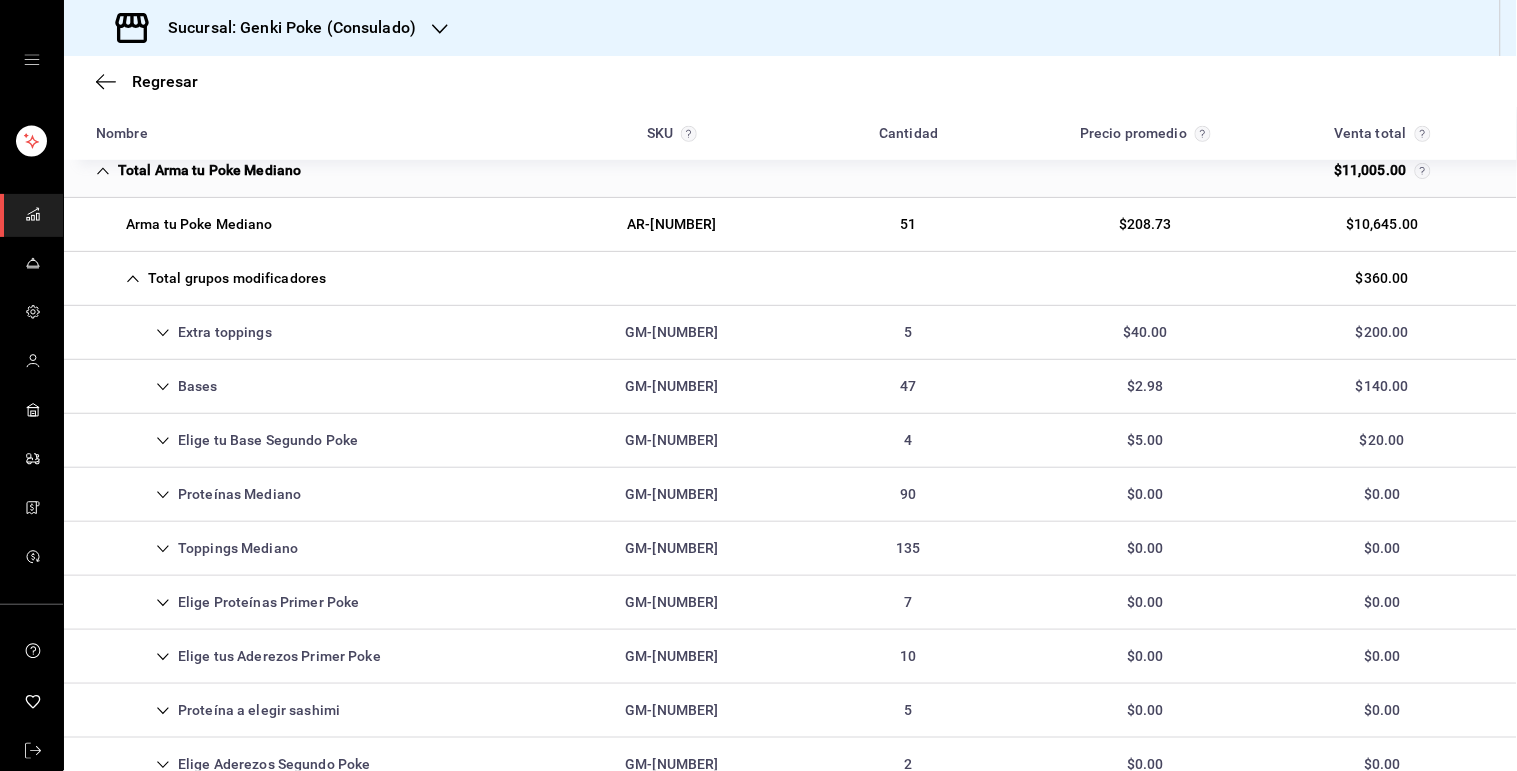 scroll, scrollTop: 392, scrollLeft: 0, axis: vertical 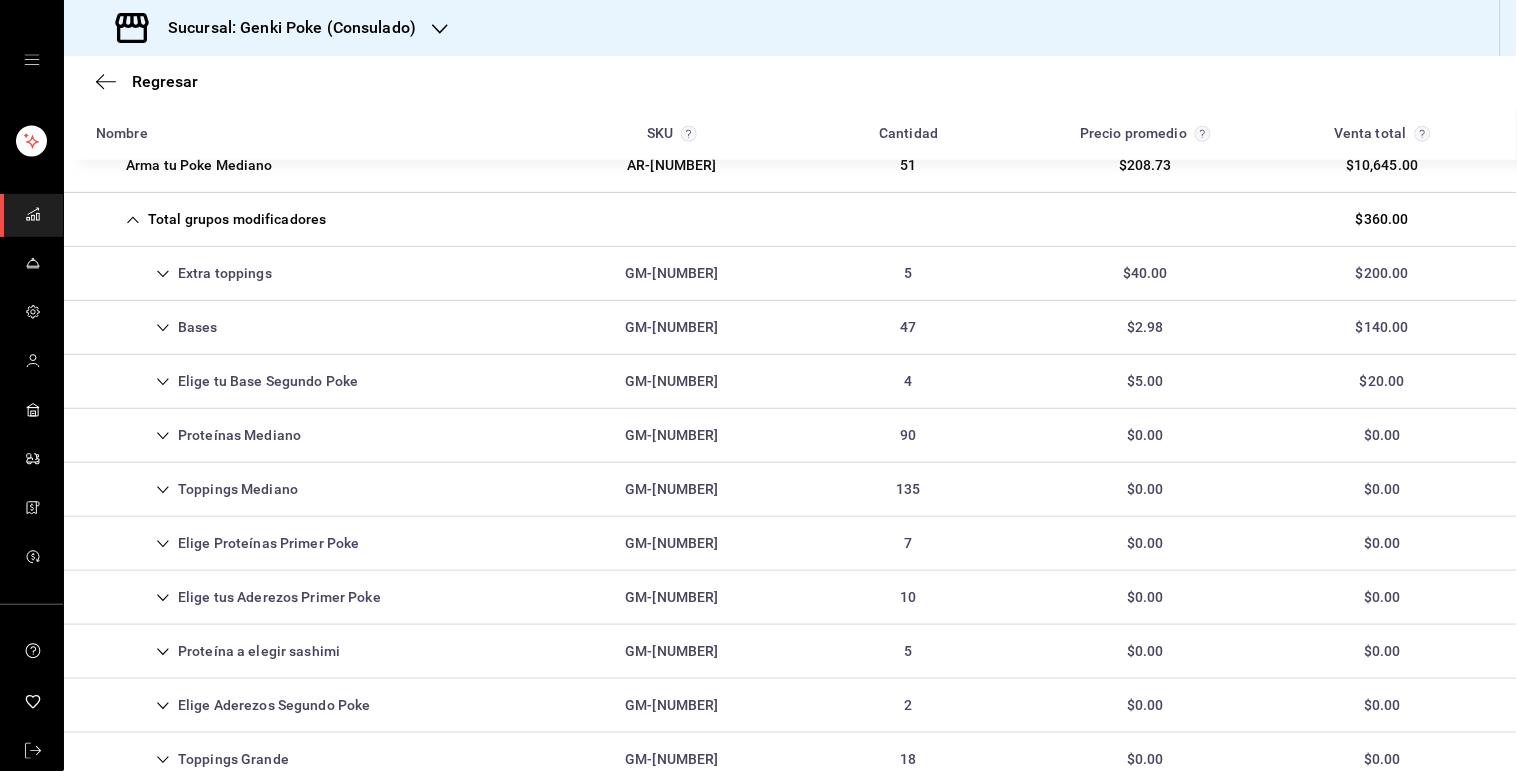 click on "Bases GM-[NUMBER] 47 $2.98 $140.00" at bounding box center (790, 328) 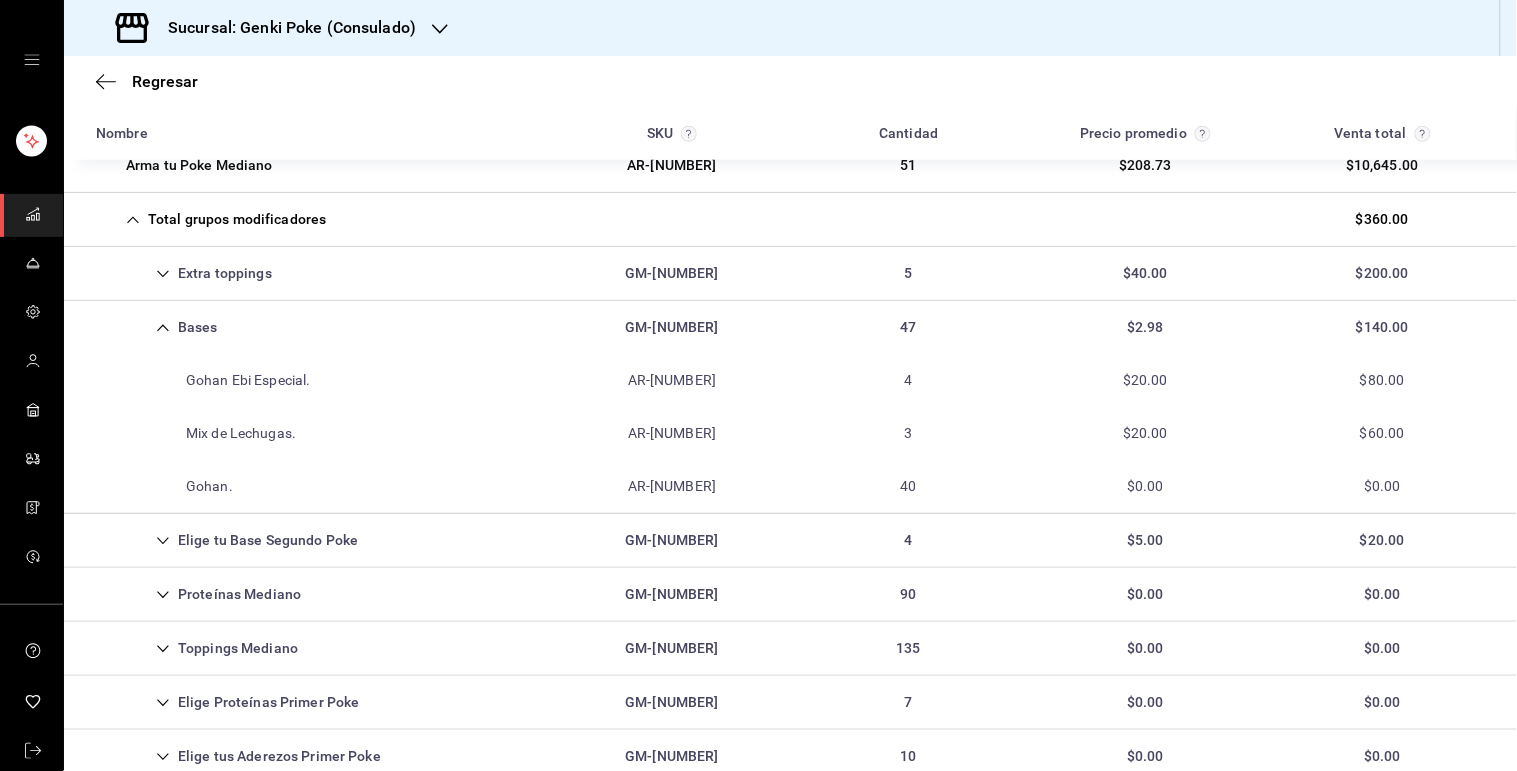 click on "Bases GM-[NUMBER] 47 $2.98 $140.00" at bounding box center (790, 327) 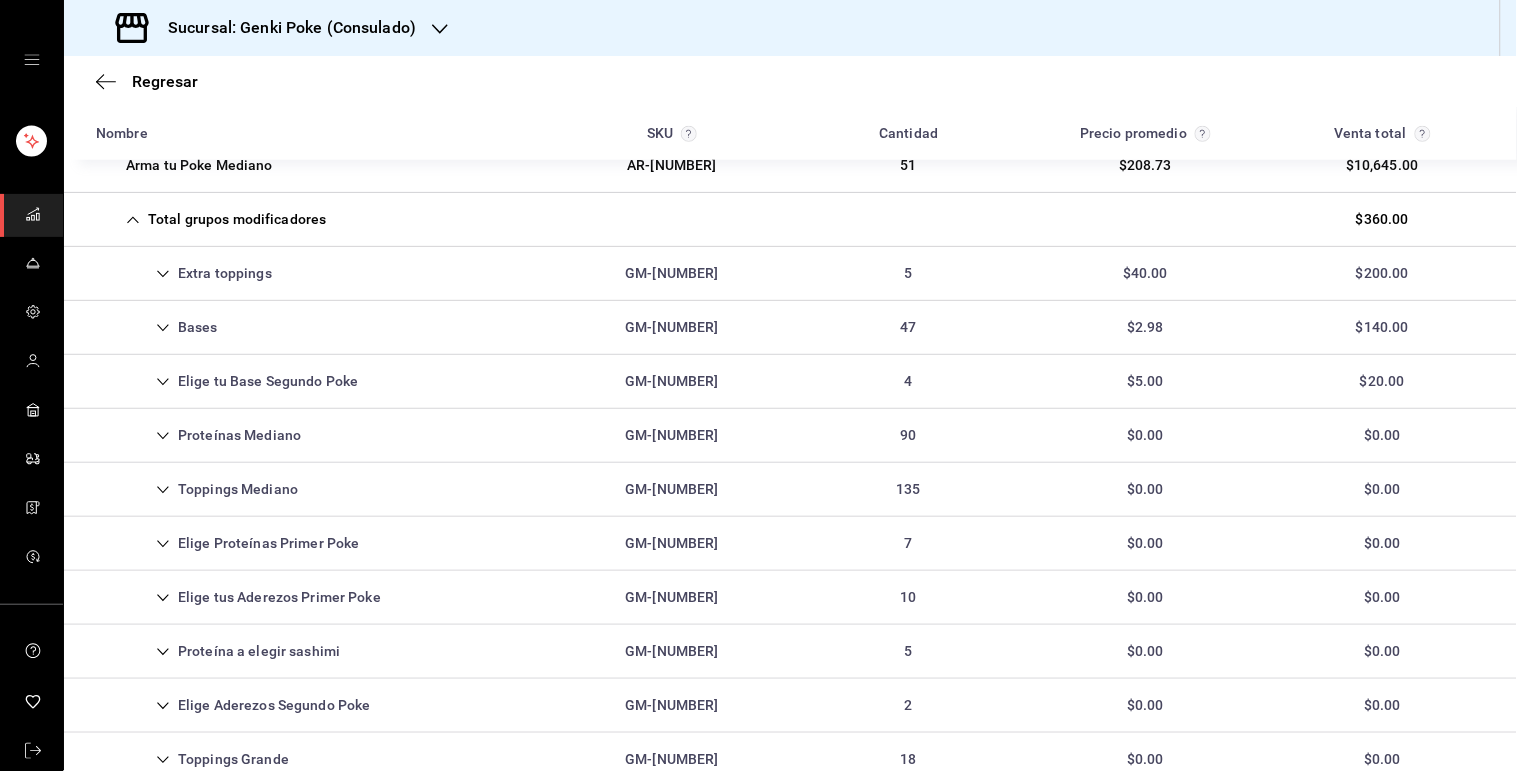 click on "Proteínas Mediano" at bounding box center (198, 435) 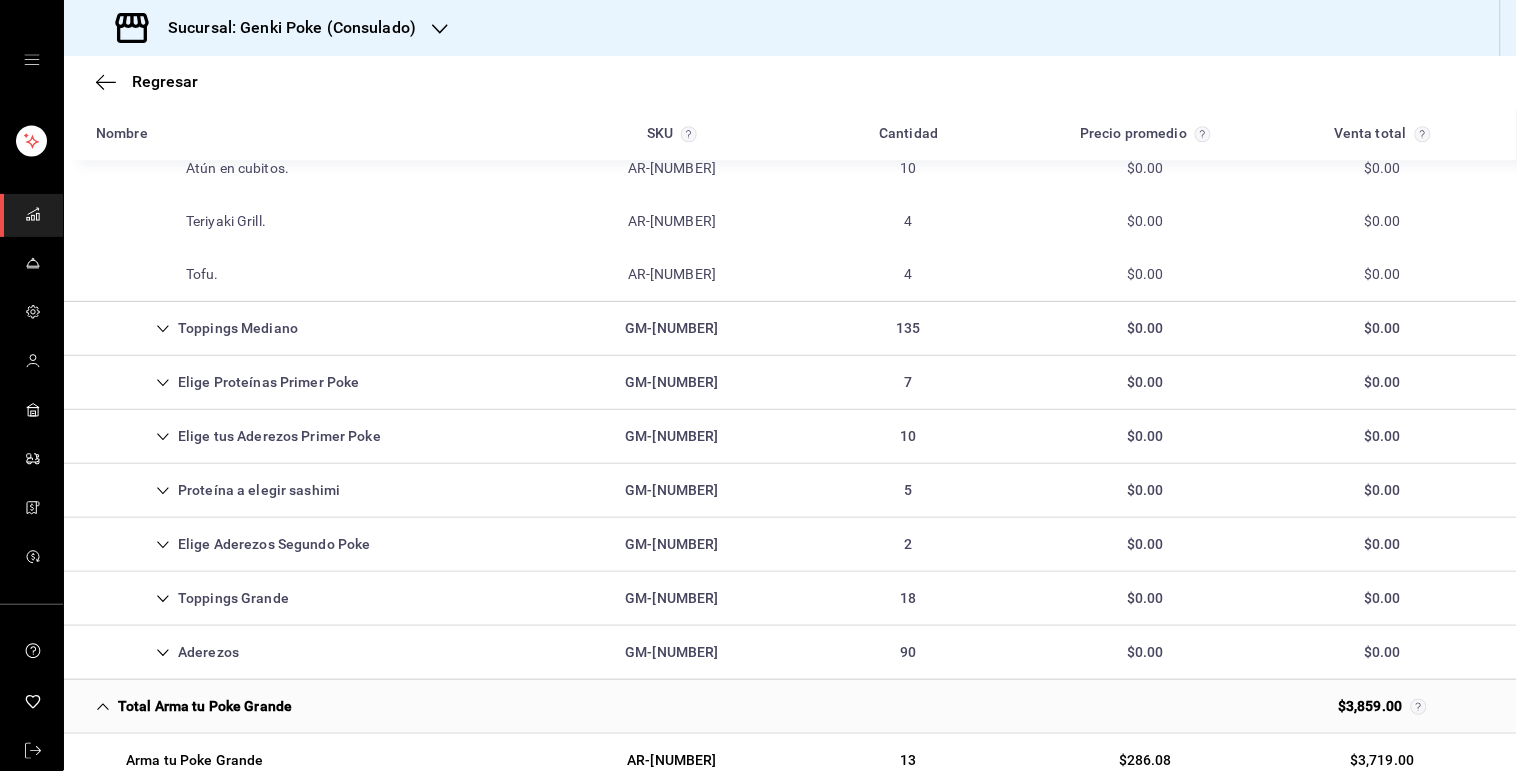 scroll, scrollTop: 1308, scrollLeft: 0, axis: vertical 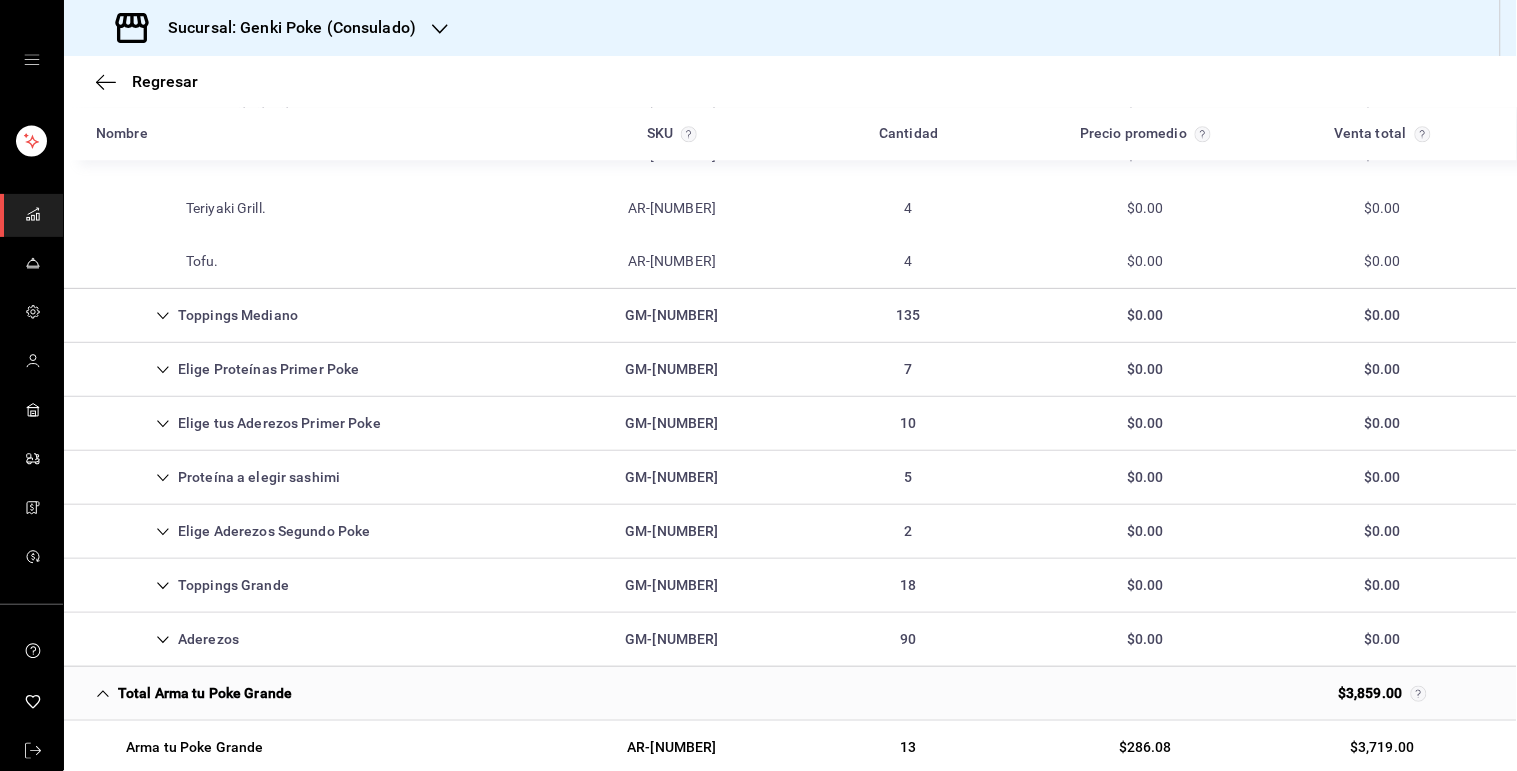click on "Elige Proteínas Primer Poke" at bounding box center (228, 369) 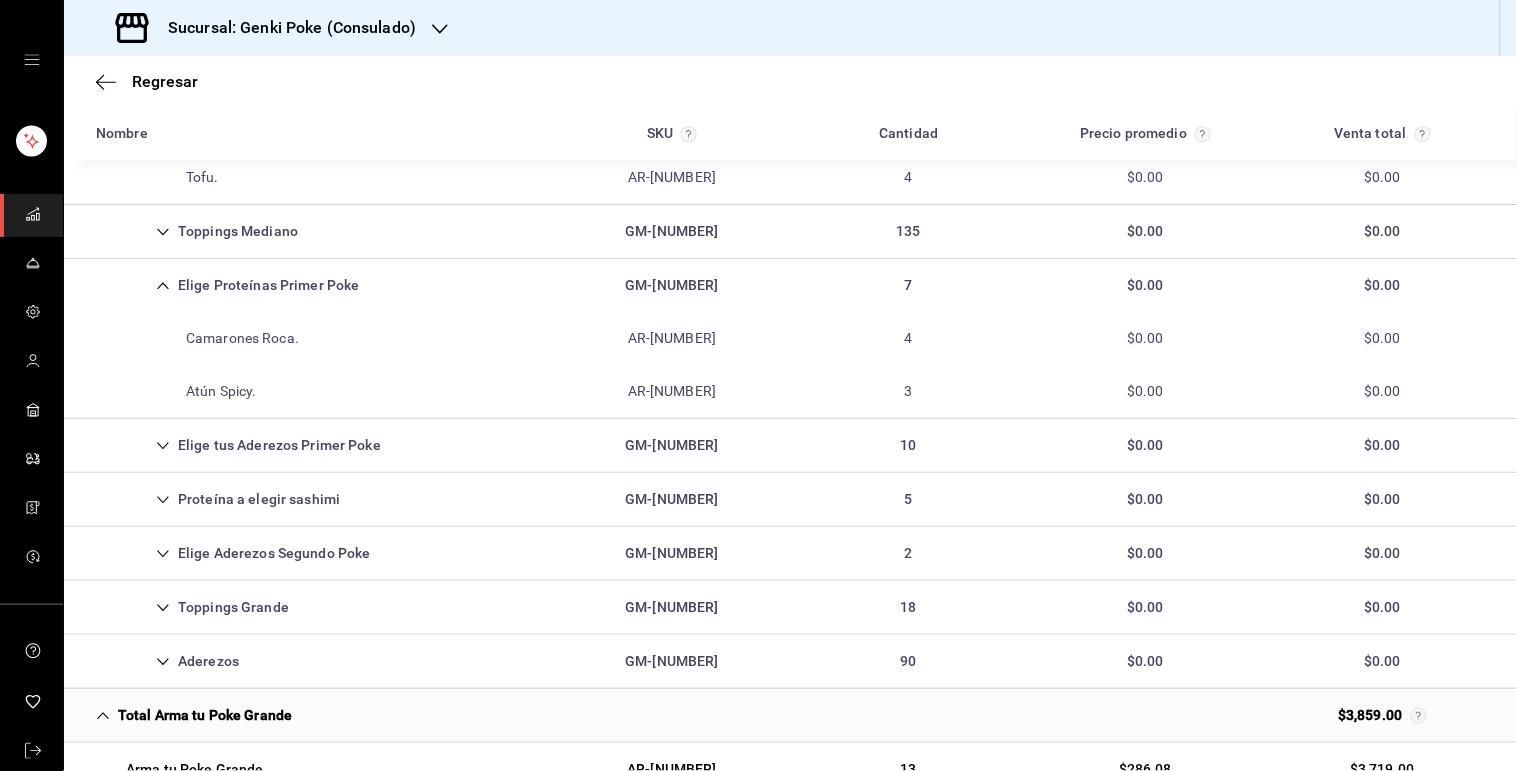 scroll, scrollTop: 1470, scrollLeft: 0, axis: vertical 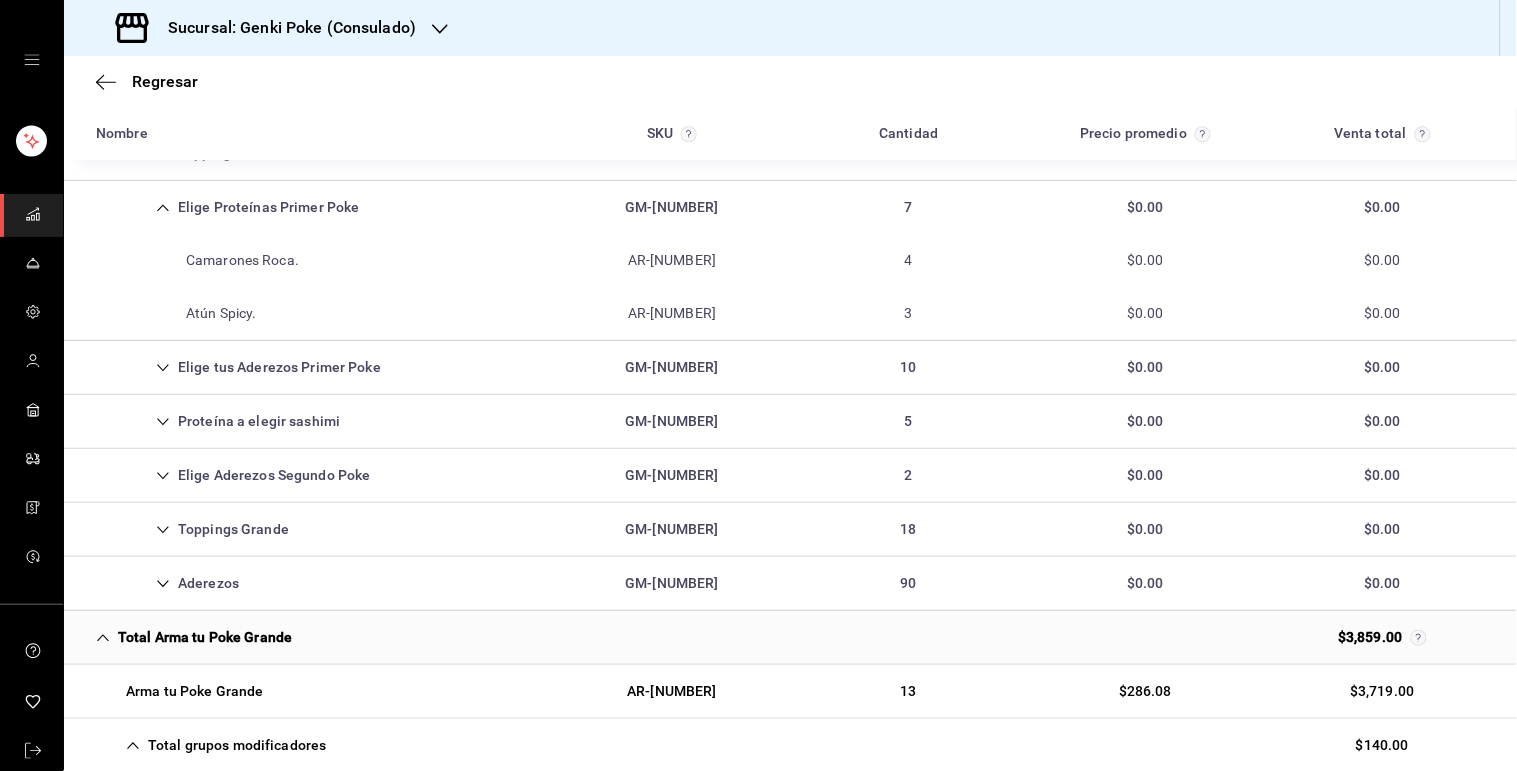 click on "Proteína a elegir sashimi" at bounding box center (218, 421) 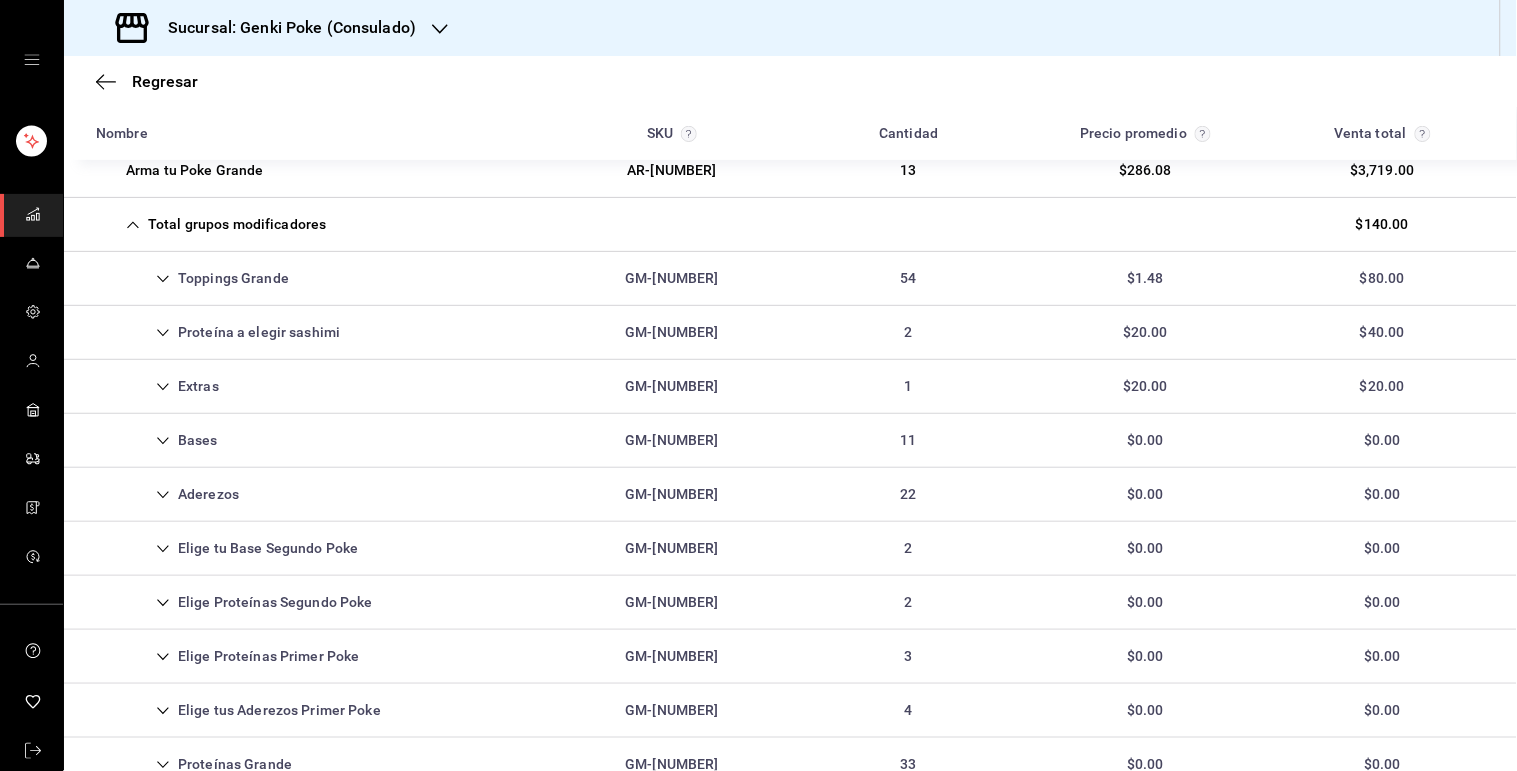 scroll, scrollTop: 2098, scrollLeft: 0, axis: vertical 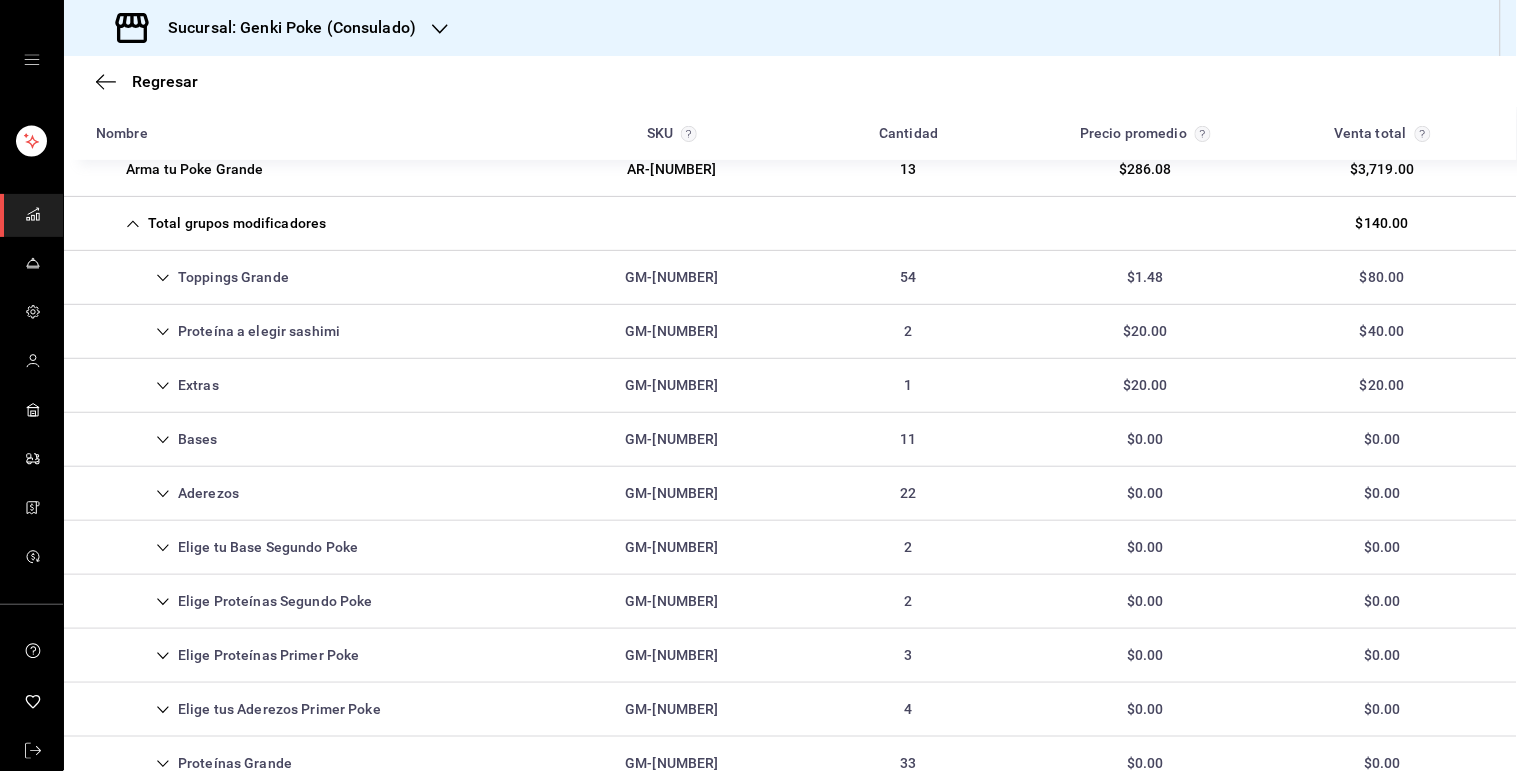 click on "Proteína a elegir sashimi" at bounding box center [218, 331] 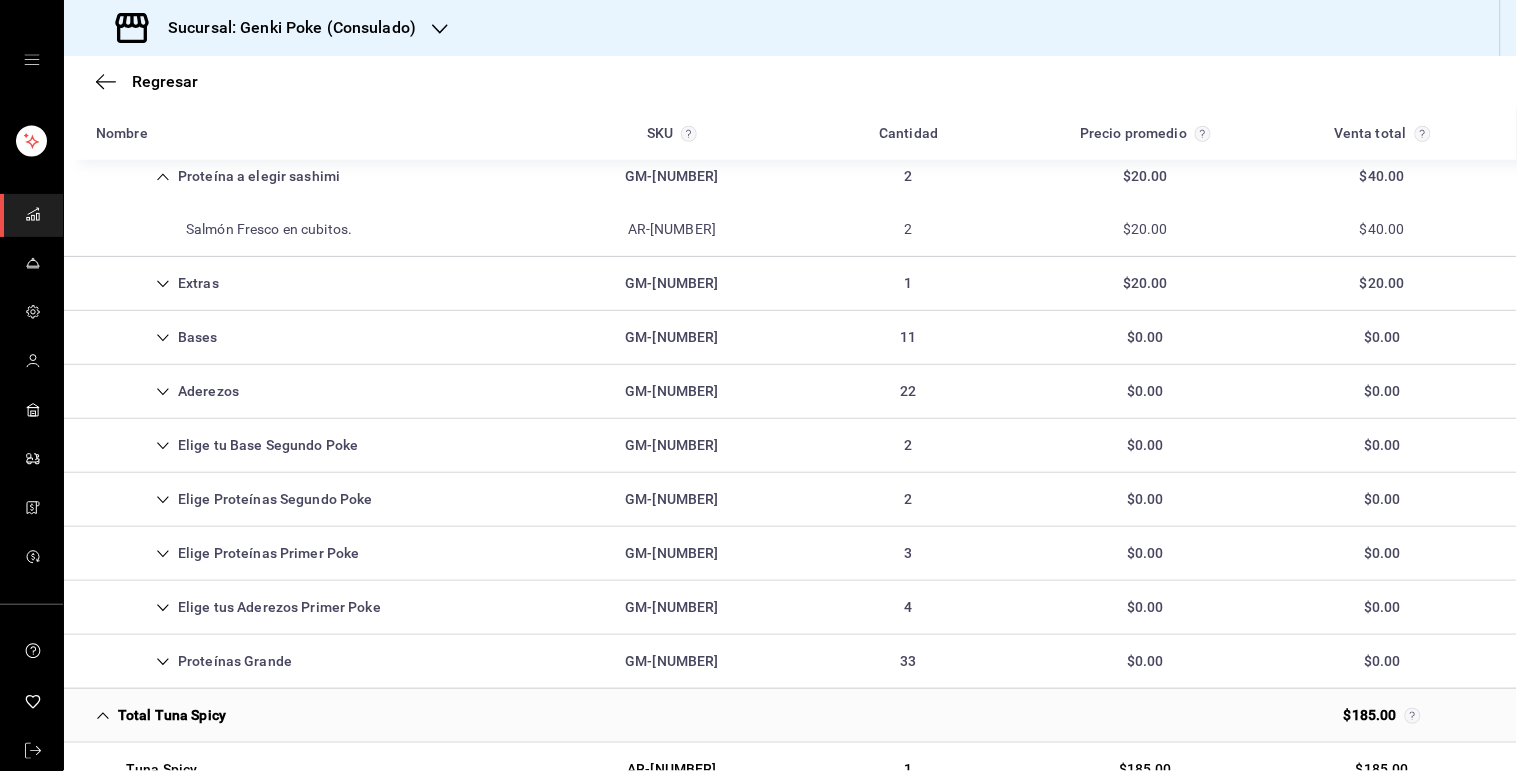 scroll, scrollTop: 2273, scrollLeft: 0, axis: vertical 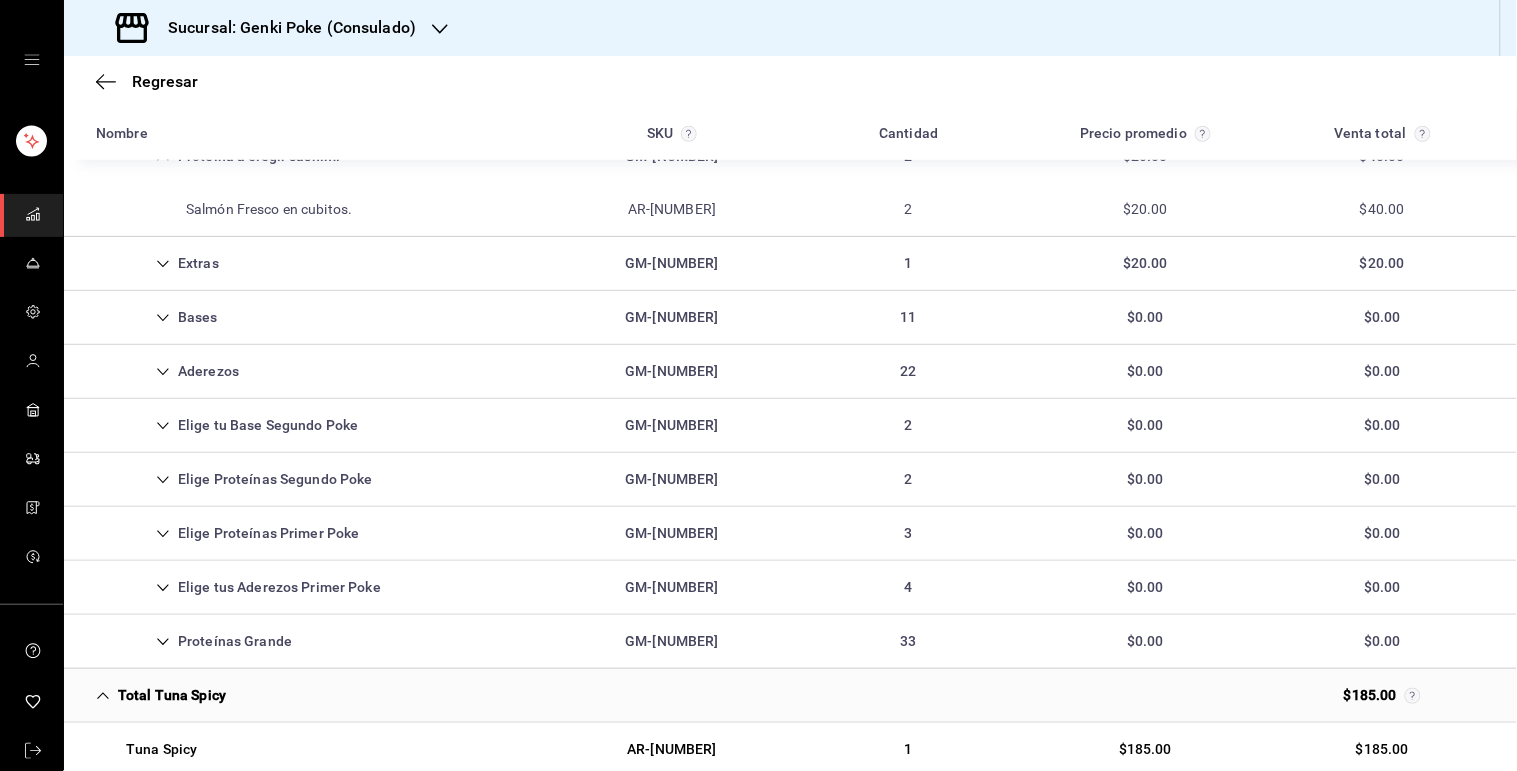 click on "Elige Proteínas Segundo Poke" at bounding box center (234, 479) 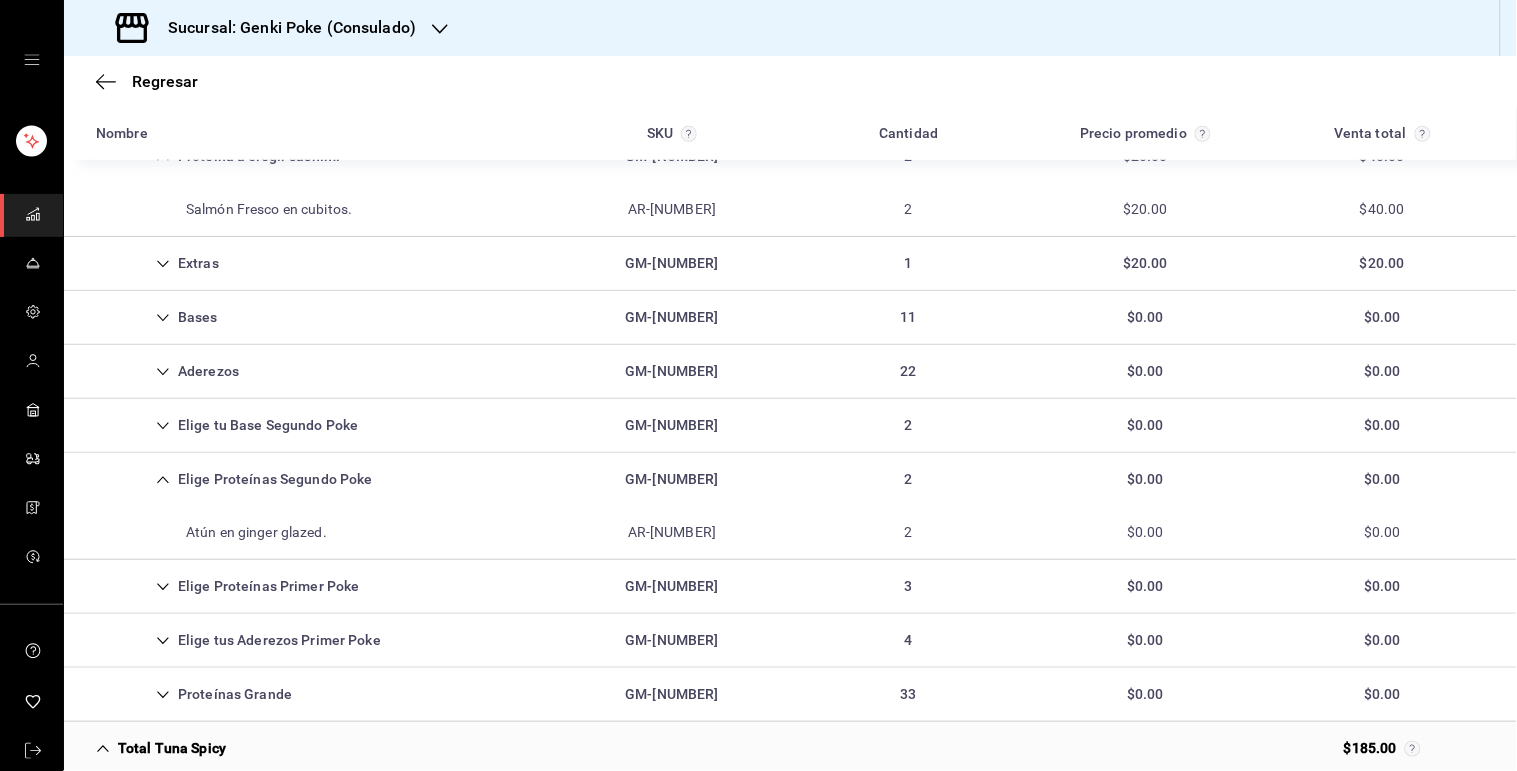 click on "Elige Proteínas Primer Poke" at bounding box center (228, 586) 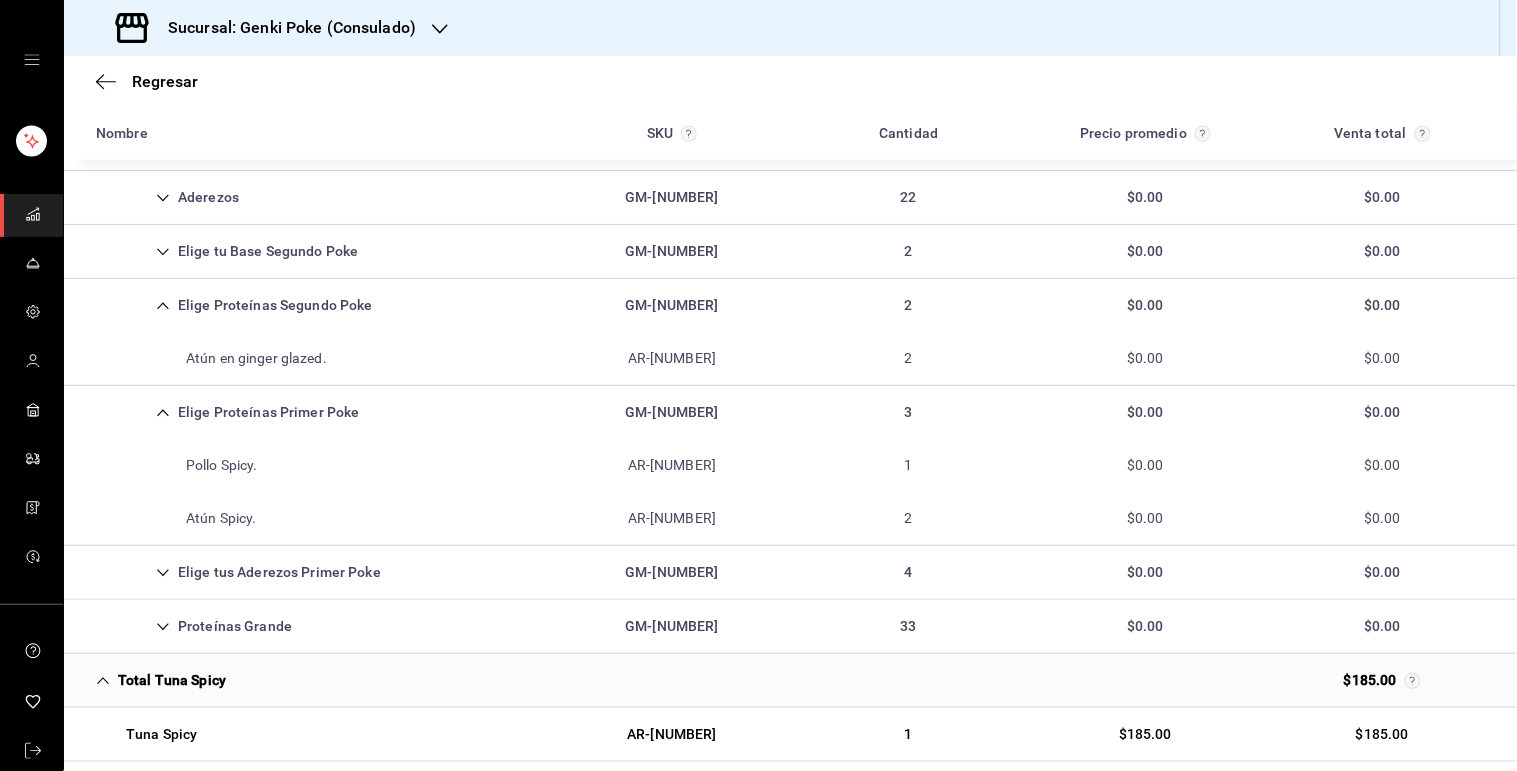 scroll, scrollTop: 2492, scrollLeft: 0, axis: vertical 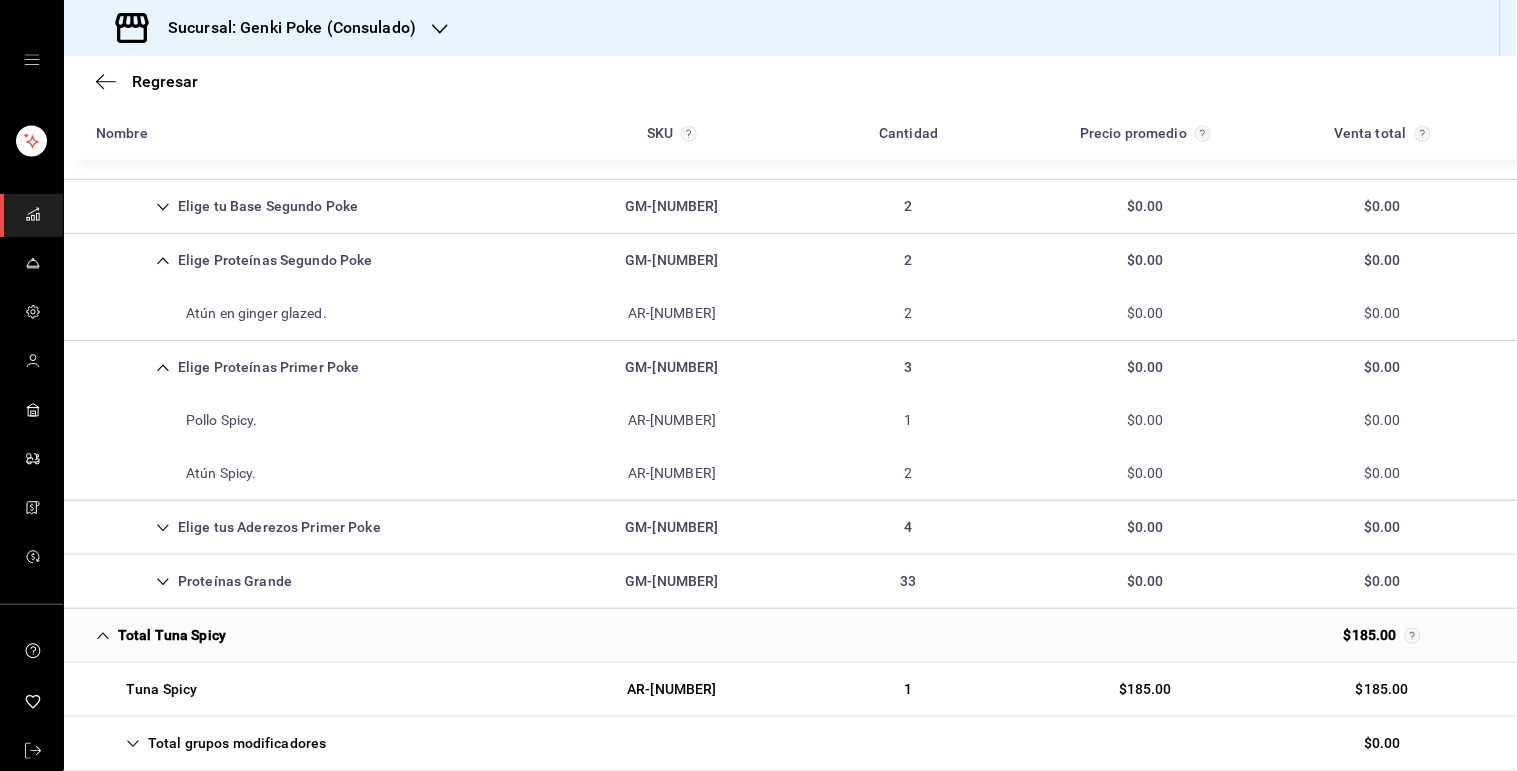click on "Proteínas Grande" at bounding box center (194, 581) 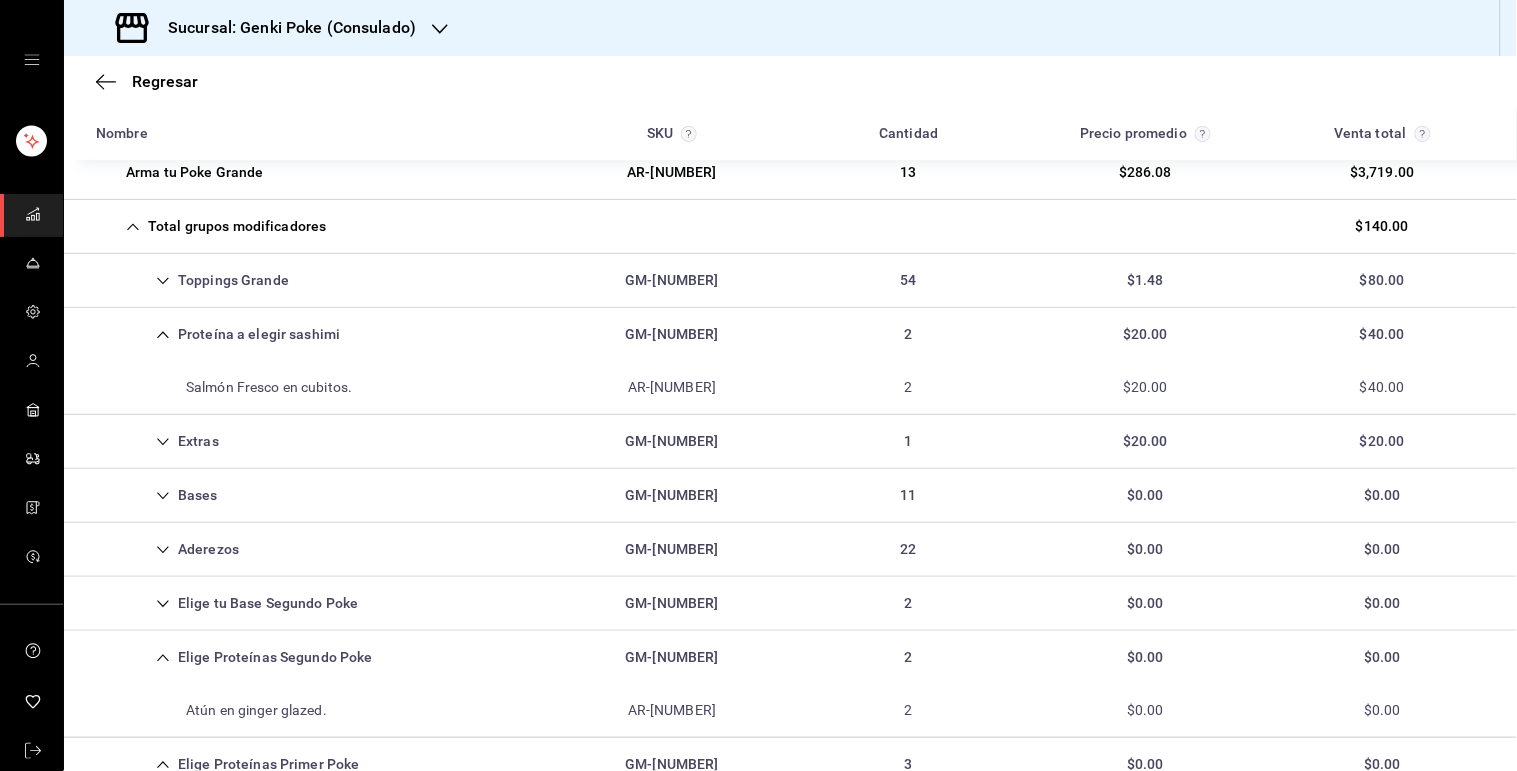 scroll, scrollTop: 2096, scrollLeft: 0, axis: vertical 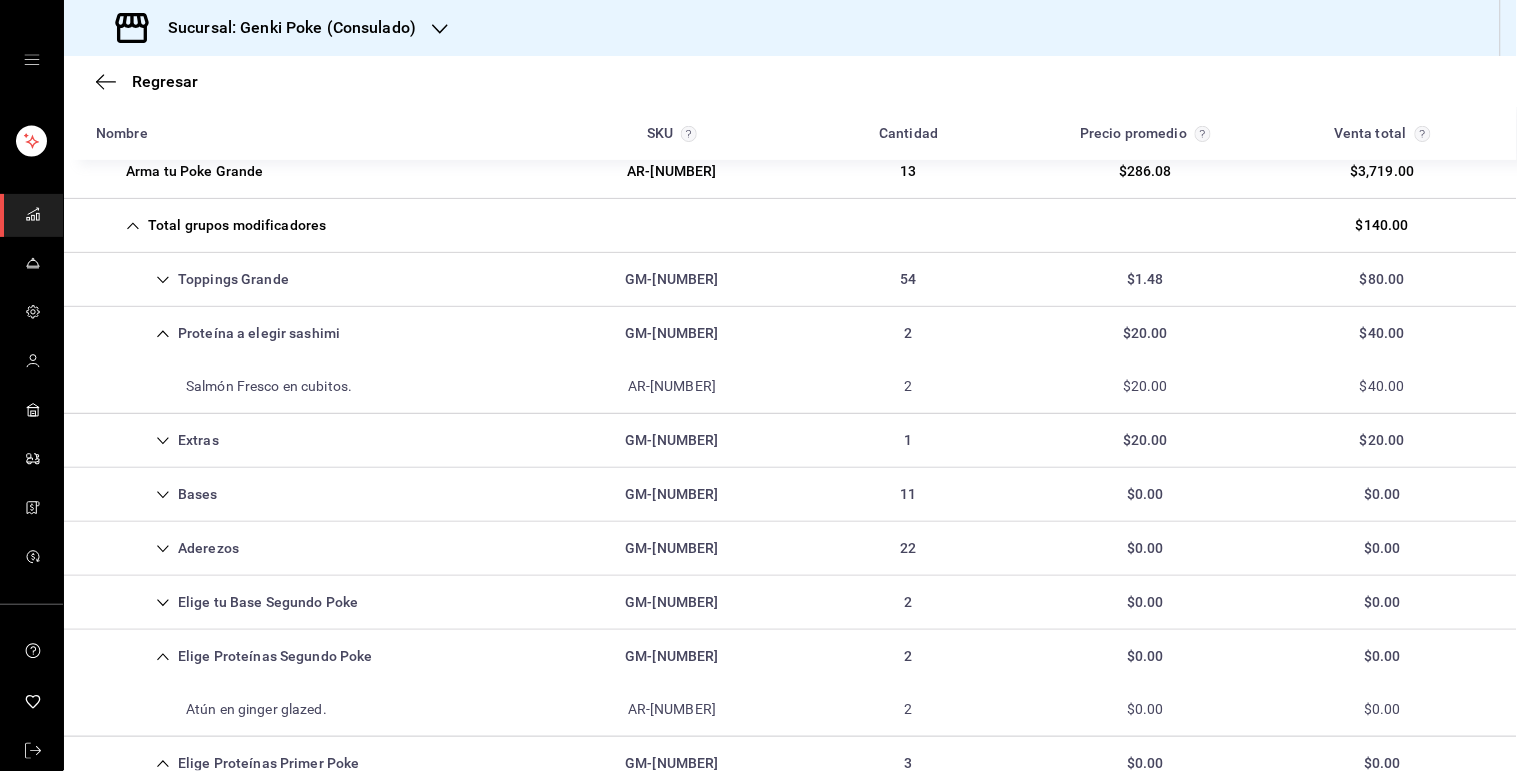 click on "Proteína a elegir sashimi" at bounding box center [218, 333] 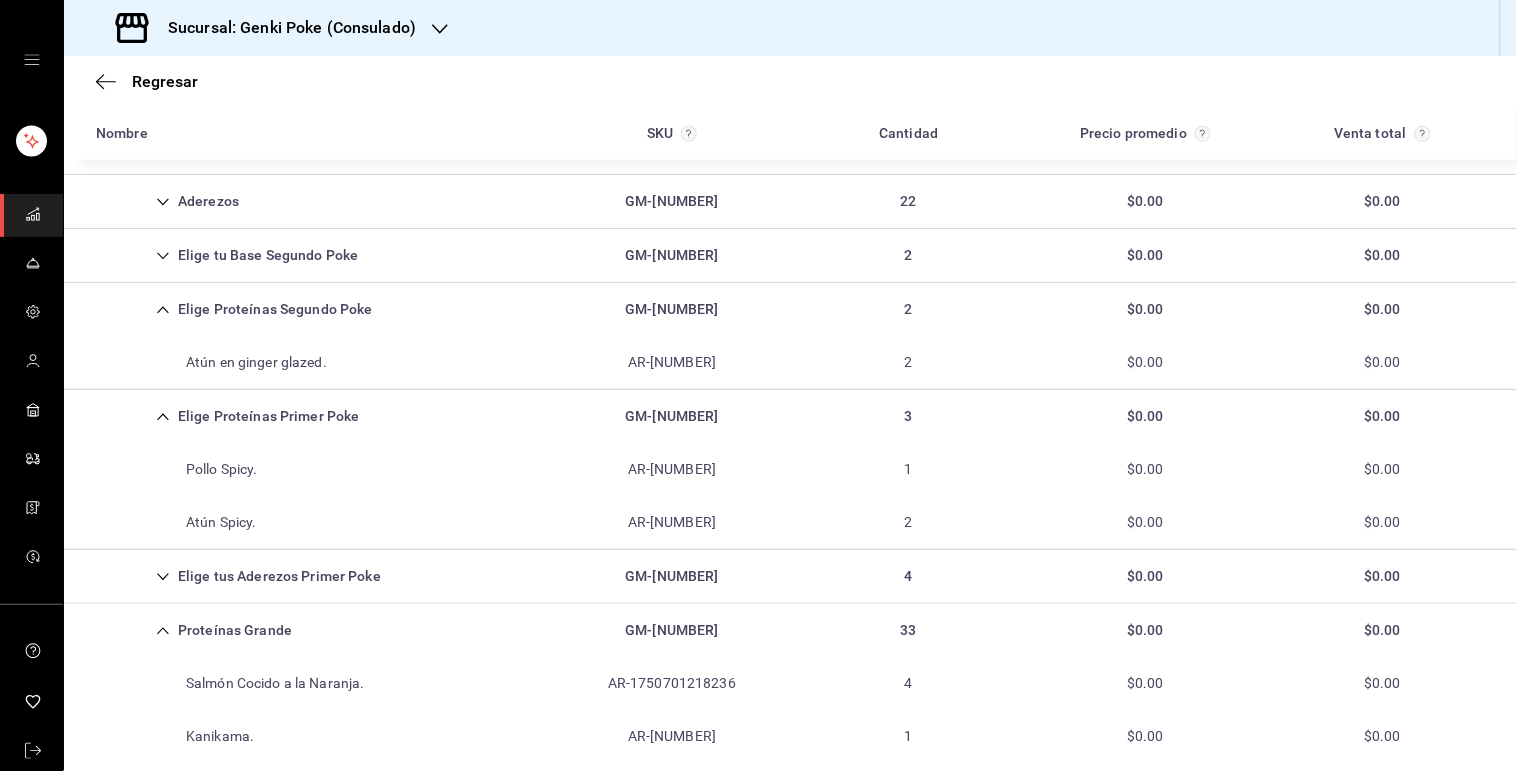scroll, scrollTop: 2386, scrollLeft: 0, axis: vertical 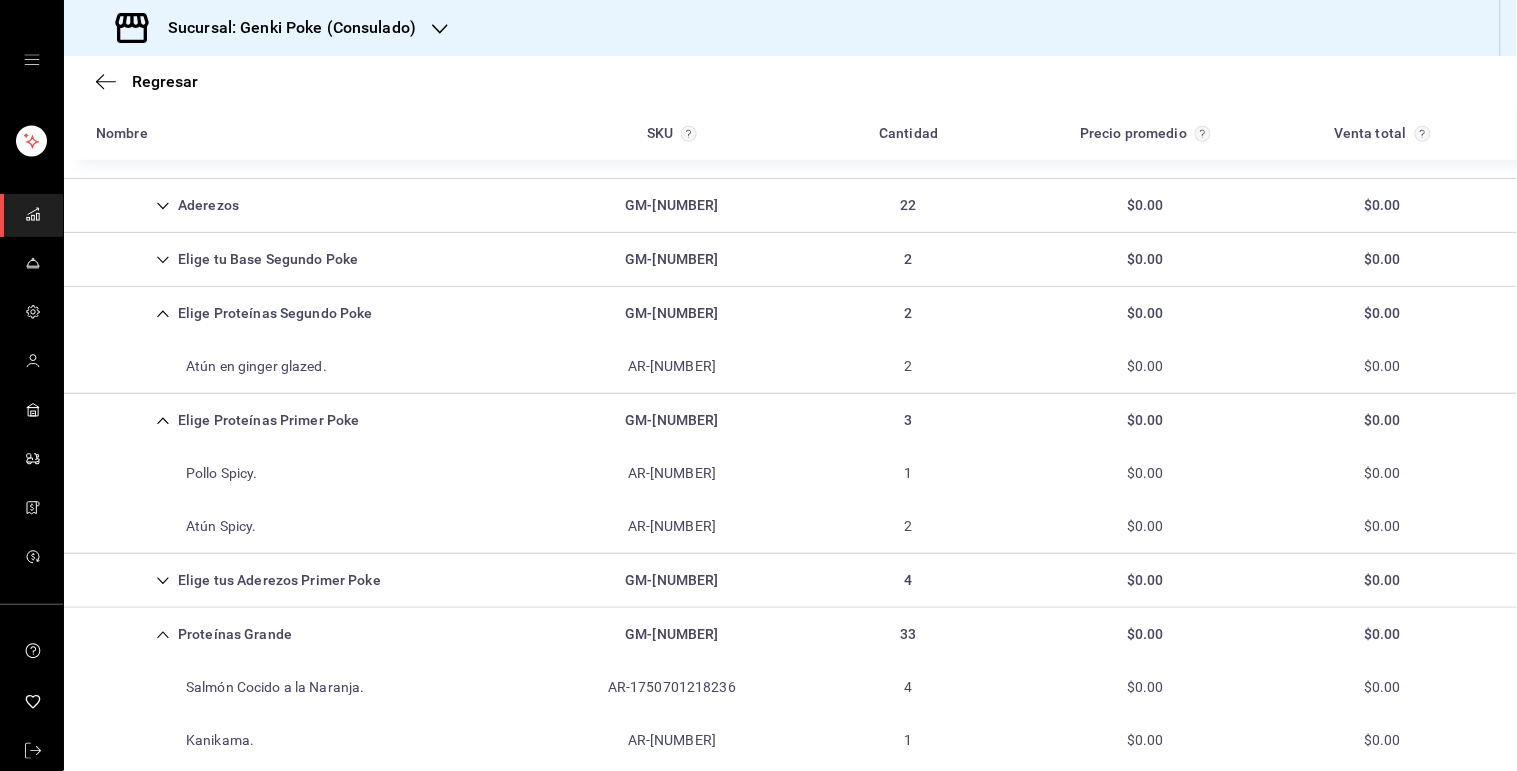 click on "GM-[NUMBER]" at bounding box center (671, 313) 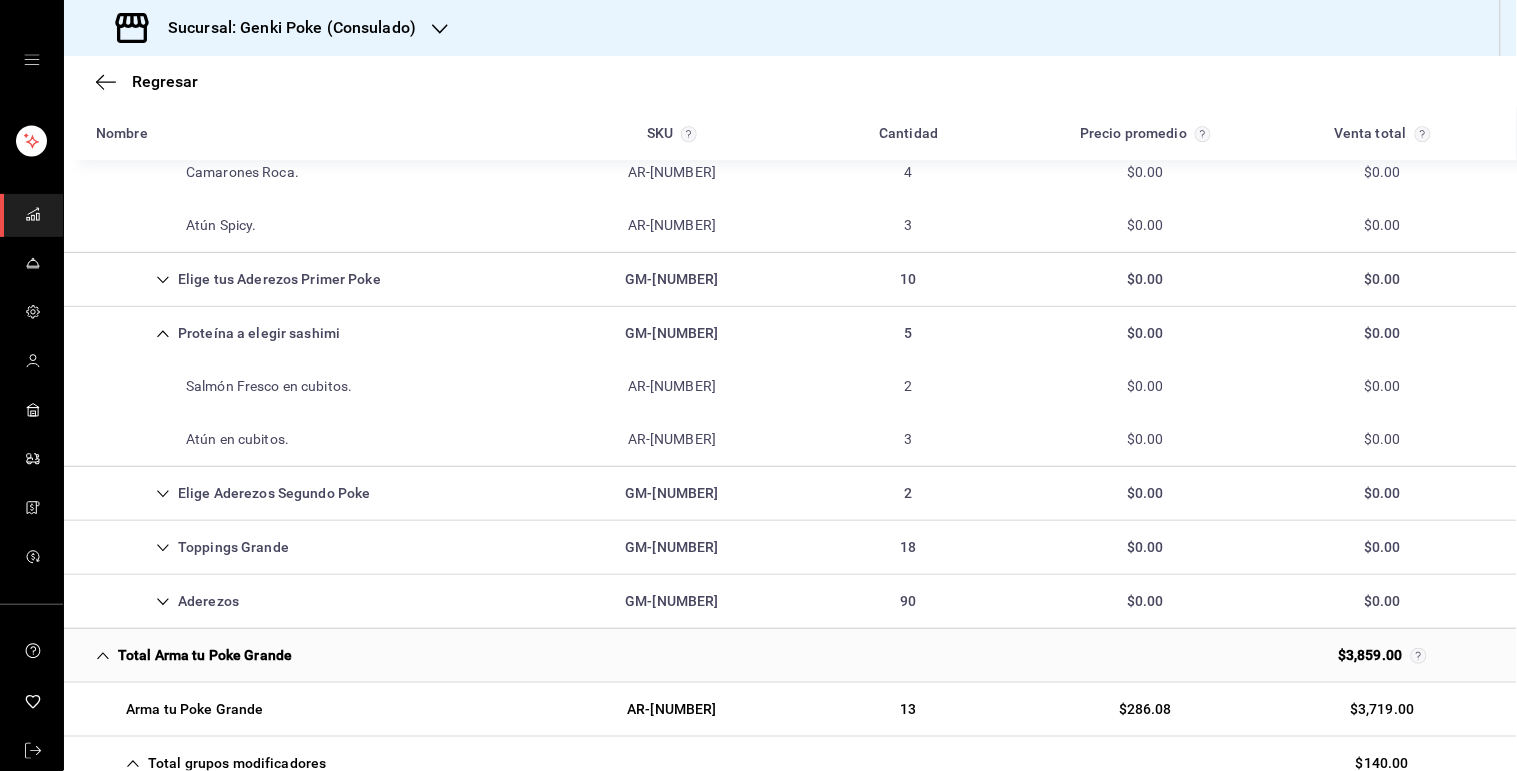 scroll, scrollTop: 1496, scrollLeft: 0, axis: vertical 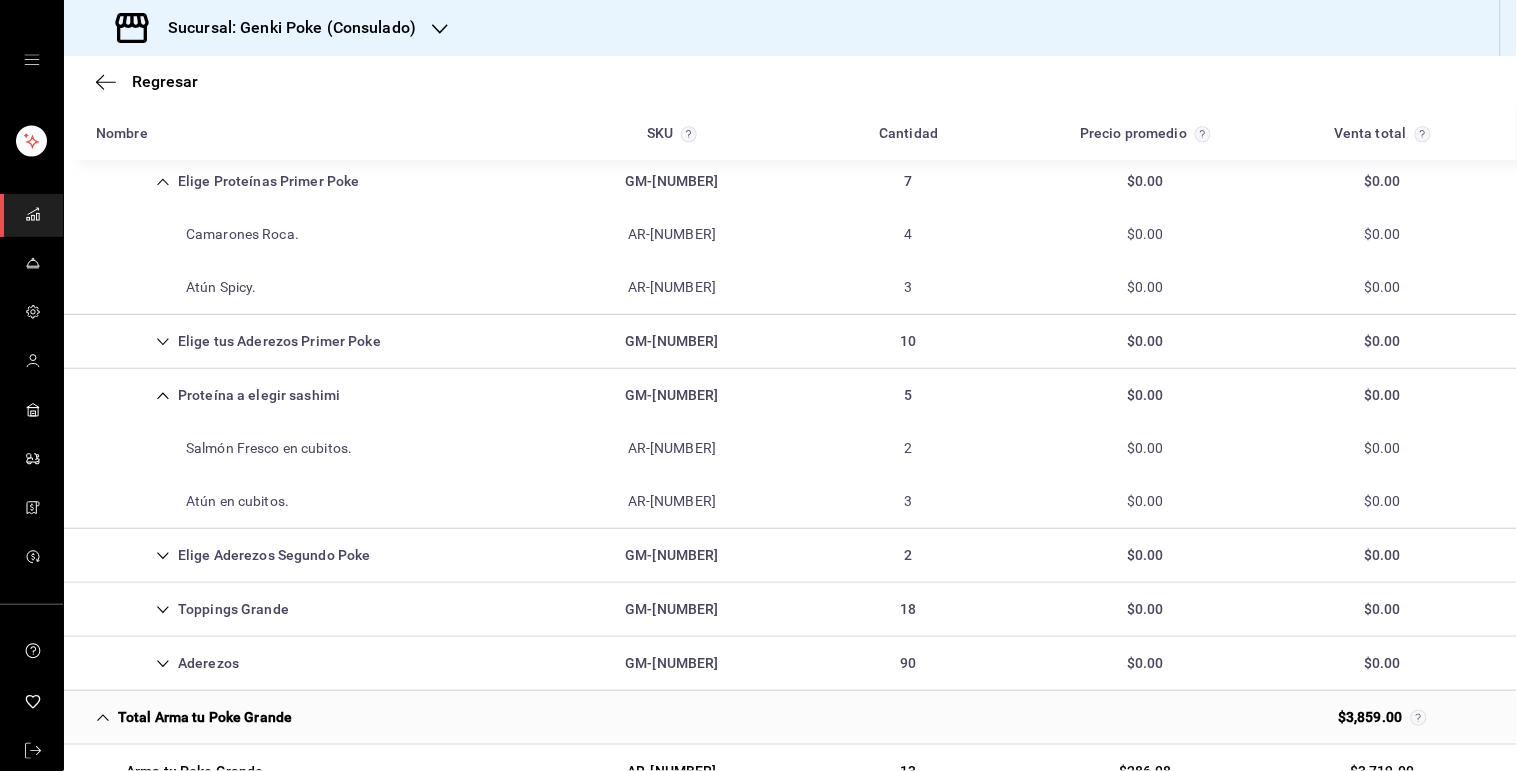 click on "Proteína a elegir sashimi GM-[NUMBER] 5 $0.00 $0.00" at bounding box center (790, 395) 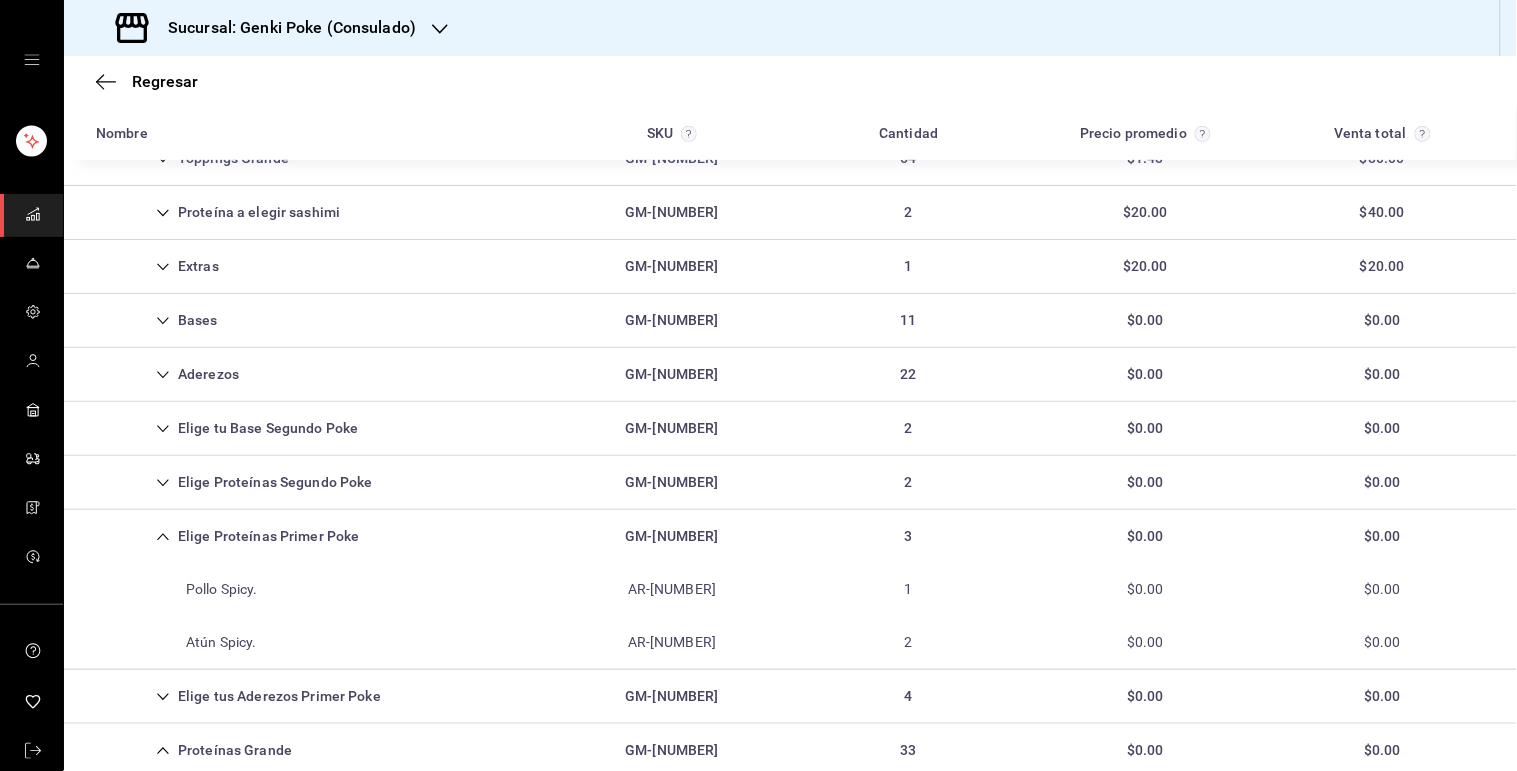 scroll, scrollTop: 2130, scrollLeft: 0, axis: vertical 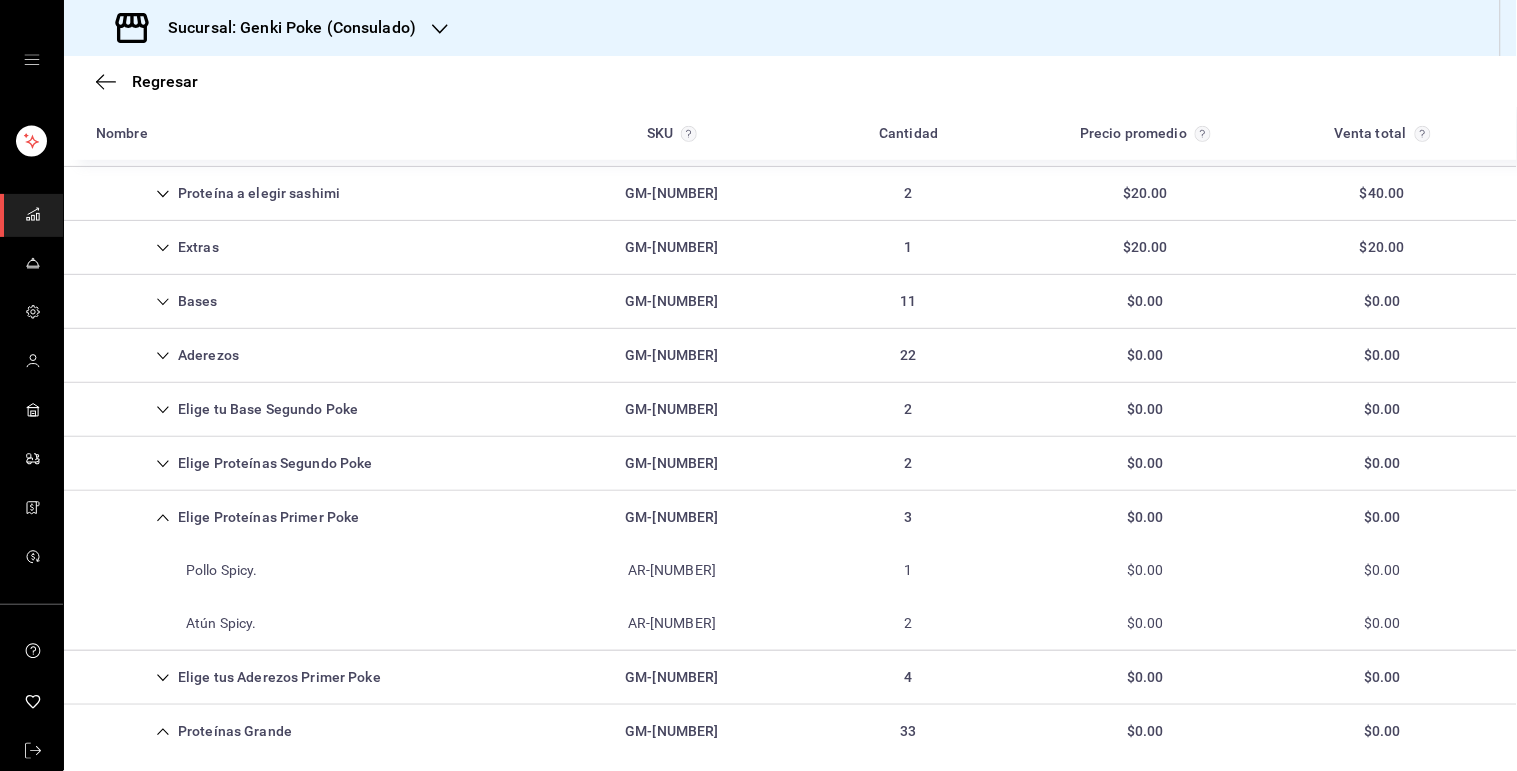 click on "Elige Proteínas Primer Poke" at bounding box center [228, 517] 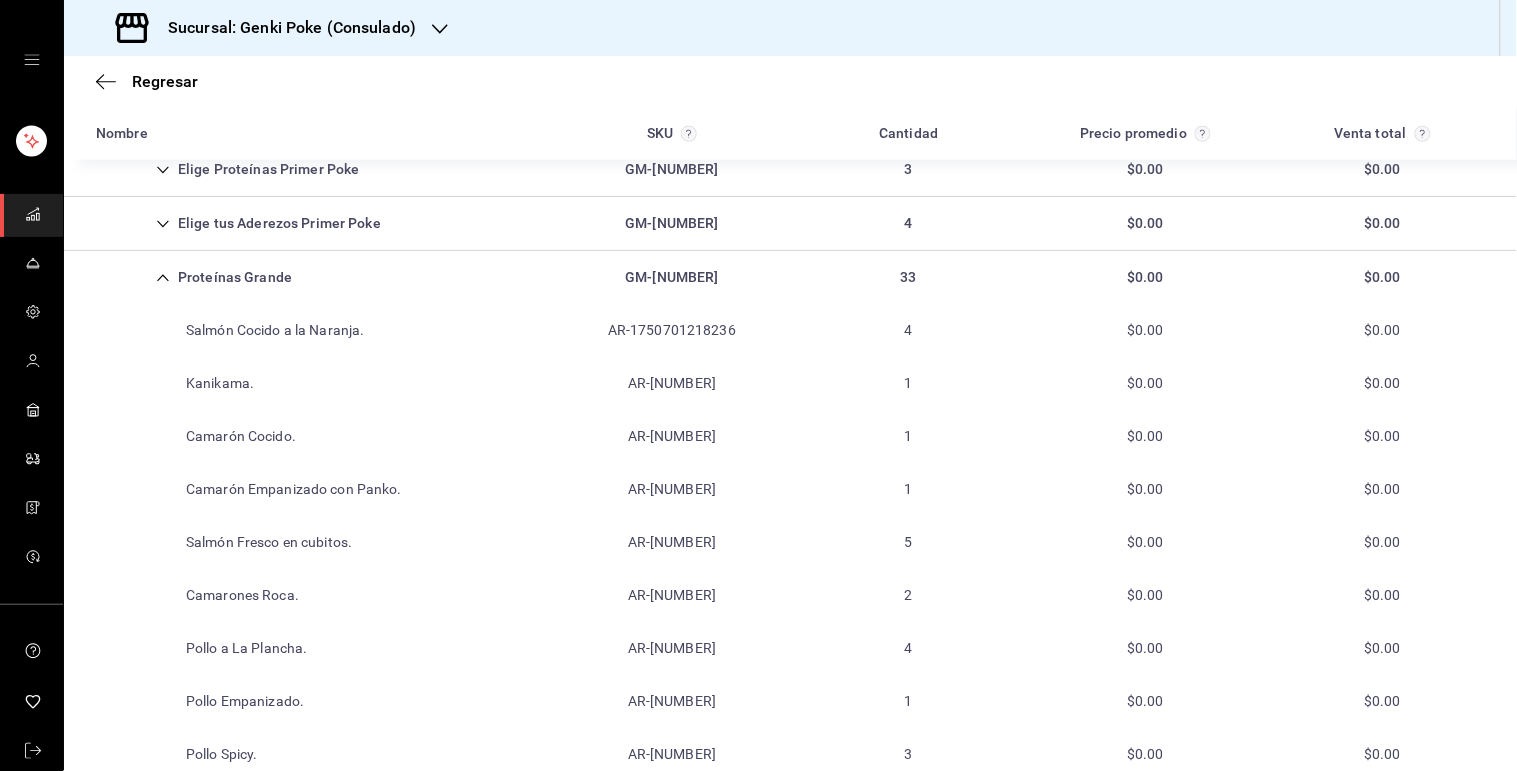 scroll, scrollTop: 2476, scrollLeft: 0, axis: vertical 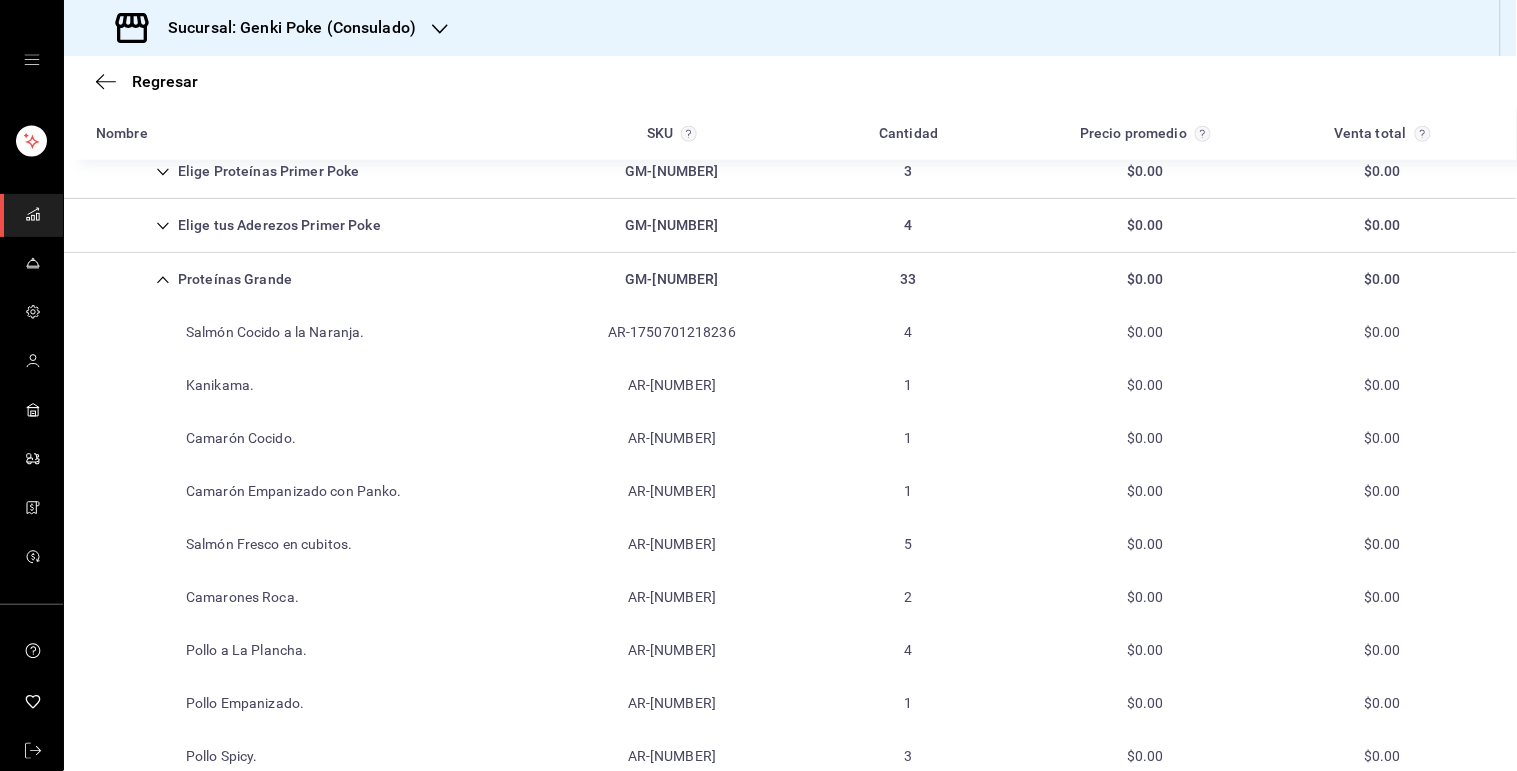 click on "GM-[NUMBER]" at bounding box center (671, 279) 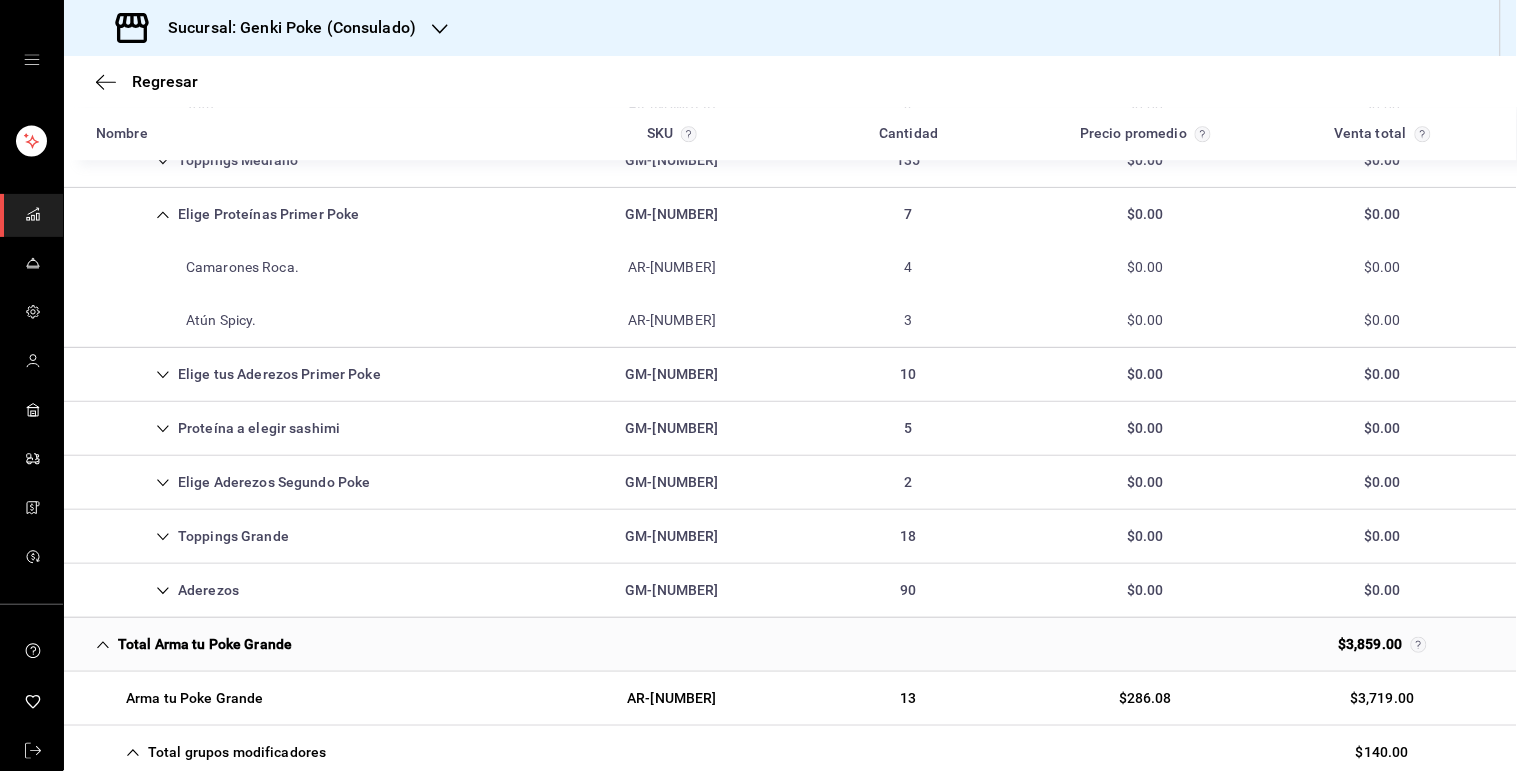 scroll, scrollTop: 1461, scrollLeft: 0, axis: vertical 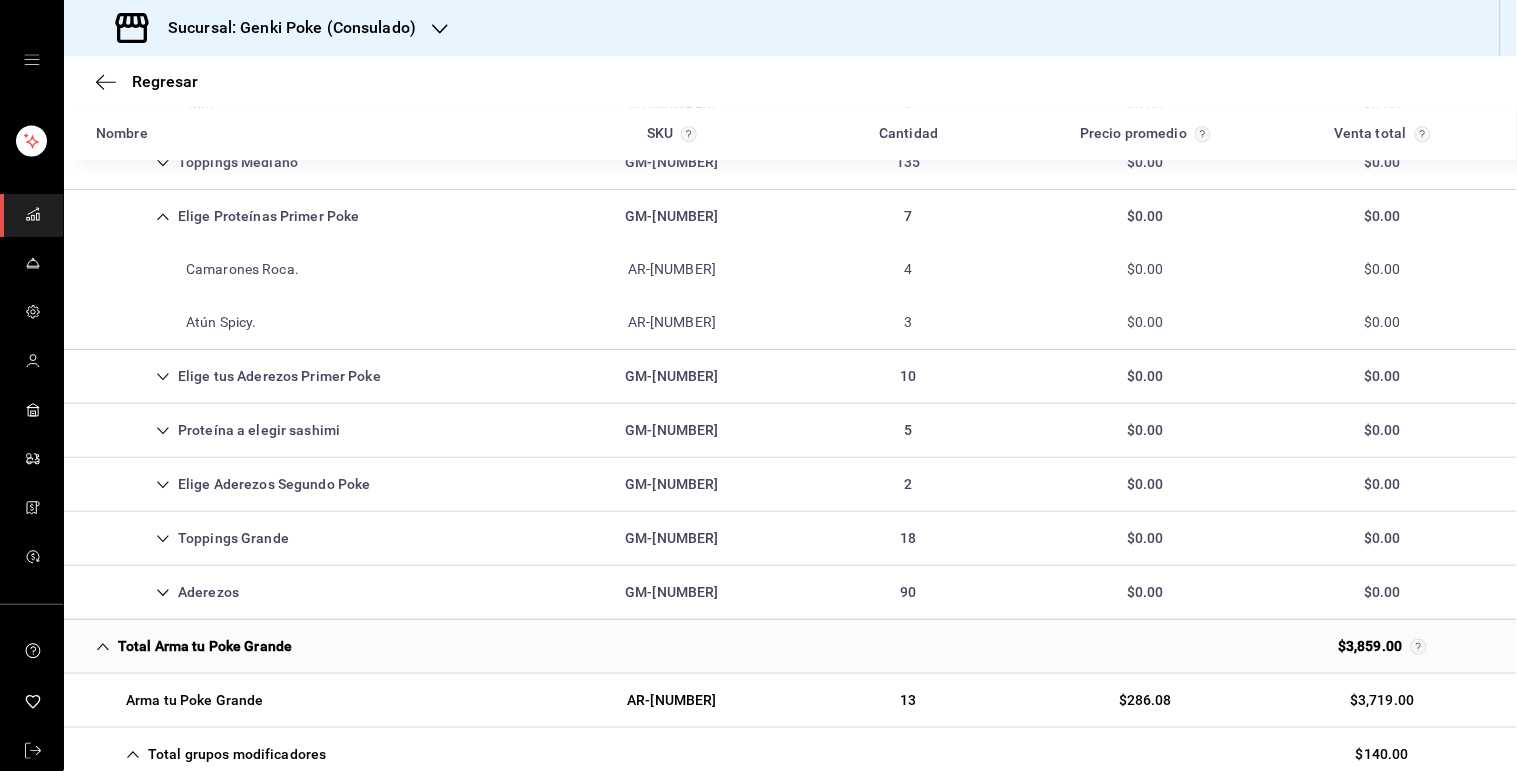 click on "Elige Proteínas Primer Poke GM-[NUMBER] 7 $0.00 $0.00" at bounding box center (790, 216) 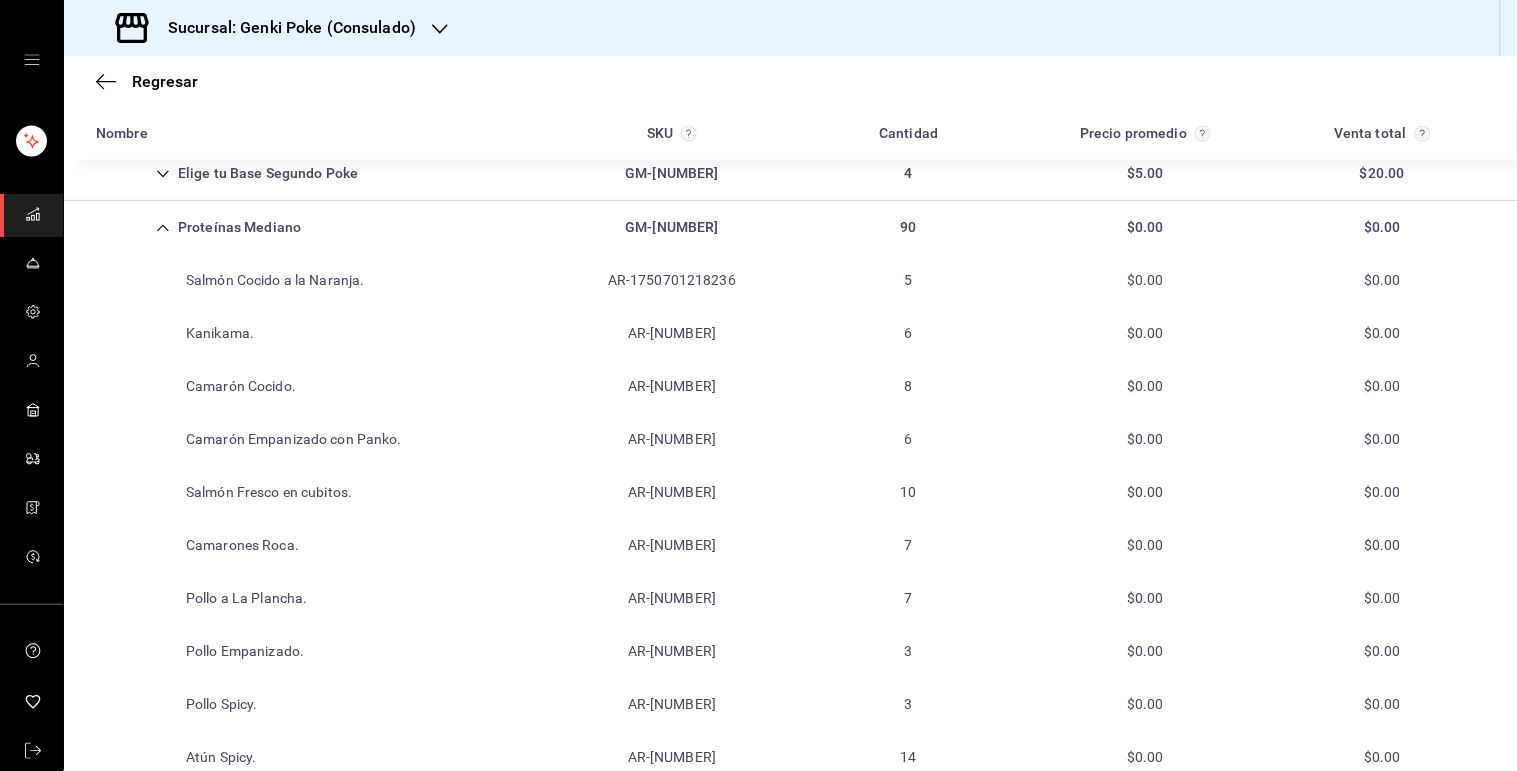 scroll, scrollTop: 562, scrollLeft: 0, axis: vertical 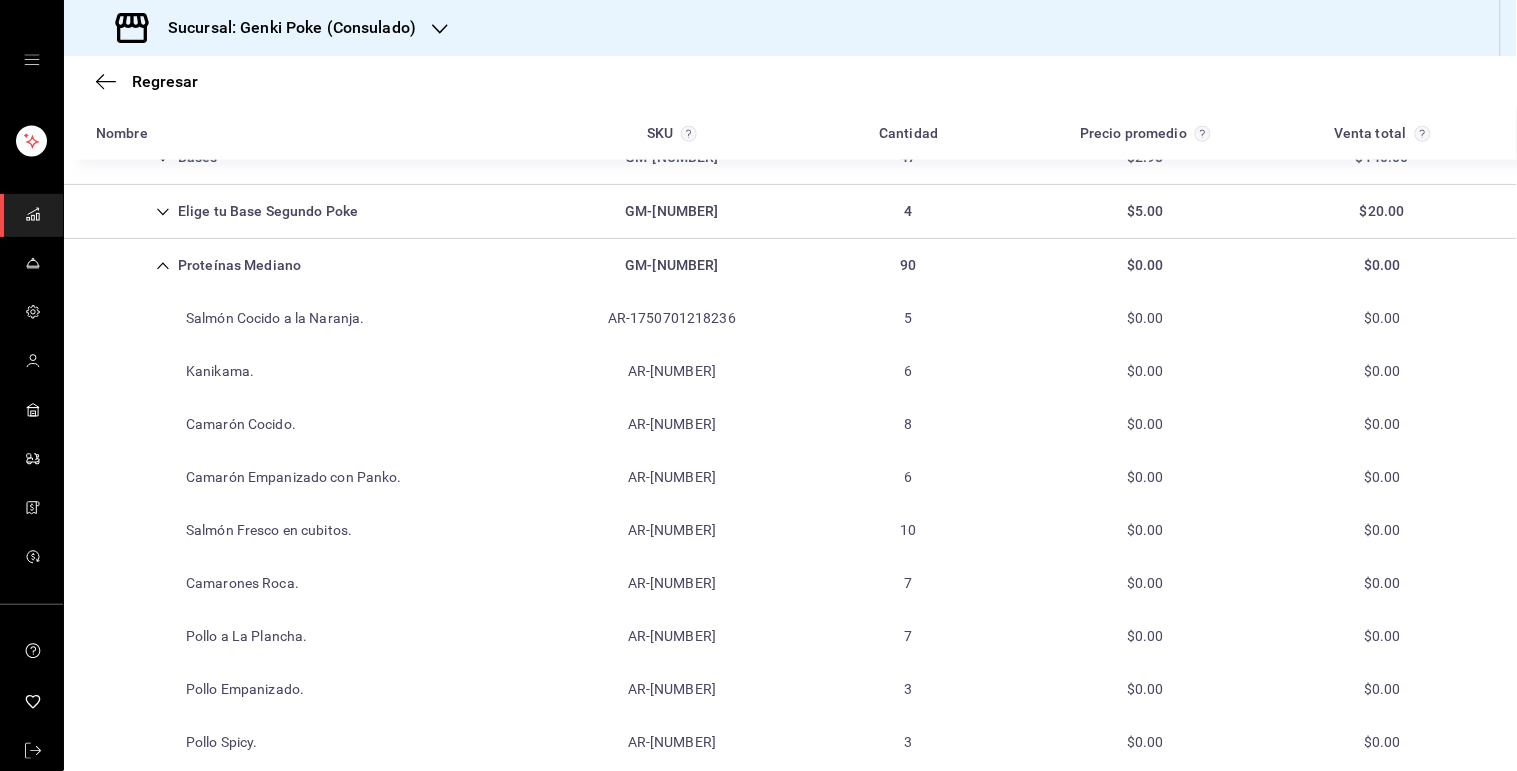 click on "Proteínas Mediano GM-[NUMBER] 90 $0.00 $0.00" at bounding box center [790, 265] 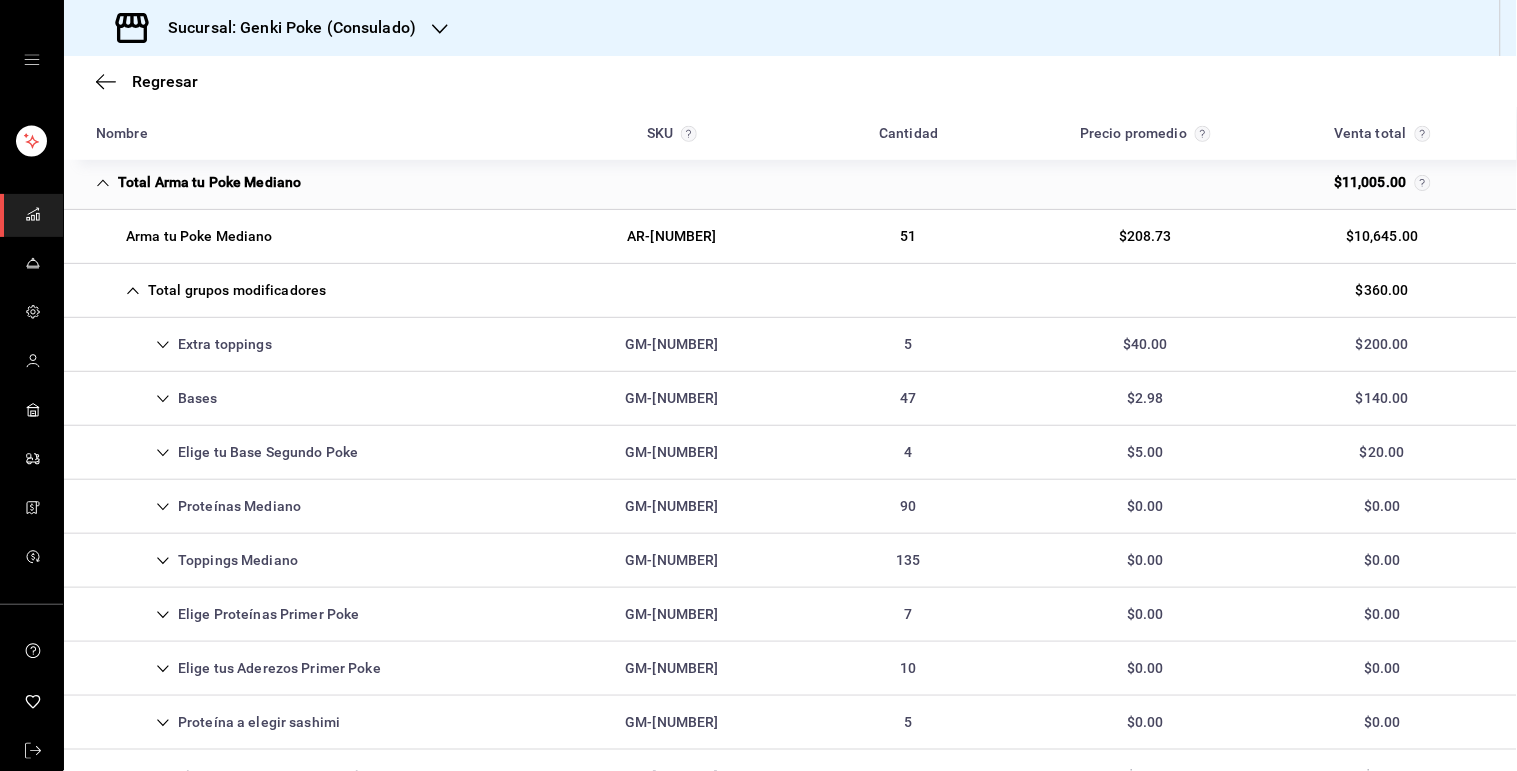 scroll, scrollTop: 358, scrollLeft: 0, axis: vertical 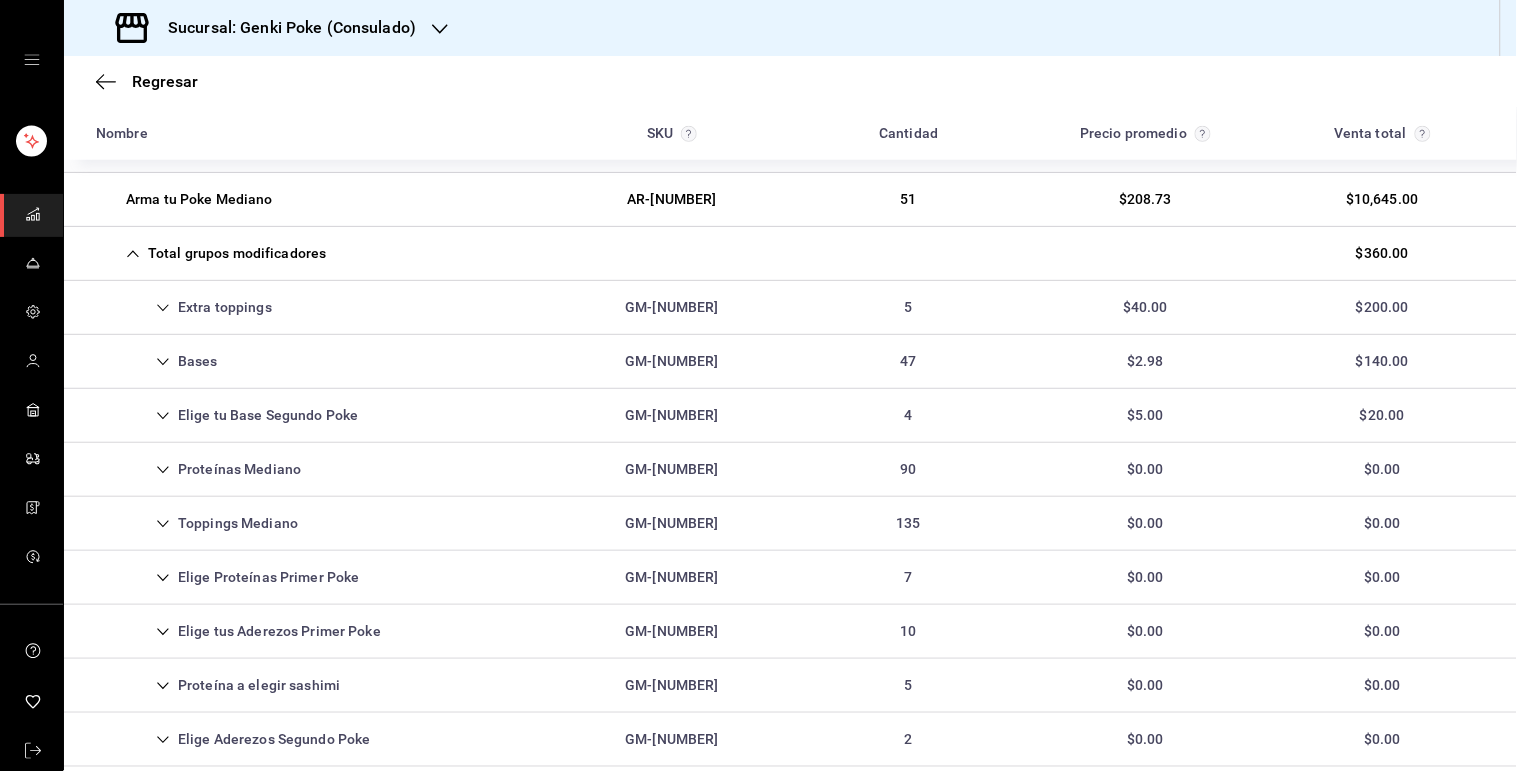 click on "Extra toppings GM-[NUMBER] 5 $40.00 $200.00" at bounding box center (790, 308) 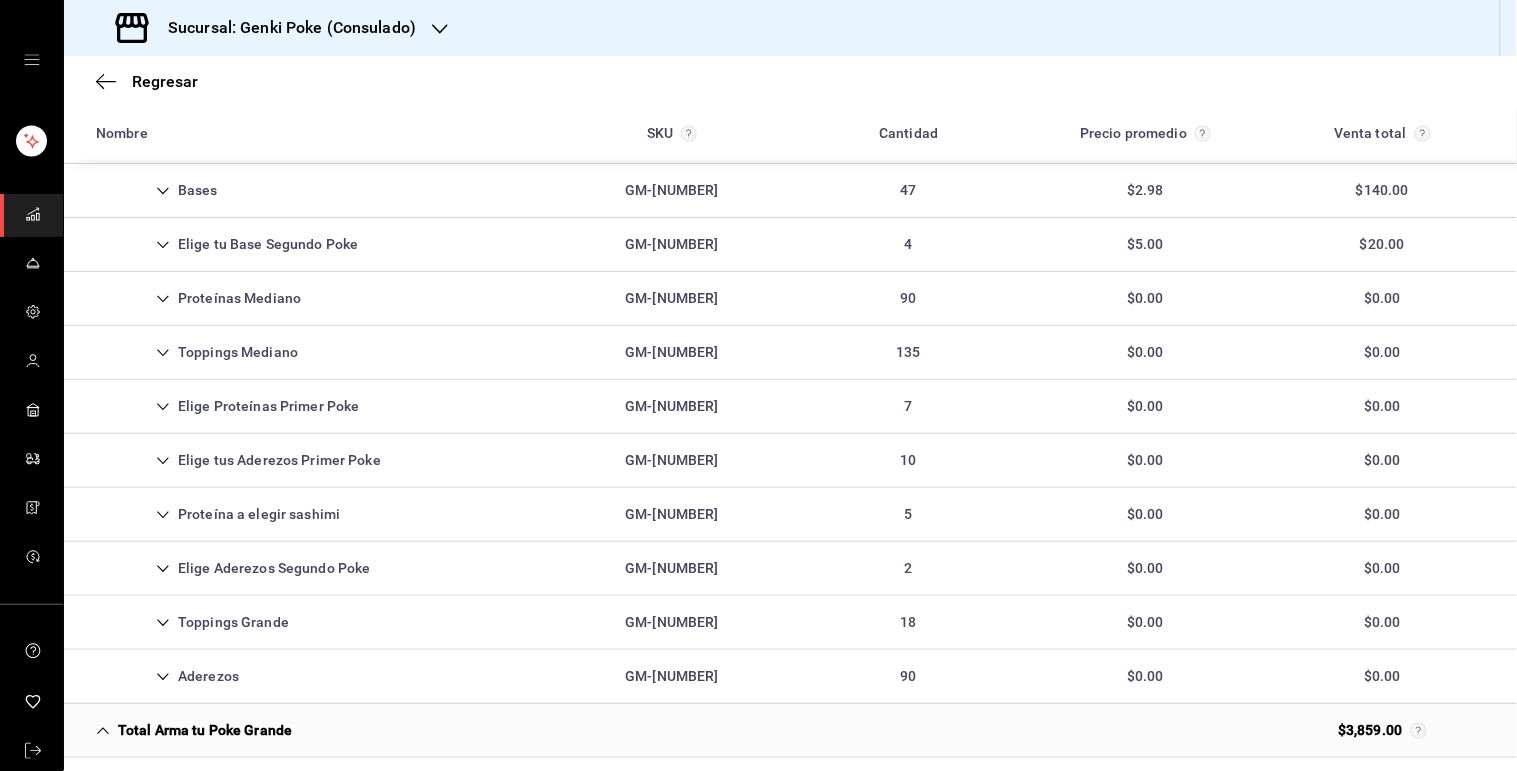 scroll, scrollTop: 742, scrollLeft: 0, axis: vertical 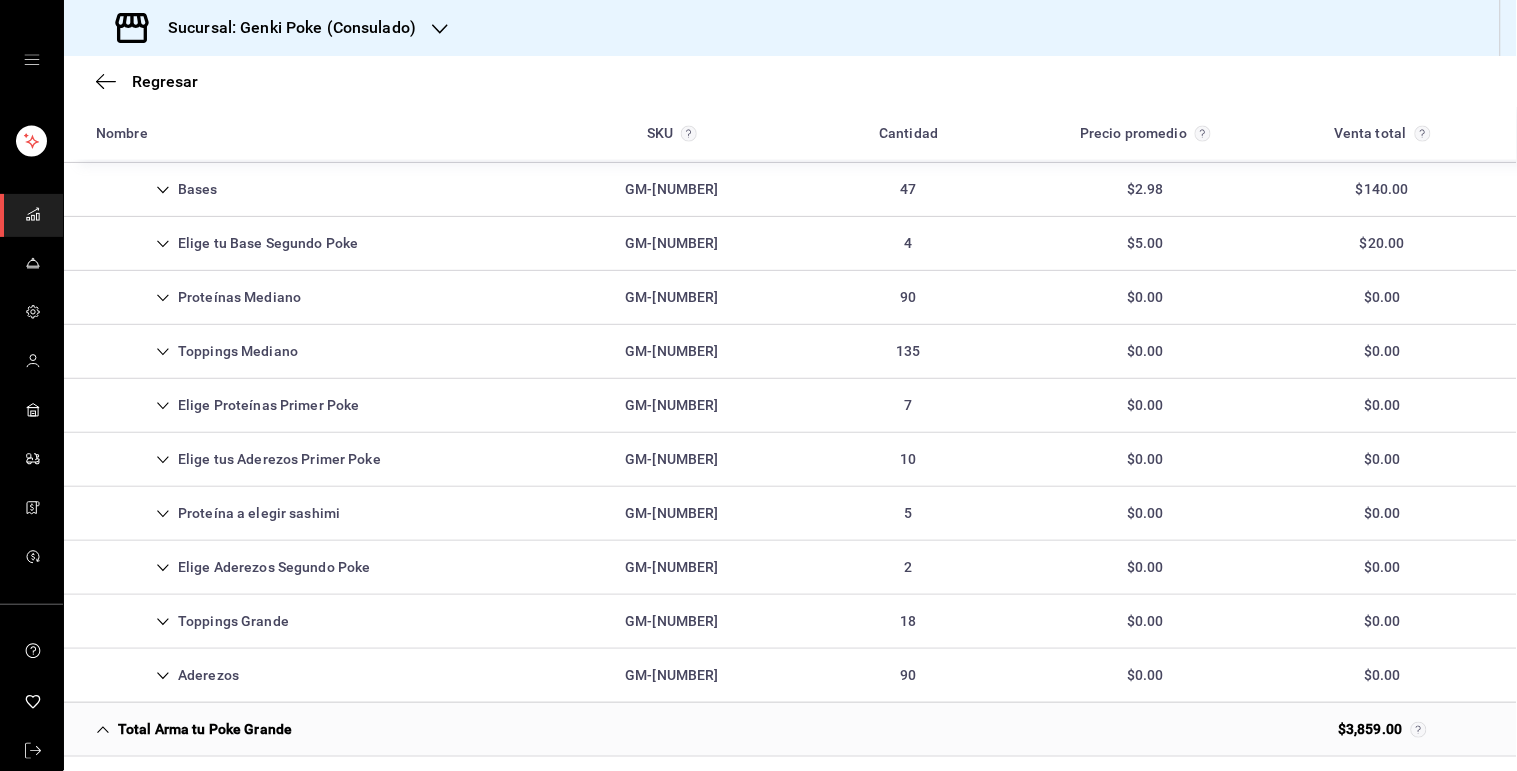 click on "Toppings Mediano GM-[NUMBER] 135 $0.00 $0.00" at bounding box center [790, 352] 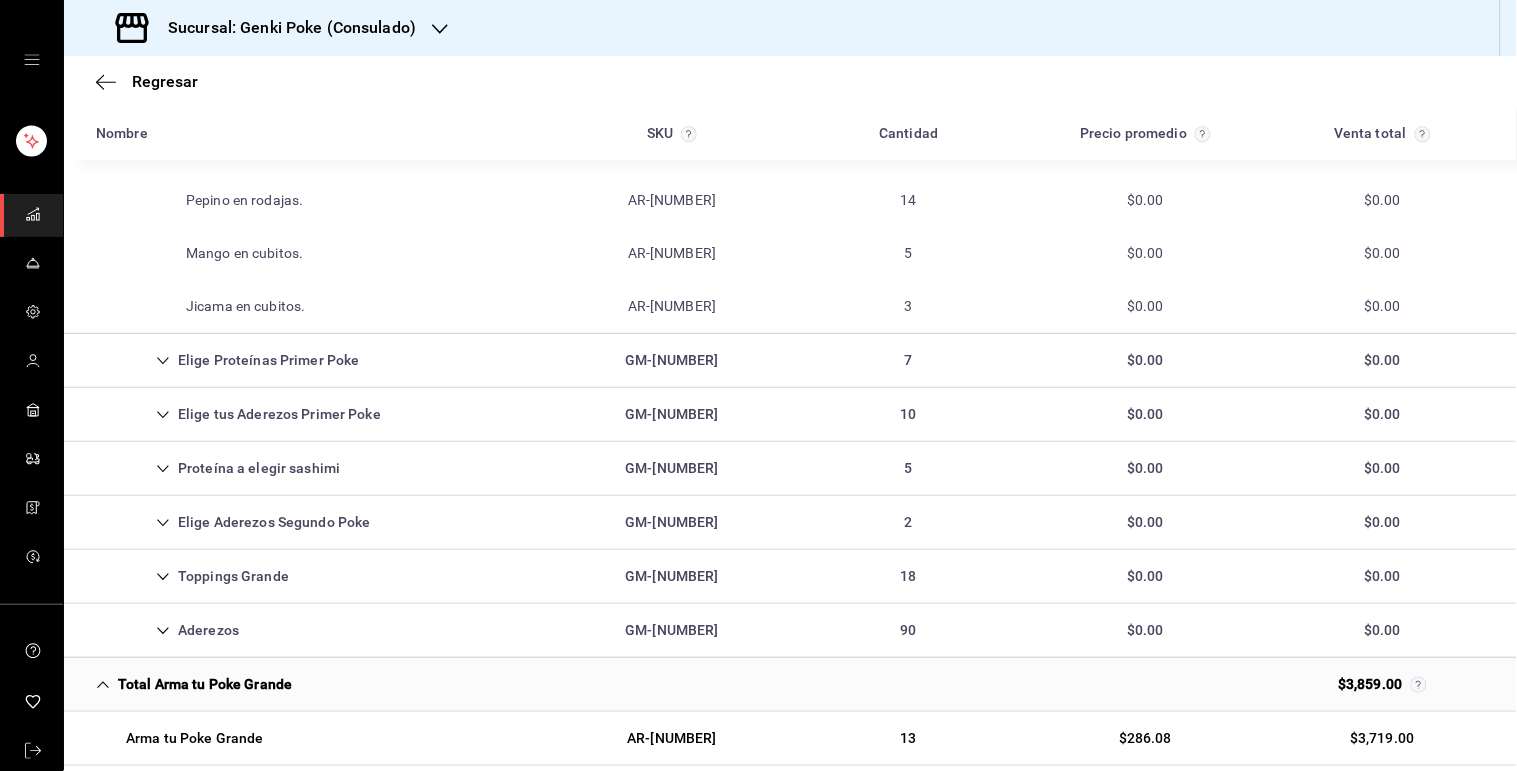 scroll, scrollTop: 1424, scrollLeft: 0, axis: vertical 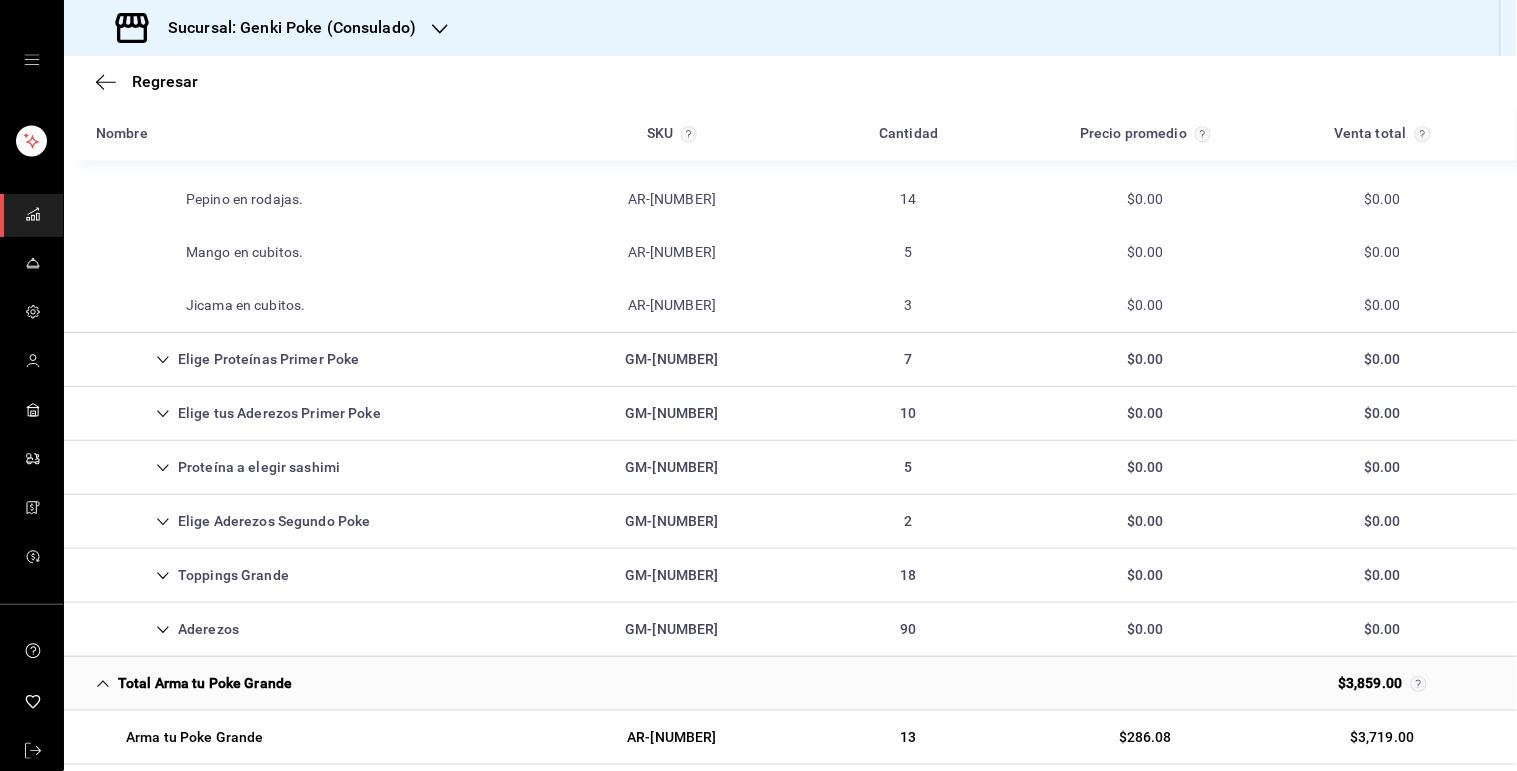 click on "Toppings Grande GM-[NUMBER] 18 $0.00 $0.00" at bounding box center [790, 576] 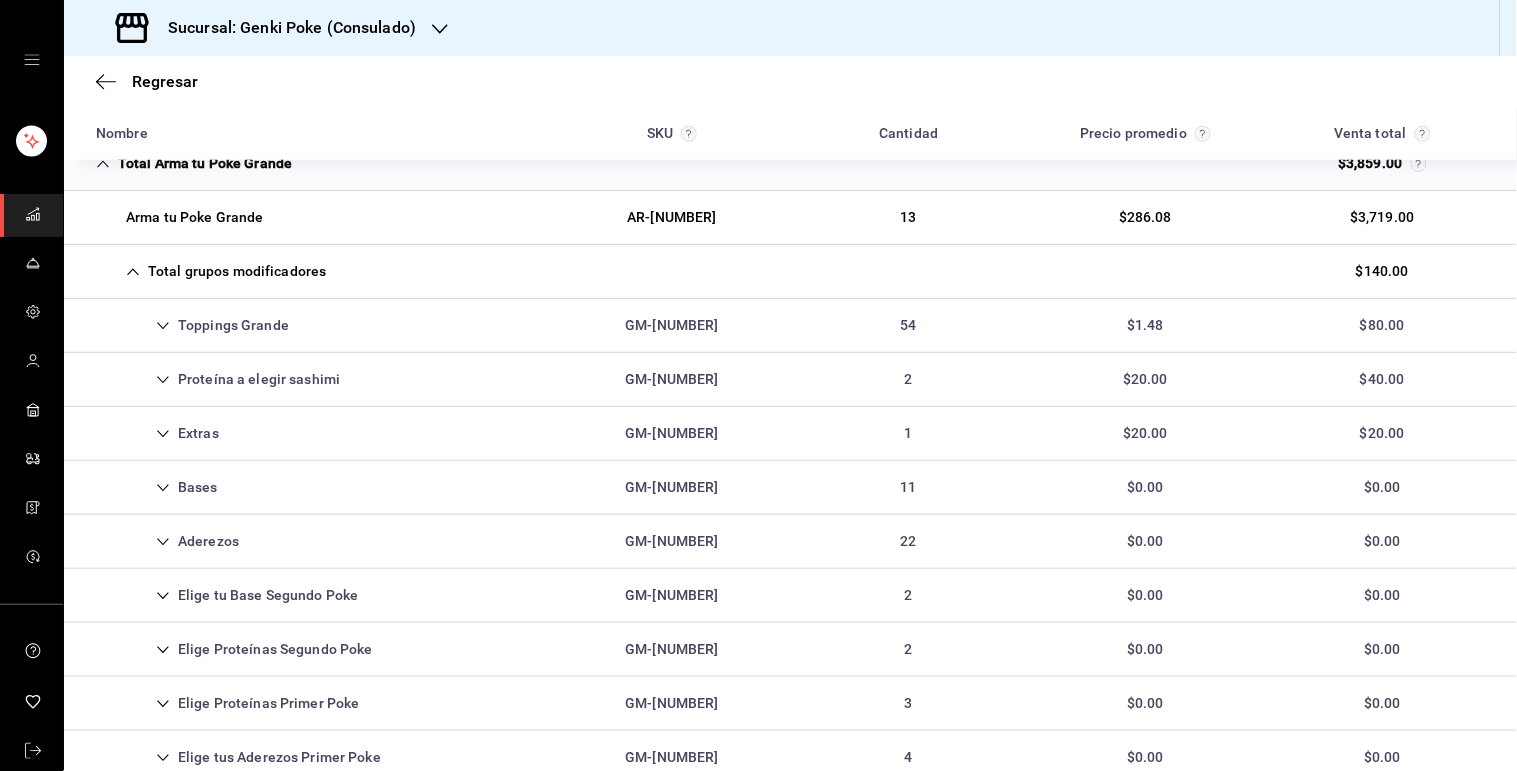 scroll, scrollTop: 2392, scrollLeft: 0, axis: vertical 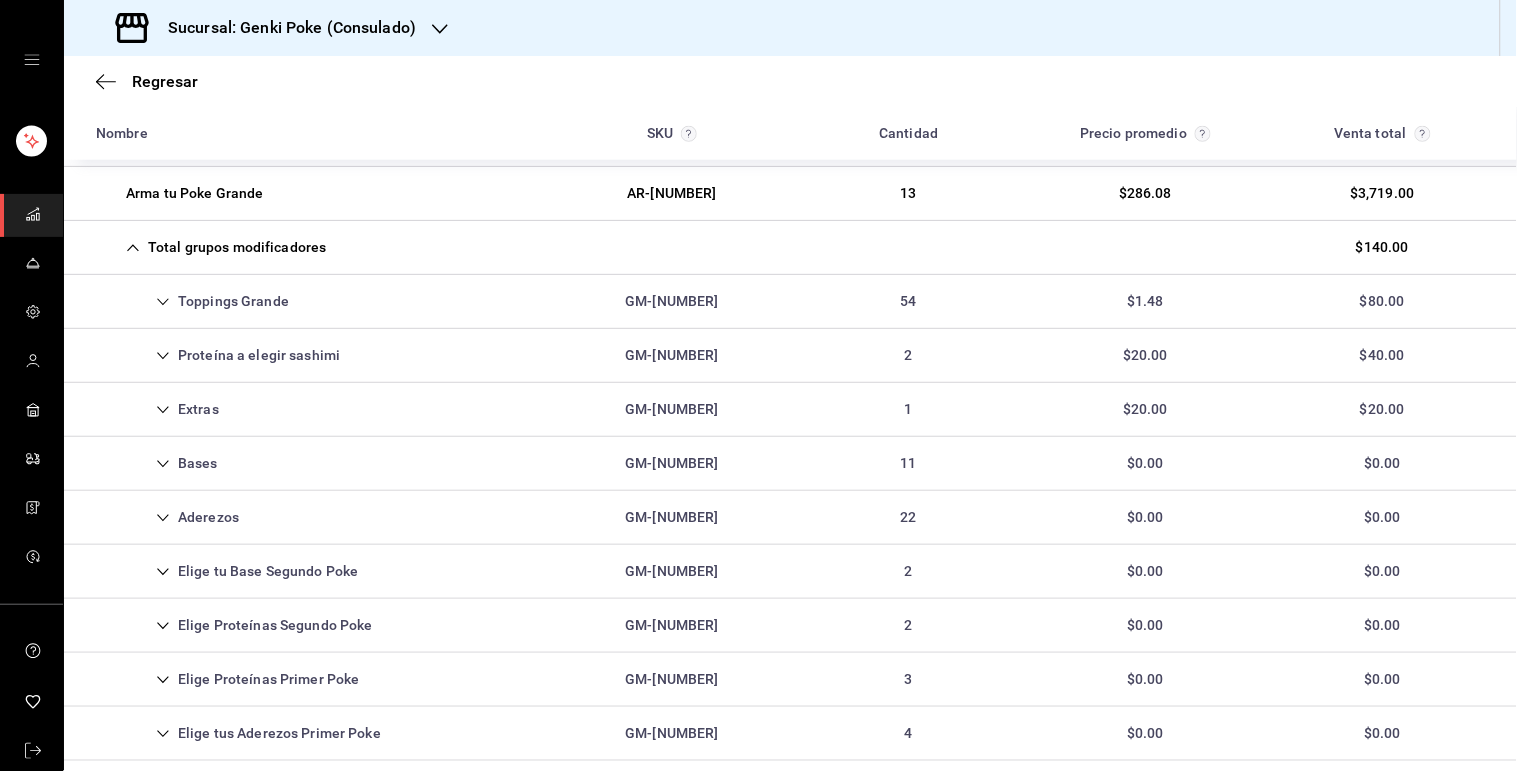 click on "Toppings Grande GM-[NUMBER] 54 $1.48 $80.00" at bounding box center (790, 302) 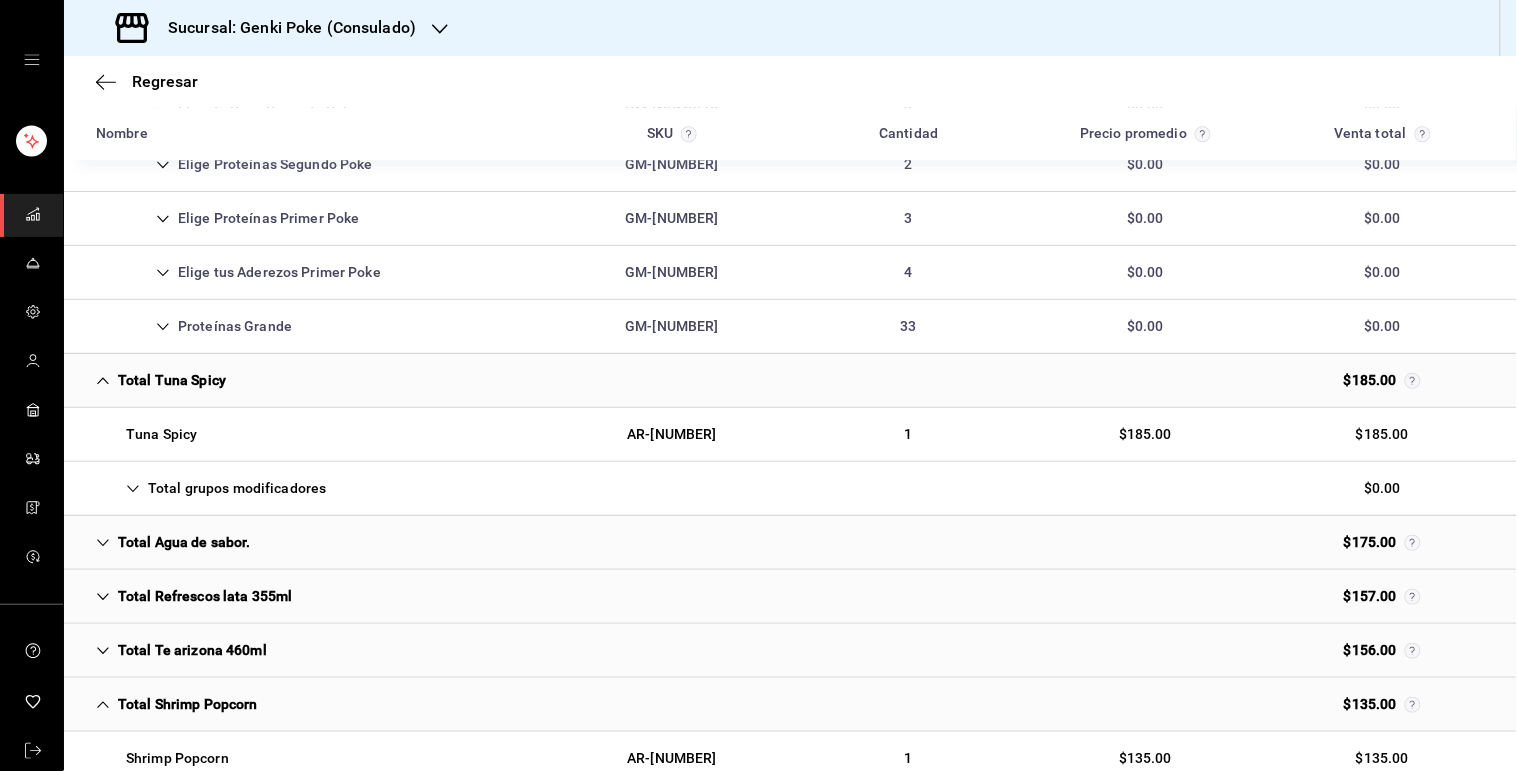 scroll, scrollTop: 3446, scrollLeft: 0, axis: vertical 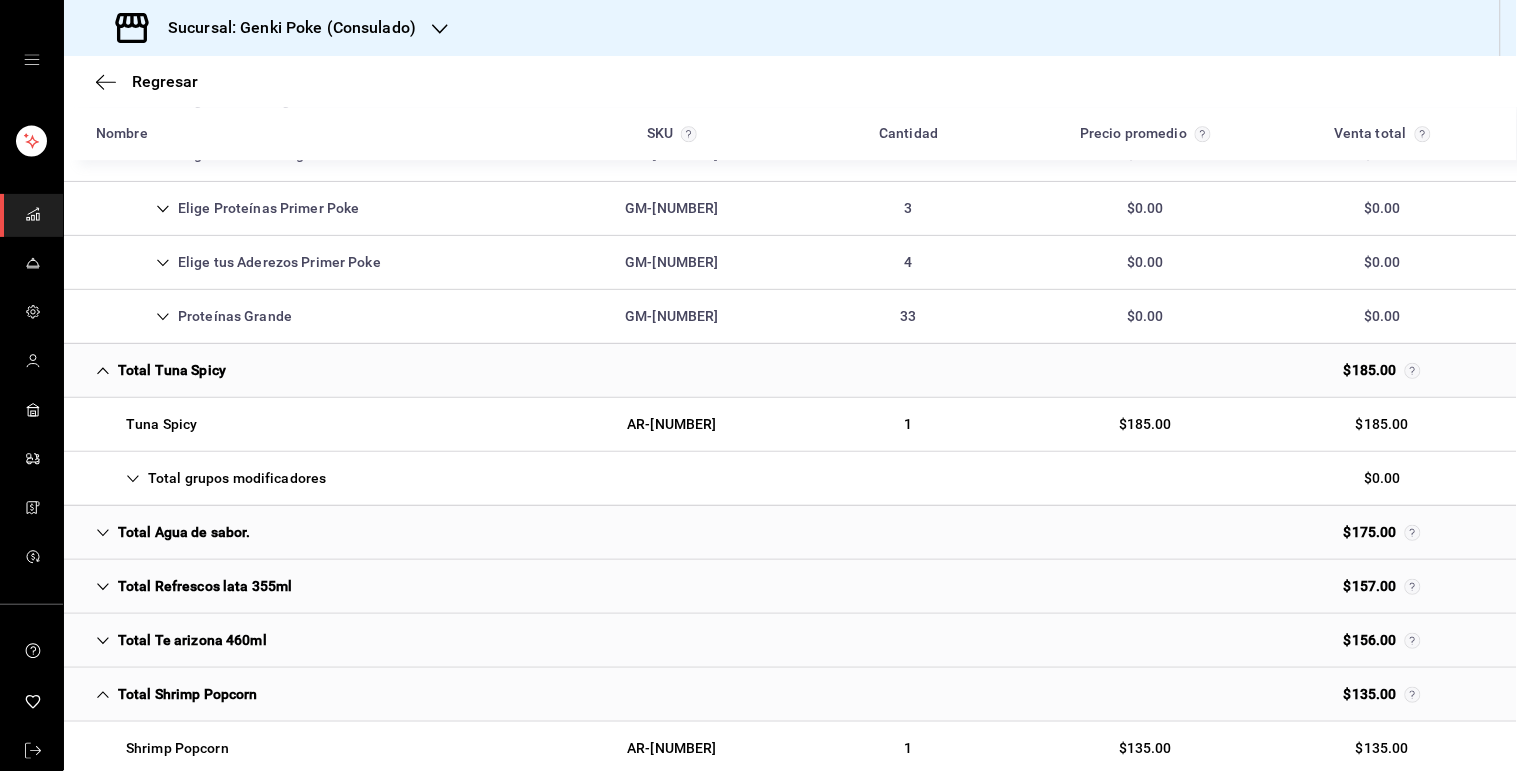 click on "Total Tuna Spicy $185.00" at bounding box center (790, 371) 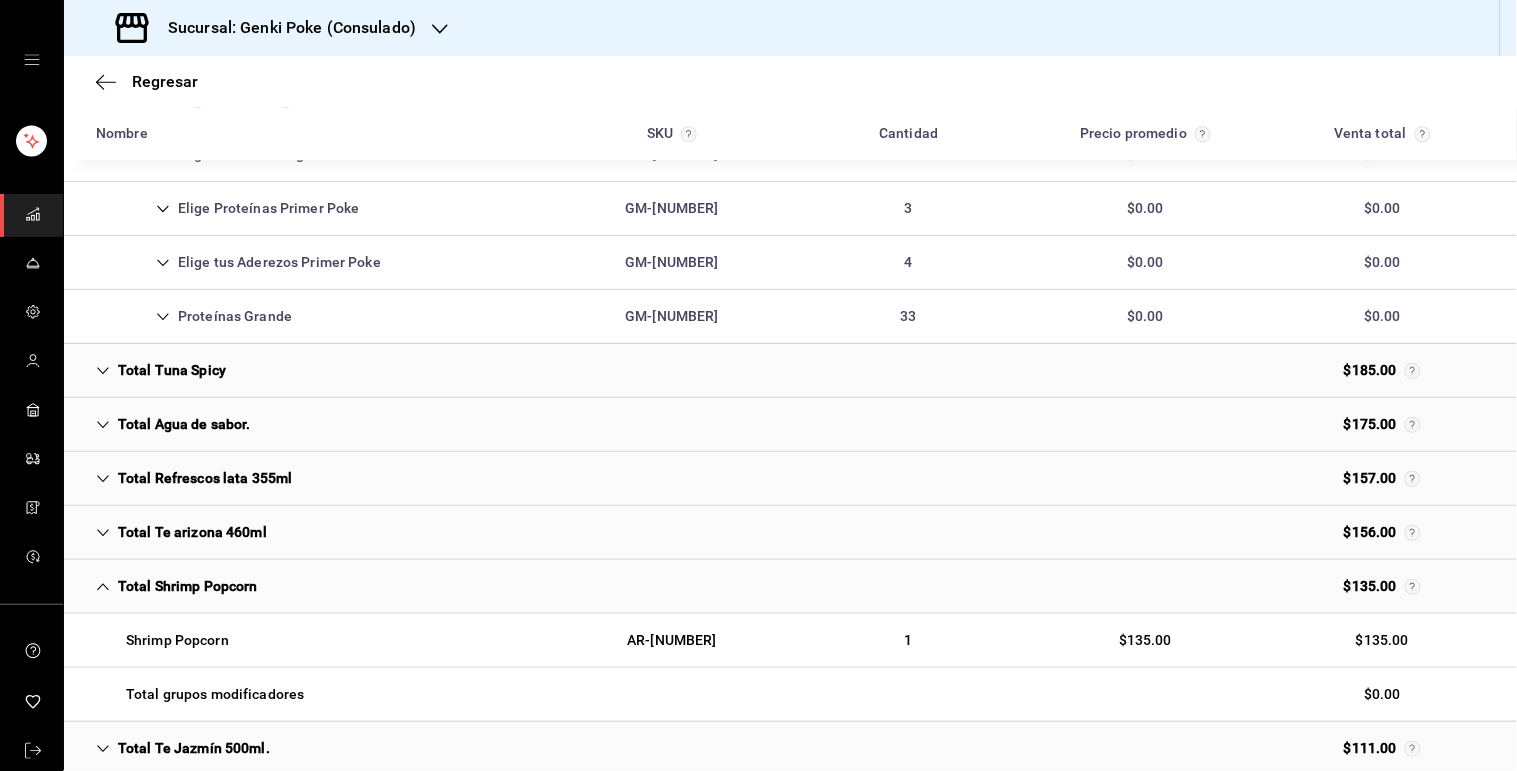 click on "Shrimp Popcorn AR-[NUMBER] 1 $135.00 $135.00" at bounding box center (790, 641) 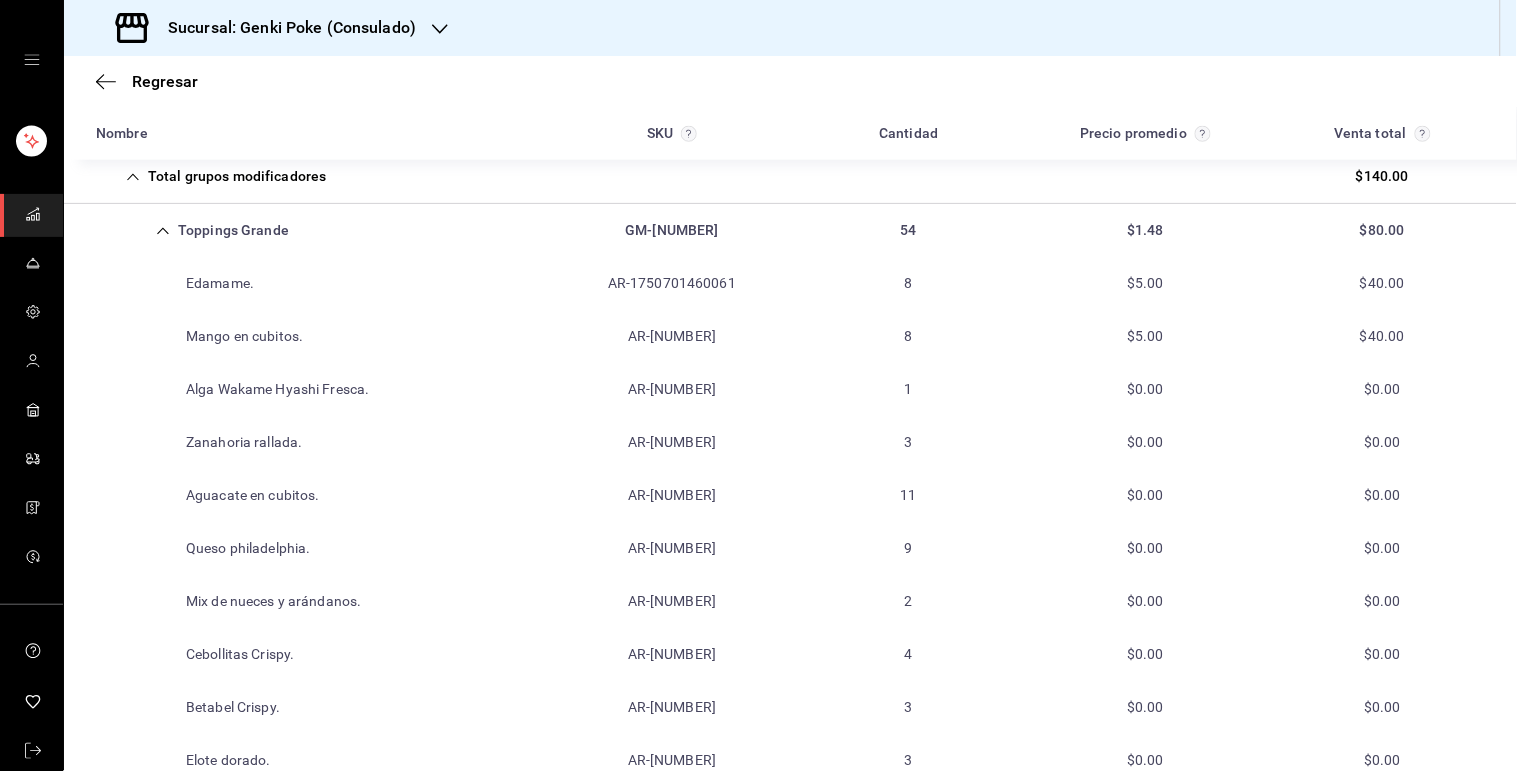 scroll, scrollTop: 2451, scrollLeft: 0, axis: vertical 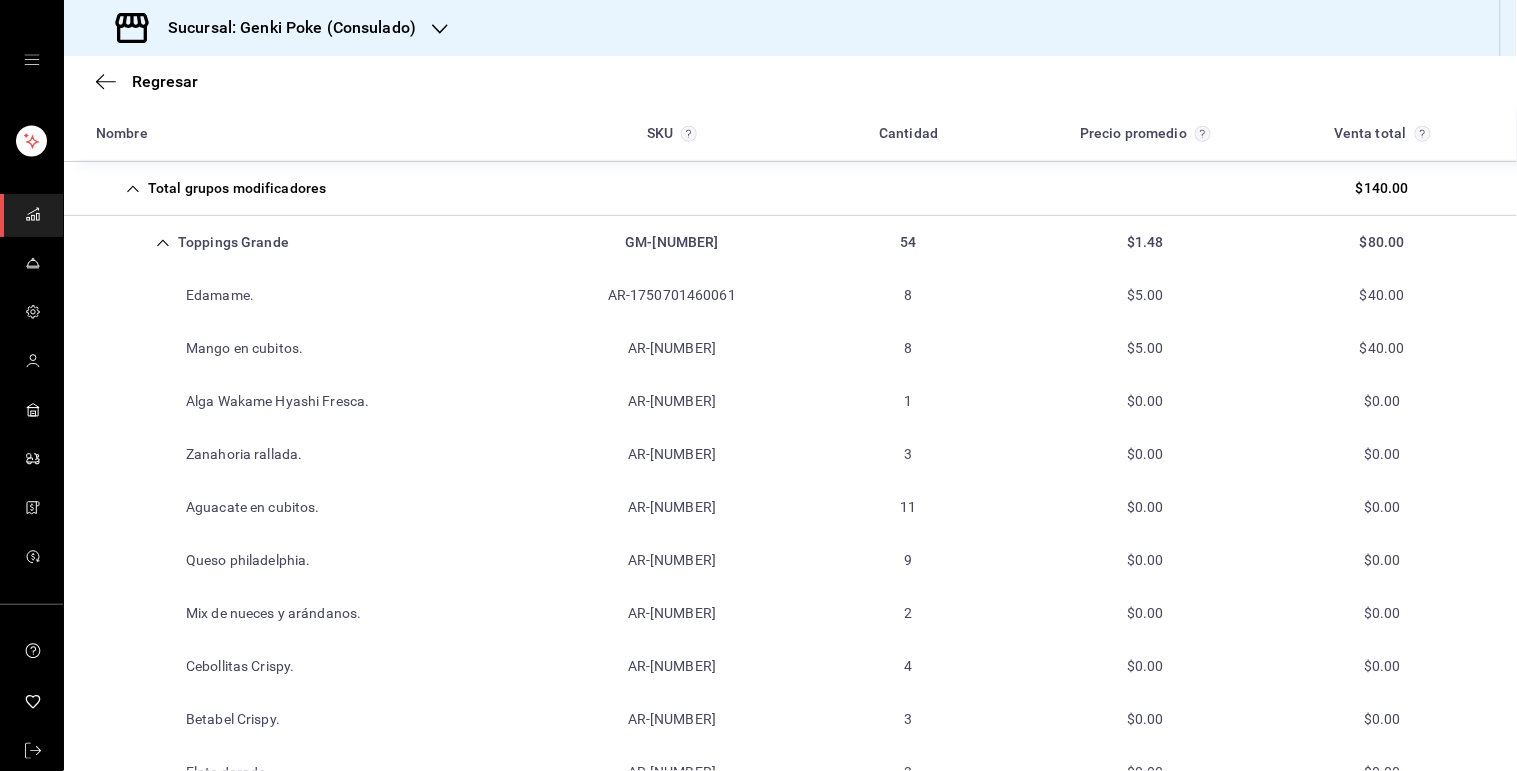 click on "Toppings Grande GM-[NUMBER] 54 $1.48 $80.00" at bounding box center [790, 242] 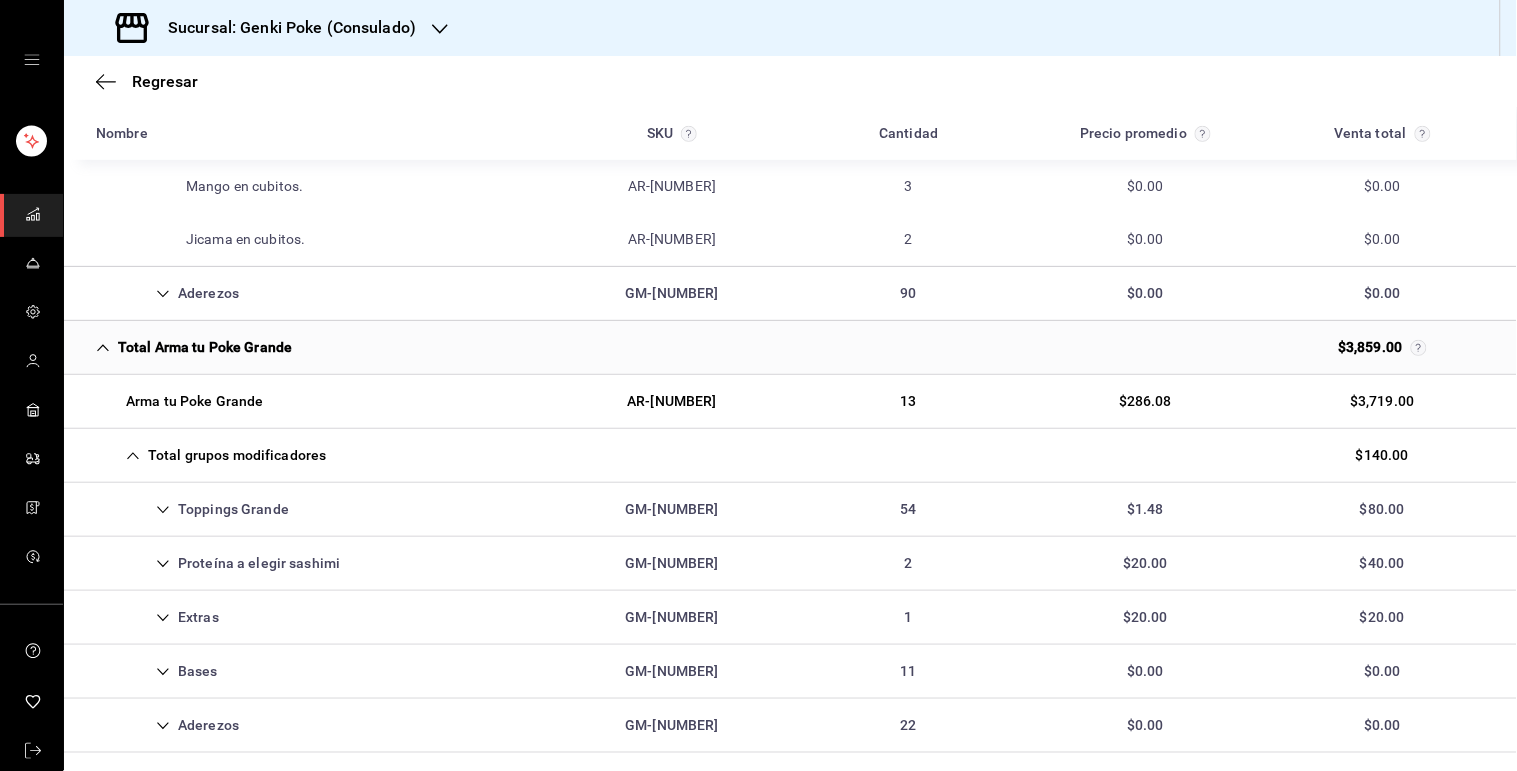 scroll, scrollTop: 2175, scrollLeft: 0, axis: vertical 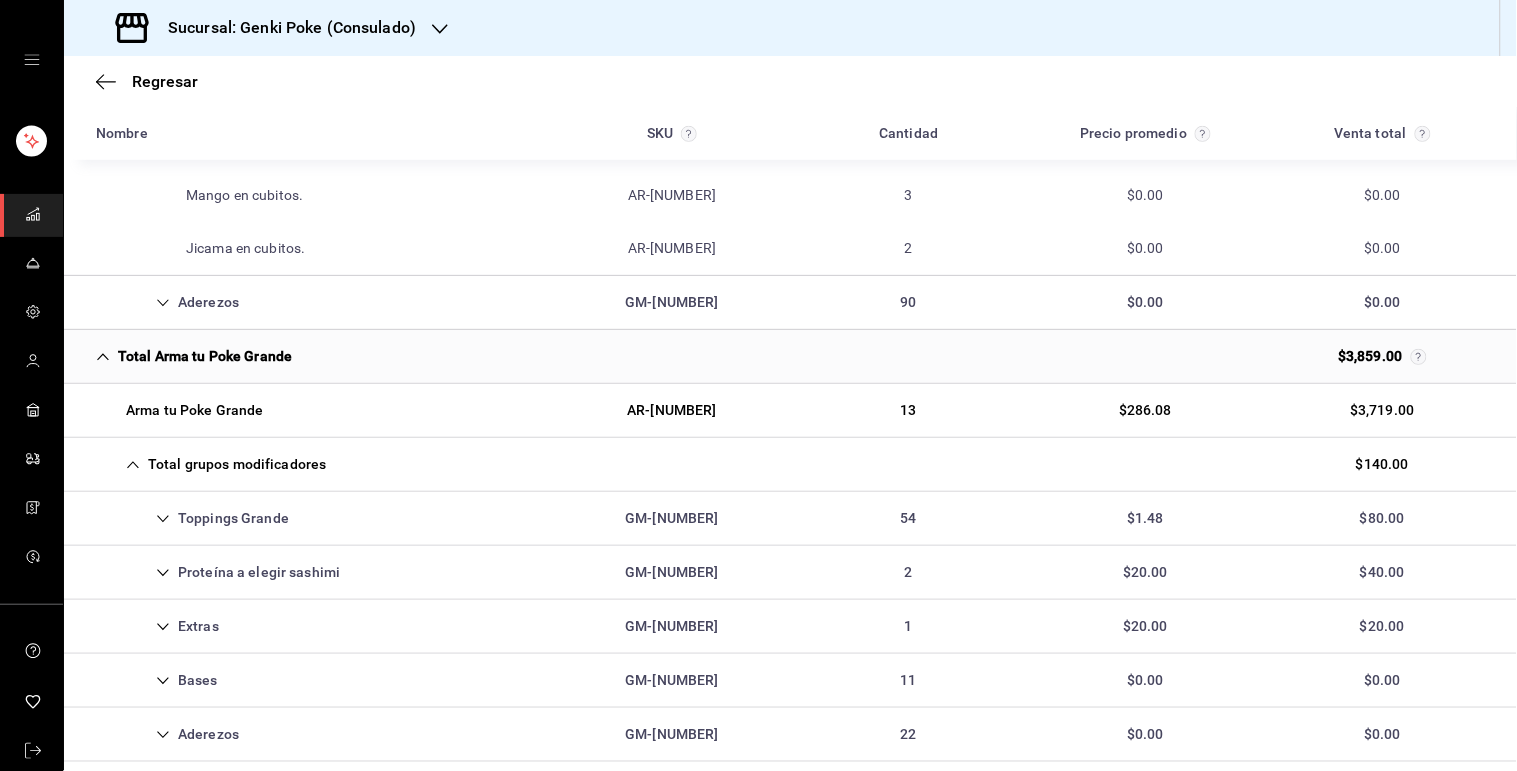 click on "Total grupos modificadores $140.00" at bounding box center [790, 465] 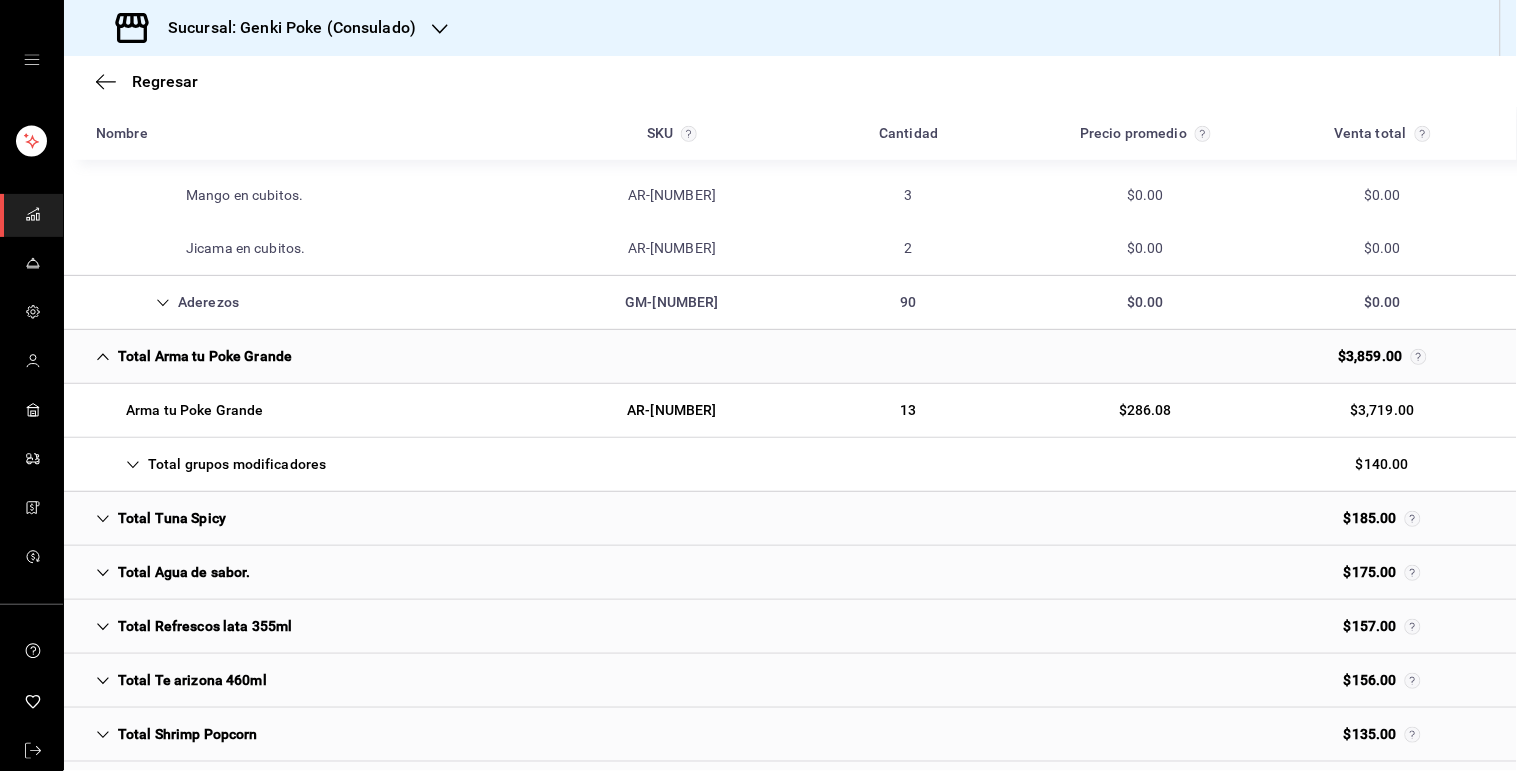 click on "Total Arma tu Poke Grande $3,859.00" at bounding box center (790, 357) 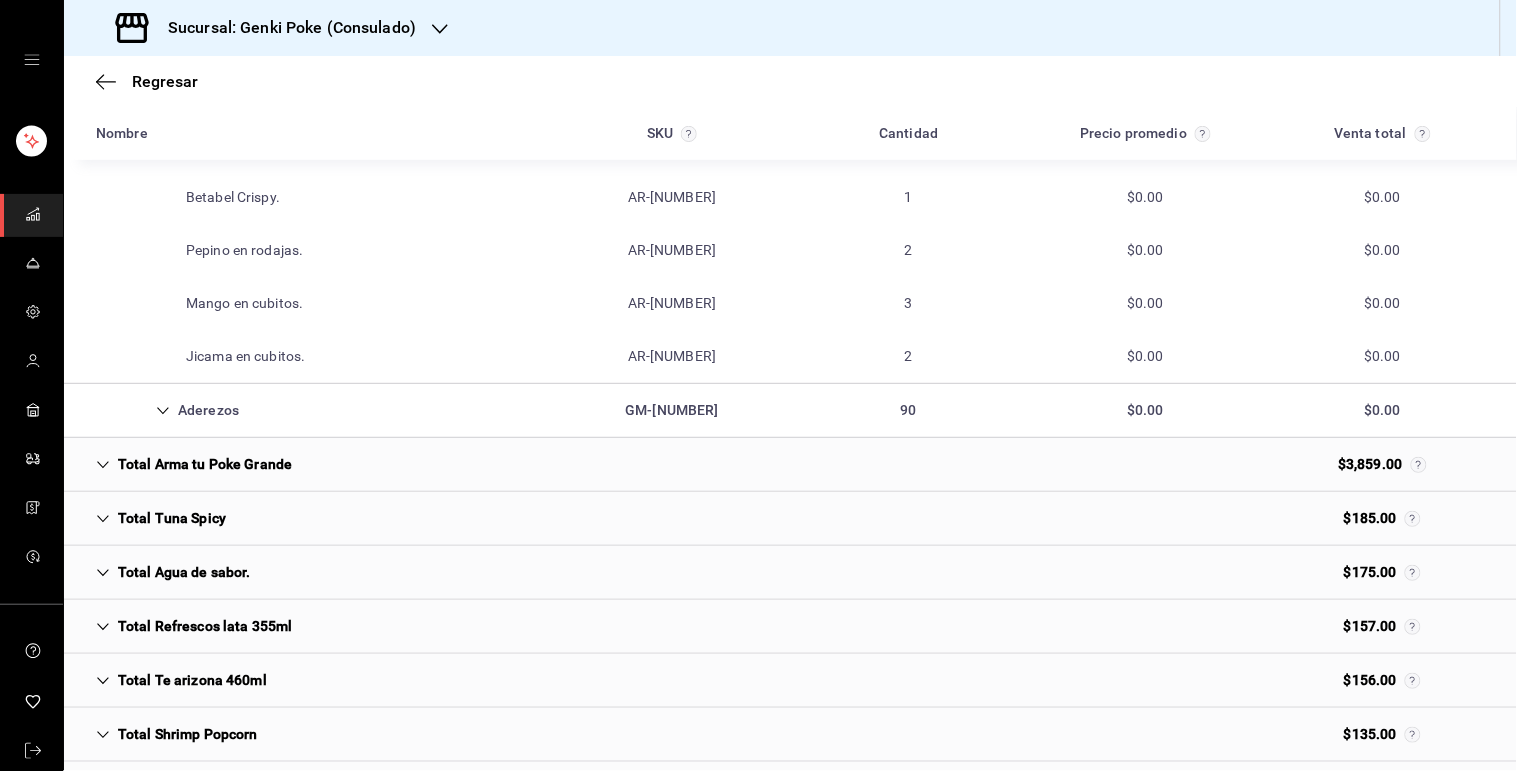 scroll, scrollTop: 2061, scrollLeft: 0, axis: vertical 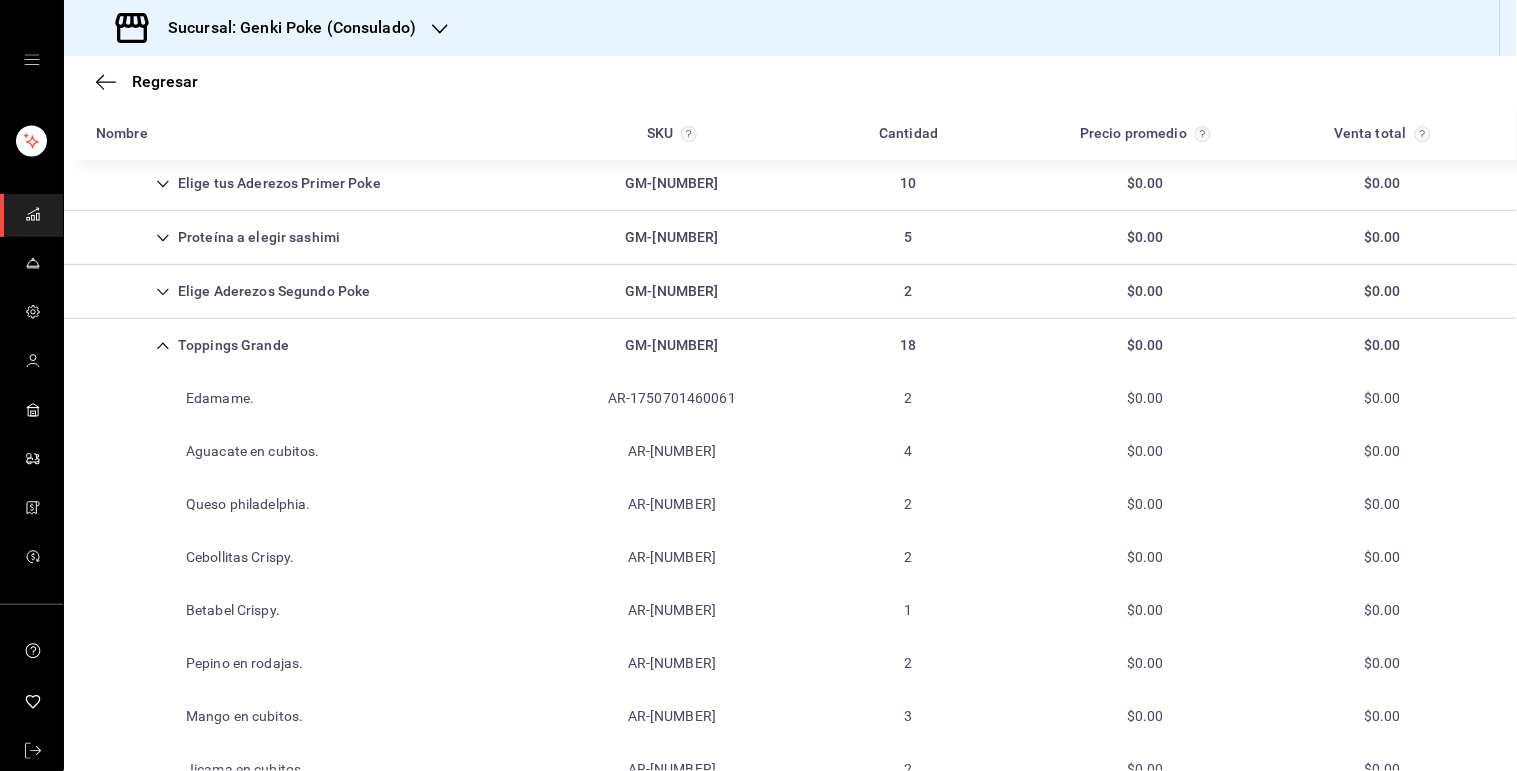 click on "Toppings Grande GM-[NUMBER] 18 $0.00 $0.00" at bounding box center (790, 345) 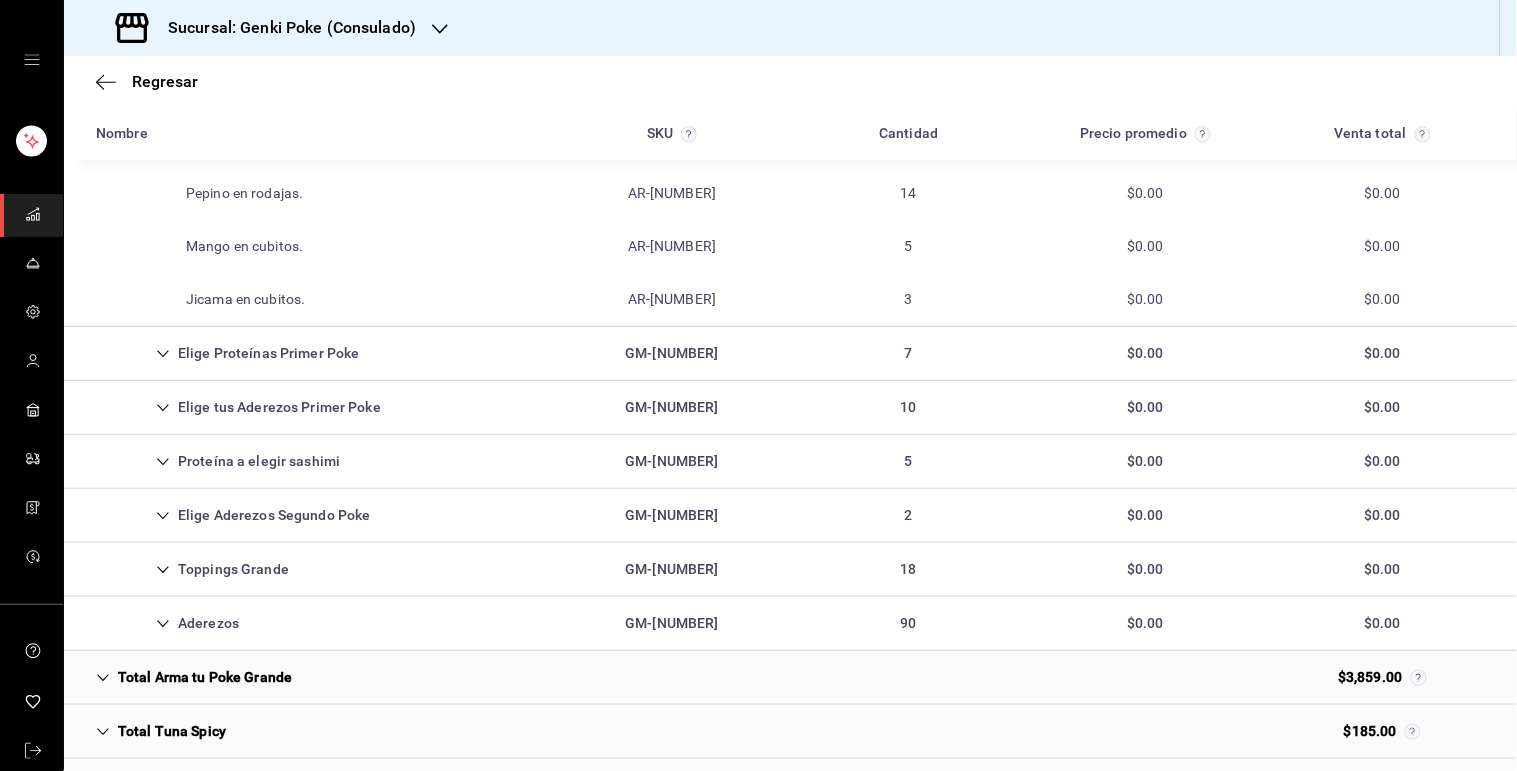 scroll, scrollTop: 1372, scrollLeft: 0, axis: vertical 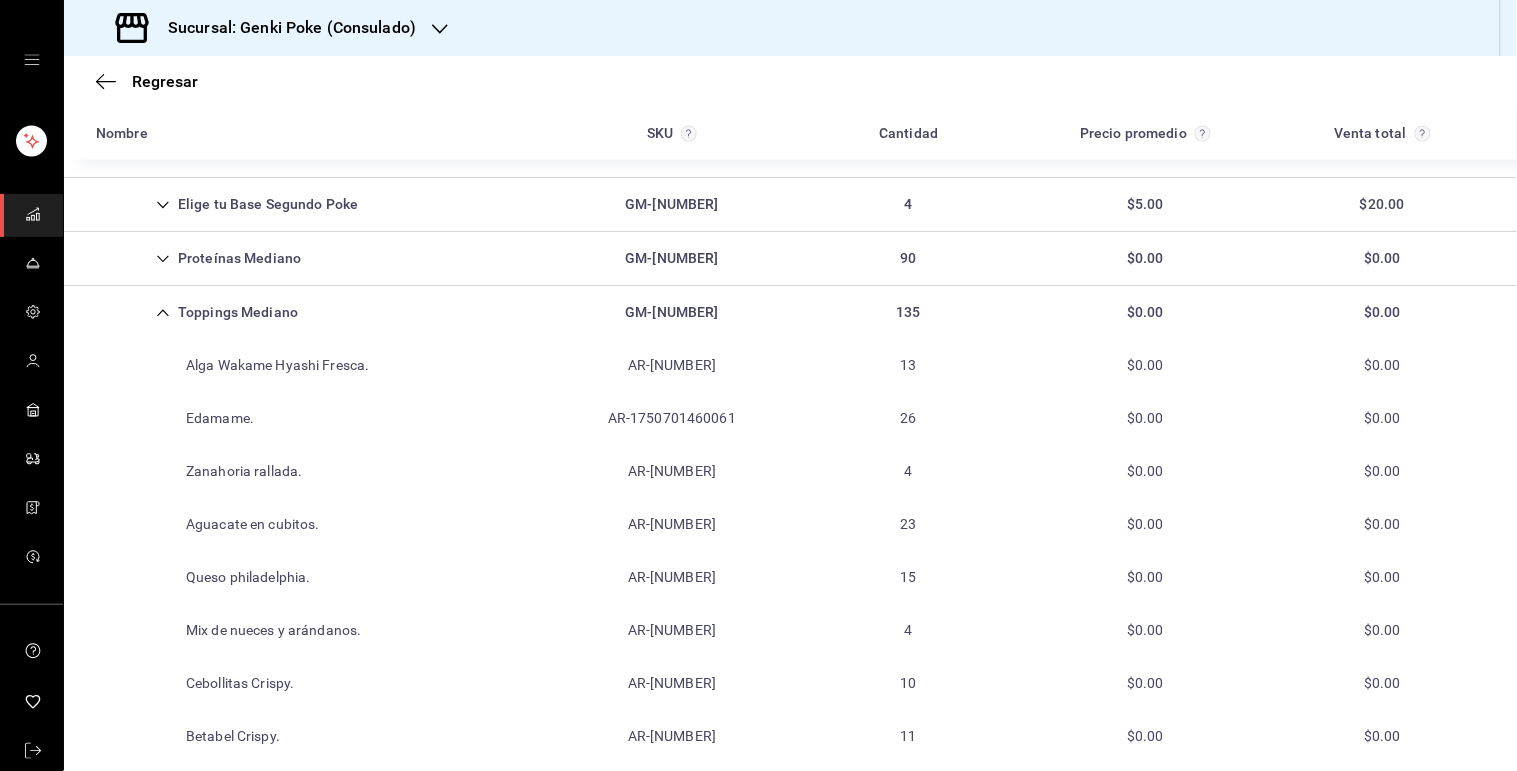 click on "Toppings Mediano" at bounding box center [197, 312] 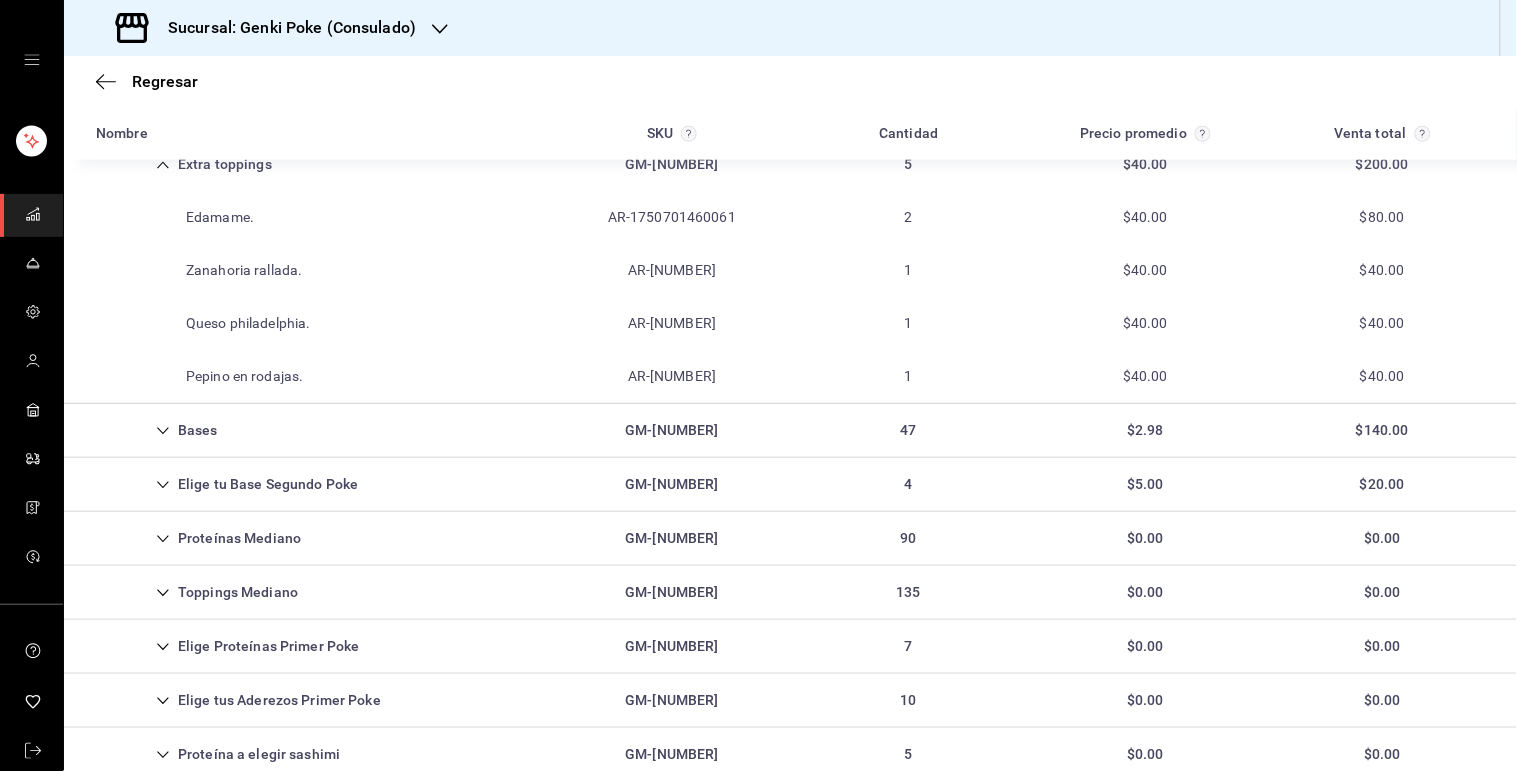 scroll, scrollTop: 460, scrollLeft: 0, axis: vertical 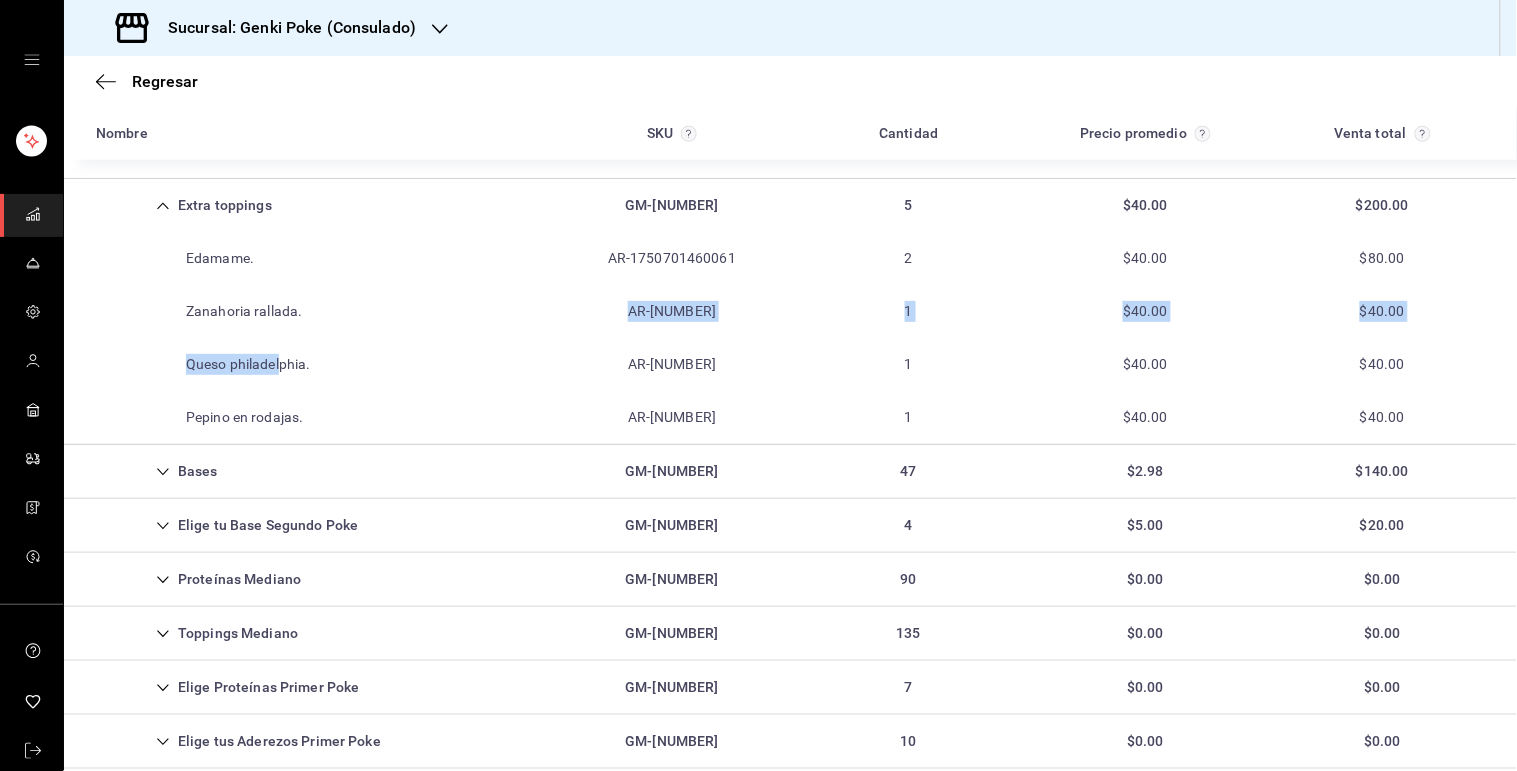 drag, startPoint x: 304, startPoint y: 314, endPoint x: 280, endPoint y: 361, distance: 52.773098 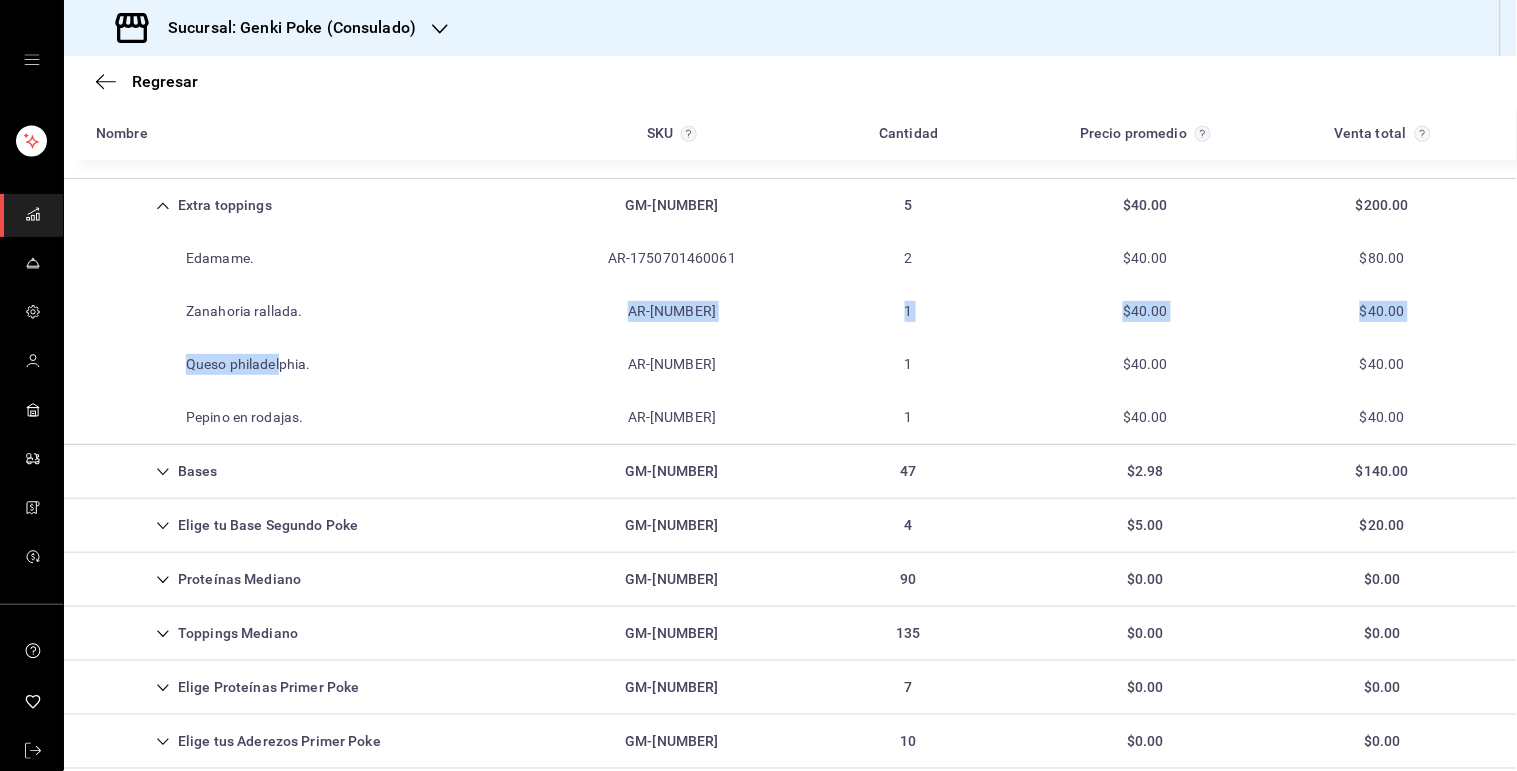 click on "Zanahoria rallada. AR-[NUMBER] 1 $40.00 $40.00" at bounding box center [790, 311] 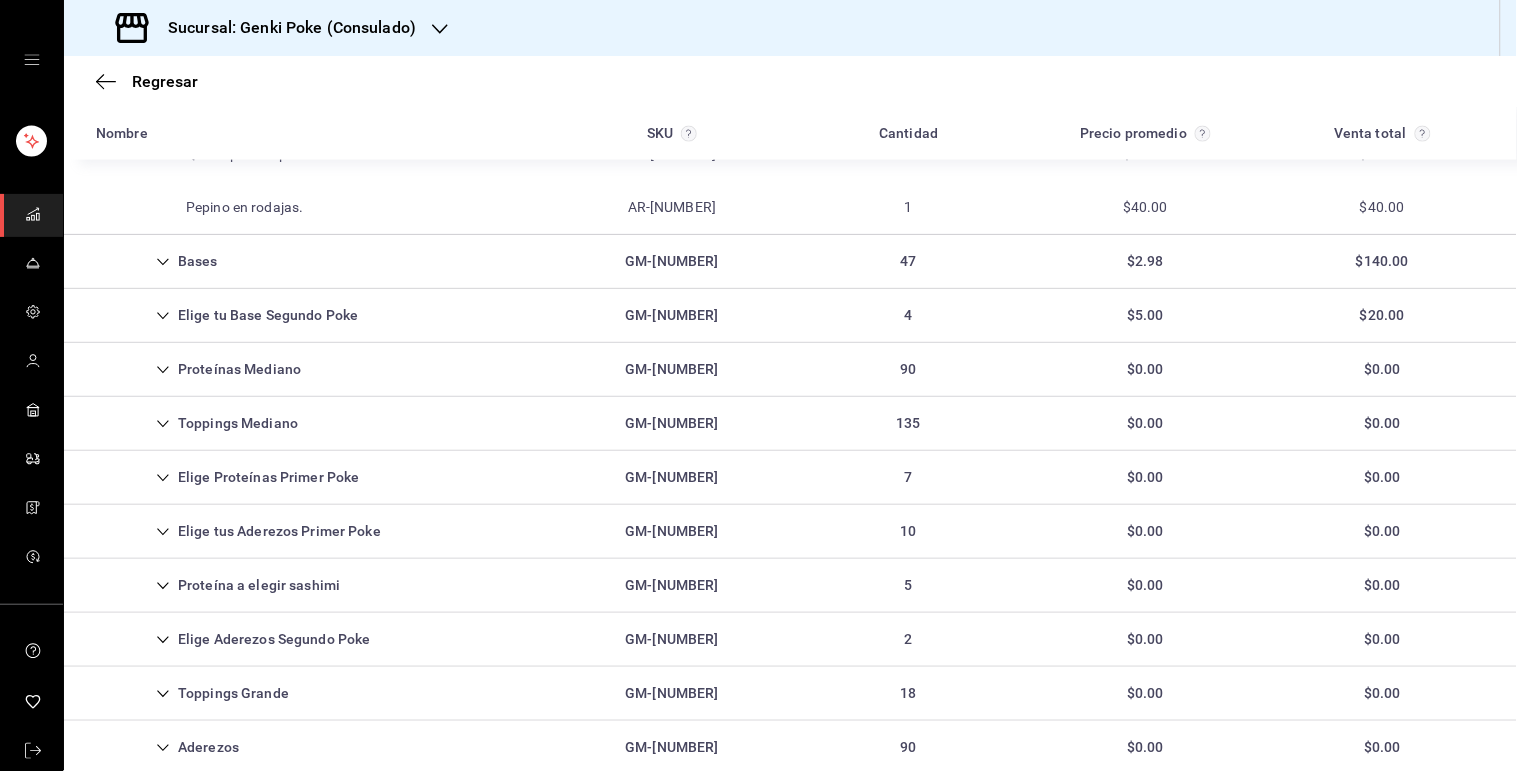 scroll, scrollTop: 677, scrollLeft: 0, axis: vertical 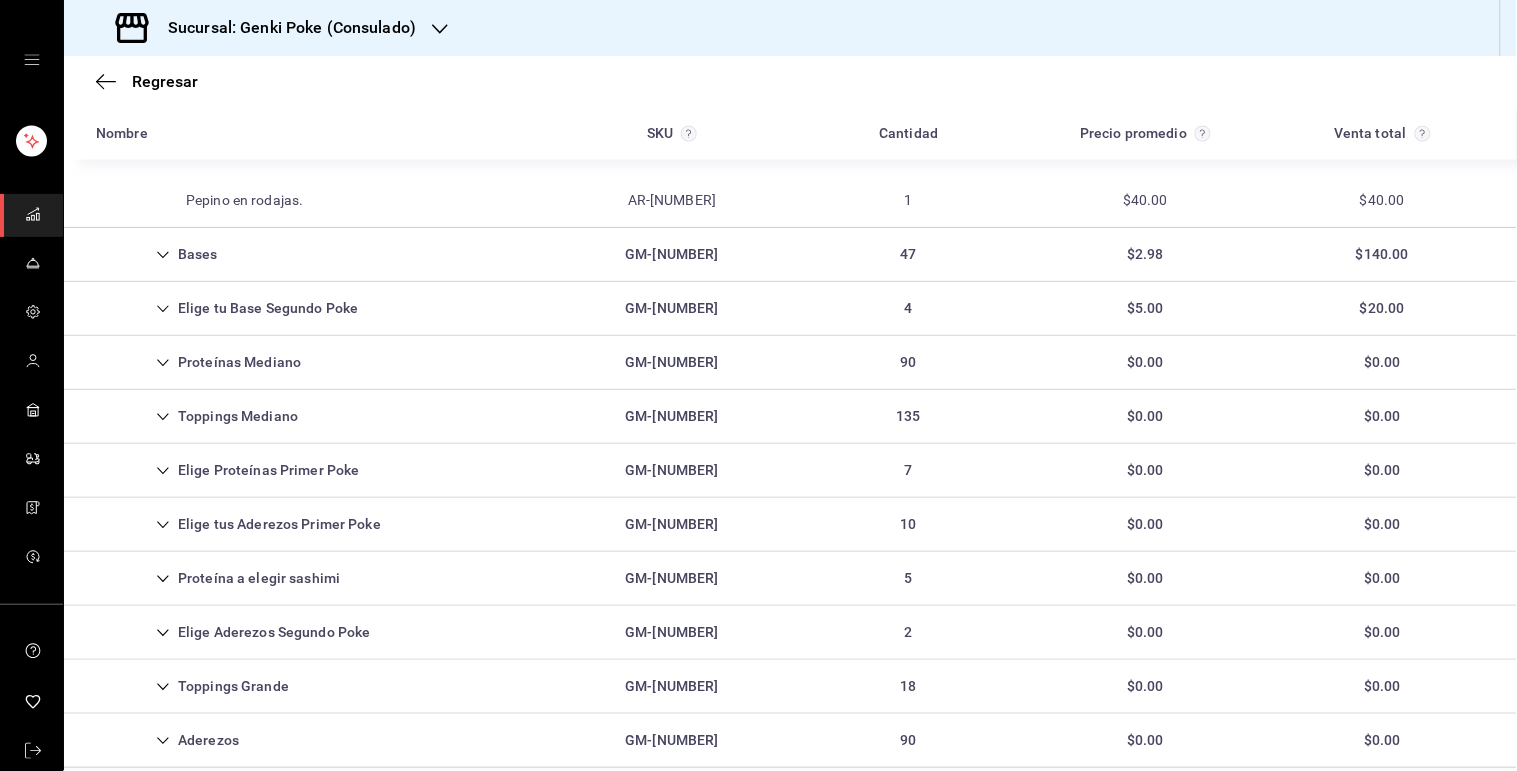 click on "Toppings Mediano GM-[NUMBER] 135 $0.00 $0.00" at bounding box center [790, 417] 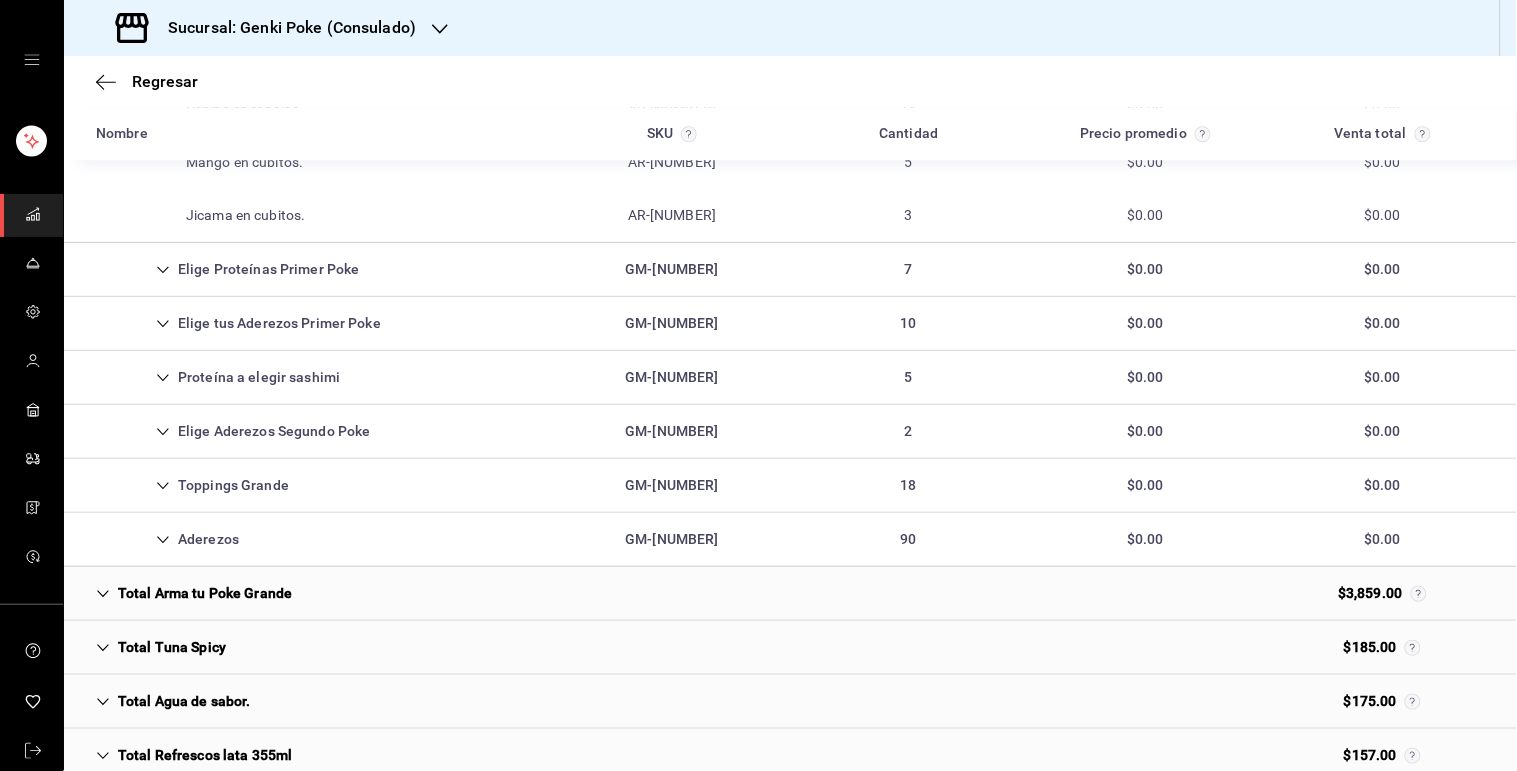 scroll, scrollTop: 1516, scrollLeft: 0, axis: vertical 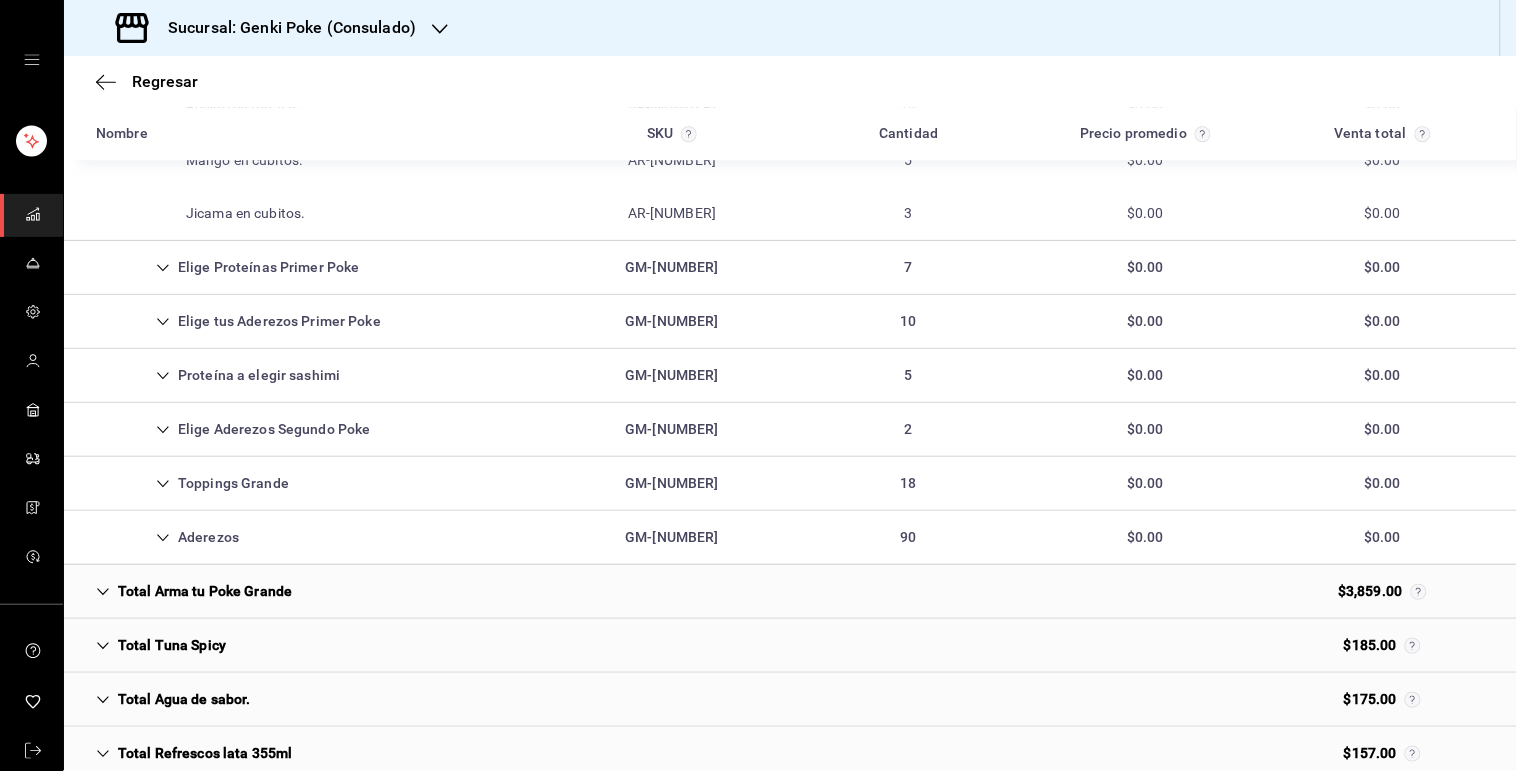 click on "Toppings Grande GM-[NUMBER] 18 $0.00 $0.00" at bounding box center (790, 484) 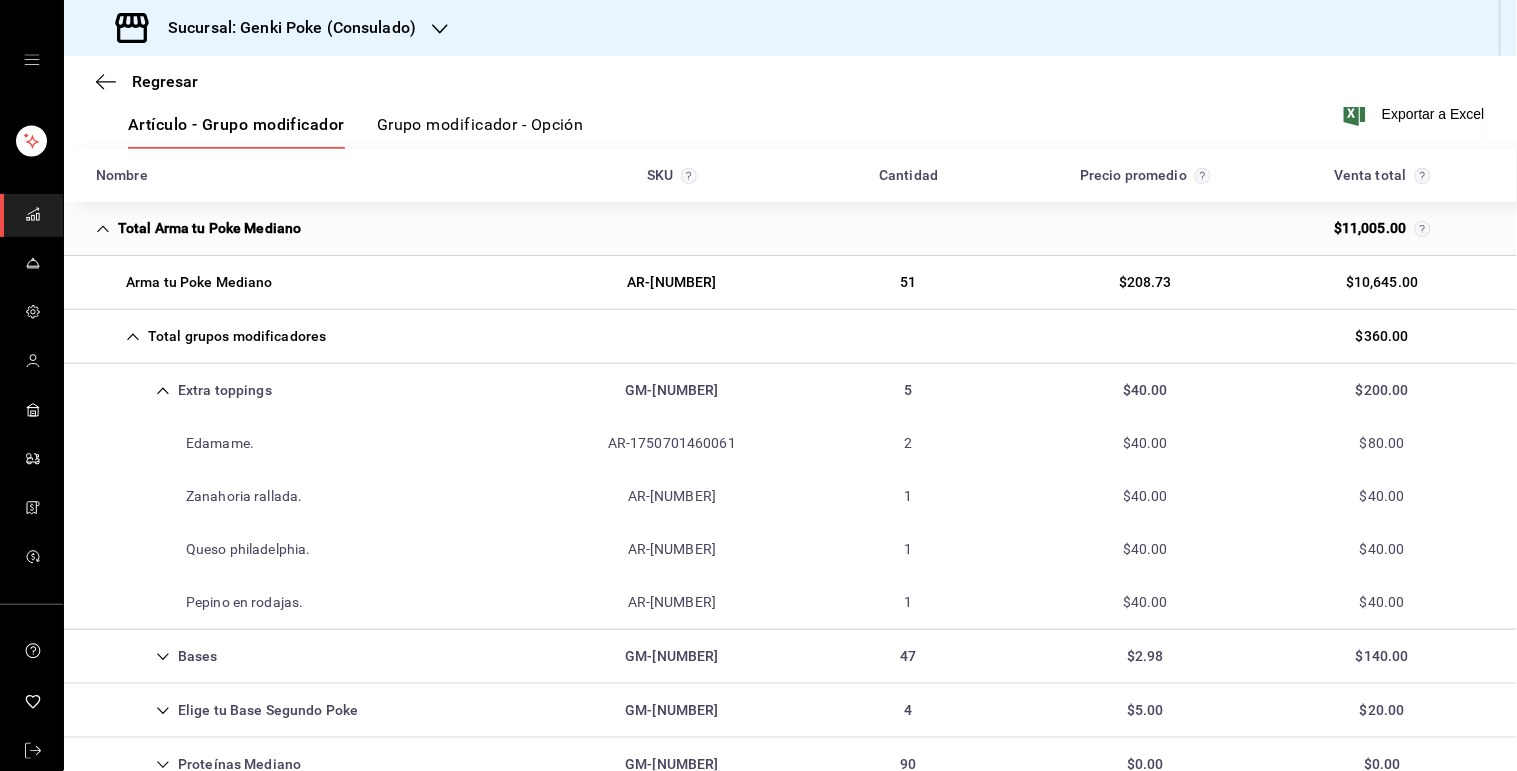scroll, scrollTop: 326, scrollLeft: 0, axis: vertical 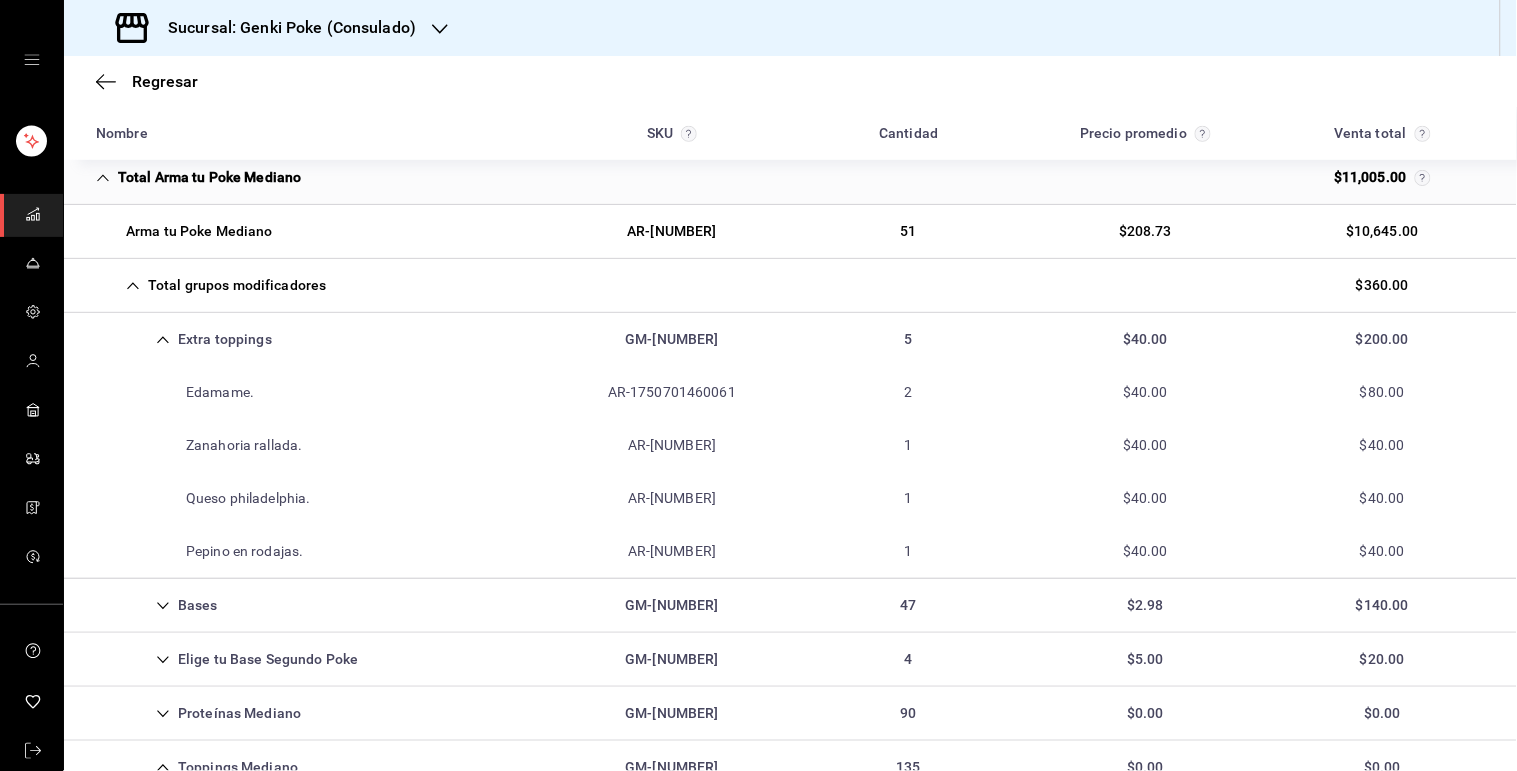 click on "Extra toppings" at bounding box center [184, 339] 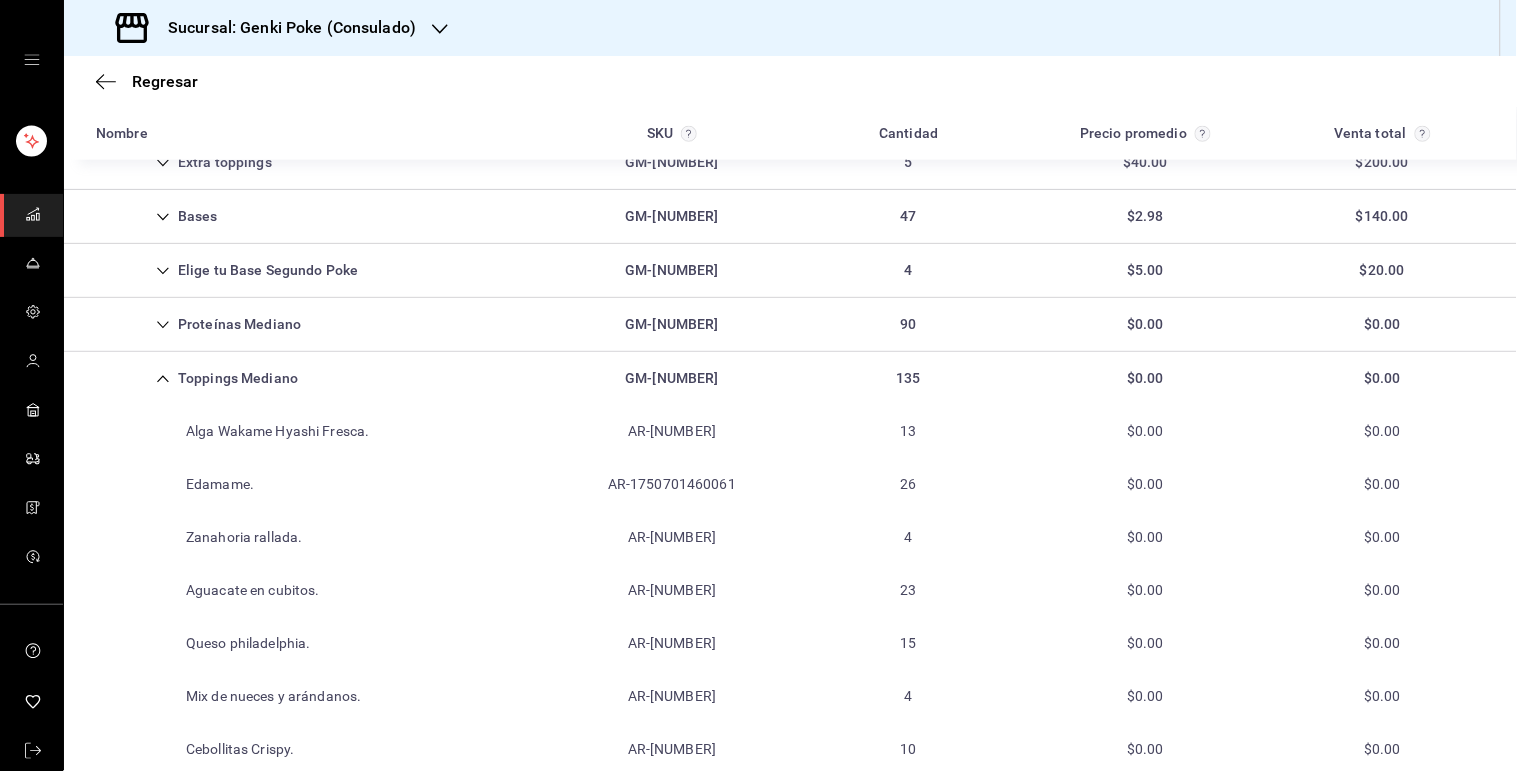 scroll, scrollTop: 508, scrollLeft: 0, axis: vertical 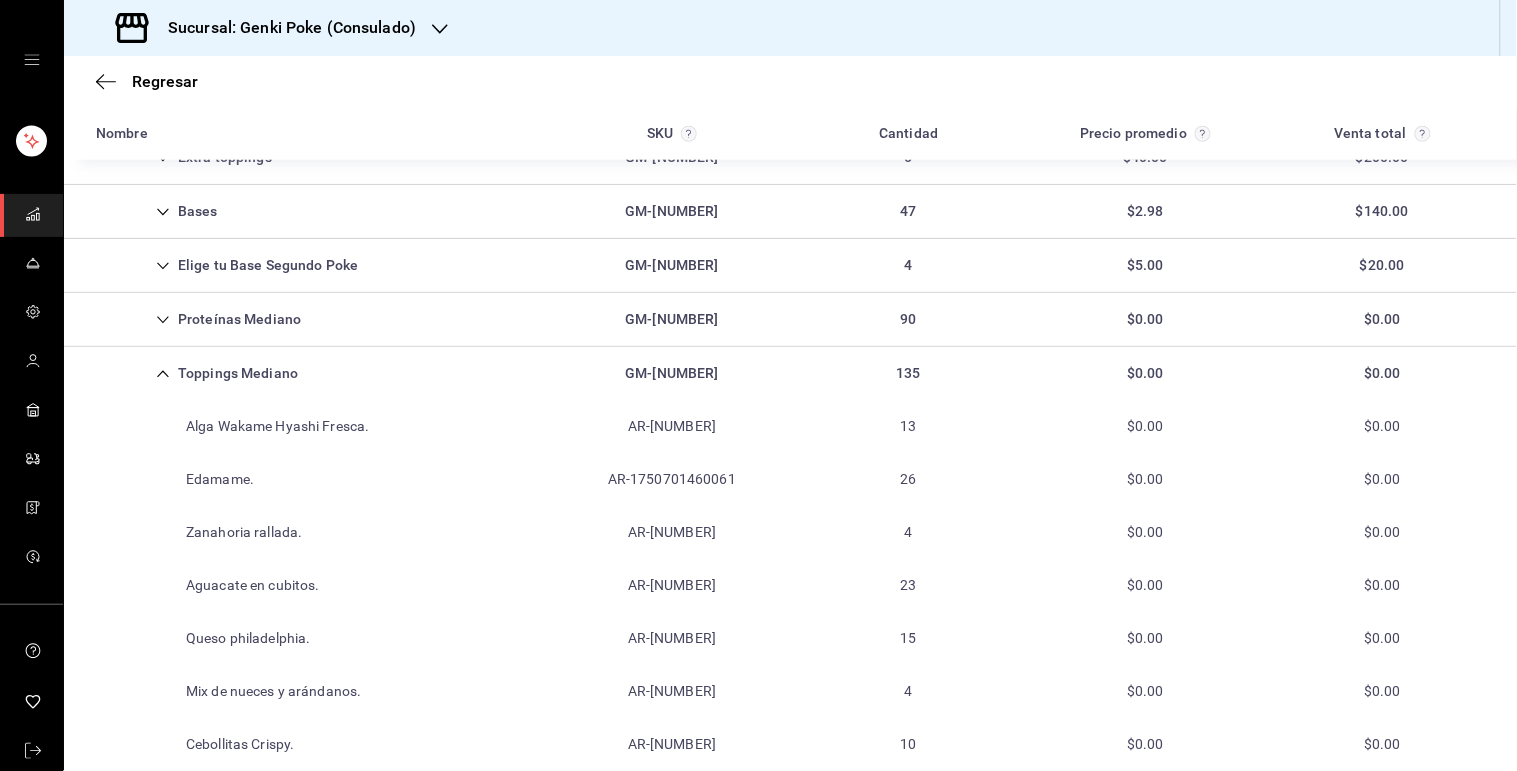 click on "Toppings Mediano GM-[NUMBER] 135 $0.00 $0.00" at bounding box center (790, 373) 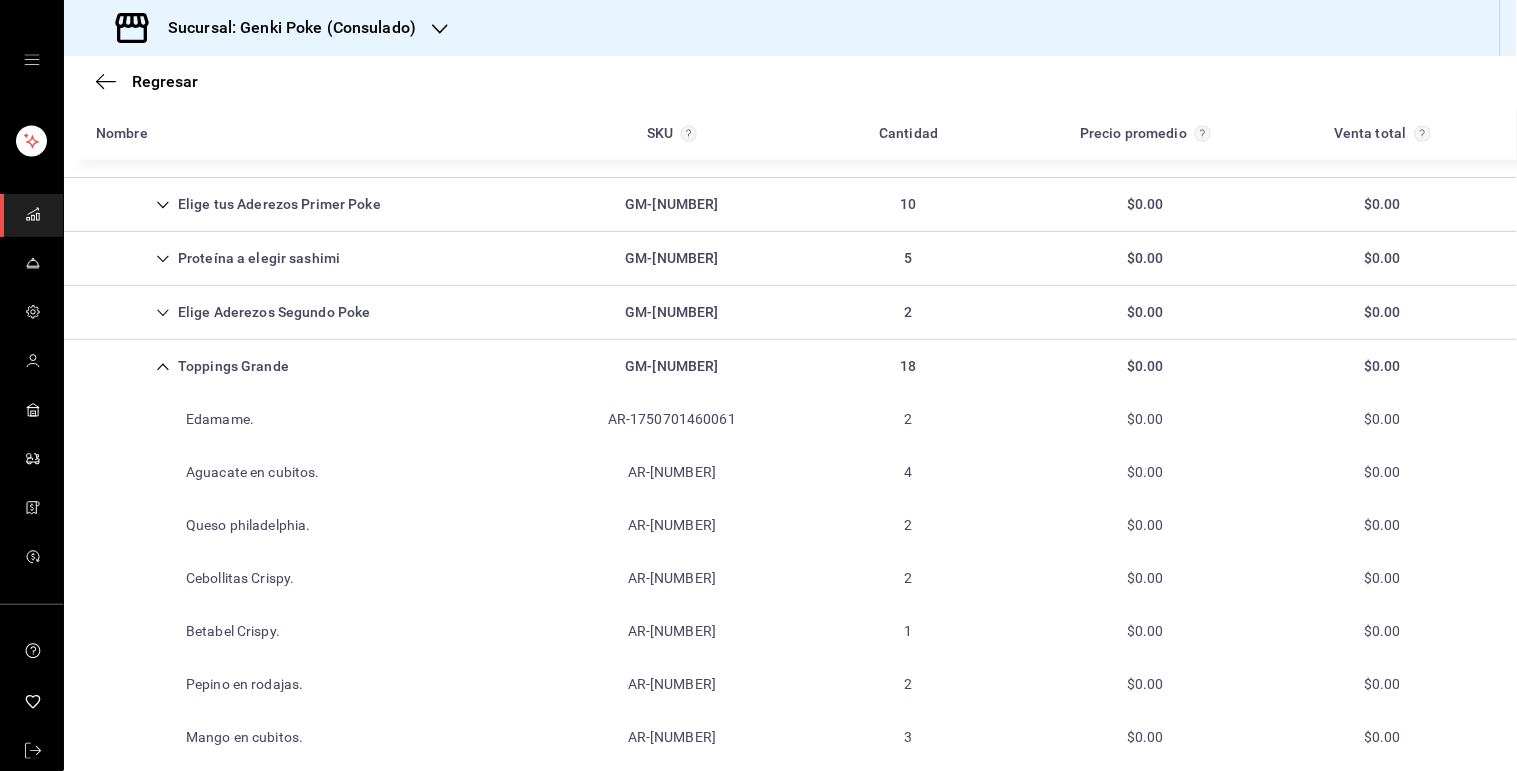 scroll, scrollTop: 818, scrollLeft: 0, axis: vertical 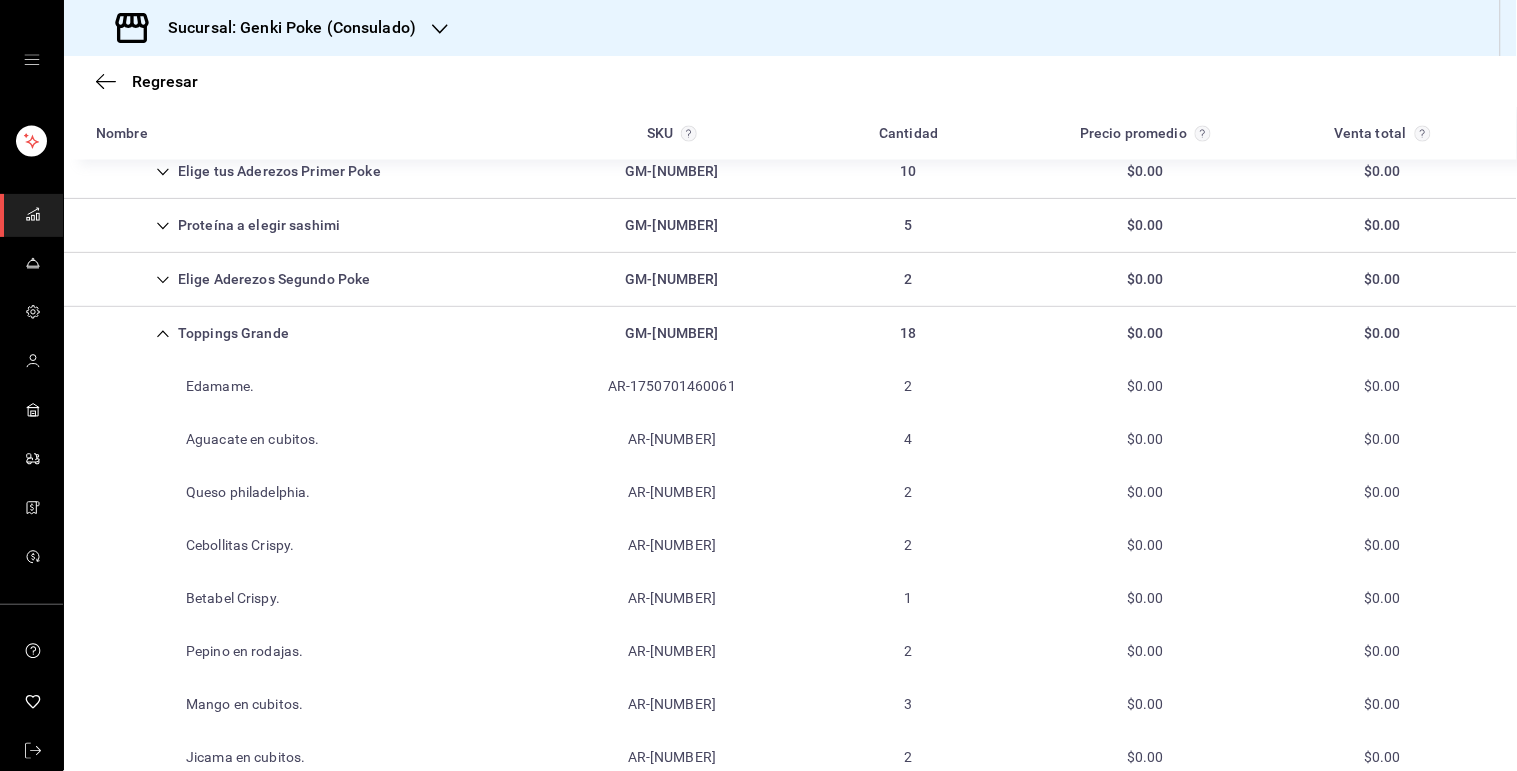 click on "Toppings Grande" at bounding box center [192, 333] 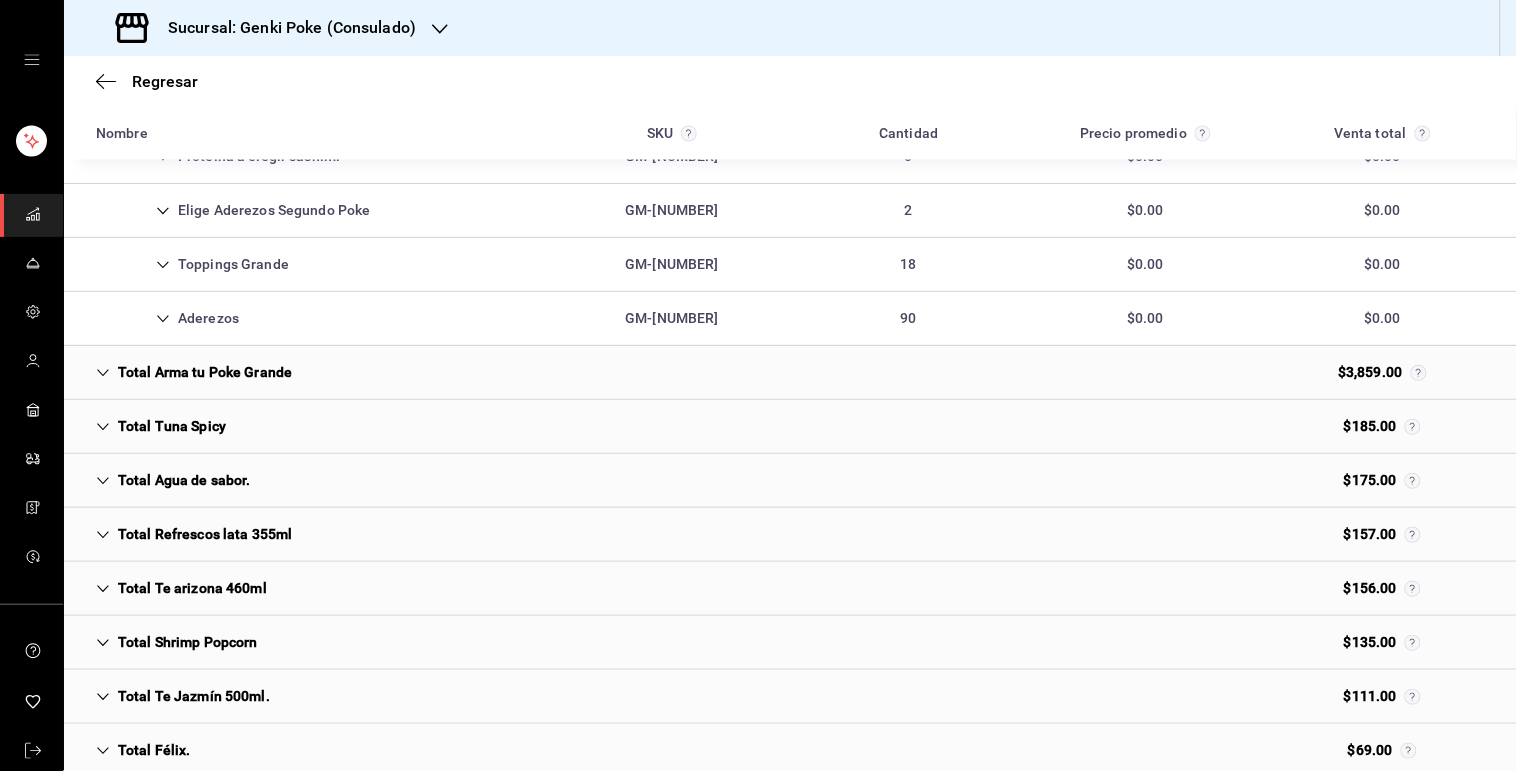 scroll, scrollTop: 902, scrollLeft: 0, axis: vertical 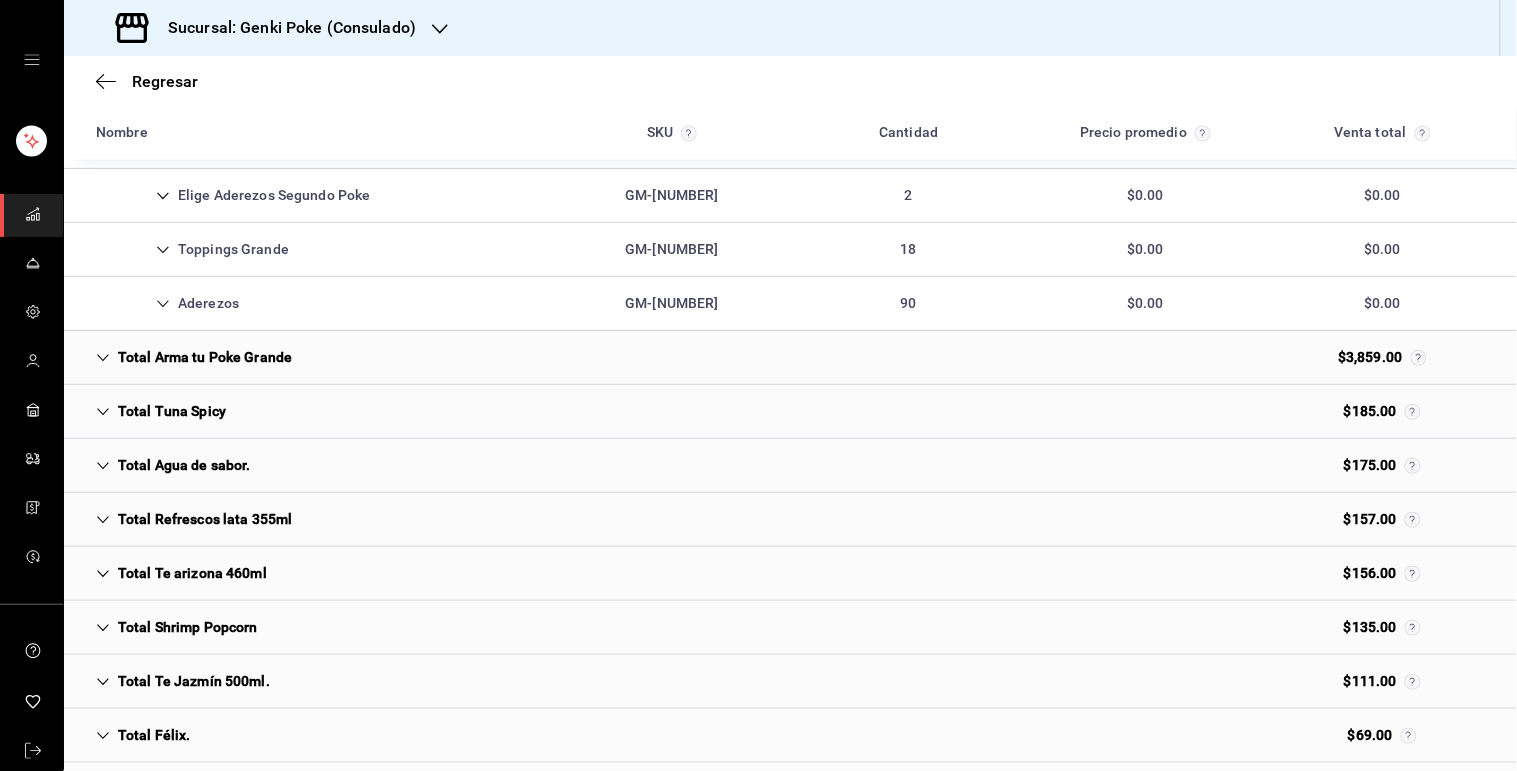 click on "Total Arma tu Poke Grande" at bounding box center [194, 357] 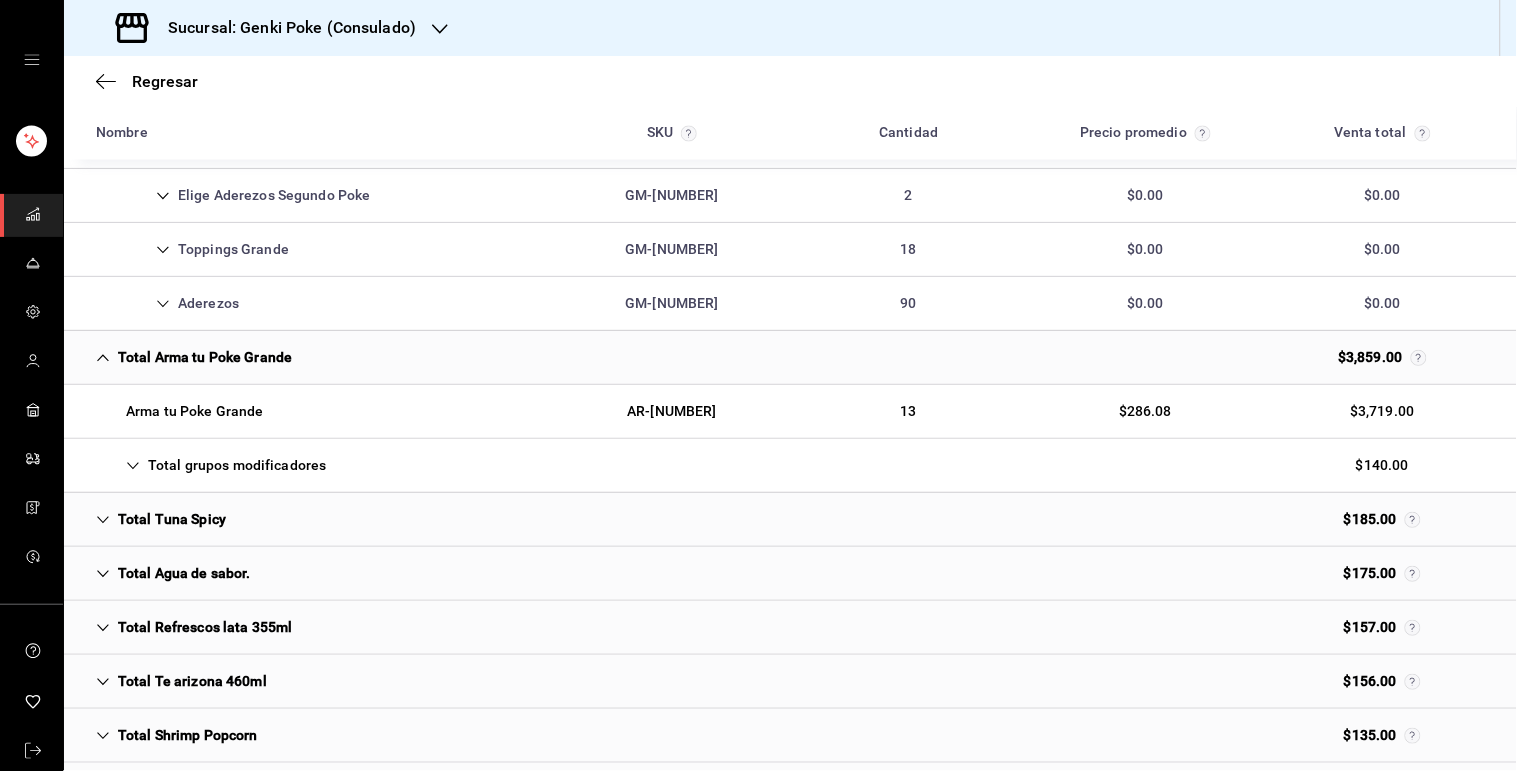 click on "Total grupos modificadores" at bounding box center (211, 465) 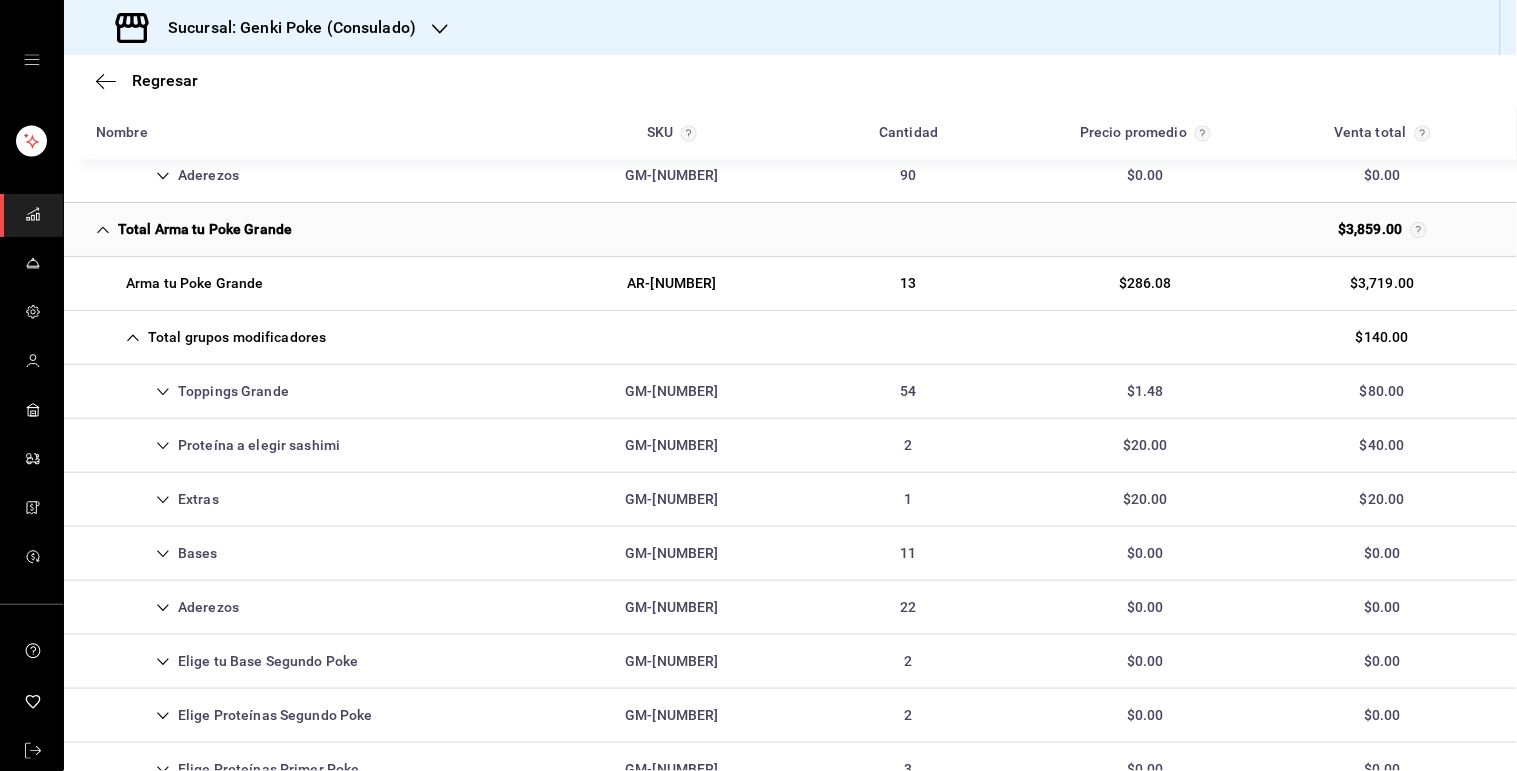 scroll, scrollTop: 1030, scrollLeft: 0, axis: vertical 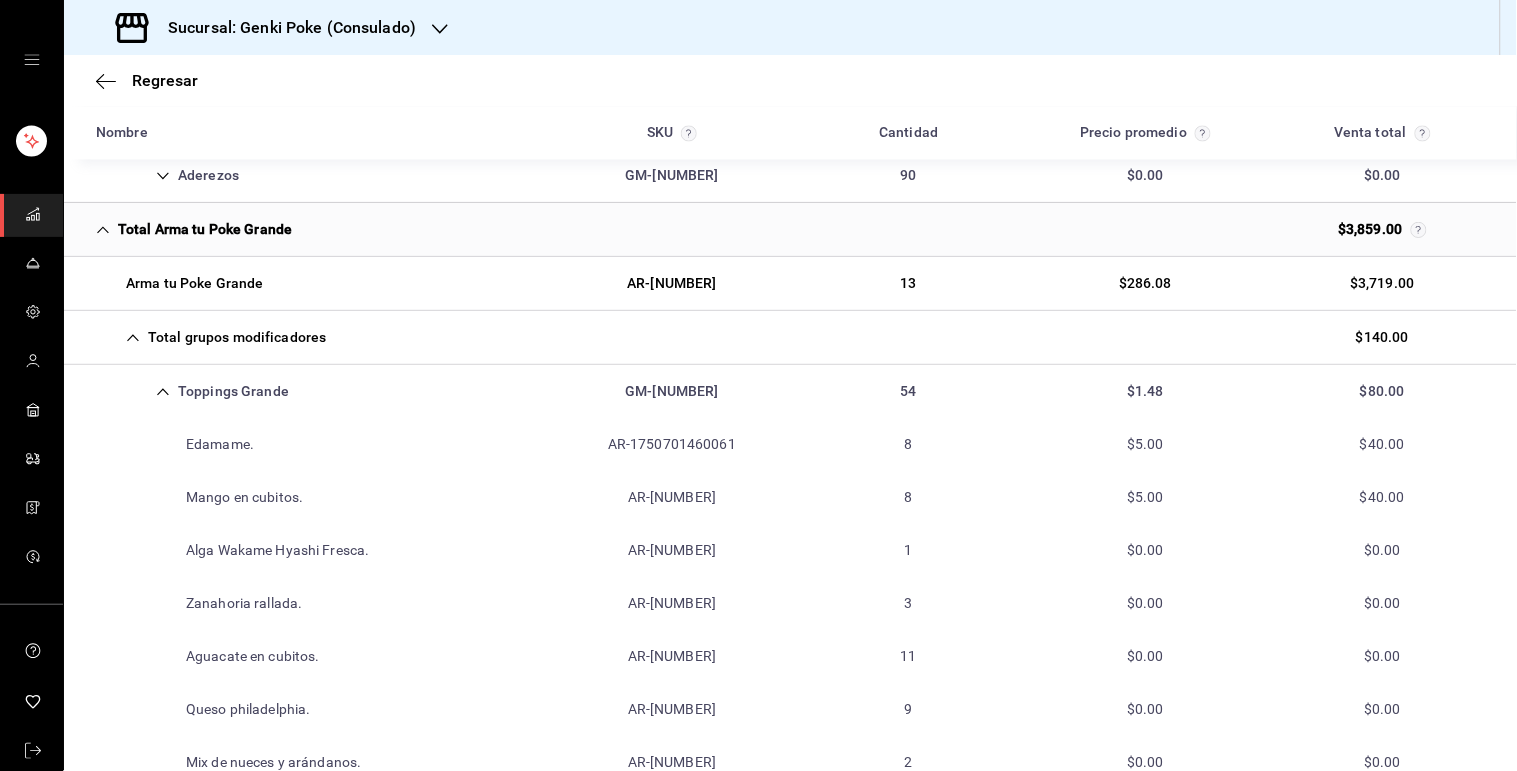 click on "Toppings Grande" at bounding box center (192, 391) 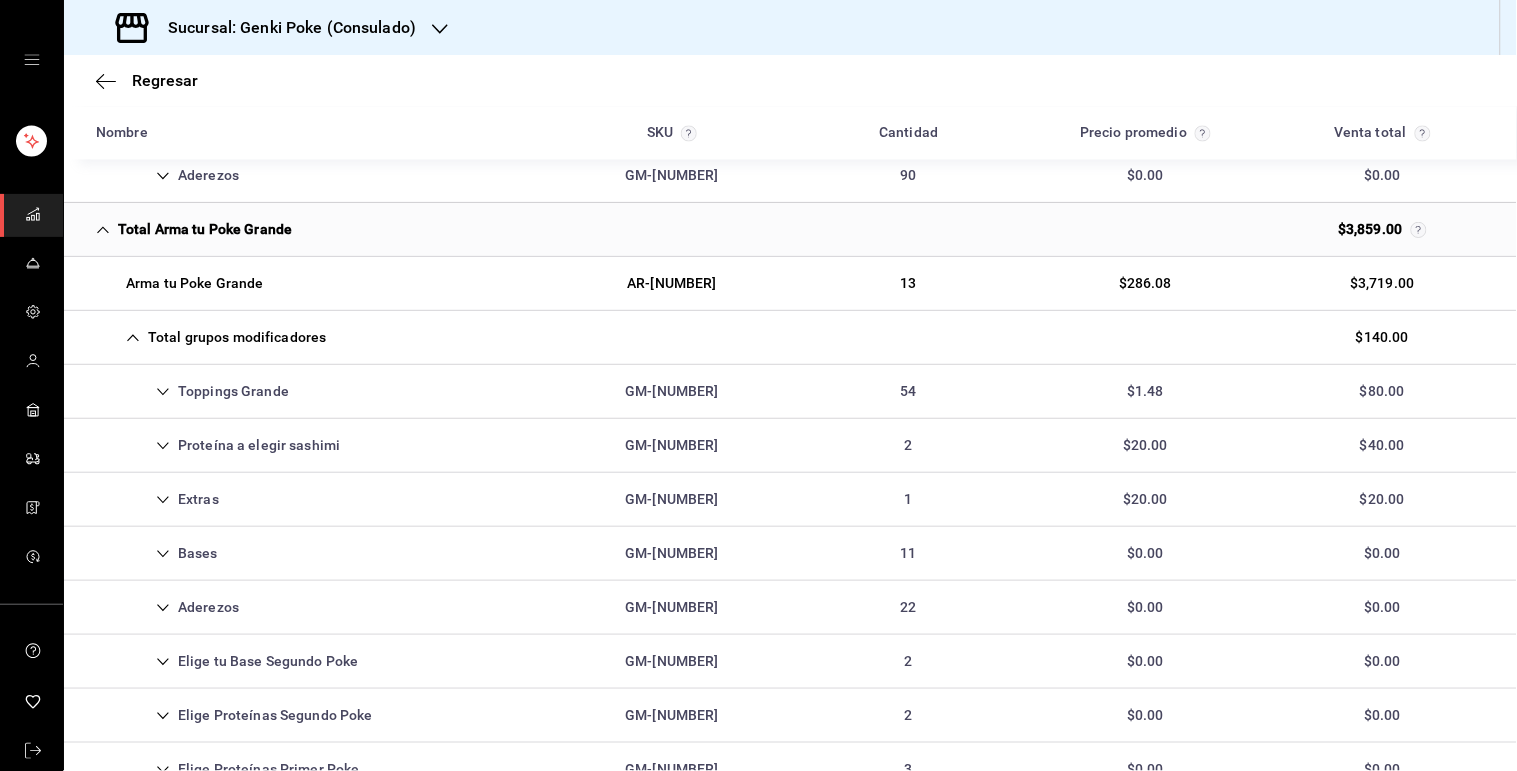 click on "Toppings Grande" at bounding box center [192, 391] 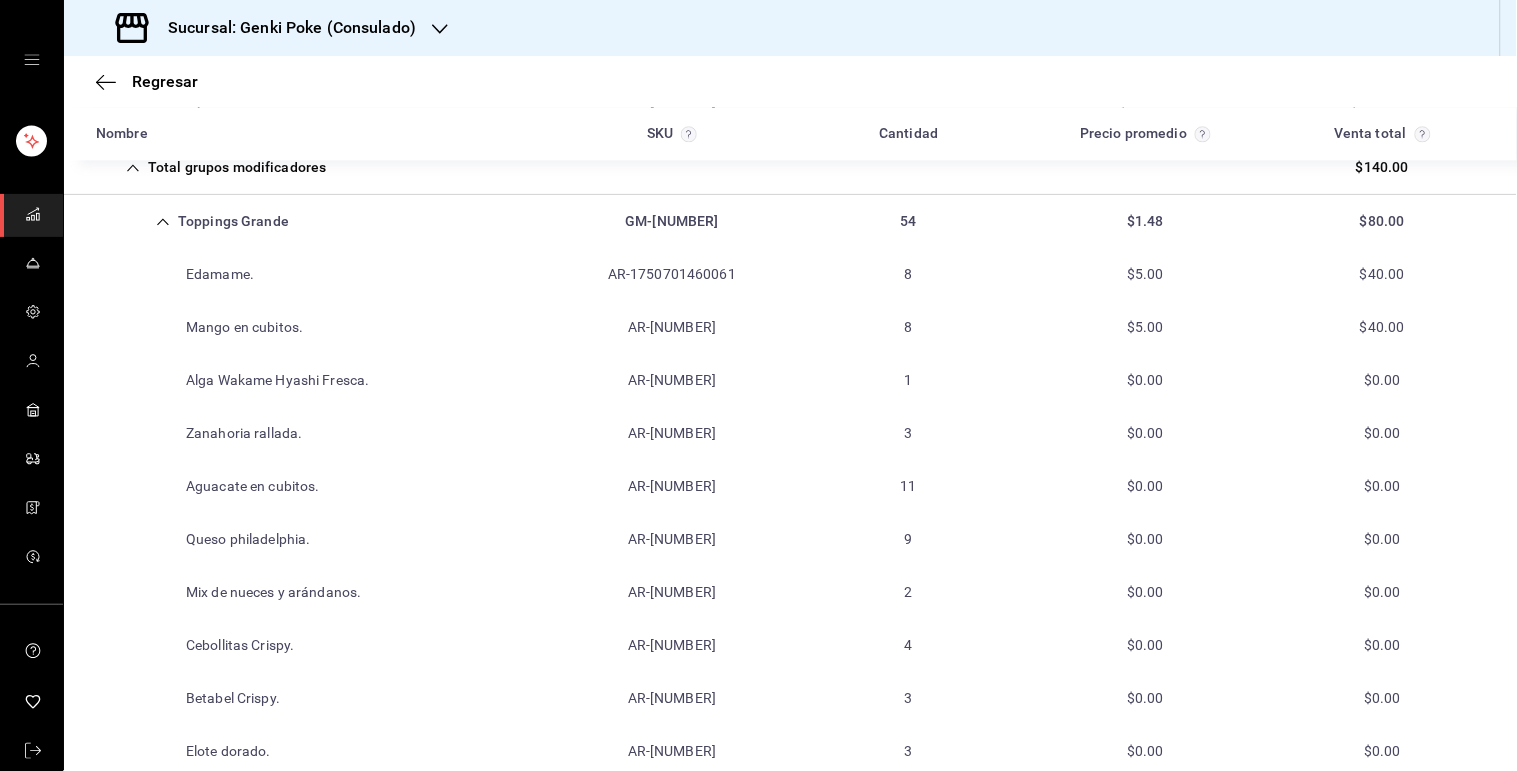 scroll, scrollTop: 1248, scrollLeft: 0, axis: vertical 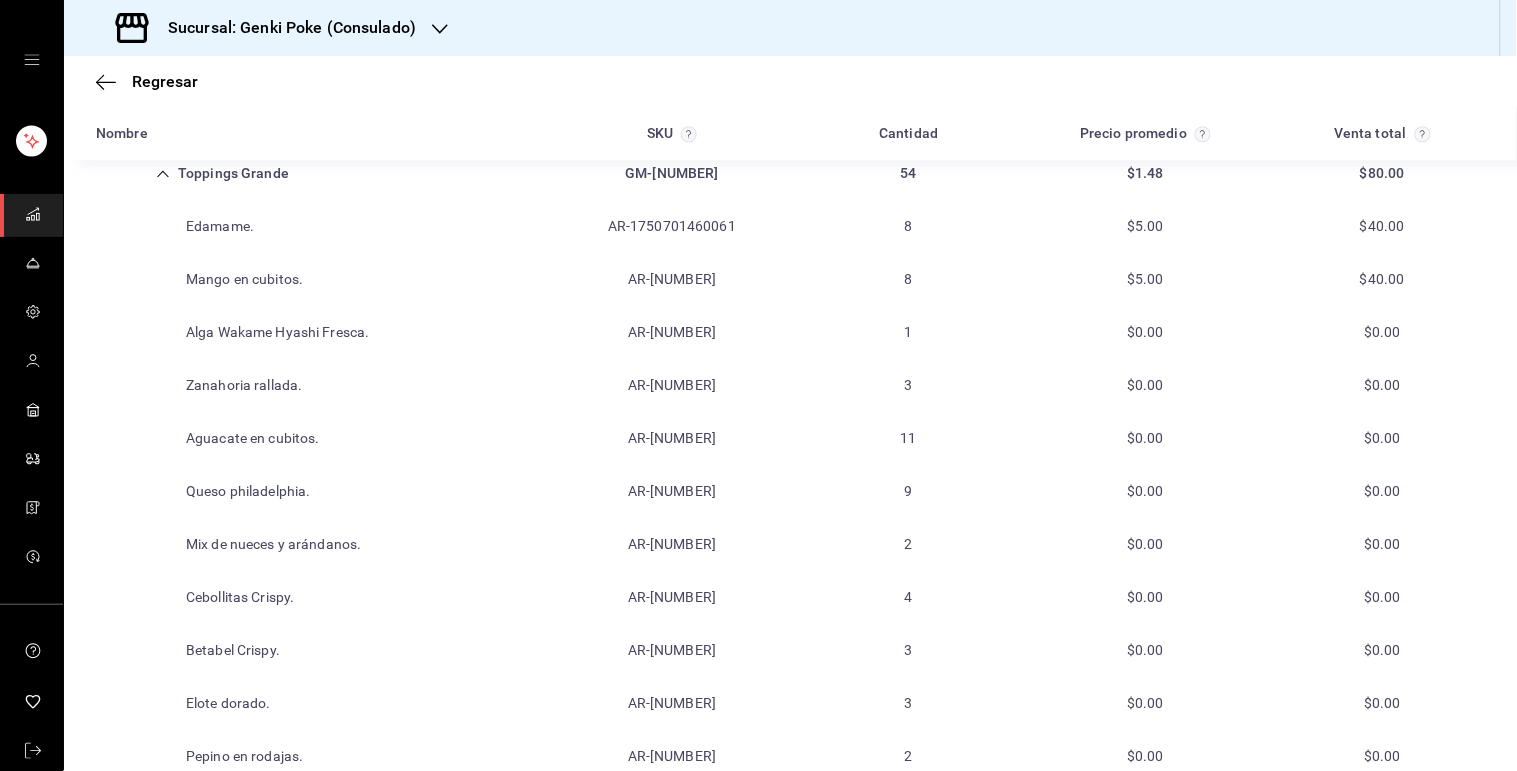 click on "Toppings Grande" at bounding box center [192, 173] 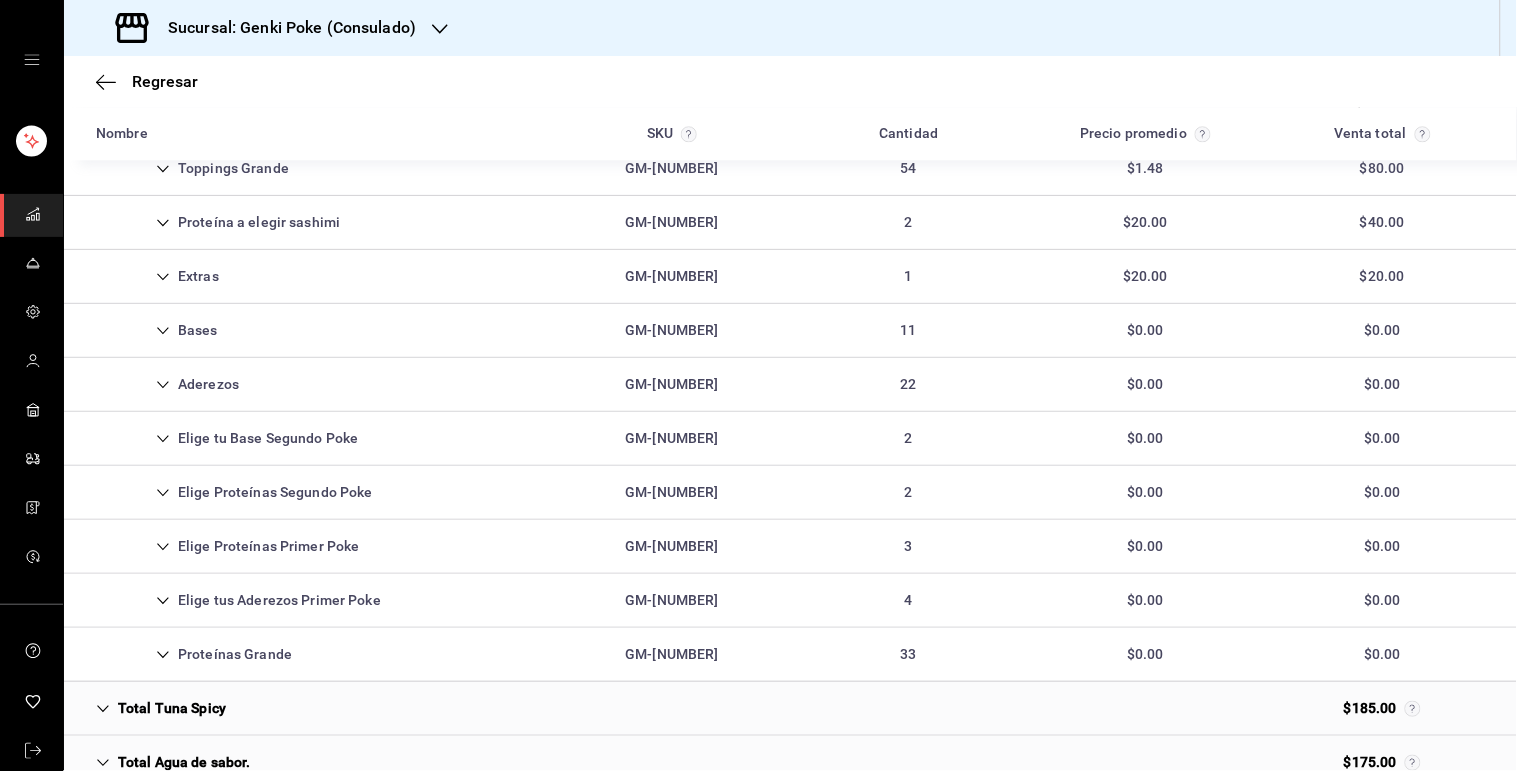 scroll, scrollTop: 1187, scrollLeft: 0, axis: vertical 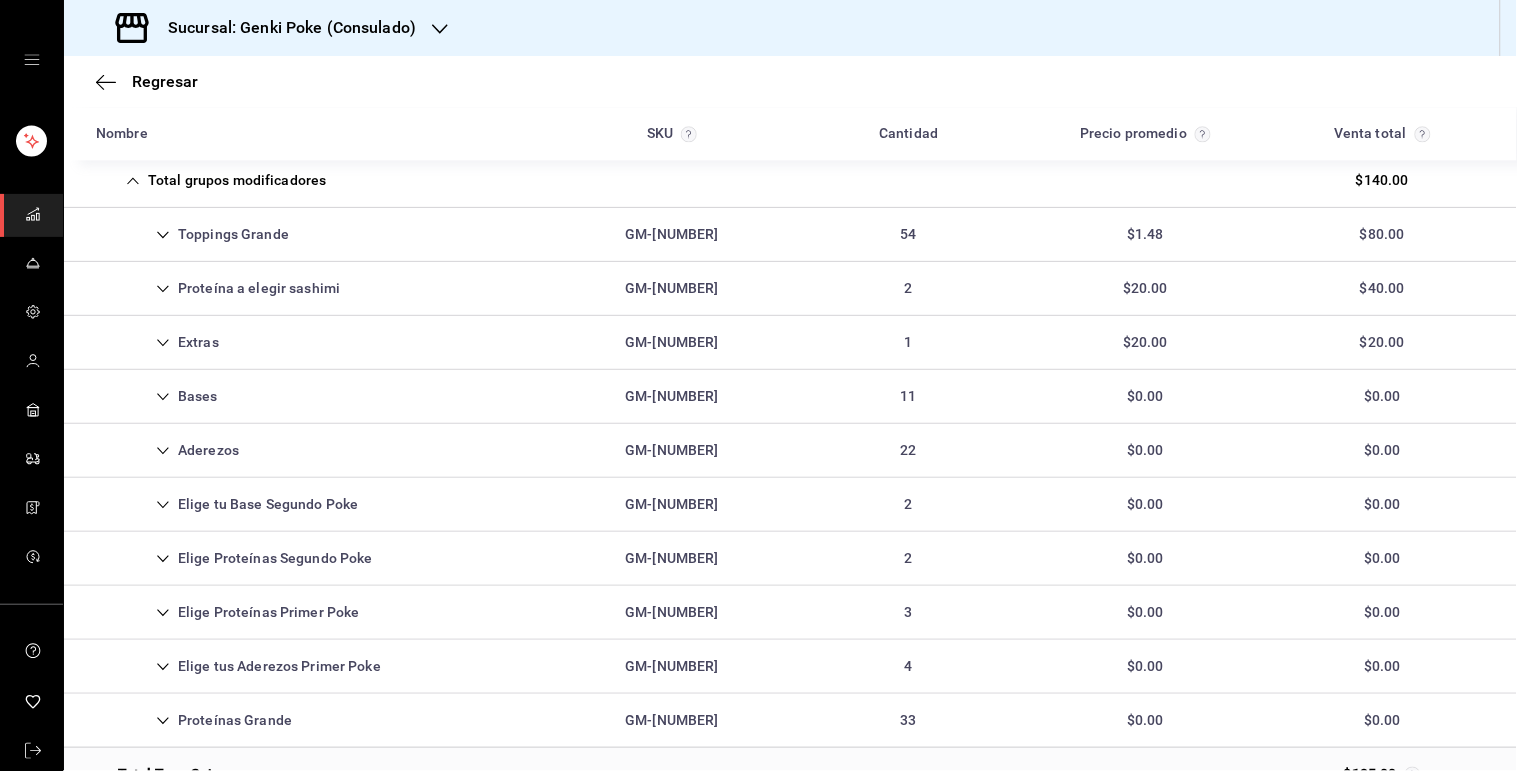 click on "Total grupos modificadores" at bounding box center (211, 180) 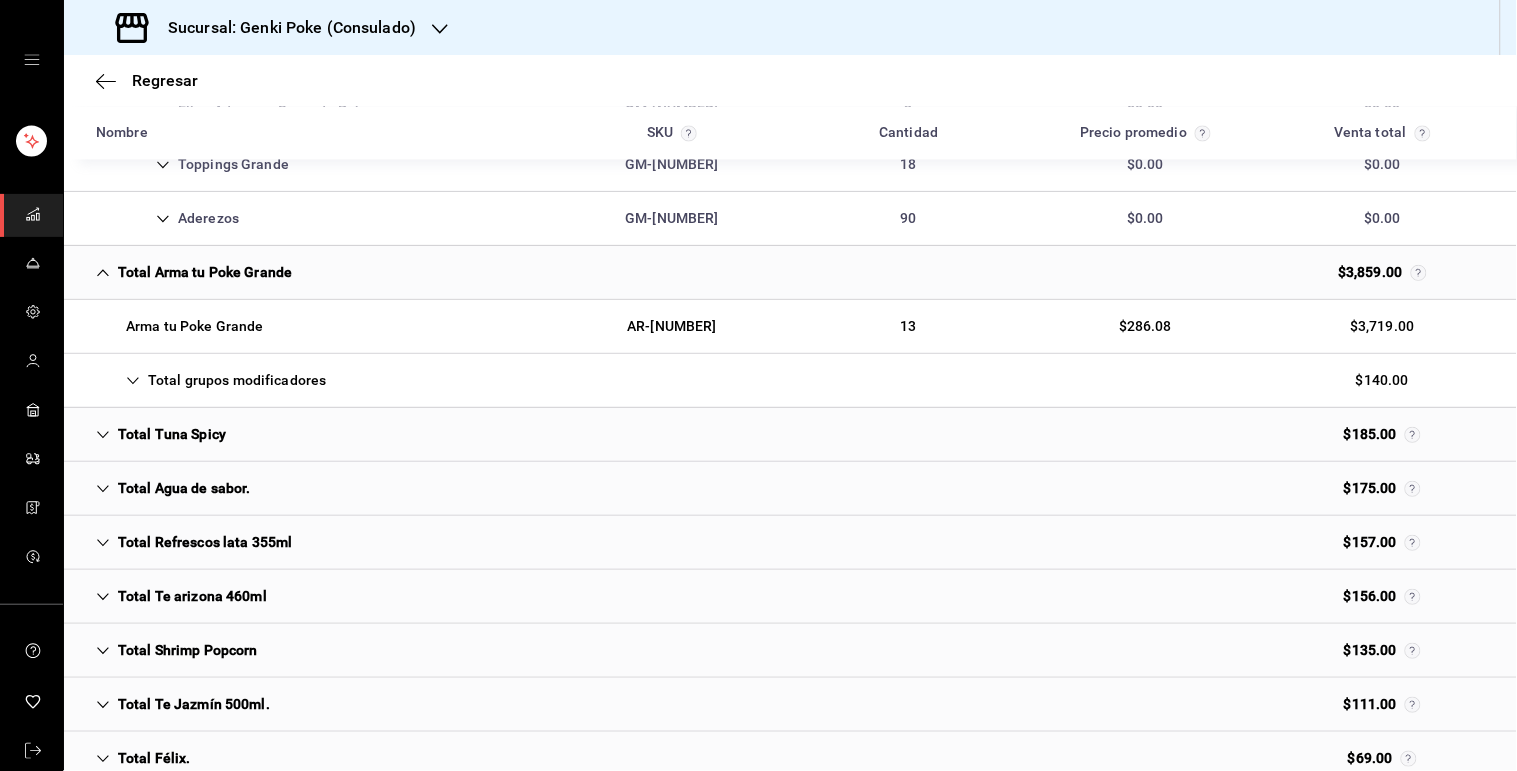 scroll, scrollTop: 943, scrollLeft: 0, axis: vertical 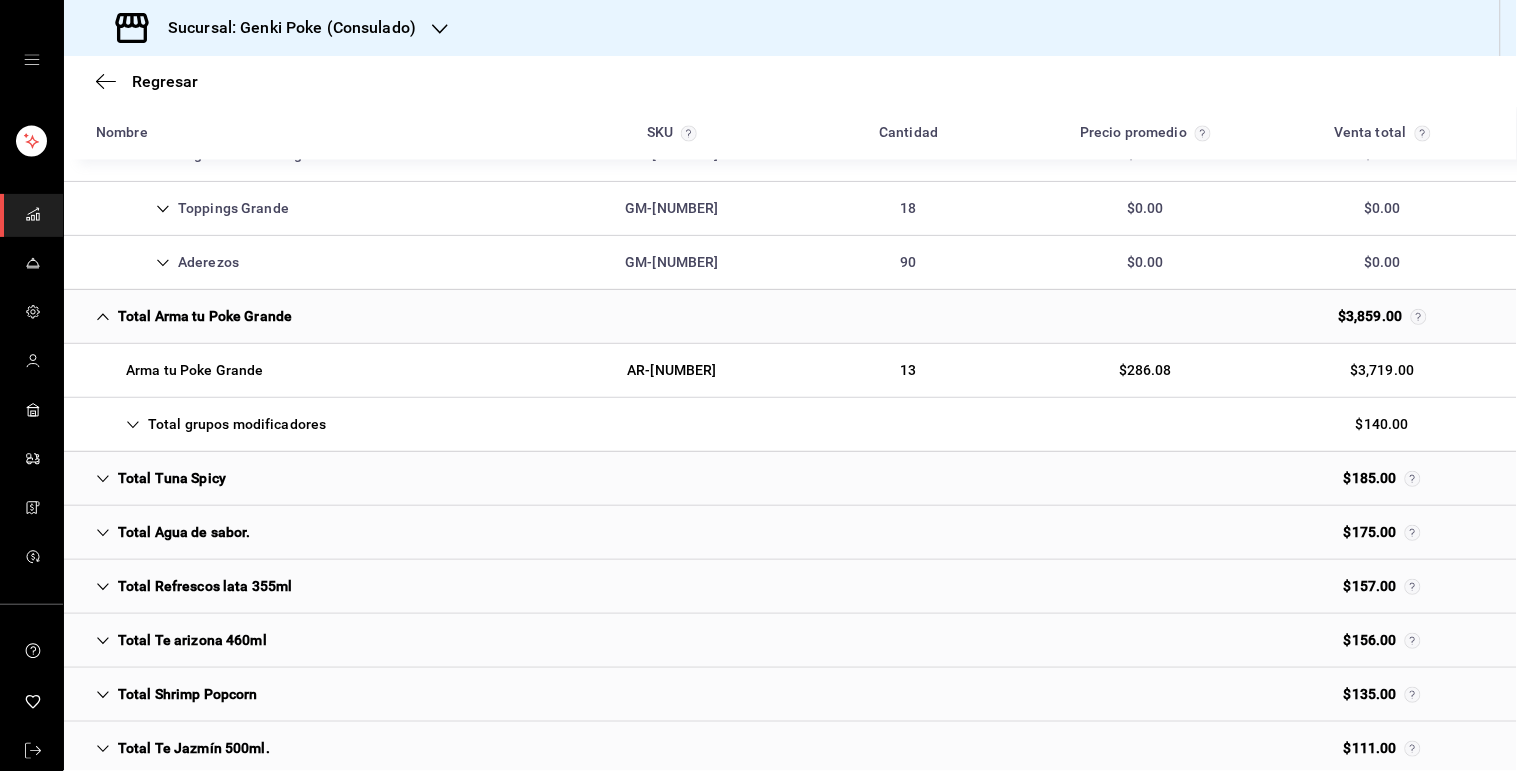 click on "Total Arma tu Poke Grande" at bounding box center [194, 316] 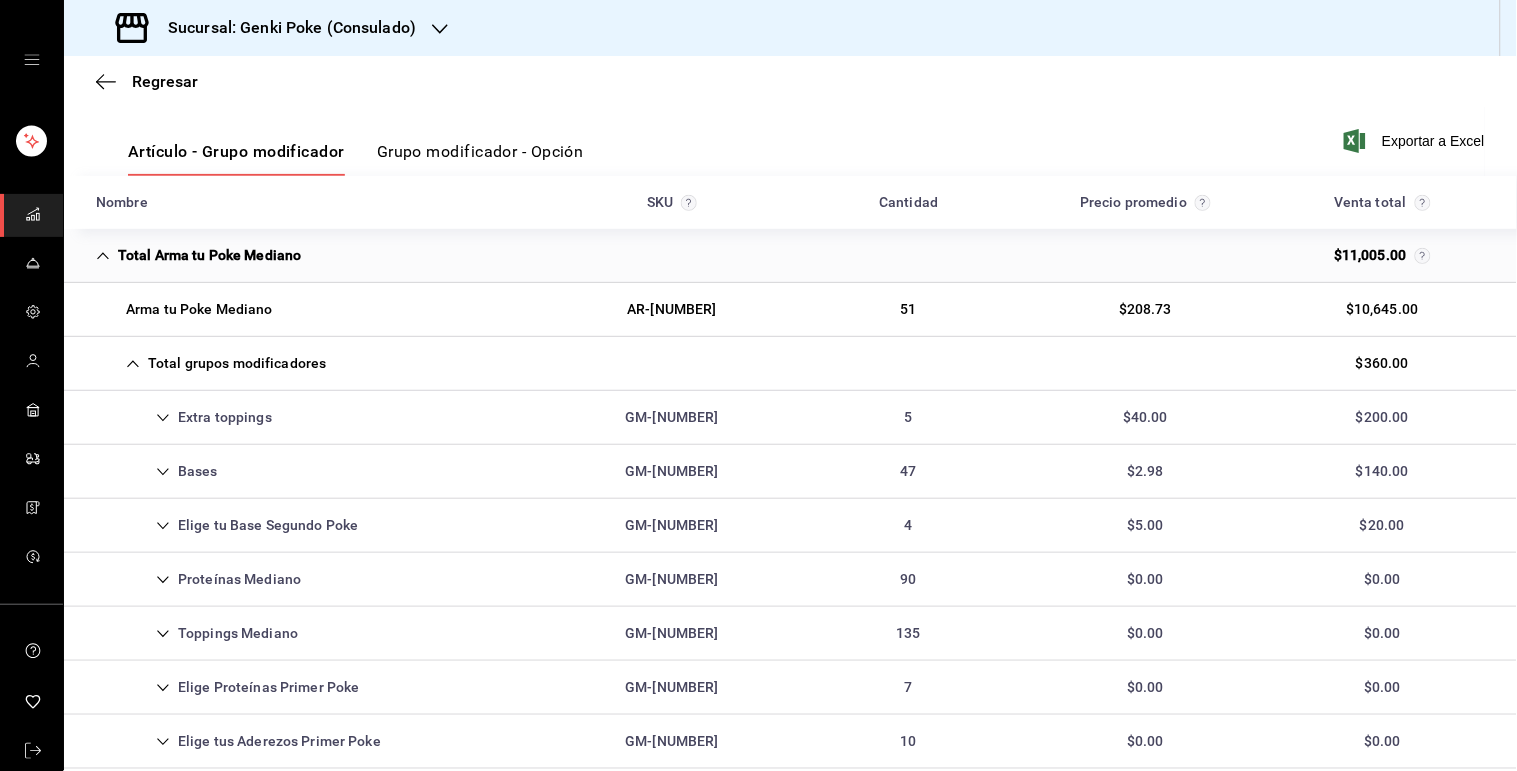 scroll, scrollTop: 197, scrollLeft: 0, axis: vertical 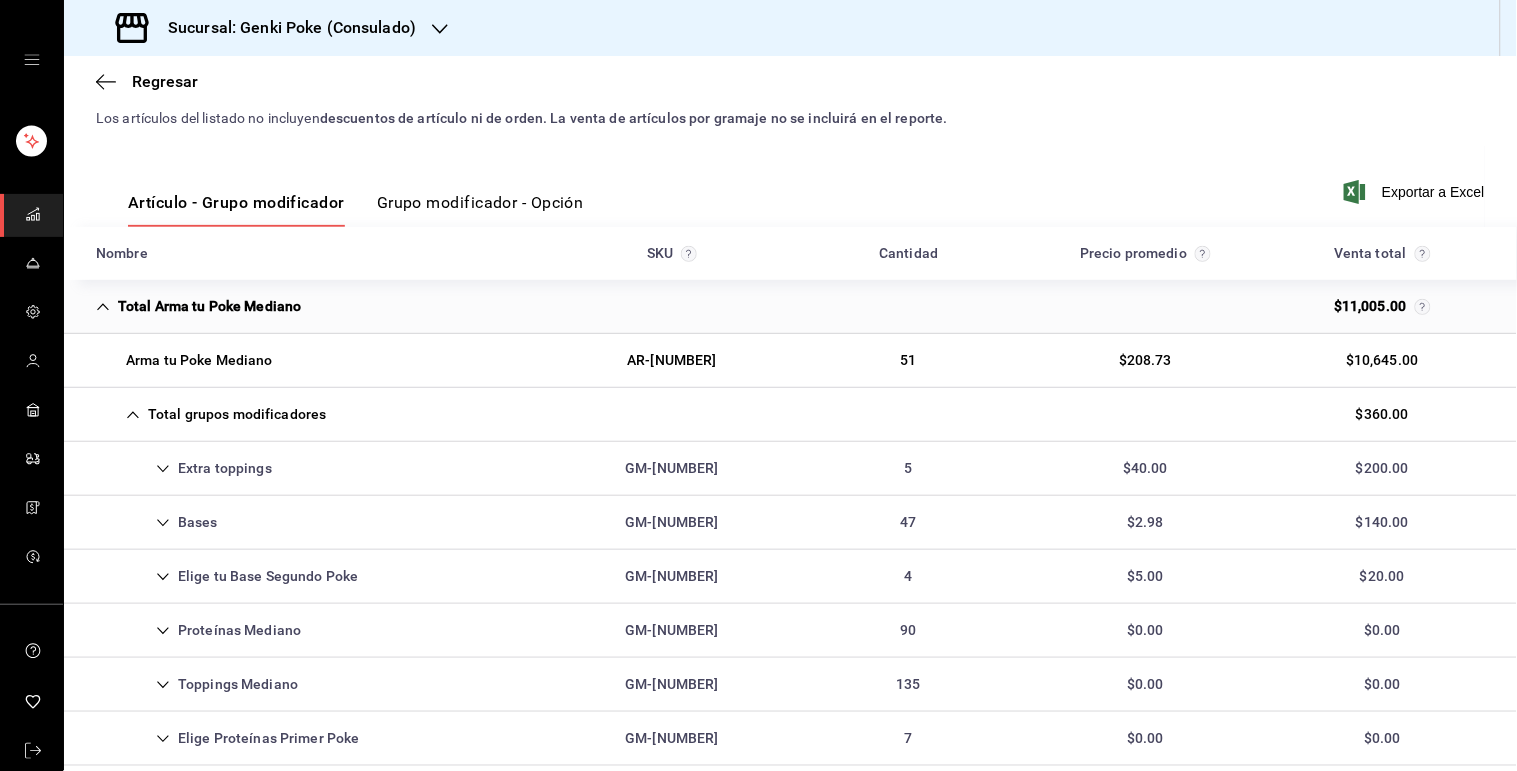 click on "Total grupos modificadores" at bounding box center (211, 414) 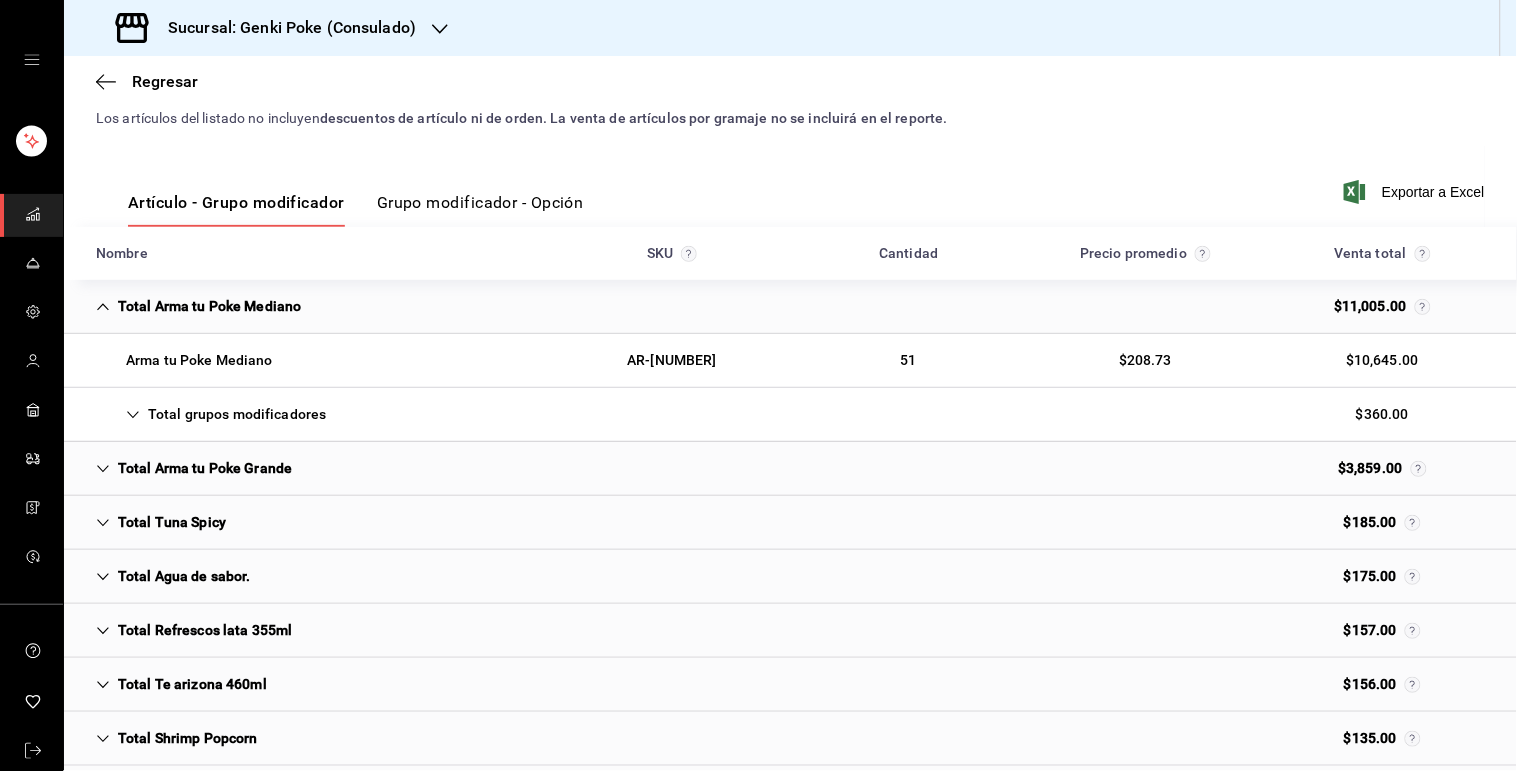 click on "Total Arma tu Poke Mediano $11,005.00" at bounding box center [790, 307] 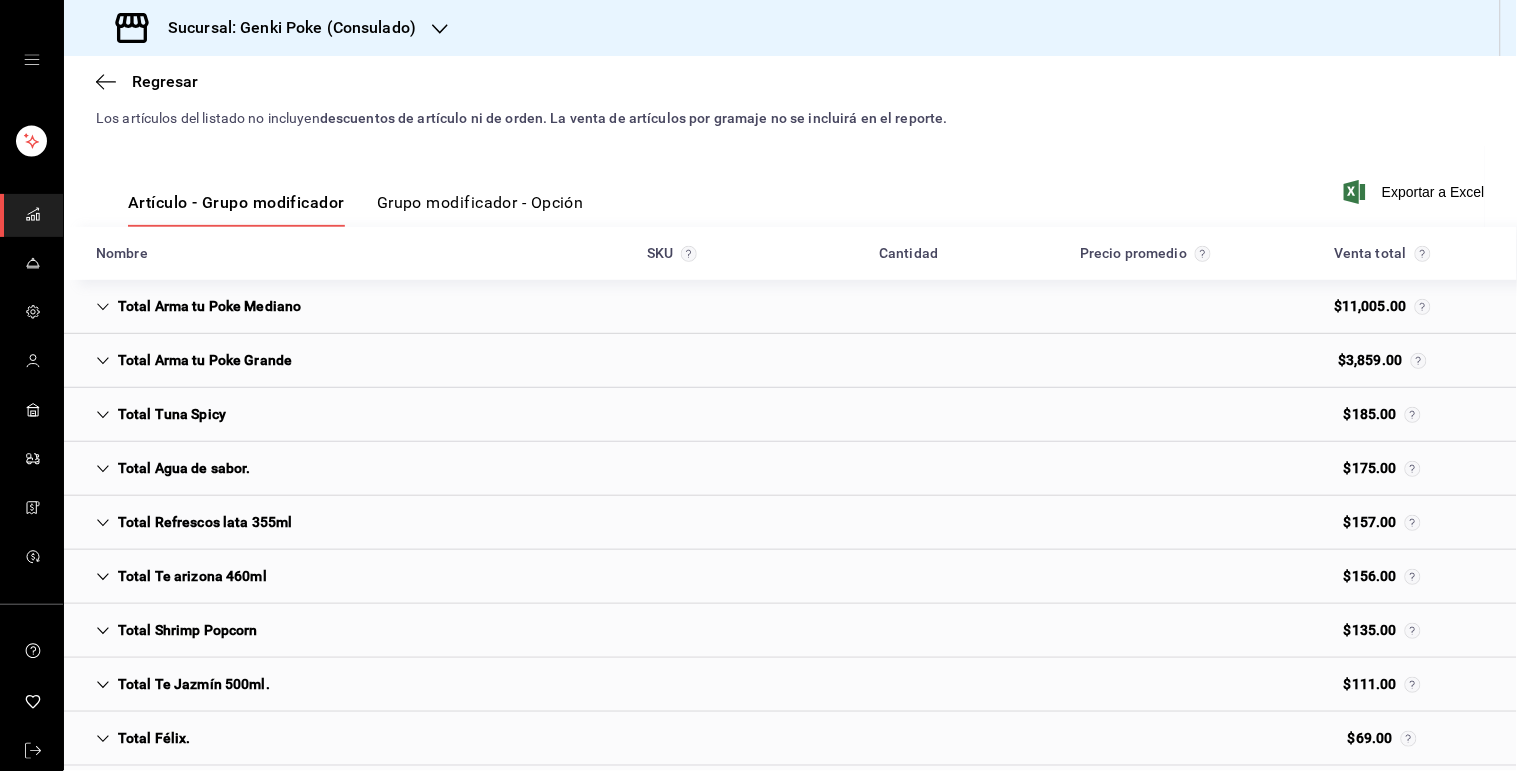 click on "Total Agua de sabor. $175.00" at bounding box center [790, 469] 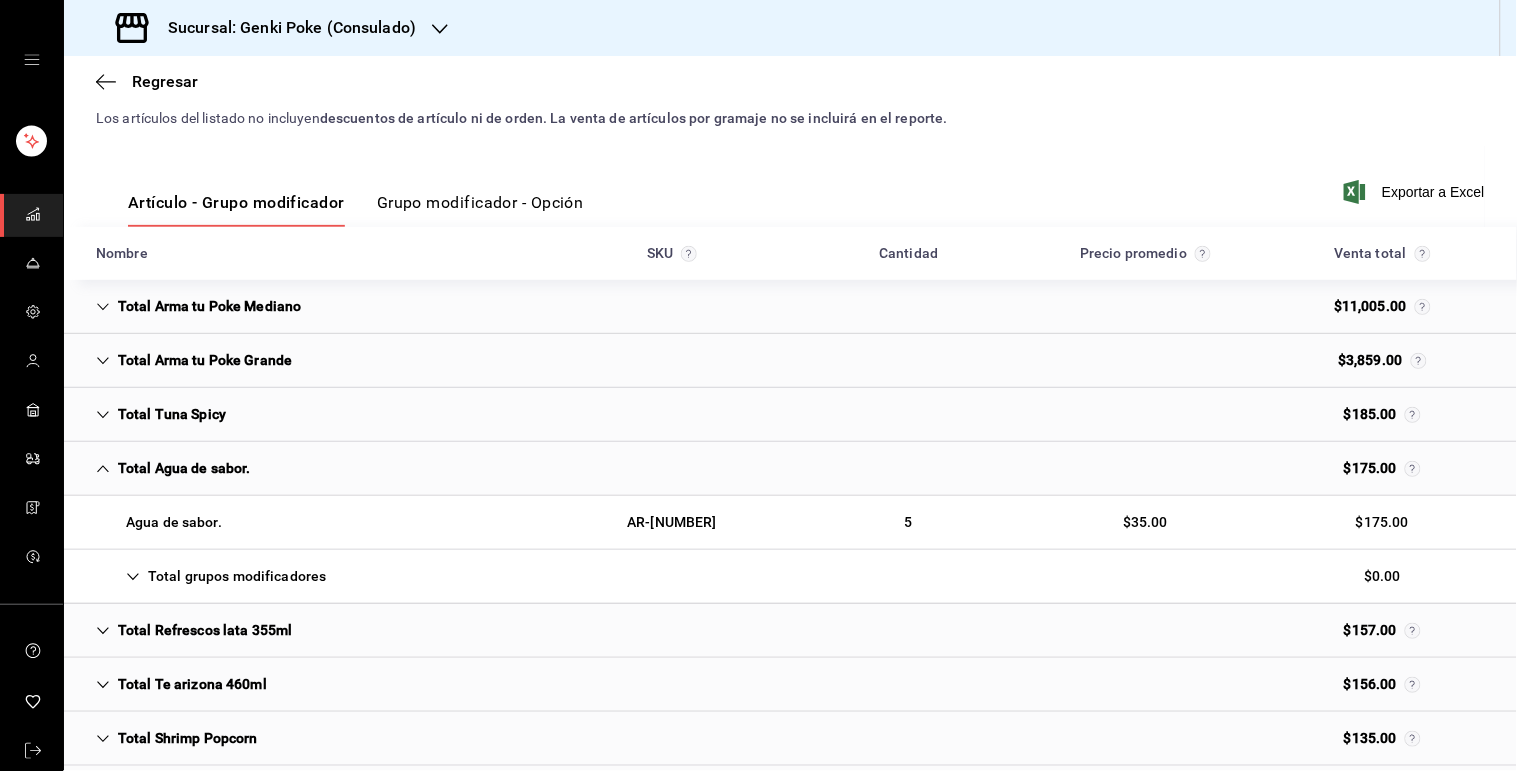 click on "Total Agua de sabor. $175.00" at bounding box center (790, 469) 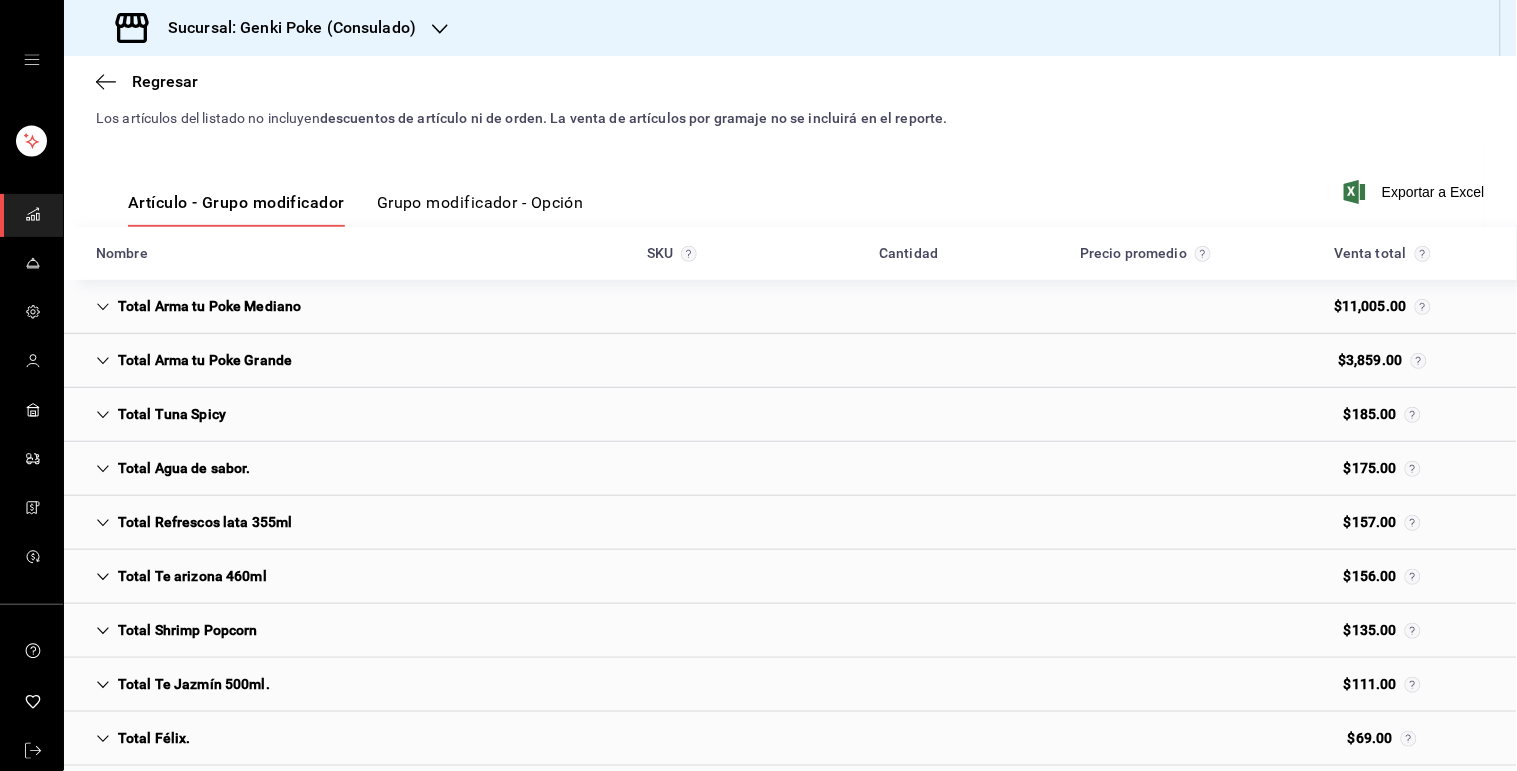 click on "Total Refrescos lata 355ml" at bounding box center (194, 522) 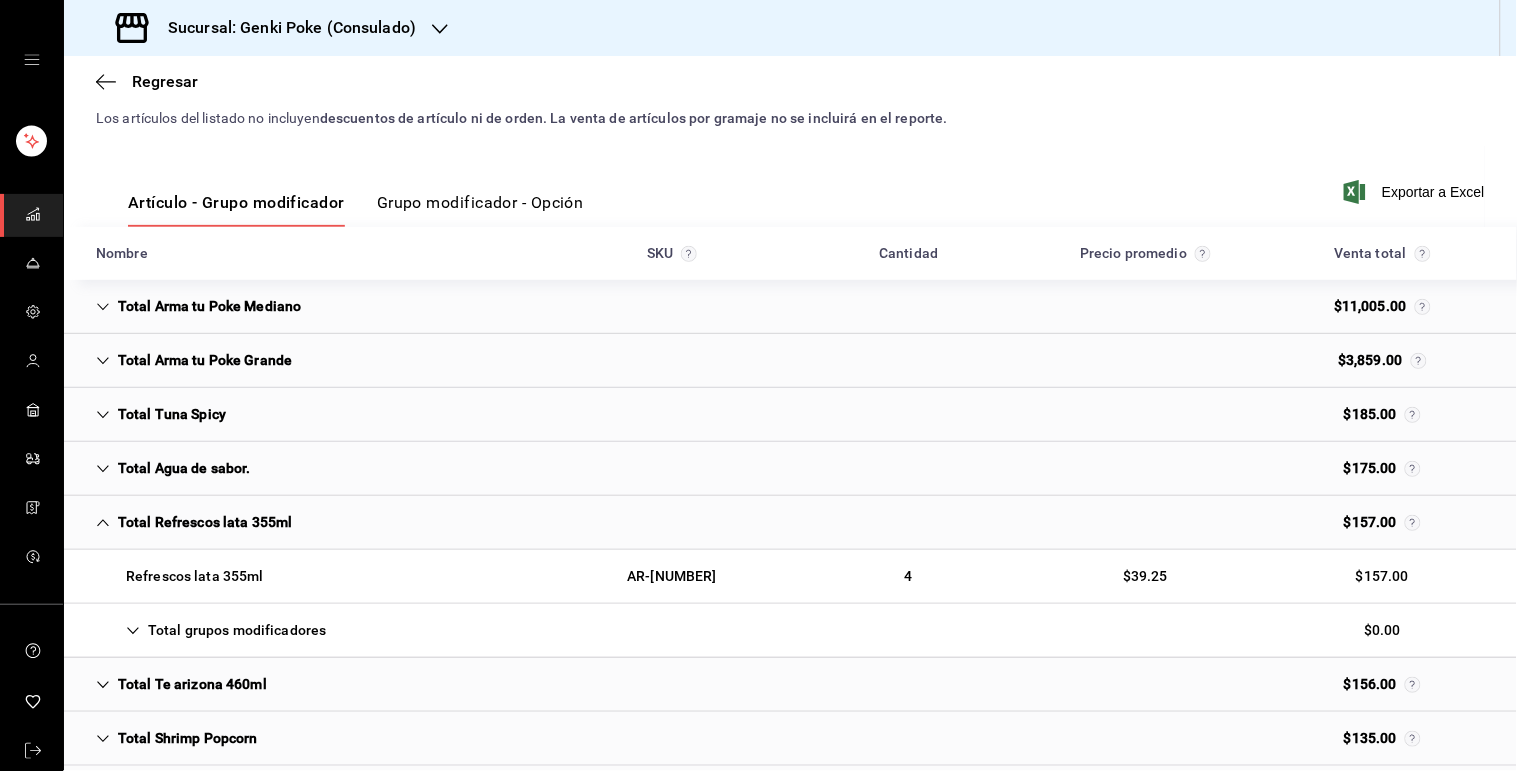 click on "Total Refrescos lata 355ml" at bounding box center (194, 522) 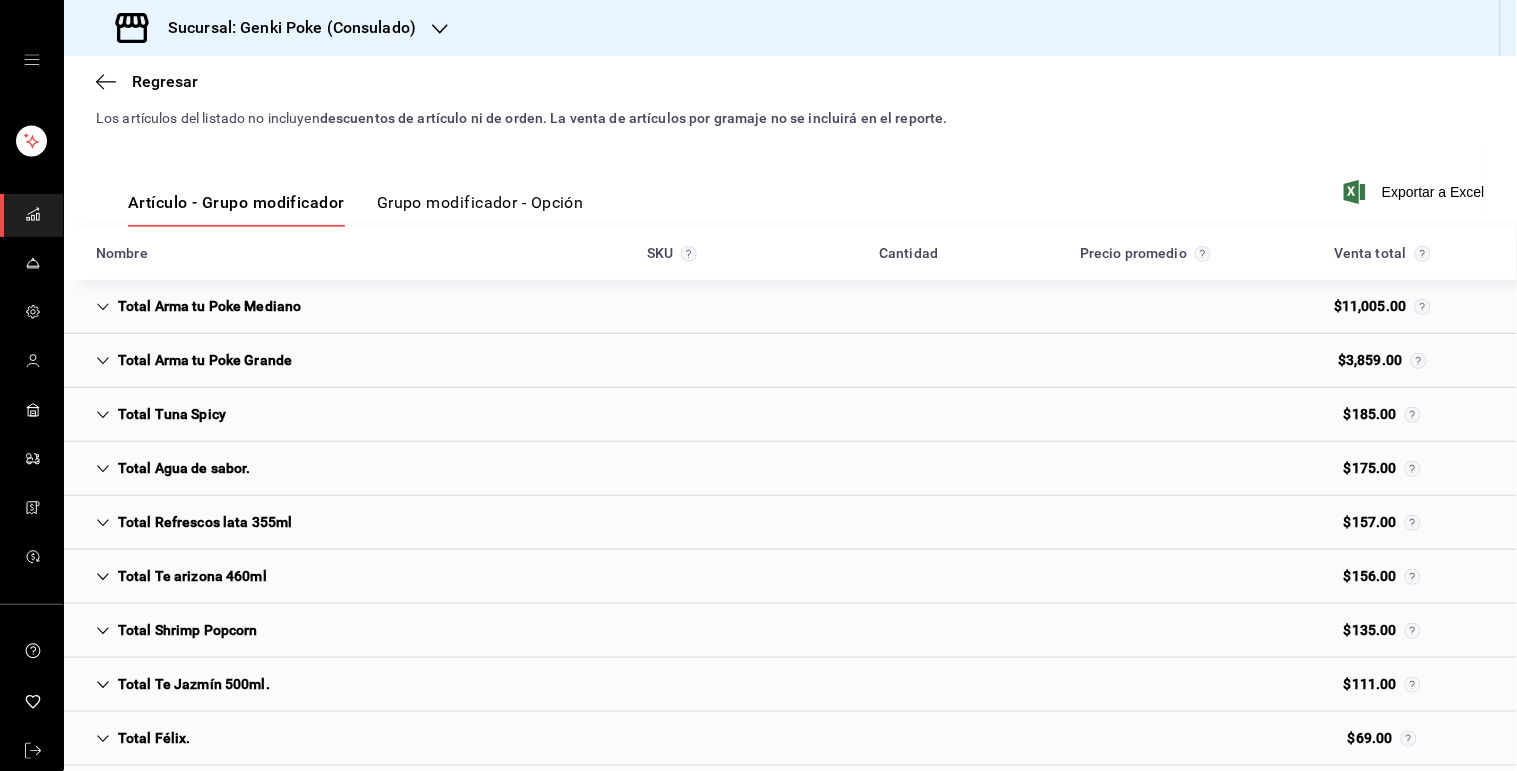 click on "Total Te arizona 460ml $156.00" at bounding box center (790, 577) 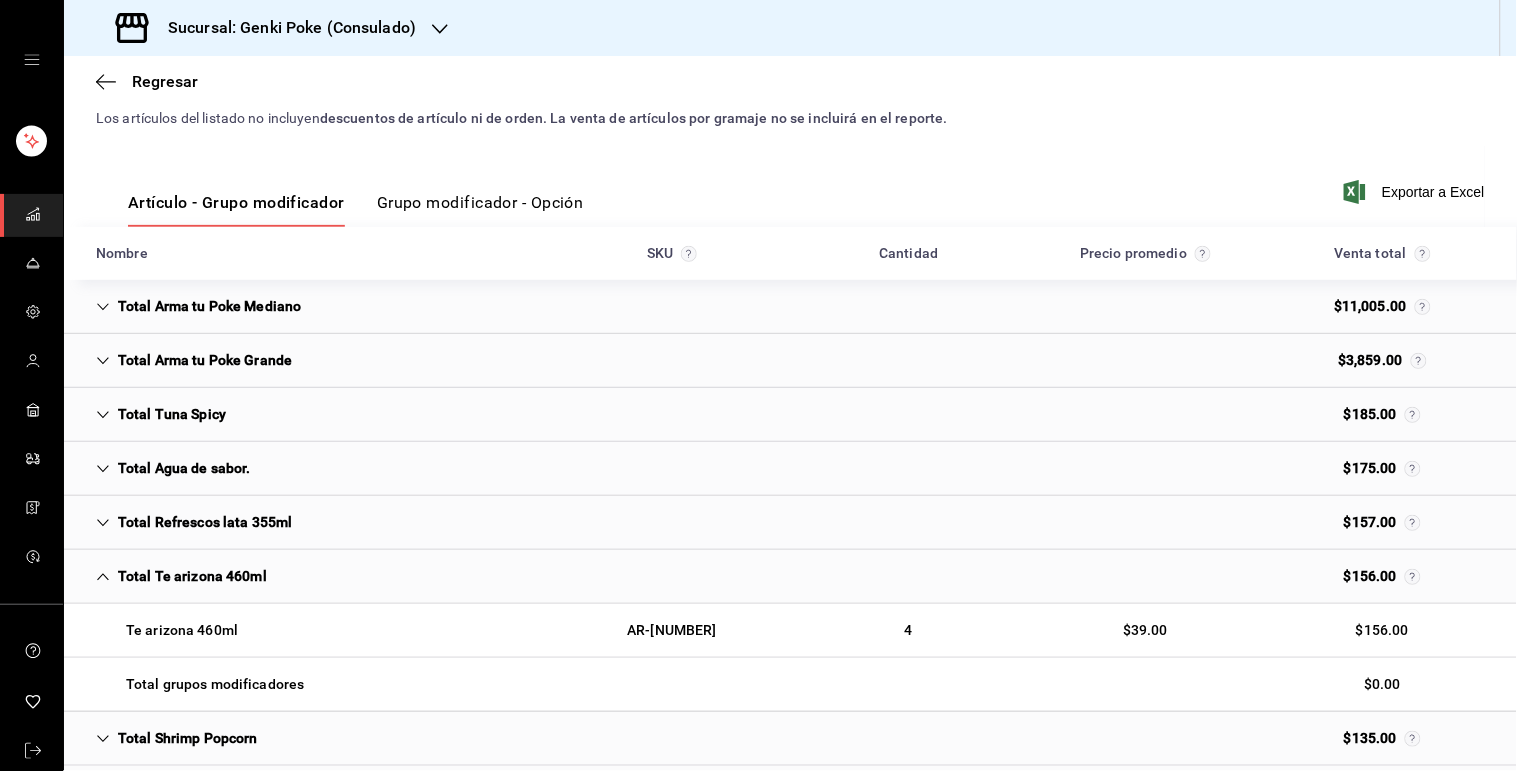 click on "Total Te arizona 460ml $156.00" at bounding box center (790, 577) 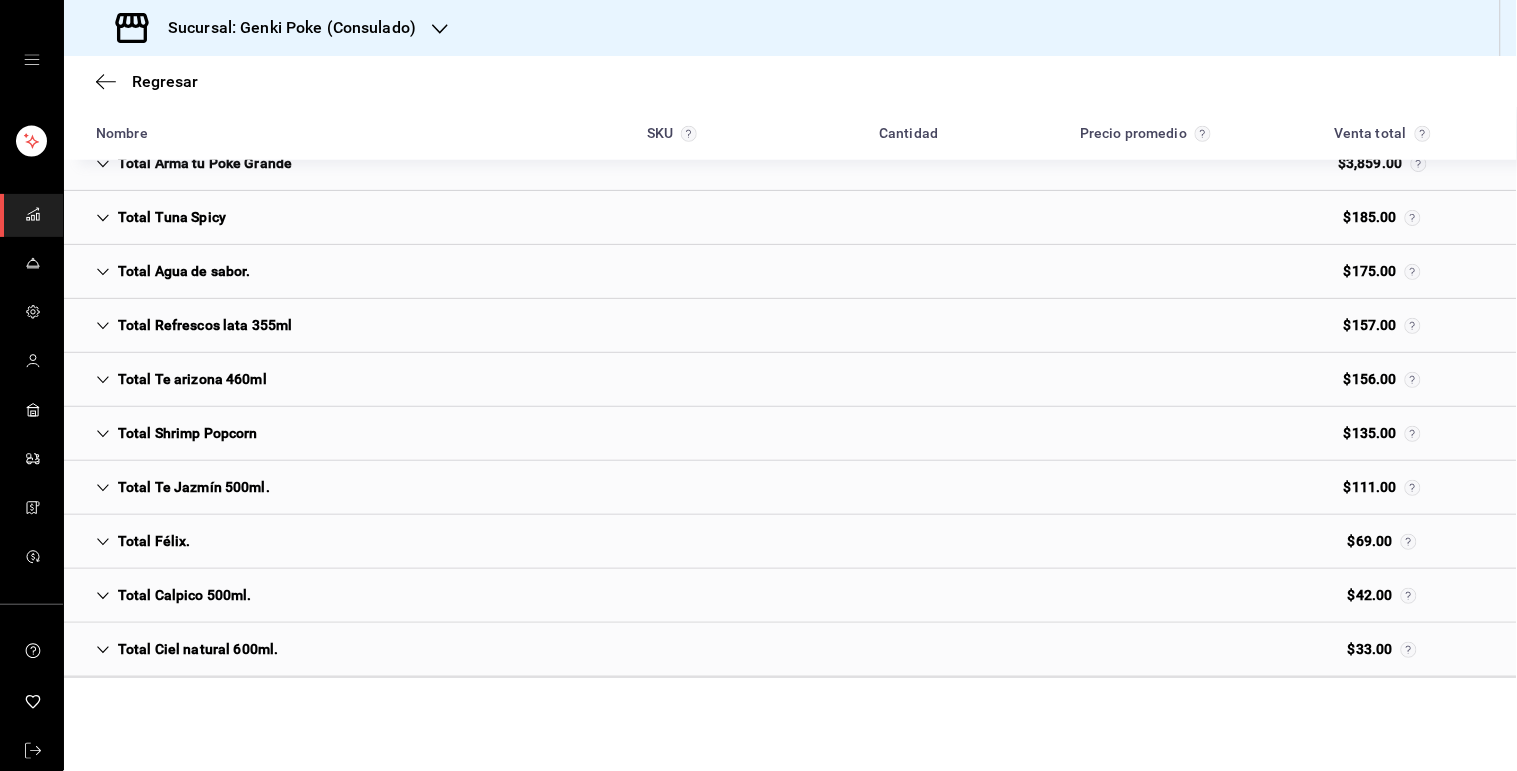 scroll, scrollTop: 397, scrollLeft: 0, axis: vertical 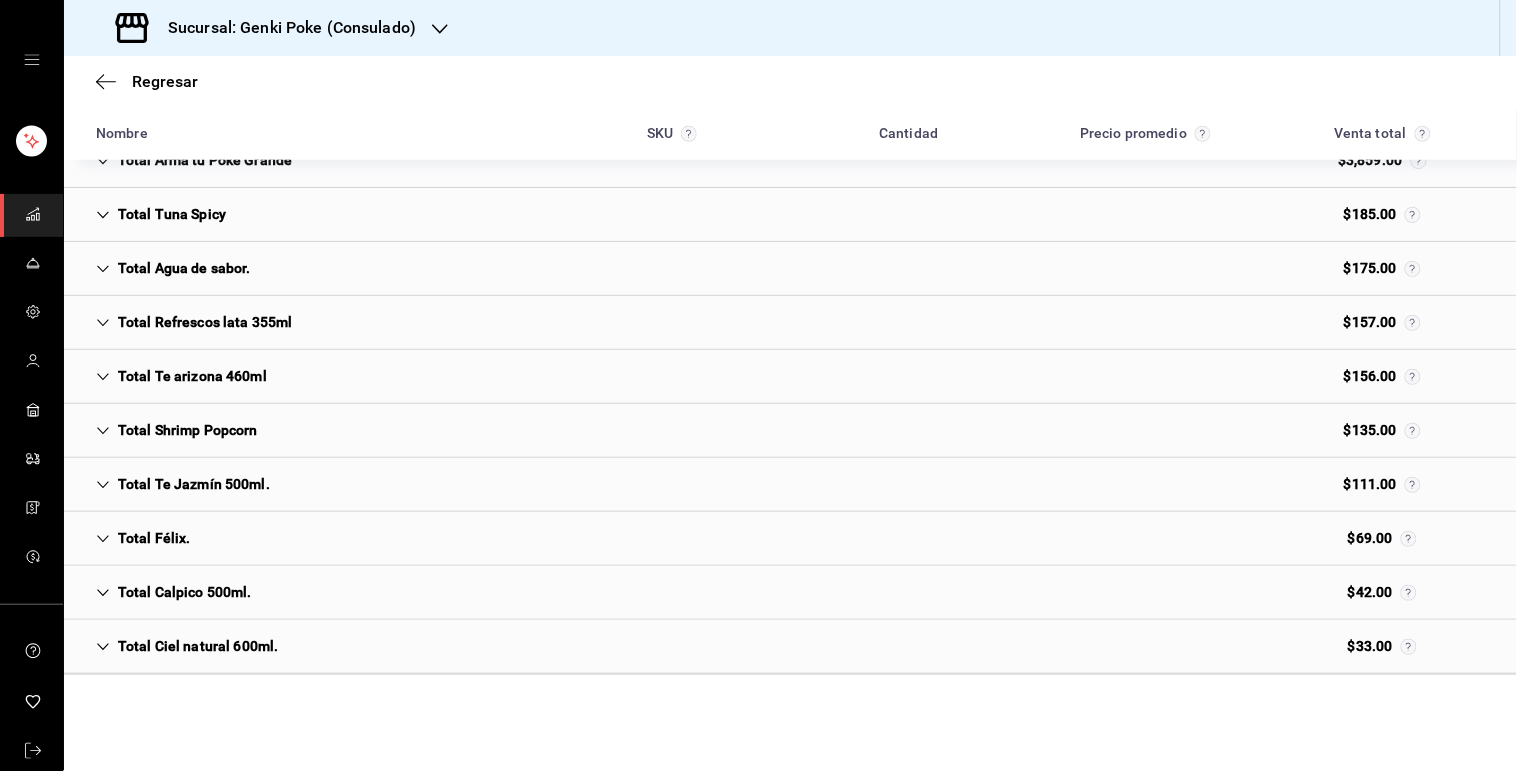 click on "Total Te Jazmín 500ml." at bounding box center [183, 484] 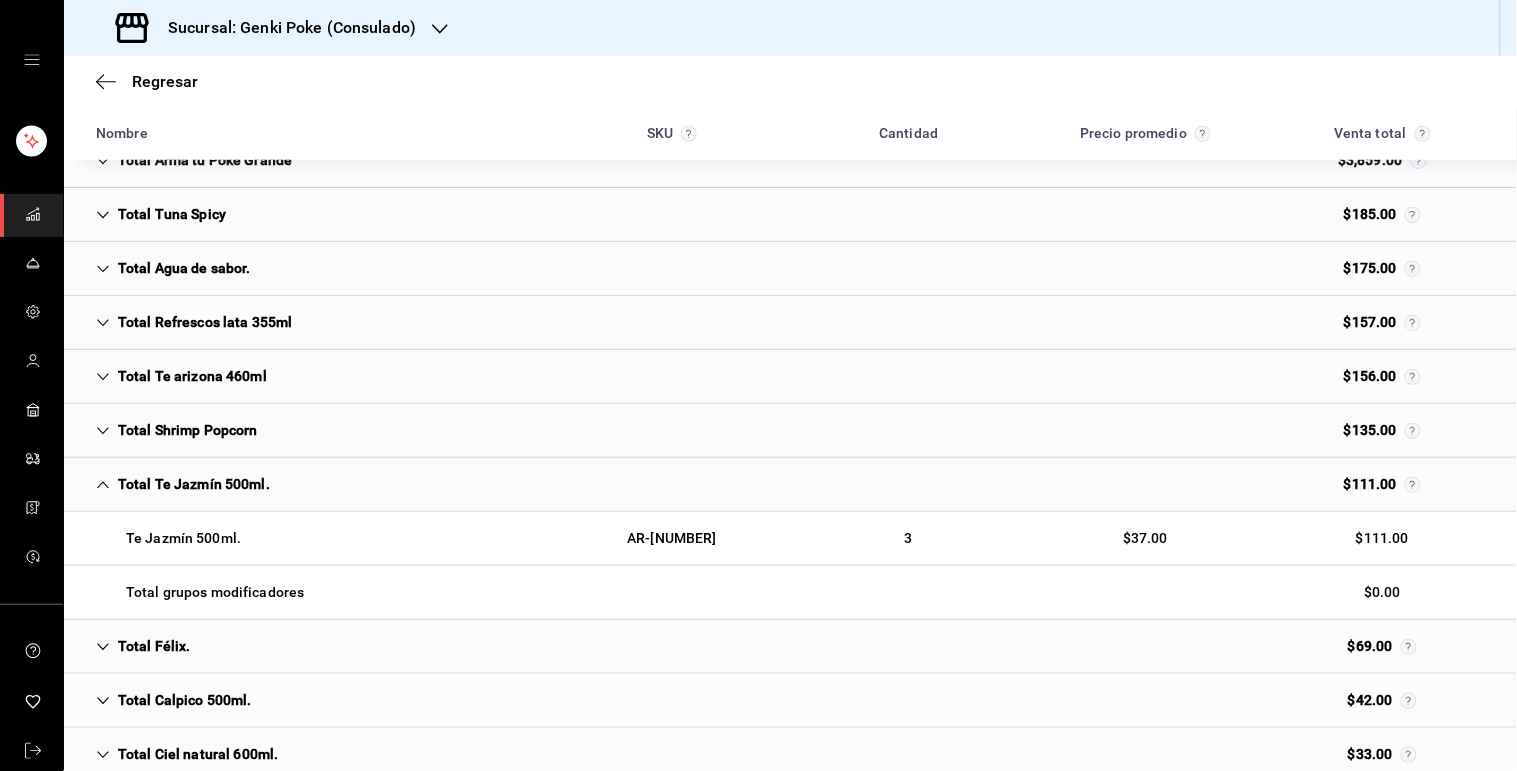 click on "Total Te Jazmín 500ml. $111.00" at bounding box center (790, 485) 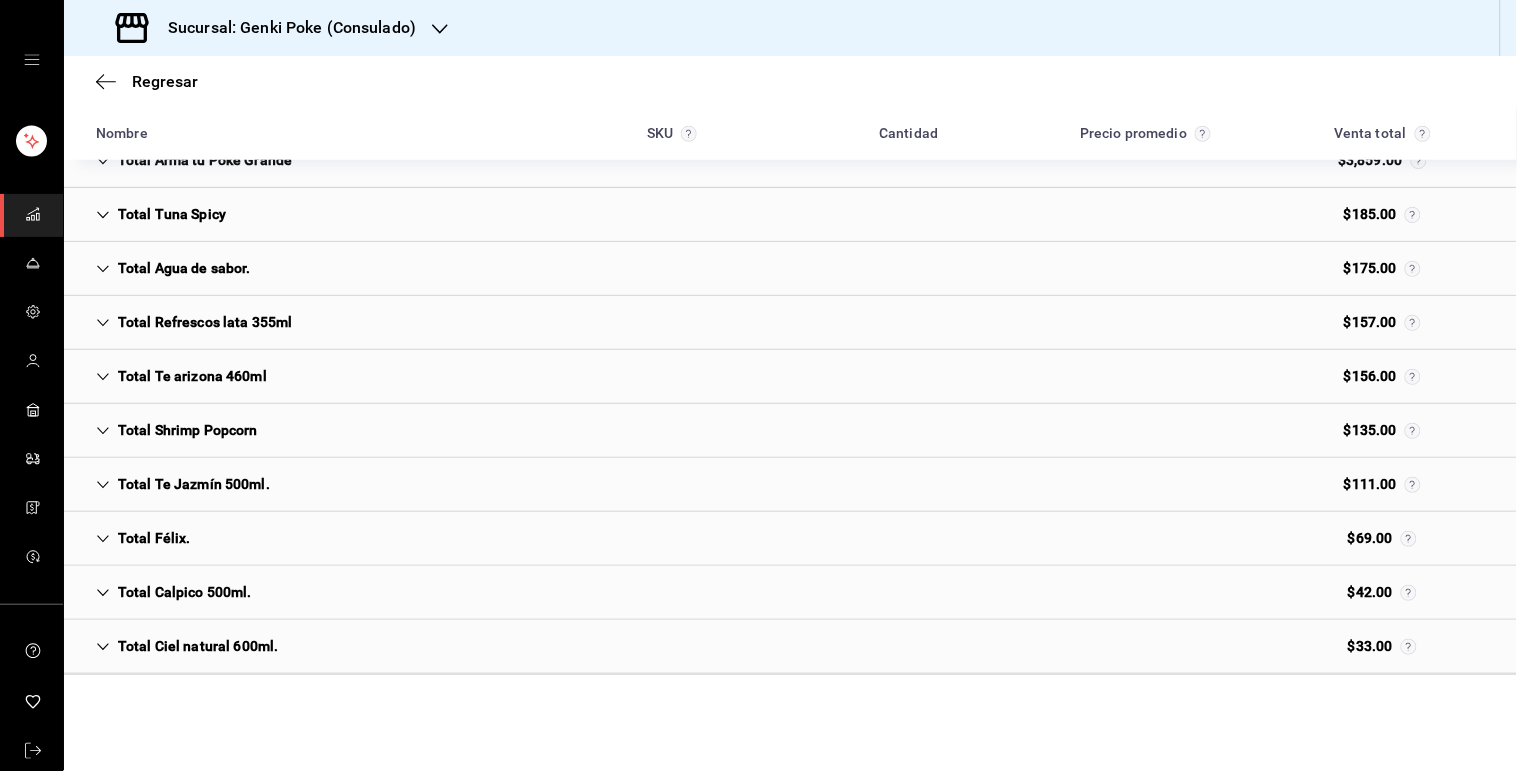 click on "Total Félix." at bounding box center [143, 538] 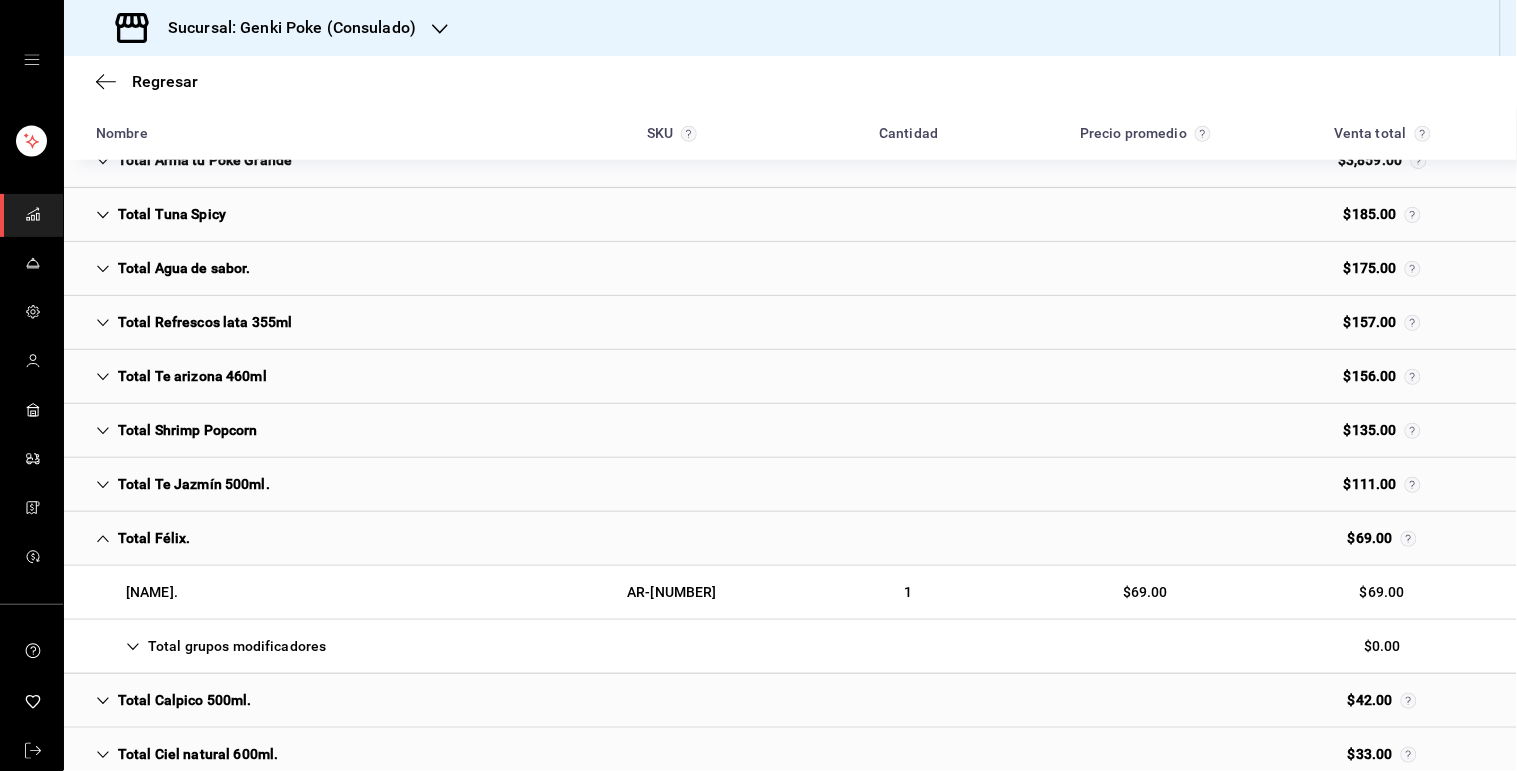 click on "Total Félix." at bounding box center [143, 538] 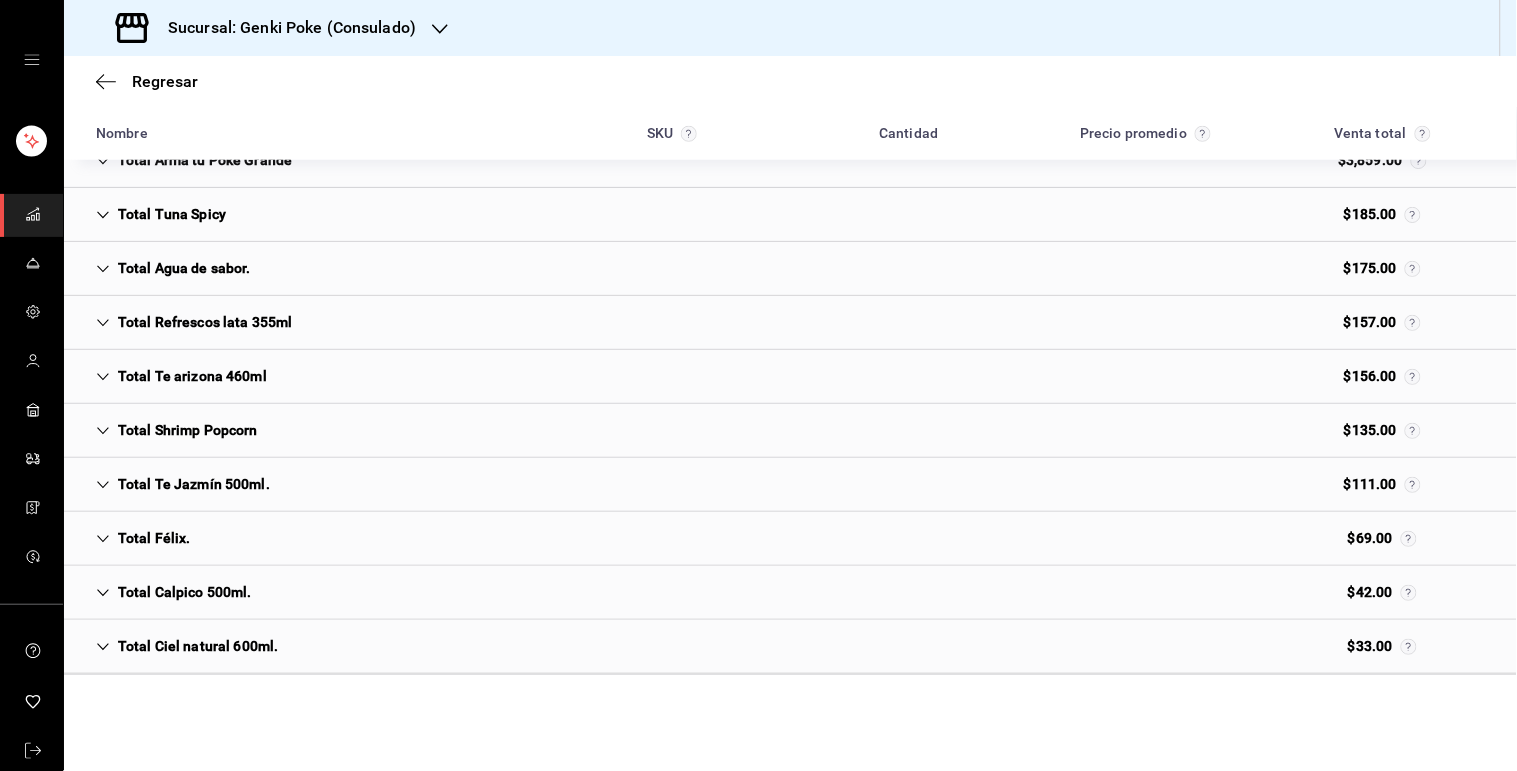 click on "Total Calpico 500ml." at bounding box center [174, 592] 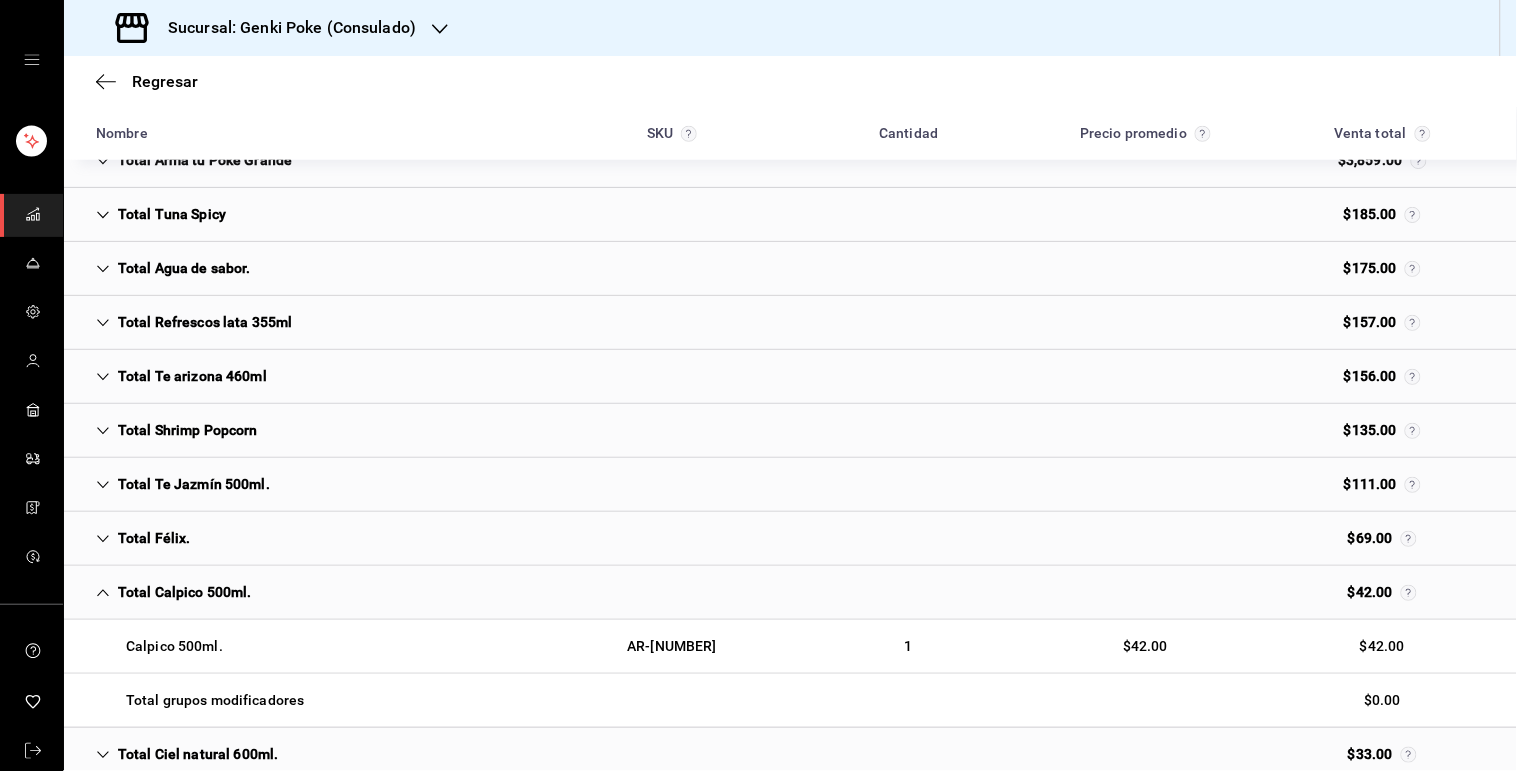 click on "Total Calpico 500ml." at bounding box center [174, 592] 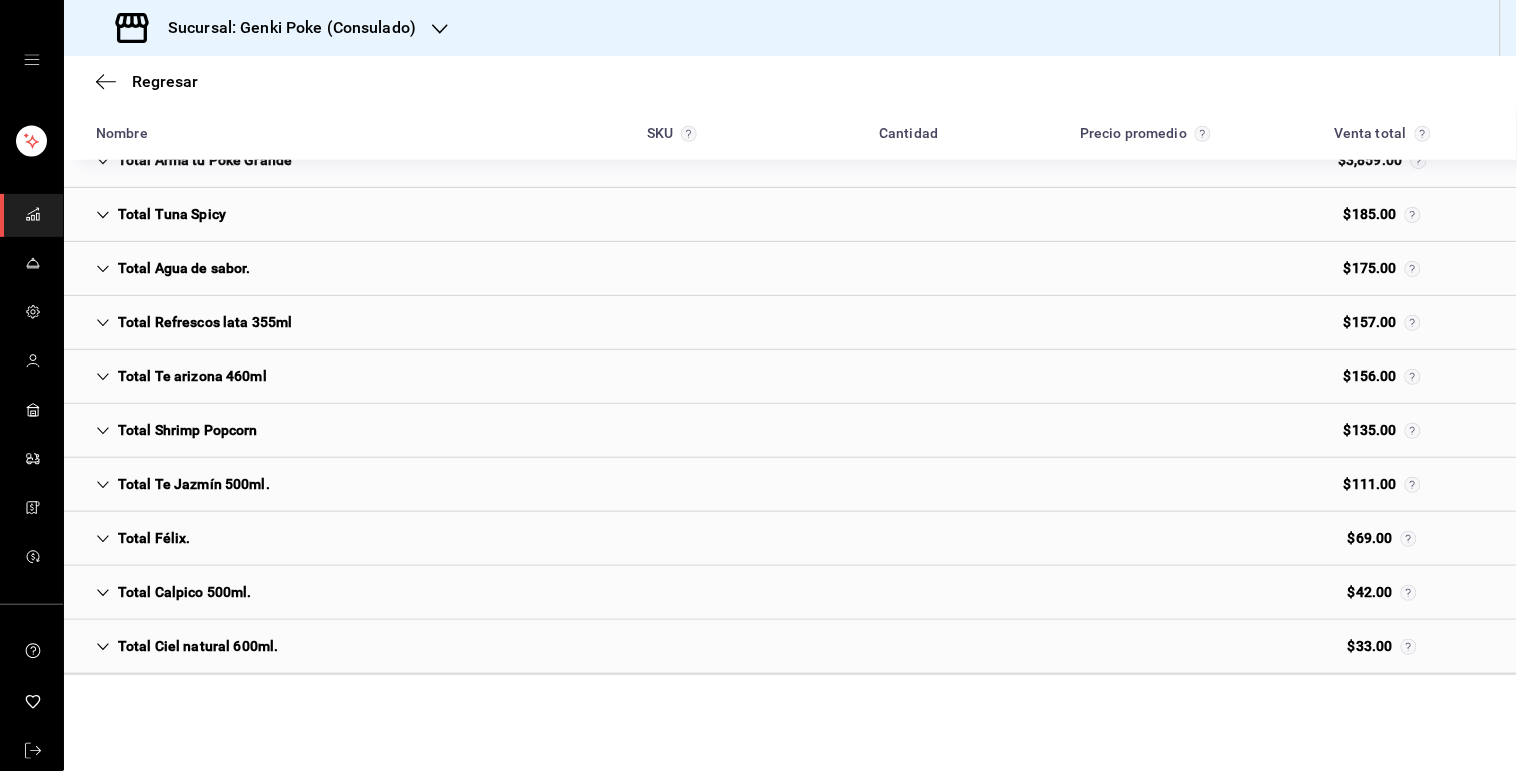 click on "Total Ciel natural 600ml." at bounding box center [187, 646] 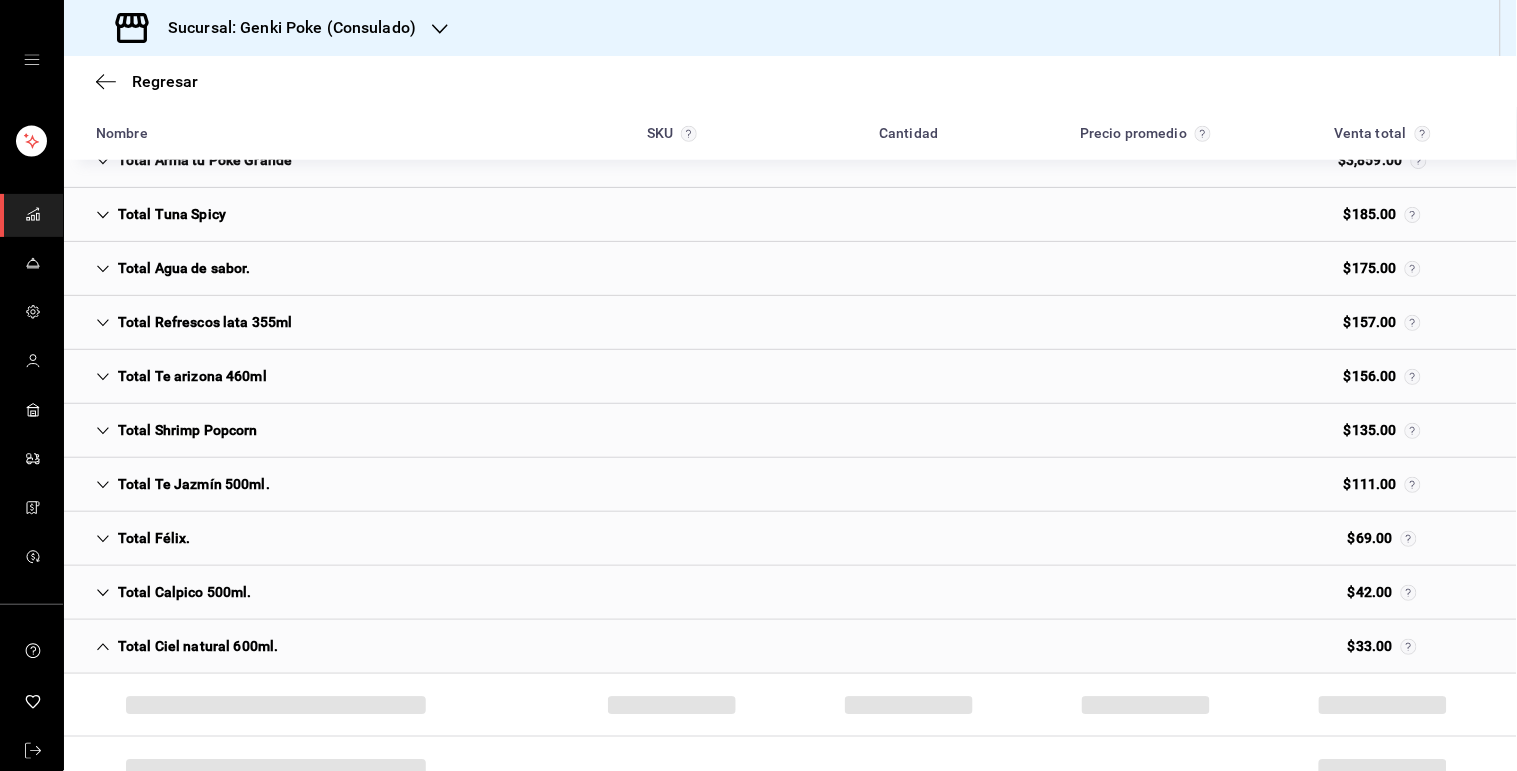 scroll, scrollTop: 505, scrollLeft: 0, axis: vertical 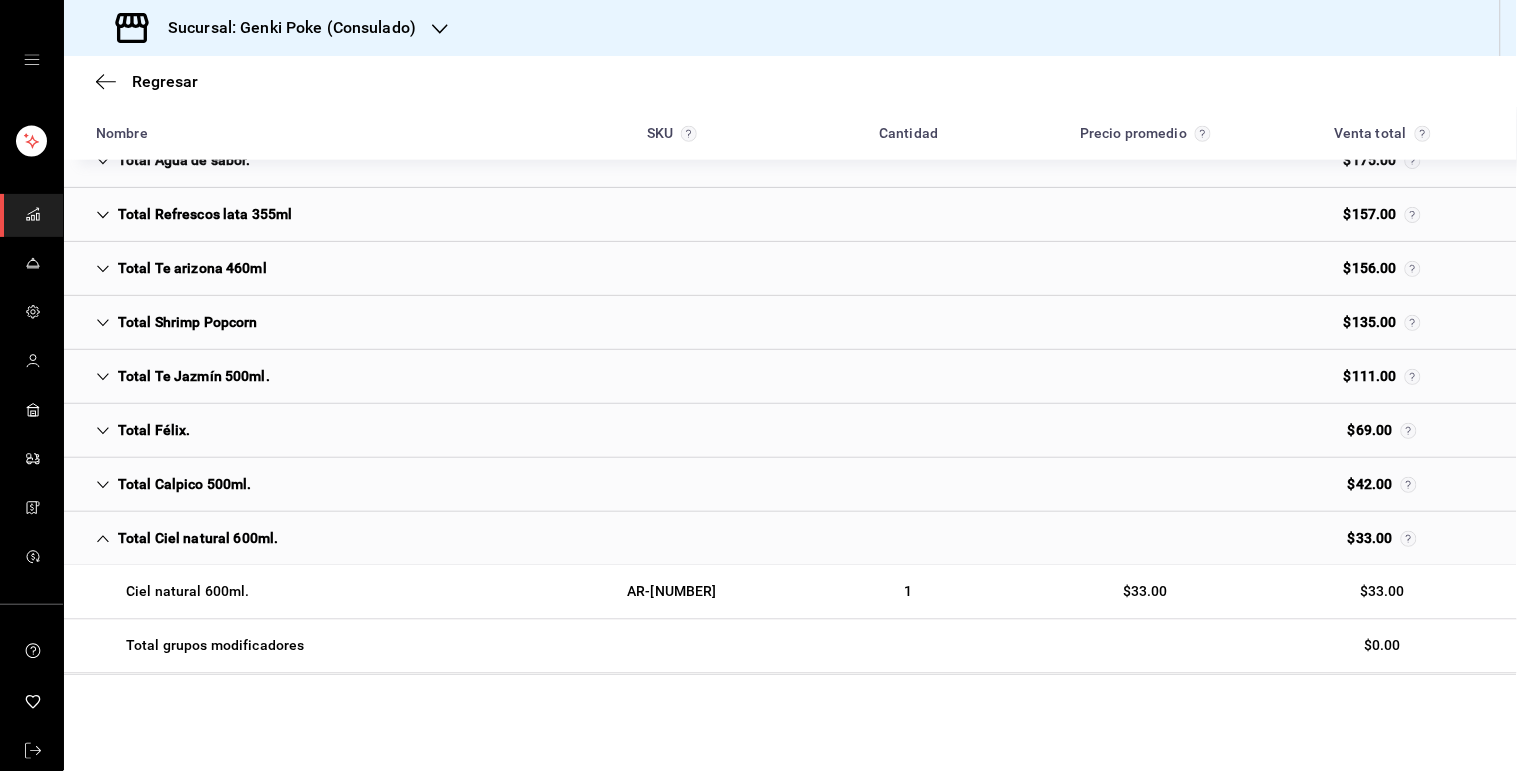 click on "Total Ciel natural 600ml. $33.00" at bounding box center [790, 539] 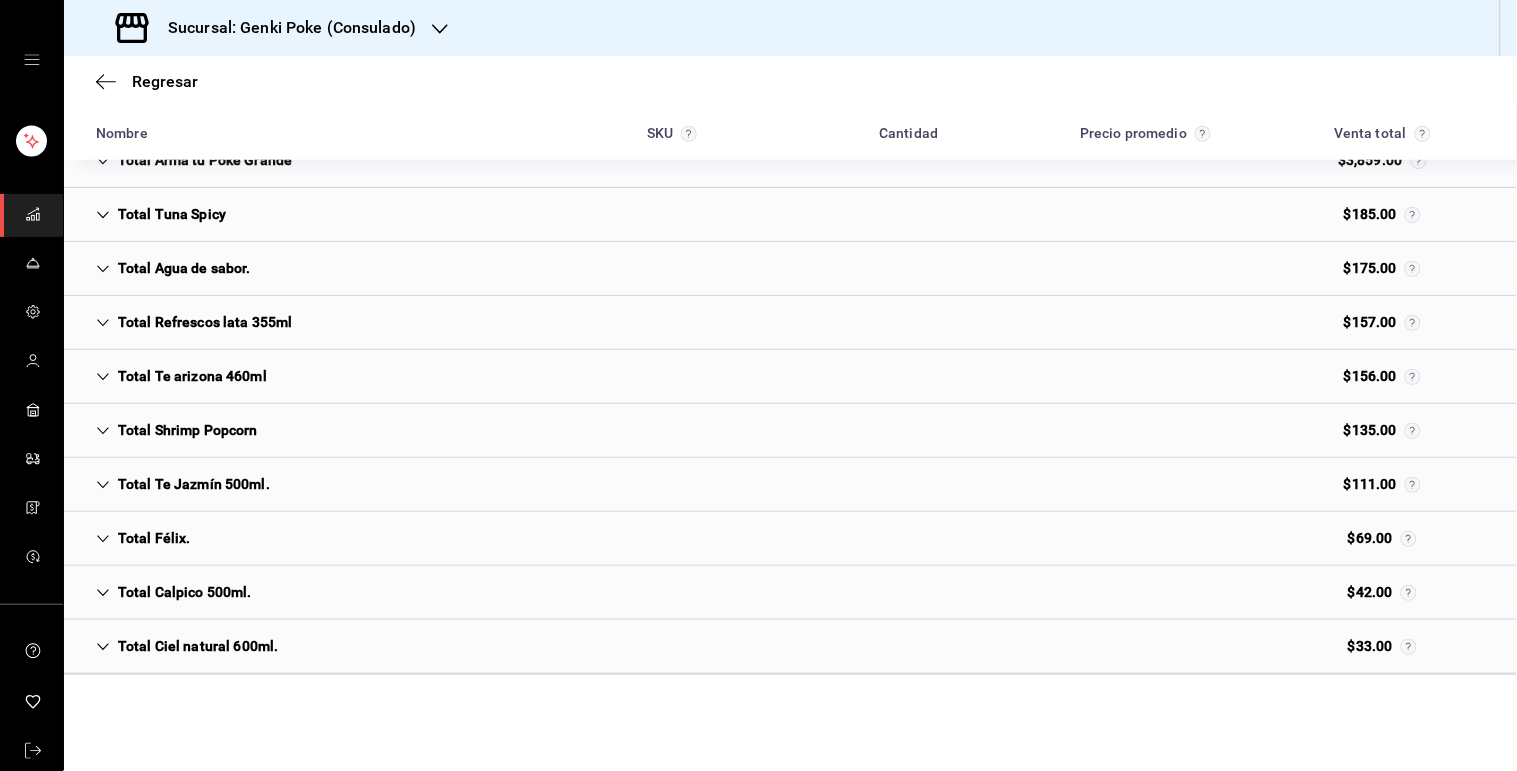 scroll, scrollTop: 0, scrollLeft: 0, axis: both 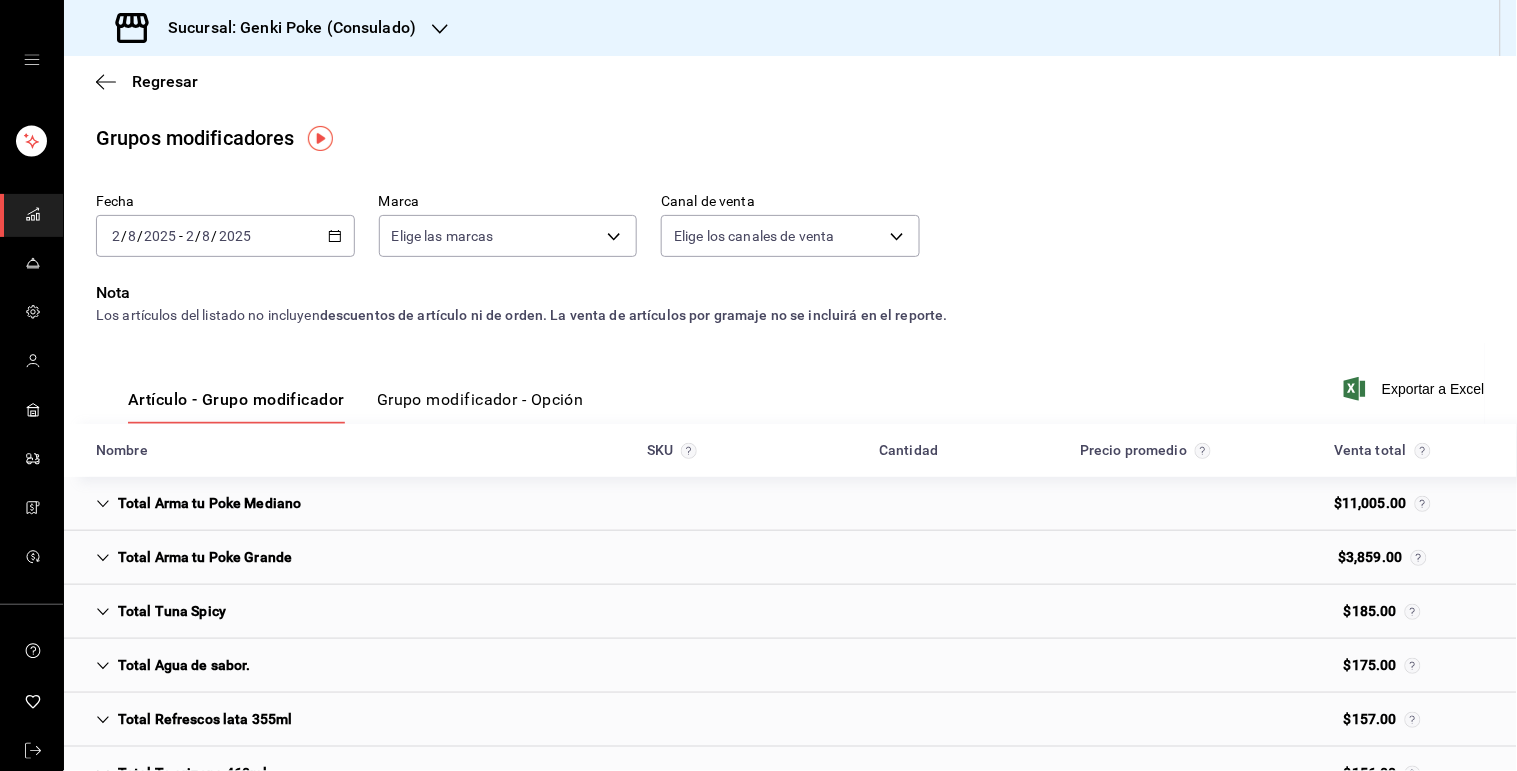 click on "2025-08-02 2 / 8 / 2025 - 2025-08-02 2 / 8 / 2025" at bounding box center [225, 236] 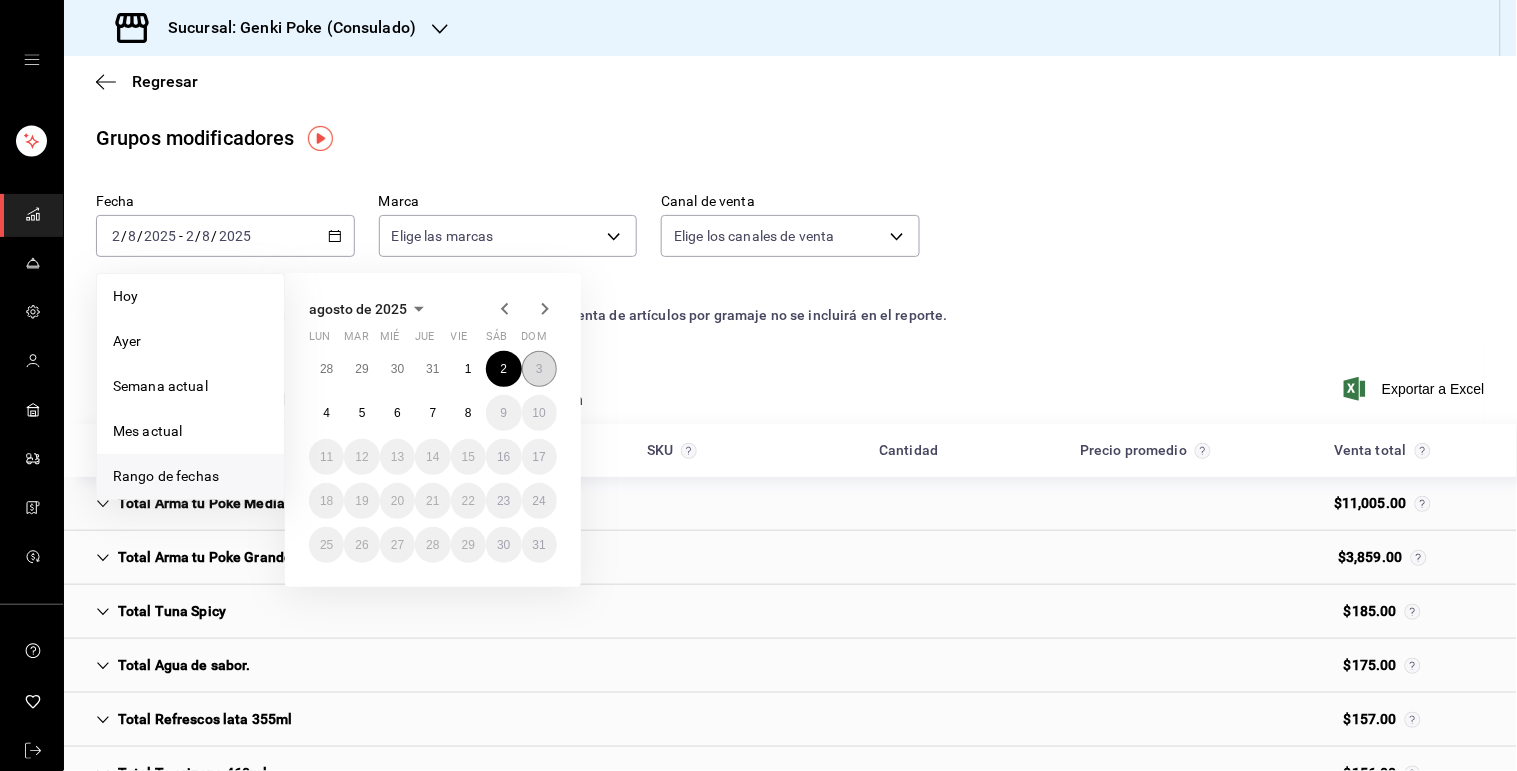 click on "3" at bounding box center [539, 369] 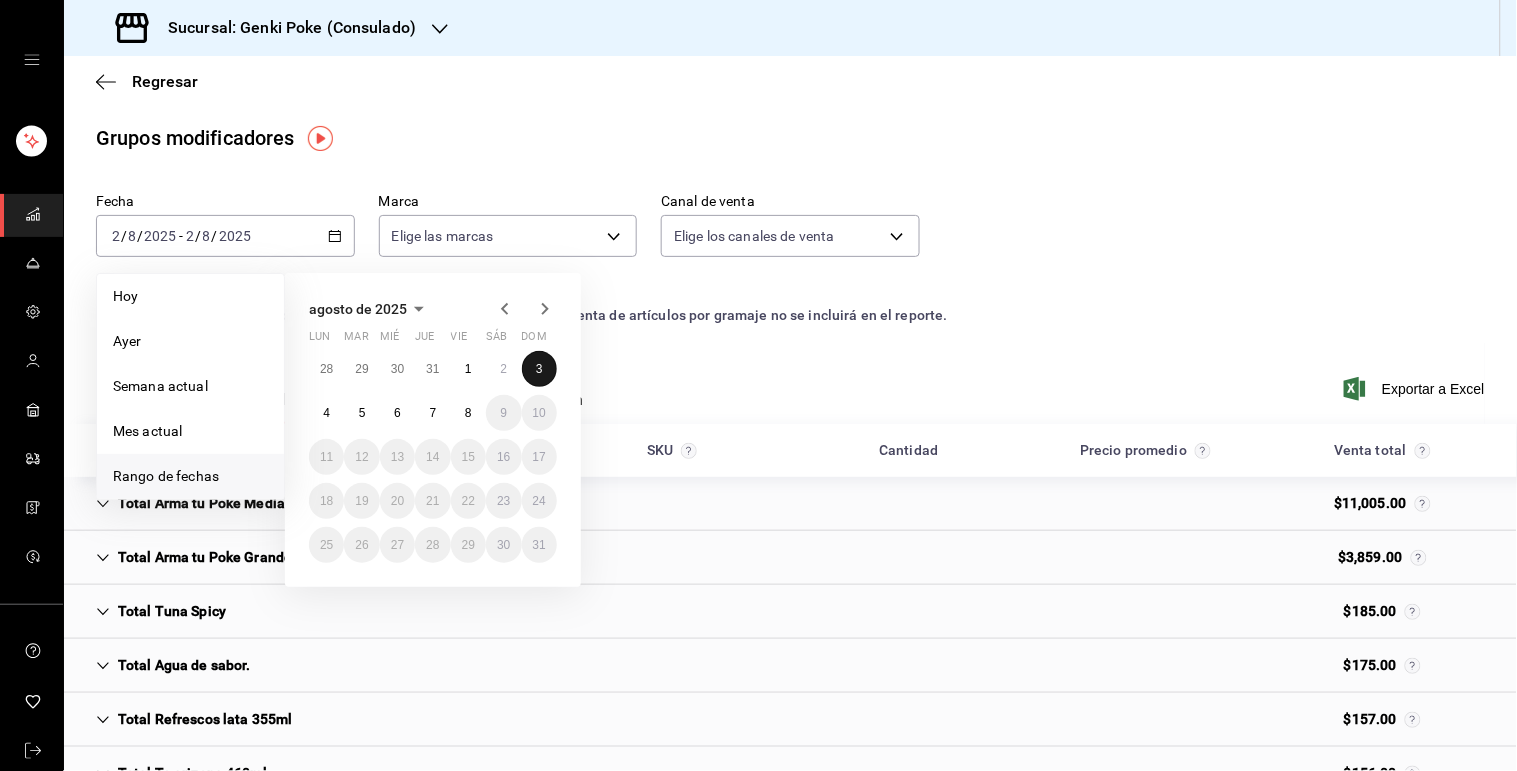 click on "3" at bounding box center [539, 369] 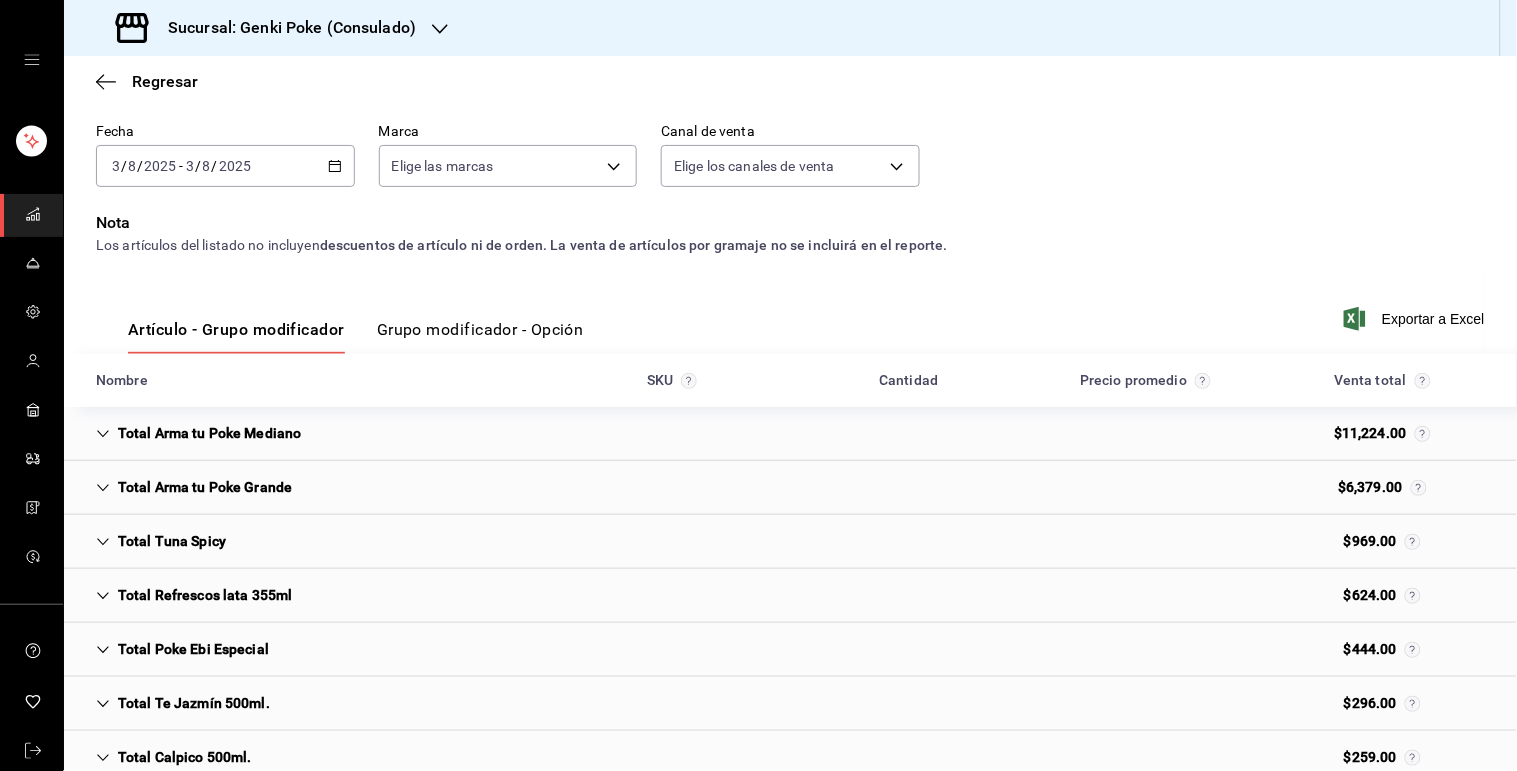 scroll, scrollTop: 150, scrollLeft: 0, axis: vertical 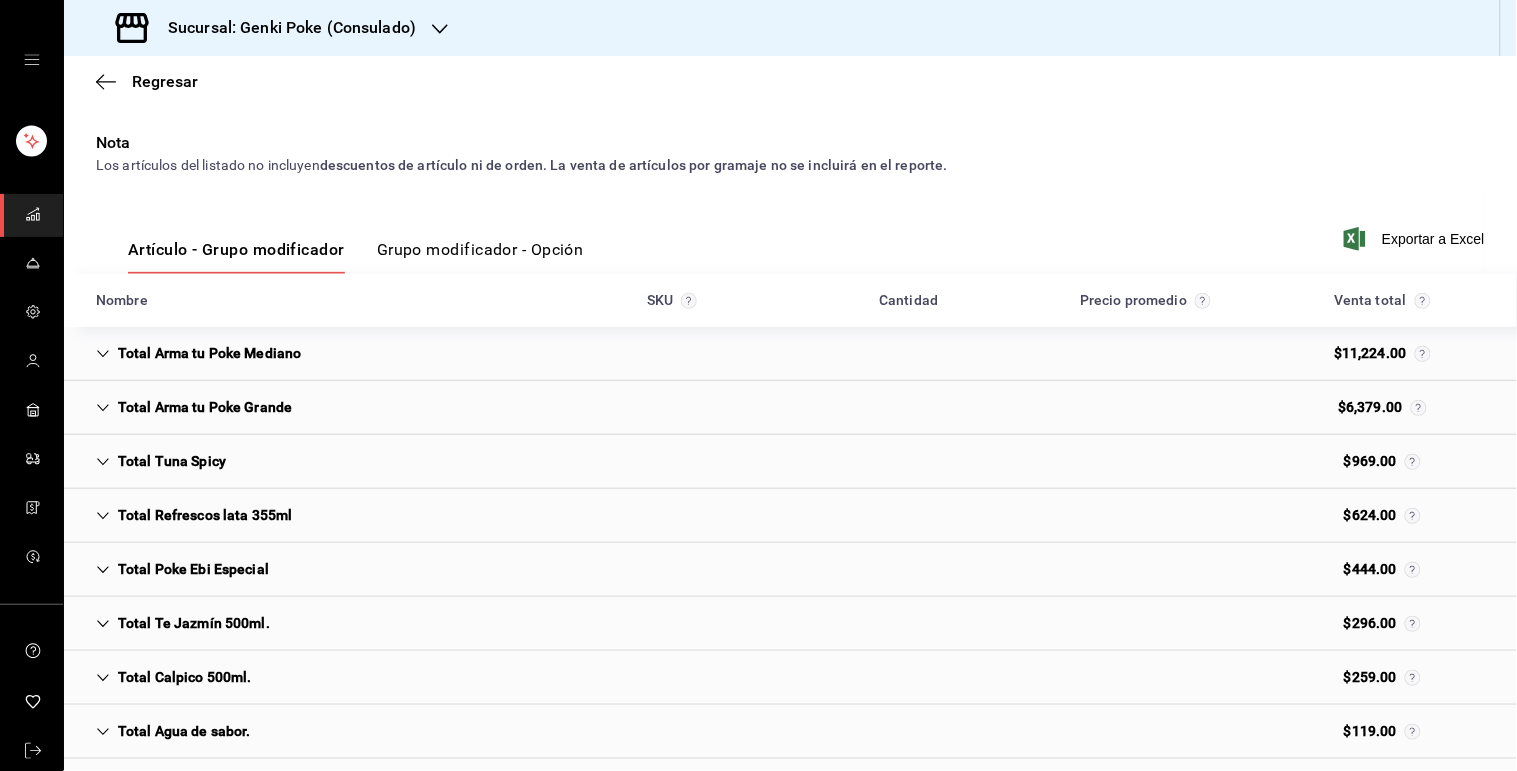 click on "Total Arma tu Poke Mediano $11,224.00" at bounding box center [790, 354] 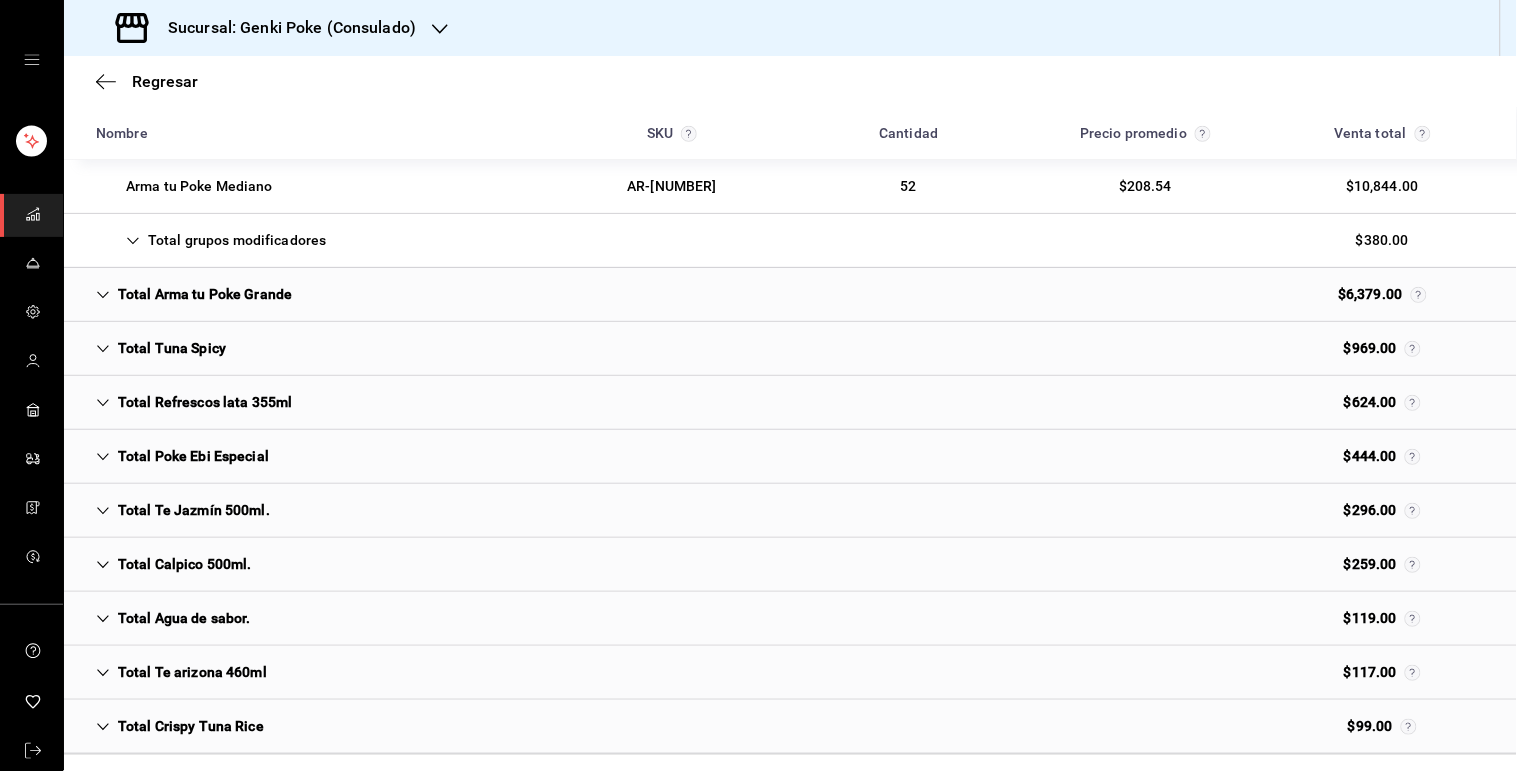 scroll, scrollTop: 385, scrollLeft: 0, axis: vertical 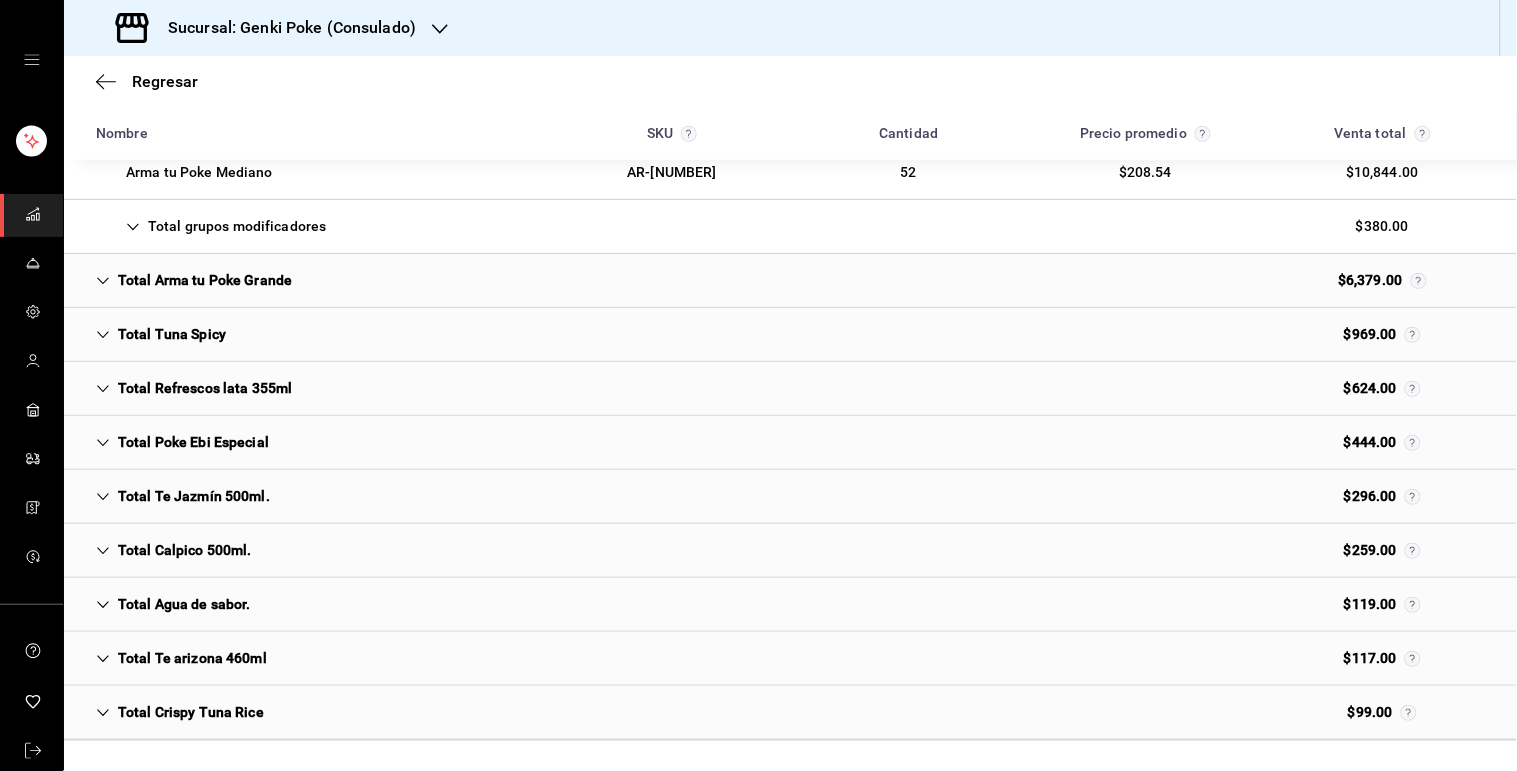 click on "Total Arma tu Poke Grande $6,379.00" at bounding box center [790, 281] 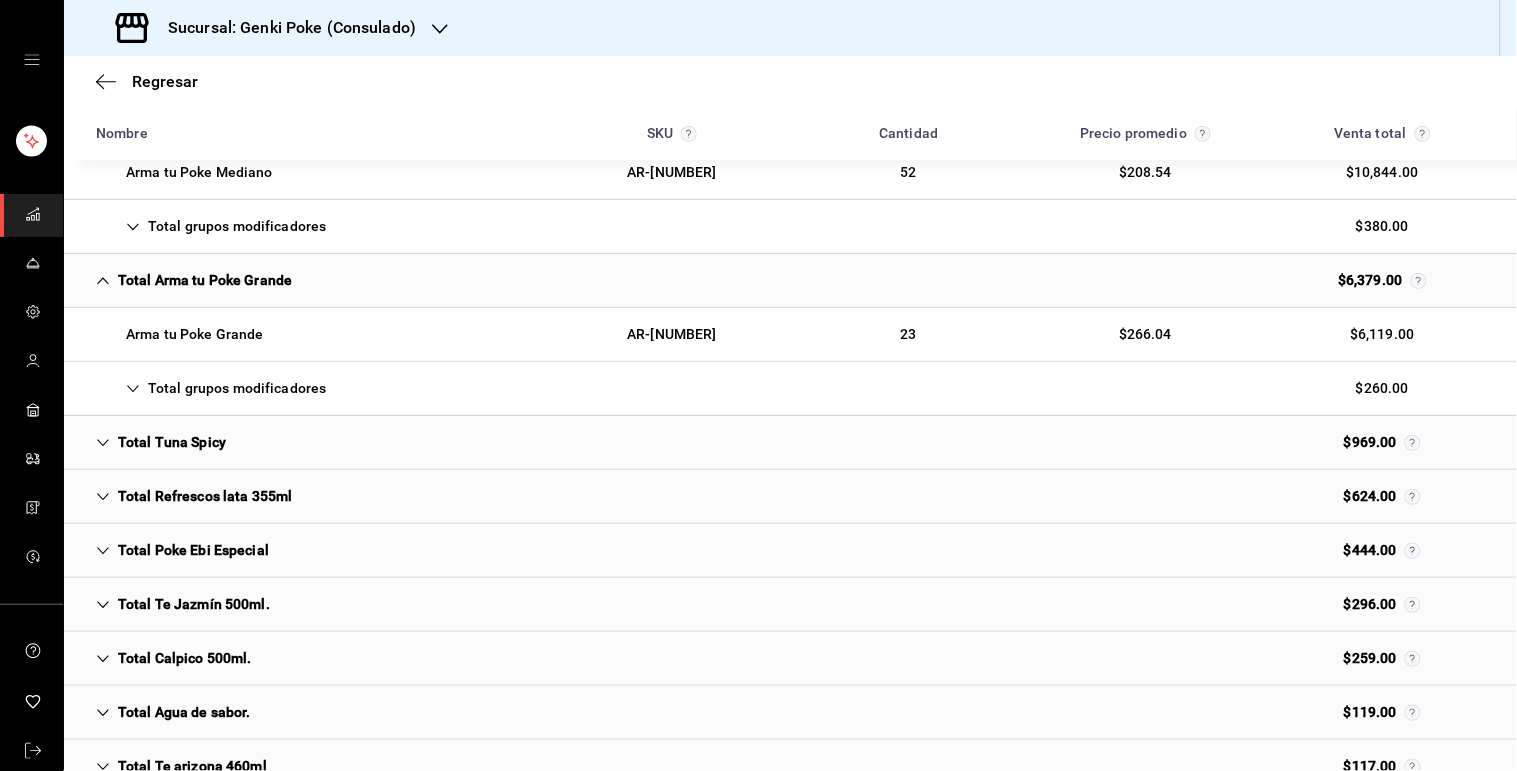 click on "Total Tuna Spicy $969.00" at bounding box center [790, 443] 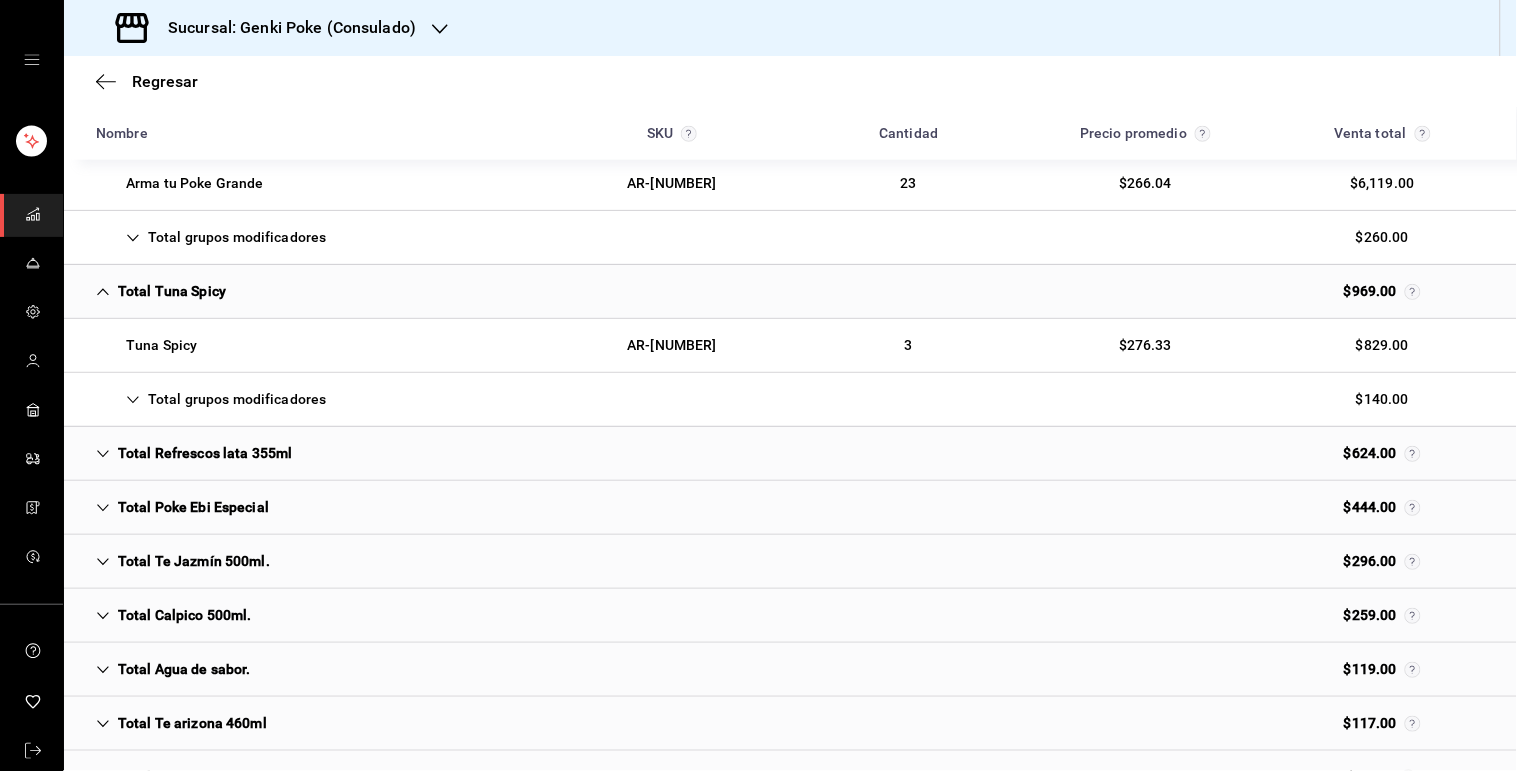 scroll, scrollTop: 546, scrollLeft: 0, axis: vertical 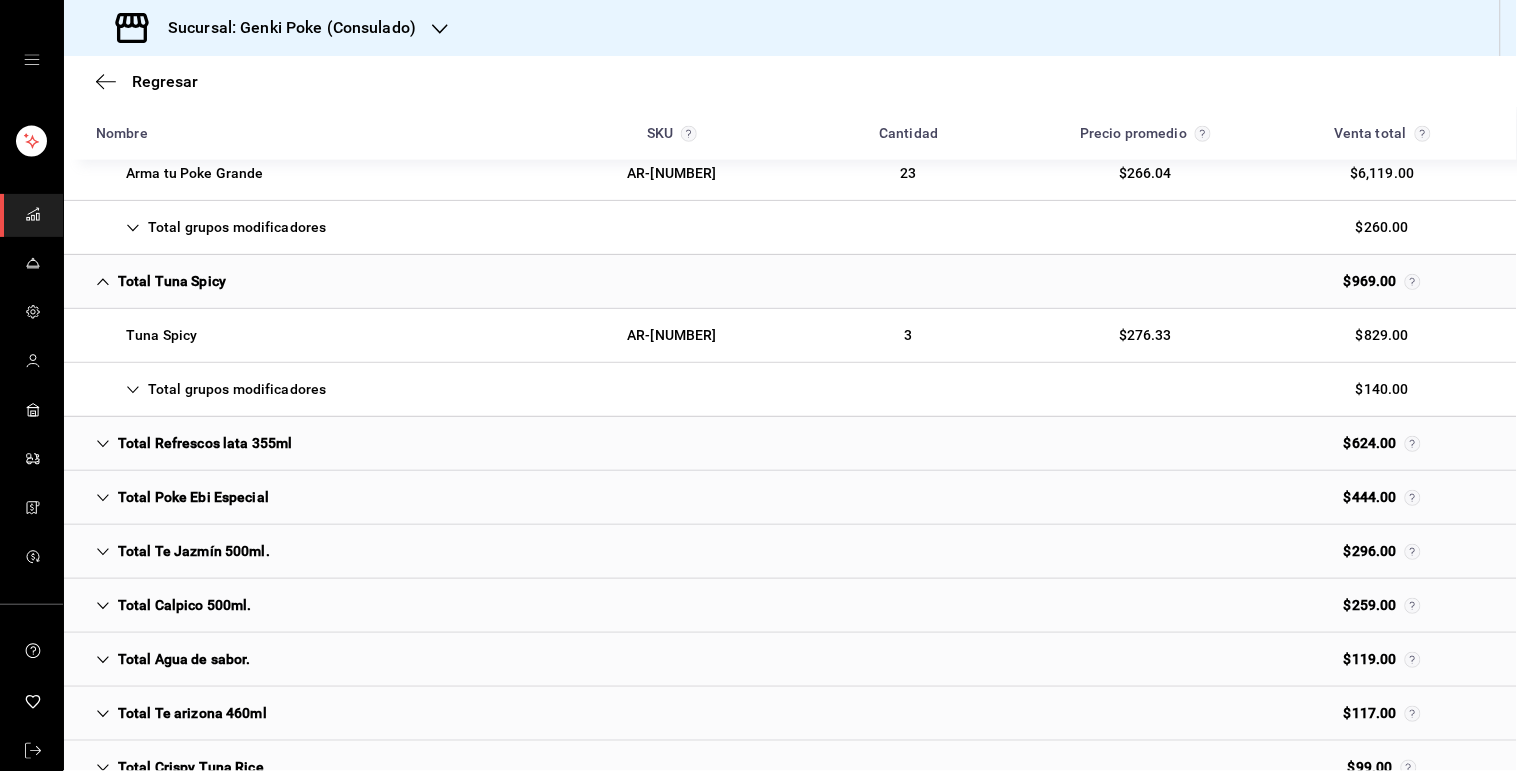 click on "Total Poke Ebi Especial" at bounding box center [182, 497] 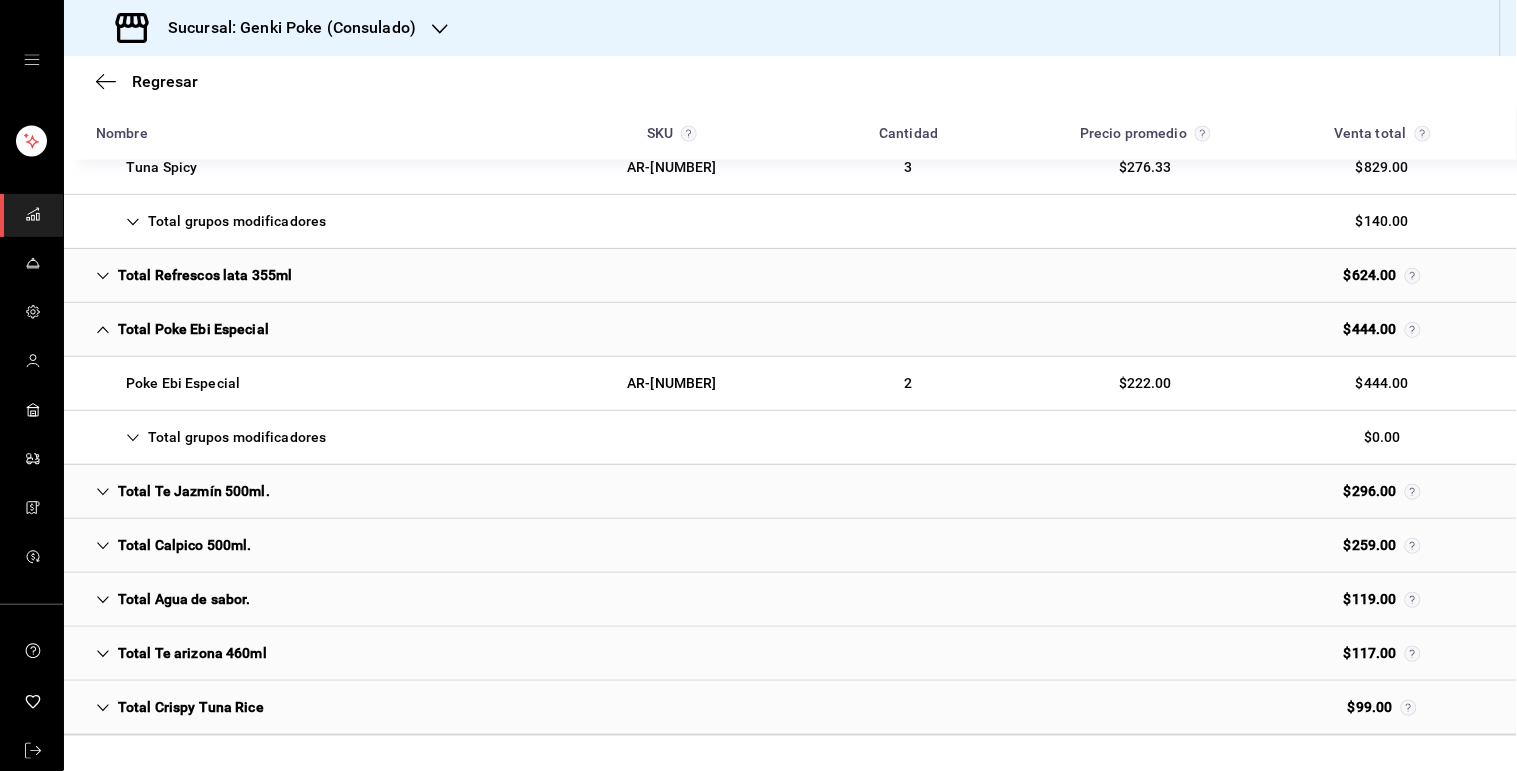 scroll, scrollTop: 752, scrollLeft: 0, axis: vertical 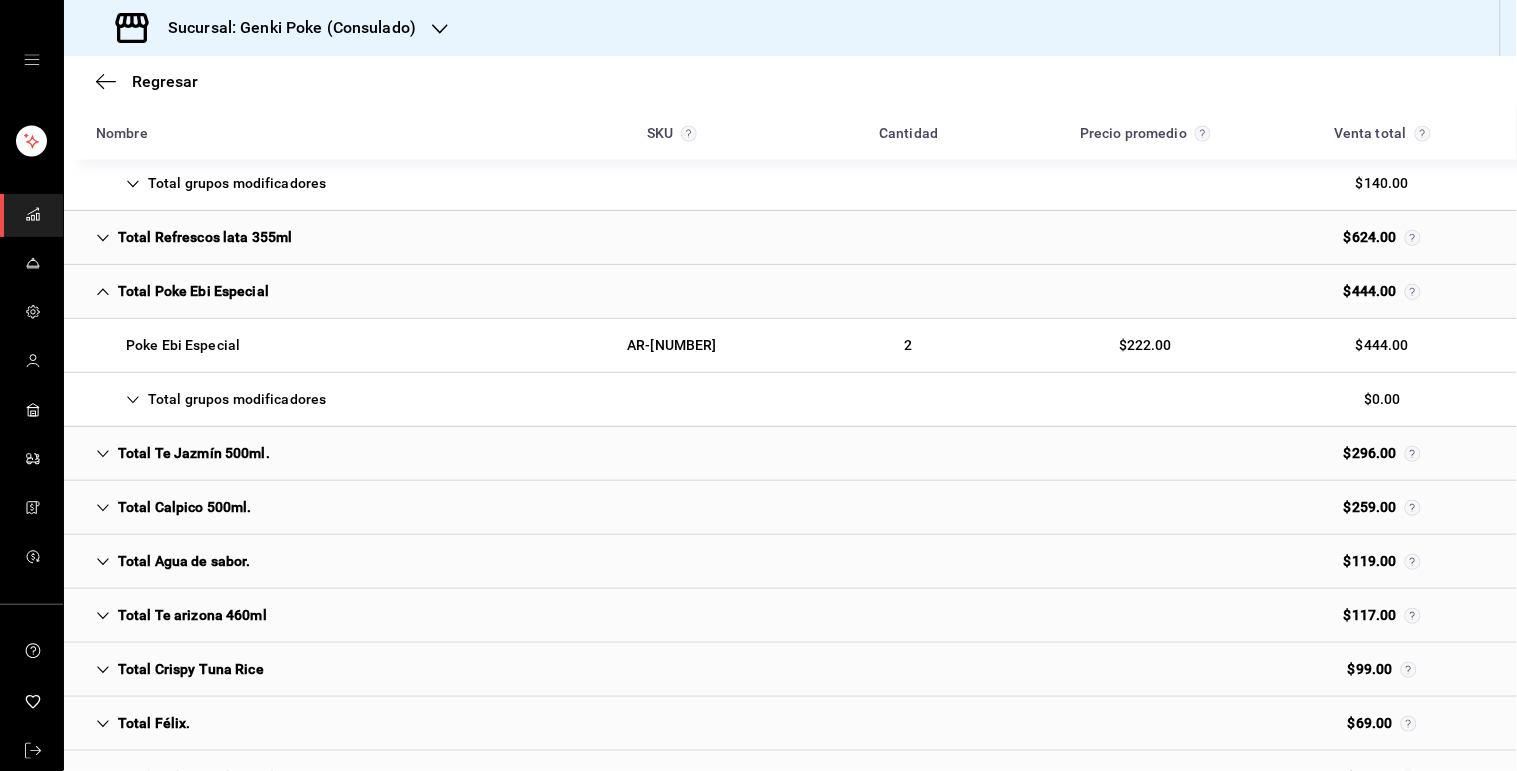 click on "Total grupos modificadores" at bounding box center [211, 399] 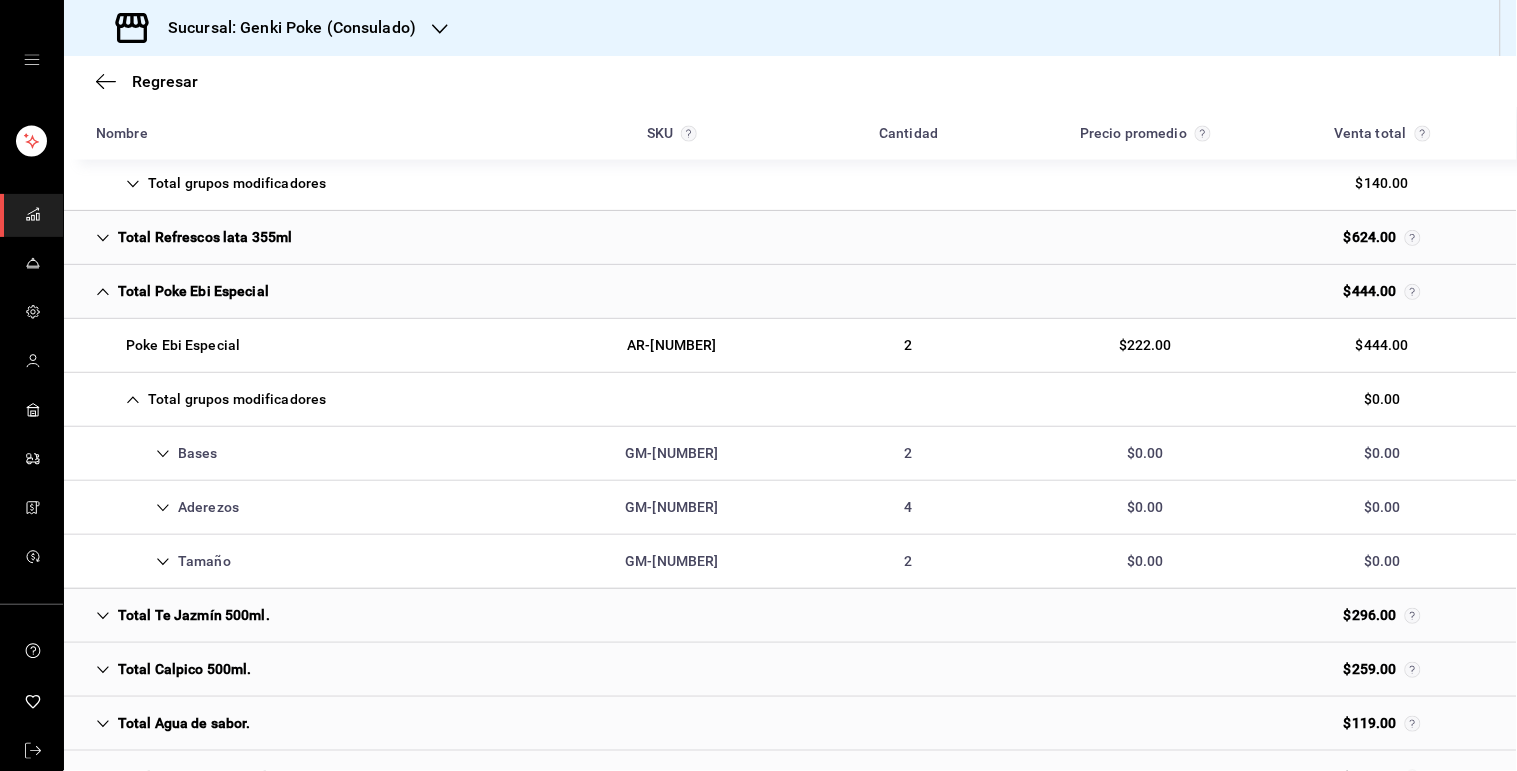 click on "Tamaño GM-[NUMBER] 2 $0.00 $0.00" at bounding box center [790, 562] 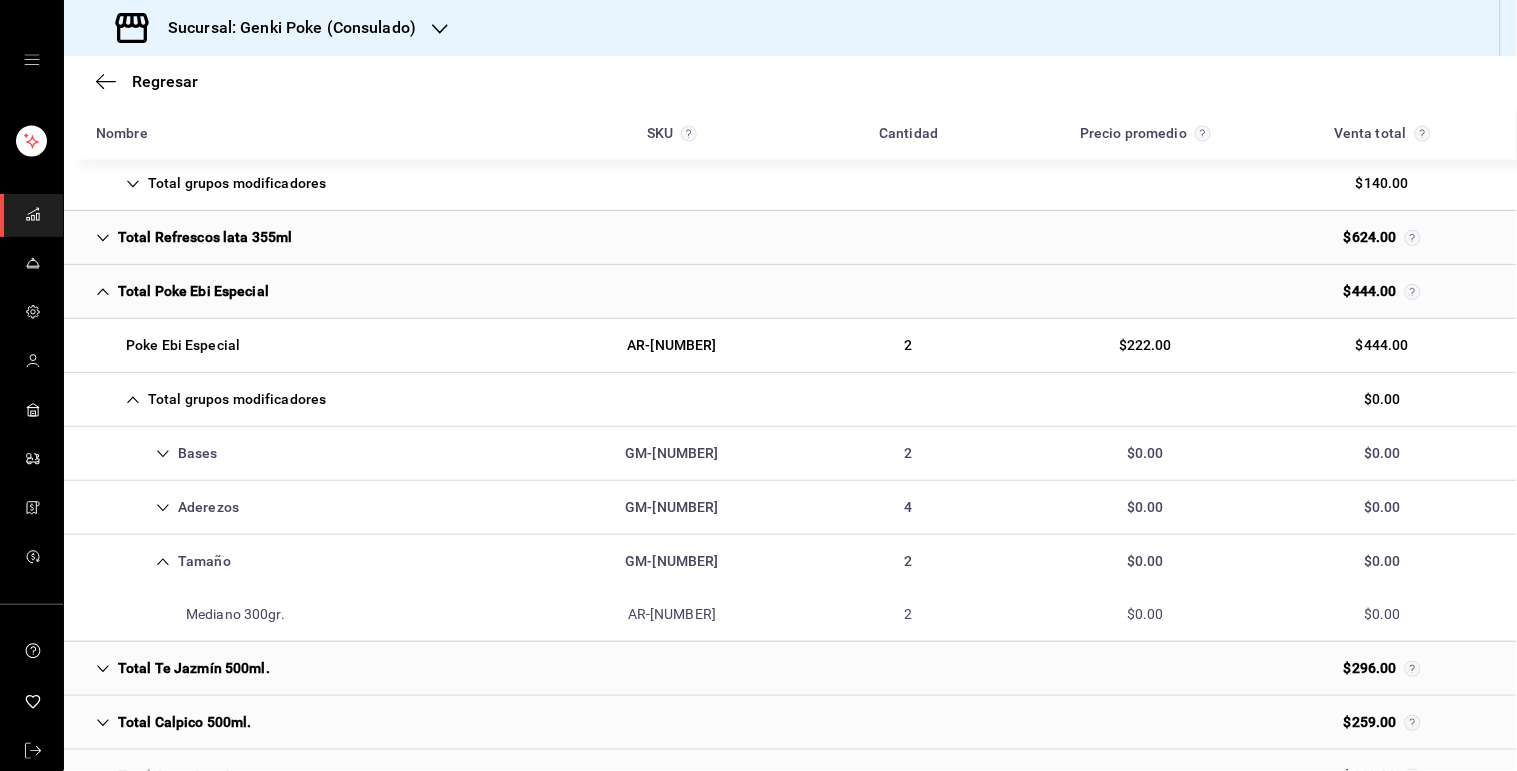 click on "Tamaño GM-[NUMBER] 2 $0.00 $0.00" at bounding box center (790, 561) 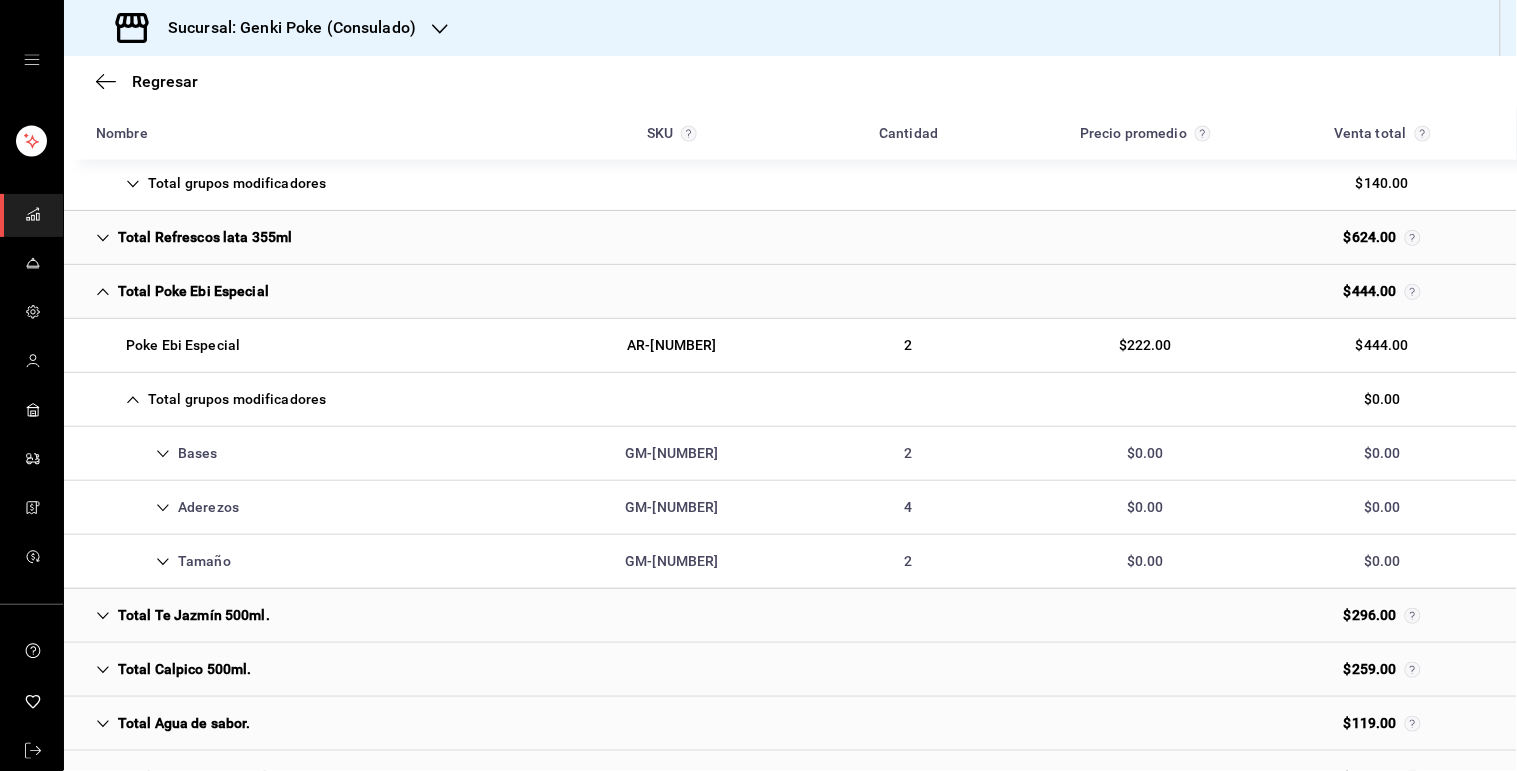 click on "Total grupos modificadores $0.00" at bounding box center (790, 400) 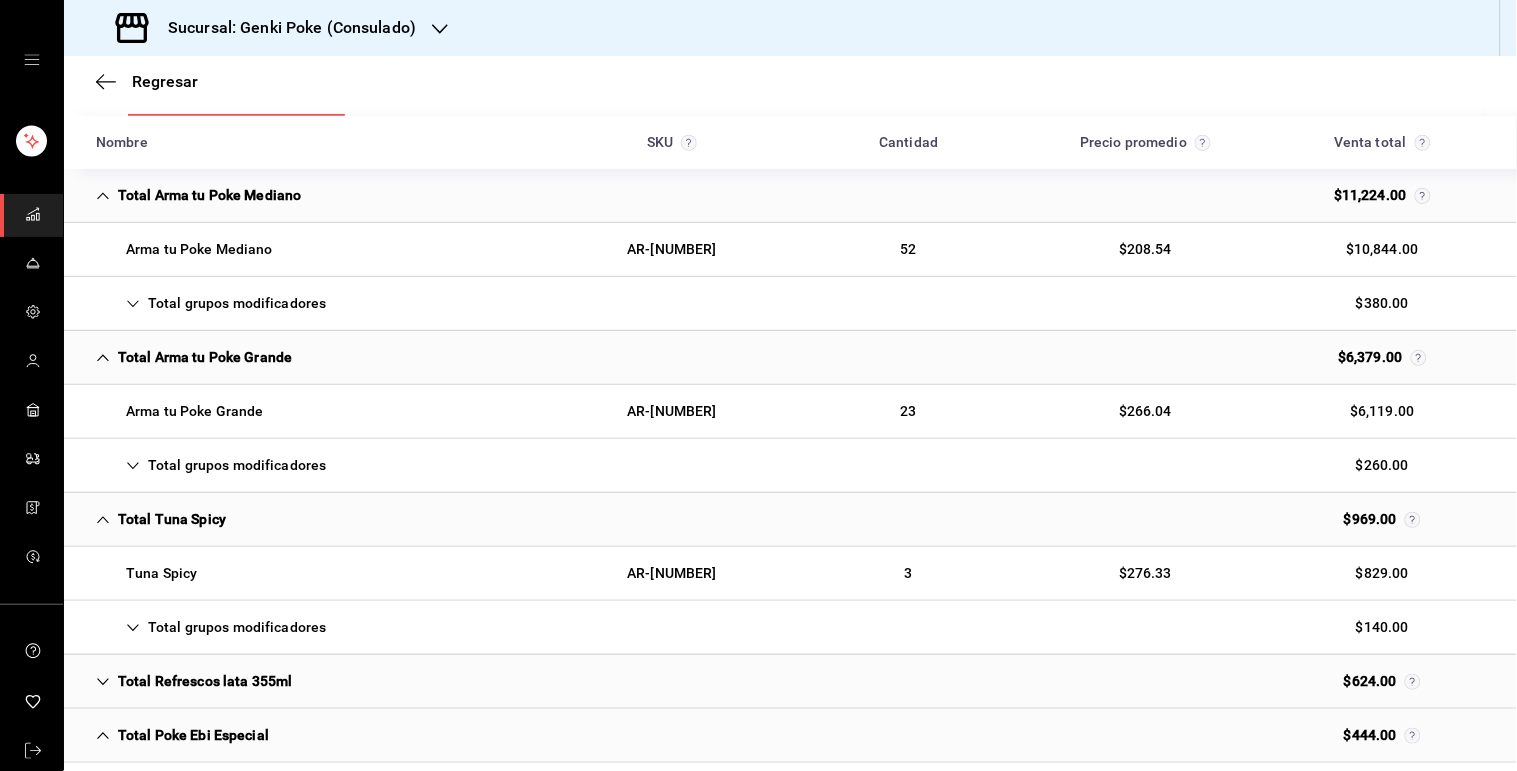 scroll, scrollTop: 267, scrollLeft: 0, axis: vertical 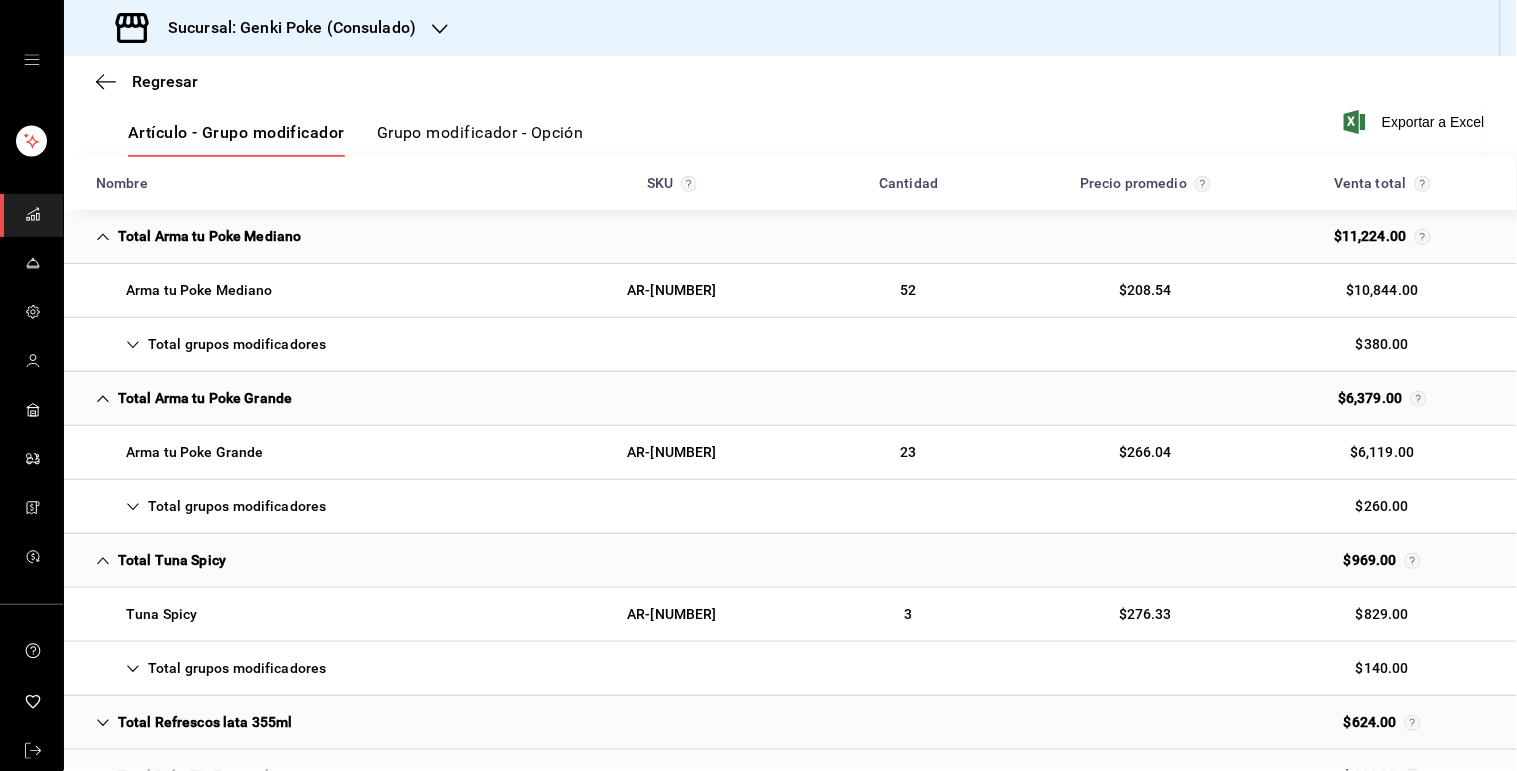 click on "Total grupos modificadores $380.00" at bounding box center [790, 345] 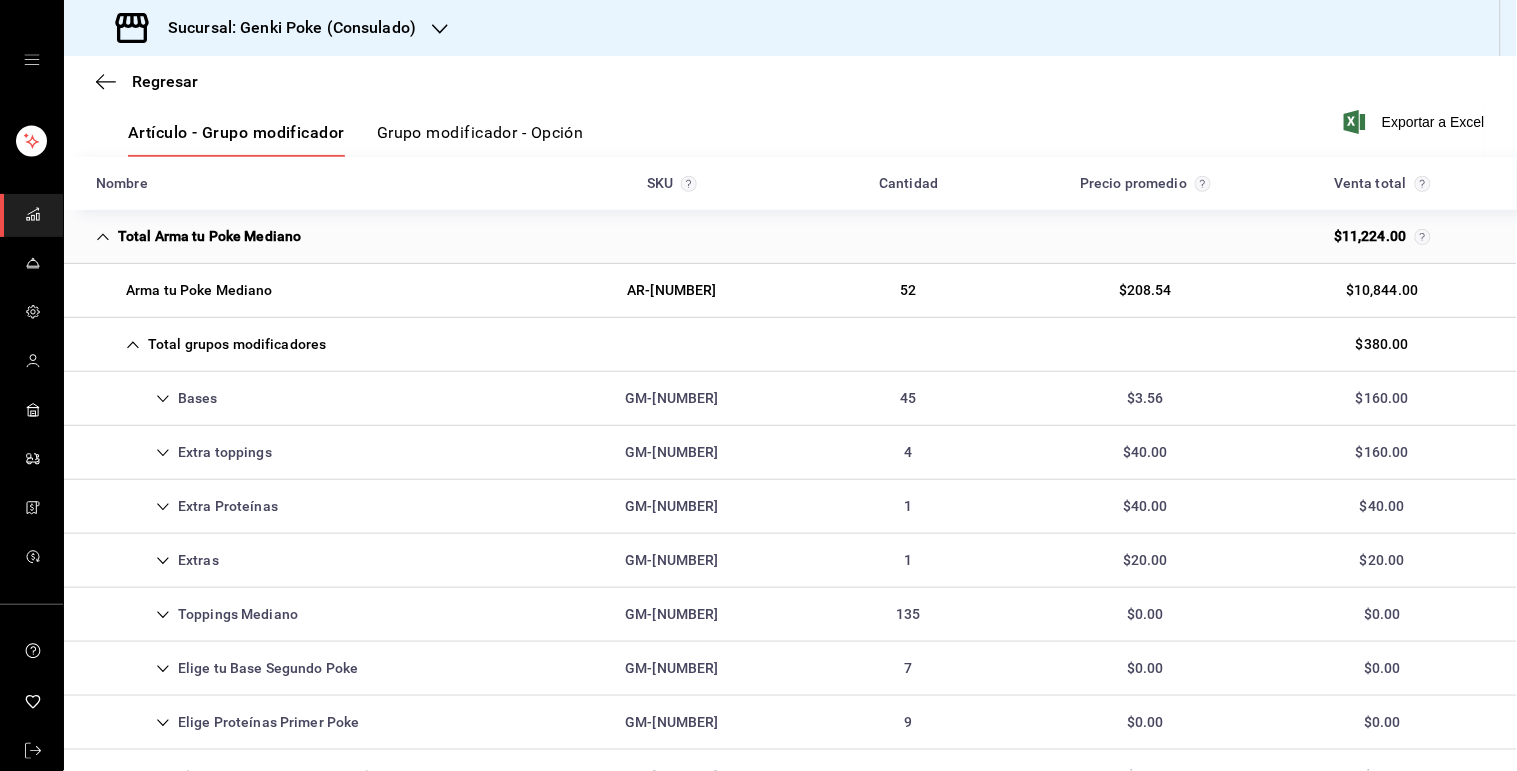 click on "Bases GM-[NUMBER] 45 $3.56 $160.00" at bounding box center [790, 399] 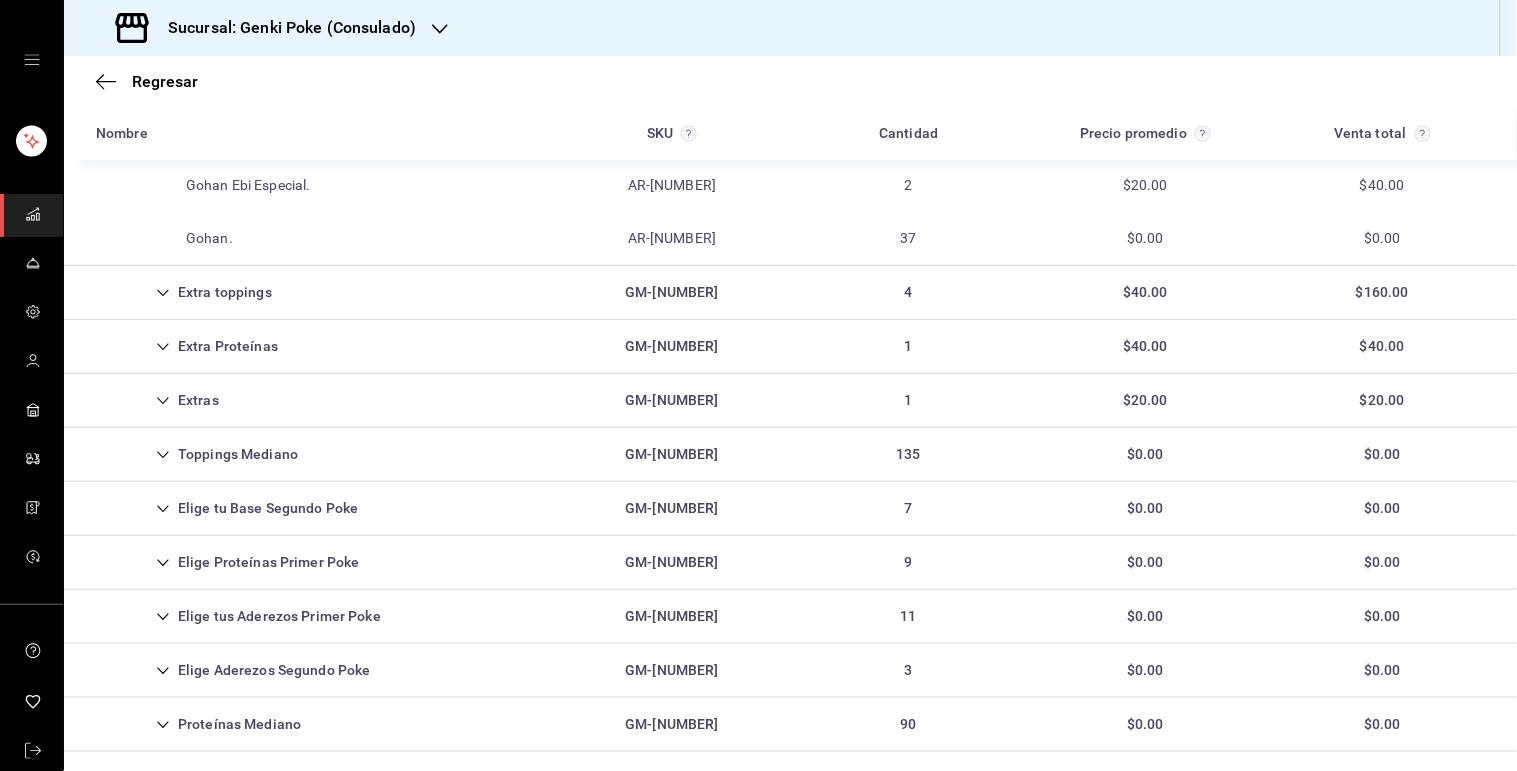 scroll, scrollTop: 603, scrollLeft: 0, axis: vertical 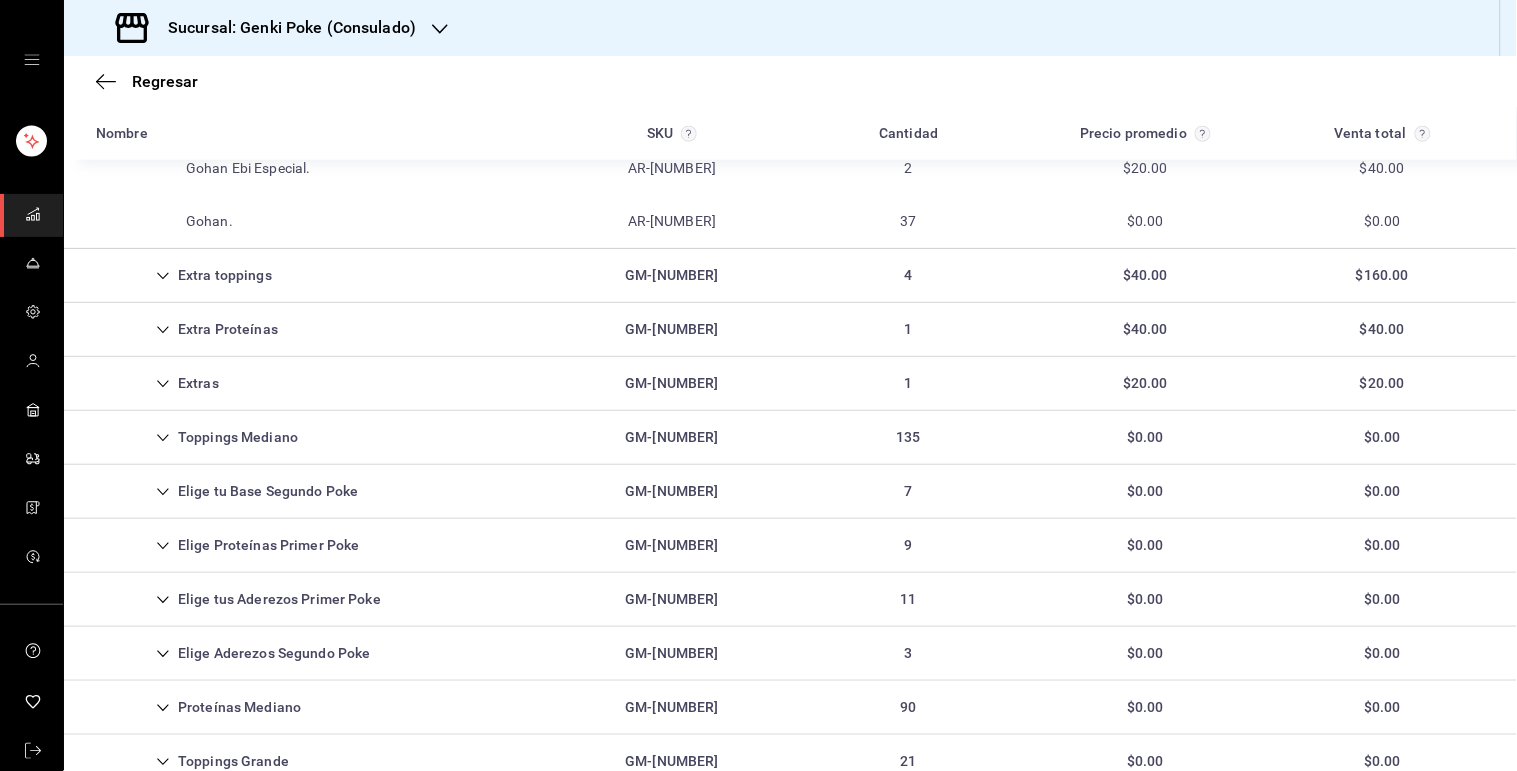 click on "Elige tu Base Segundo Poke" at bounding box center [227, 491] 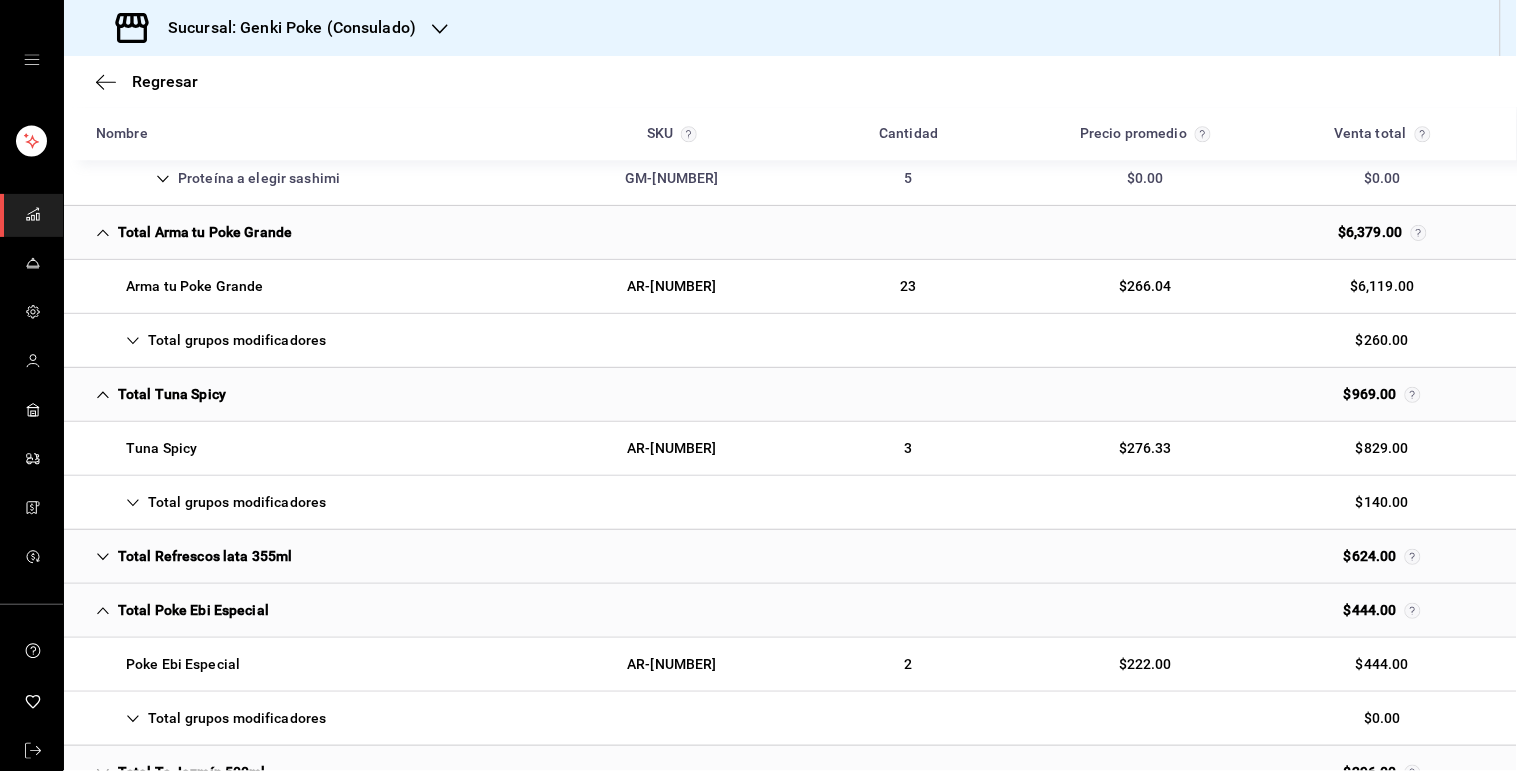 scroll, scrollTop: 1348, scrollLeft: 0, axis: vertical 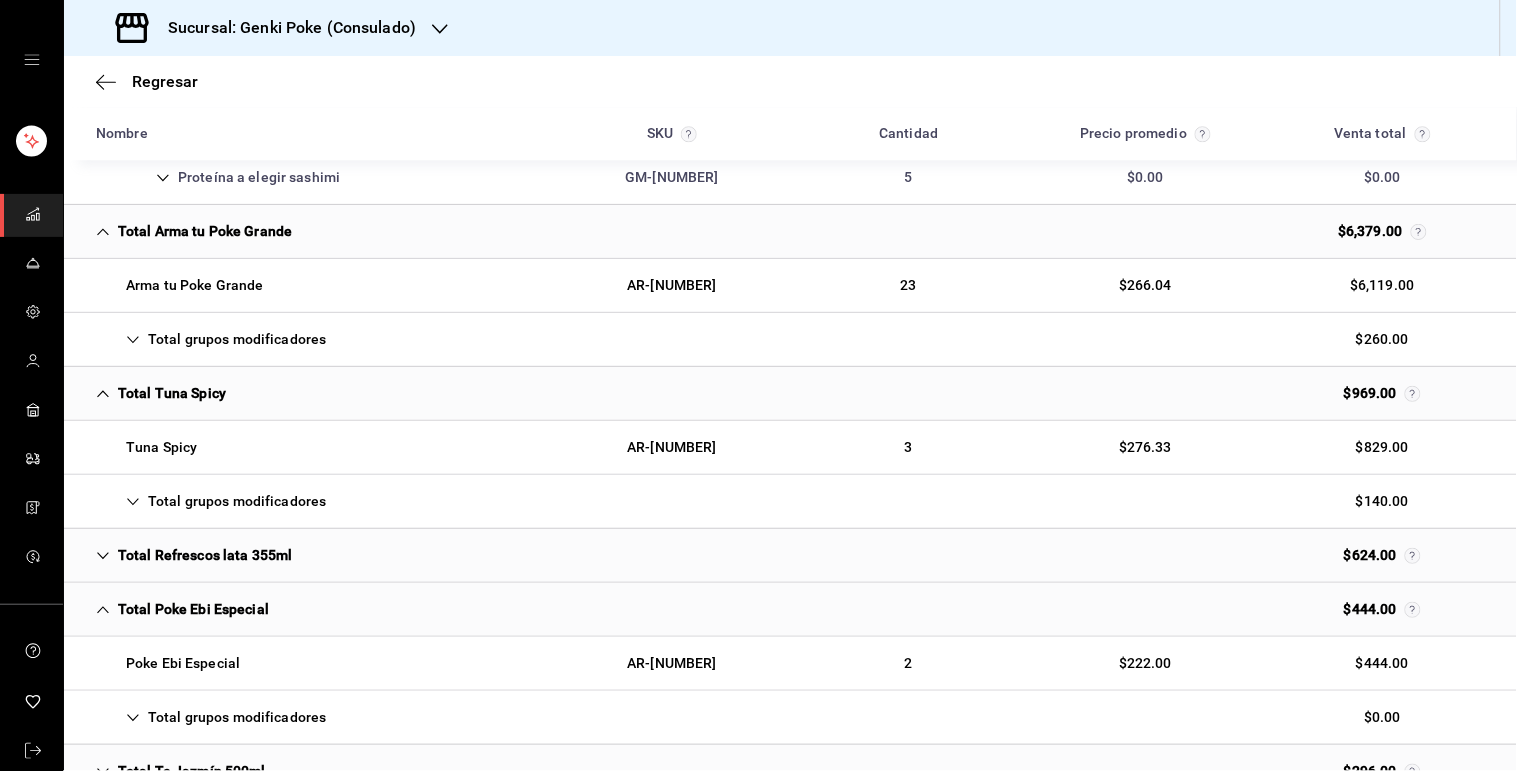 click on "Total grupos modificadores" at bounding box center [211, 501] 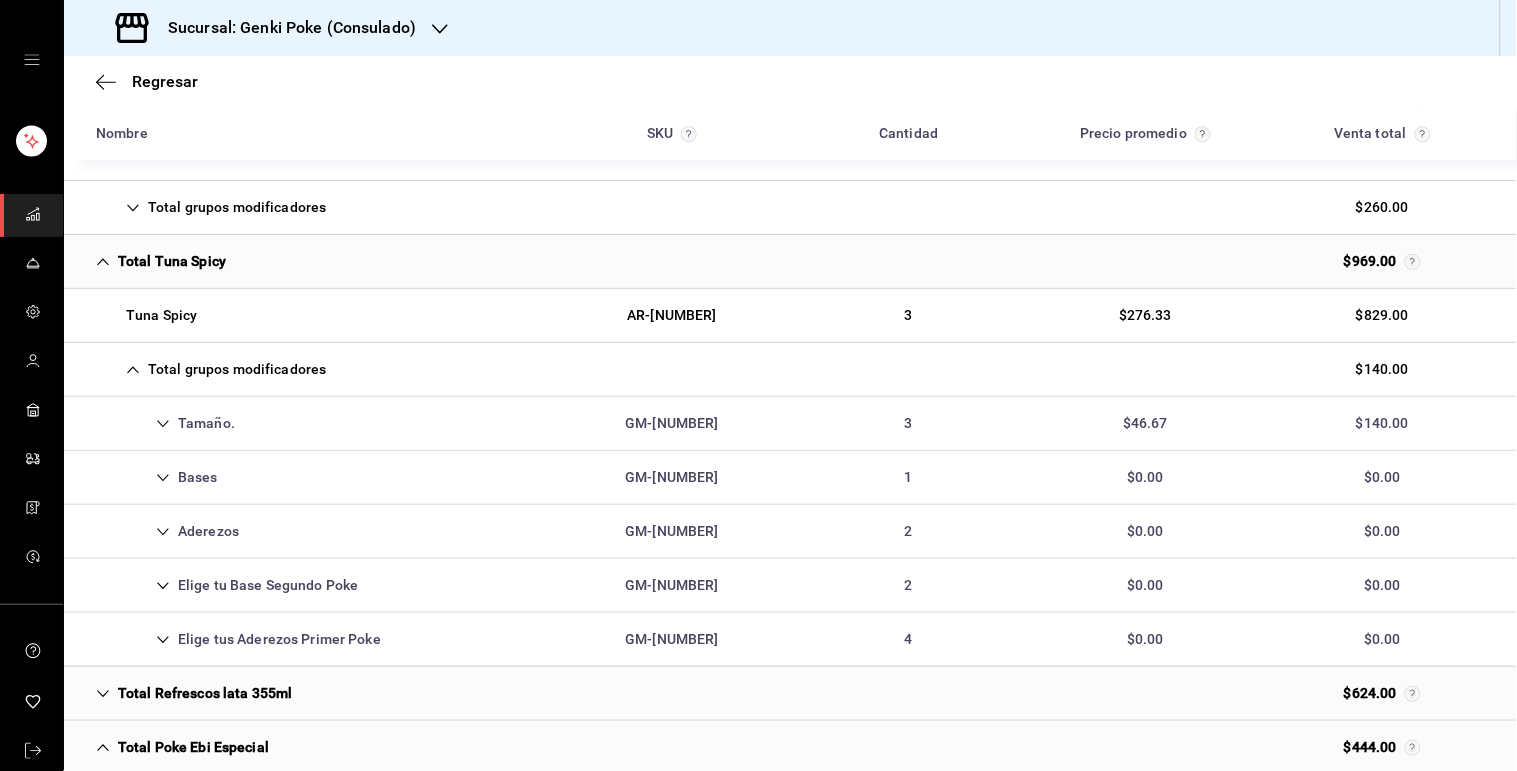 scroll, scrollTop: 1481, scrollLeft: 0, axis: vertical 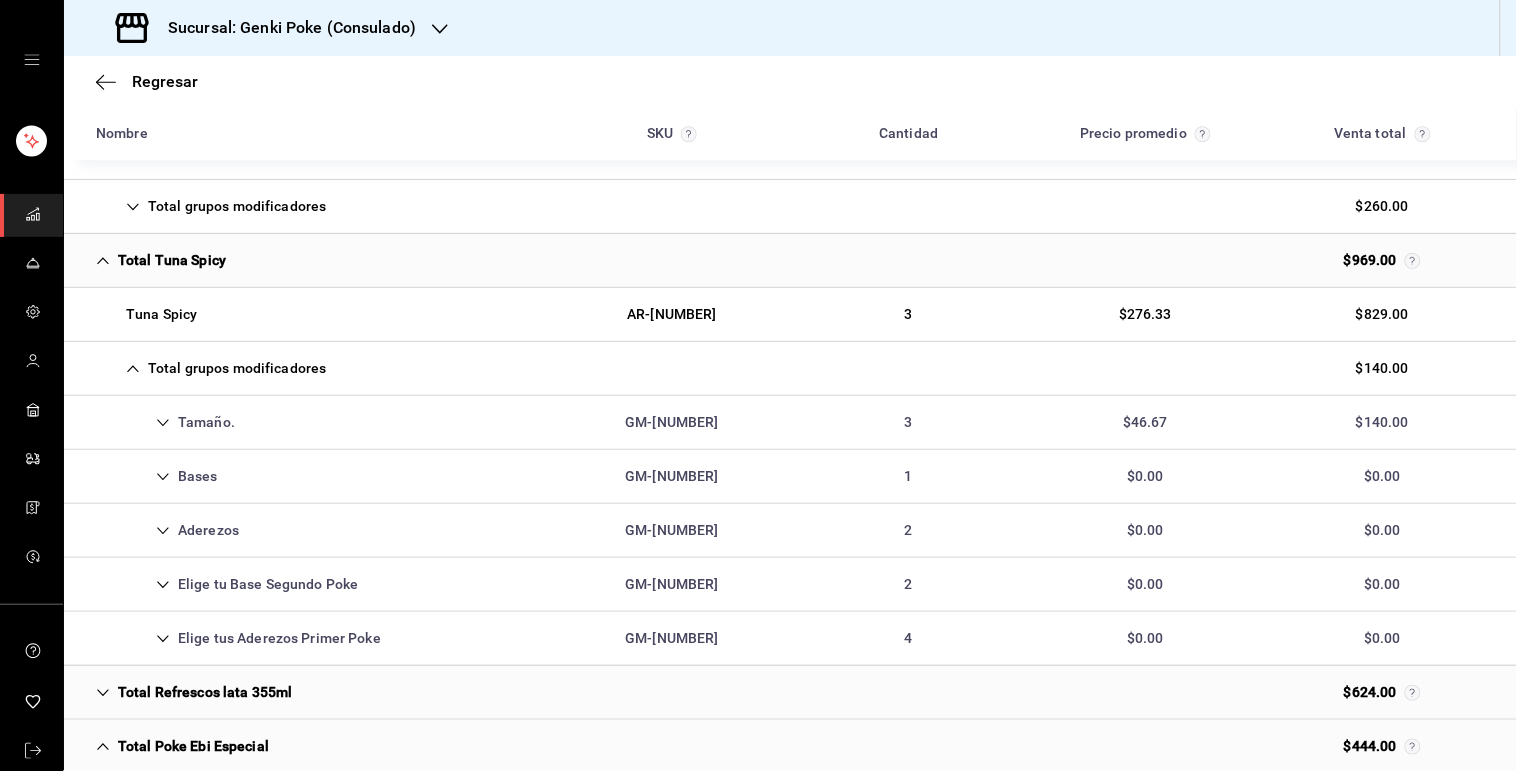 click on "Tamaño. GM-[NUMBER] 3 $46.67 $140.00" at bounding box center [790, 423] 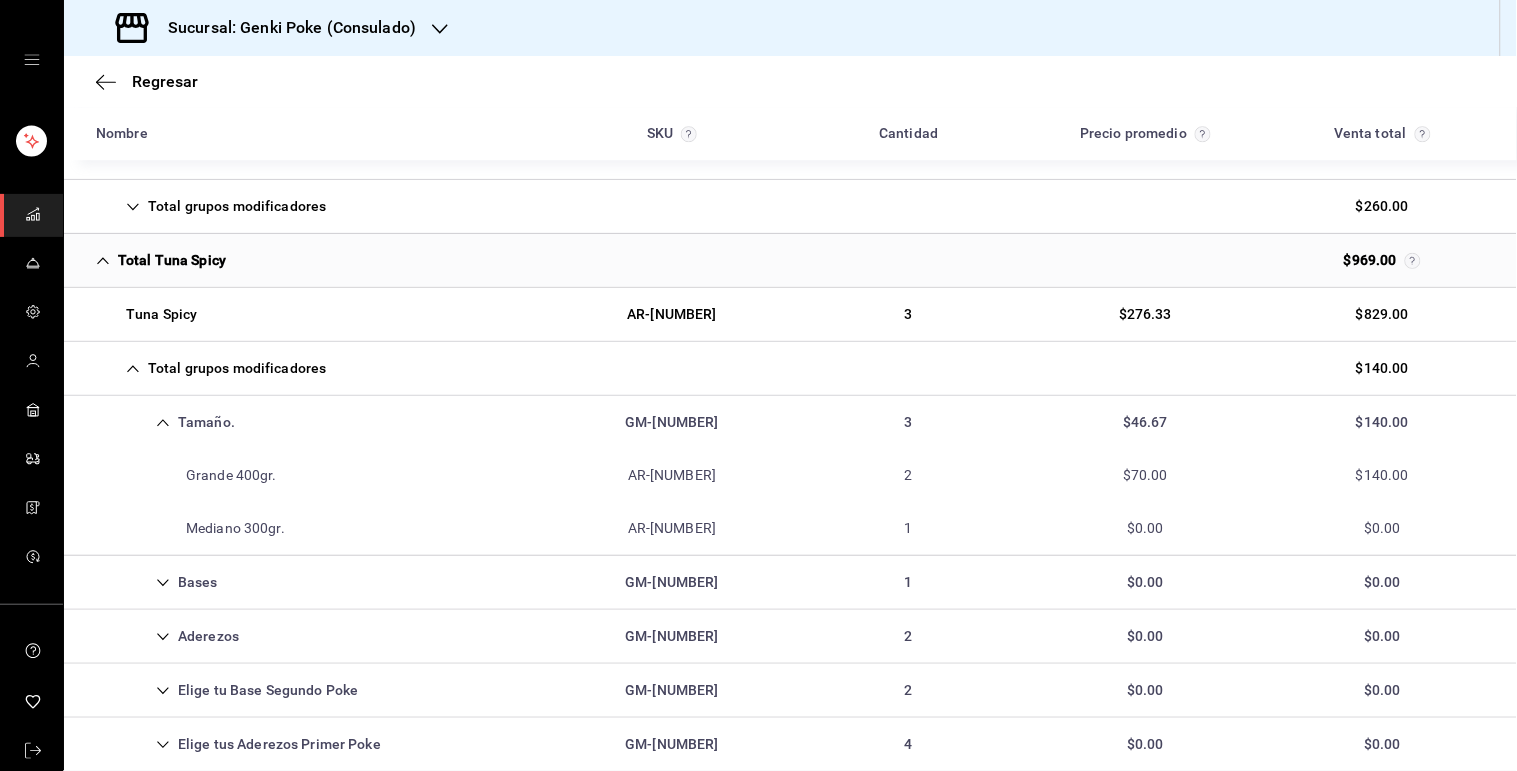 click on "Bases GM-[NUMBER] 1 $0.00 $0.00" at bounding box center (790, 583) 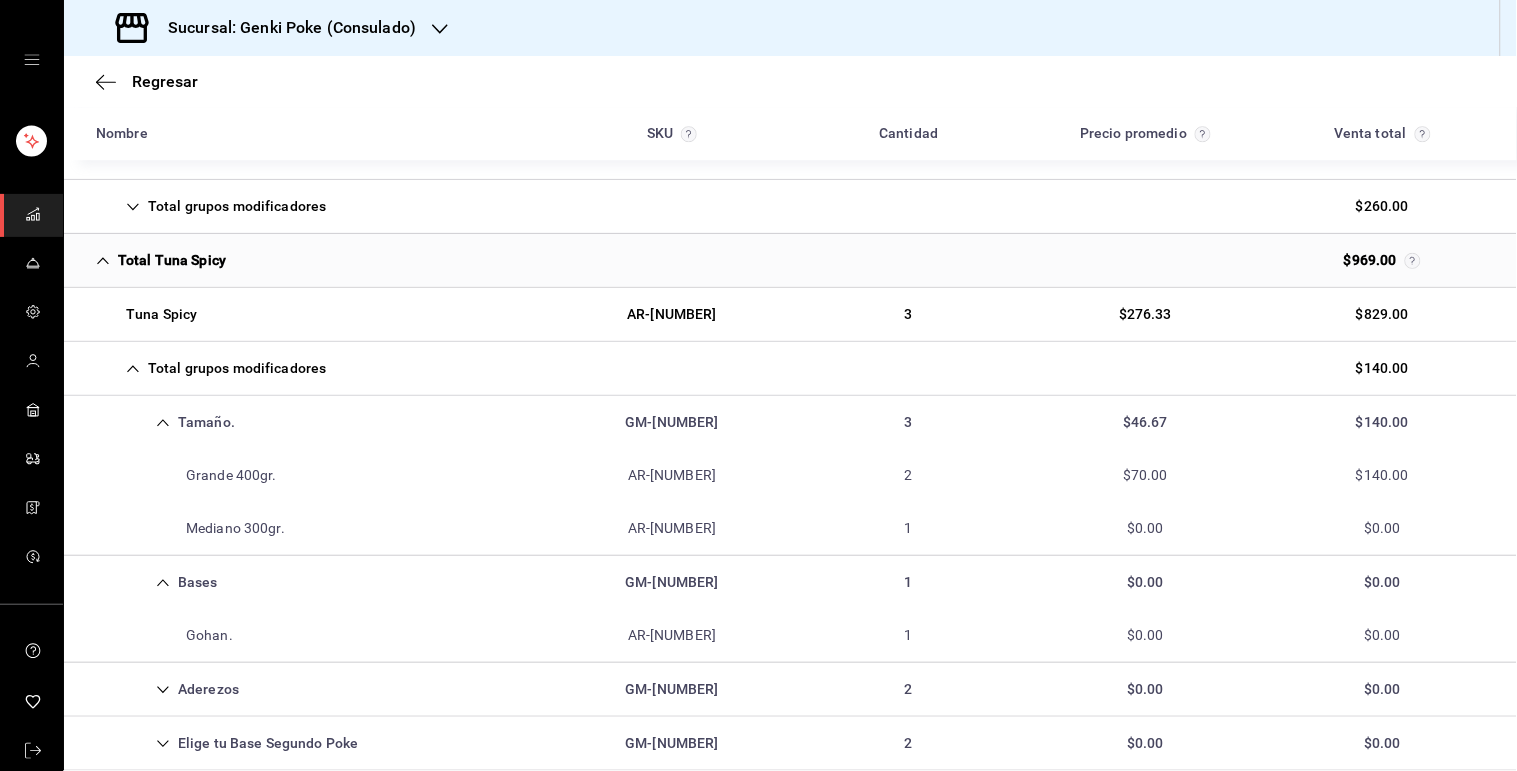 click on "Bases GM-[NUMBER] 1 $0.00 $0.00" at bounding box center (790, 582) 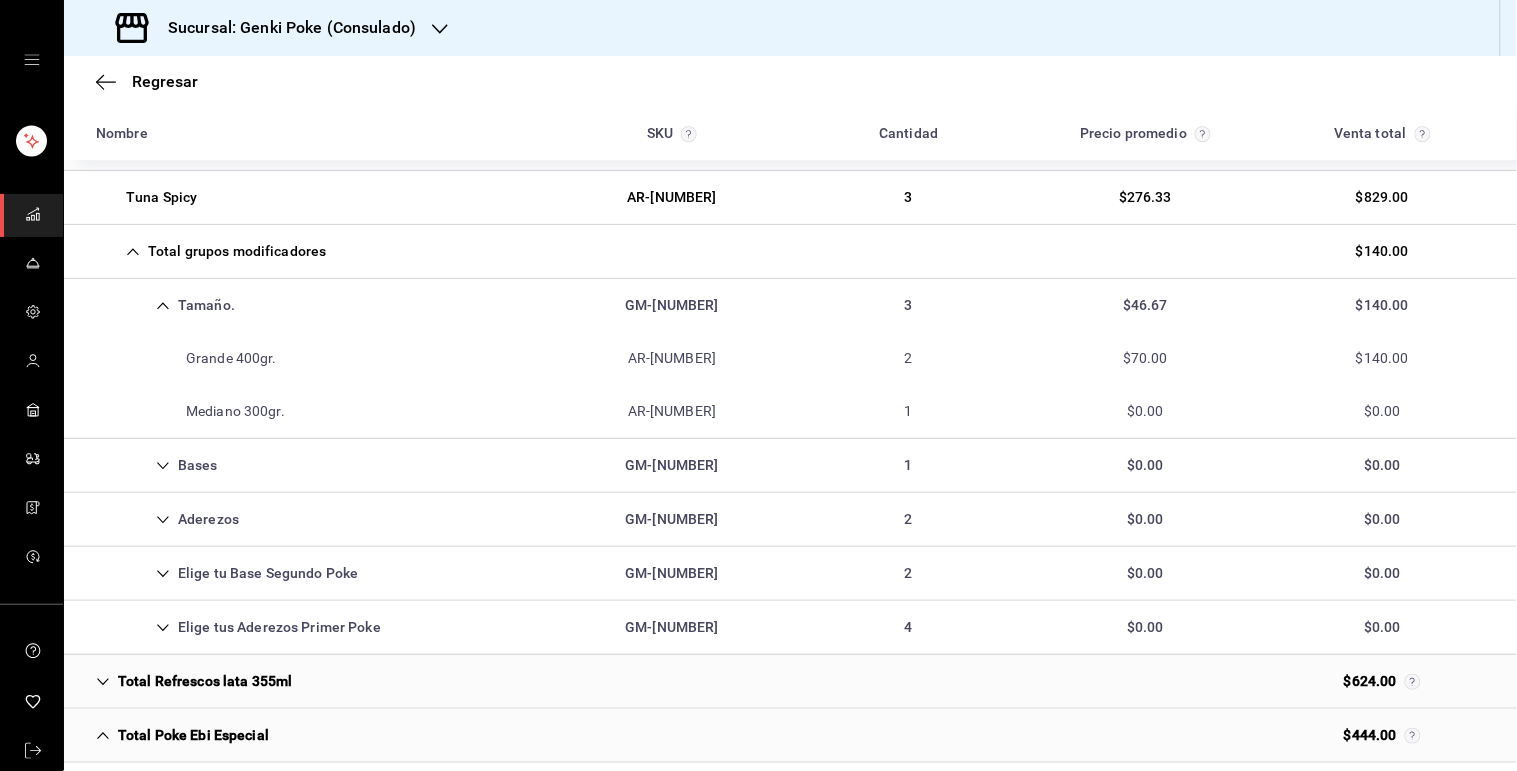 scroll, scrollTop: 1642, scrollLeft: 0, axis: vertical 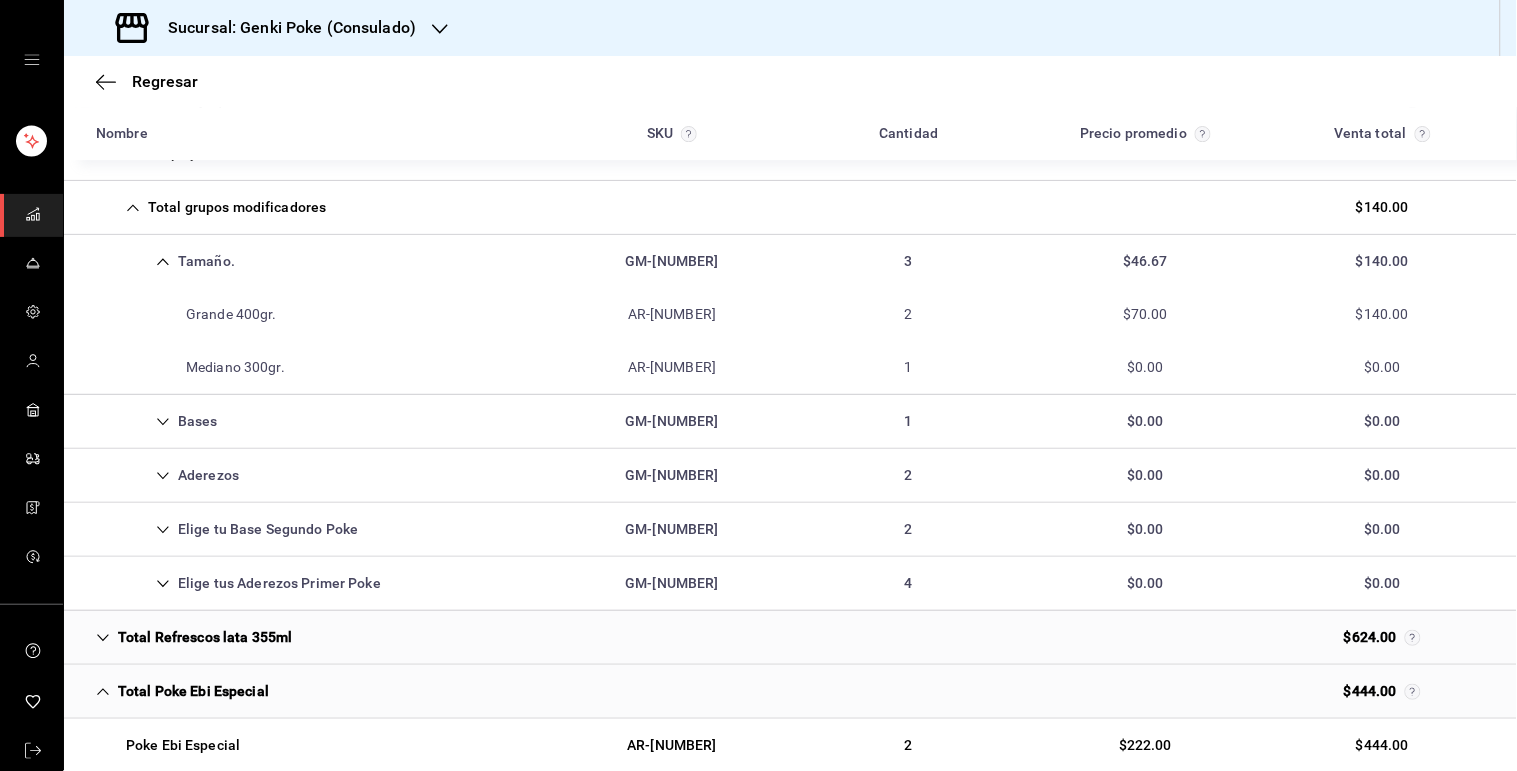 click on "Elige tu Base Segundo Poke" at bounding box center (227, 529) 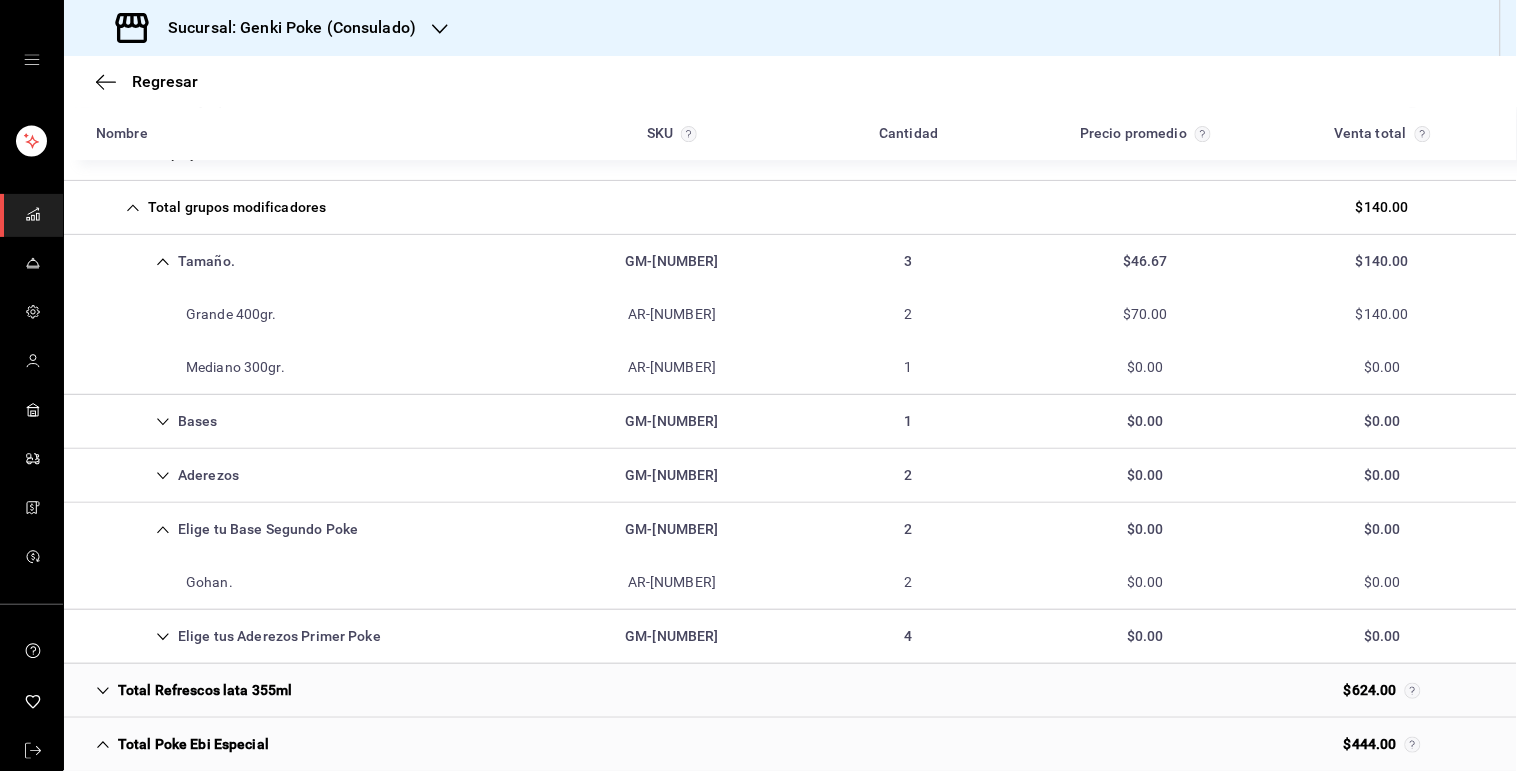 click on "Elige tu Base Segundo Poke" at bounding box center [227, 529] 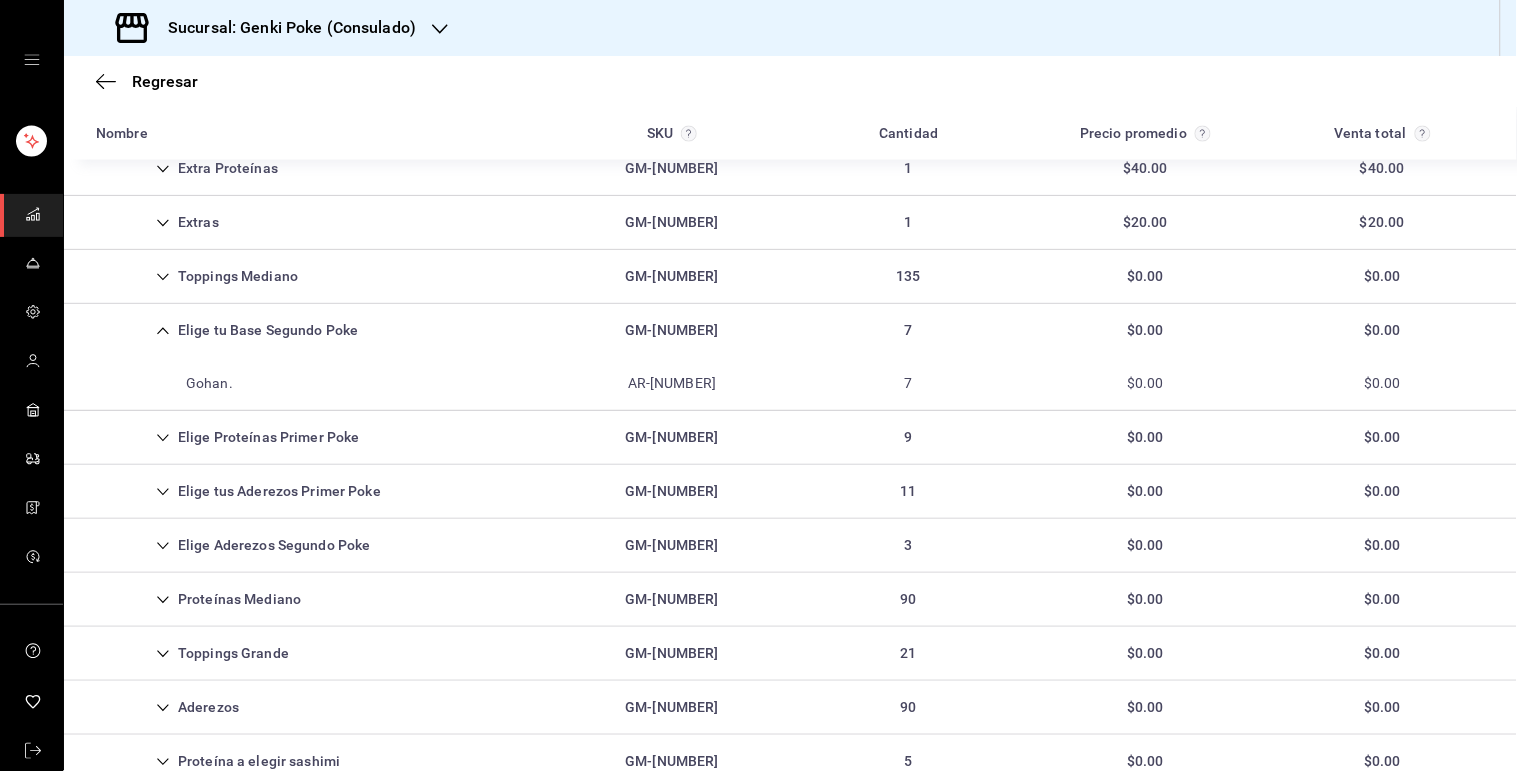 scroll, scrollTop: 712, scrollLeft: 0, axis: vertical 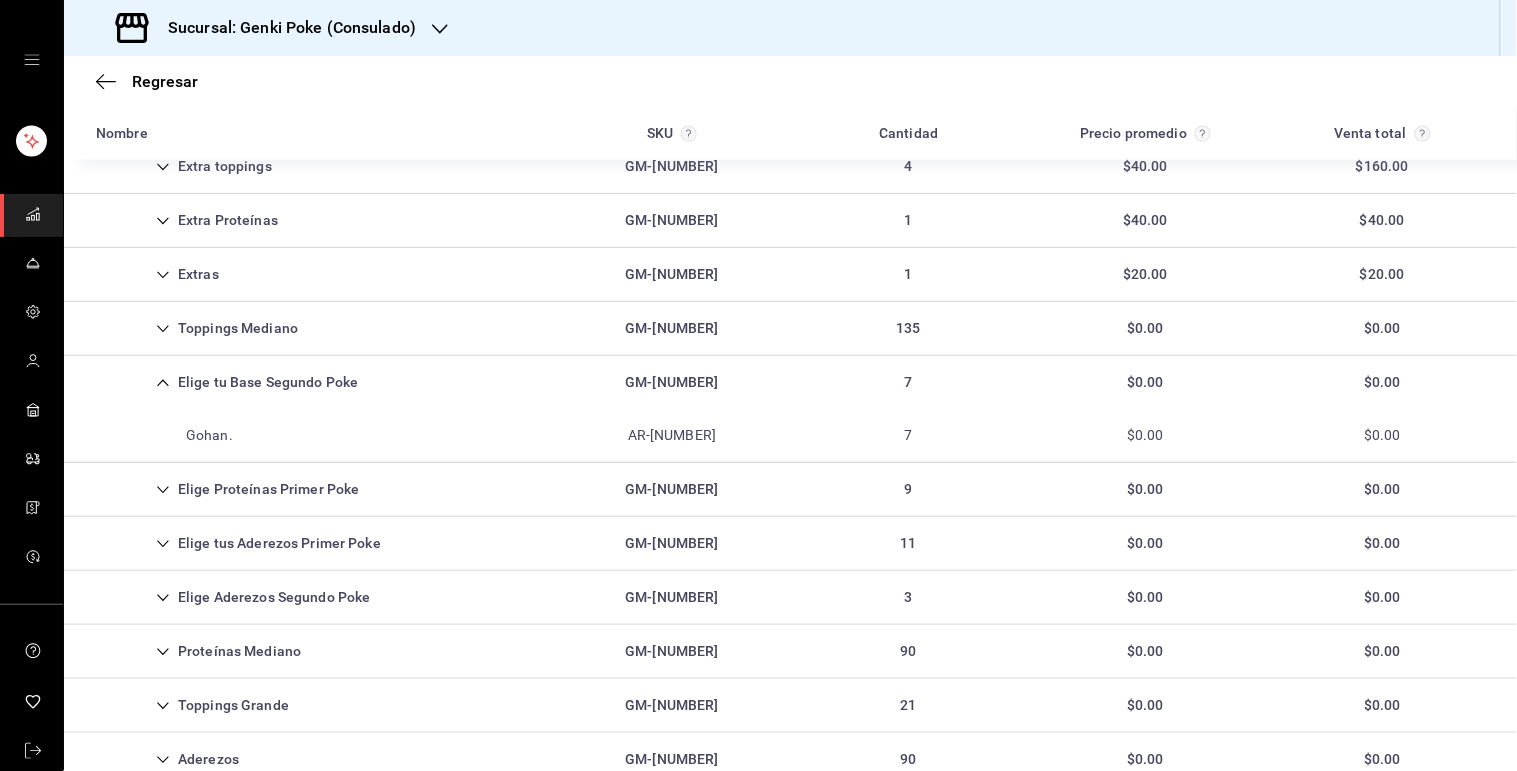 click on "Elige tu Base Segundo Poke GM-[NUMBER] 7 $0.00 $0.00" at bounding box center [790, 382] 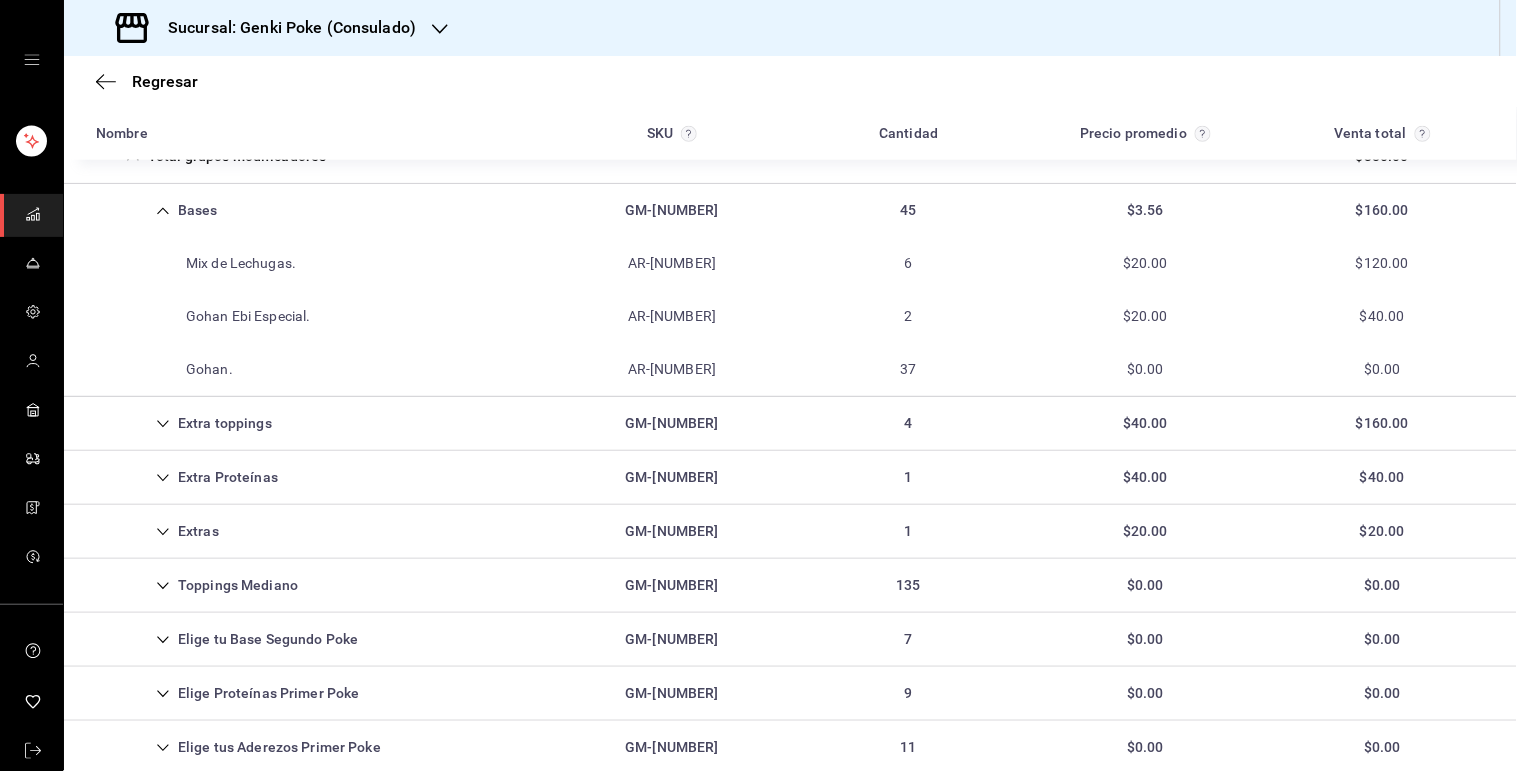 scroll, scrollTop: 454, scrollLeft: 0, axis: vertical 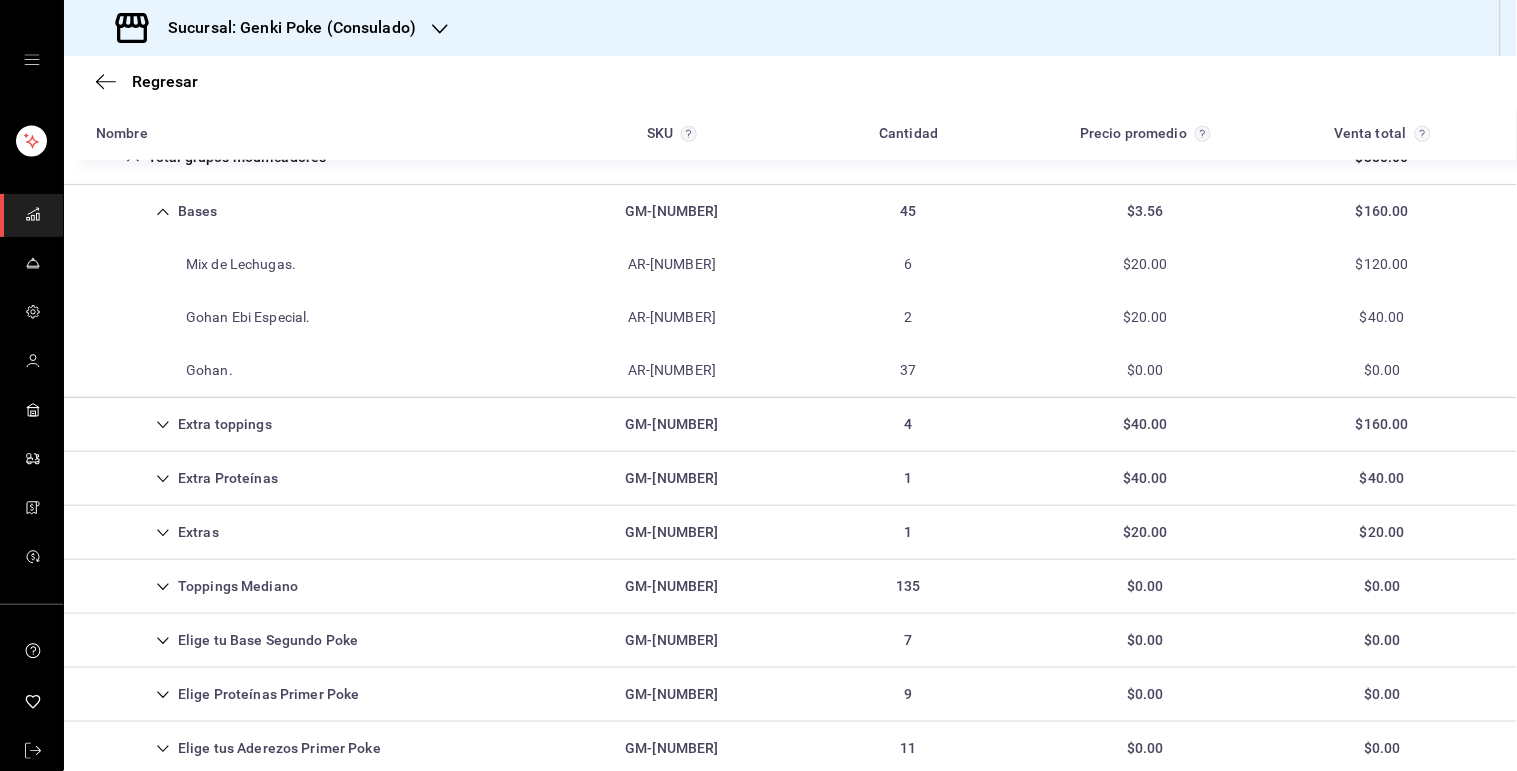 click on "Bases GM-[NUMBER] 45 $3.56 $160.00" at bounding box center (790, 211) 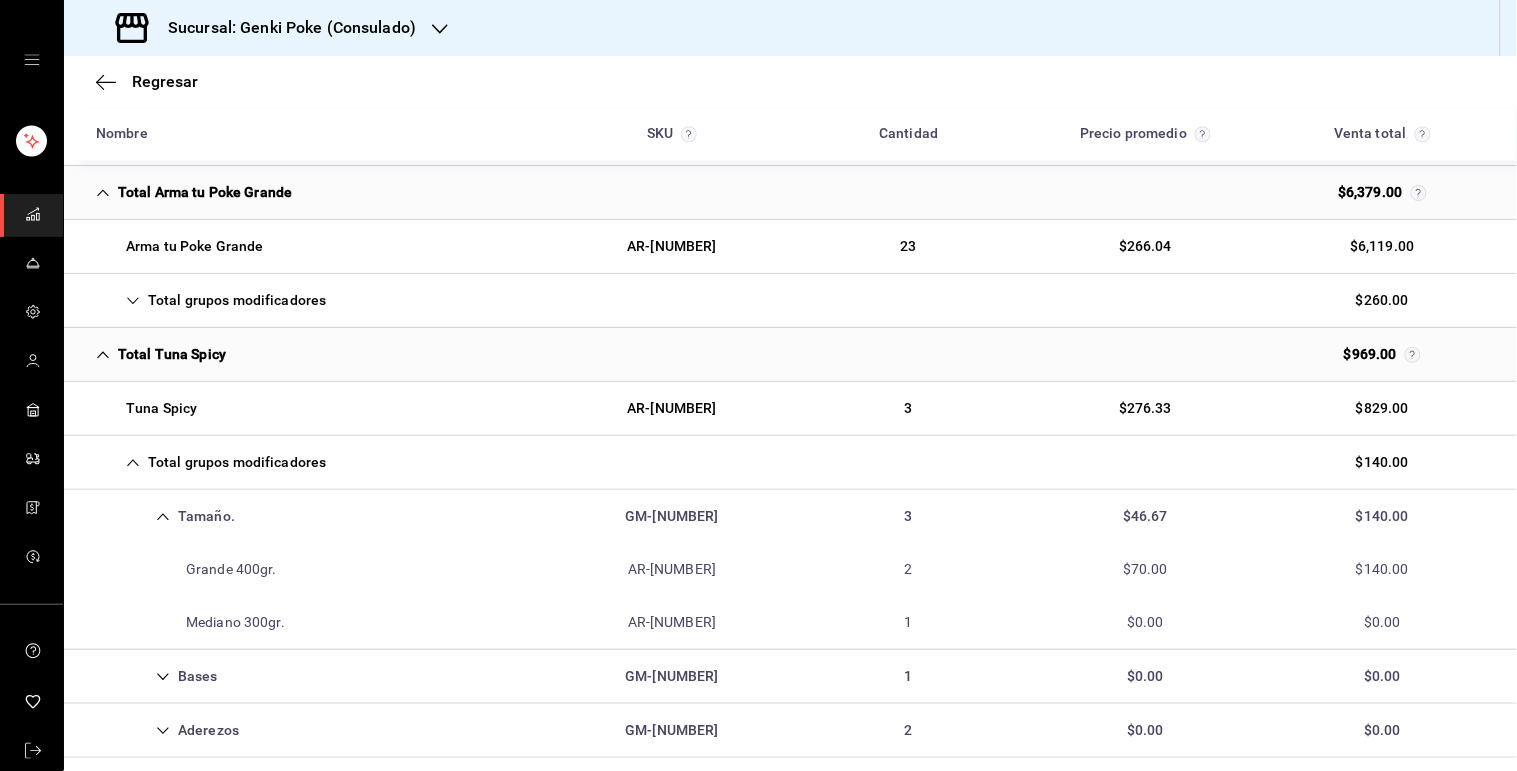 scroll, scrollTop: 1178, scrollLeft: 0, axis: vertical 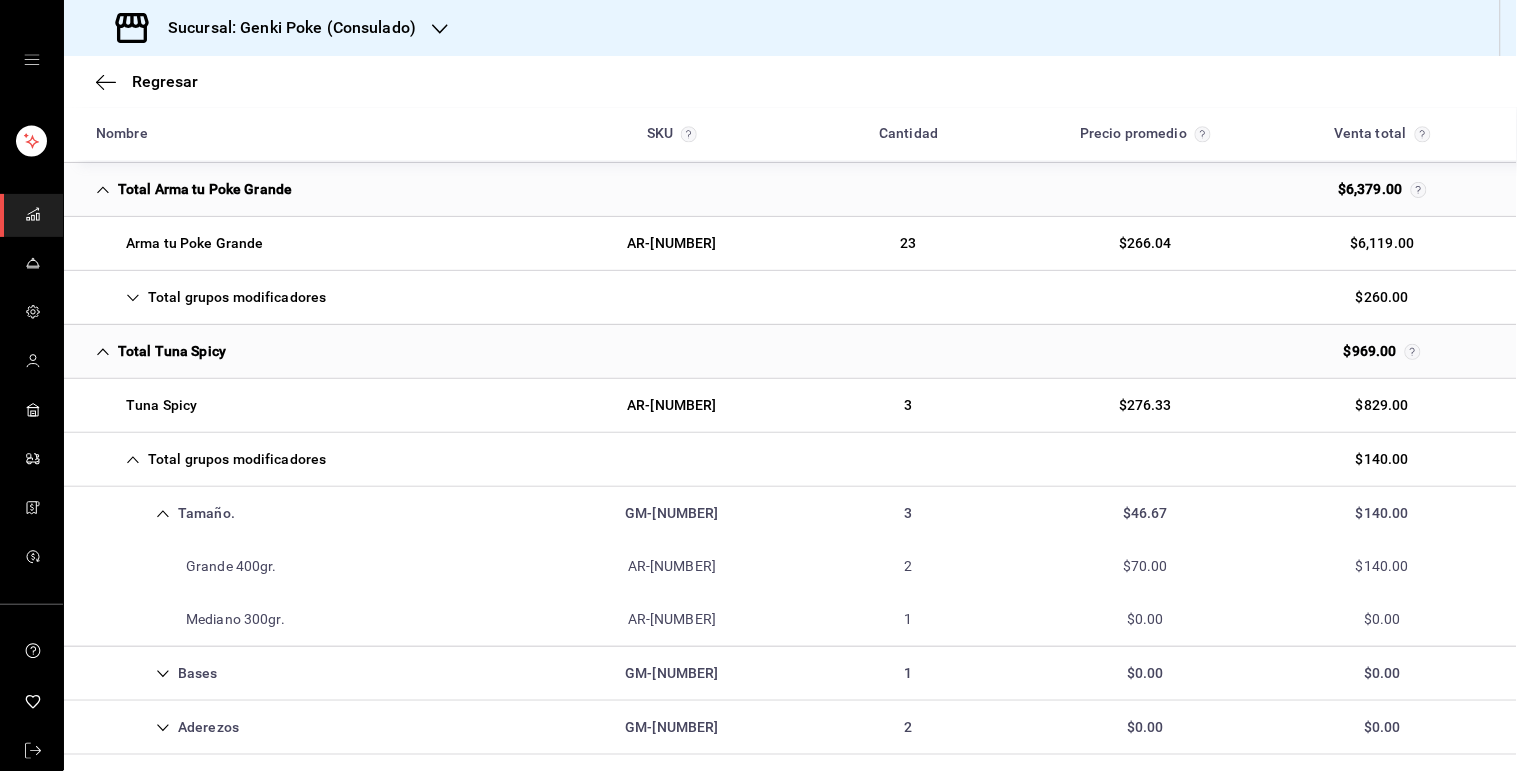 click on "Tamaño." at bounding box center [165, 513] 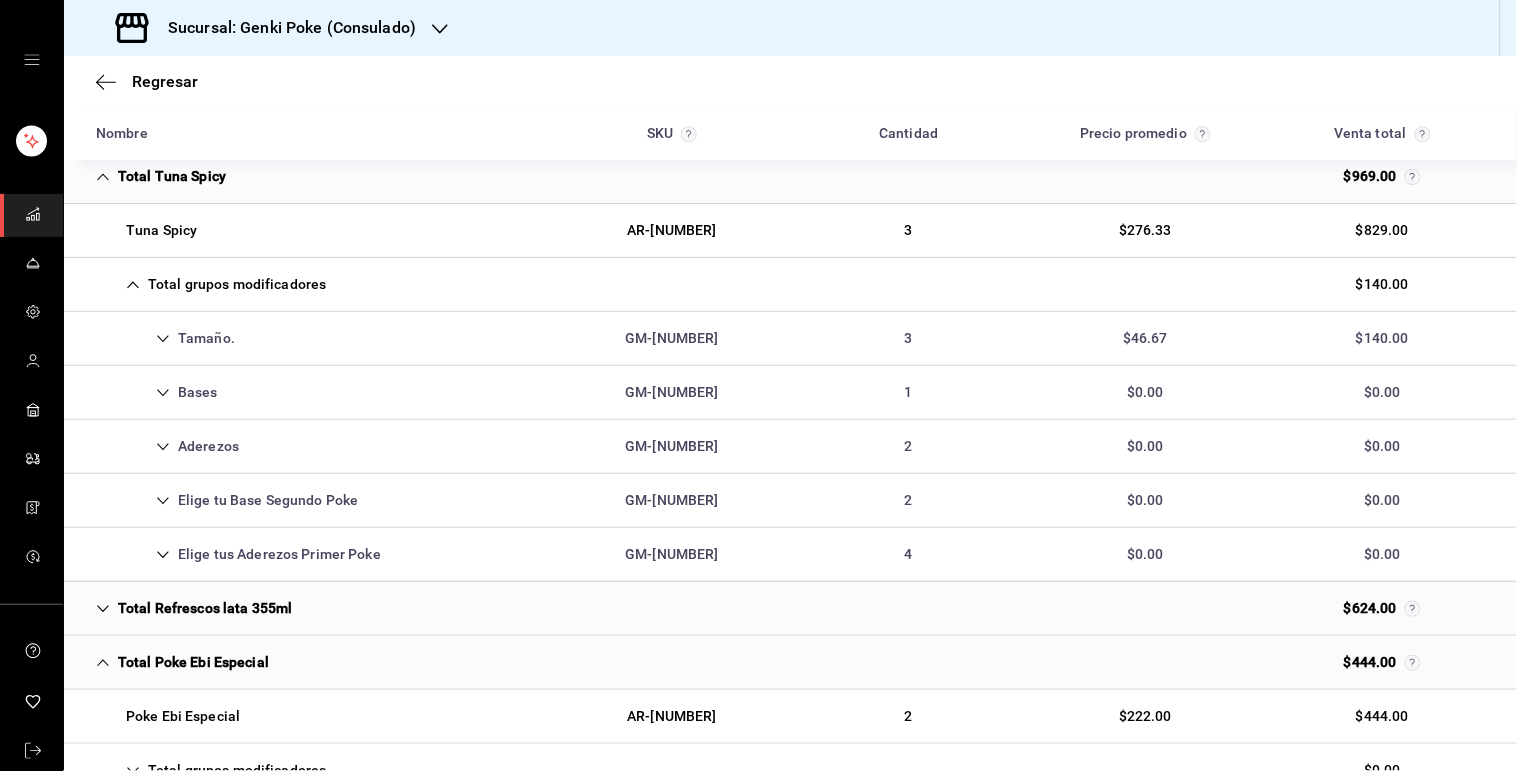 scroll, scrollTop: 1360, scrollLeft: 0, axis: vertical 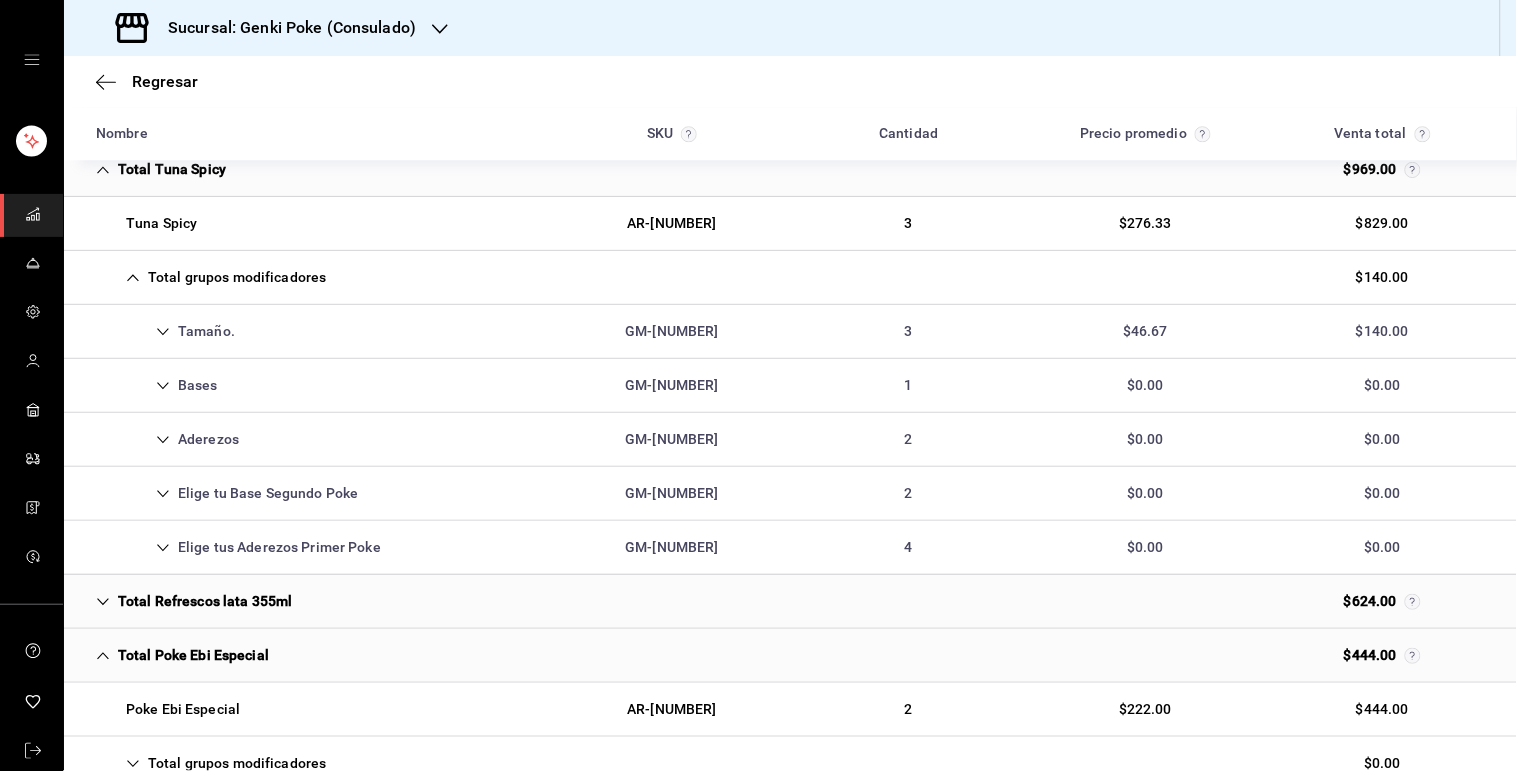 click on "Total grupos modificadores" at bounding box center (211, 277) 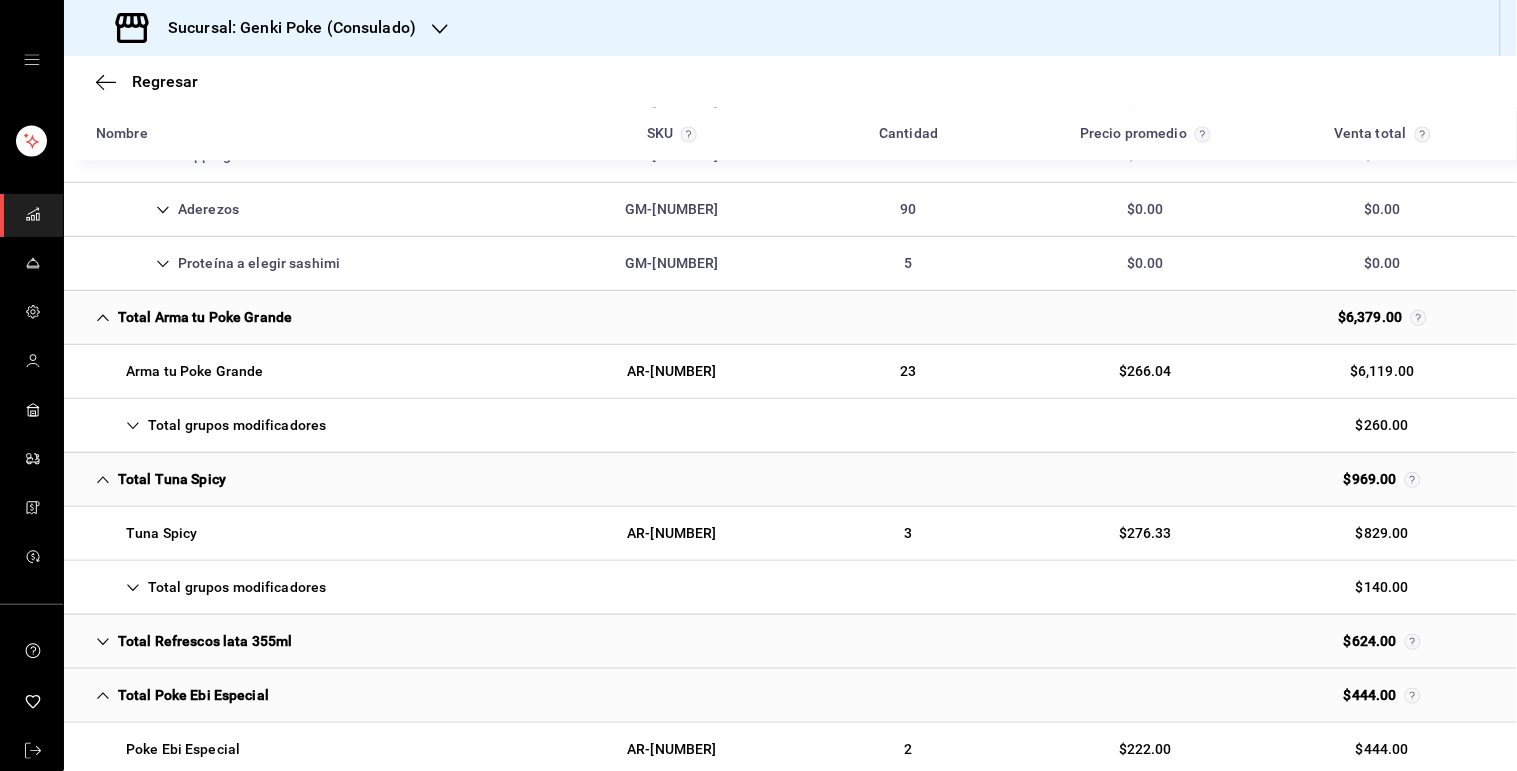 scroll, scrollTop: 1056, scrollLeft: 0, axis: vertical 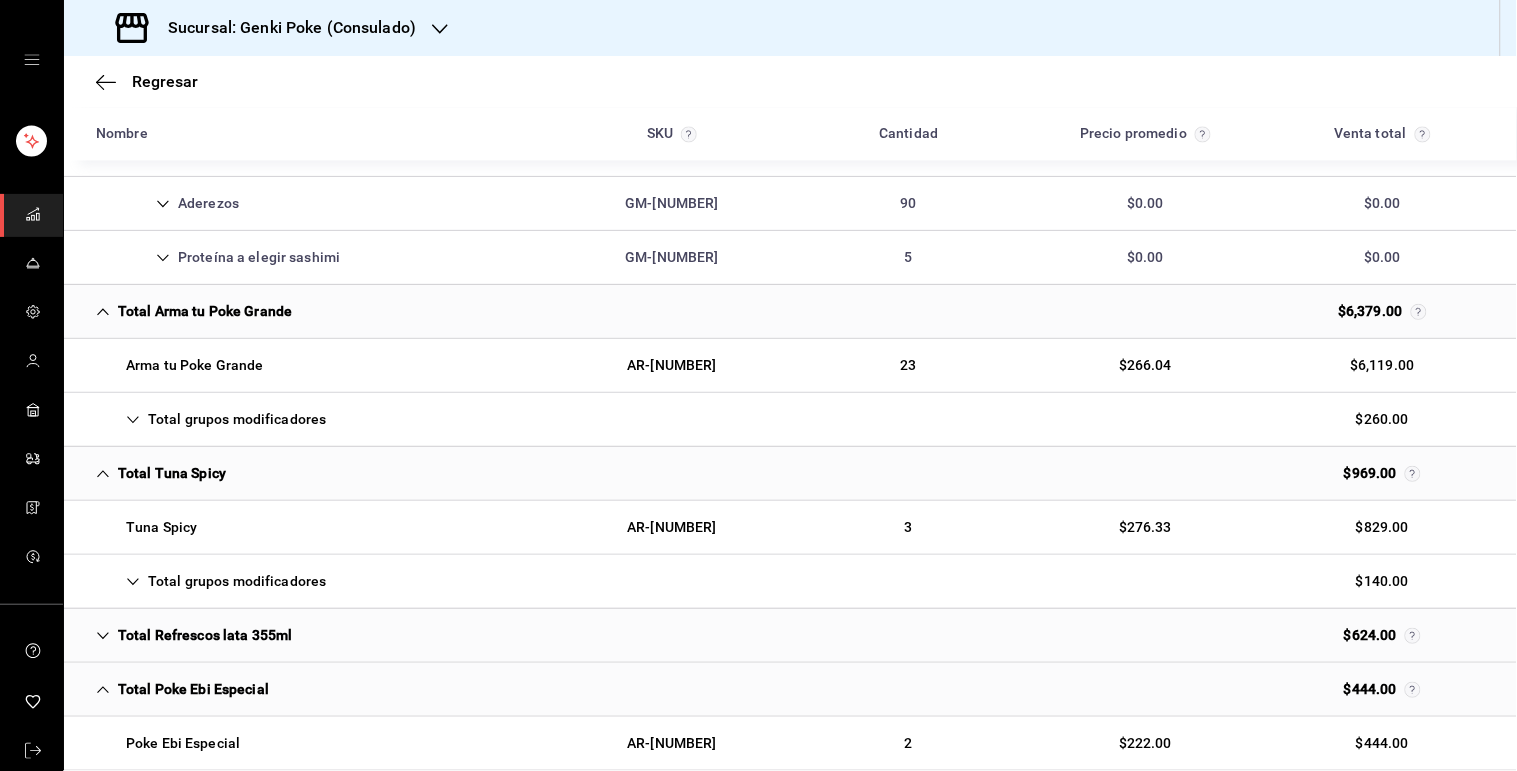 click on "Total grupos modificadores" at bounding box center [211, 419] 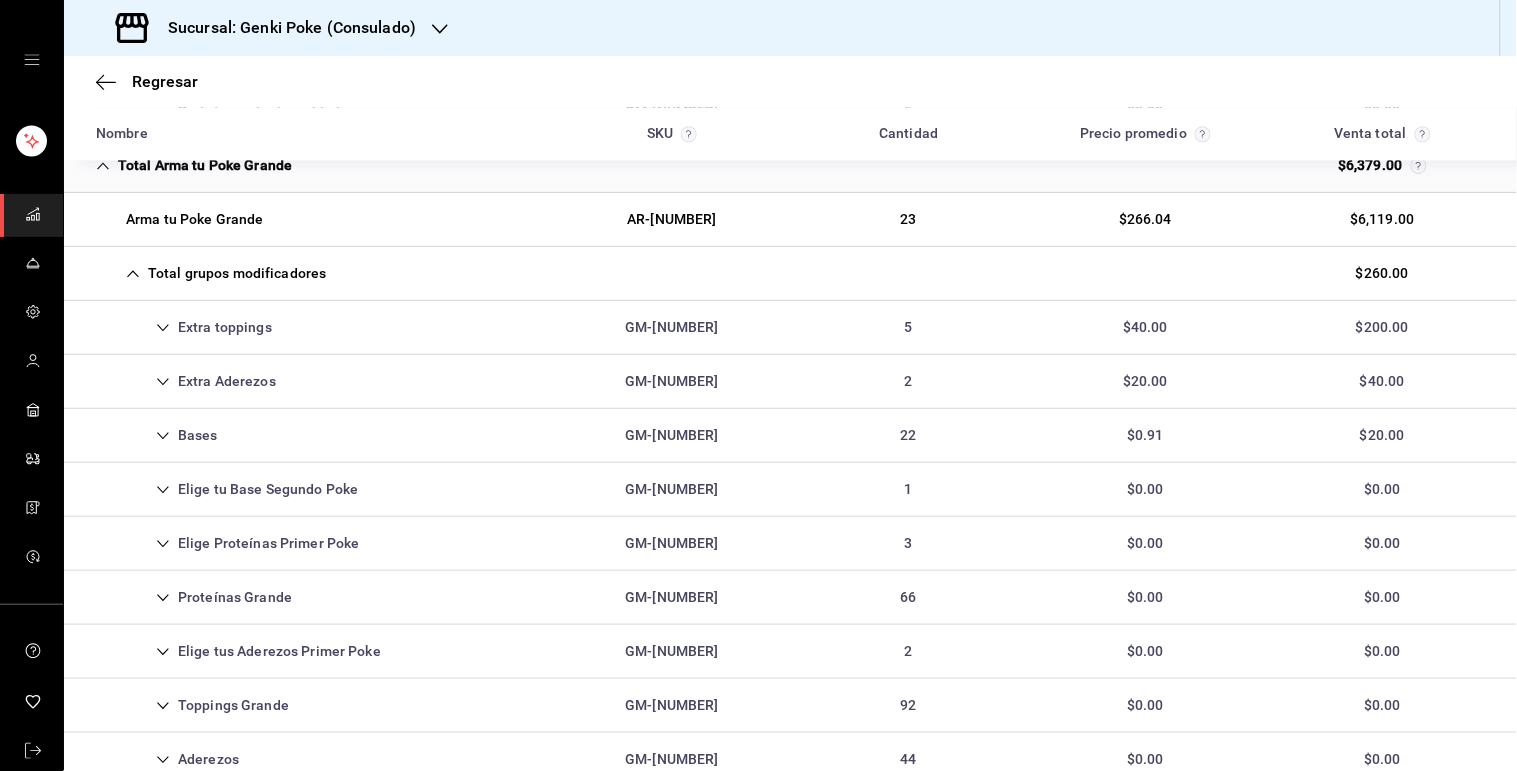 scroll, scrollTop: 1235, scrollLeft: 0, axis: vertical 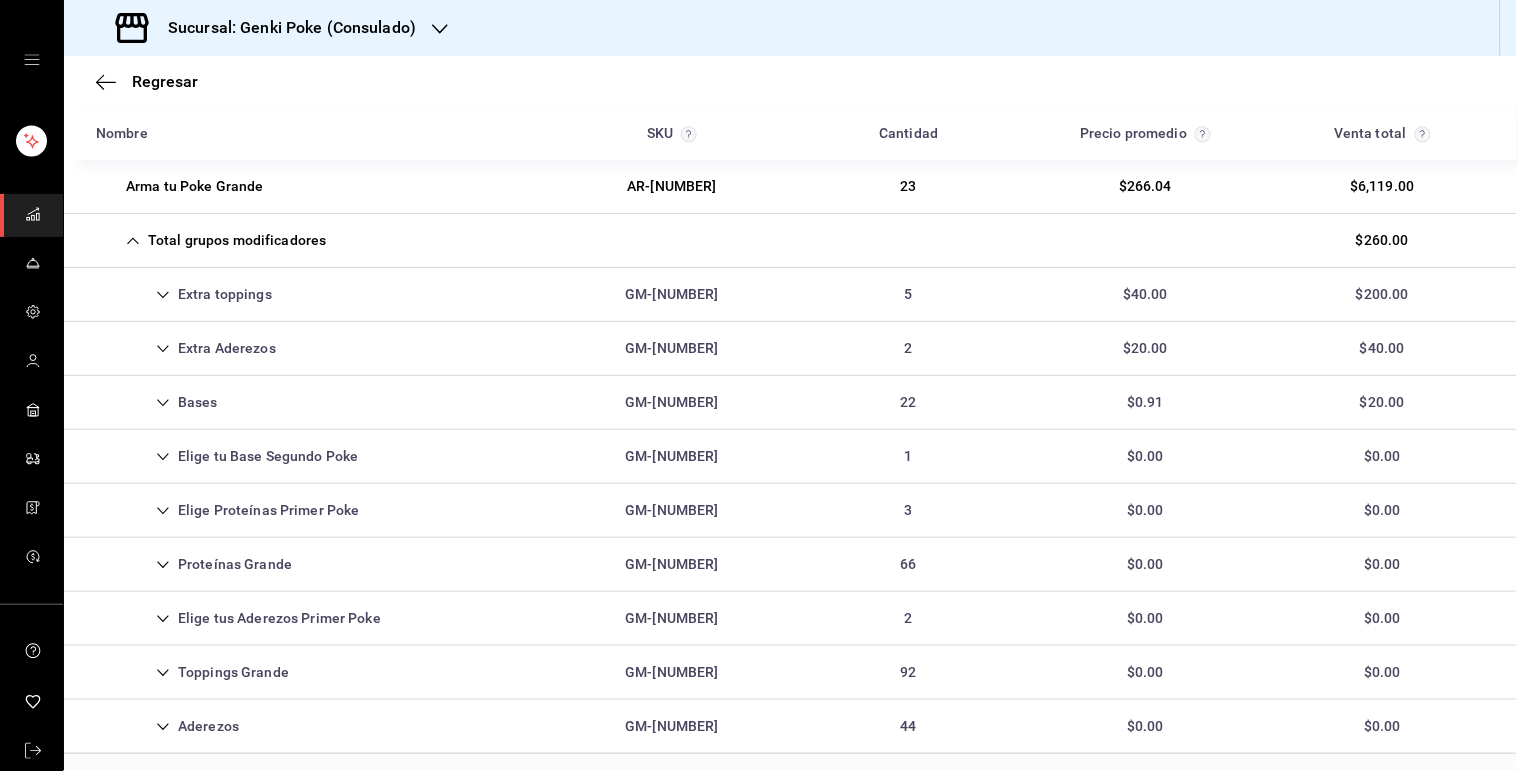 click on "Bases GM-[NUMBER] 22 $0.91 $20.00" at bounding box center [790, 403] 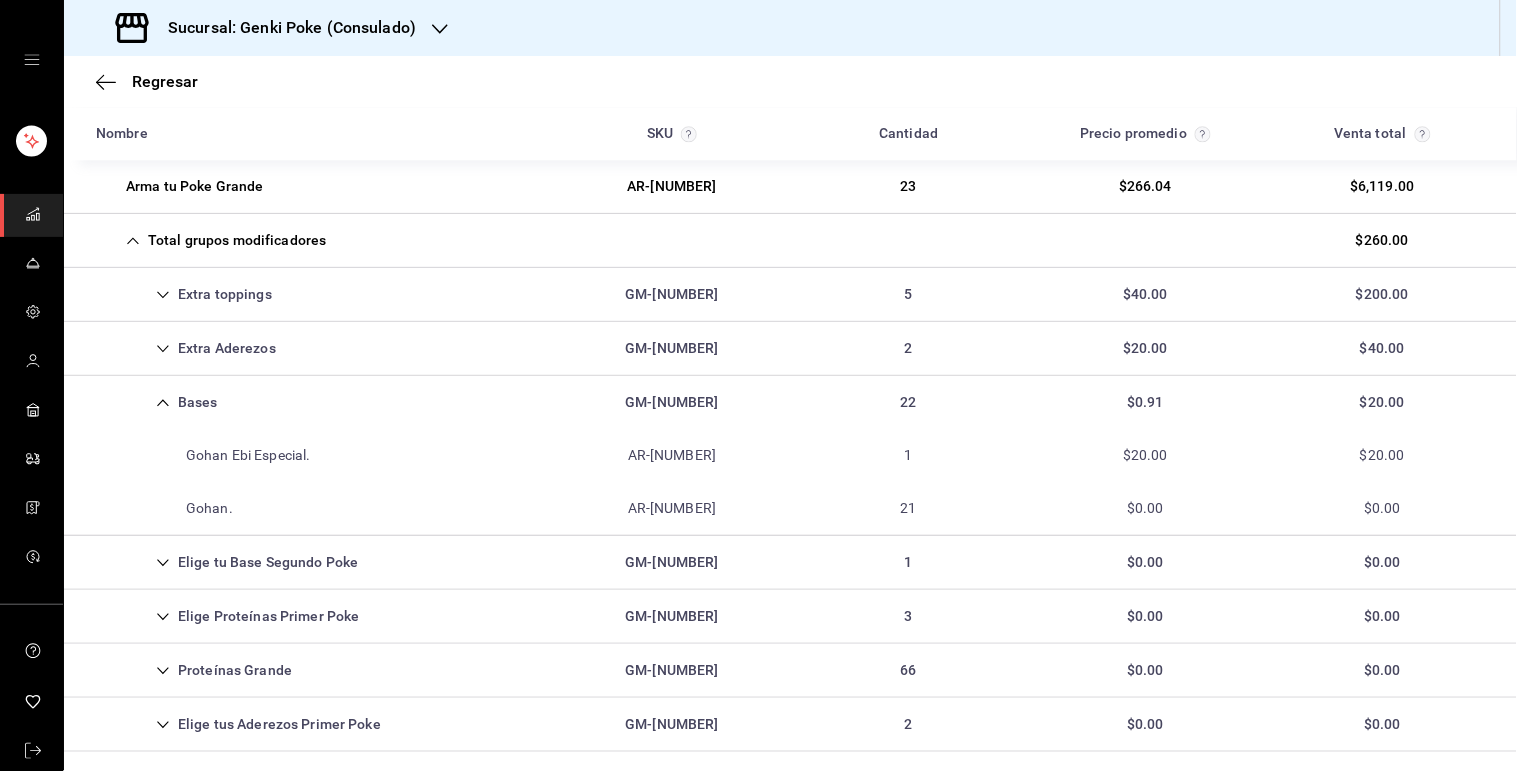 click on "Bases GM-[NUMBER] 22 $0.91 $20.00" at bounding box center (790, 402) 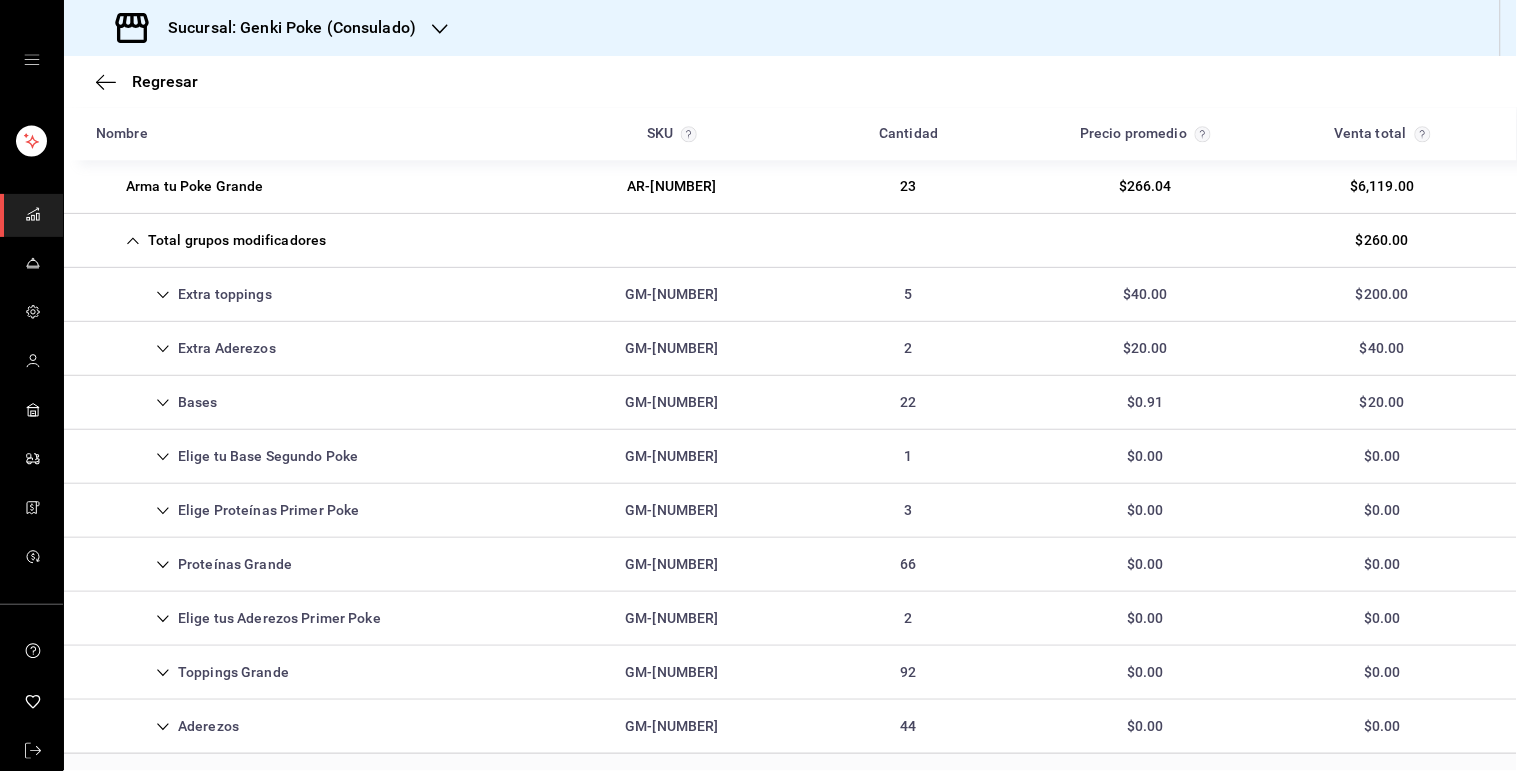 click on "Elige tu Base Segundo Poke GM-[NUMBER] 1 $0.00 $0.00" at bounding box center [790, 457] 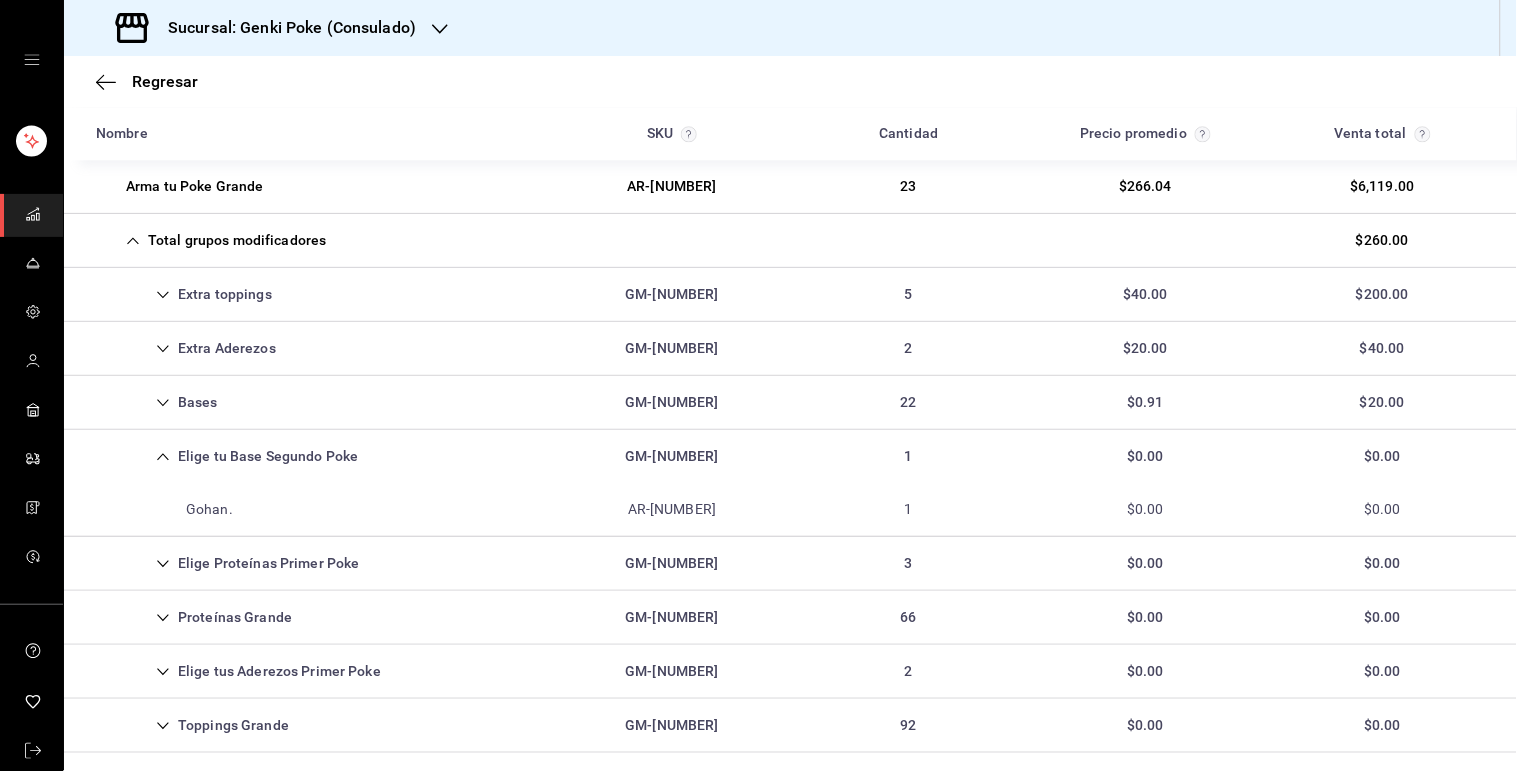 click on "Elige tu Base Segundo Poke GM-[NUMBER] 1 $0.00 $0.00" at bounding box center [790, 456] 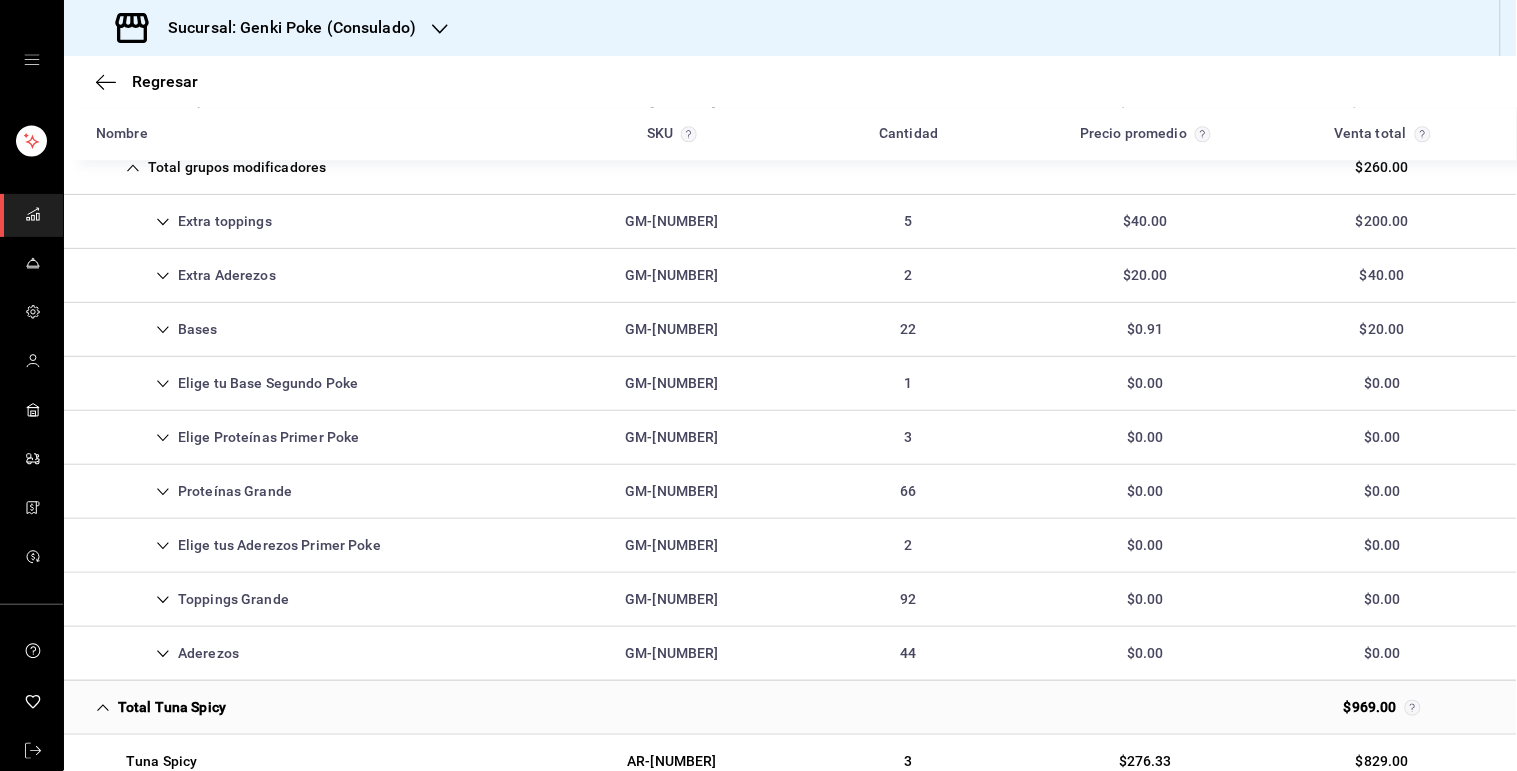 scroll, scrollTop: 1272, scrollLeft: 0, axis: vertical 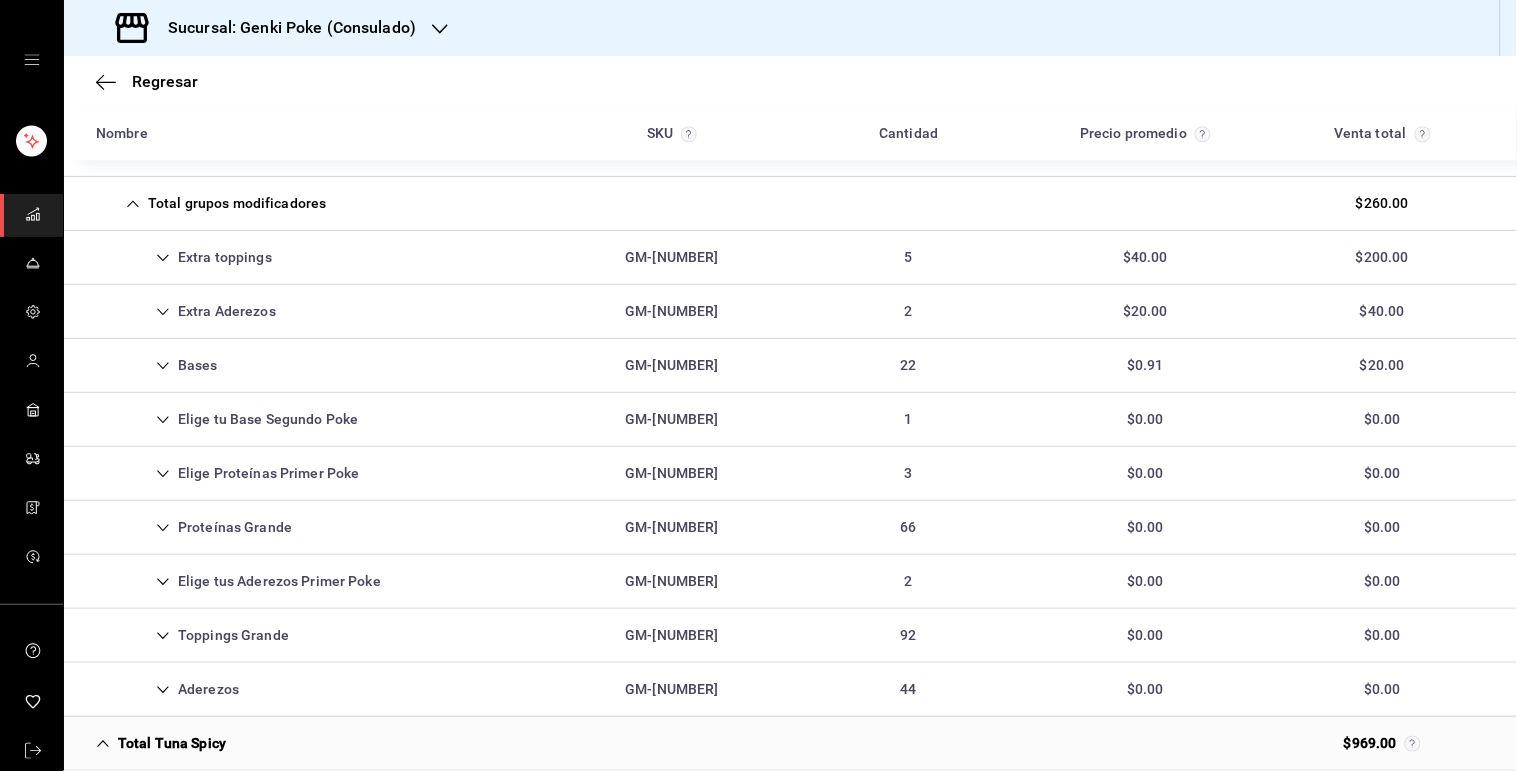 click on "Proteínas Grande" at bounding box center (194, 527) 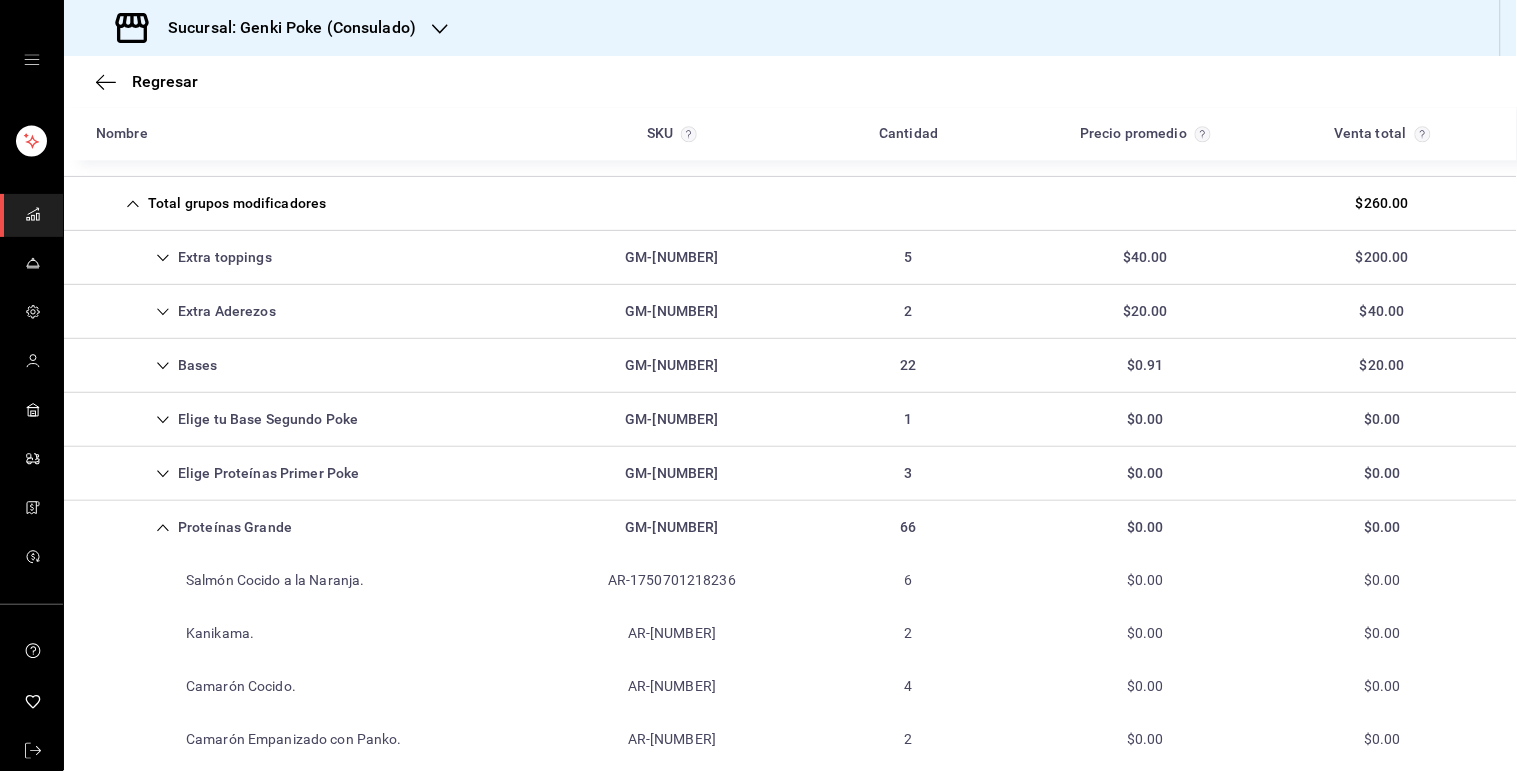 click on "Elige Proteínas Primer Poke" at bounding box center (228, 473) 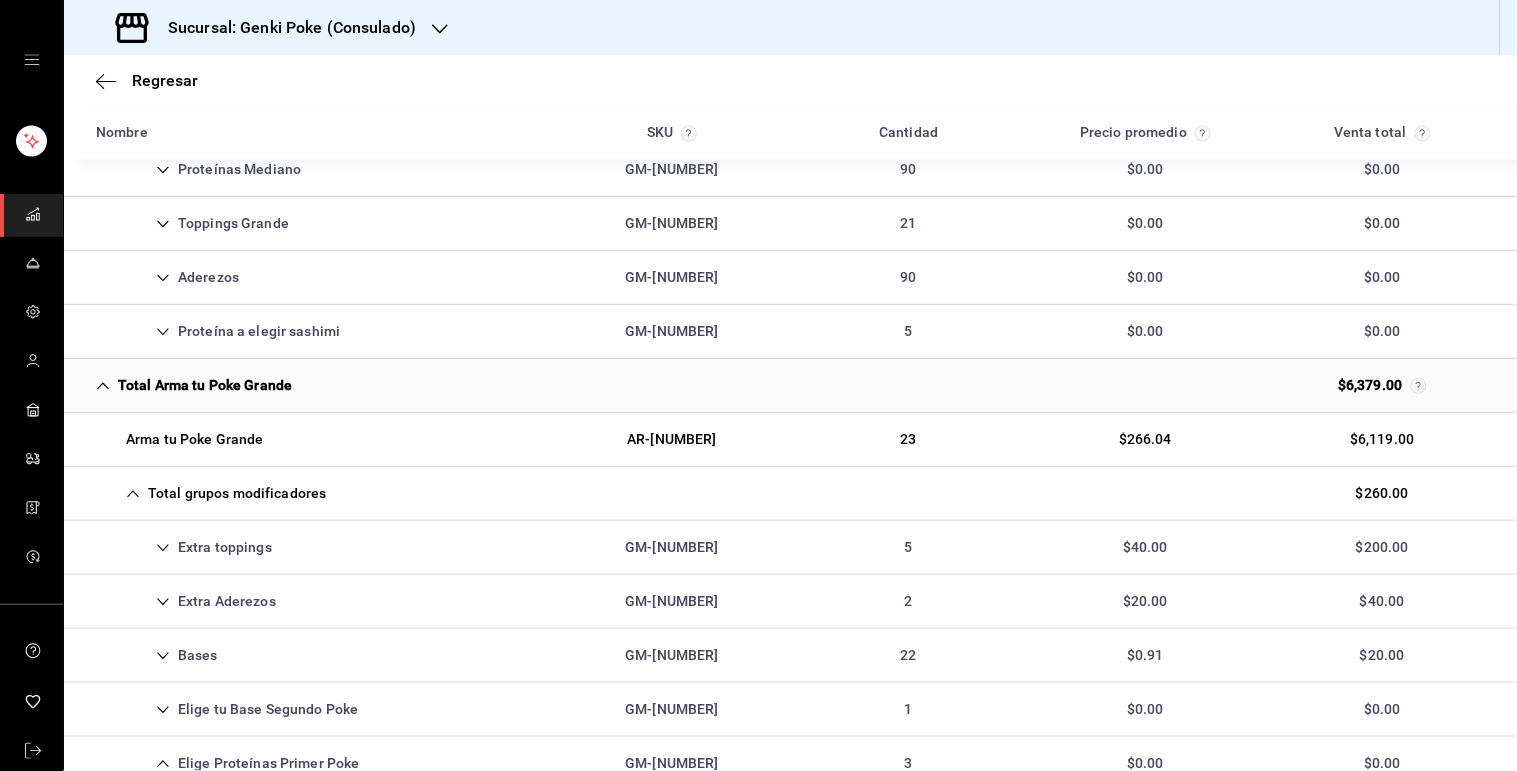 scroll, scrollTop: 898, scrollLeft: 0, axis: vertical 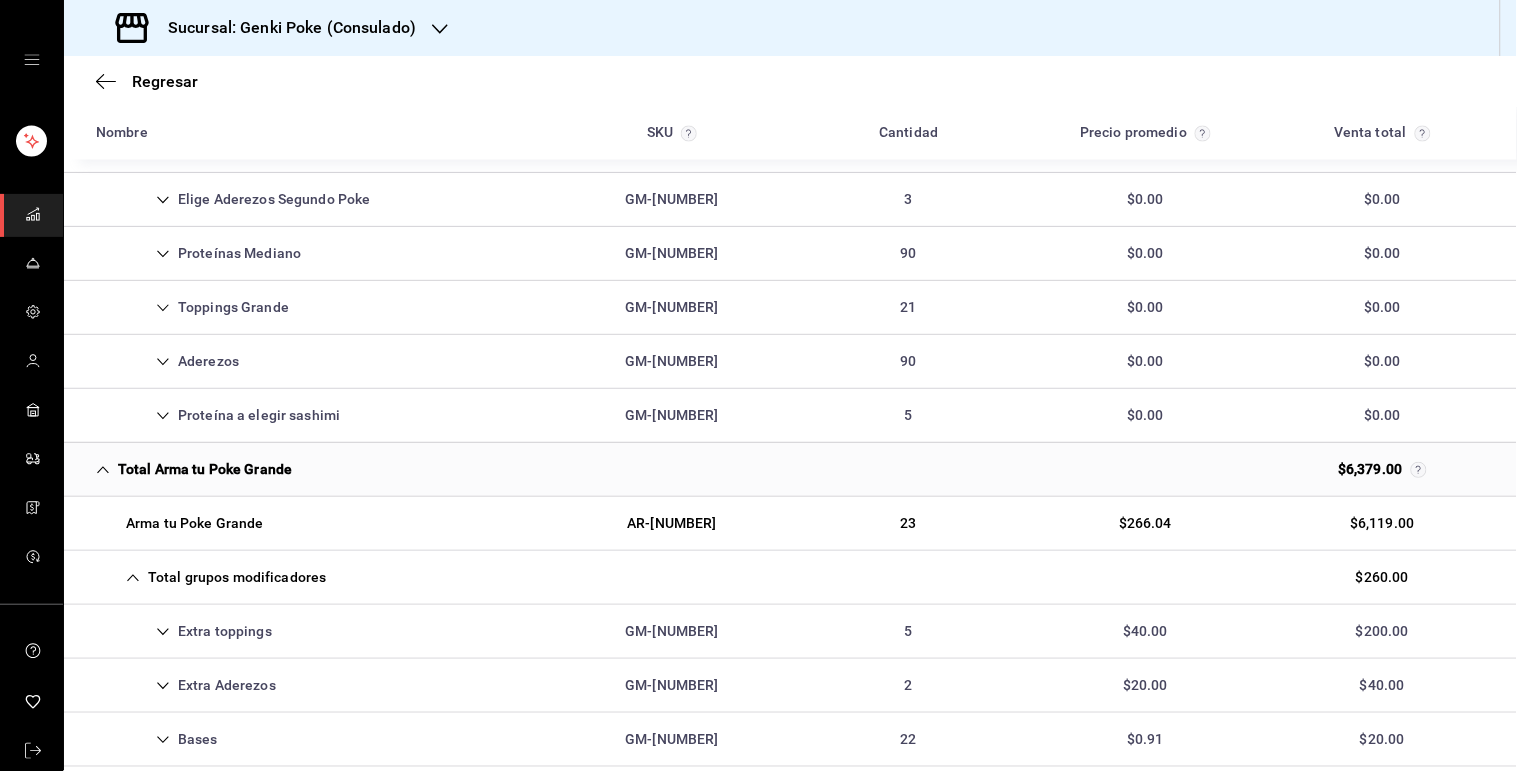 click on "Proteína a elegir sashimi" at bounding box center [218, 415] 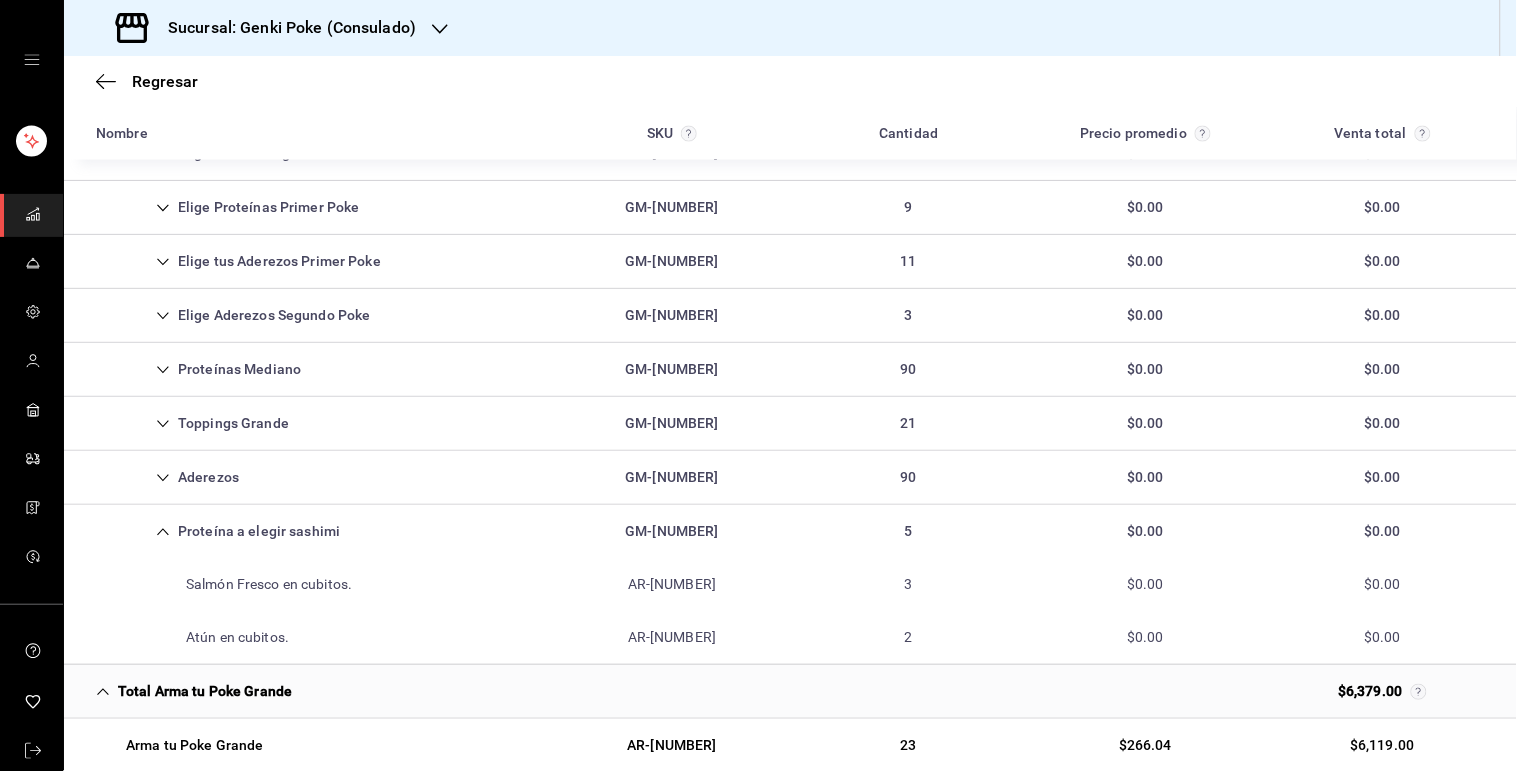 scroll, scrollTop: 757, scrollLeft: 0, axis: vertical 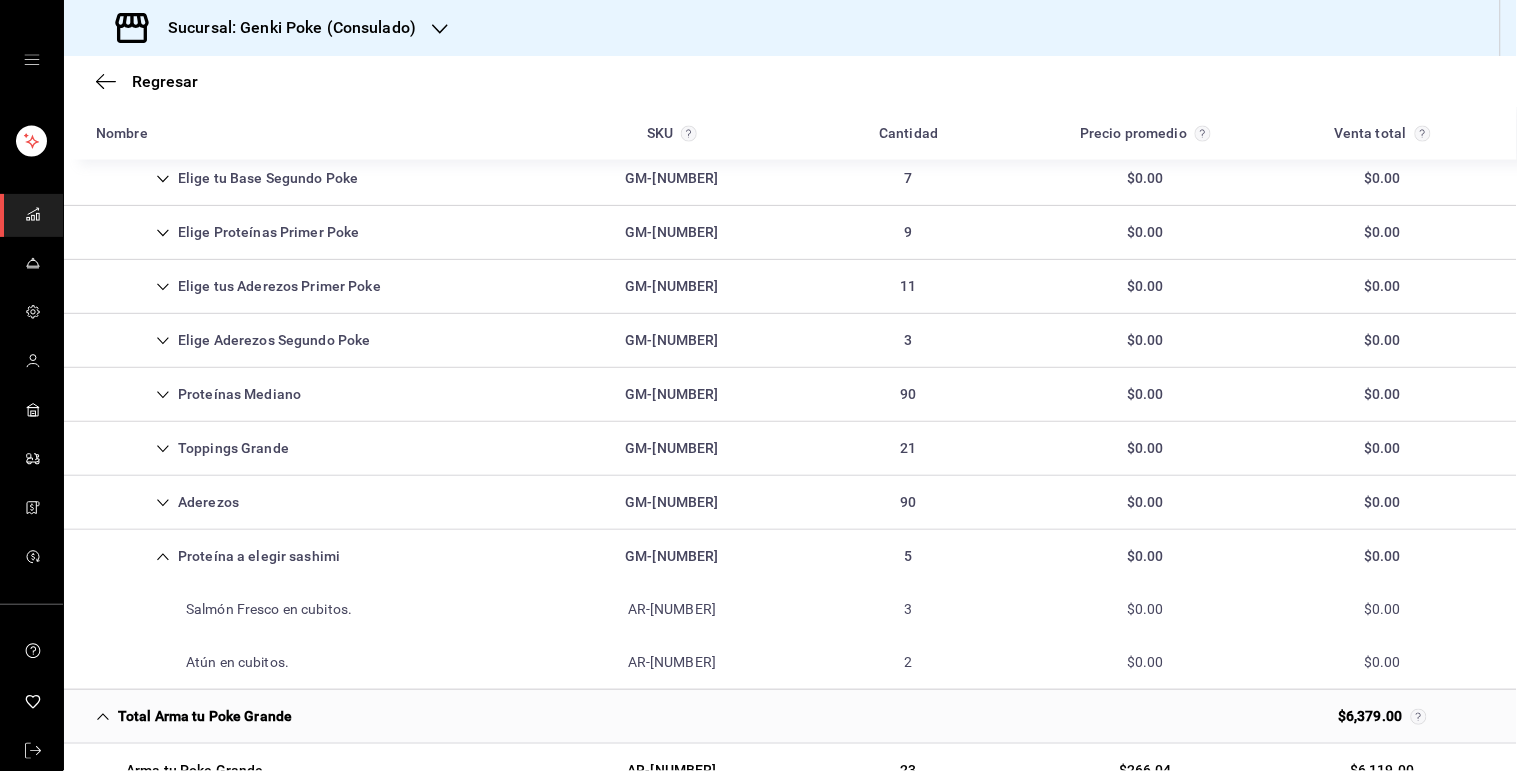 click on "Proteínas Mediano" at bounding box center (198, 394) 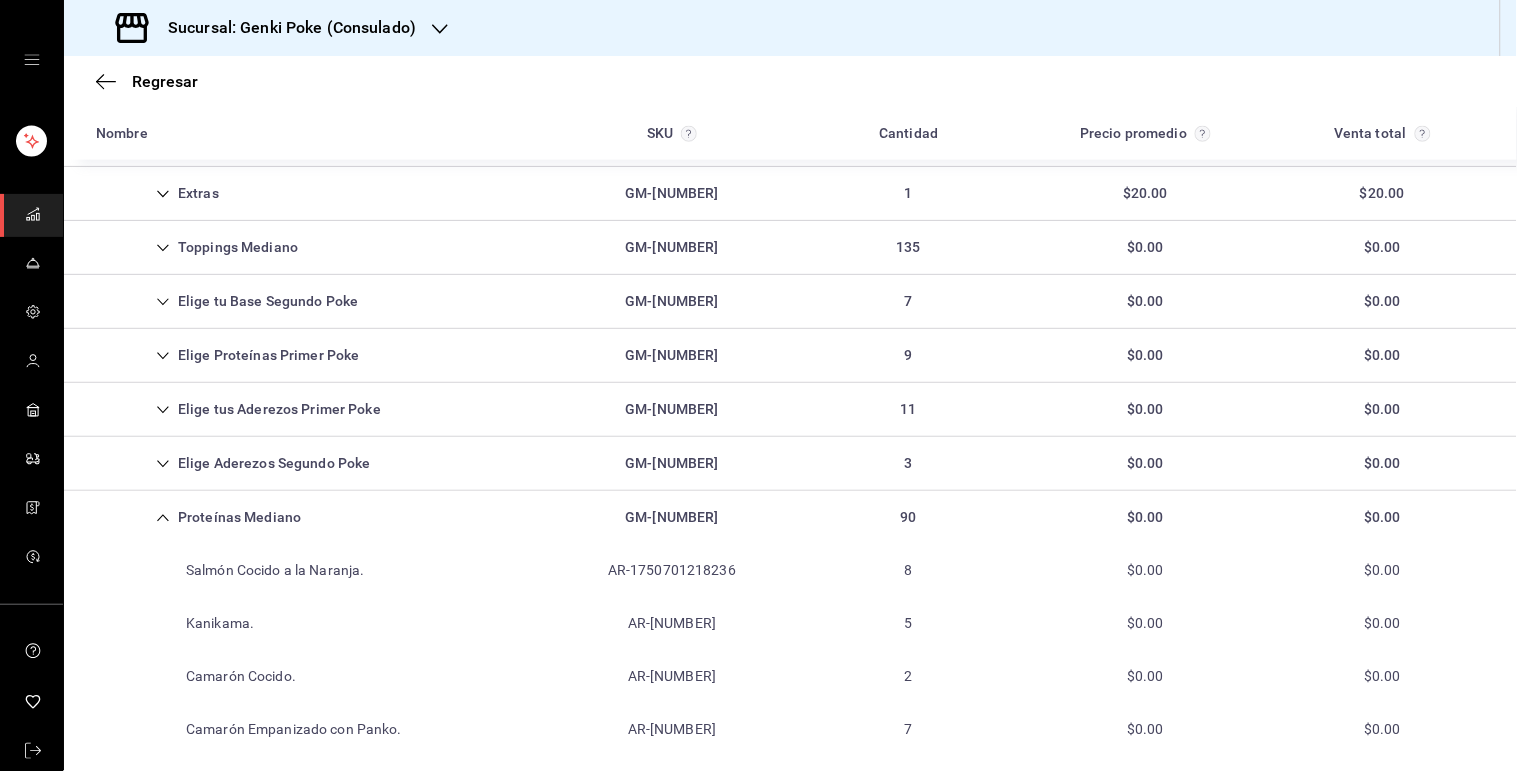 scroll, scrollTop: 631, scrollLeft: 0, axis: vertical 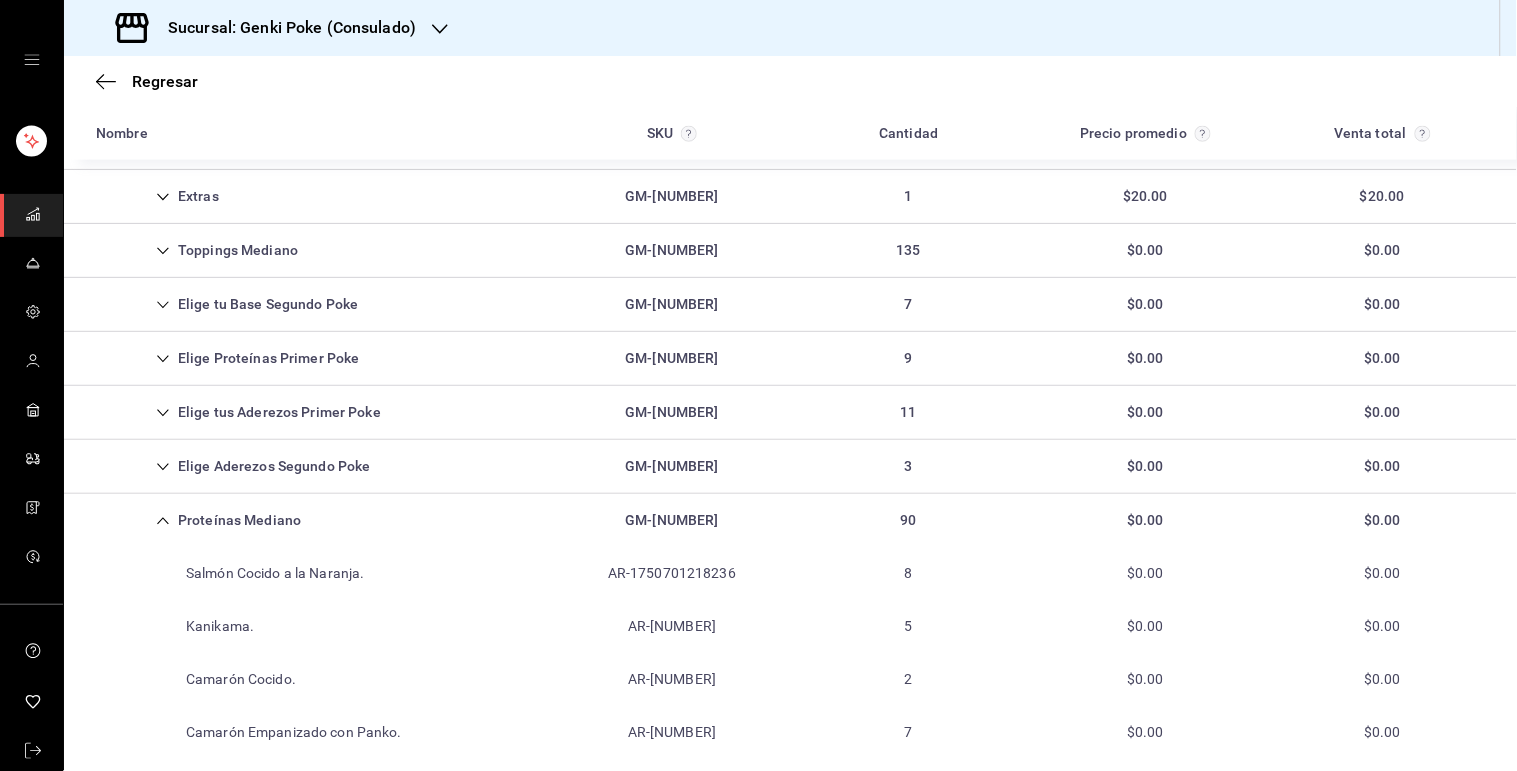 click on "Elige Proteínas Primer Poke" at bounding box center (228, 358) 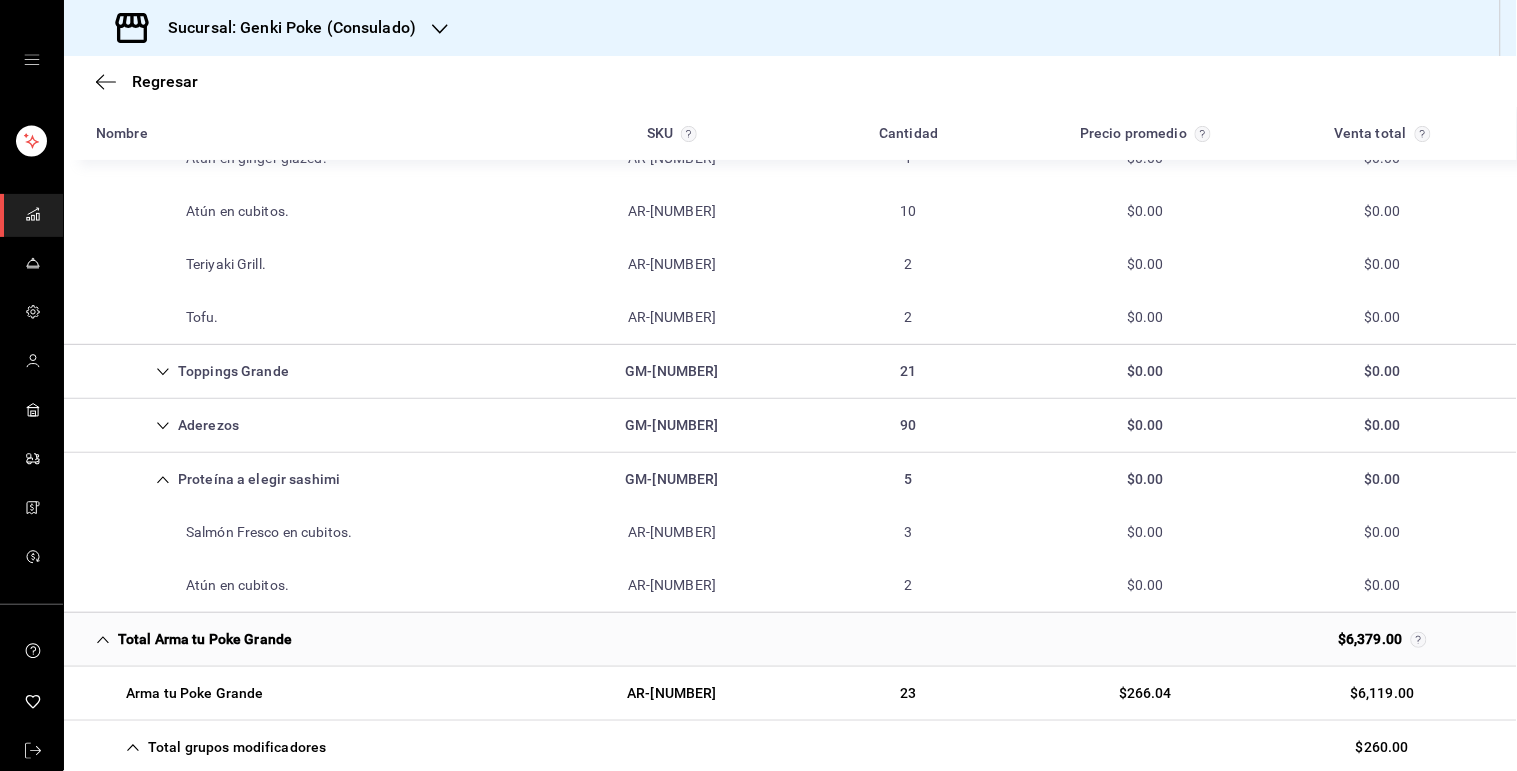 scroll, scrollTop: 1958, scrollLeft: 0, axis: vertical 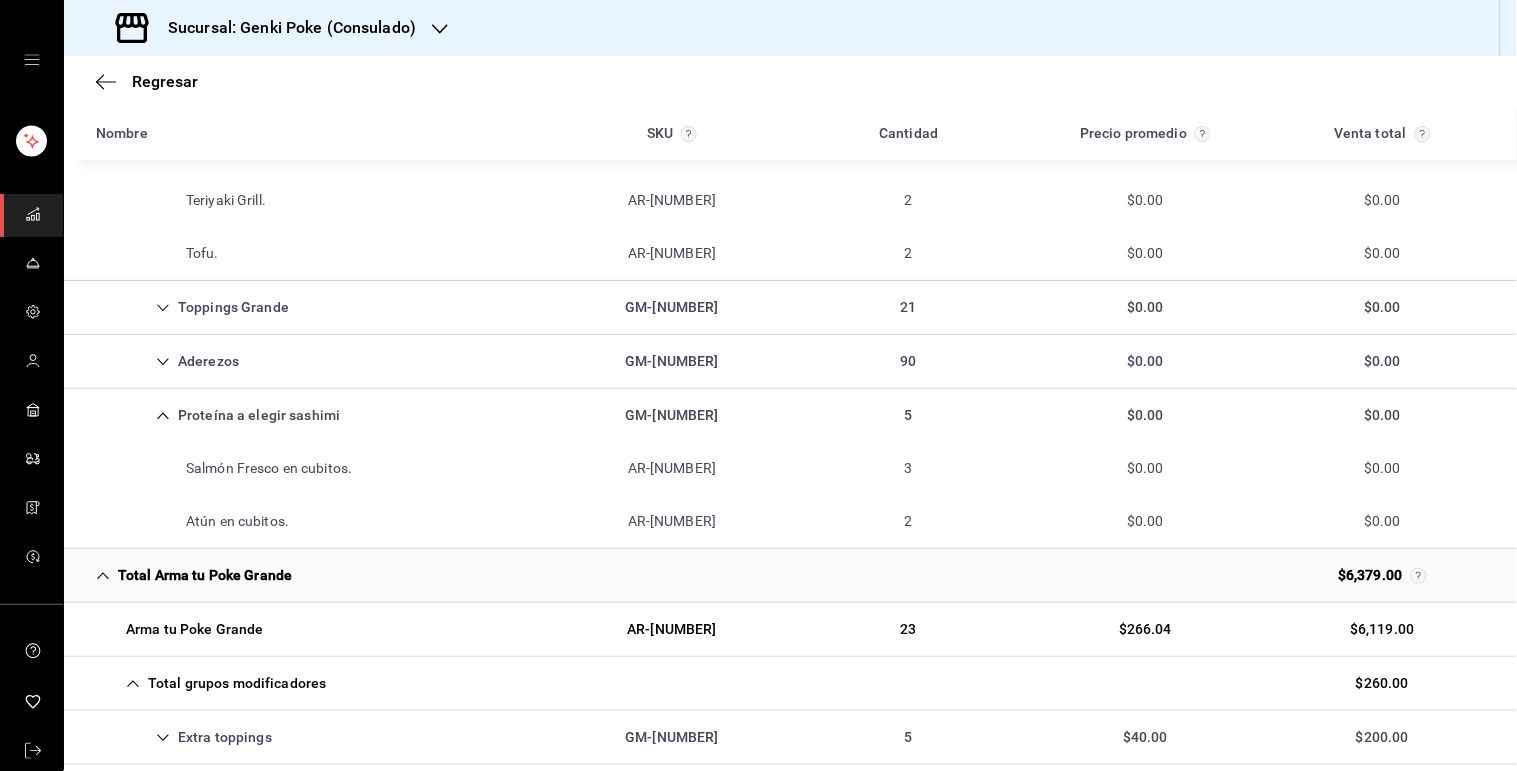 click on "Proteína a elegir sashimi GM-[NUMBER] 5 $0.00 $0.00" at bounding box center [790, 415] 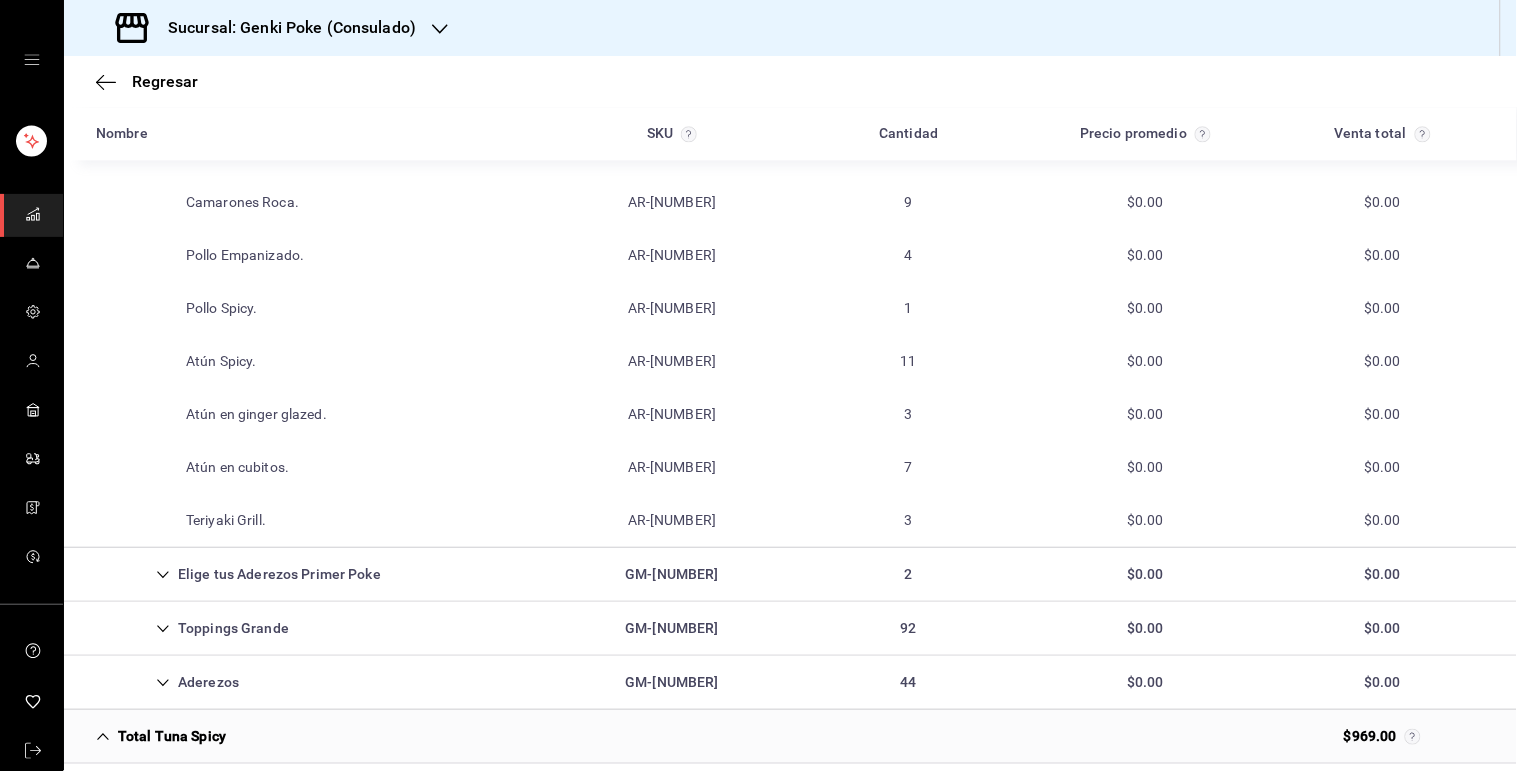 scroll, scrollTop: 3121, scrollLeft: 0, axis: vertical 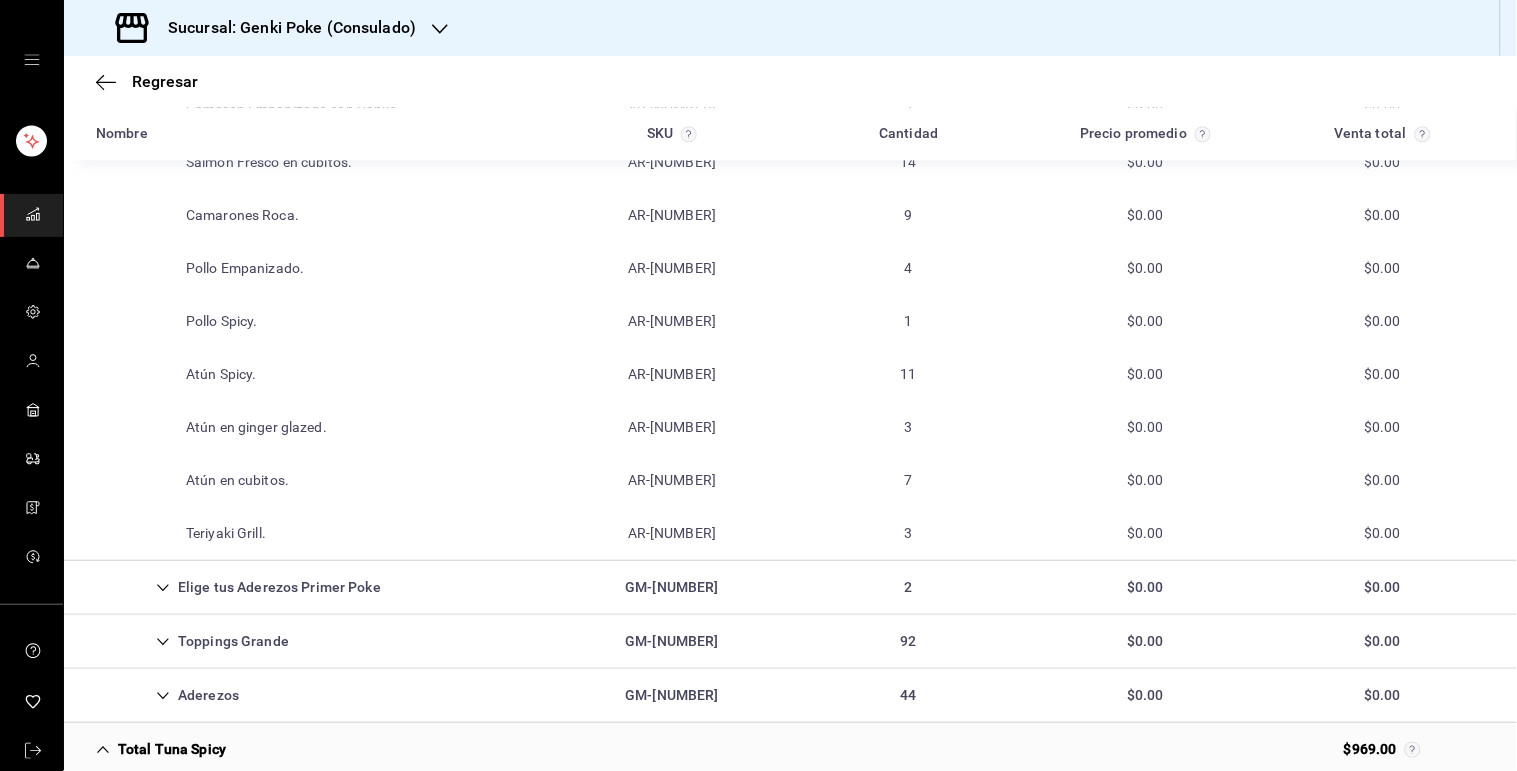 click on "Atún en ginger glazed. AR-[NUMBER] 3 $0.00 $0.00" at bounding box center (790, 427) 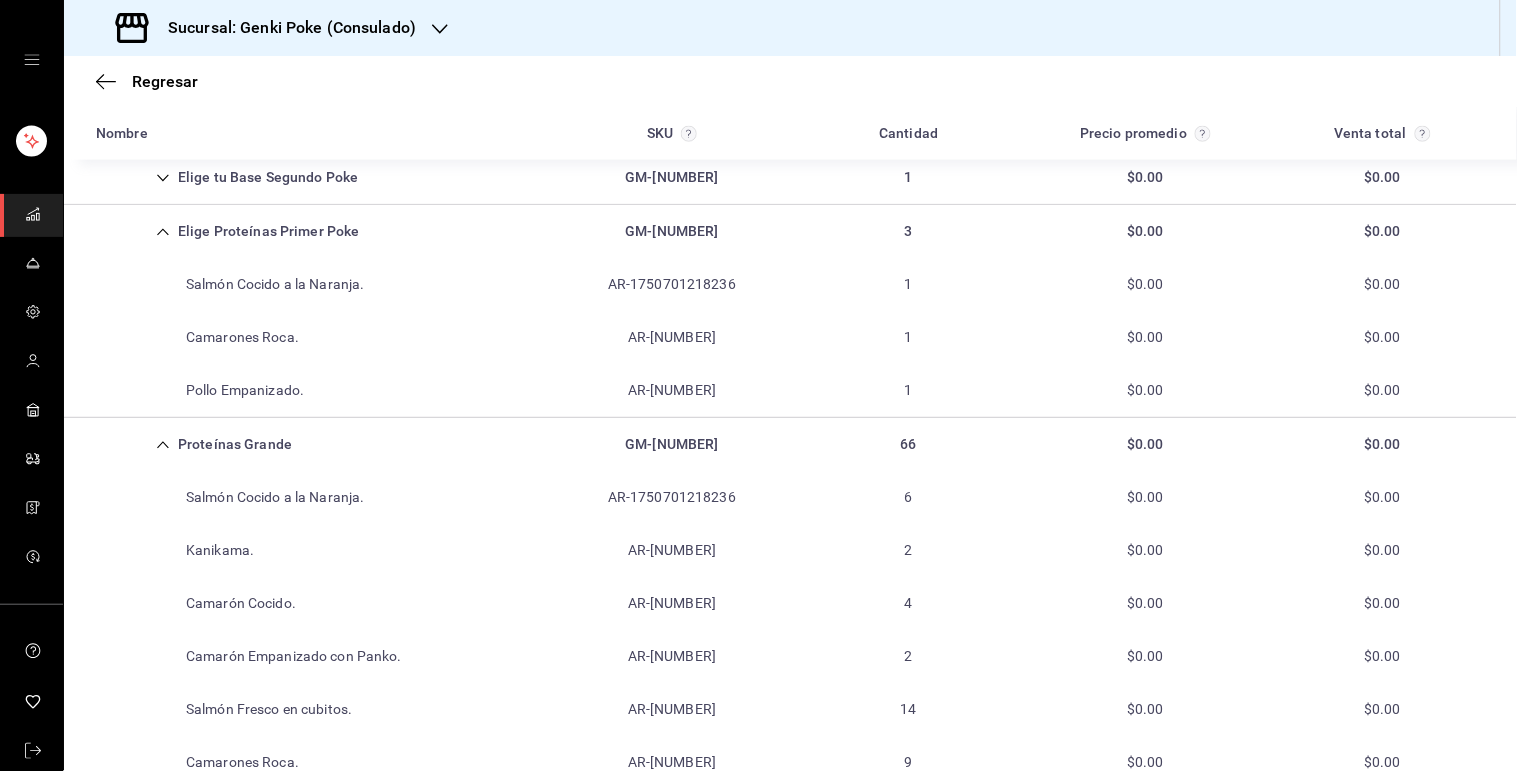 scroll, scrollTop: 2487, scrollLeft: 0, axis: vertical 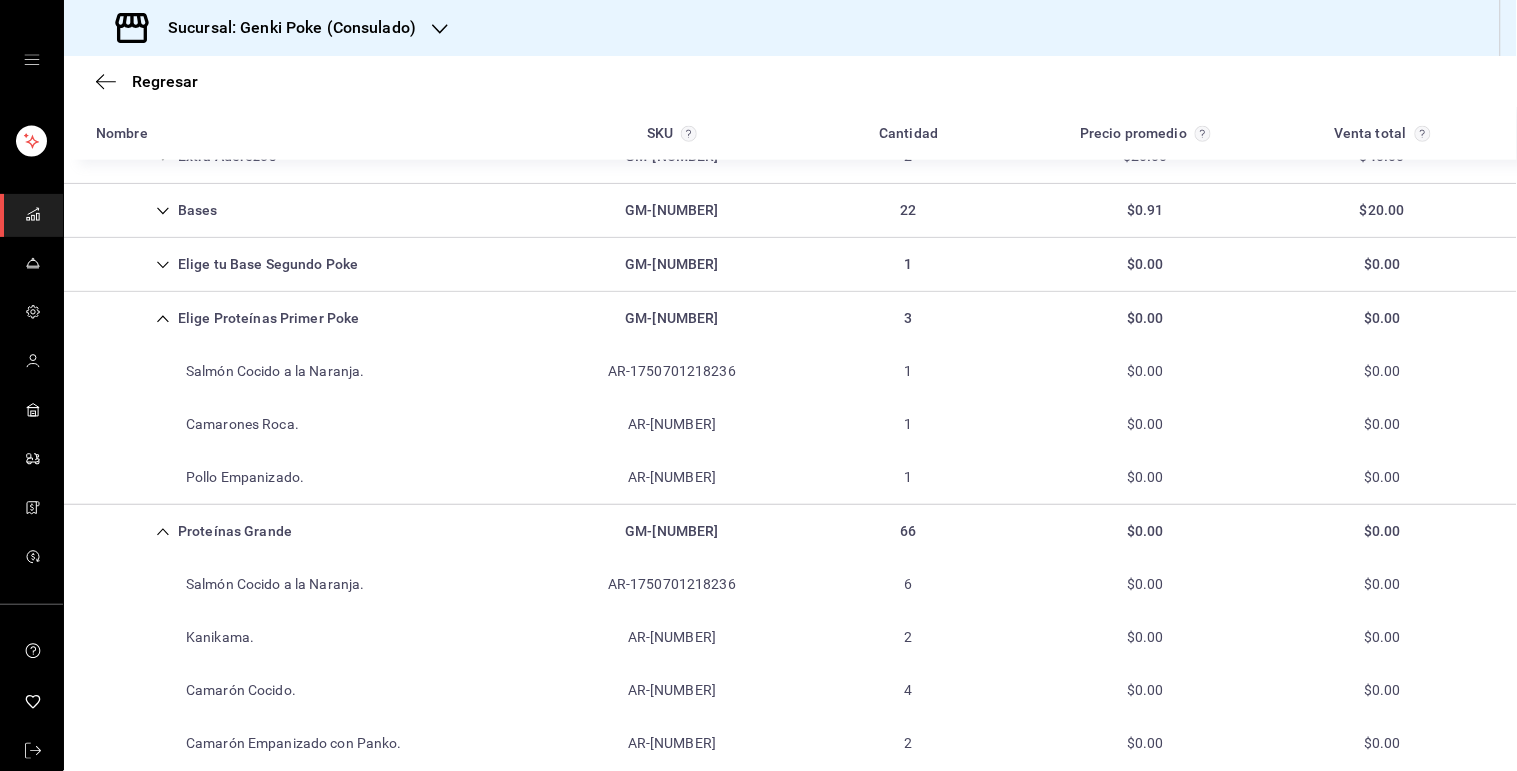 click on "AR-[NUMBER]" at bounding box center [672, 477] 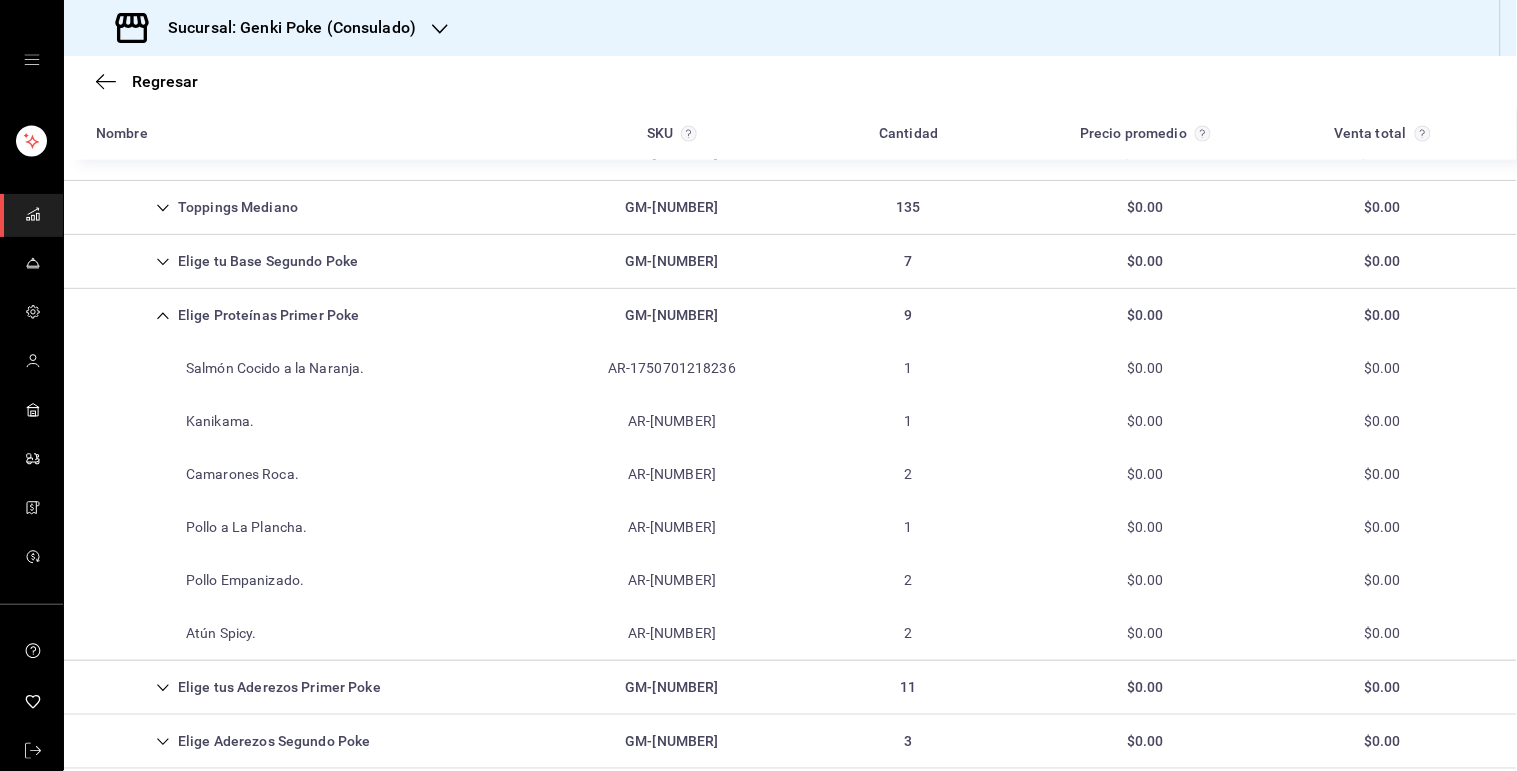 scroll, scrollTop: 675, scrollLeft: 0, axis: vertical 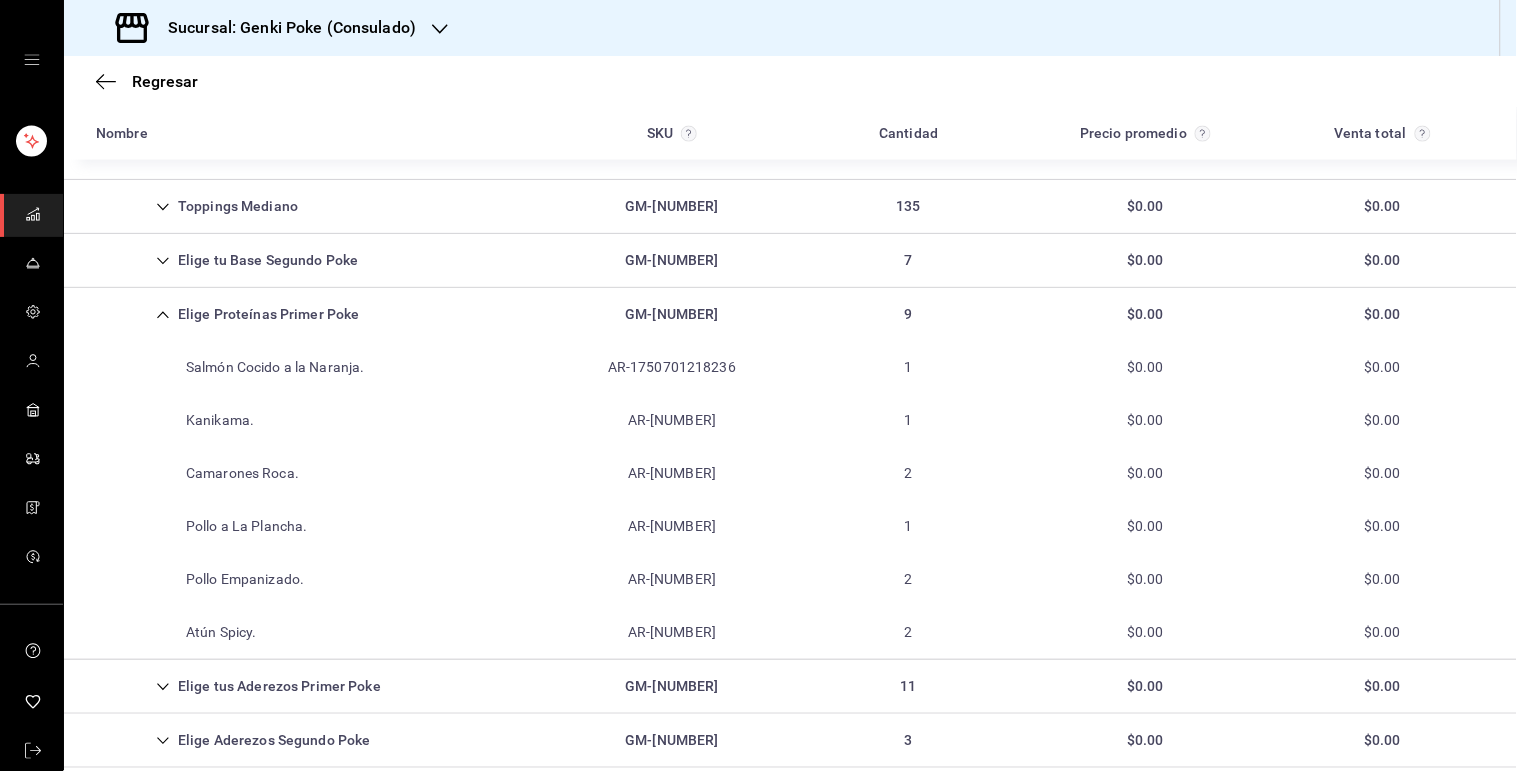 click on "Elige Proteínas Primer Poke GM-[NUMBER] 9 $0.00 $0.00" at bounding box center (790, 314) 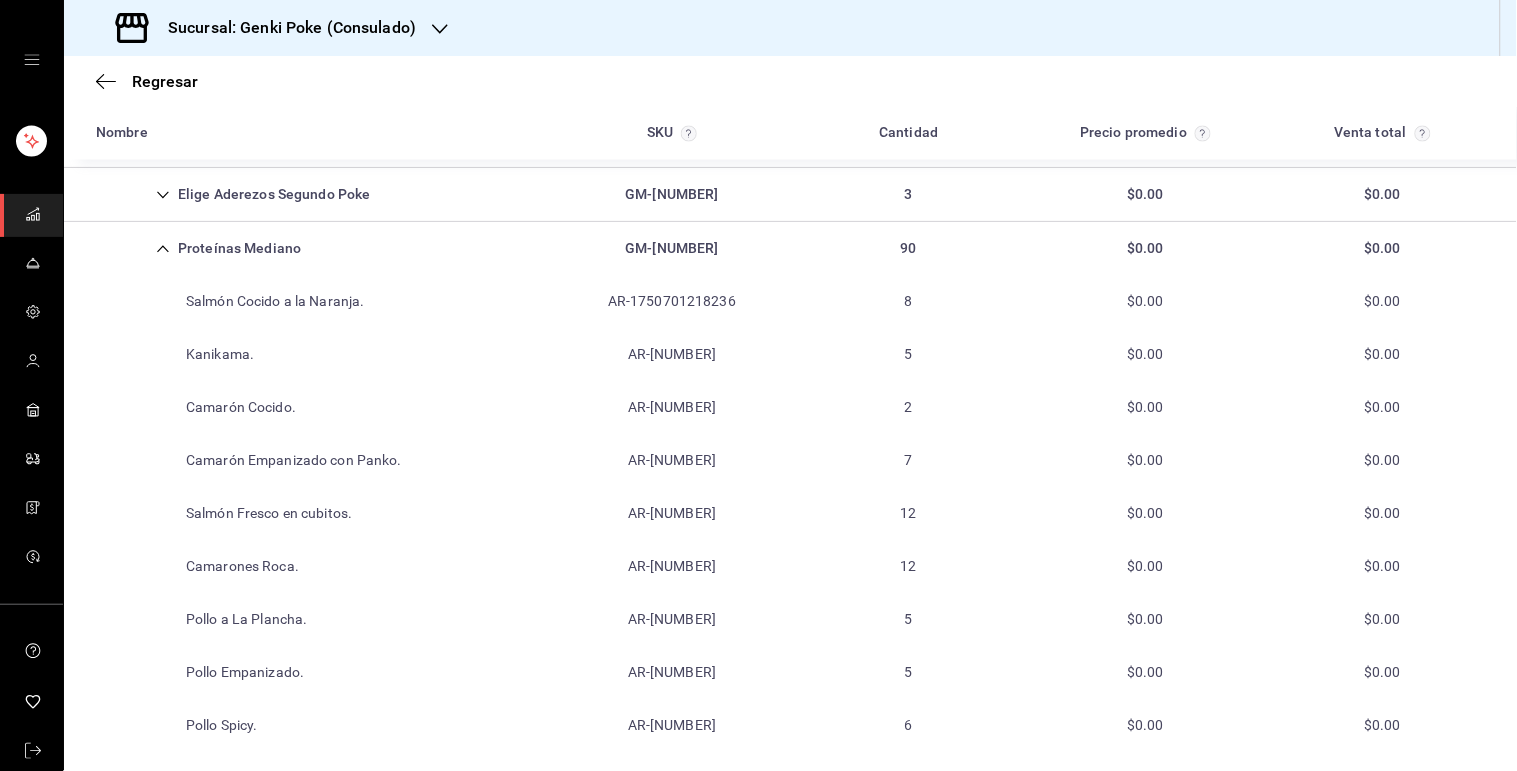 scroll, scrollTop: 875, scrollLeft: 0, axis: vertical 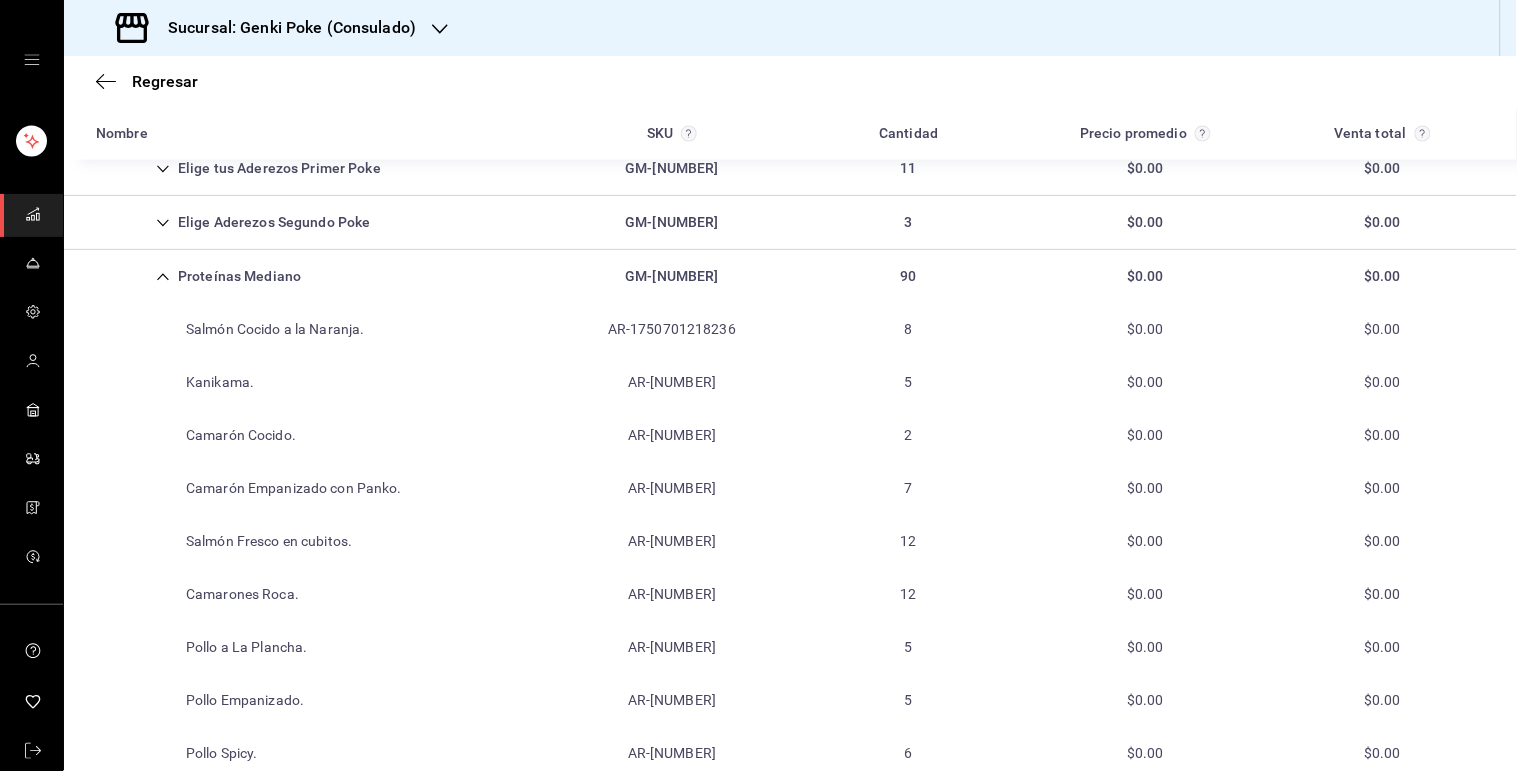 click on "Proteínas Mediano GM-[NUMBER] 90 $0.00 $0.00" at bounding box center [790, 276] 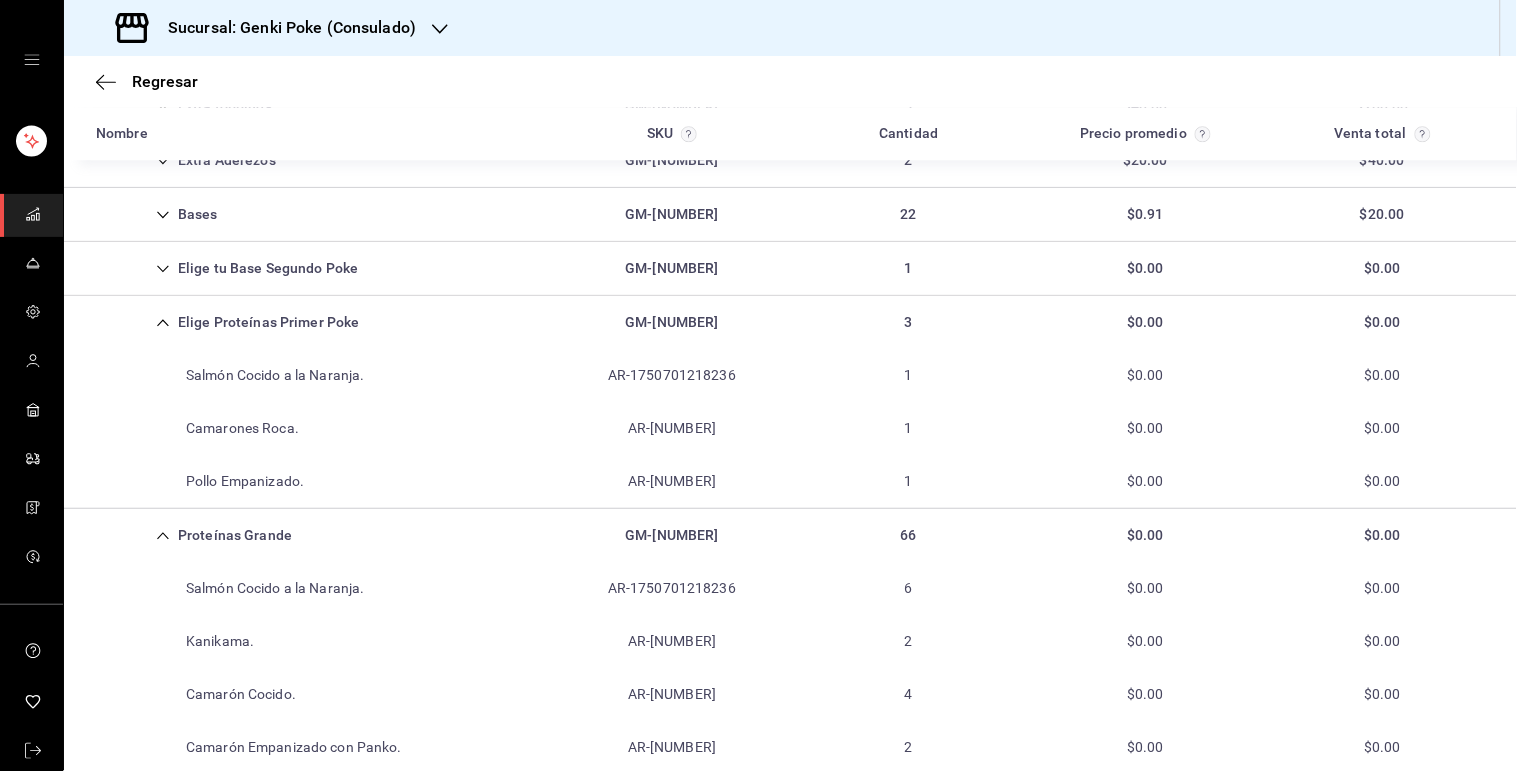 scroll, scrollTop: 1425, scrollLeft: 0, axis: vertical 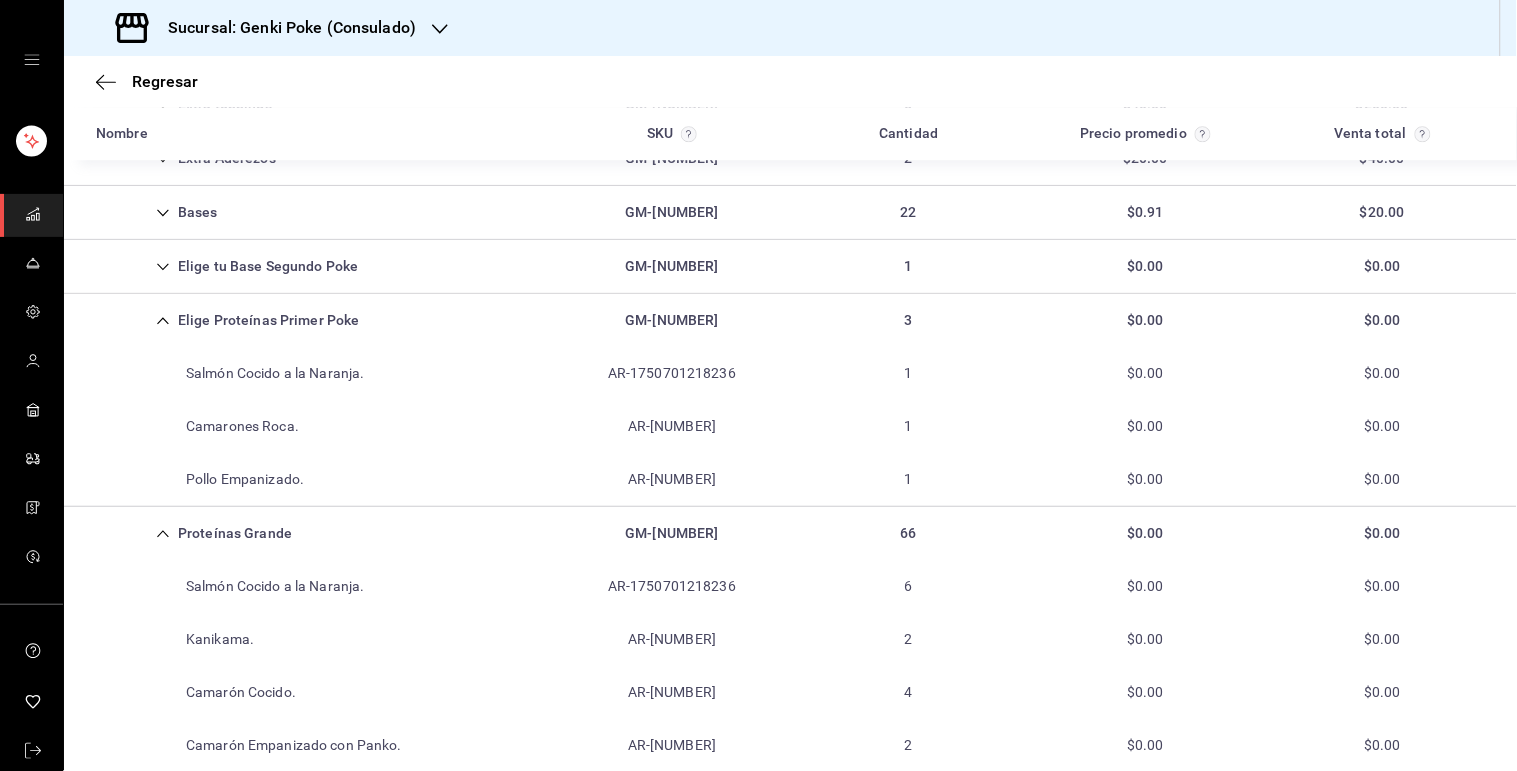 click on "Elige Proteínas Primer Poke" at bounding box center (228, 320) 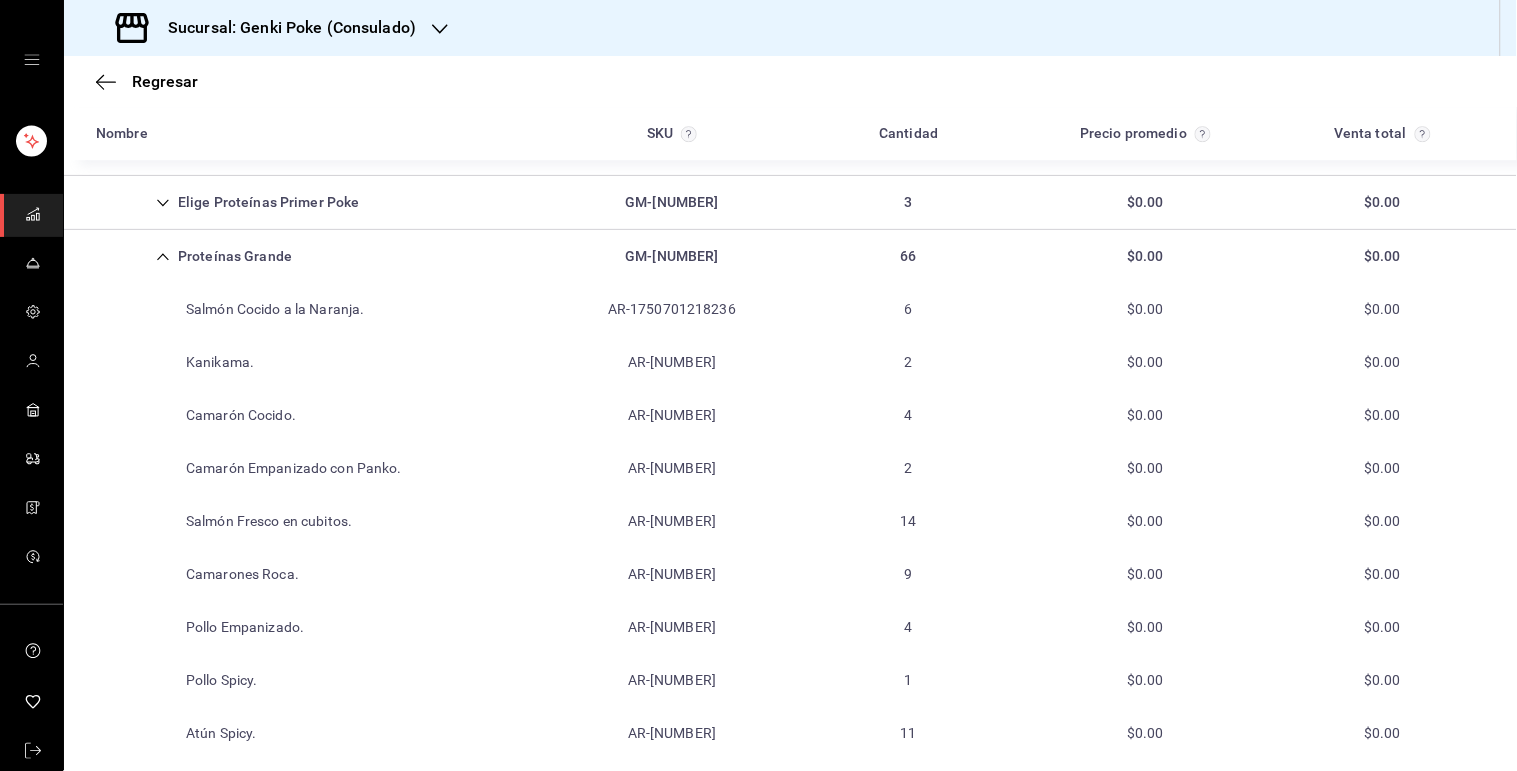 scroll, scrollTop: 1547, scrollLeft: 0, axis: vertical 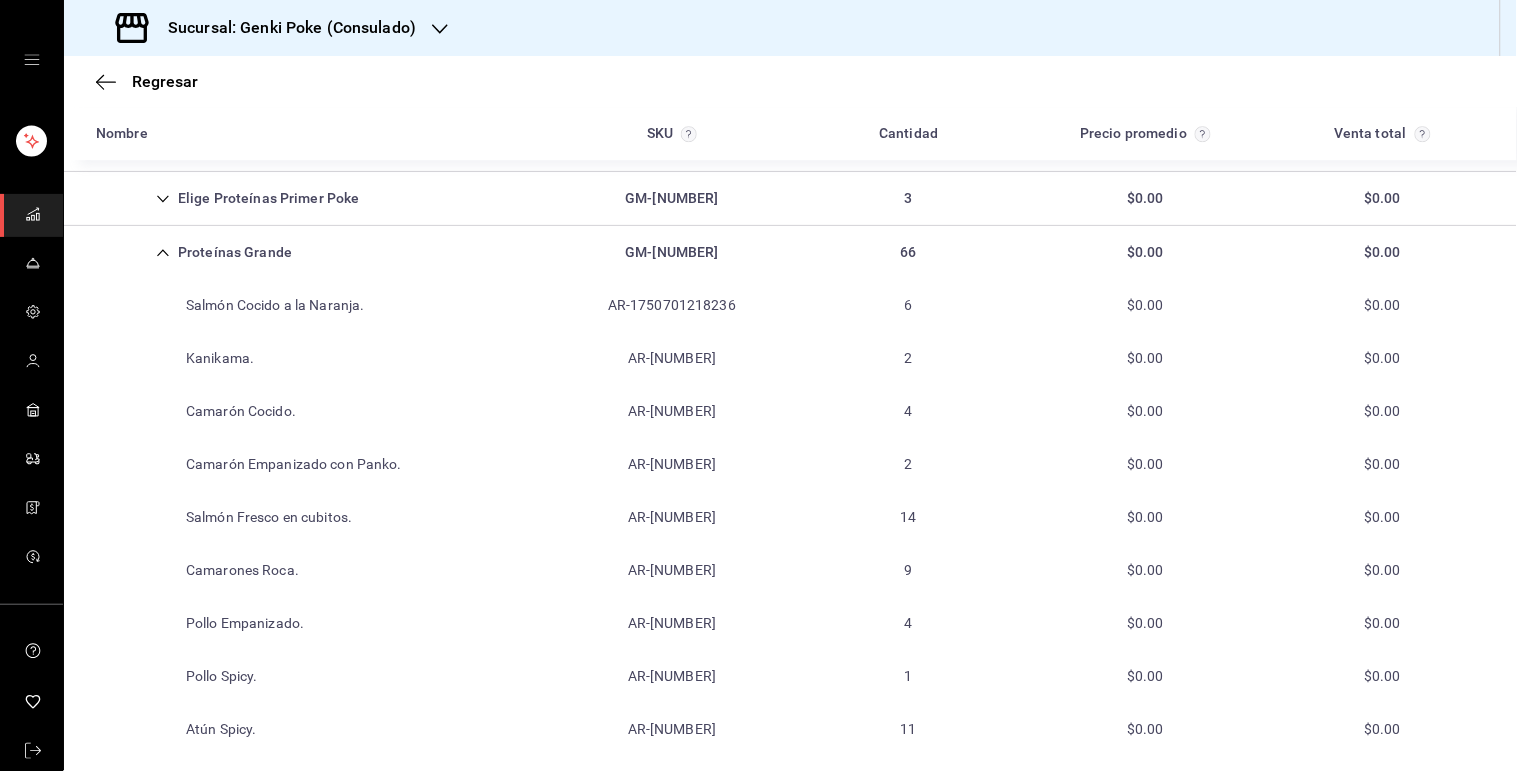 click on "Proteínas Grande GM-[NUMBER] 66 $0.00 $0.00" at bounding box center (790, 252) 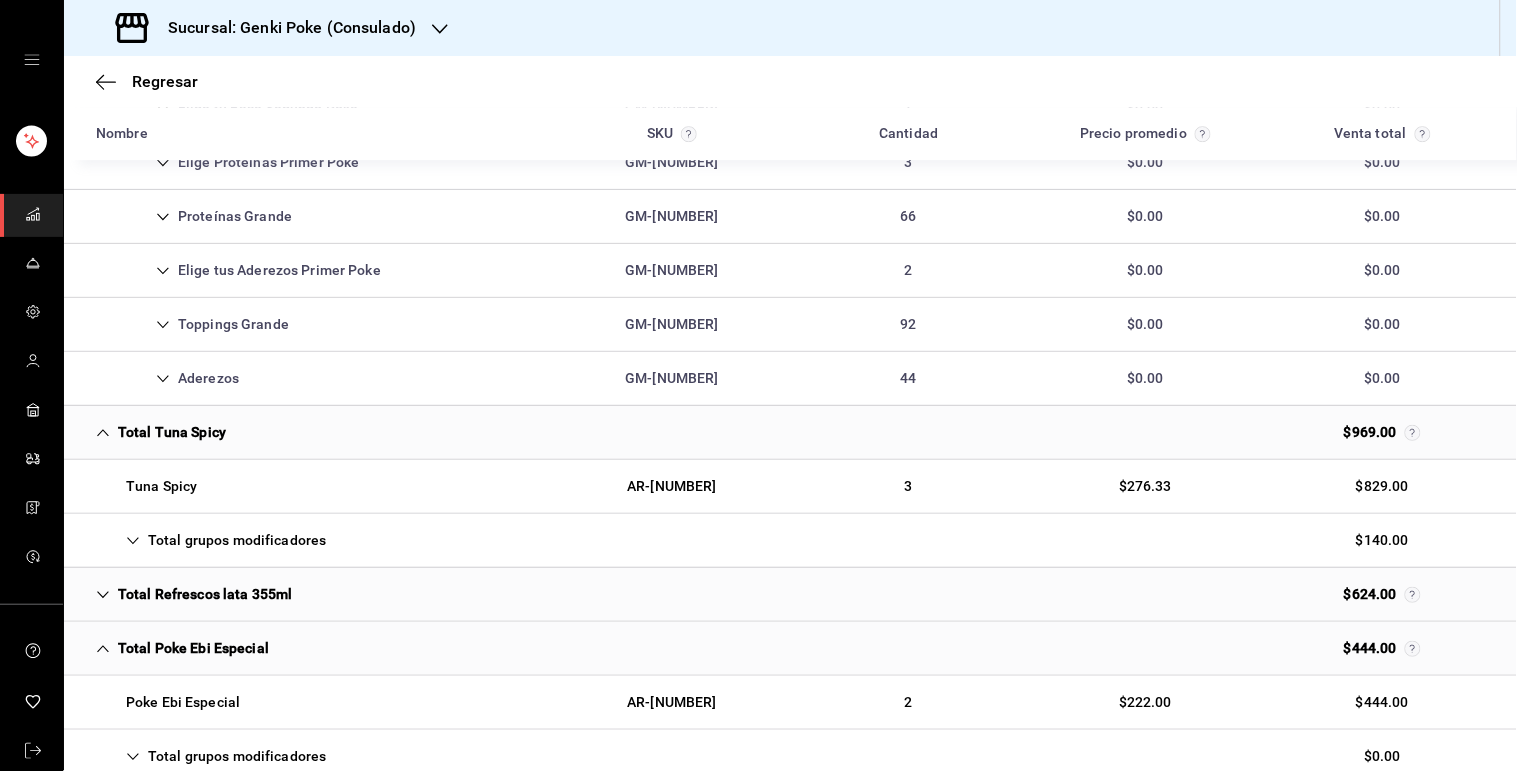 scroll, scrollTop: 1576, scrollLeft: 0, axis: vertical 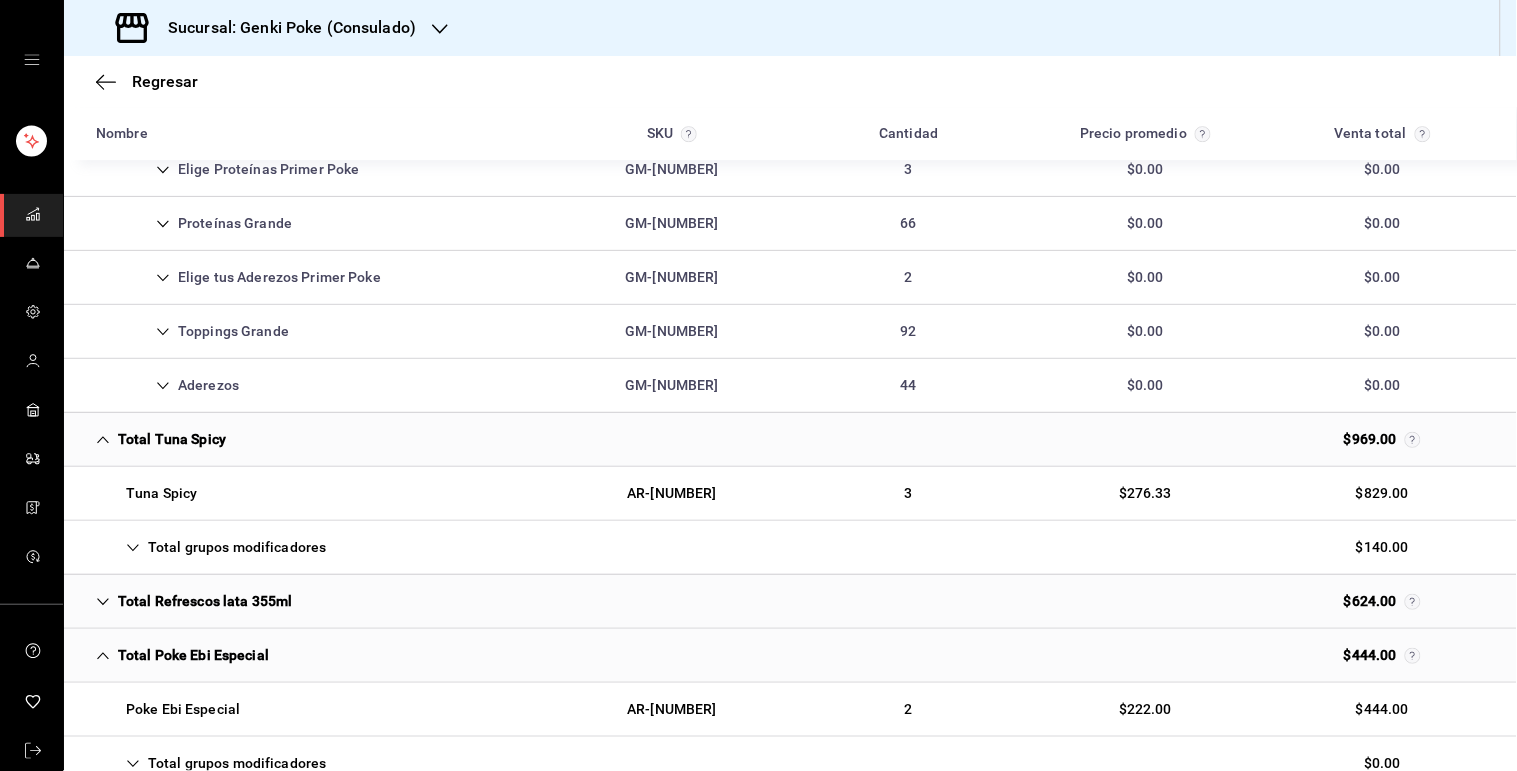 click on "Toppings Grande GM-[NUMBER] 92 $0.00 $0.00" at bounding box center (790, 332) 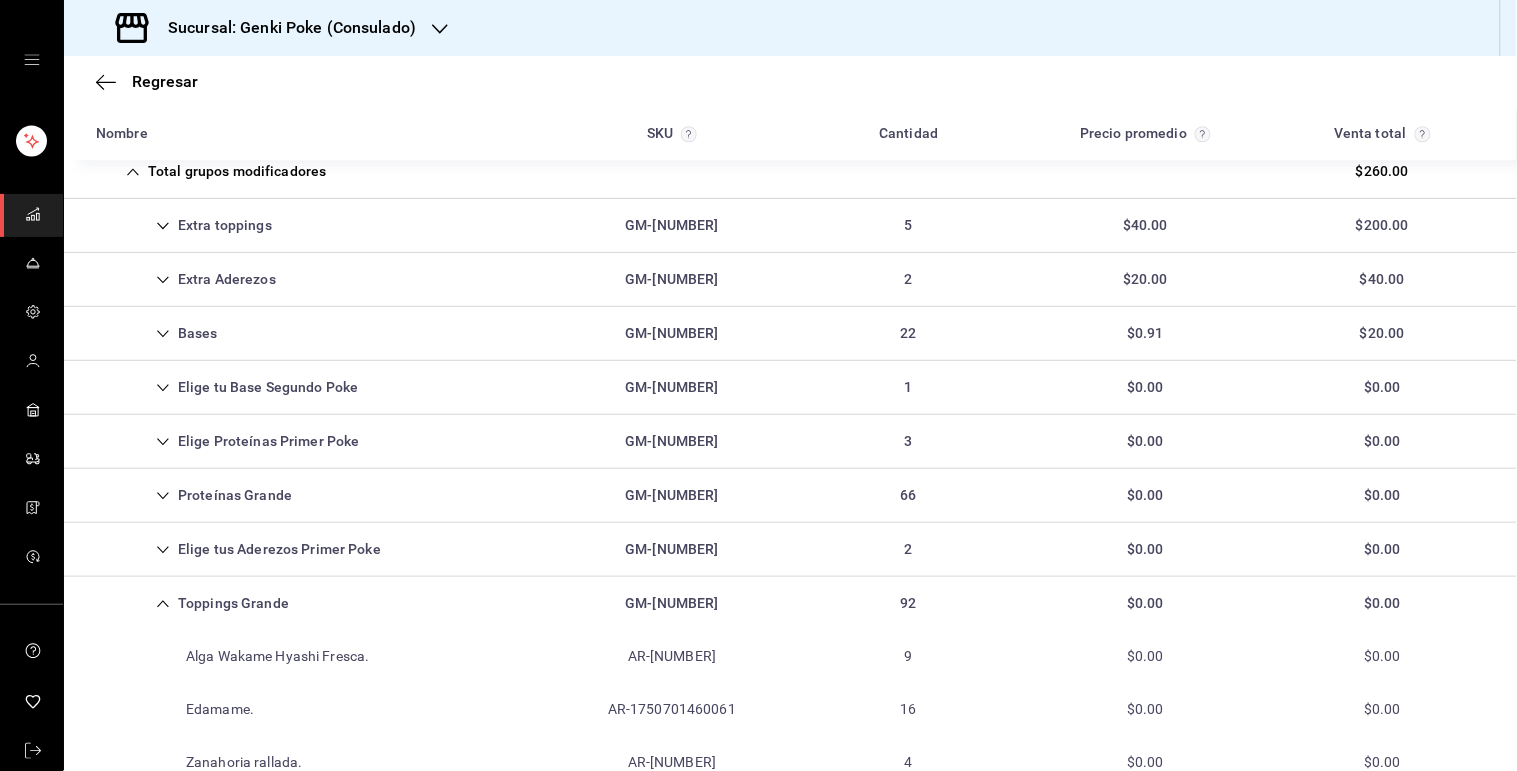 scroll, scrollTop: 1292, scrollLeft: 0, axis: vertical 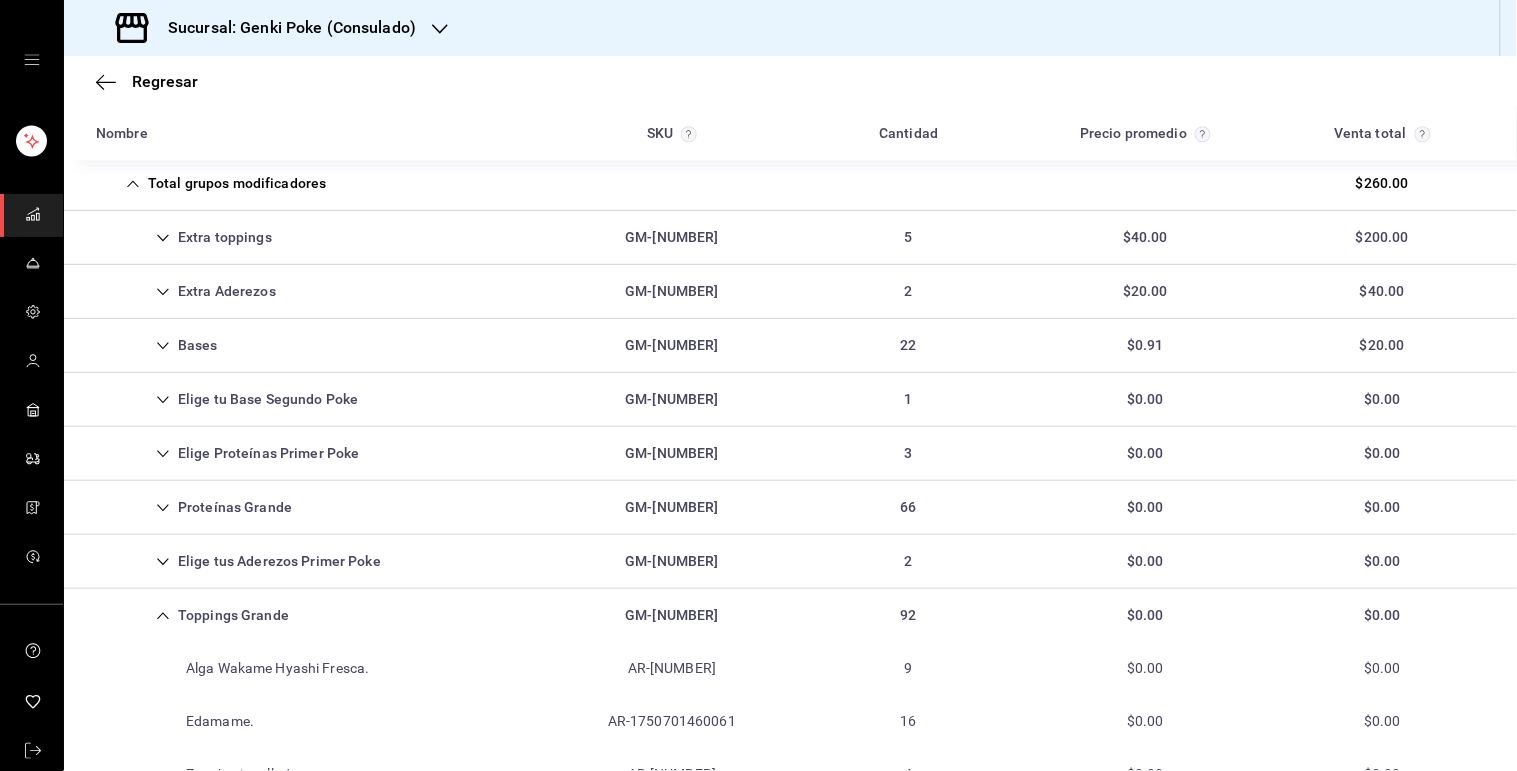 click on "Extra toppings" at bounding box center (184, 237) 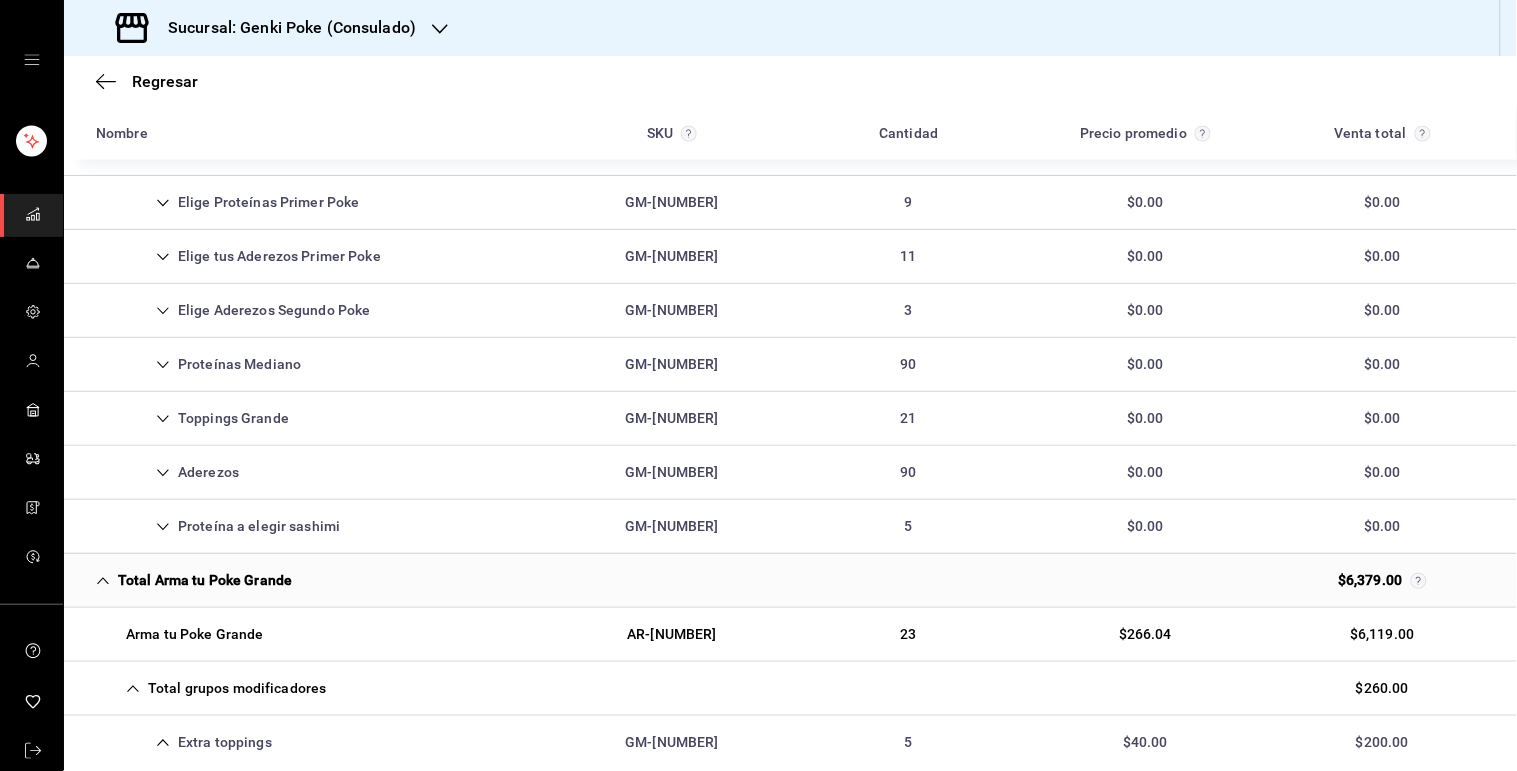 scroll, scrollTop: 783, scrollLeft: 0, axis: vertical 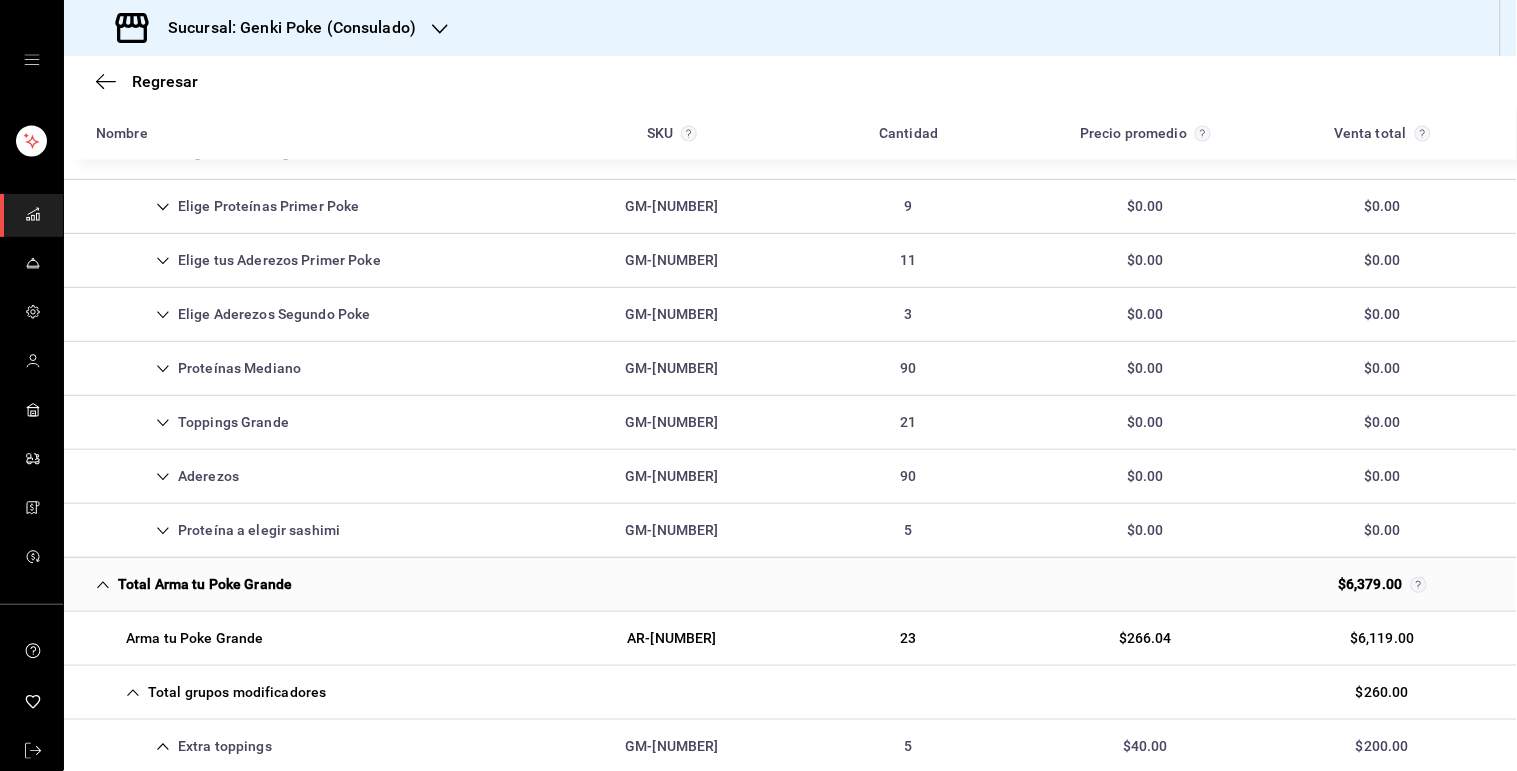 click on "Toppings Grande" at bounding box center (192, 422) 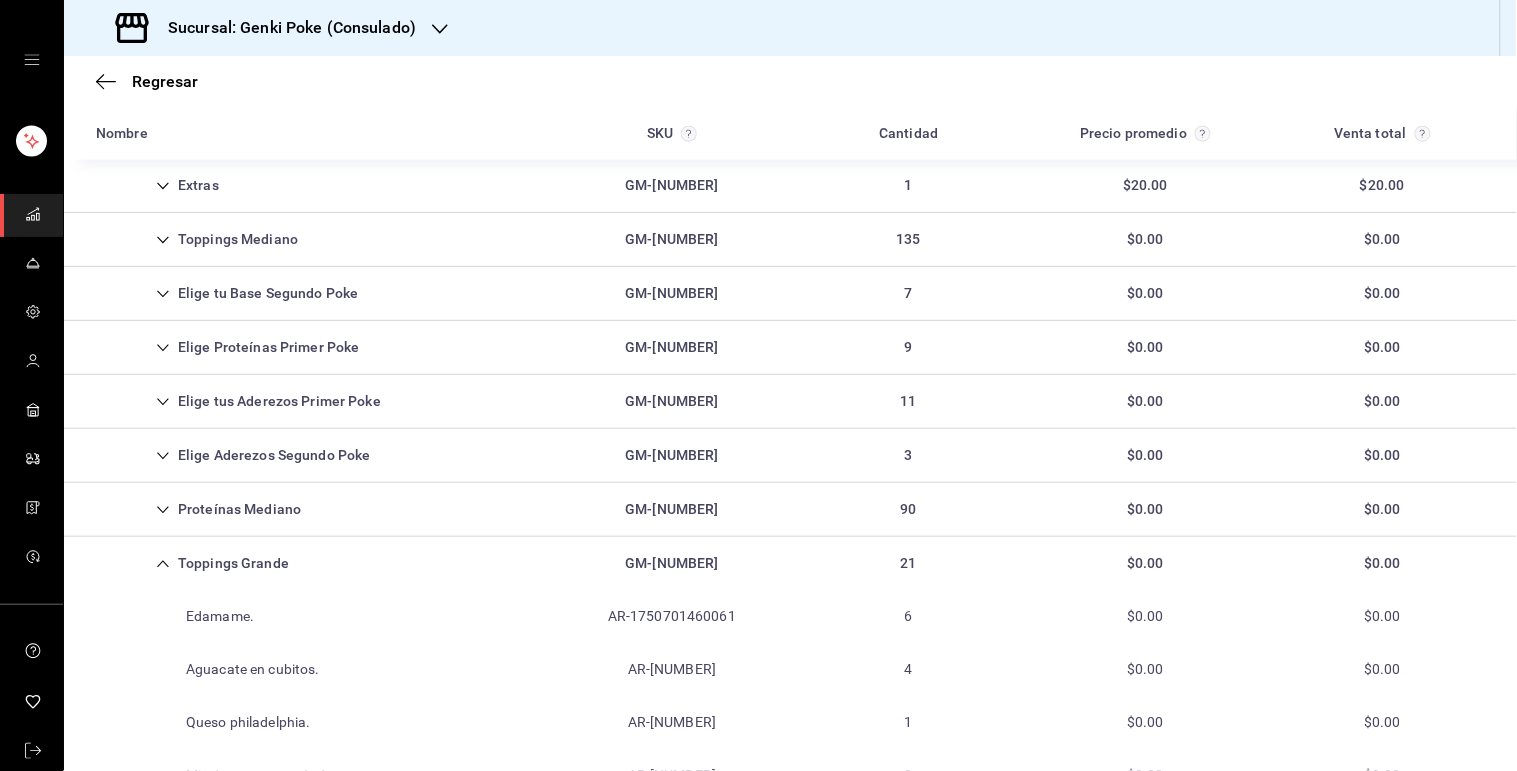 scroll, scrollTop: 634, scrollLeft: 0, axis: vertical 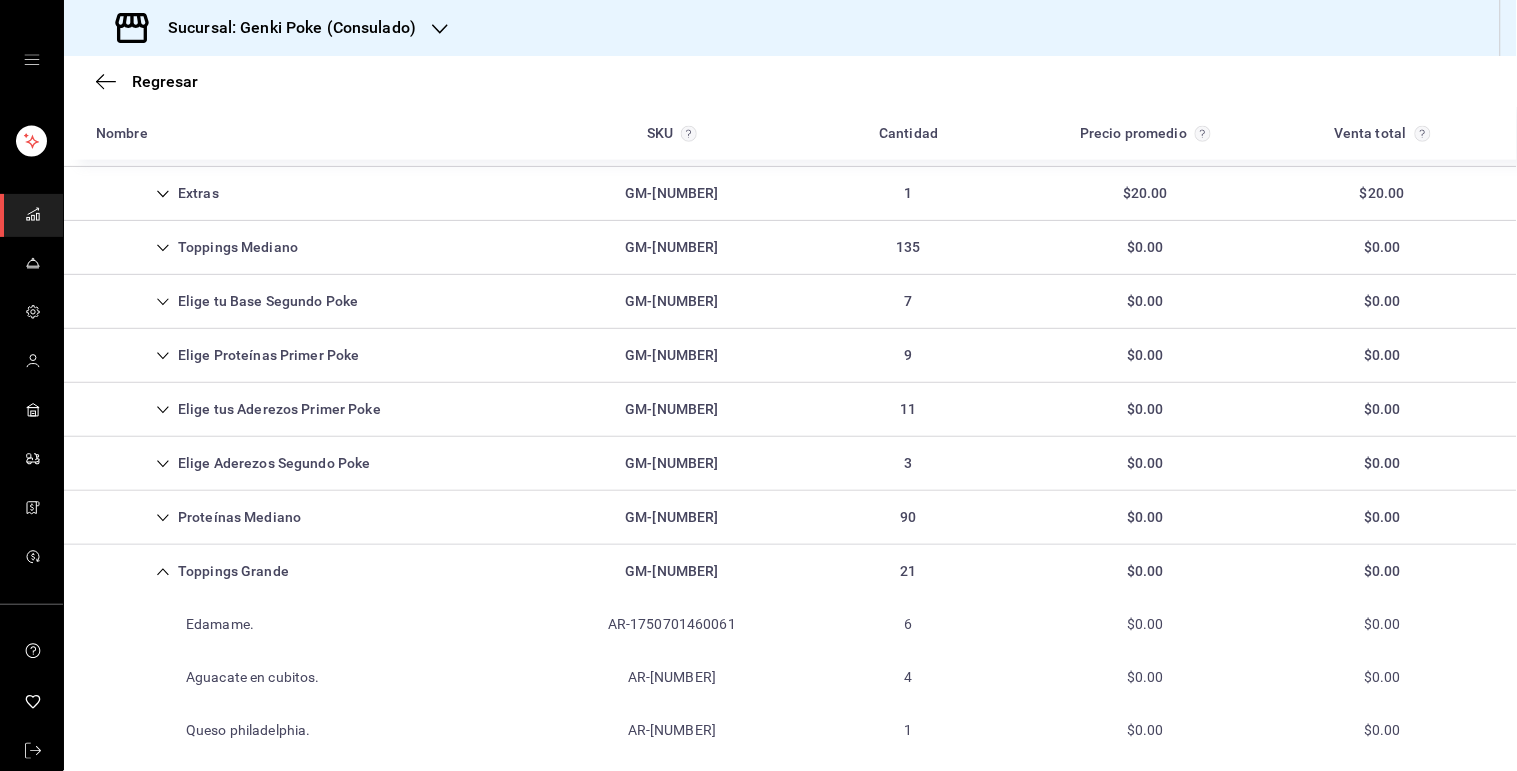 click on "Toppings Mediano GM-[NUMBER] 135 $0.00 $0.00" at bounding box center (790, 248) 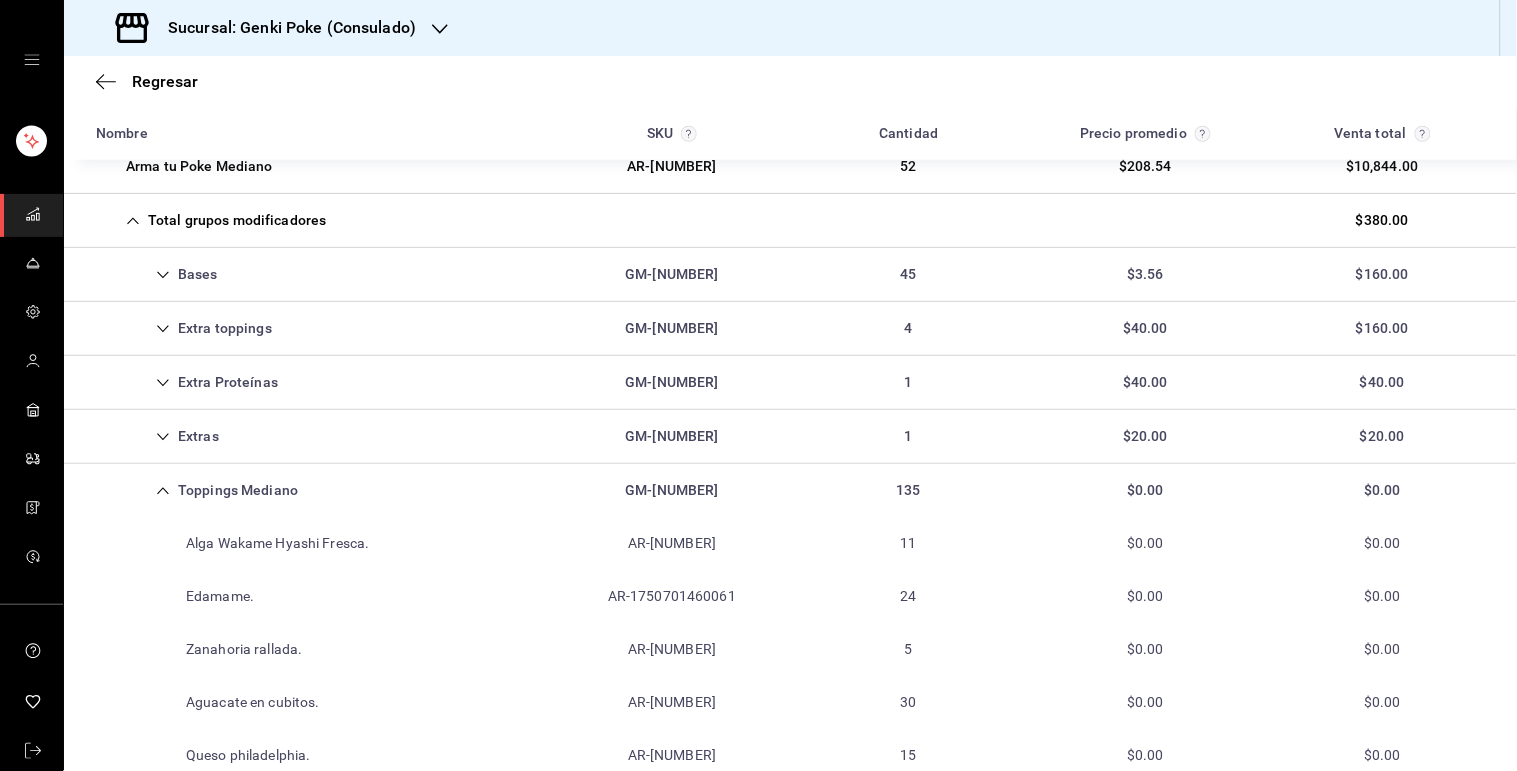 scroll, scrollTop: 387, scrollLeft: 0, axis: vertical 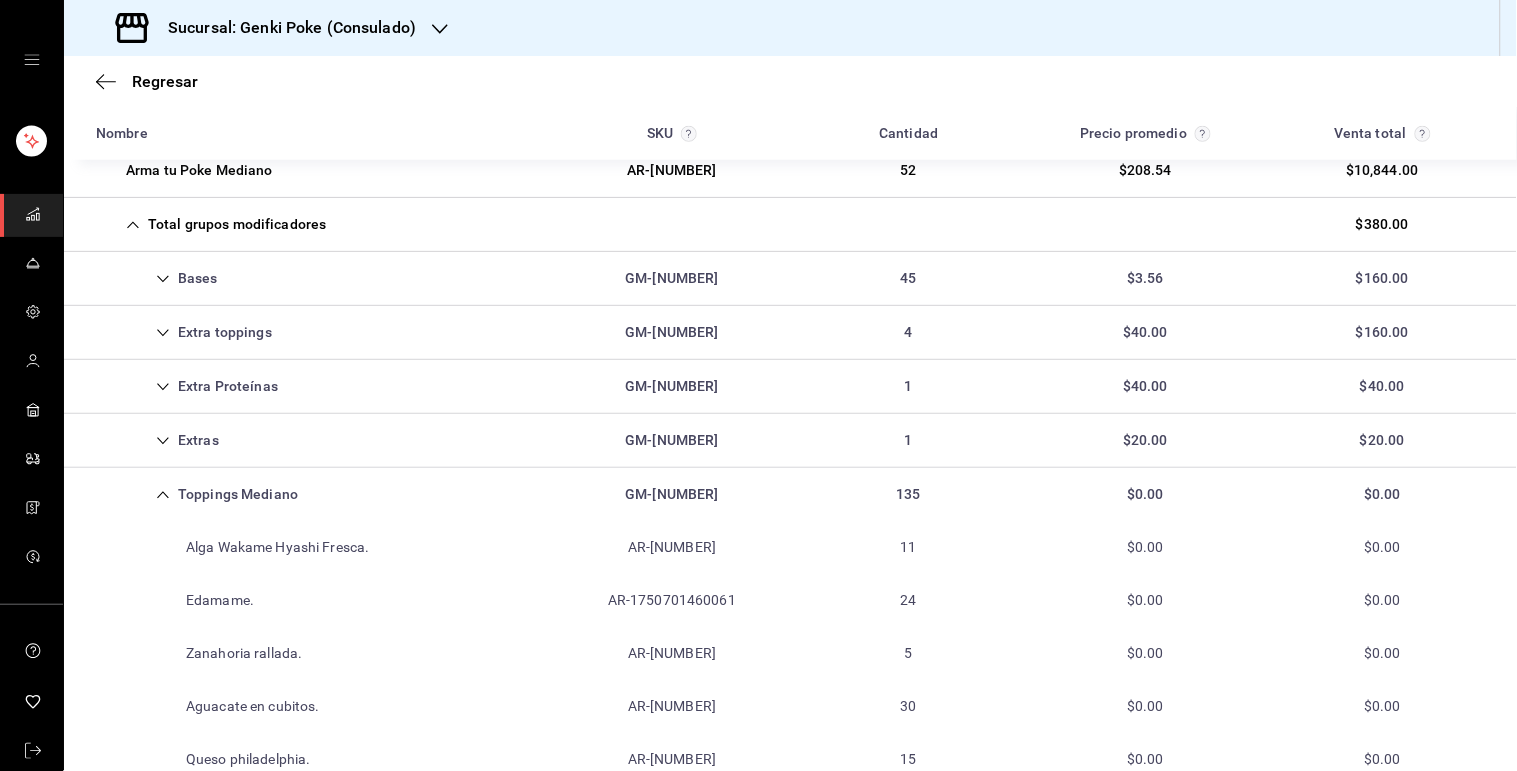 click on "Extra toppings" at bounding box center (184, 332) 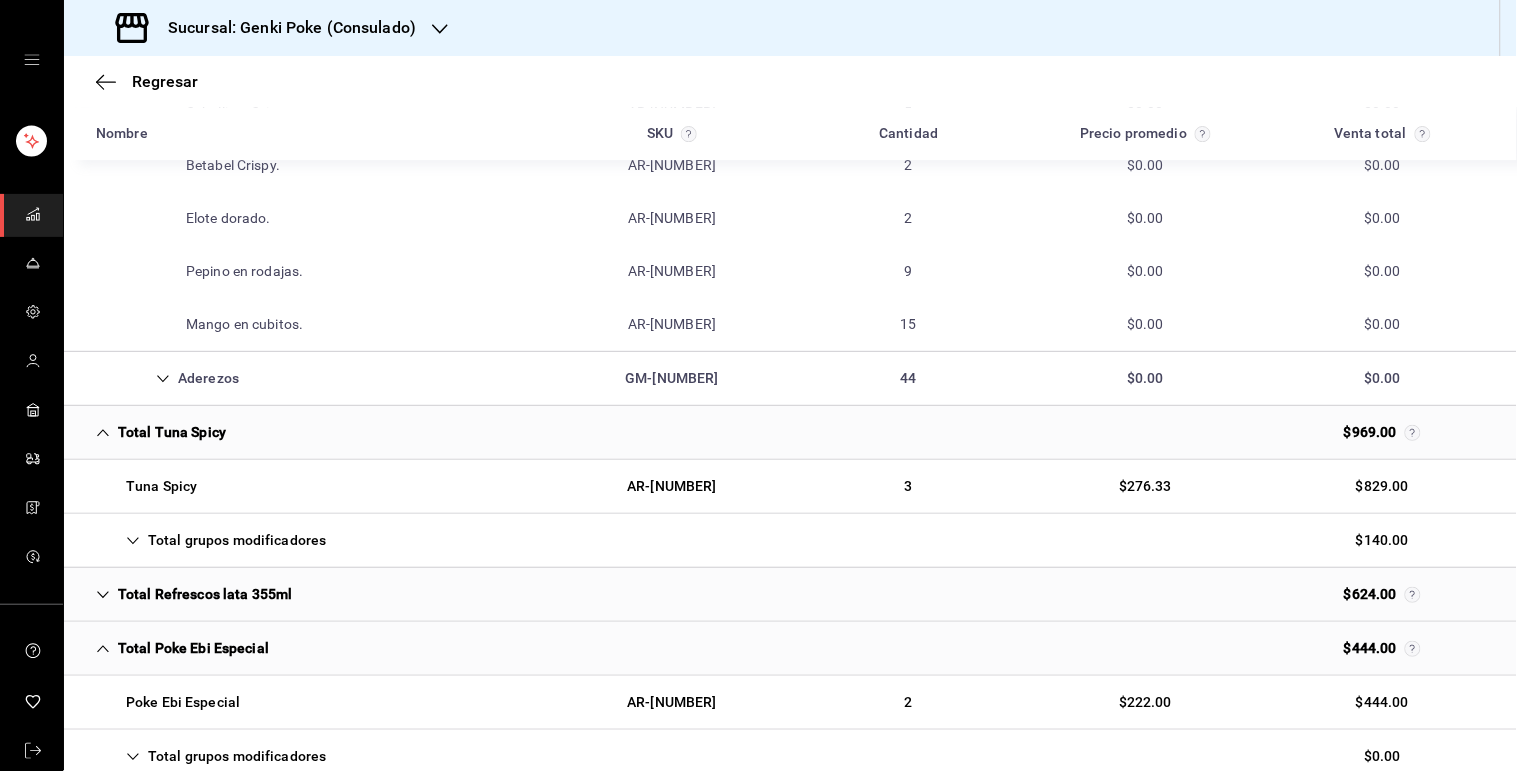 scroll, scrollTop: 3601, scrollLeft: 0, axis: vertical 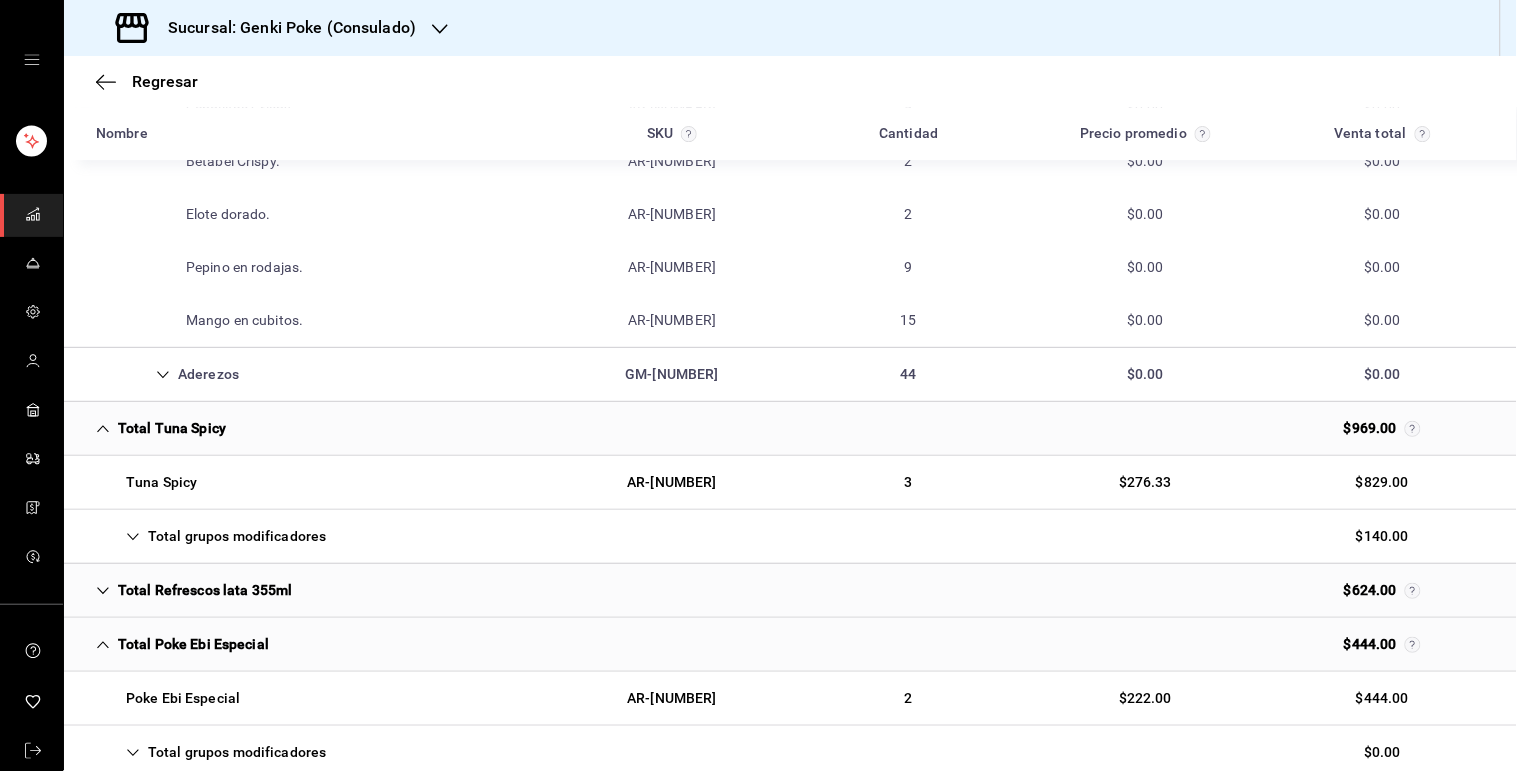 click on "Total Tuna Spicy $969.00" at bounding box center (790, 429) 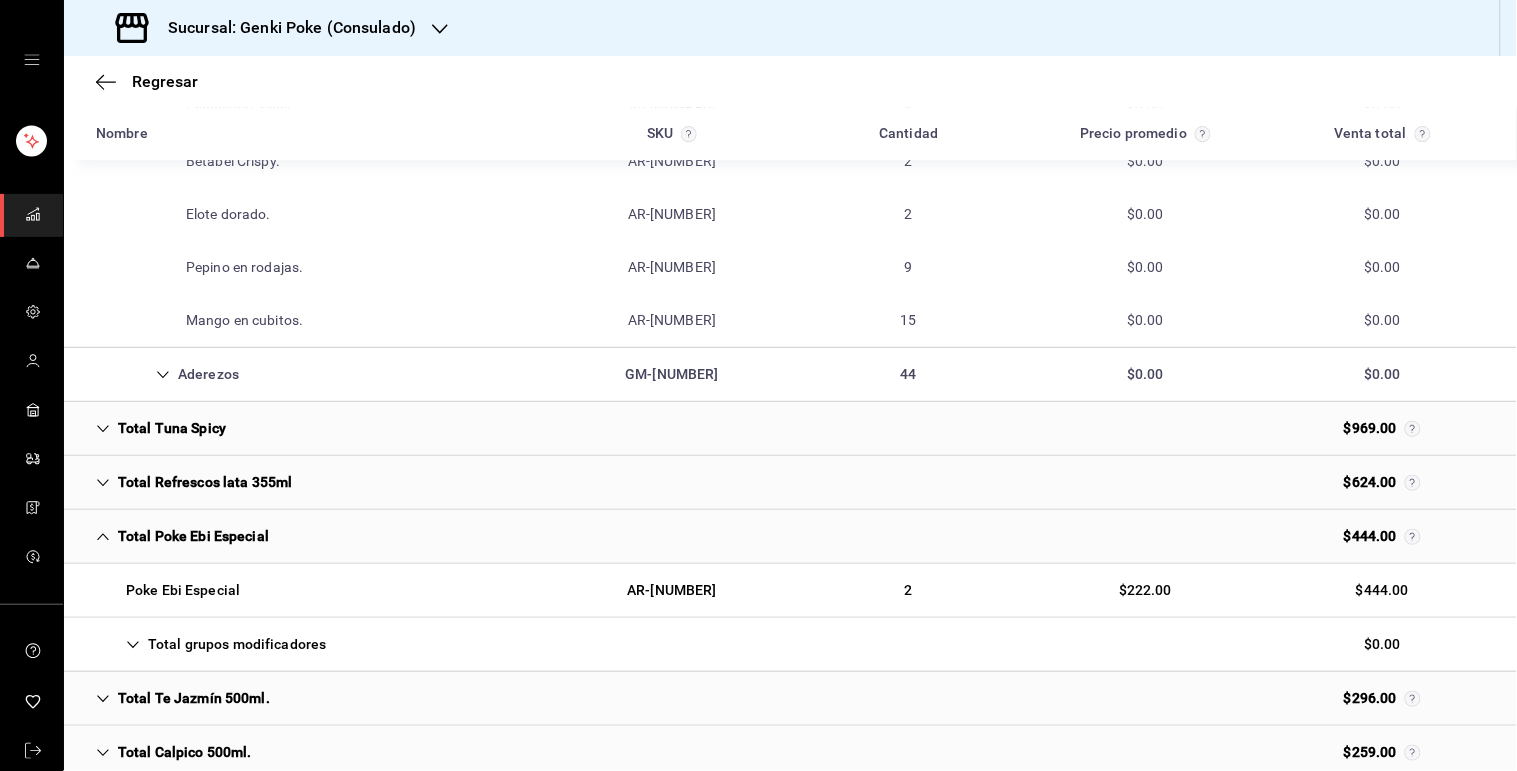 click on "Total Poke Ebi Especial" at bounding box center (182, 536) 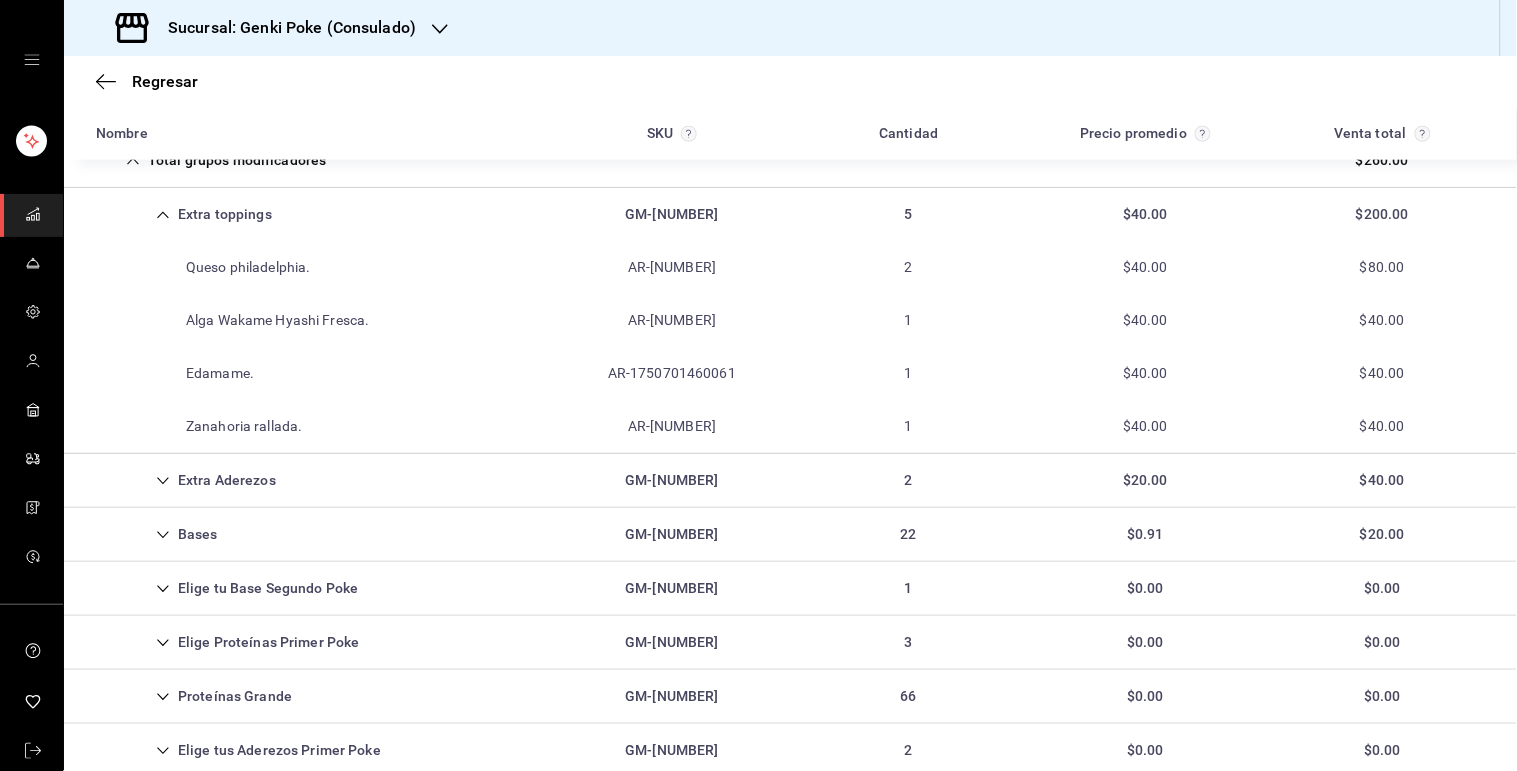 scroll, scrollTop: 2525, scrollLeft: 0, axis: vertical 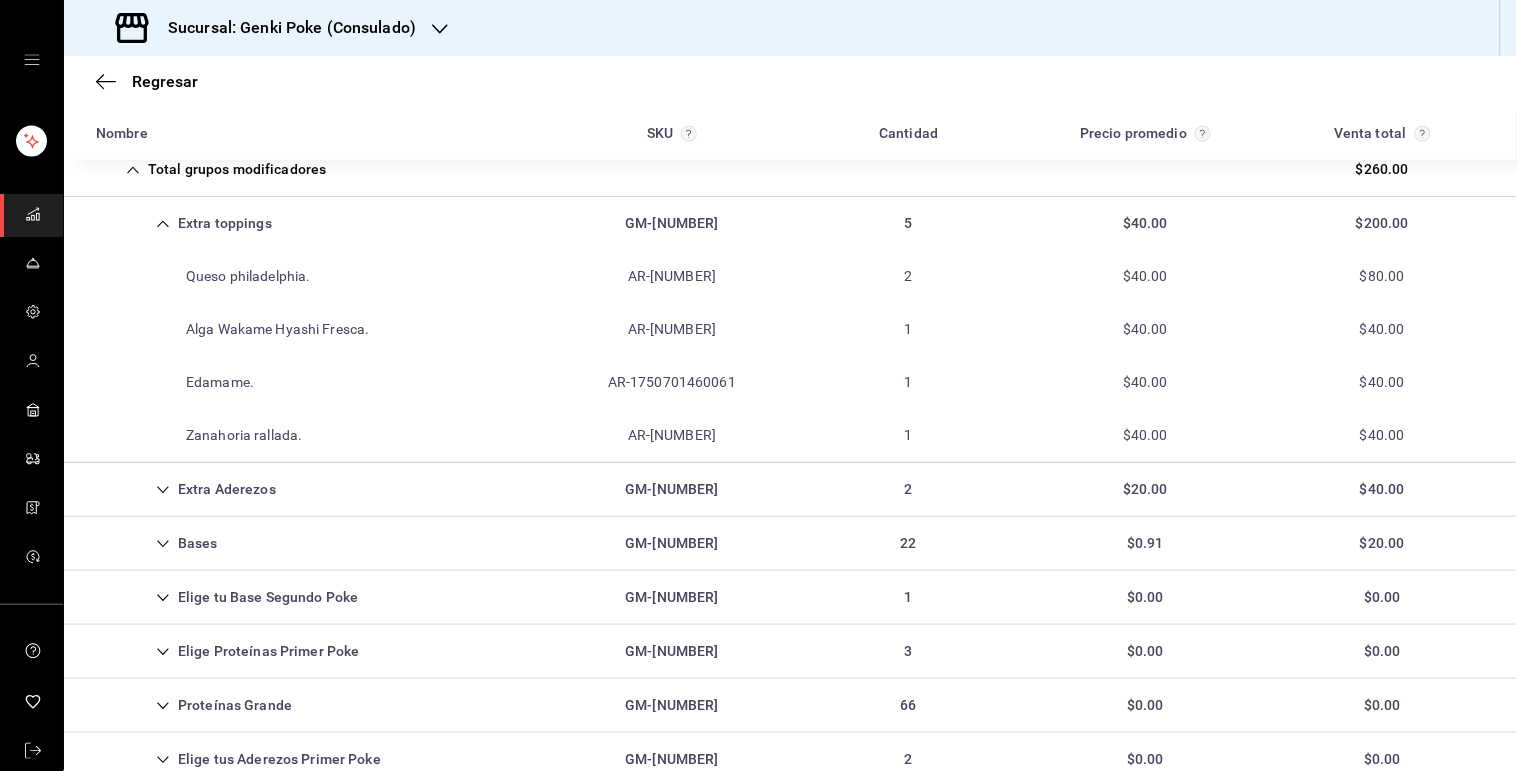 click on "Extra toppings GM-[NUMBER] 5 $40.00 $200.00" at bounding box center [790, 223] 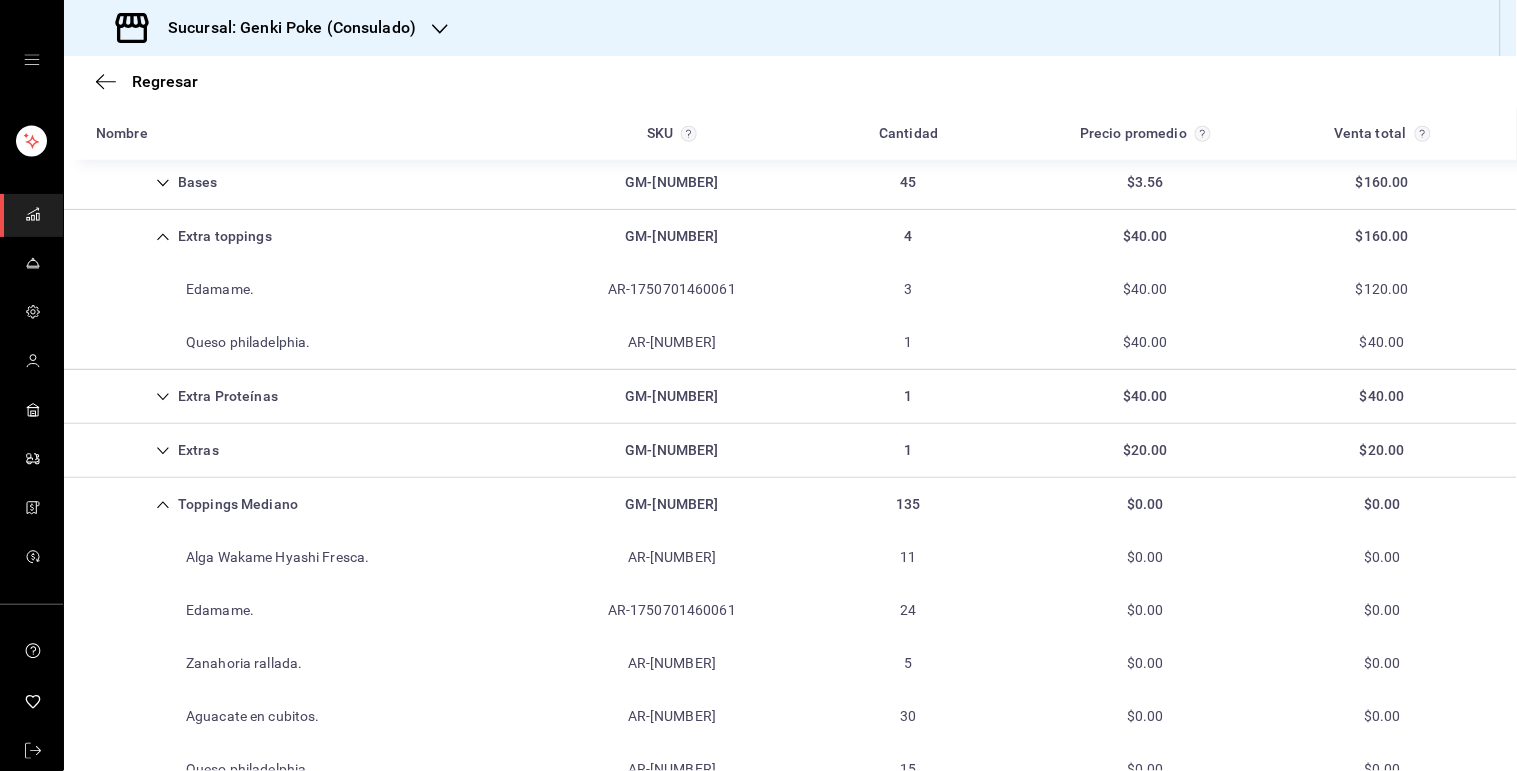 scroll, scrollTop: 454, scrollLeft: 0, axis: vertical 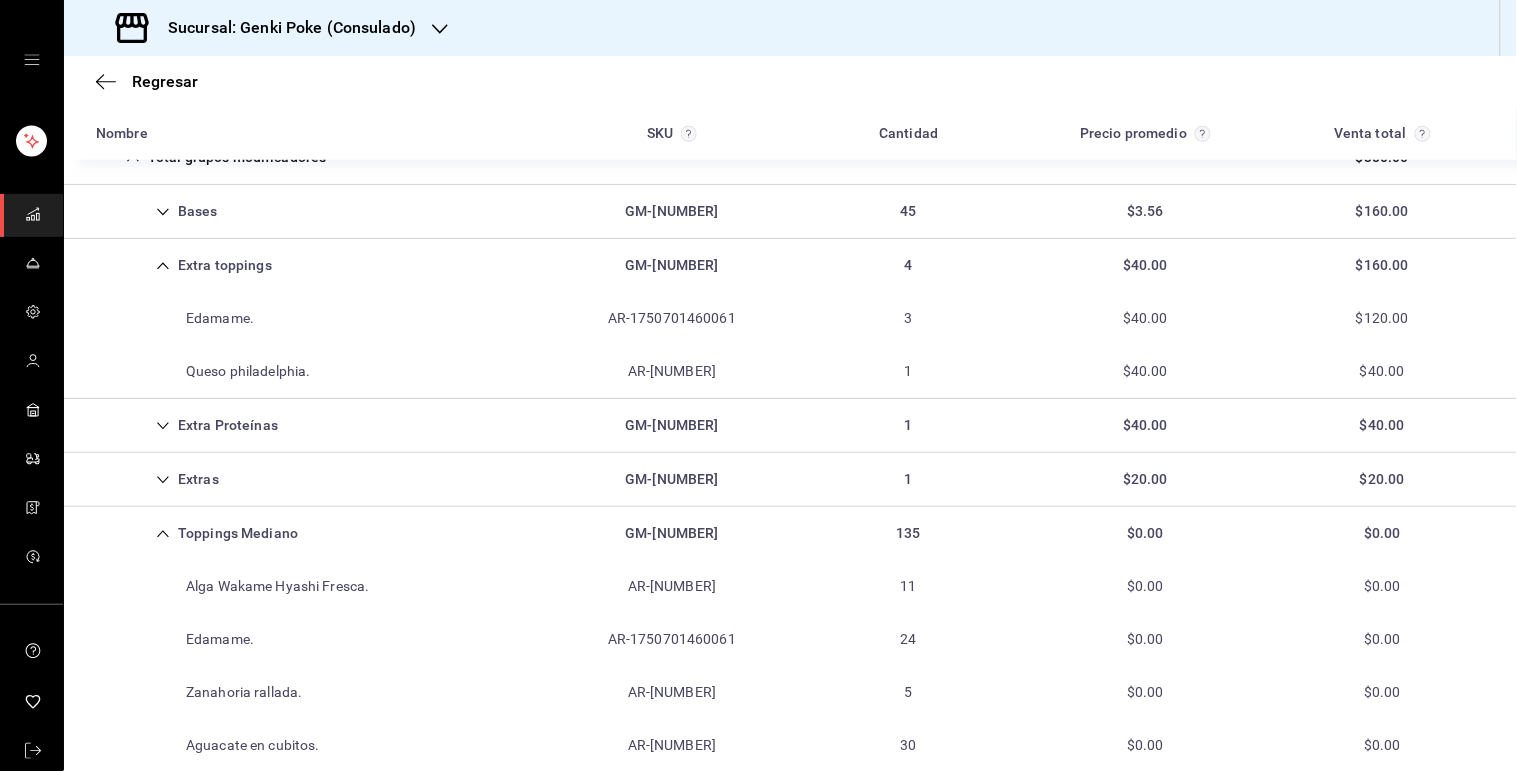 click on "Extra toppings GM-[NUMBER] 4 $40.00 $160.00" at bounding box center (790, 265) 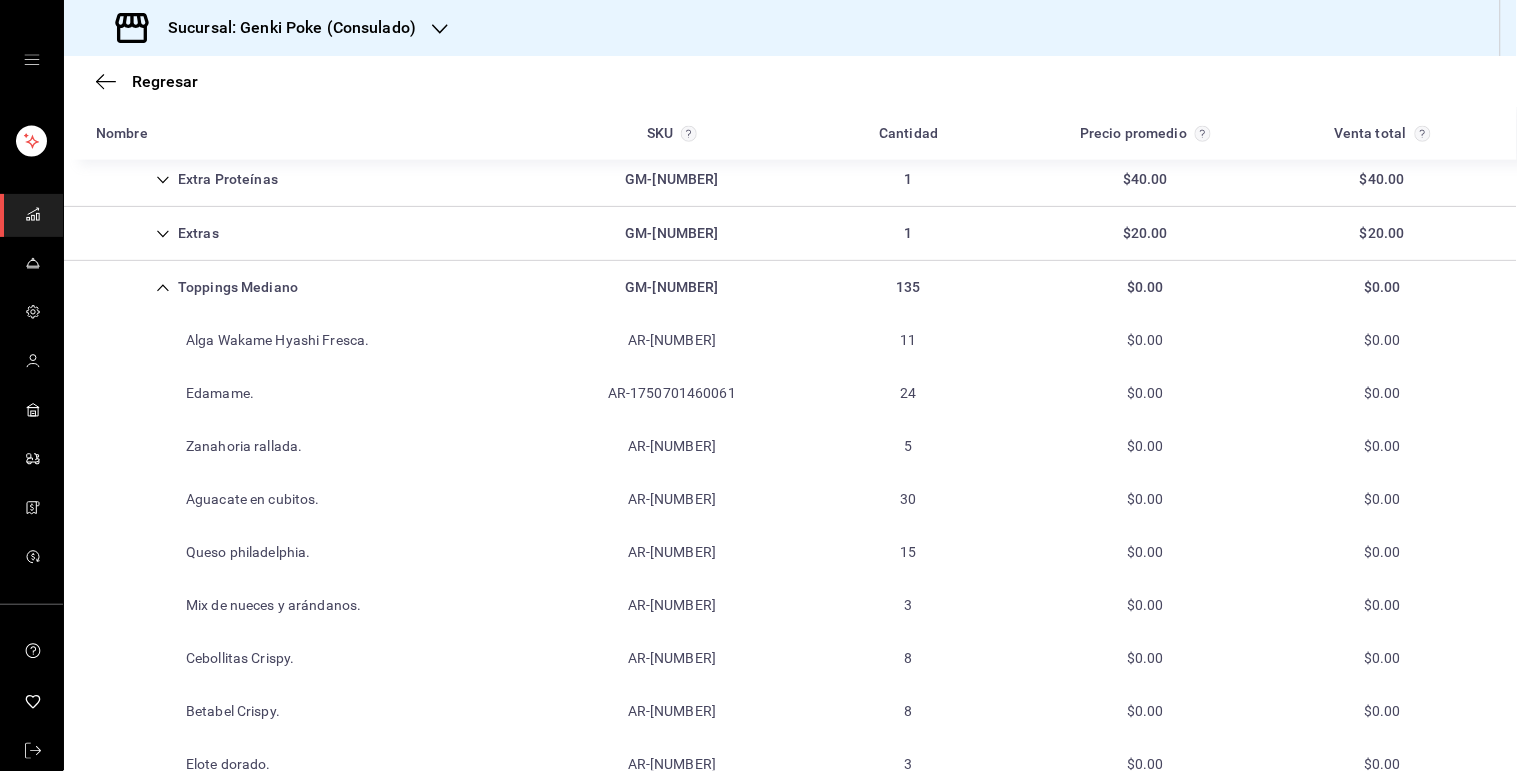 scroll, scrollTop: 593, scrollLeft: 0, axis: vertical 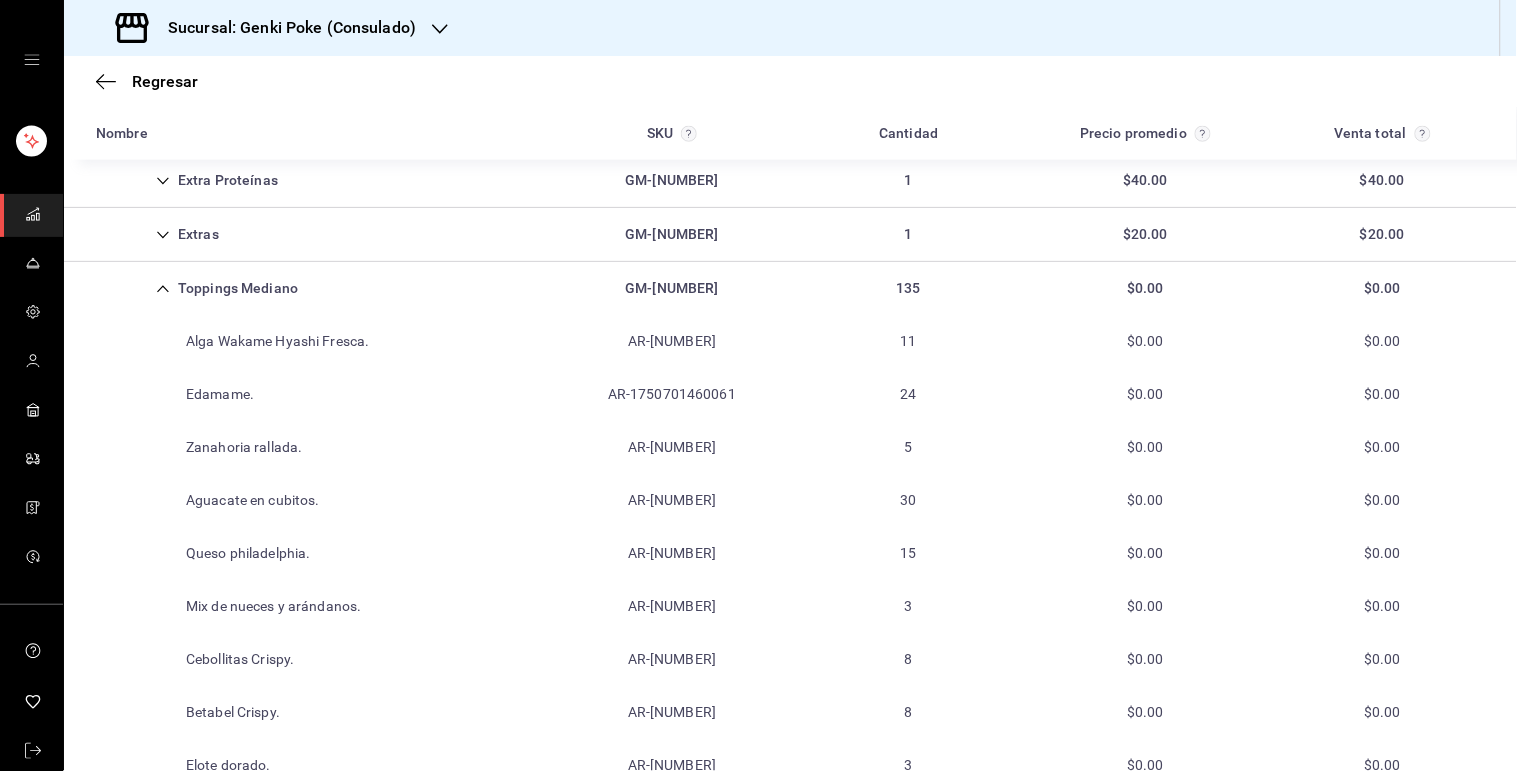 click on "Toppings Mediano" at bounding box center [197, 288] 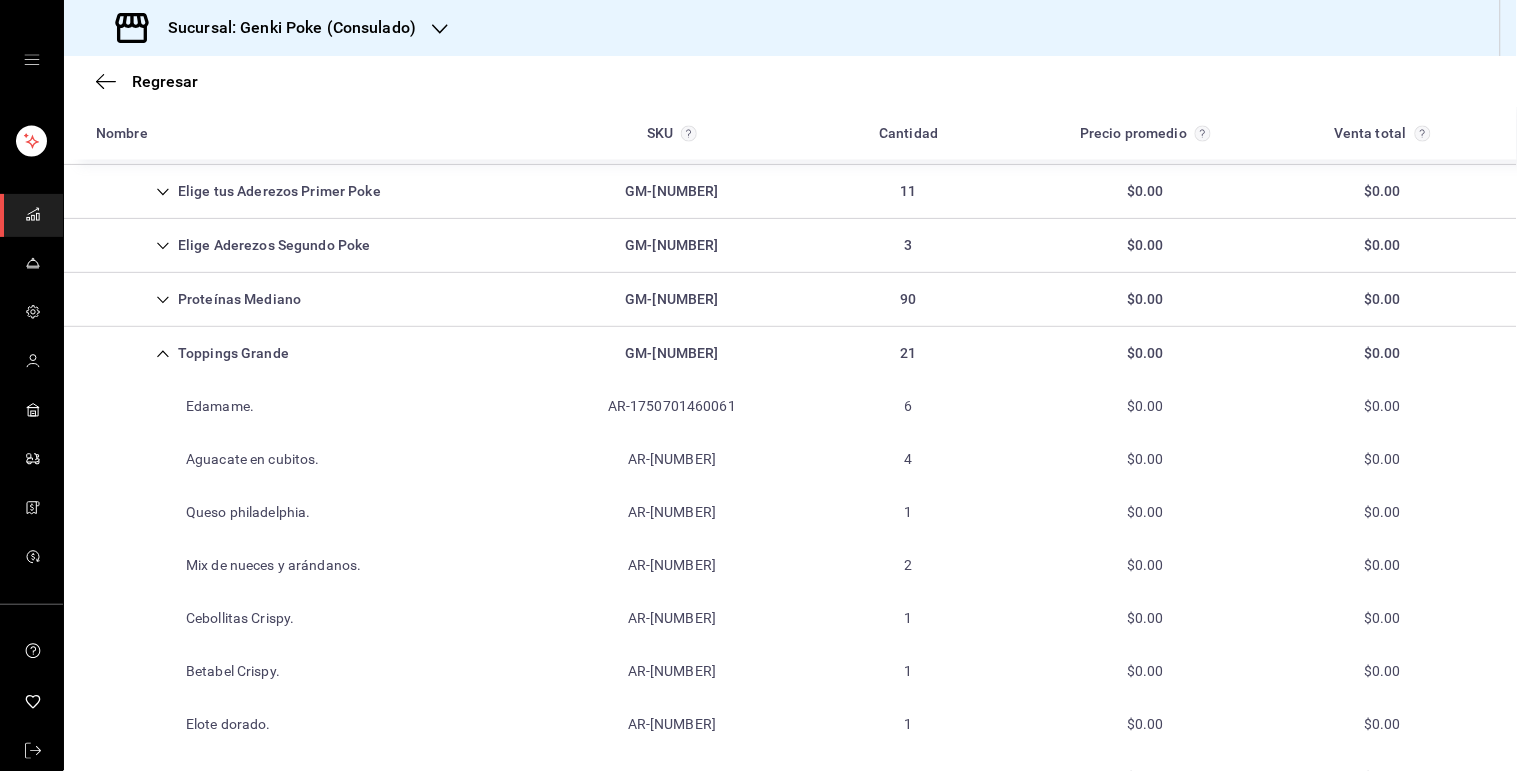 scroll, scrollTop: 804, scrollLeft: 0, axis: vertical 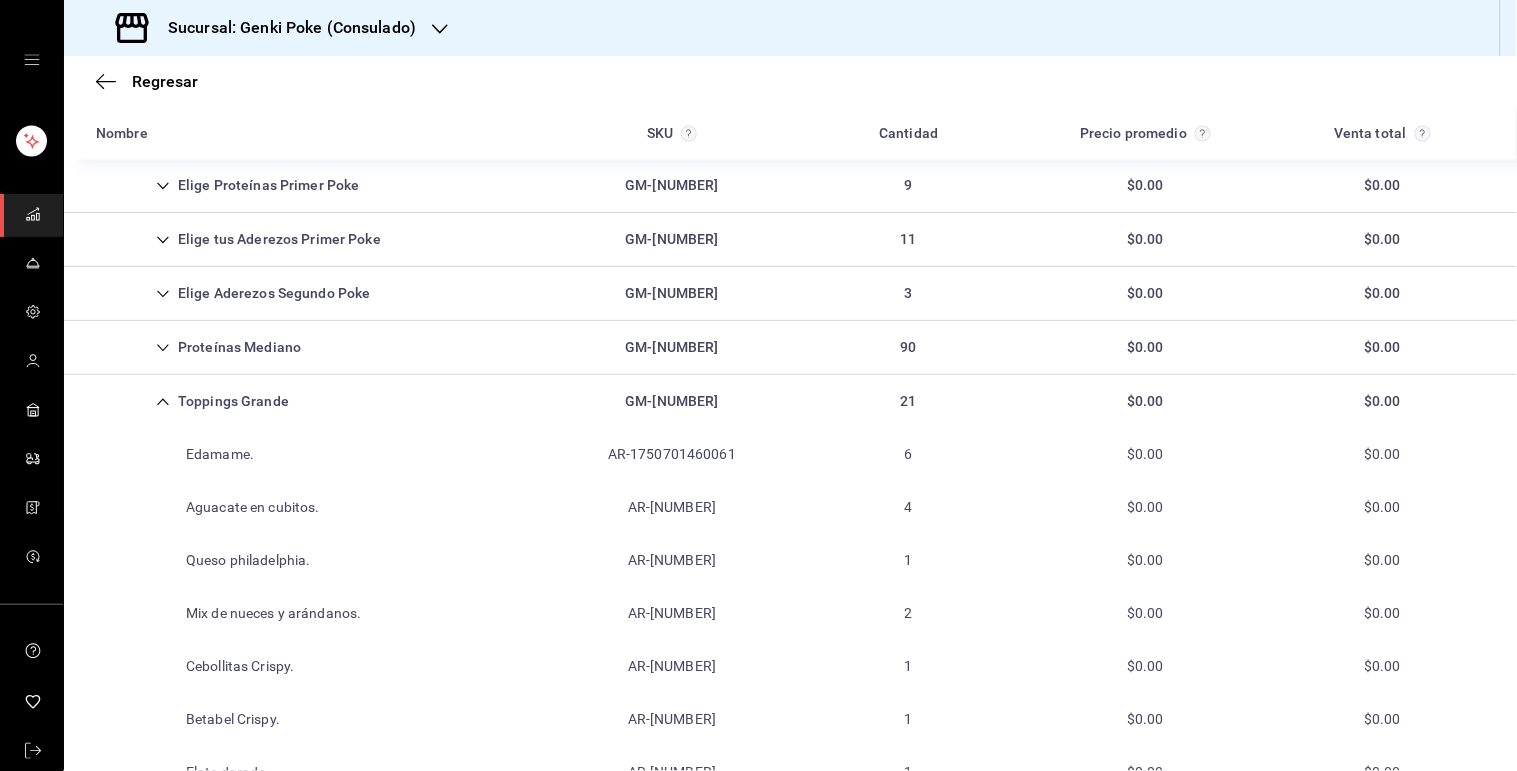 click on "Toppings Grande" at bounding box center (192, 401) 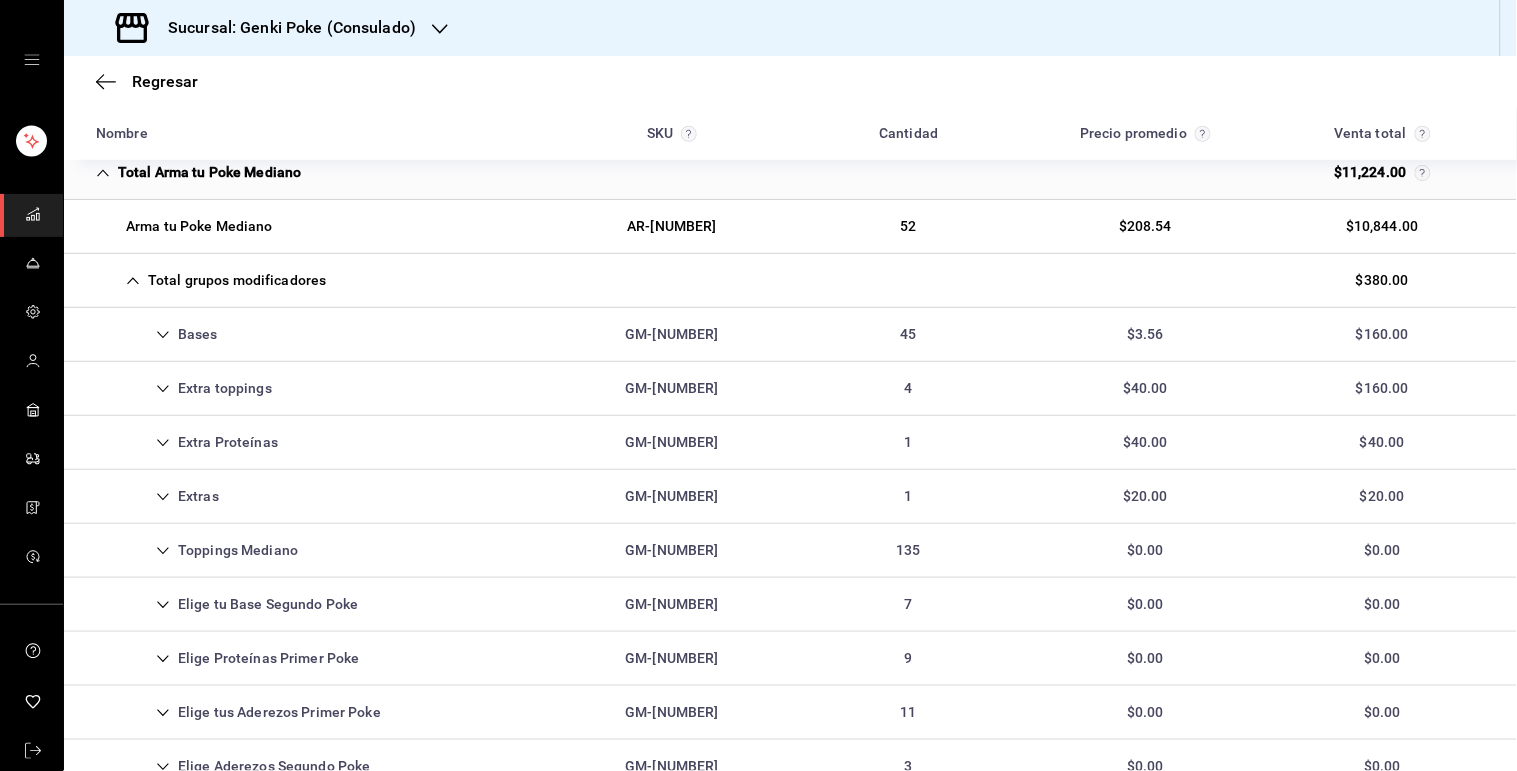 scroll, scrollTop: 326, scrollLeft: 0, axis: vertical 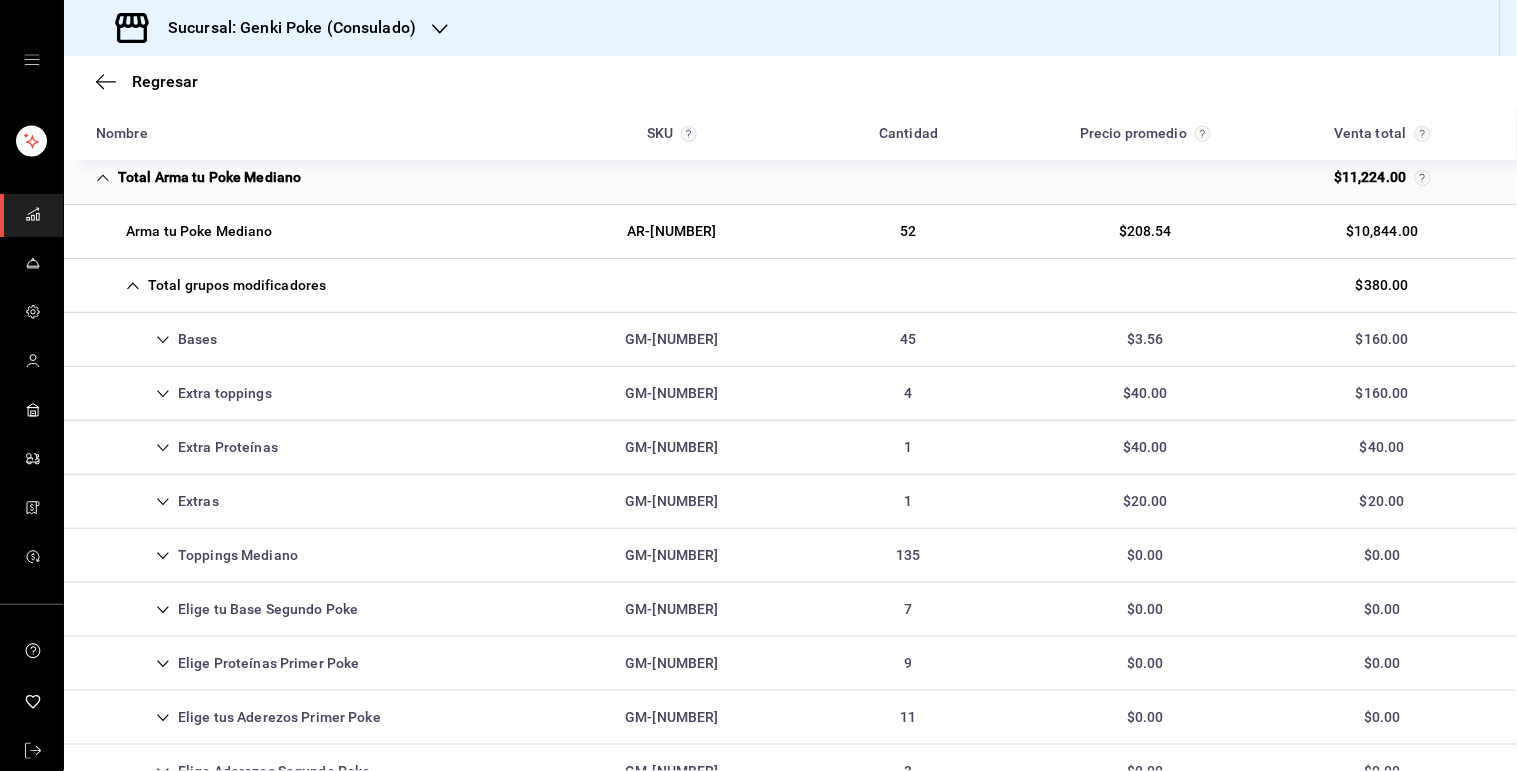 click on "Total grupos modificadores" at bounding box center (211, 285) 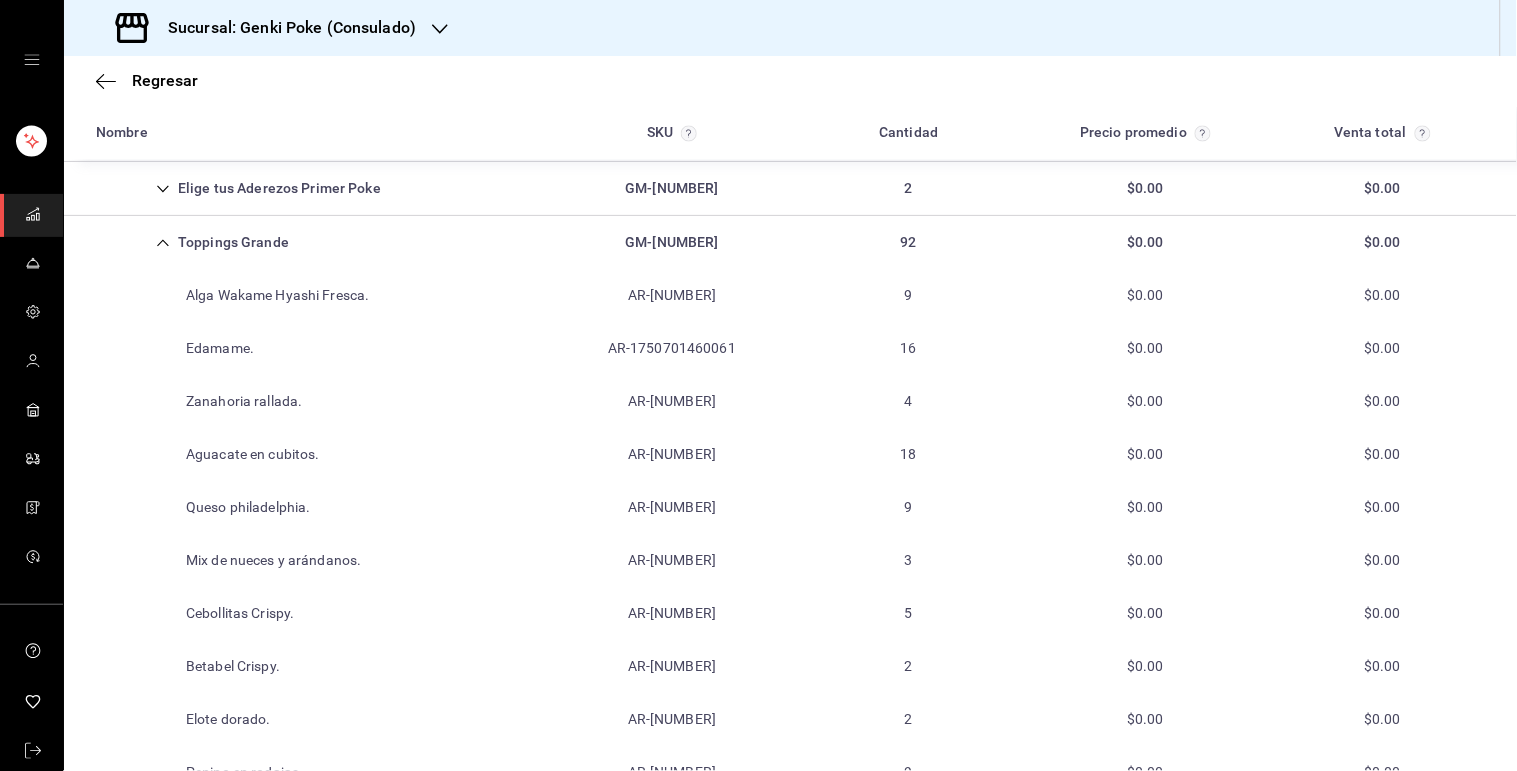 scroll, scrollTop: 895, scrollLeft: 0, axis: vertical 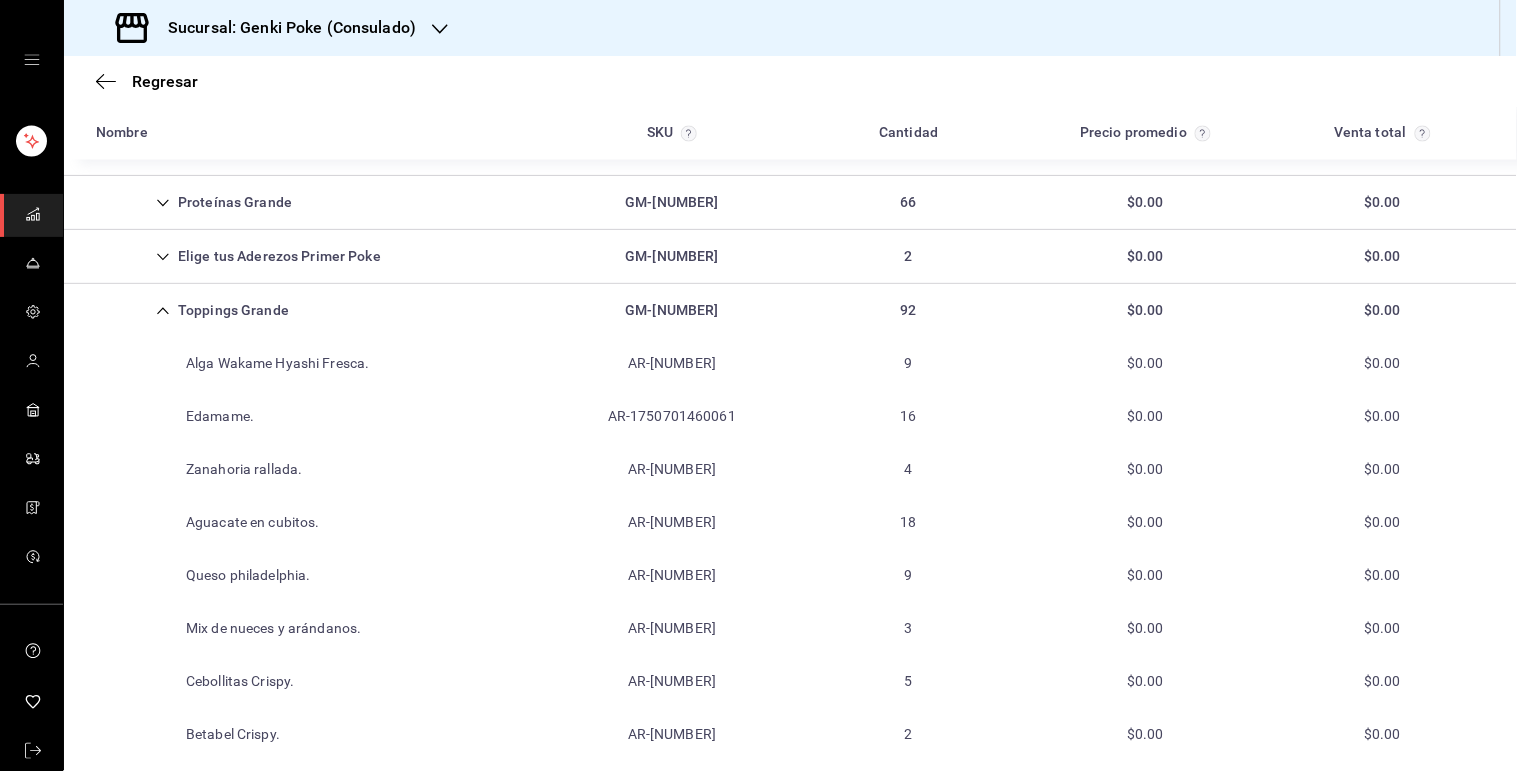 click on "Toppings Grande GM-[NUMBER] 92 $0.00 $0.00" at bounding box center [790, 310] 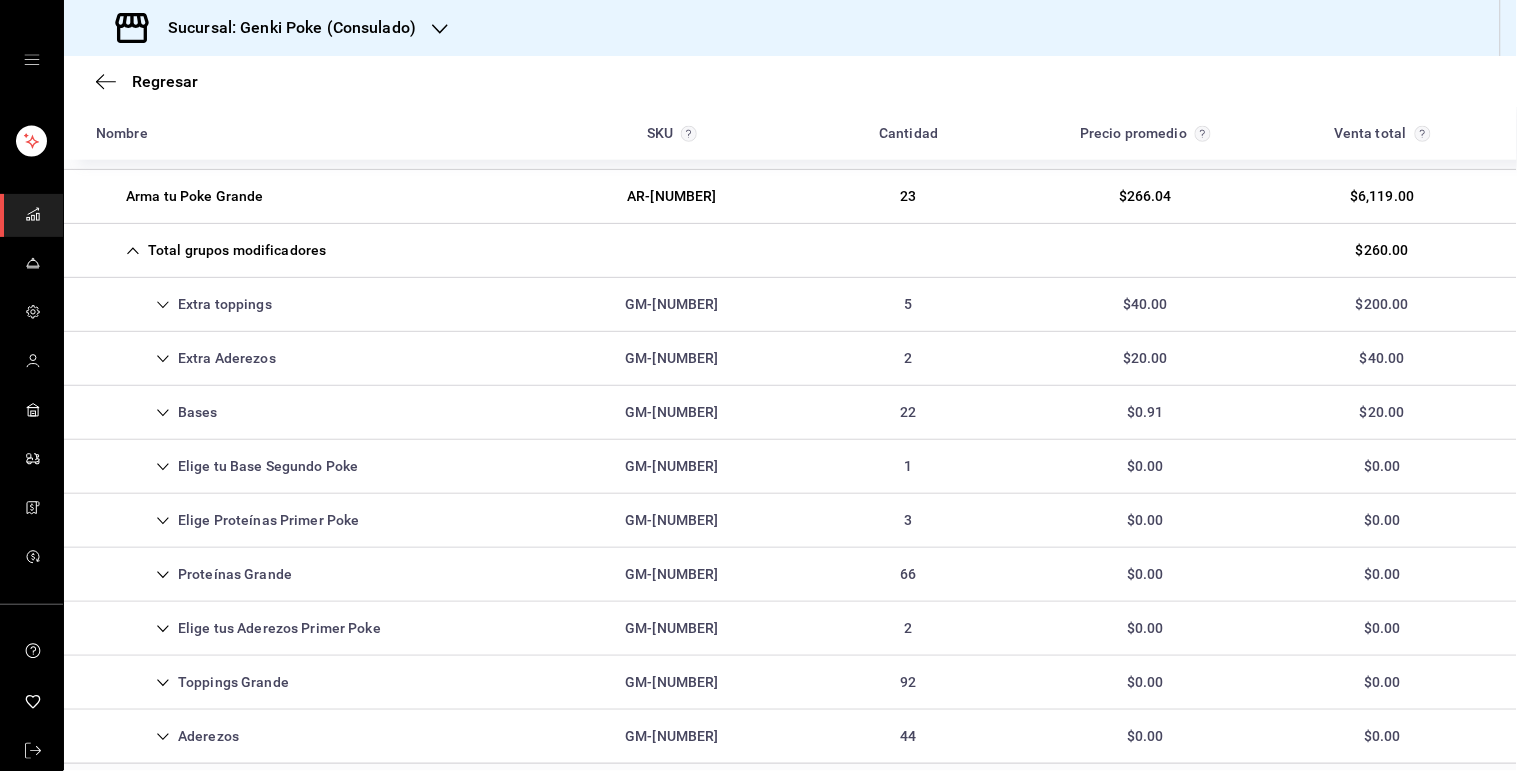scroll, scrollTop: 498, scrollLeft: 0, axis: vertical 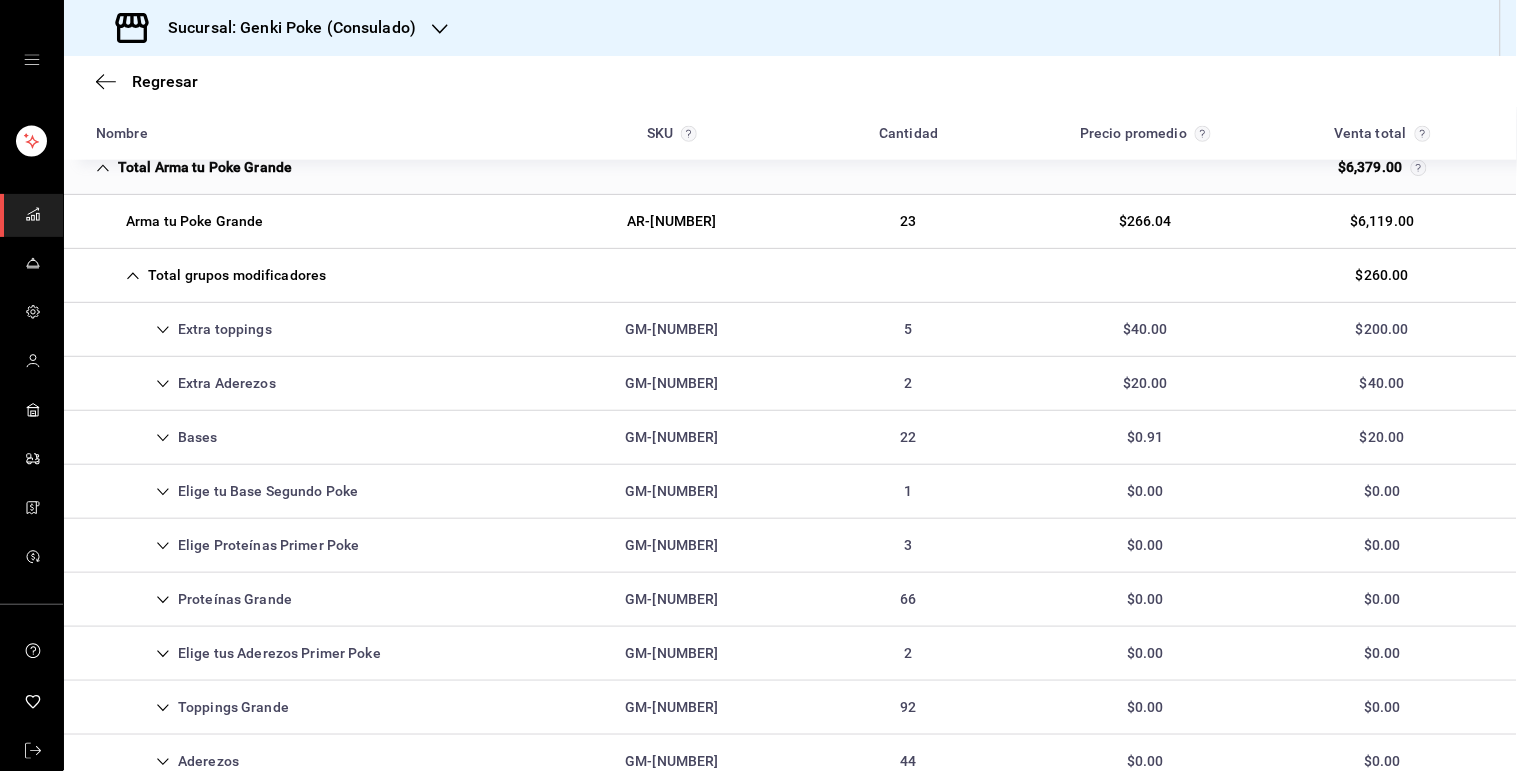 click on "Total grupos modificadores" at bounding box center (211, 275) 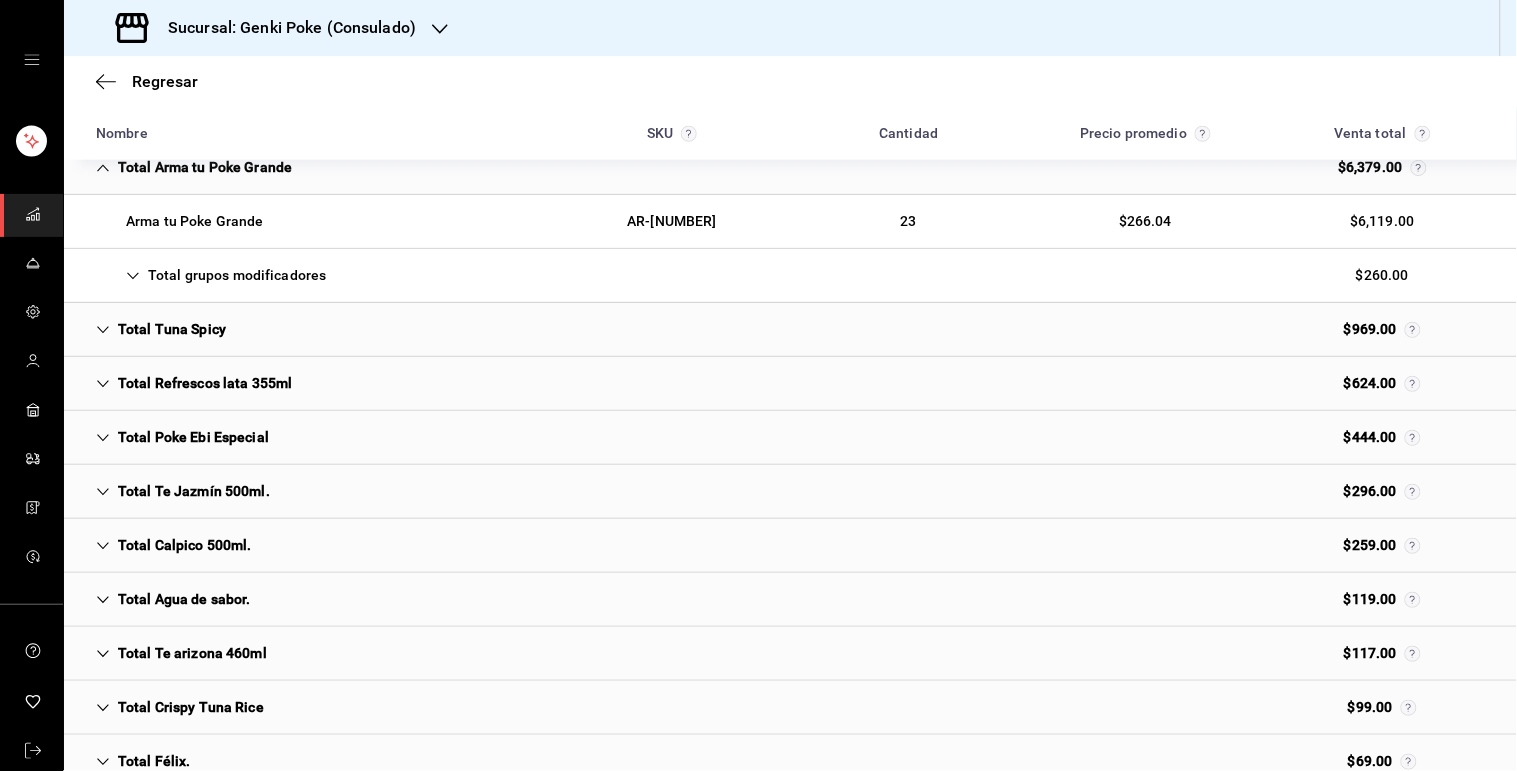 click on "Nombre" at bounding box center [317, 133] 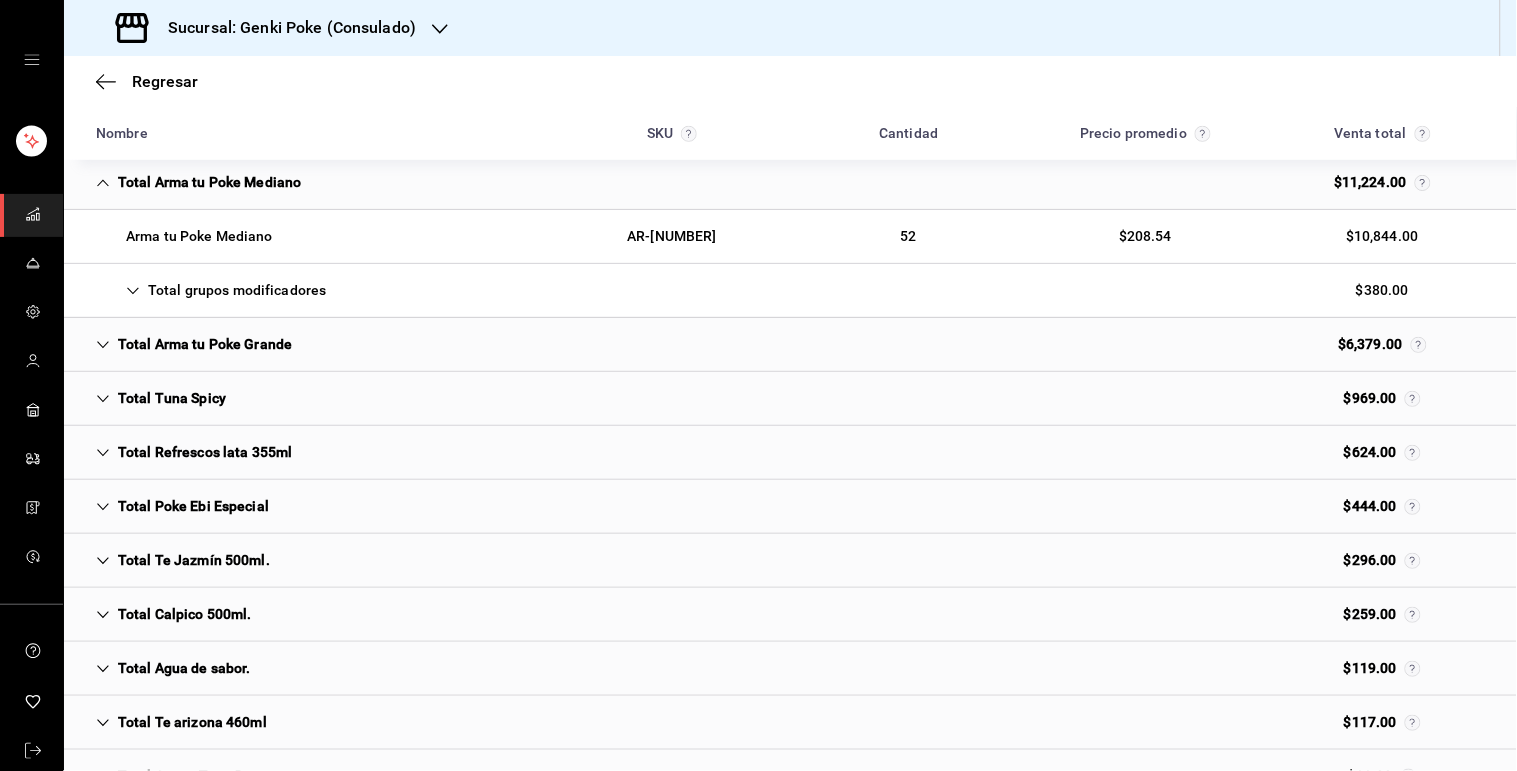scroll, scrollTop: 332, scrollLeft: 0, axis: vertical 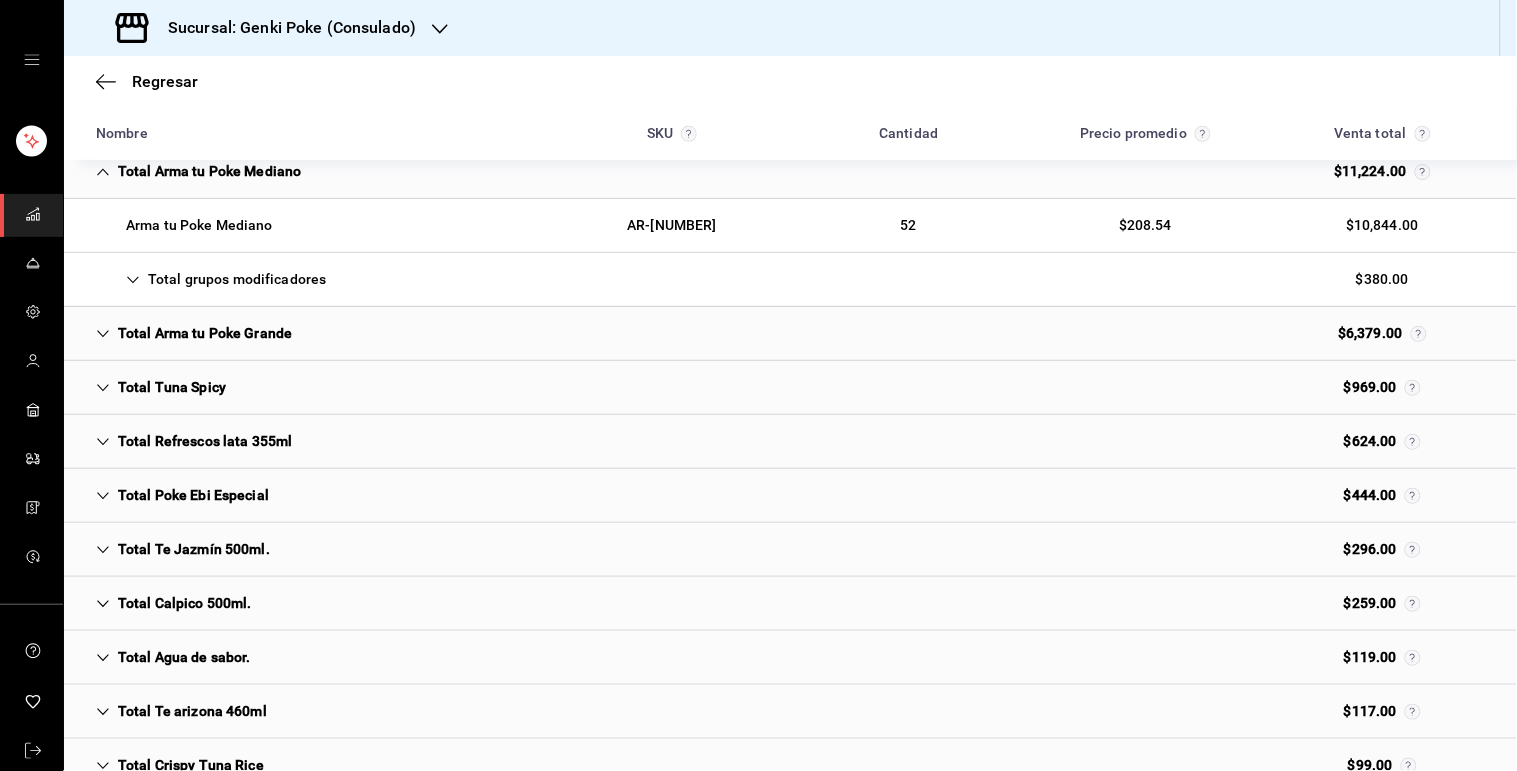 click on "Total Arma tu Poke Mediano" at bounding box center [198, 171] 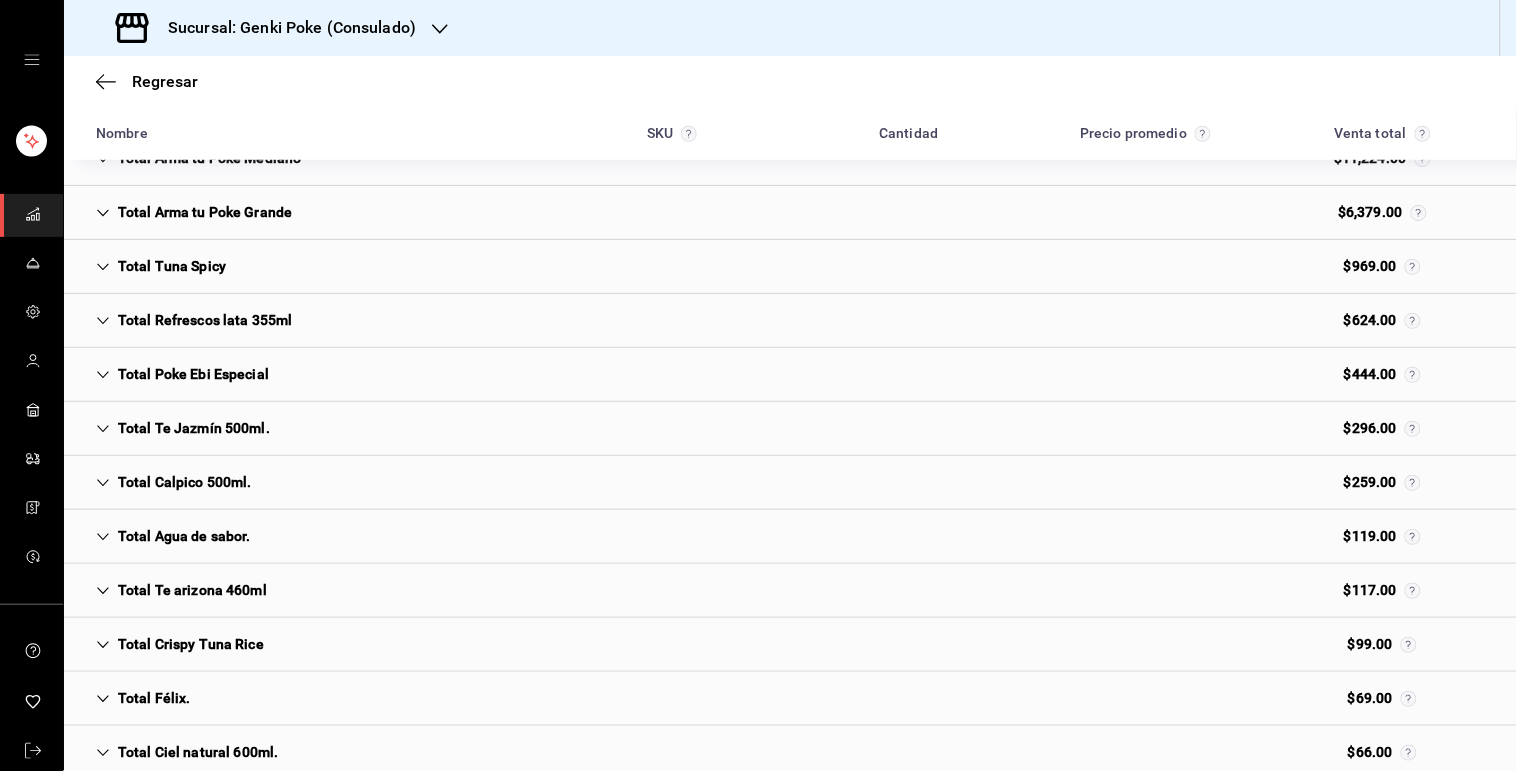 scroll, scrollTop: 375, scrollLeft: 0, axis: vertical 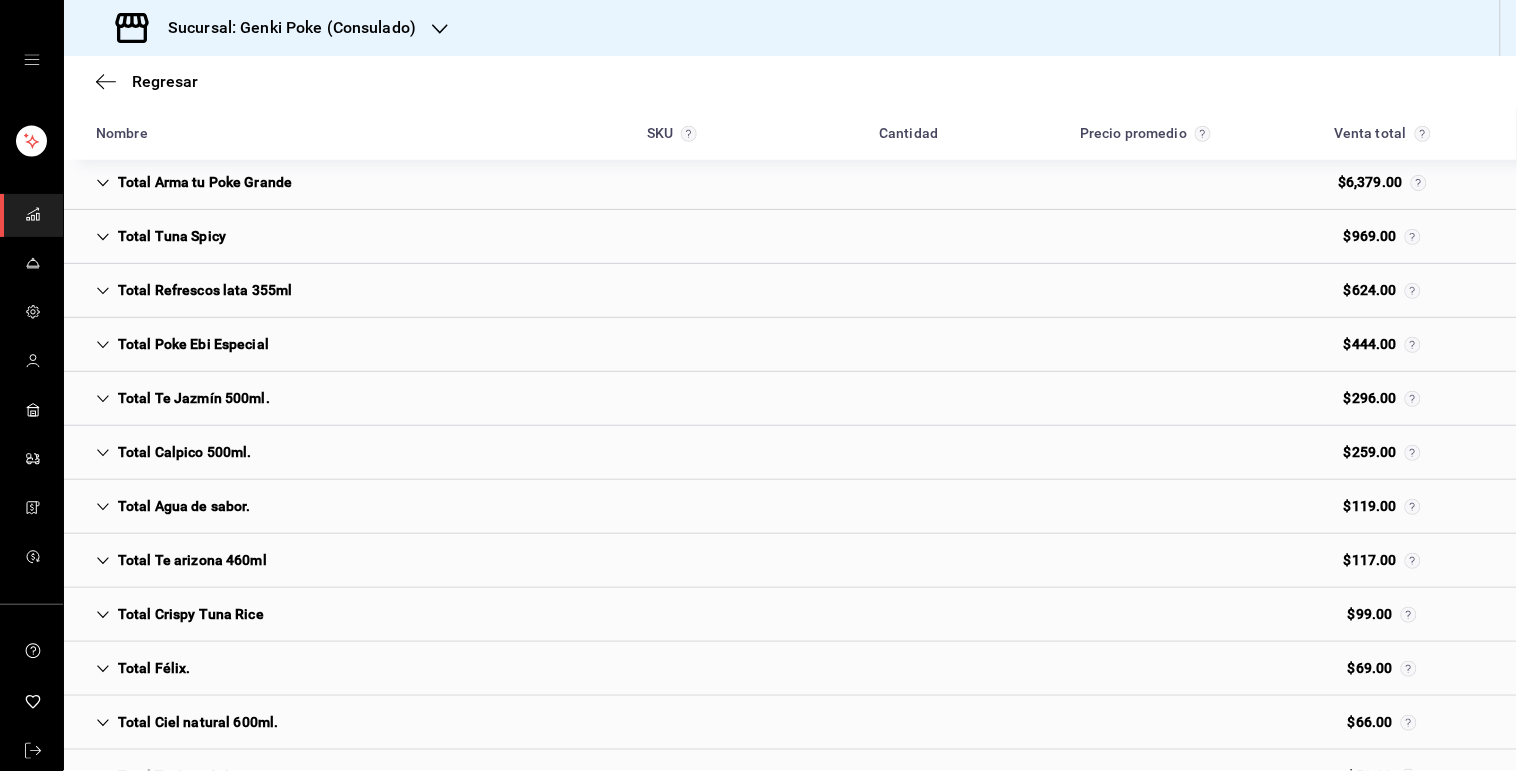 click on "Total Refrescos lata 355ml" at bounding box center (194, 290) 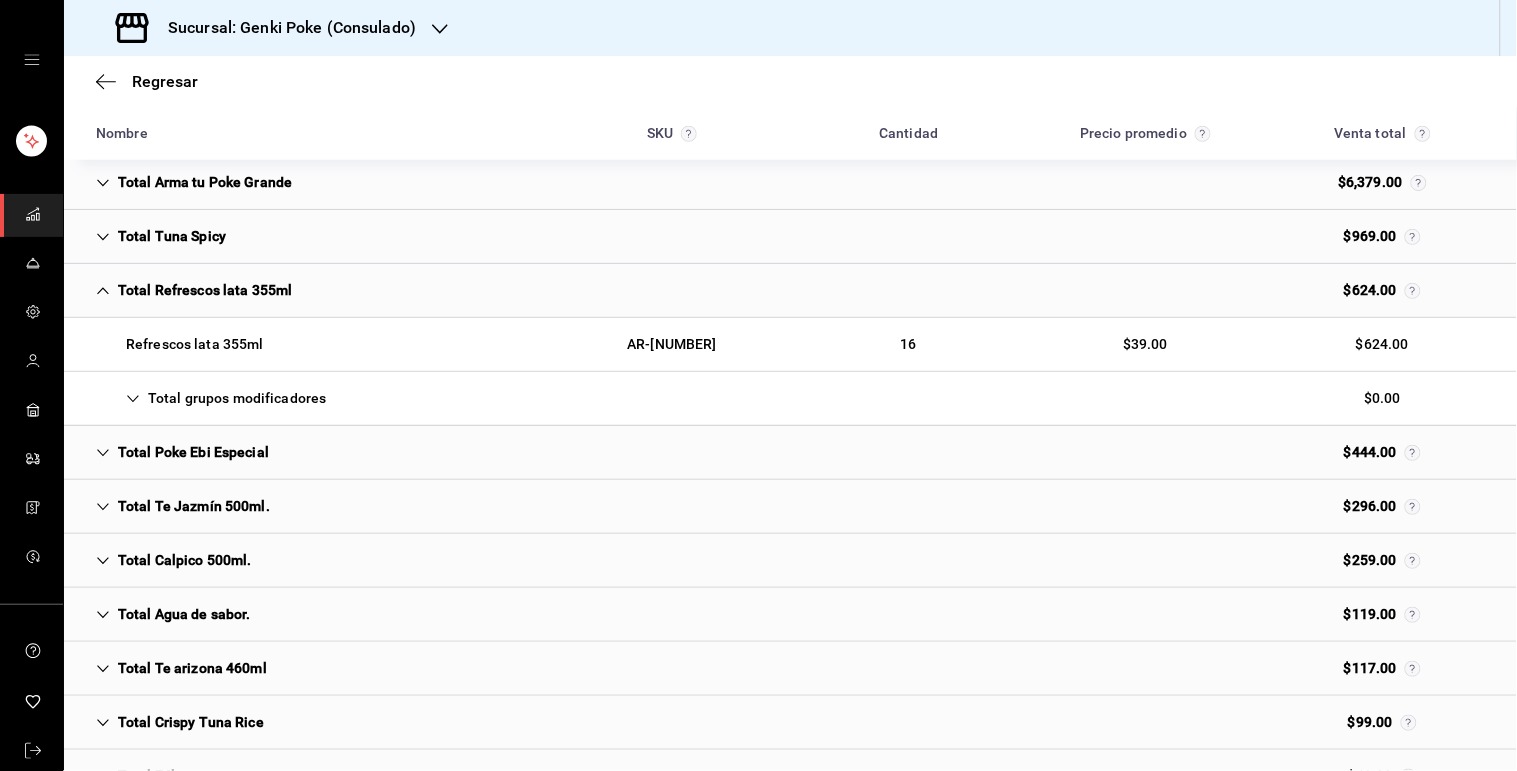 click on "Total Refrescos lata 355ml" at bounding box center (194, 290) 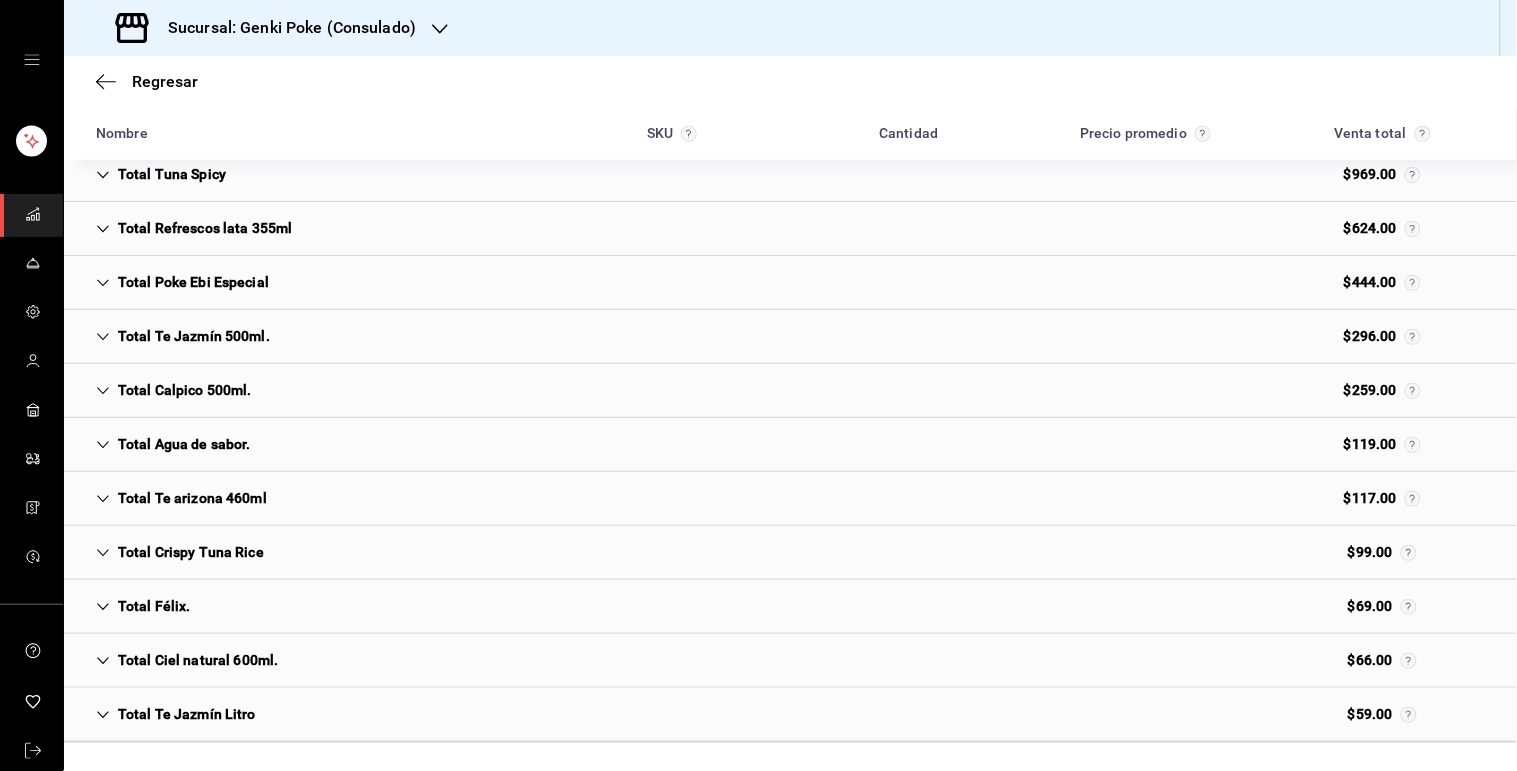 scroll, scrollTop: 445, scrollLeft: 0, axis: vertical 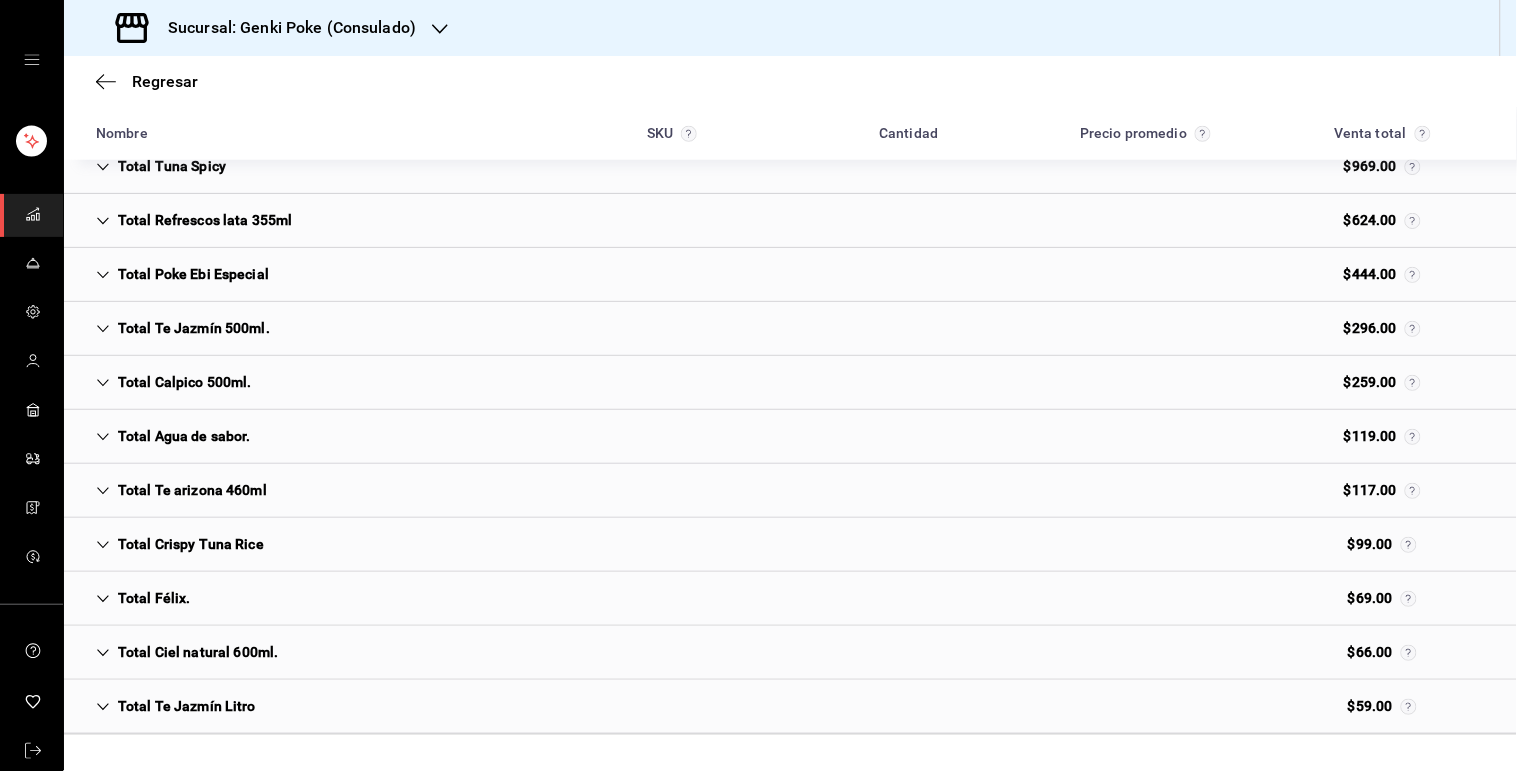 click on "Total Te Jazmín 500ml." at bounding box center (183, 328) 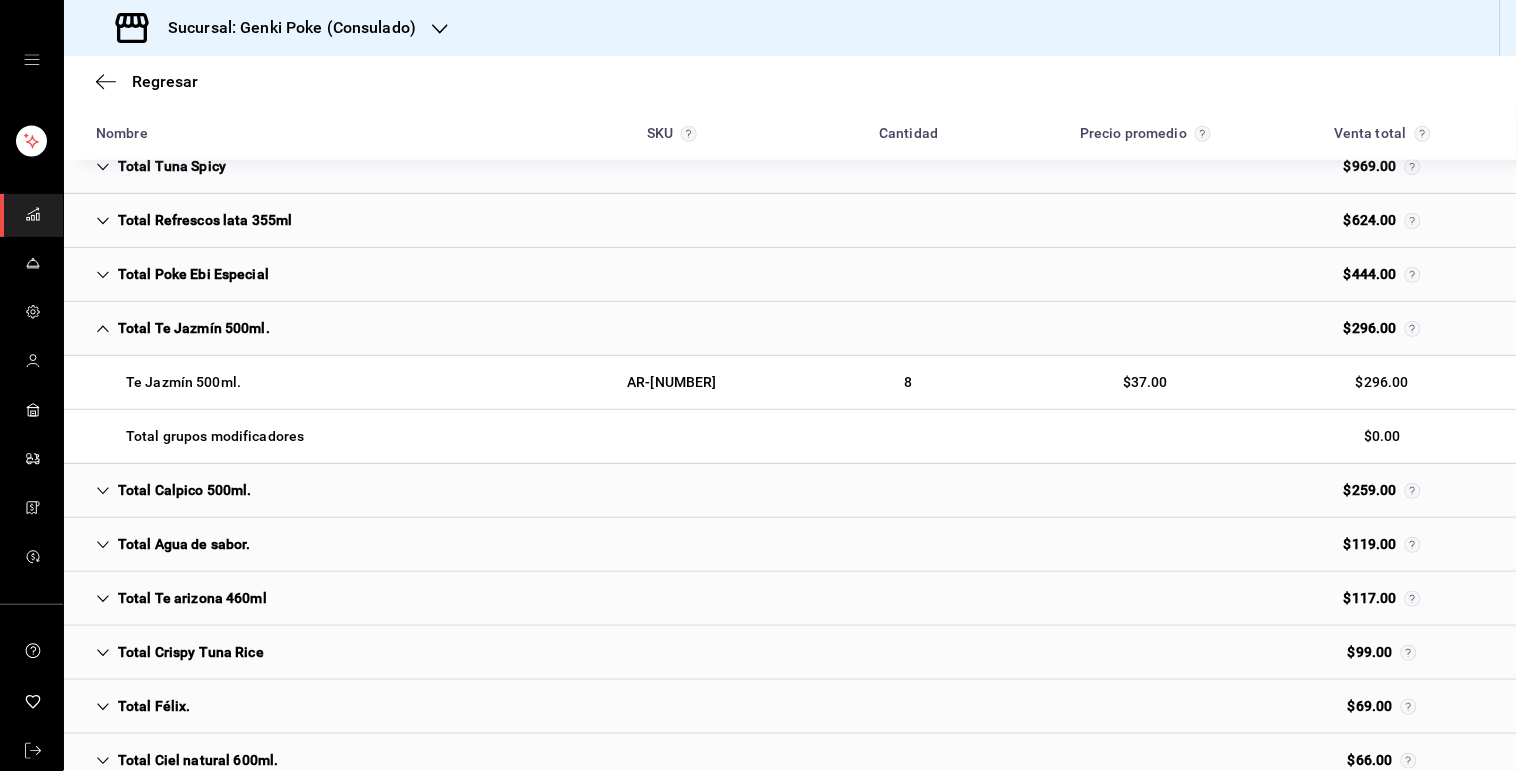 click on "Total Te Jazmín 500ml." at bounding box center (183, 328) 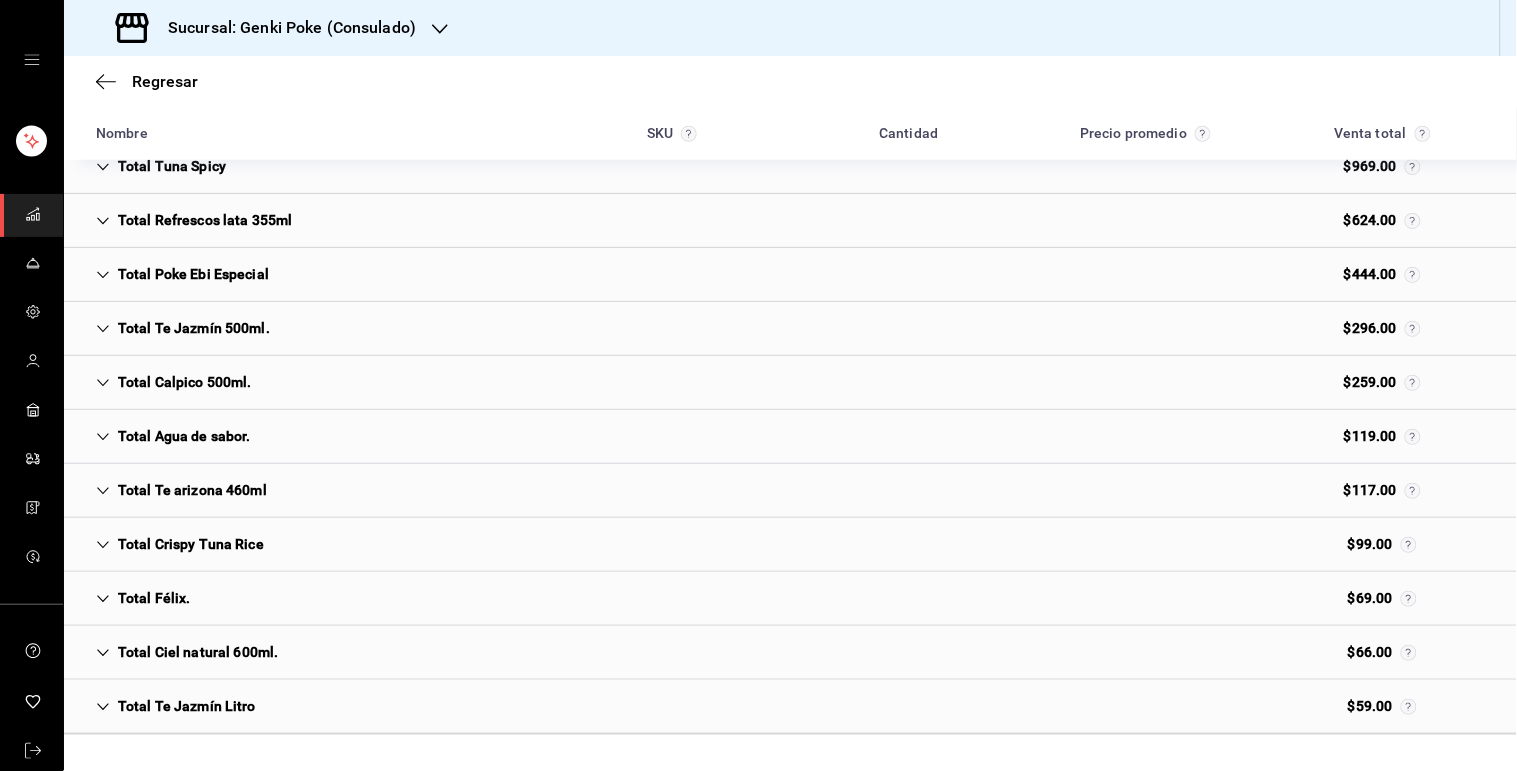 click on "Total Calpico 500ml." at bounding box center (174, 382) 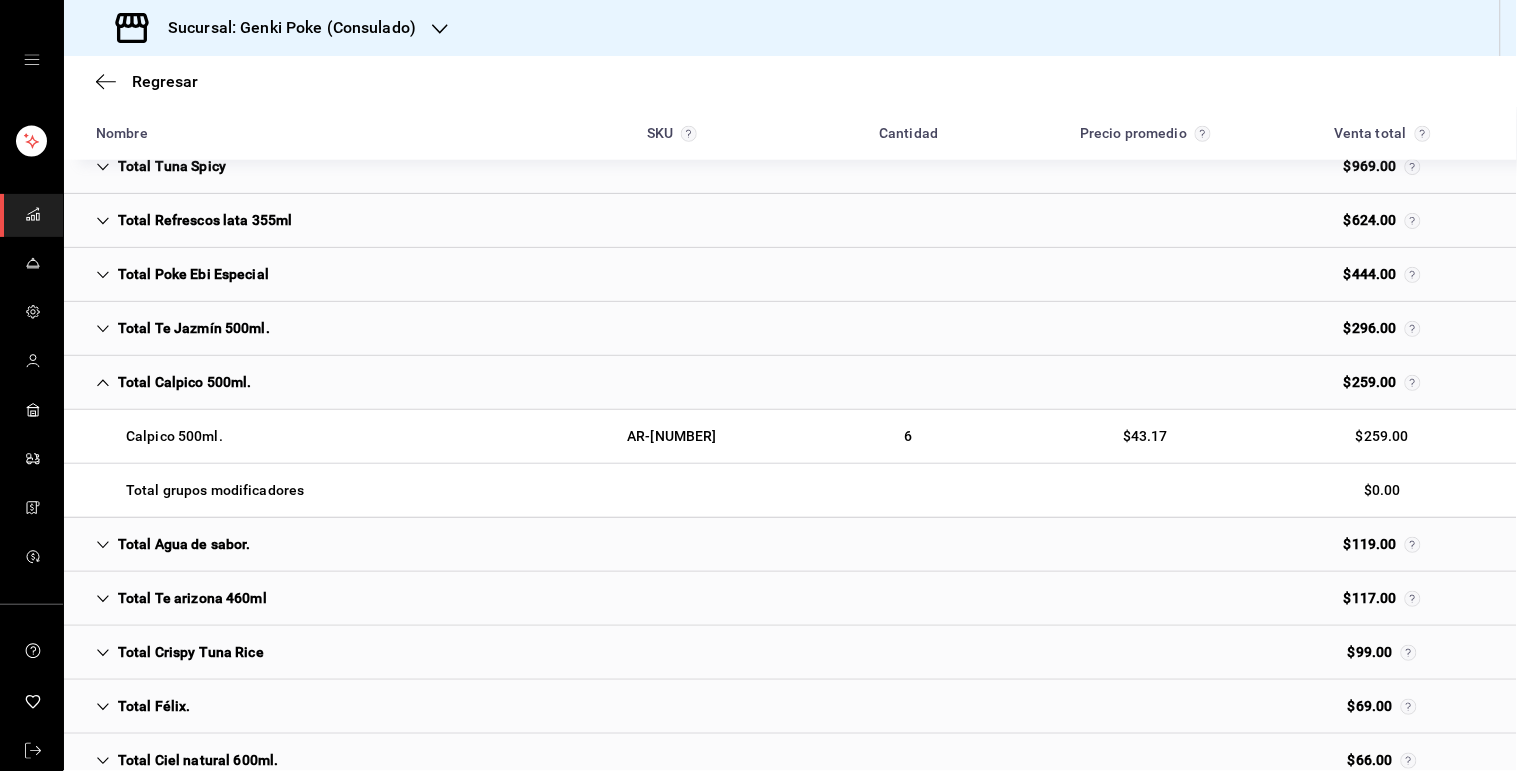 click on "Total Calpico 500ml." at bounding box center (174, 382) 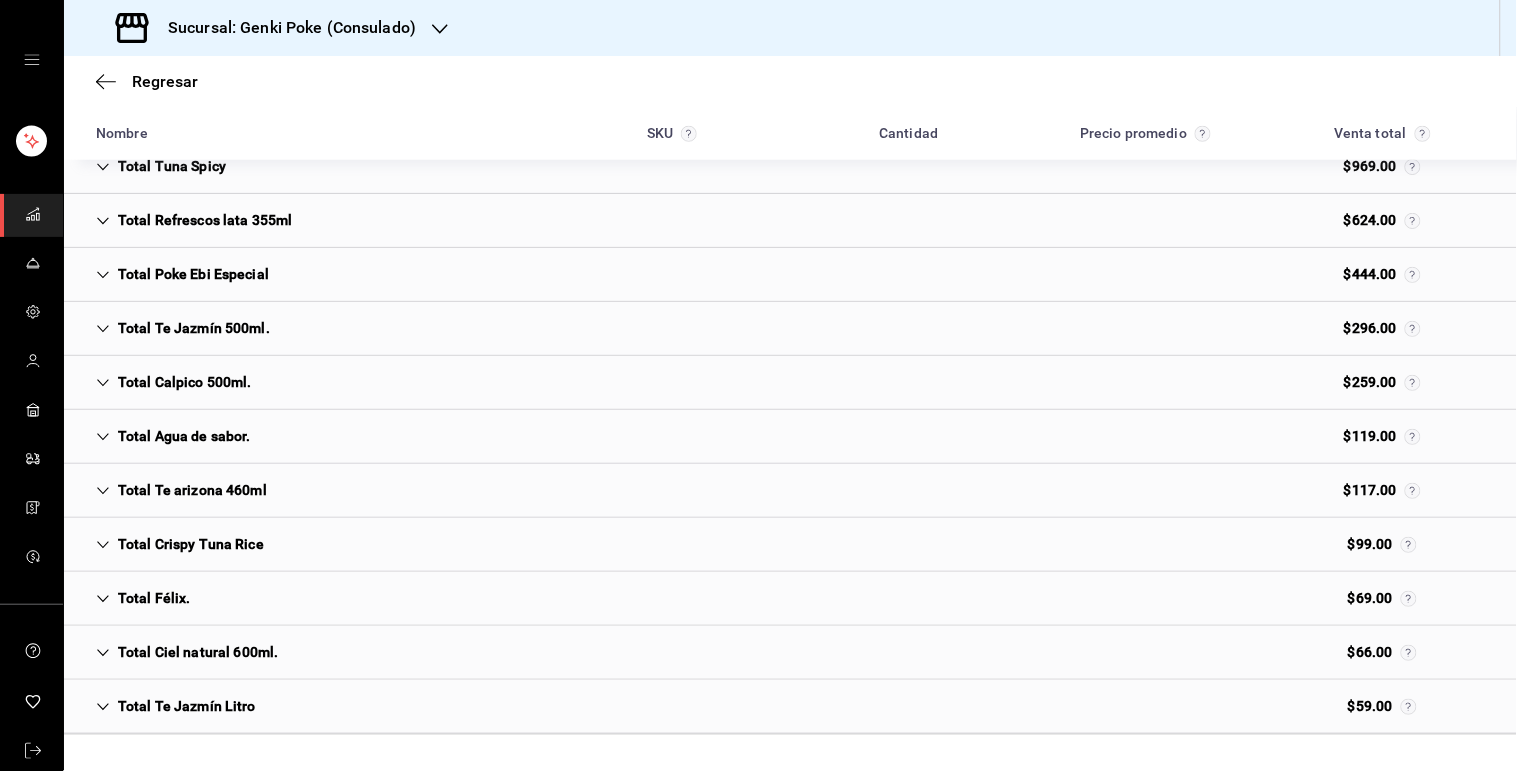 click on "Total Agua de sabor." at bounding box center (173, 436) 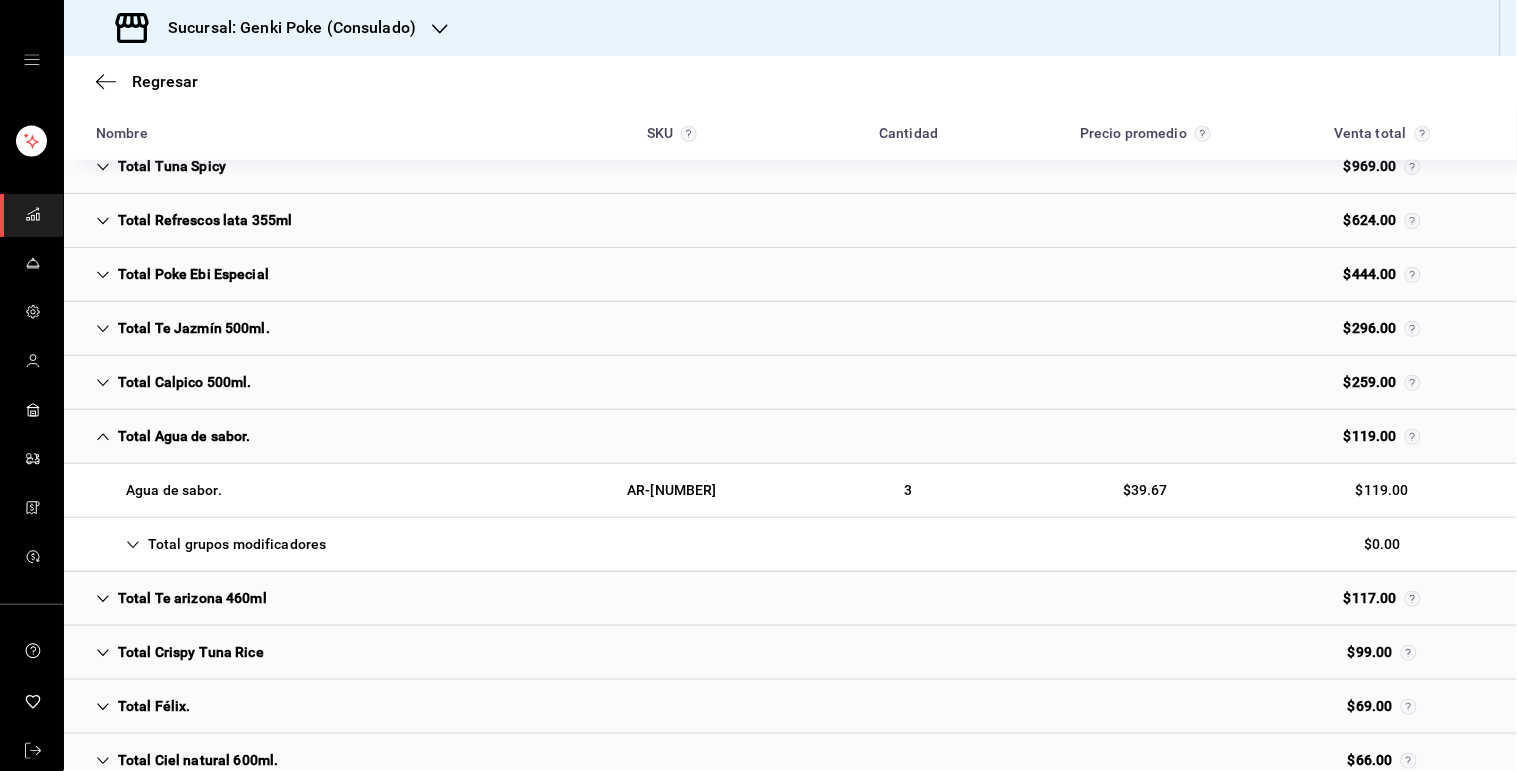 click on "Total Agua de sabor." at bounding box center [173, 436] 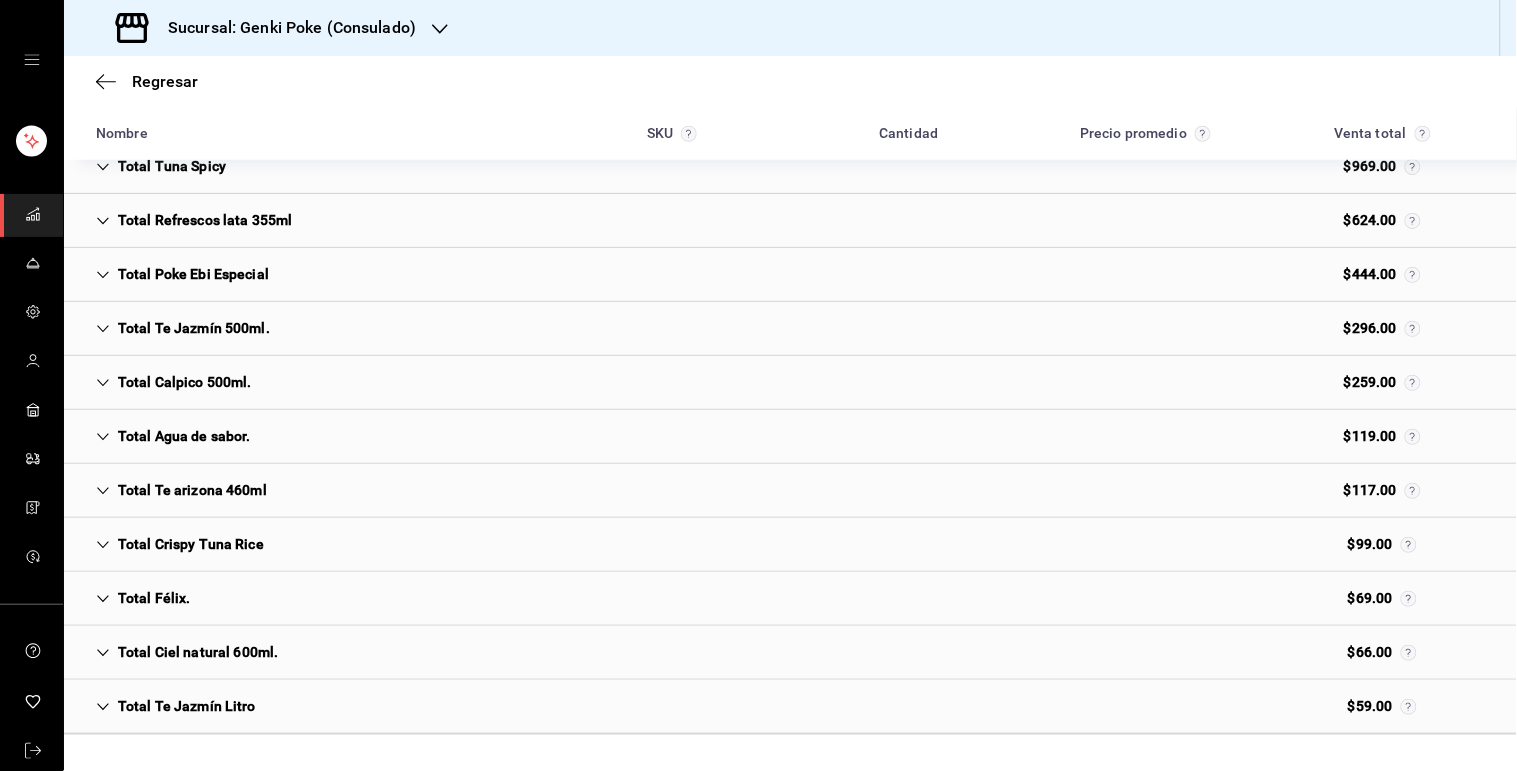 click on "Total Te arizona 460ml" at bounding box center [181, 490] 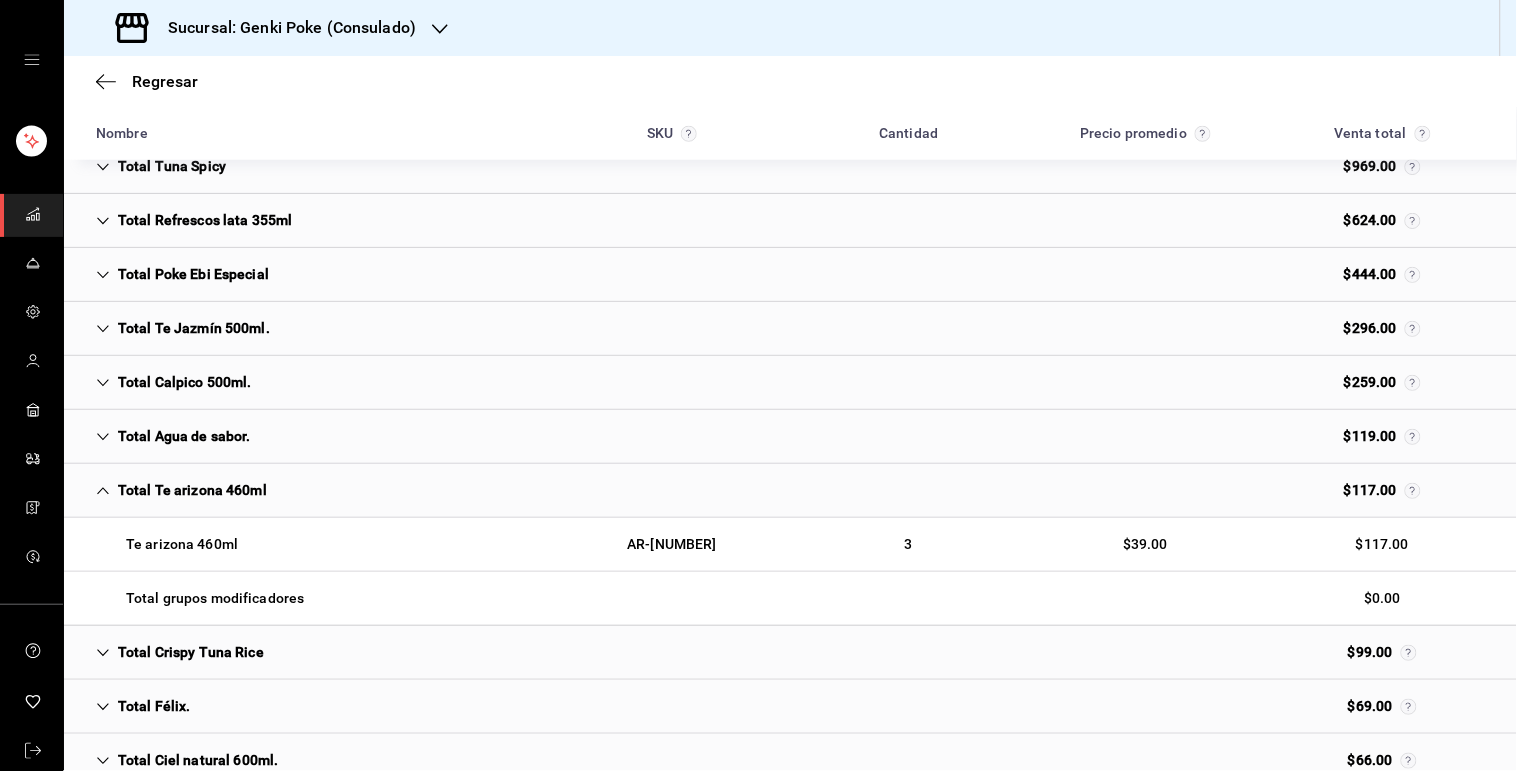 click on "Total Te arizona 460ml" at bounding box center (181, 490) 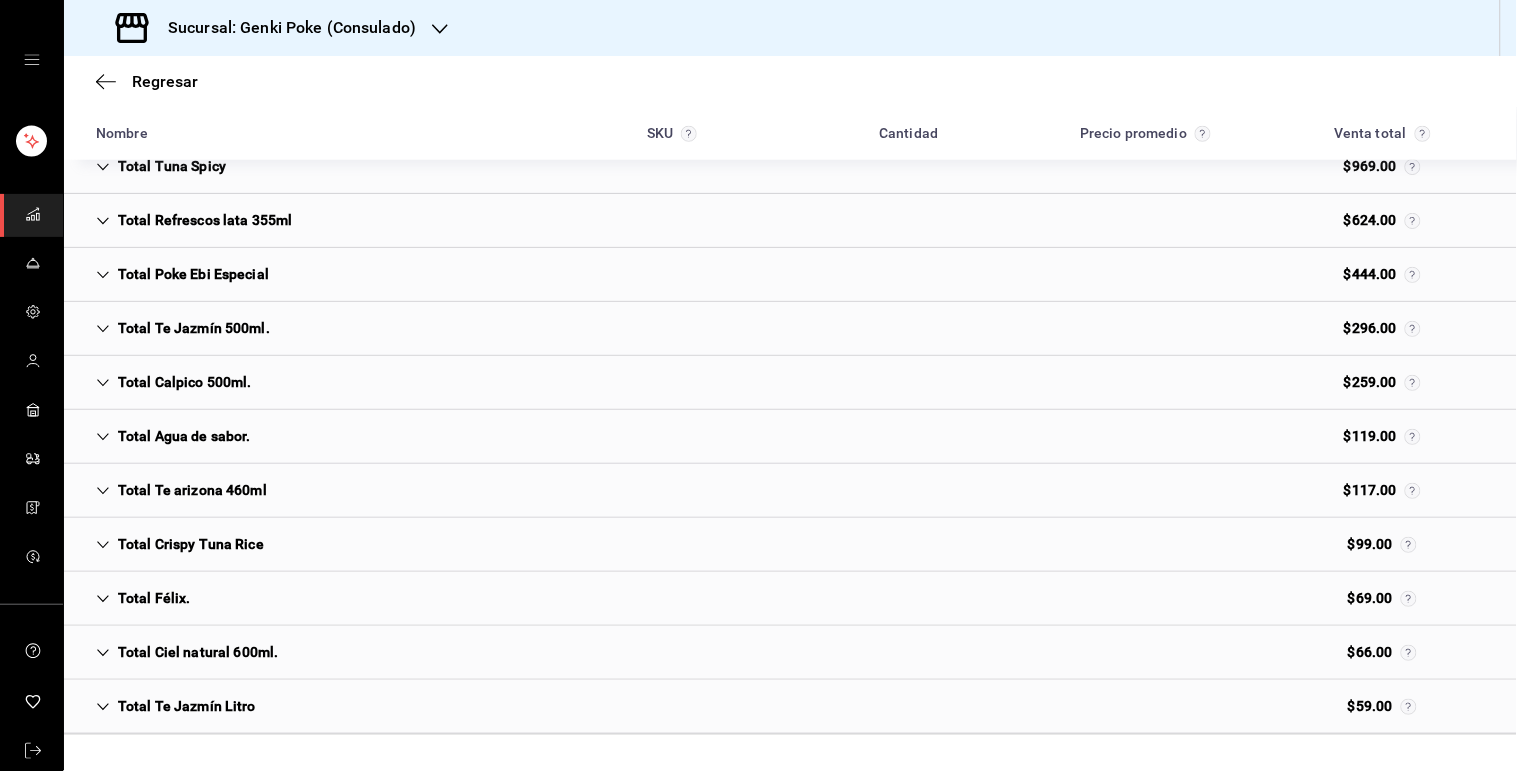 click on "Total Crispy Tuna Rice" at bounding box center (180, 544) 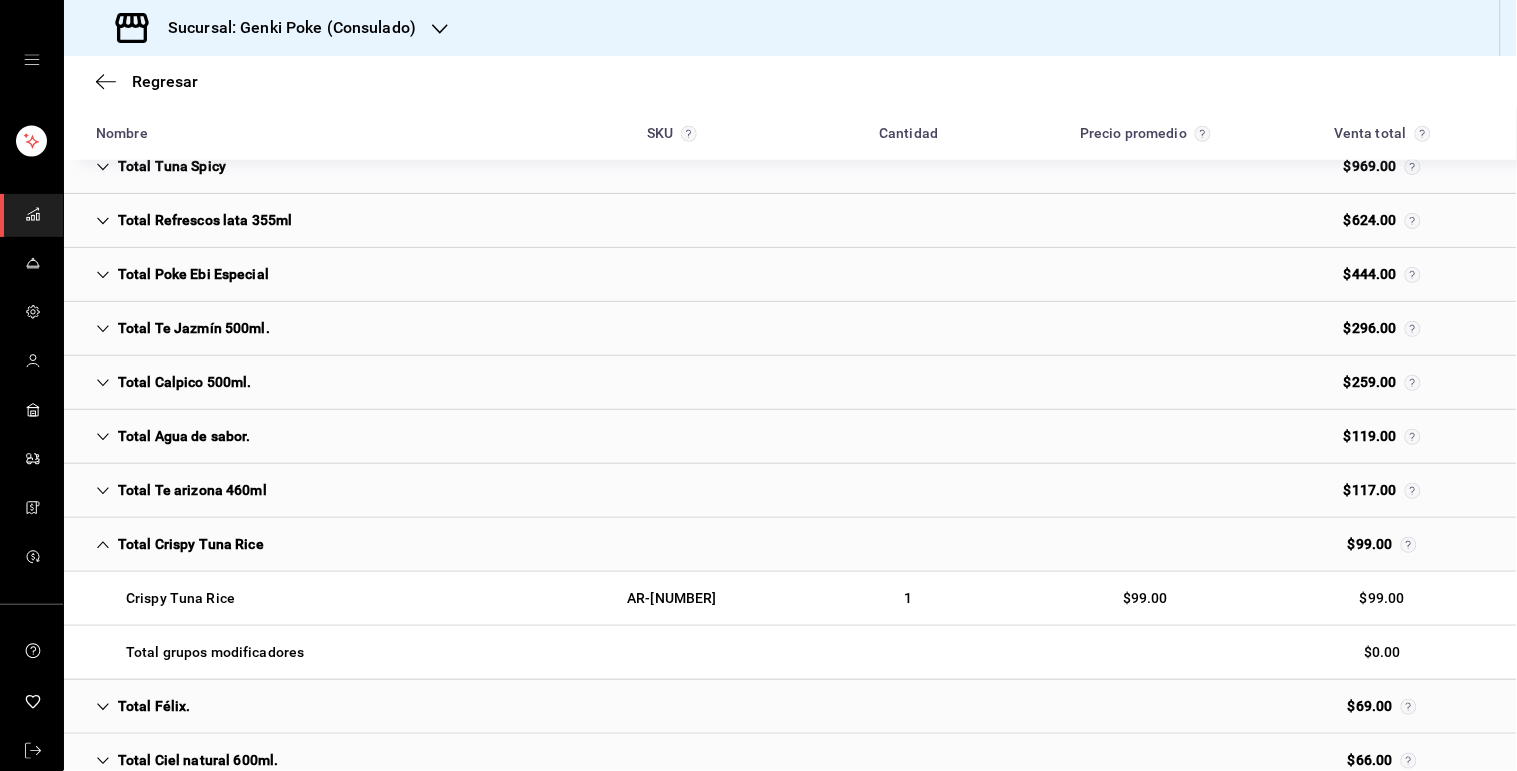 click on "Total Crispy Tuna Rice" at bounding box center (180, 544) 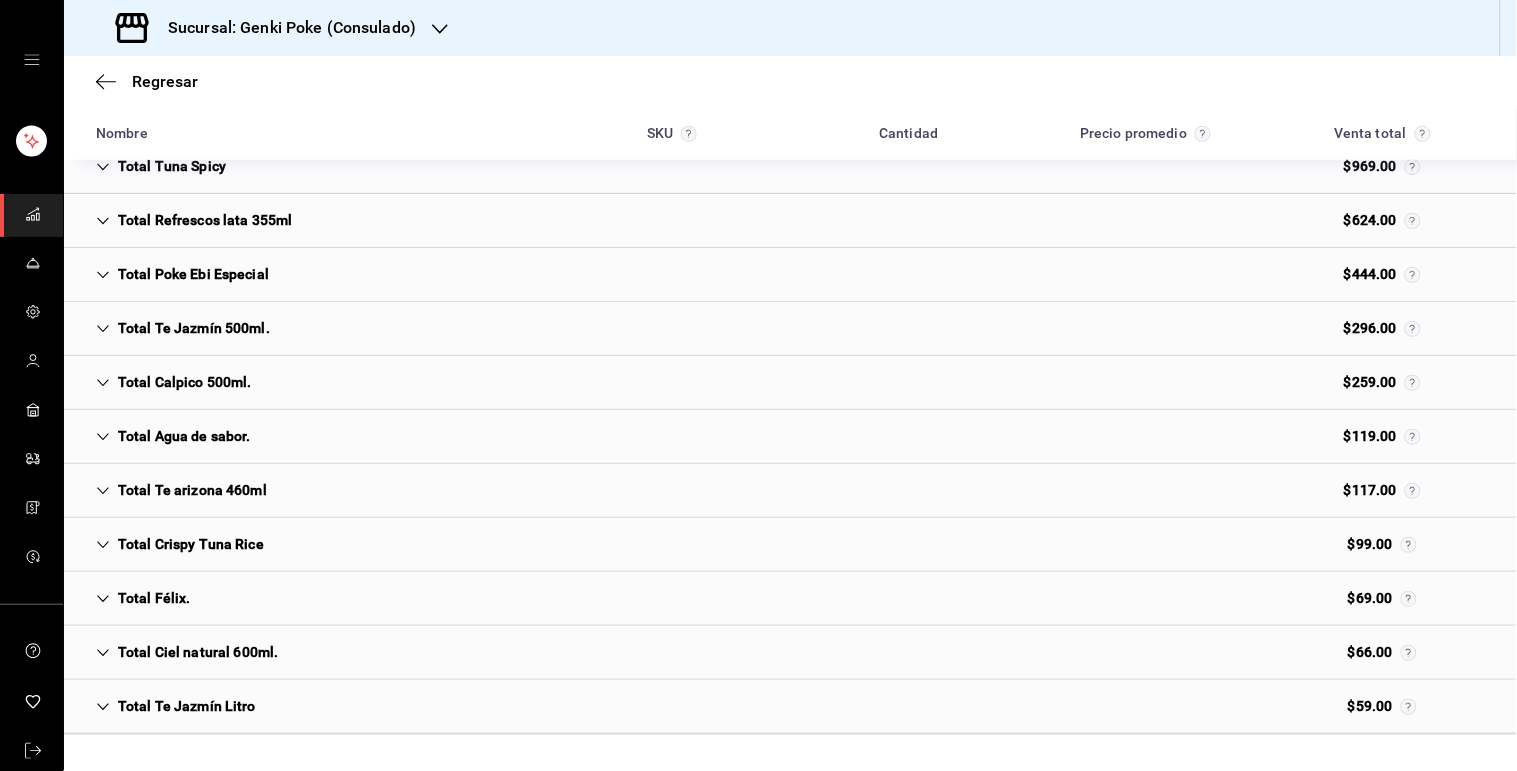 click on "Total Félix. $69.00" at bounding box center [790, 599] 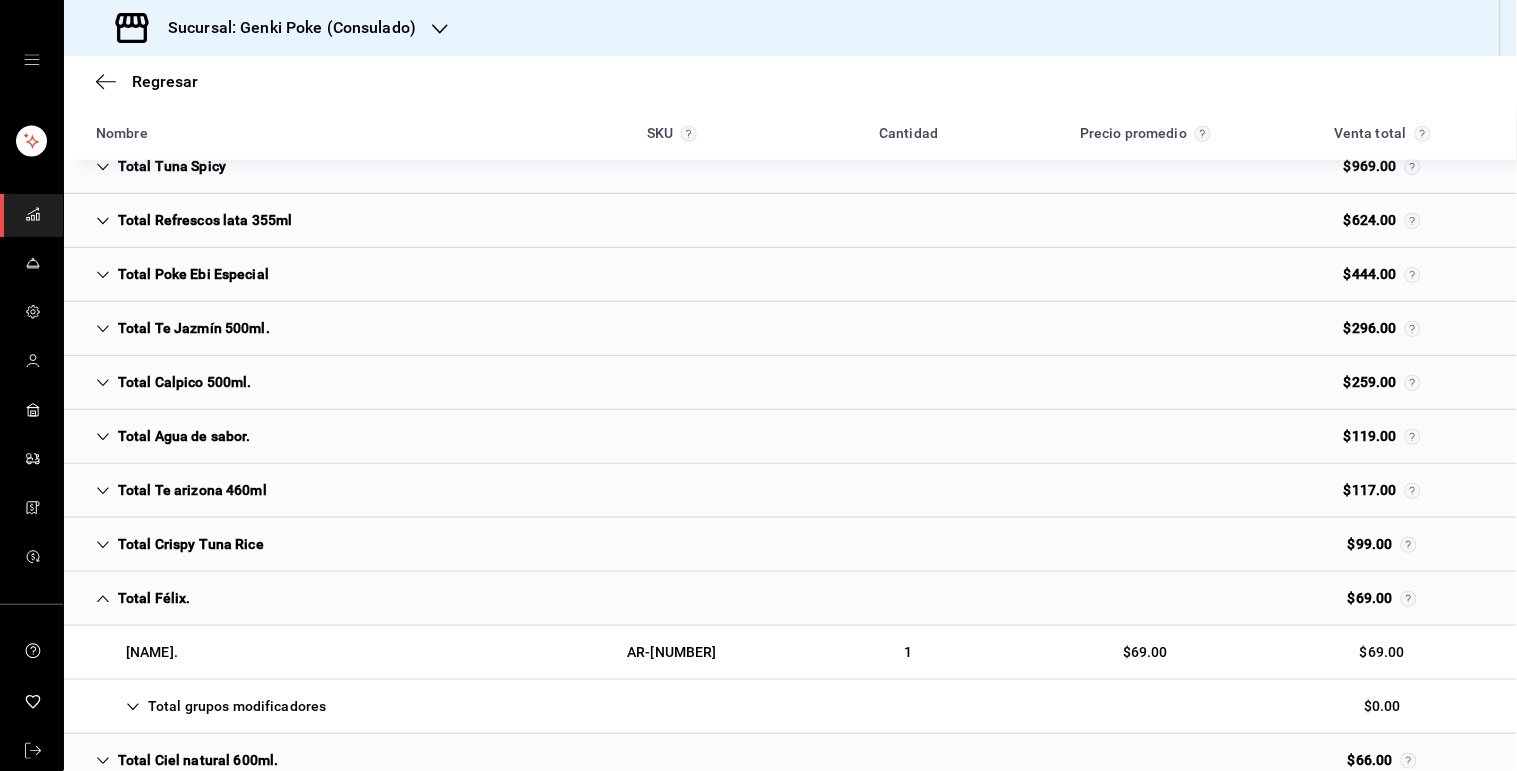 click on "Total Félix. $69.00" at bounding box center [790, 599] 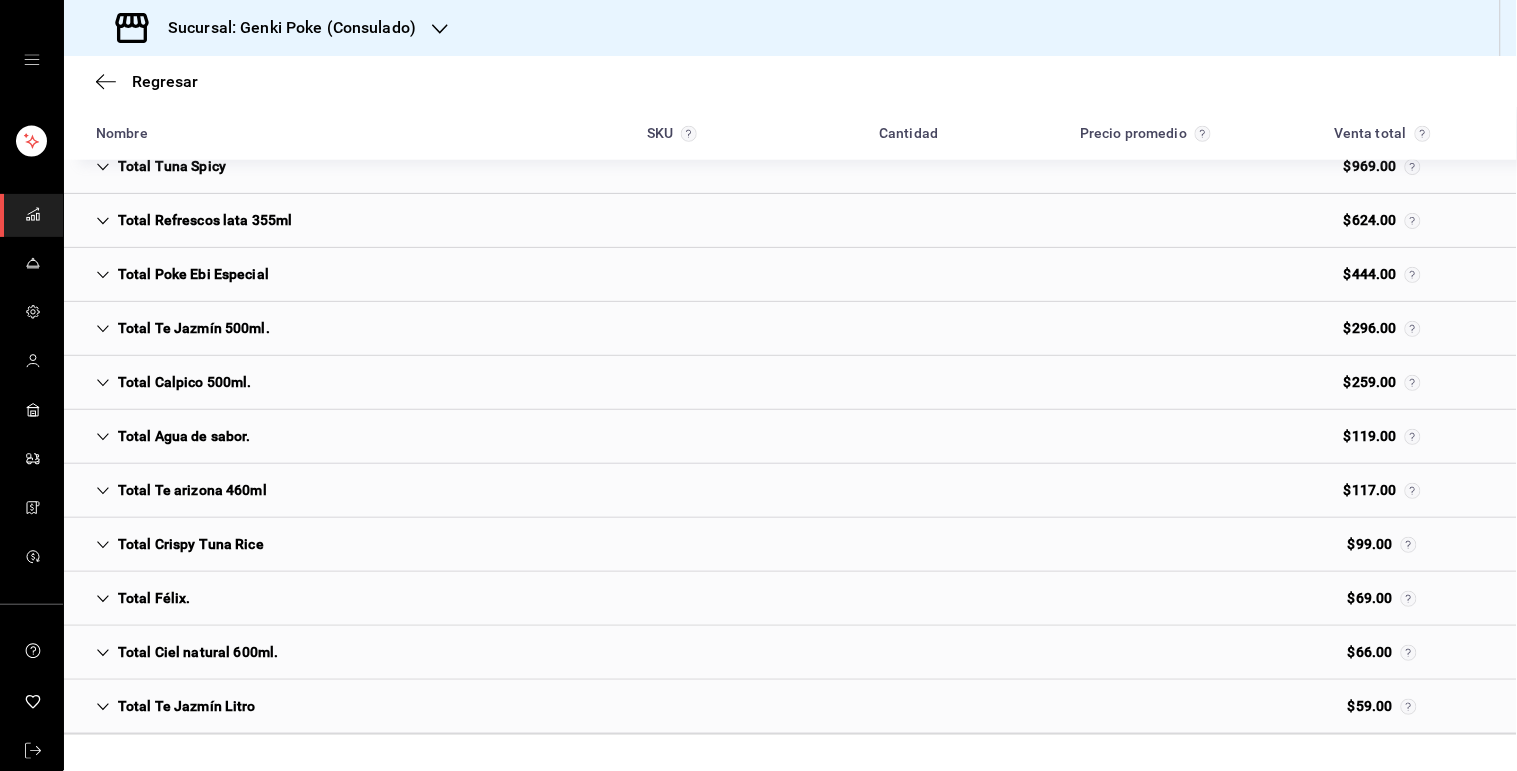 click on "Total Ciel natural 600ml." at bounding box center [187, 652] 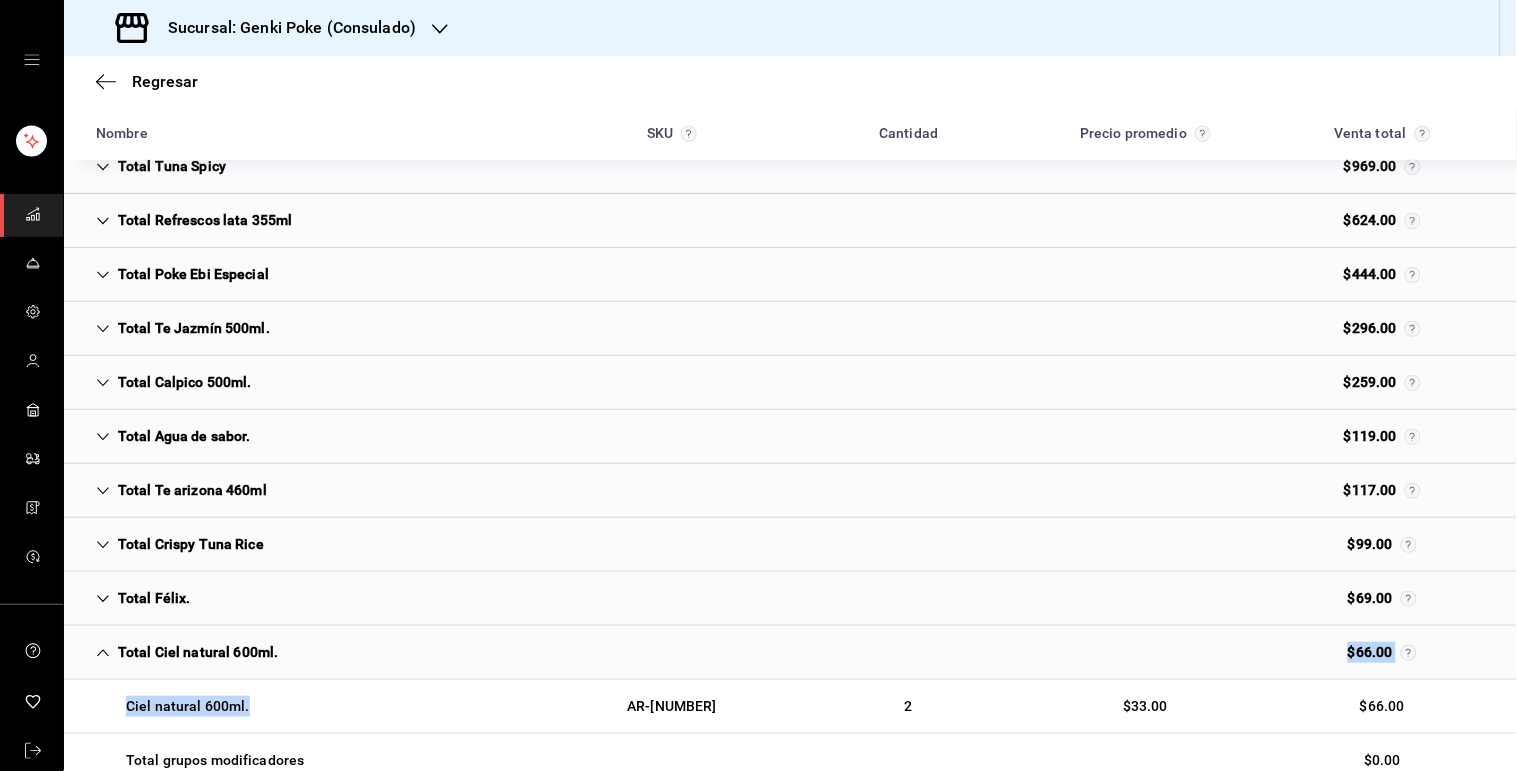 drag, startPoint x: 272, startPoint y: 663, endPoint x: 294, endPoint y: 697, distance: 40.496914 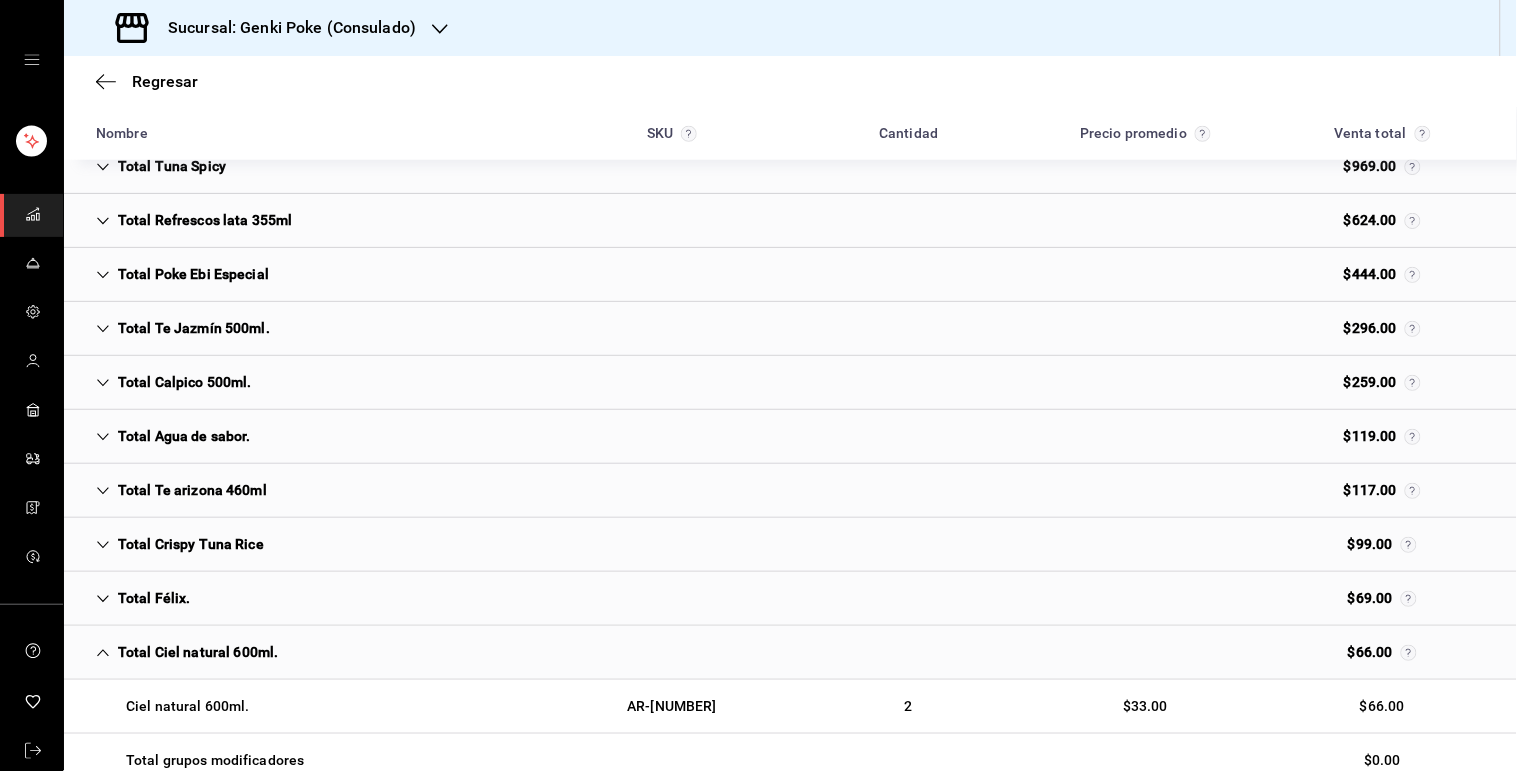 click on "Total Ciel natural 600ml." at bounding box center [187, 652] 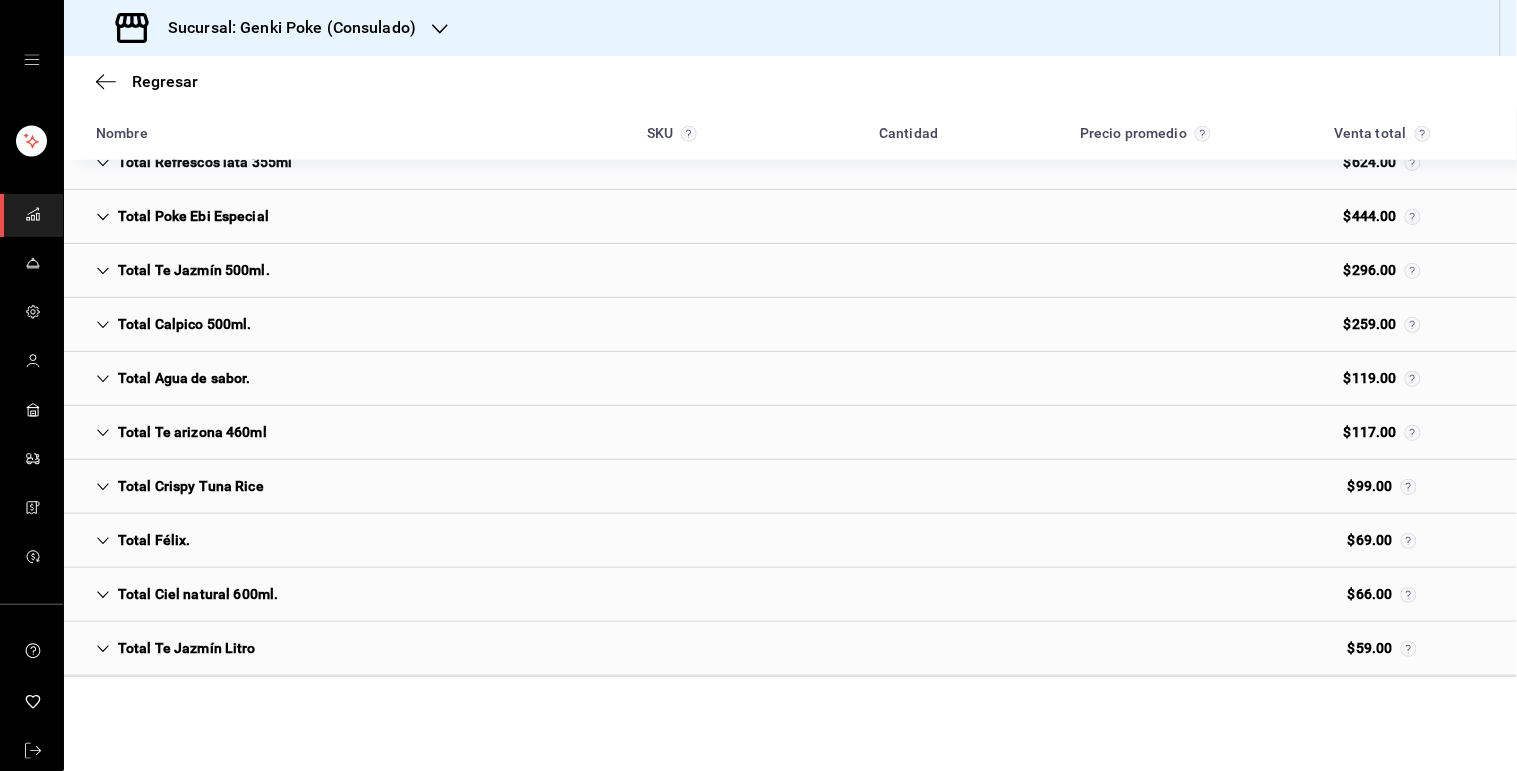 scroll, scrollTop: 505, scrollLeft: 0, axis: vertical 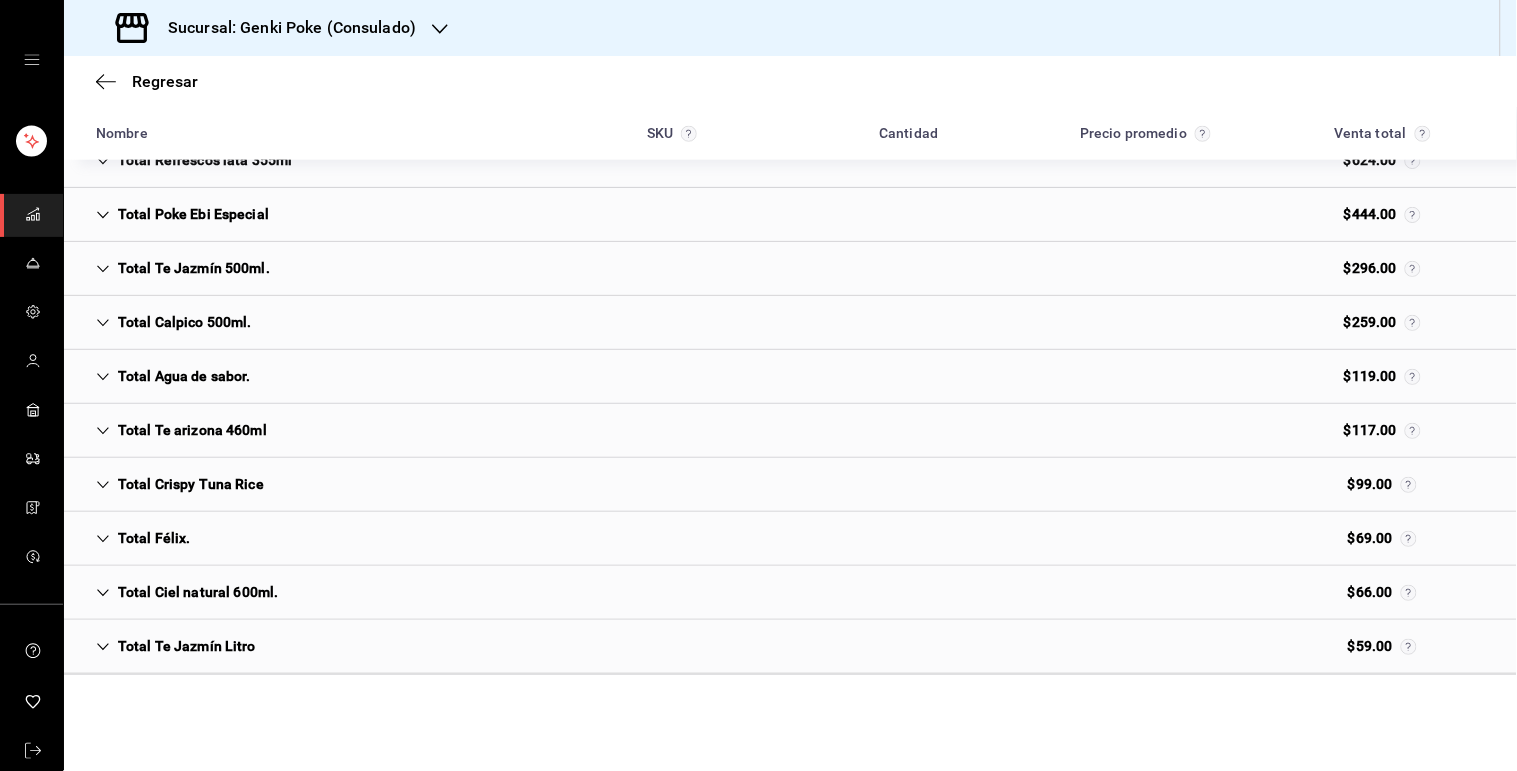 click on "Total Te Jazmín Litro $59.00" at bounding box center [790, 647] 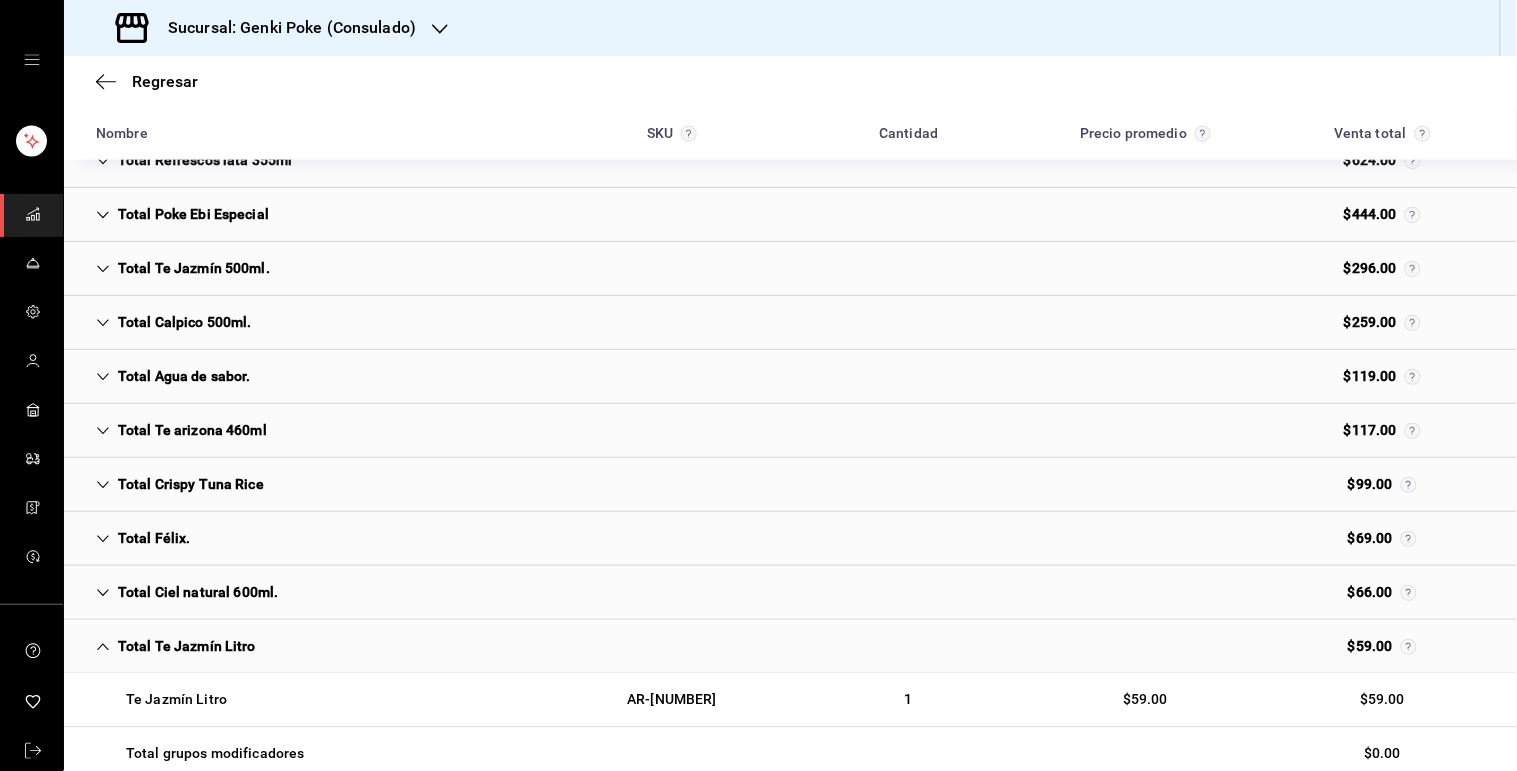 click on "Total Te Jazmín Litro $59.00" at bounding box center [790, 647] 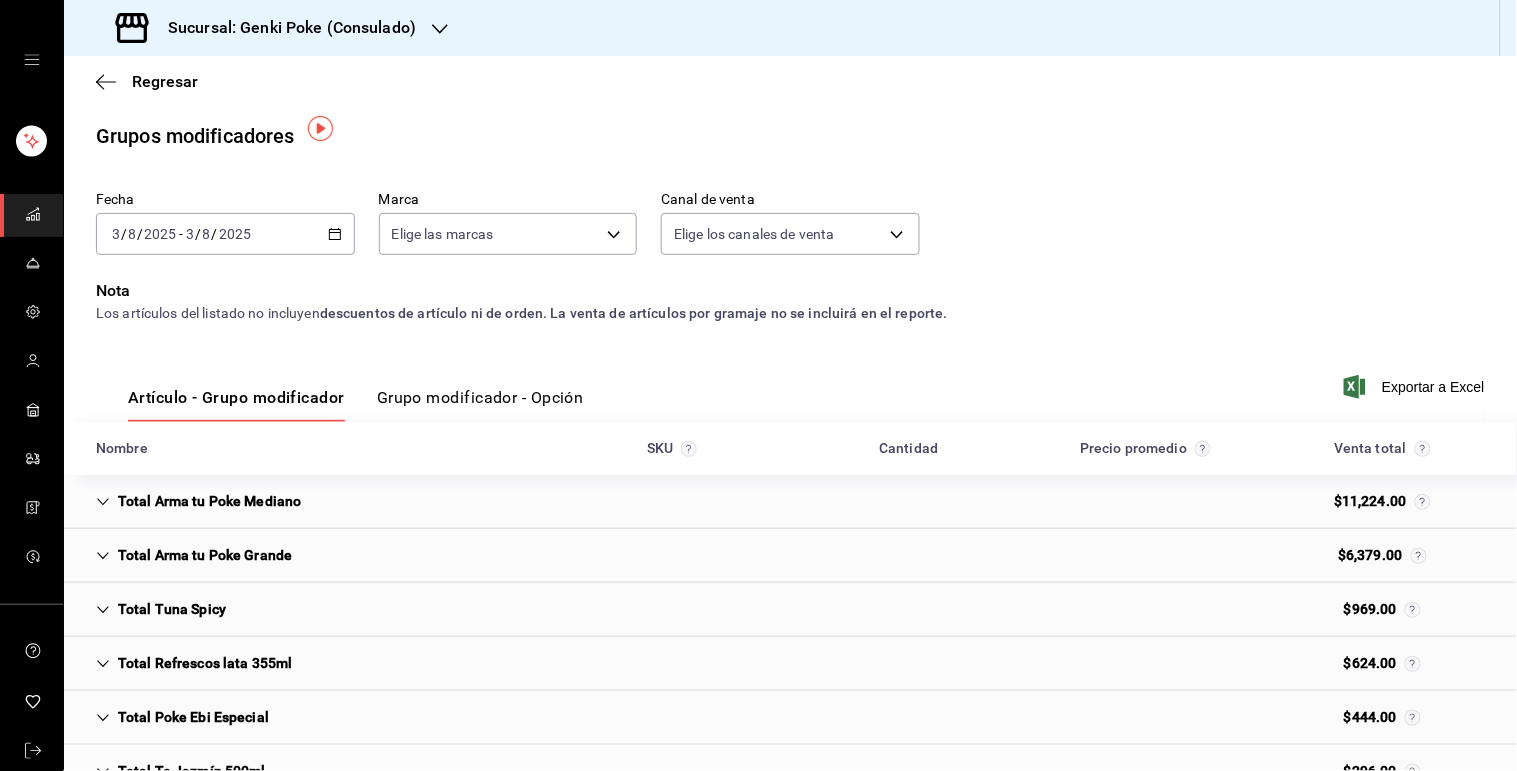 scroll, scrollTop: 0, scrollLeft: 0, axis: both 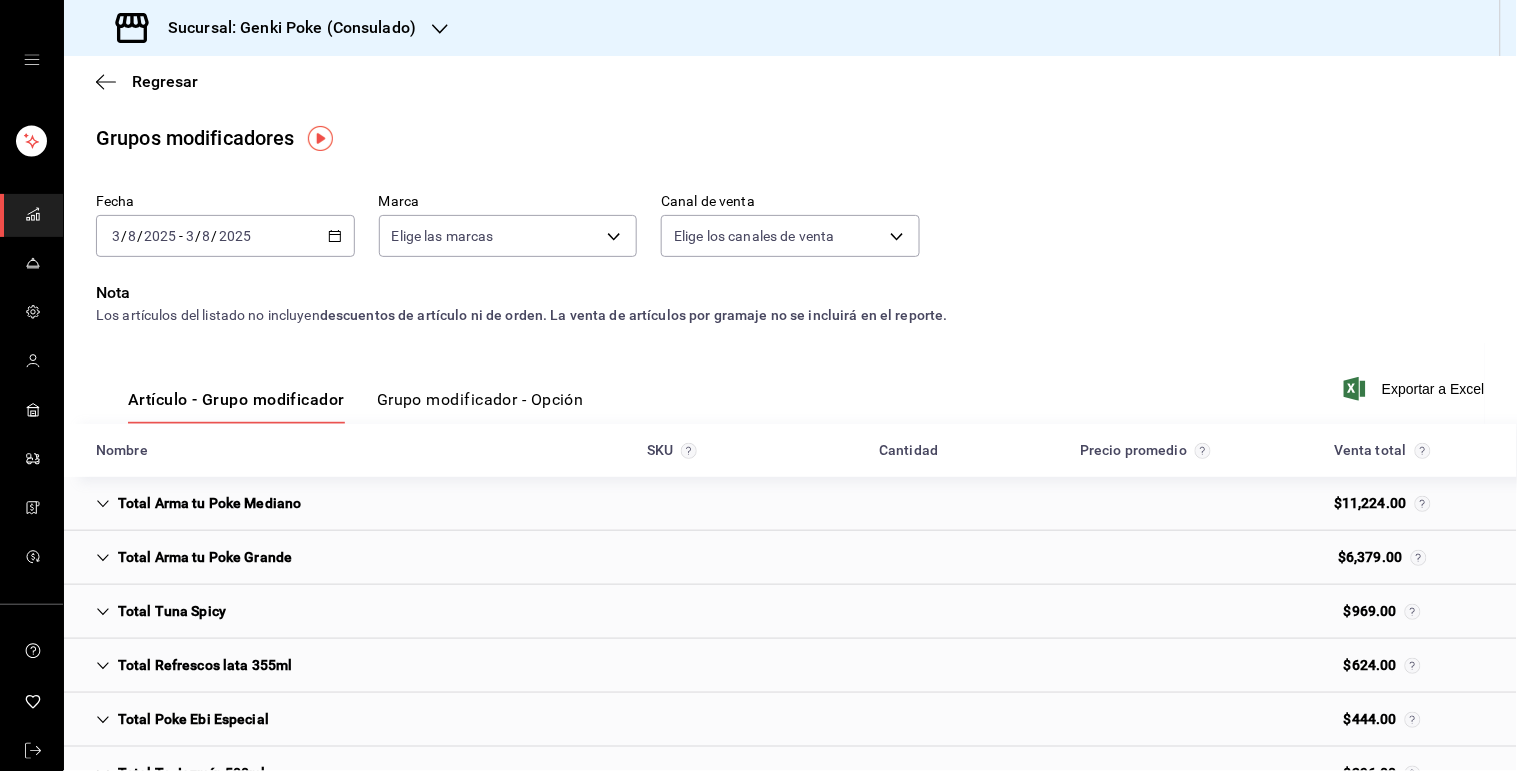 click 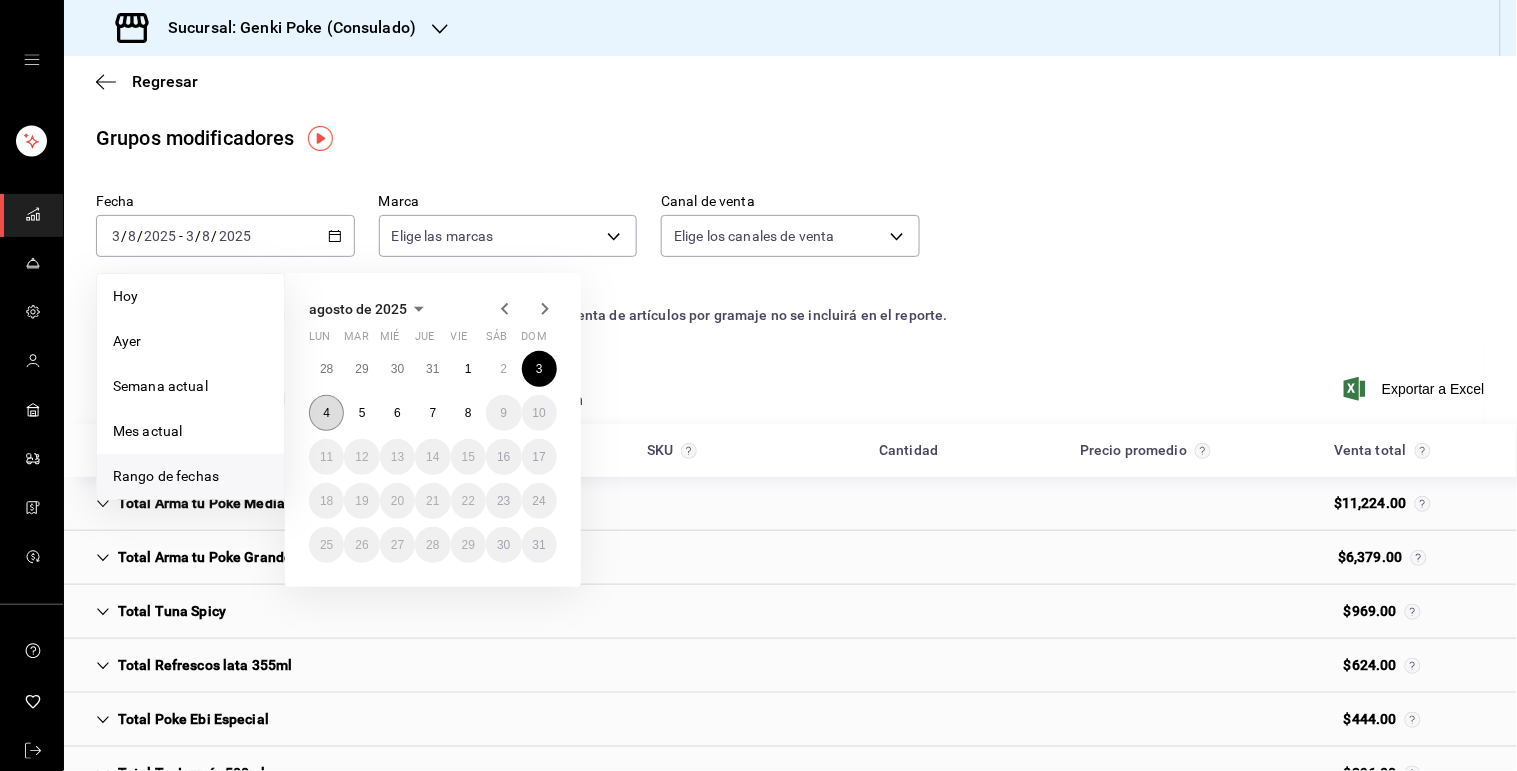 click on "4" at bounding box center [326, 413] 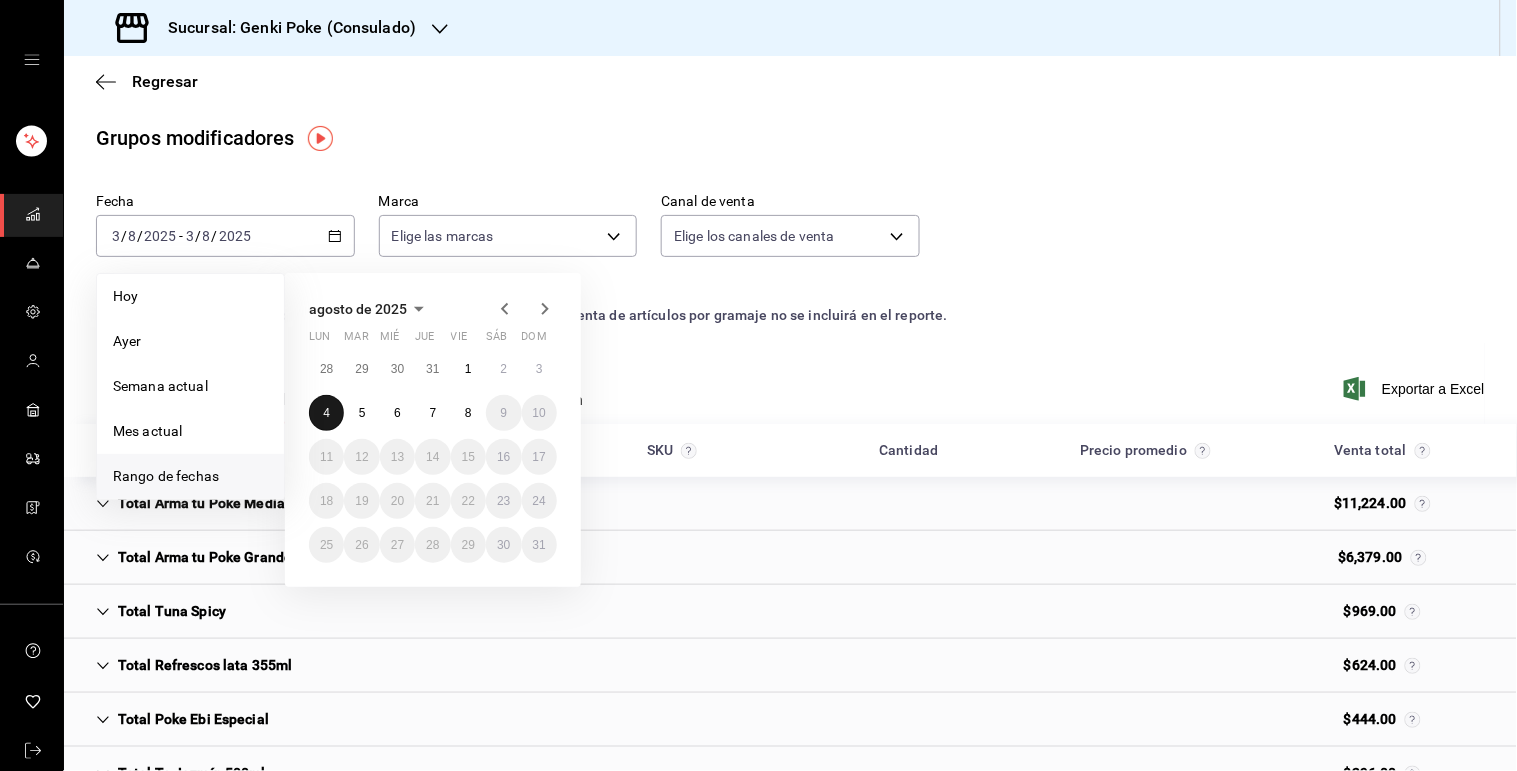 click on "4" at bounding box center [326, 413] 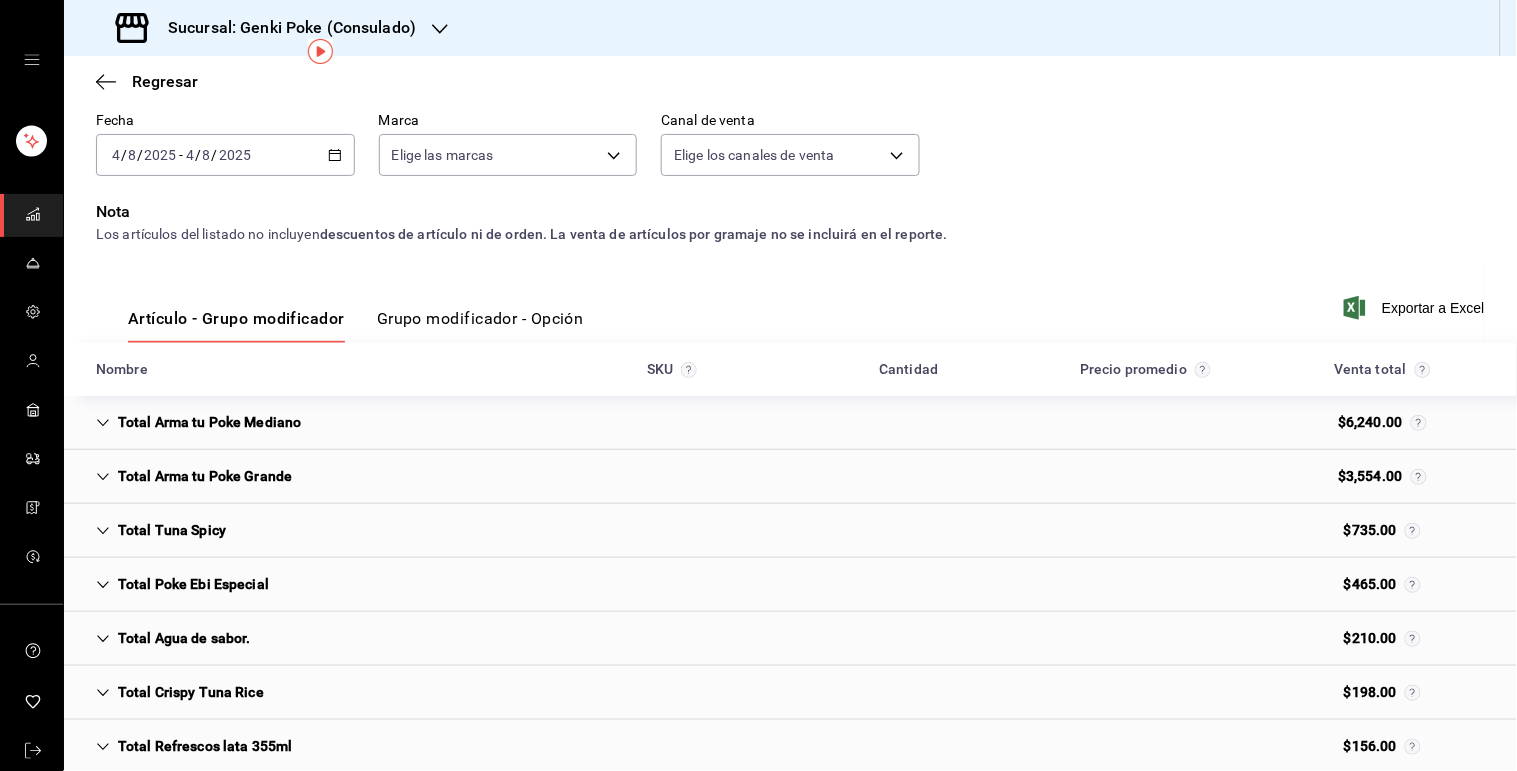 scroll, scrollTop: 92, scrollLeft: 0, axis: vertical 